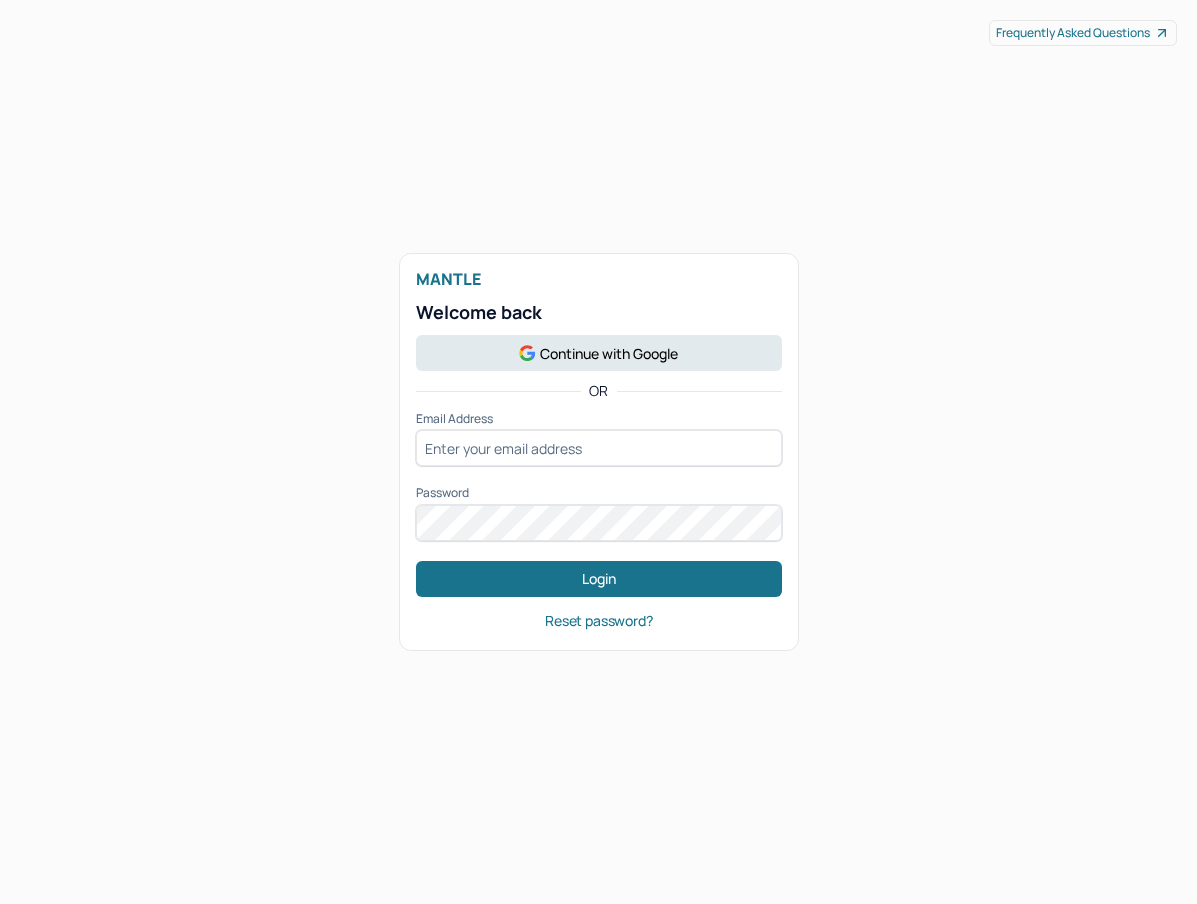 scroll, scrollTop: 0, scrollLeft: 0, axis: both 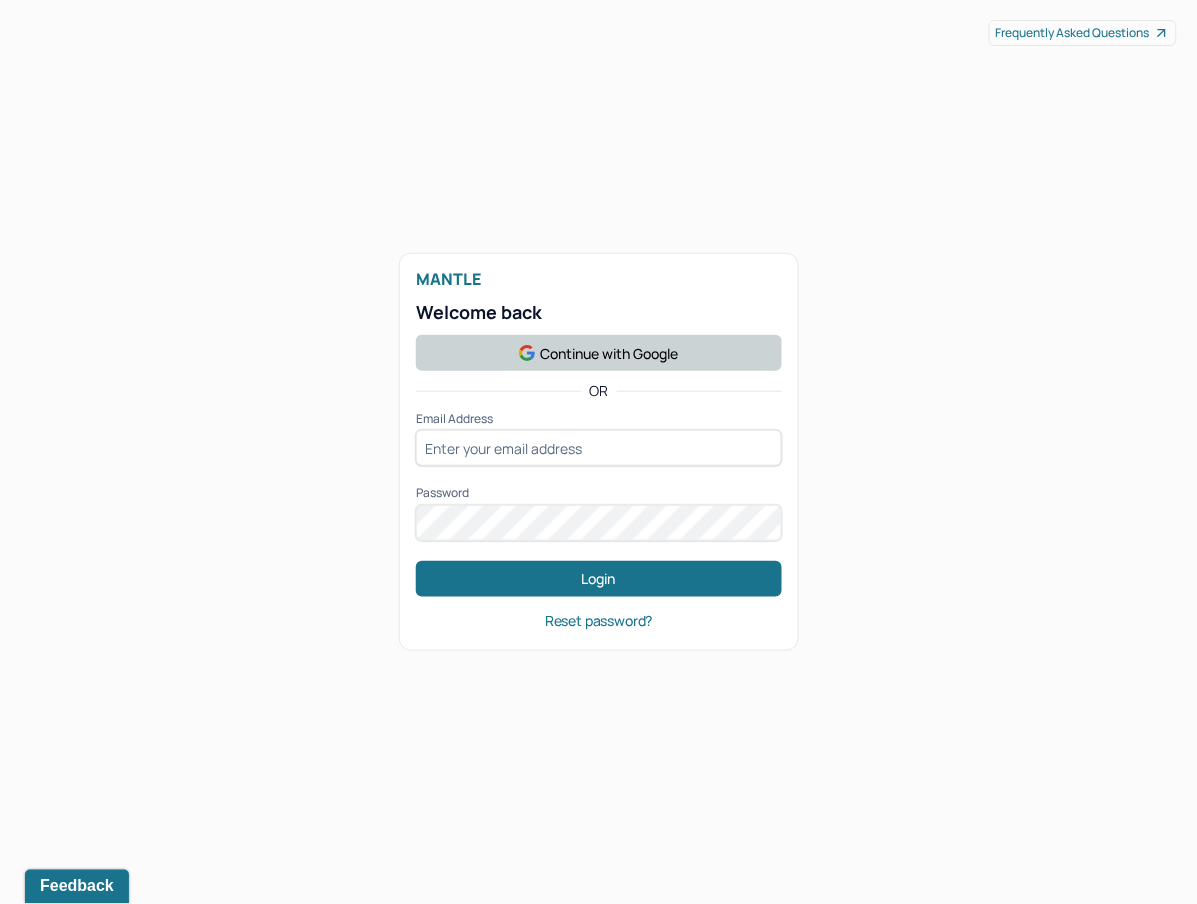 click on "Continue with Google" at bounding box center (599, 353) 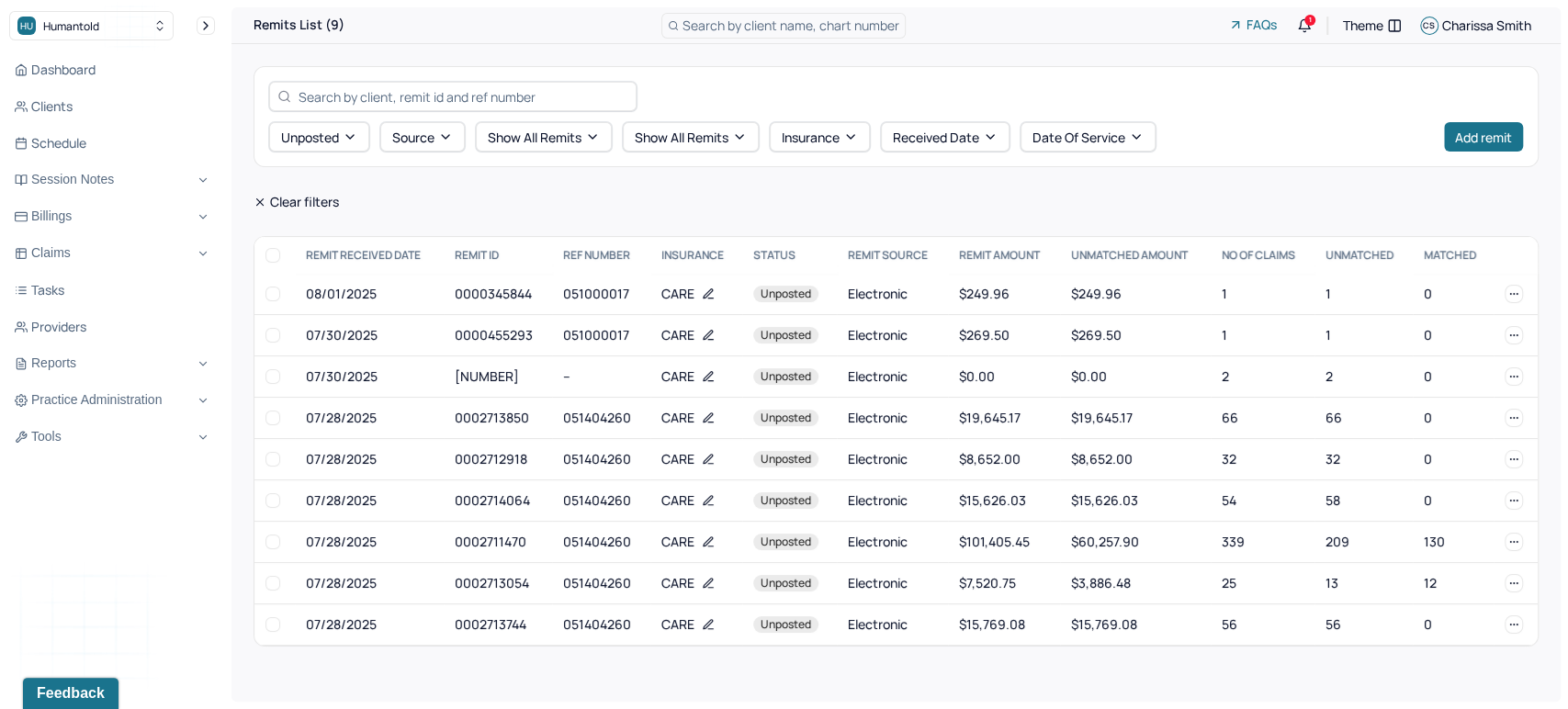 click on "Search by client name, chart number" at bounding box center (791, 25) 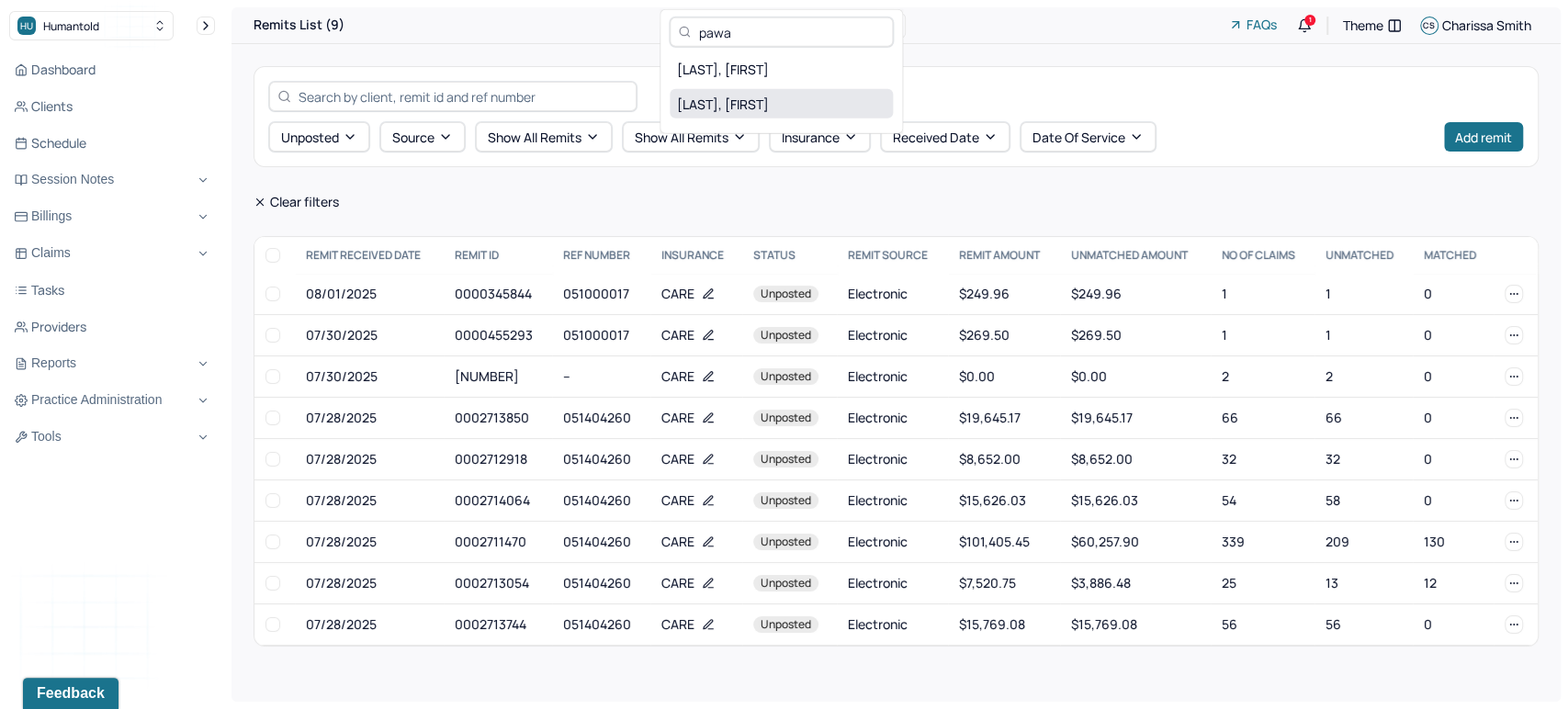type on "pawa" 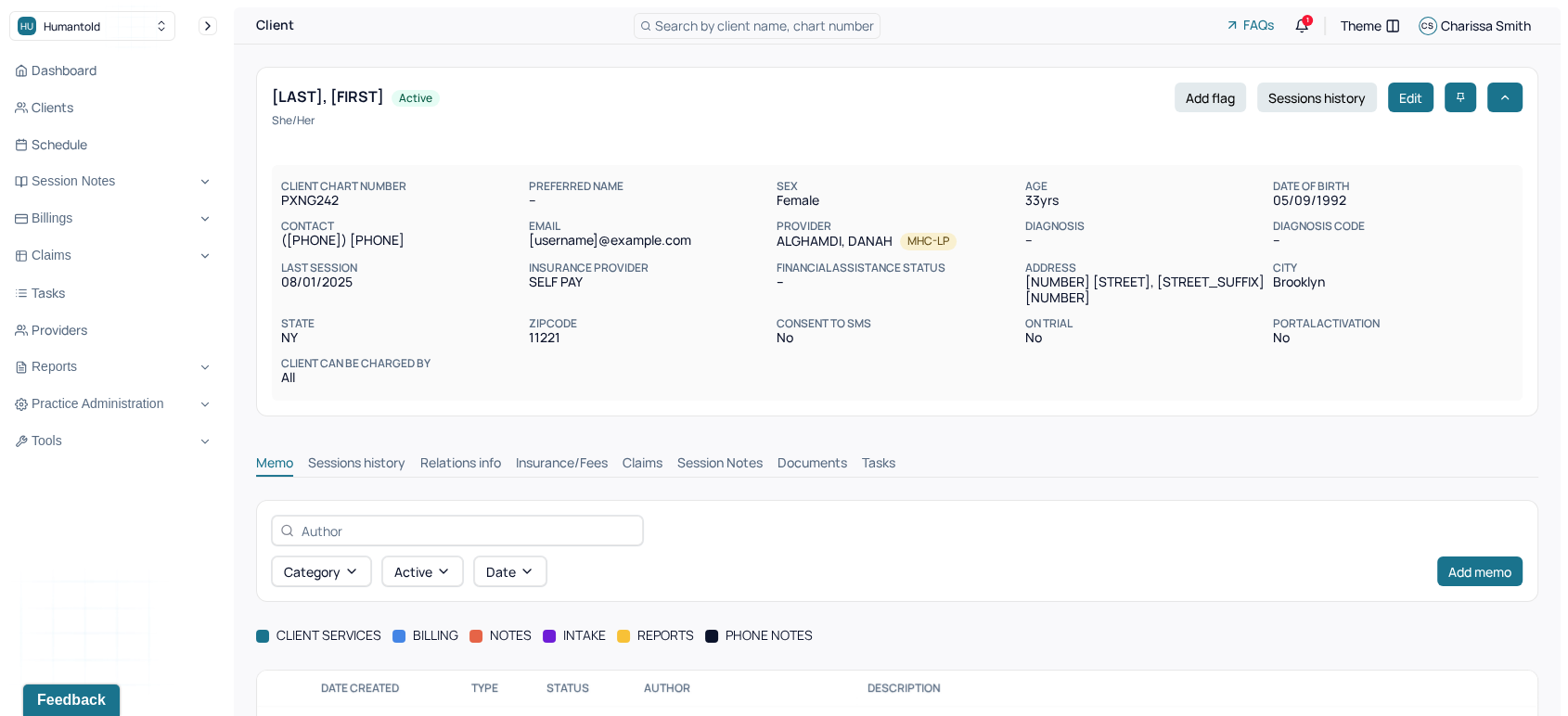 click on "Claims" at bounding box center [642, 465] 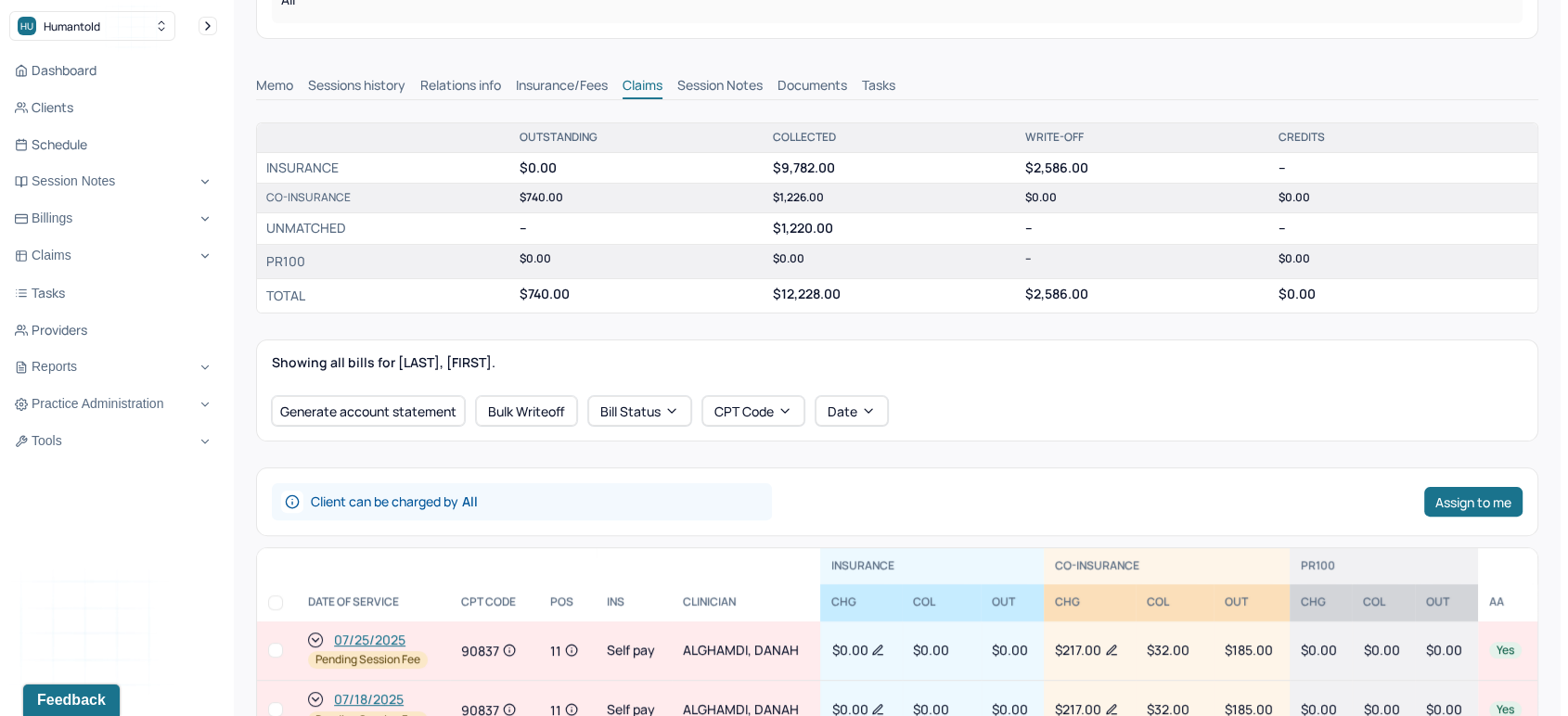 scroll, scrollTop: 515, scrollLeft: 0, axis: vertical 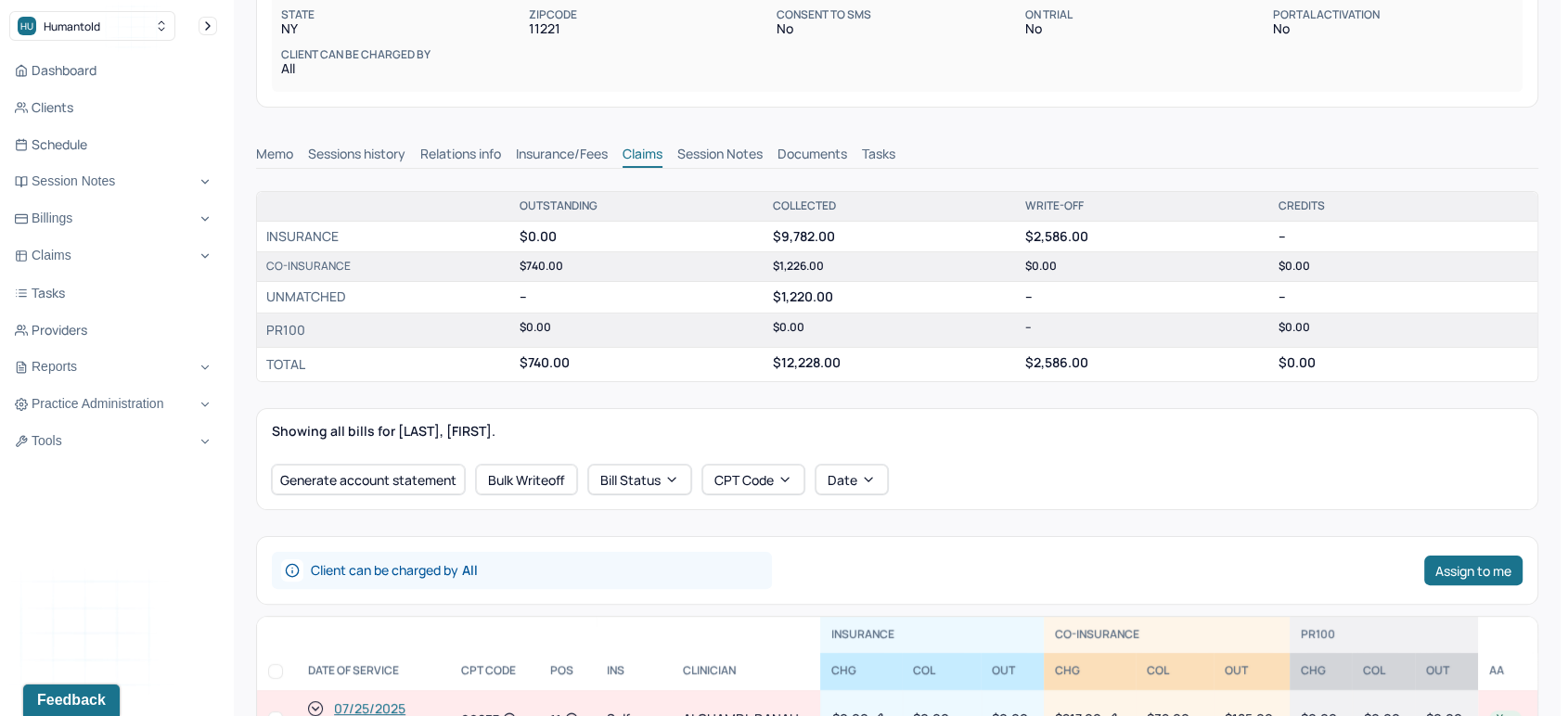 click on "Insurance/Fees" at bounding box center [561, 156] 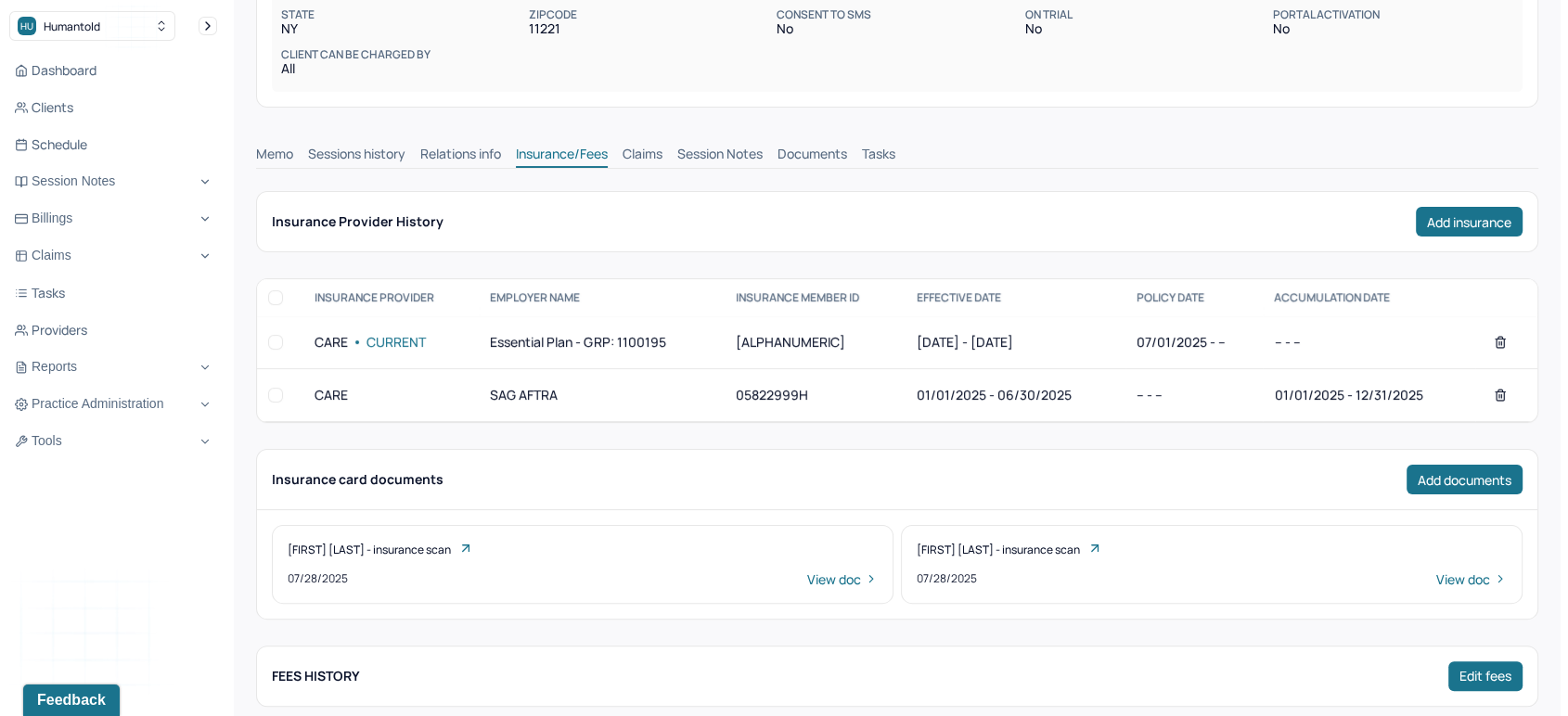 click on "Claims" at bounding box center [642, 156] 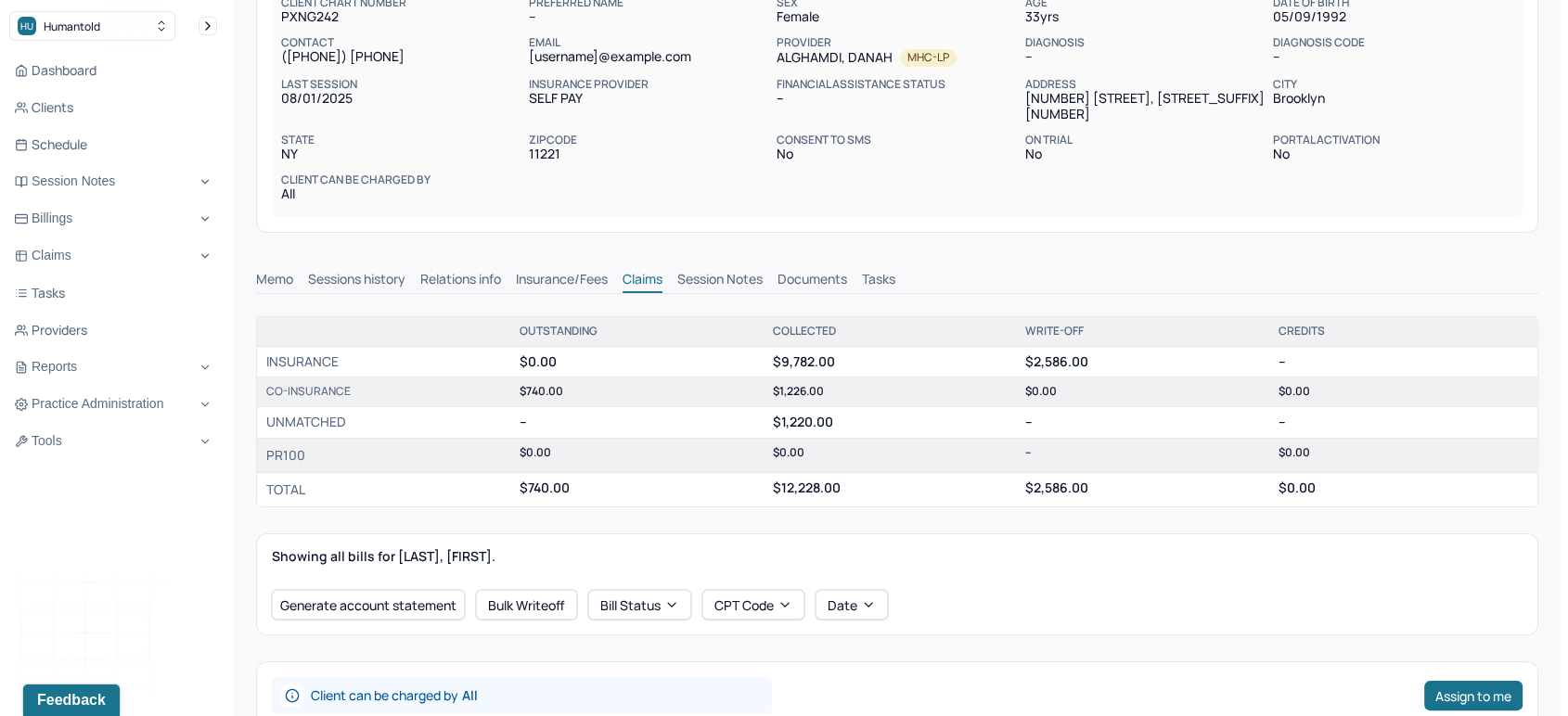 scroll, scrollTop: 0, scrollLeft: 0, axis: both 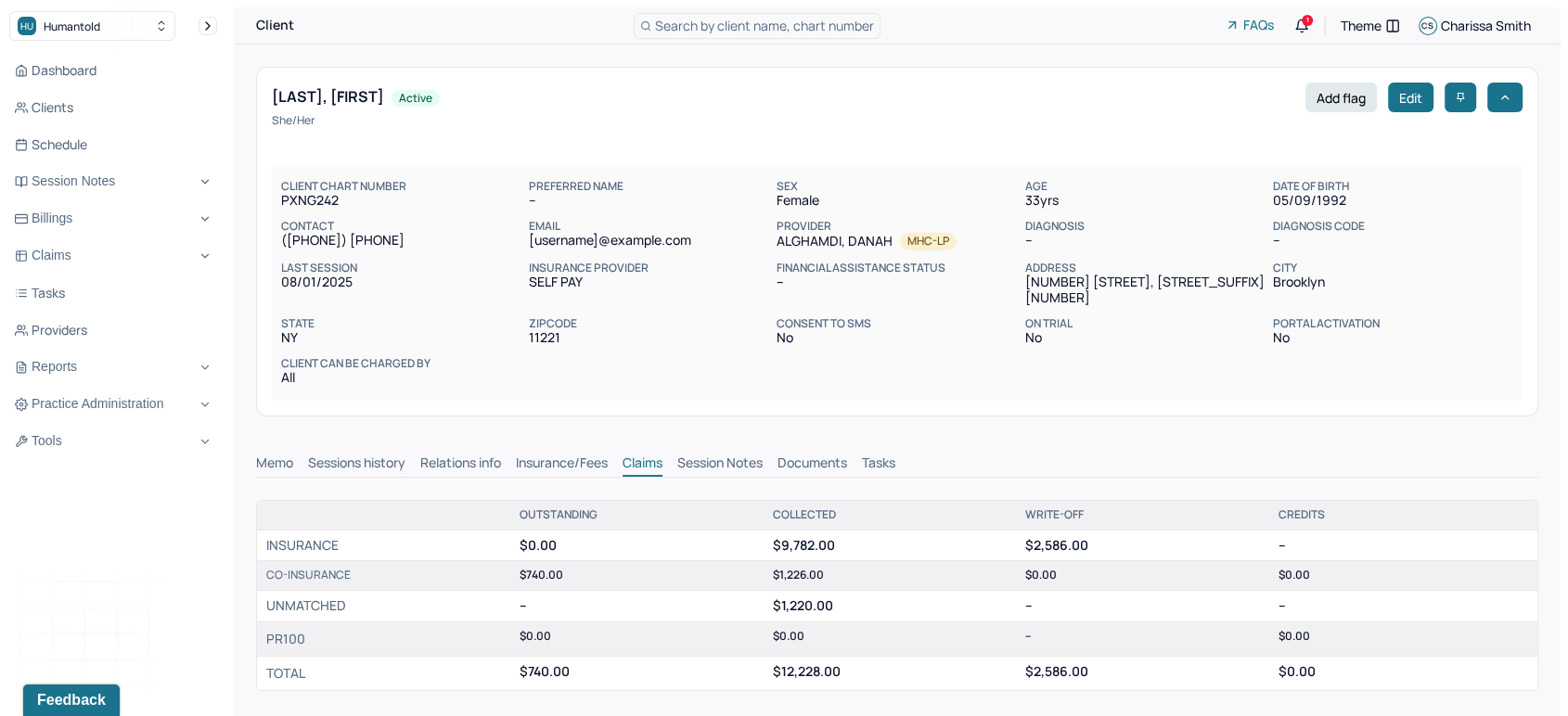 click on "Insurance/Fees" at bounding box center [561, 465] 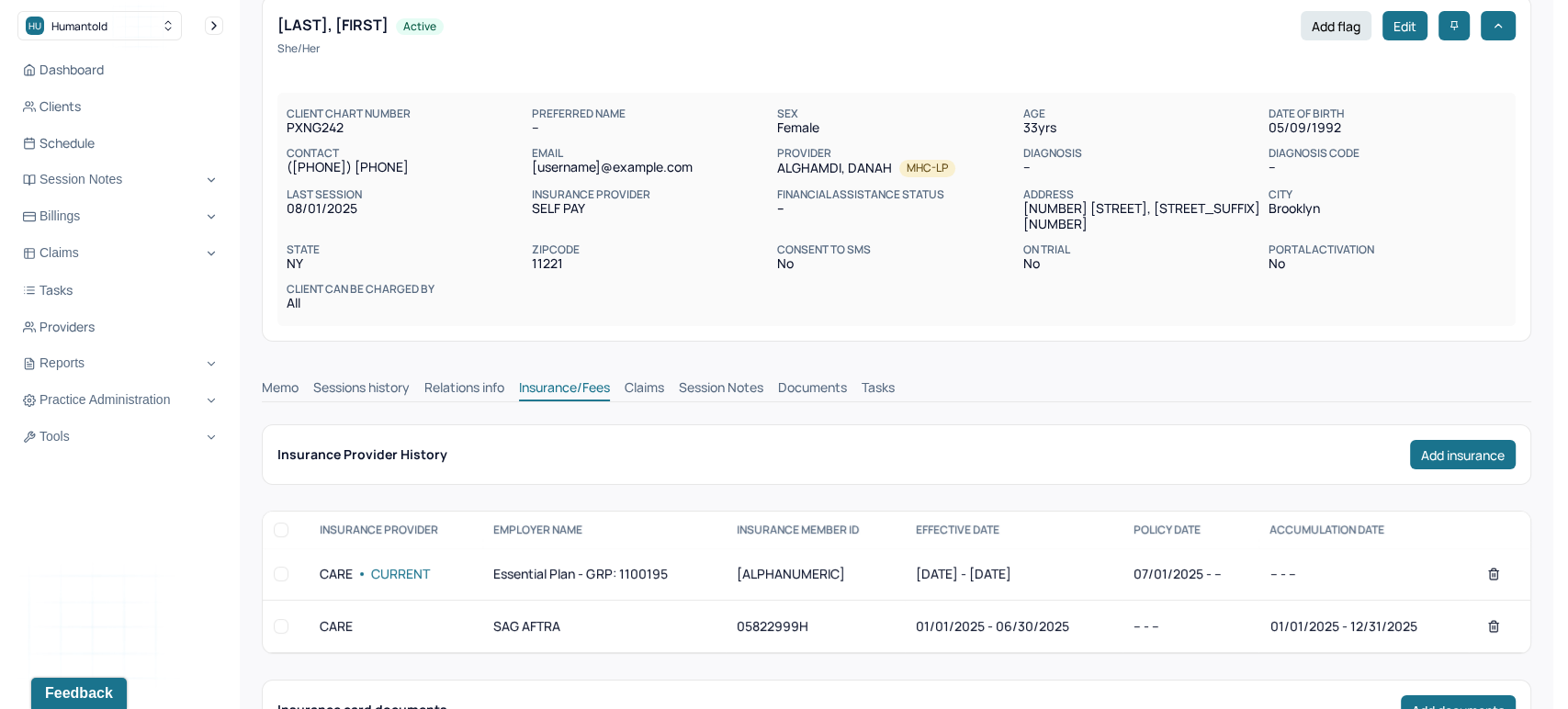 scroll, scrollTop: 204, scrollLeft: 0, axis: vertical 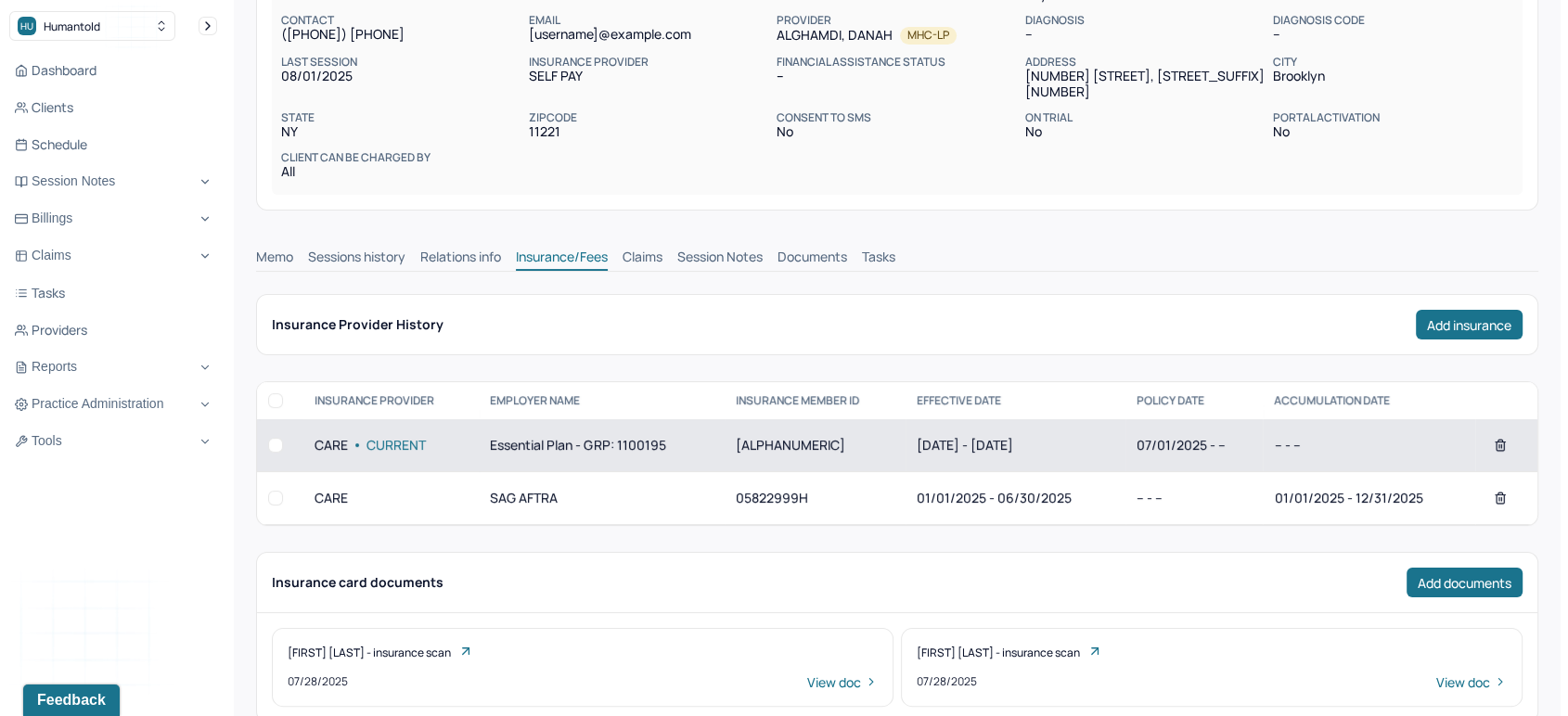 click on "K6145118801" at bounding box center (815, 445) 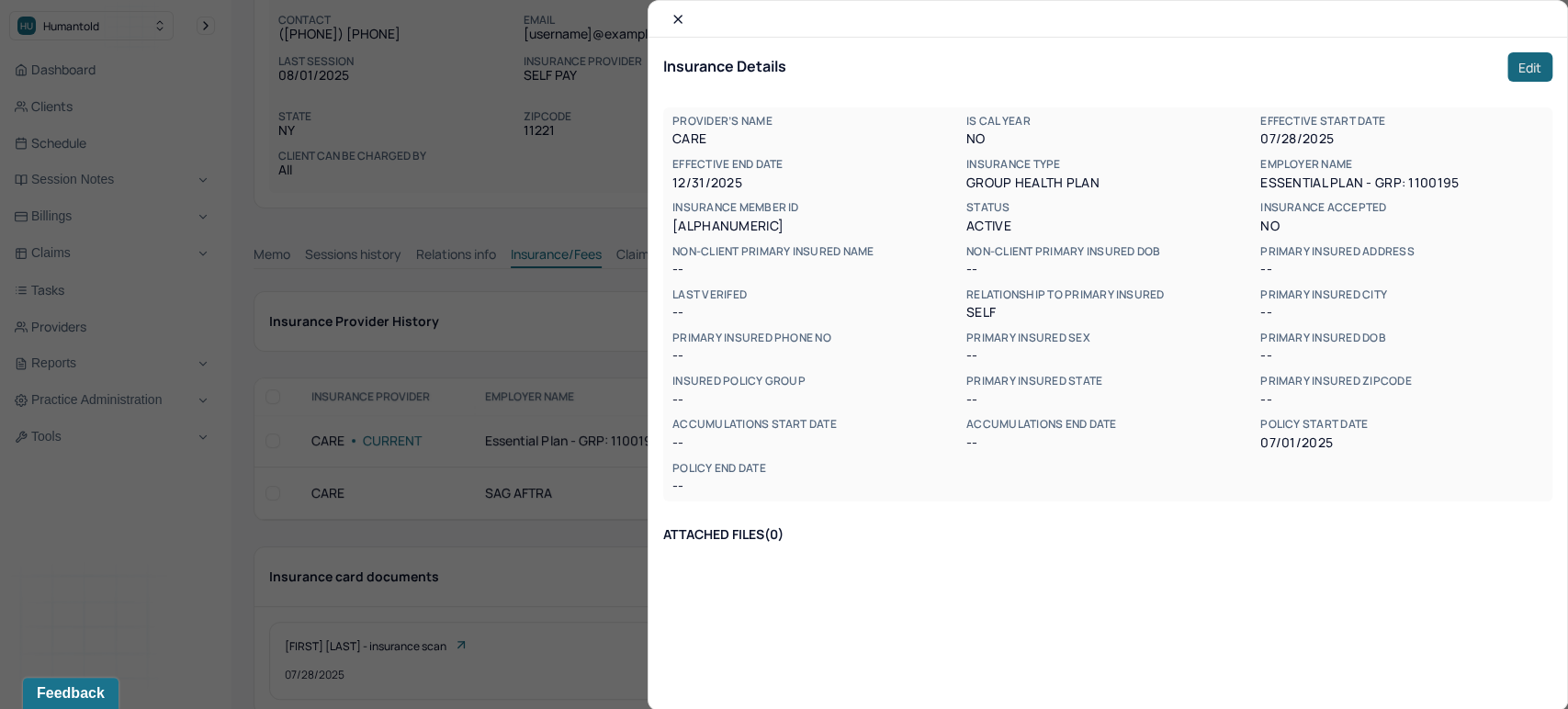 click on "Edit" at bounding box center (1529, 67) 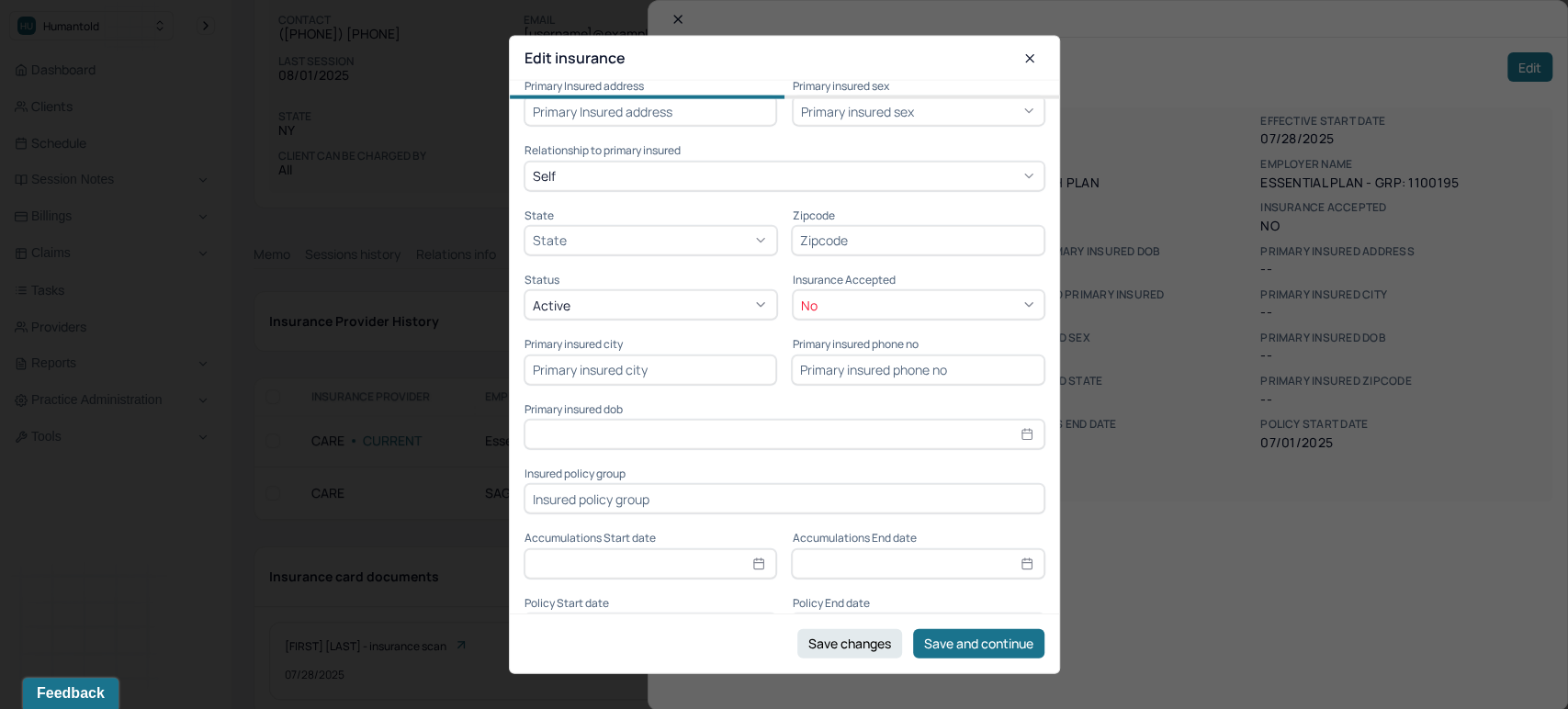 scroll, scrollTop: 510, scrollLeft: 0, axis: vertical 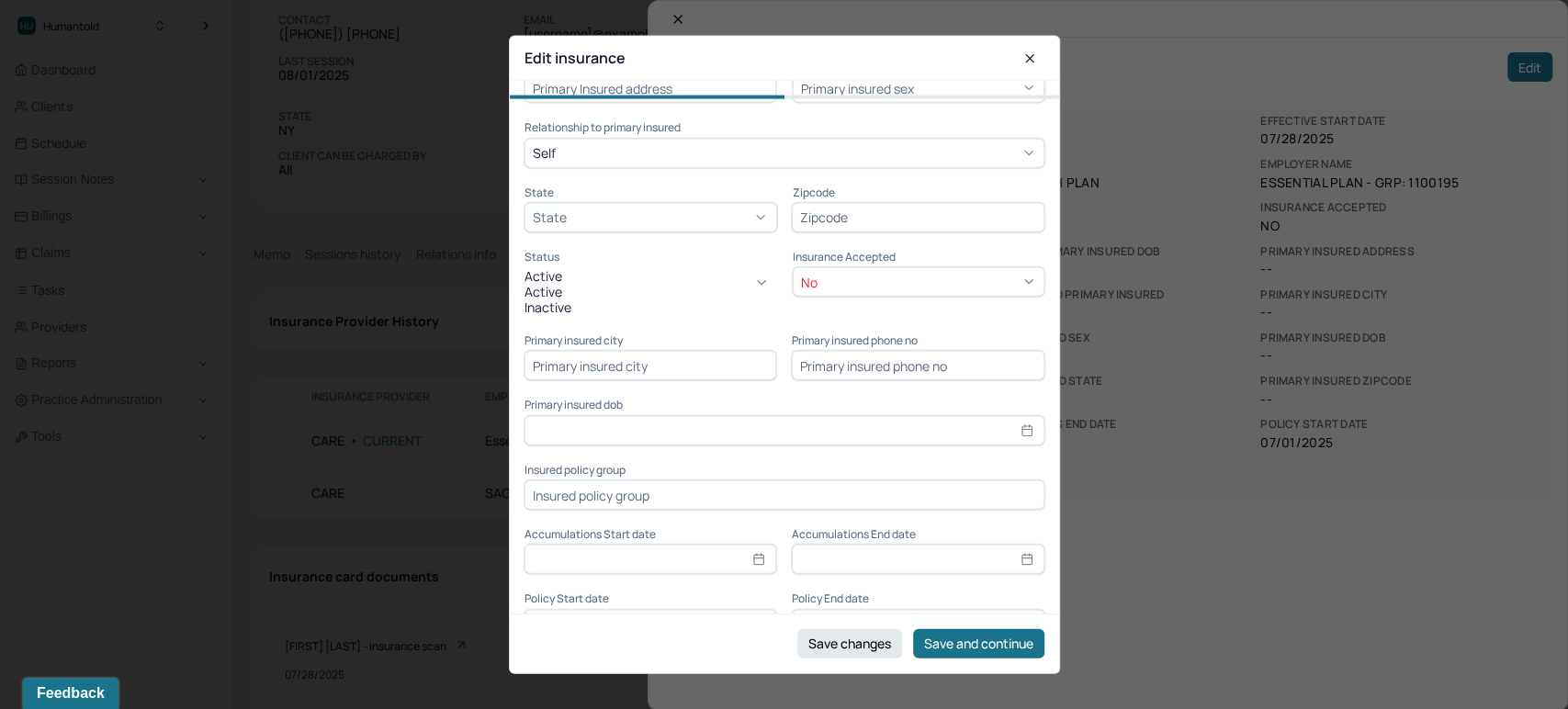 click 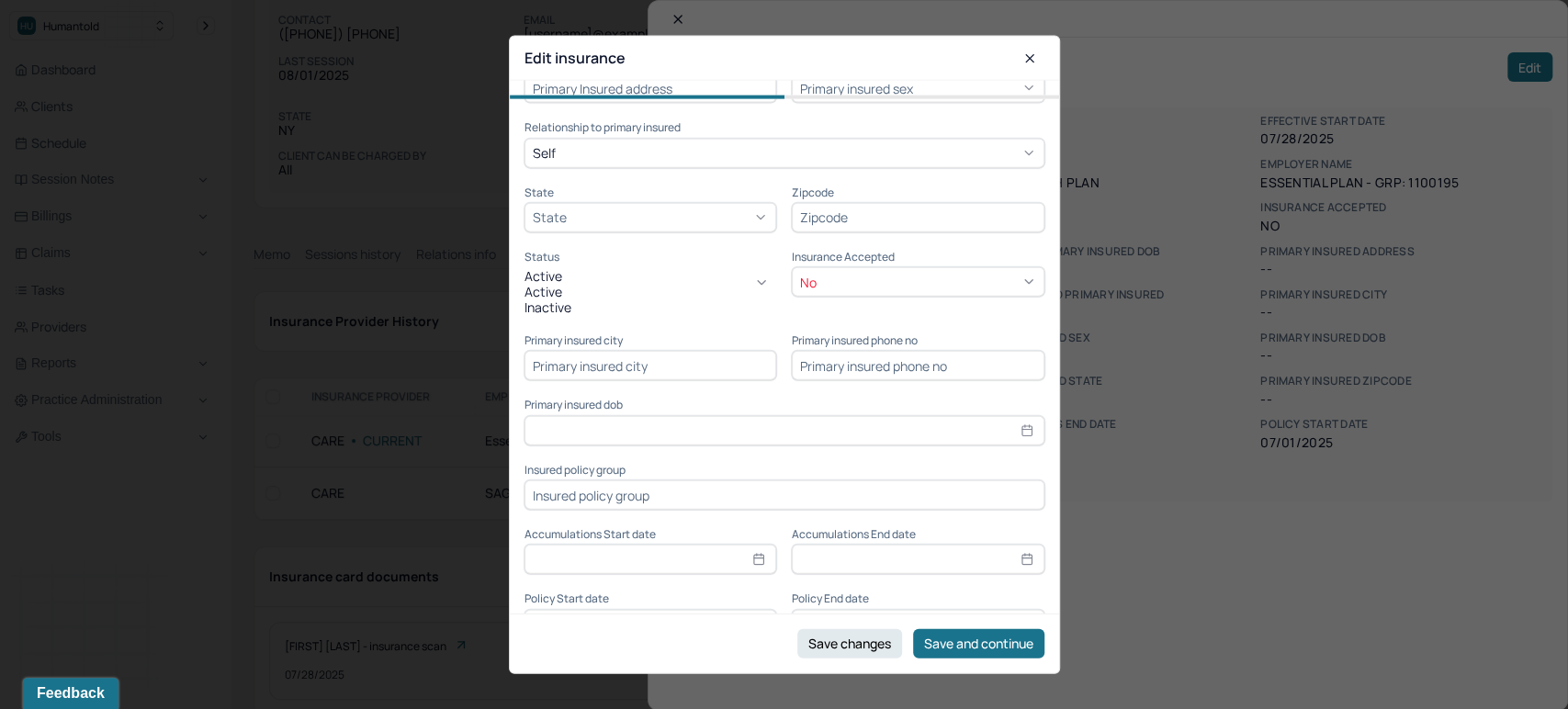 click on "Inactive" at bounding box center [650, 308] 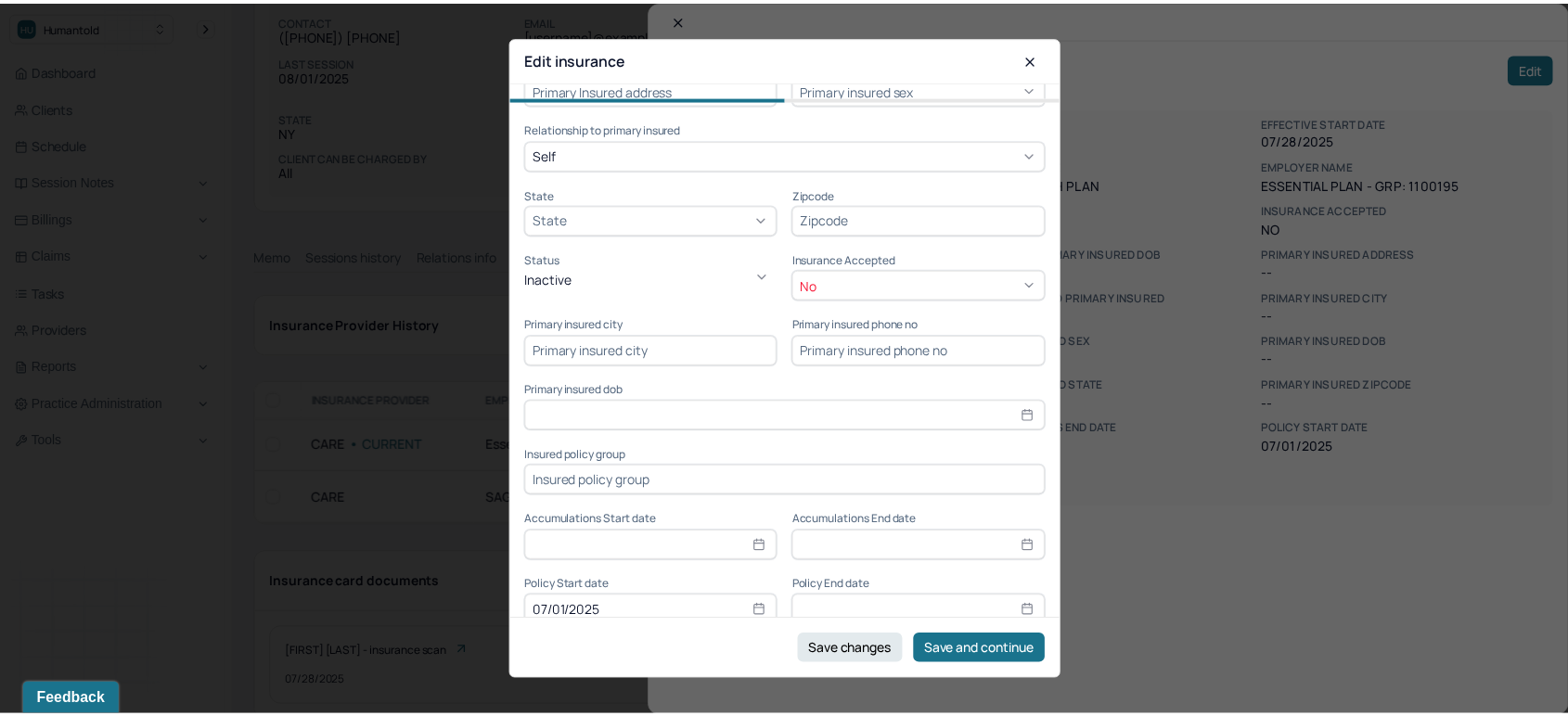 scroll, scrollTop: 535, scrollLeft: 0, axis: vertical 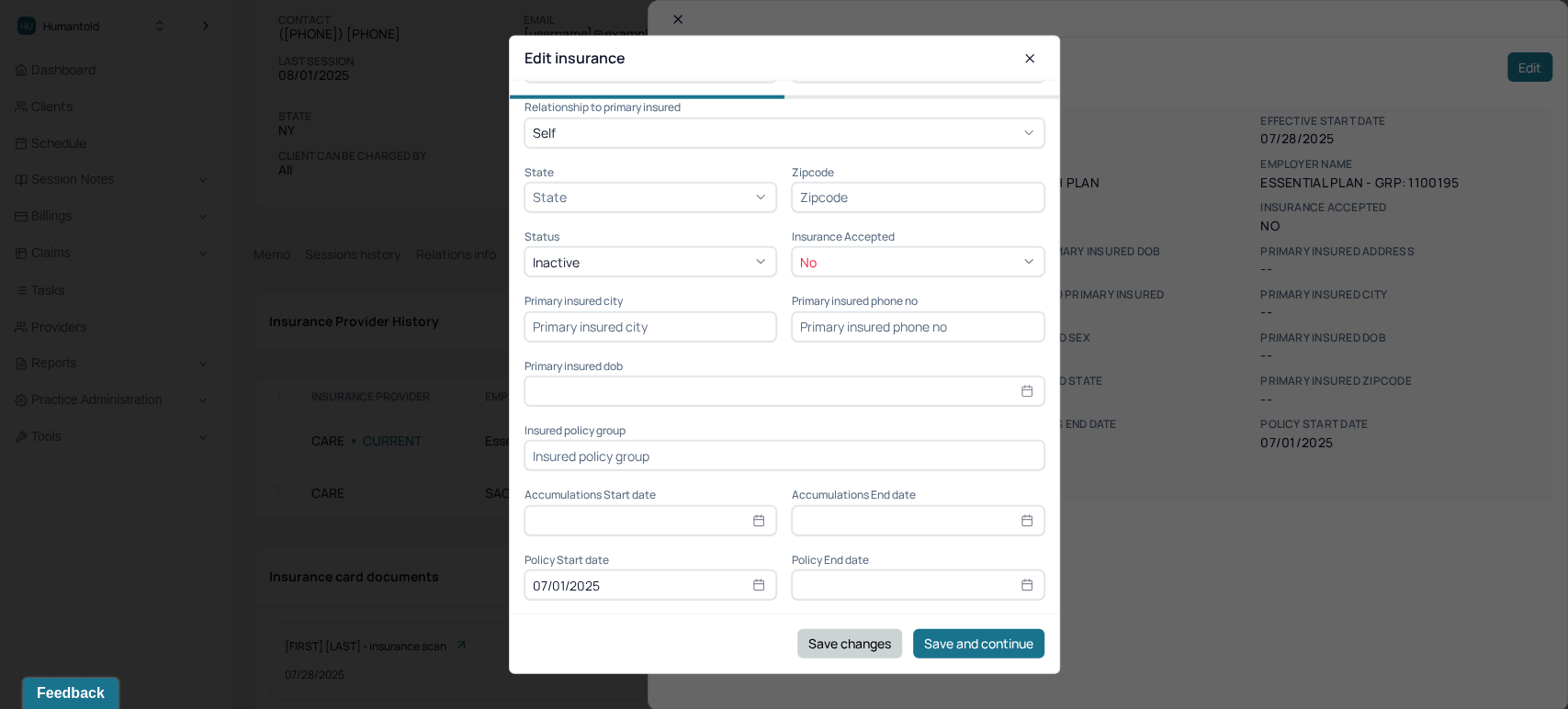 click on "Save changes" at bounding box center [850, 643] 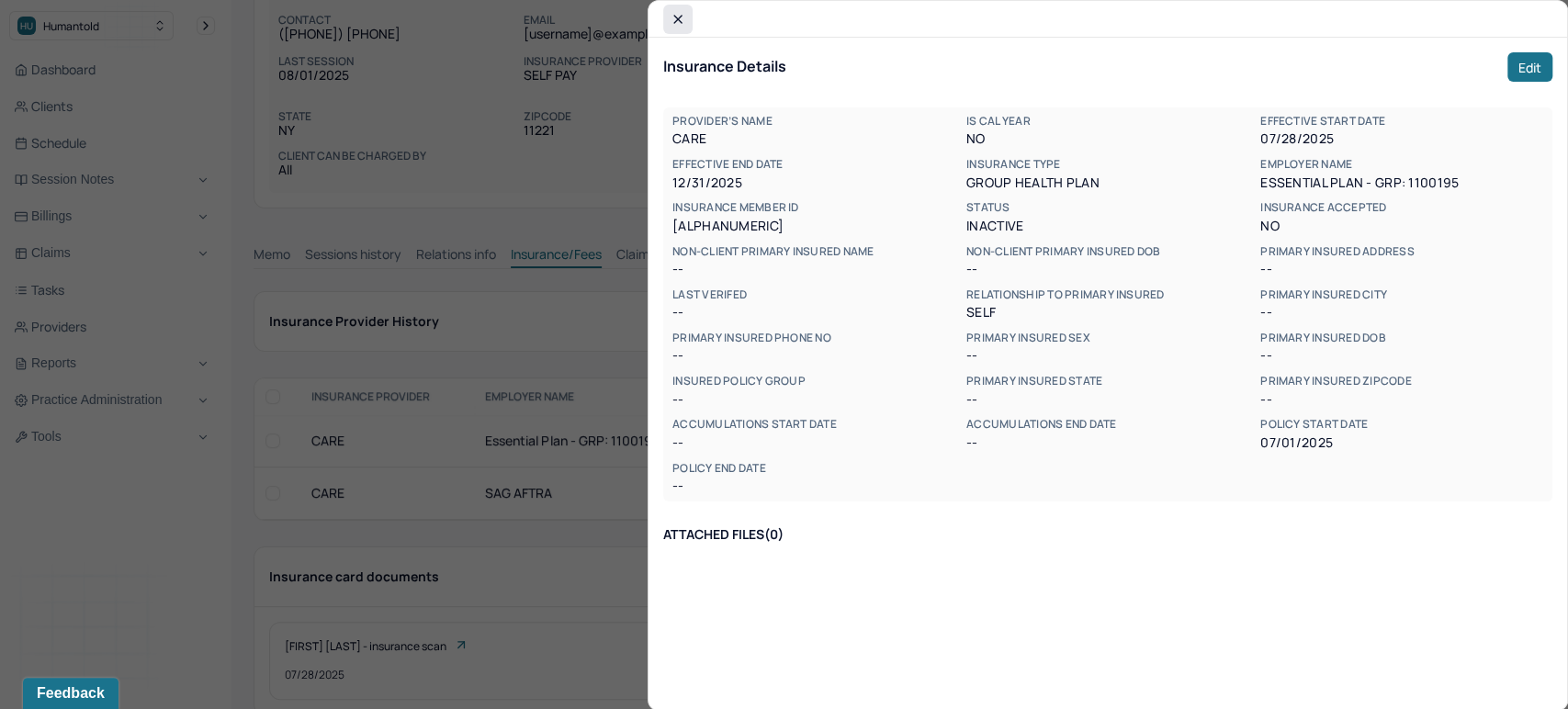 click 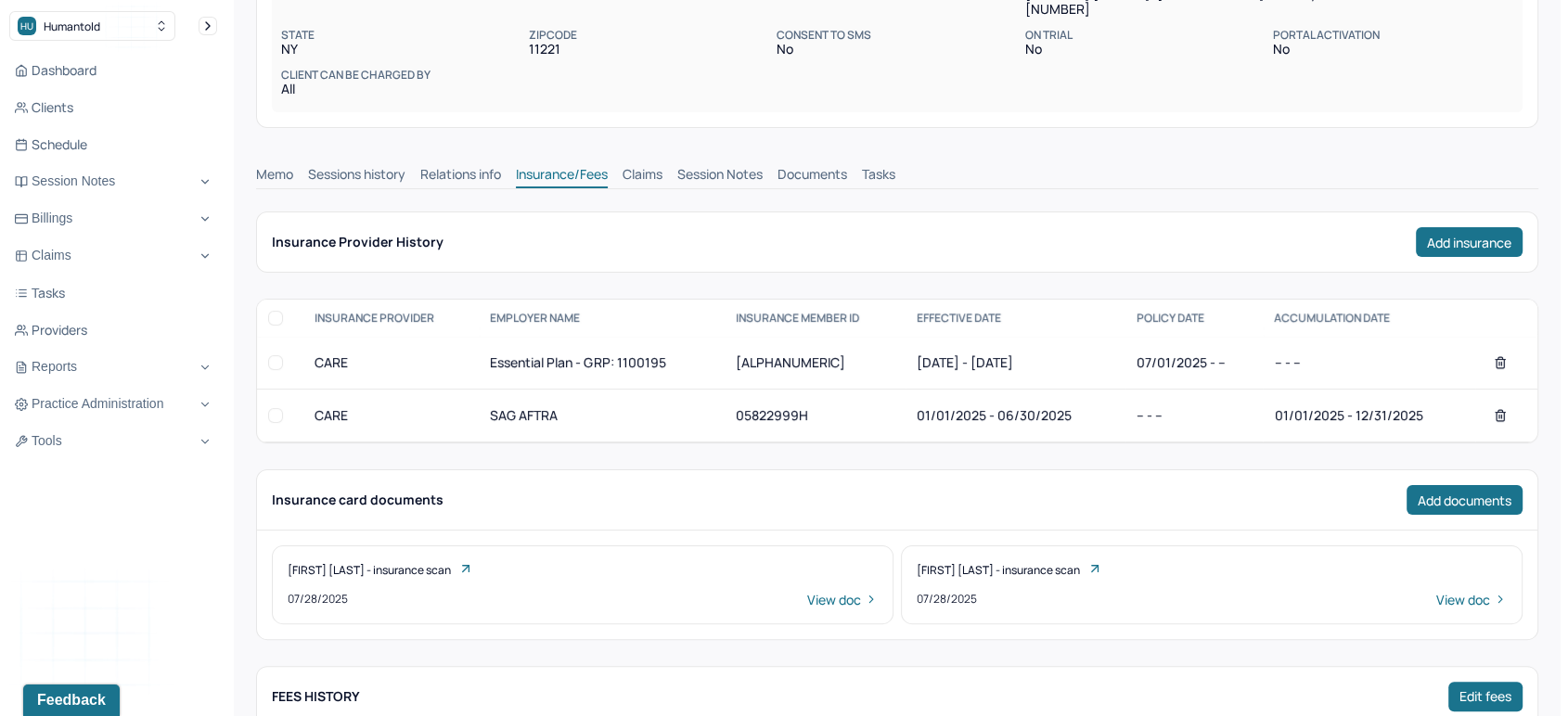 scroll, scrollTop: 309, scrollLeft: 0, axis: vertical 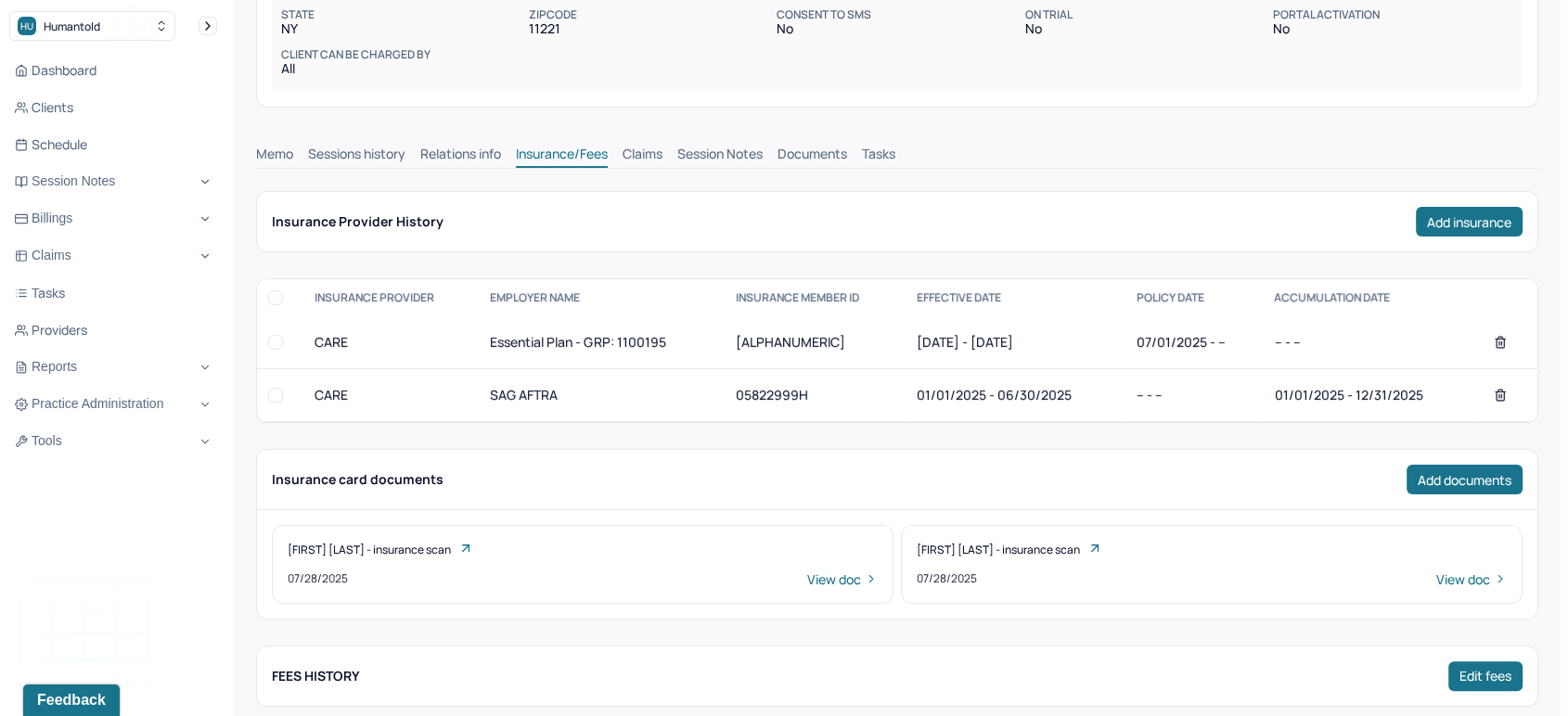 click on "Memo" at bounding box center [275, 156] 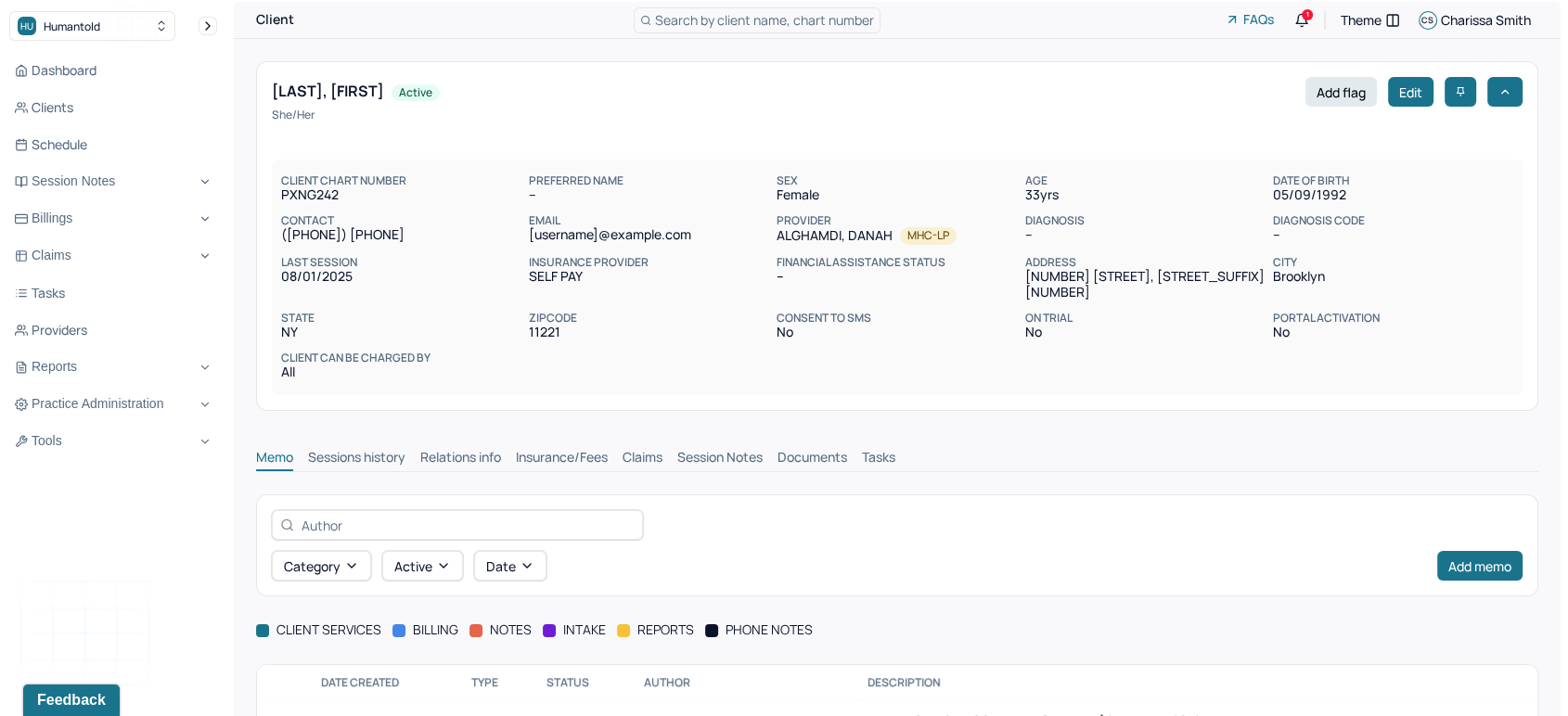 scroll, scrollTop: 0, scrollLeft: 0, axis: both 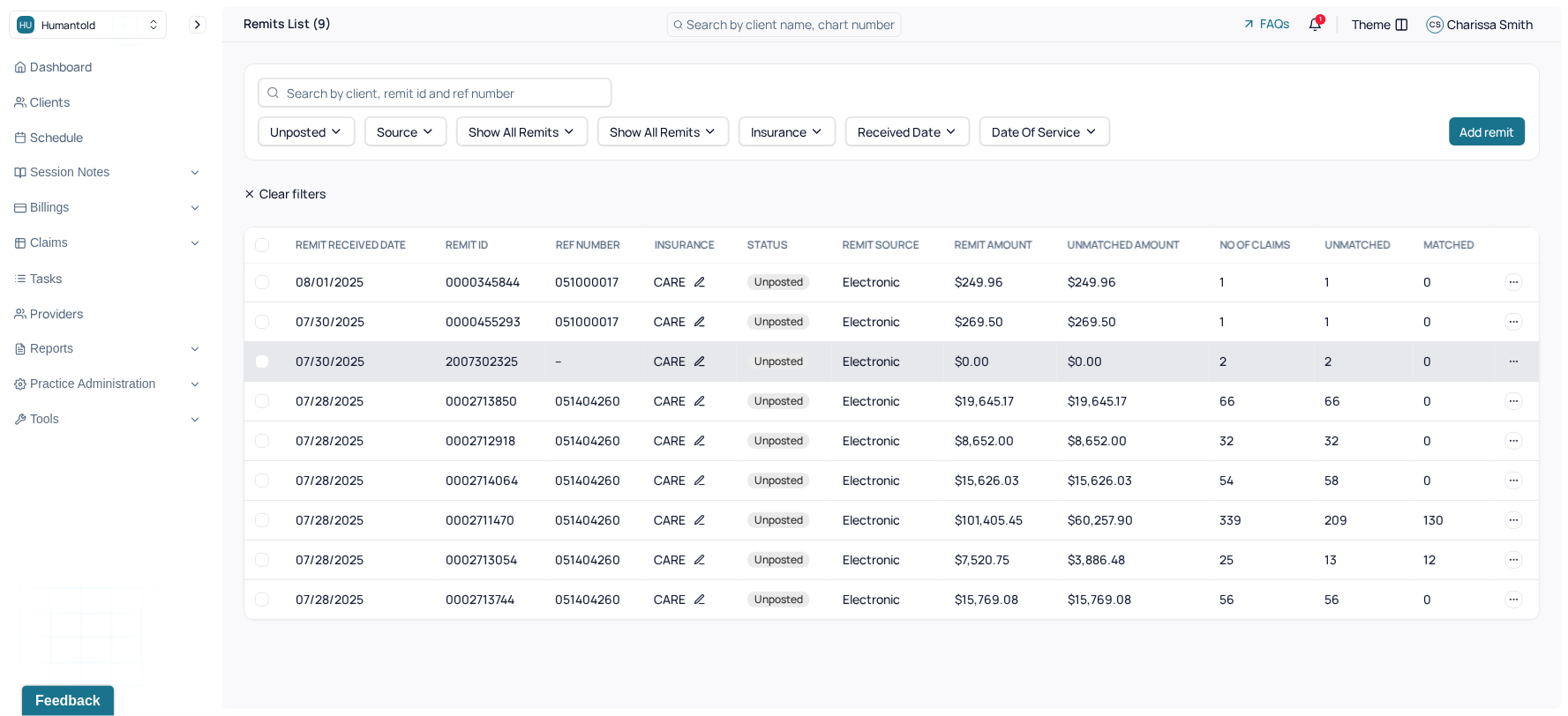click on "CARE" at bounding box center (671, 362) 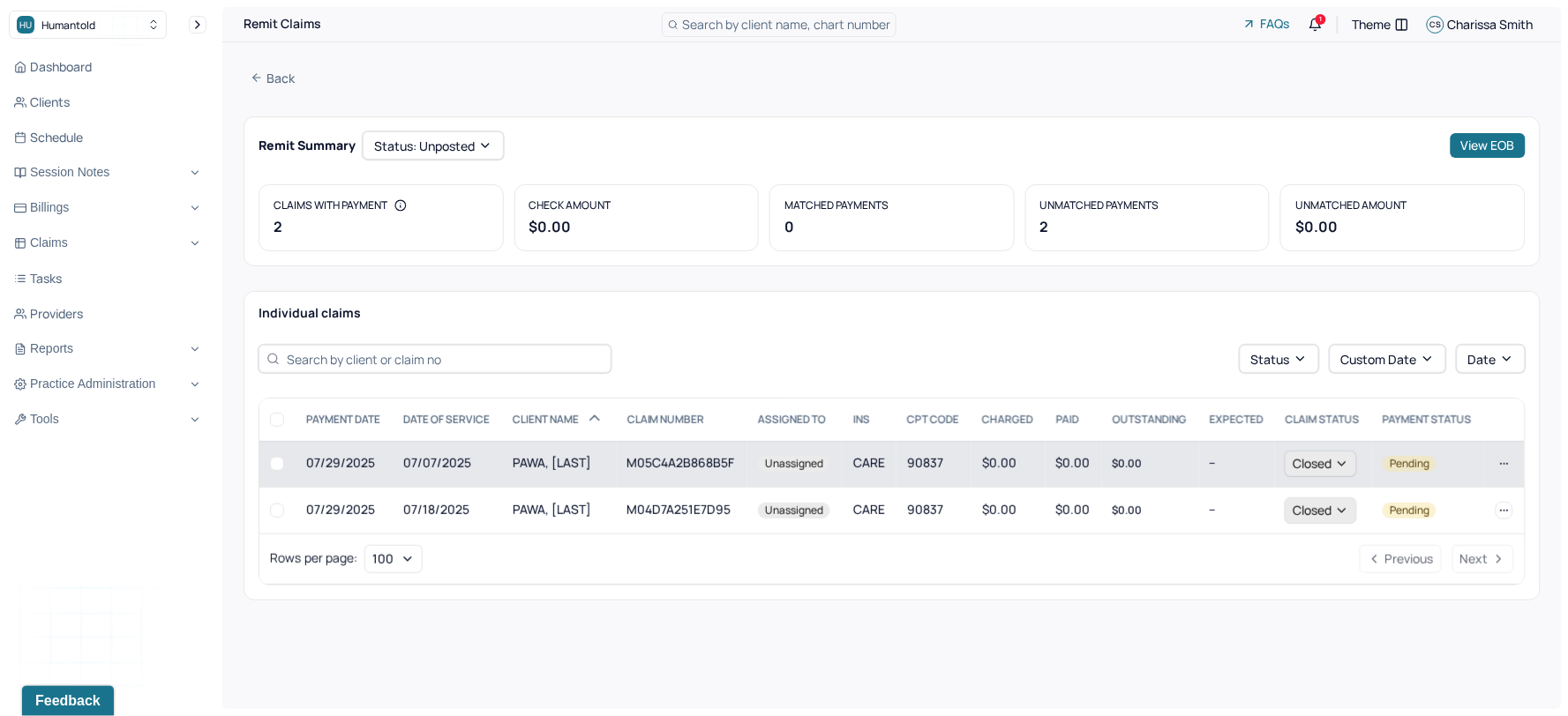 click on "M05C4A2B868B5F" at bounding box center [682, 464] 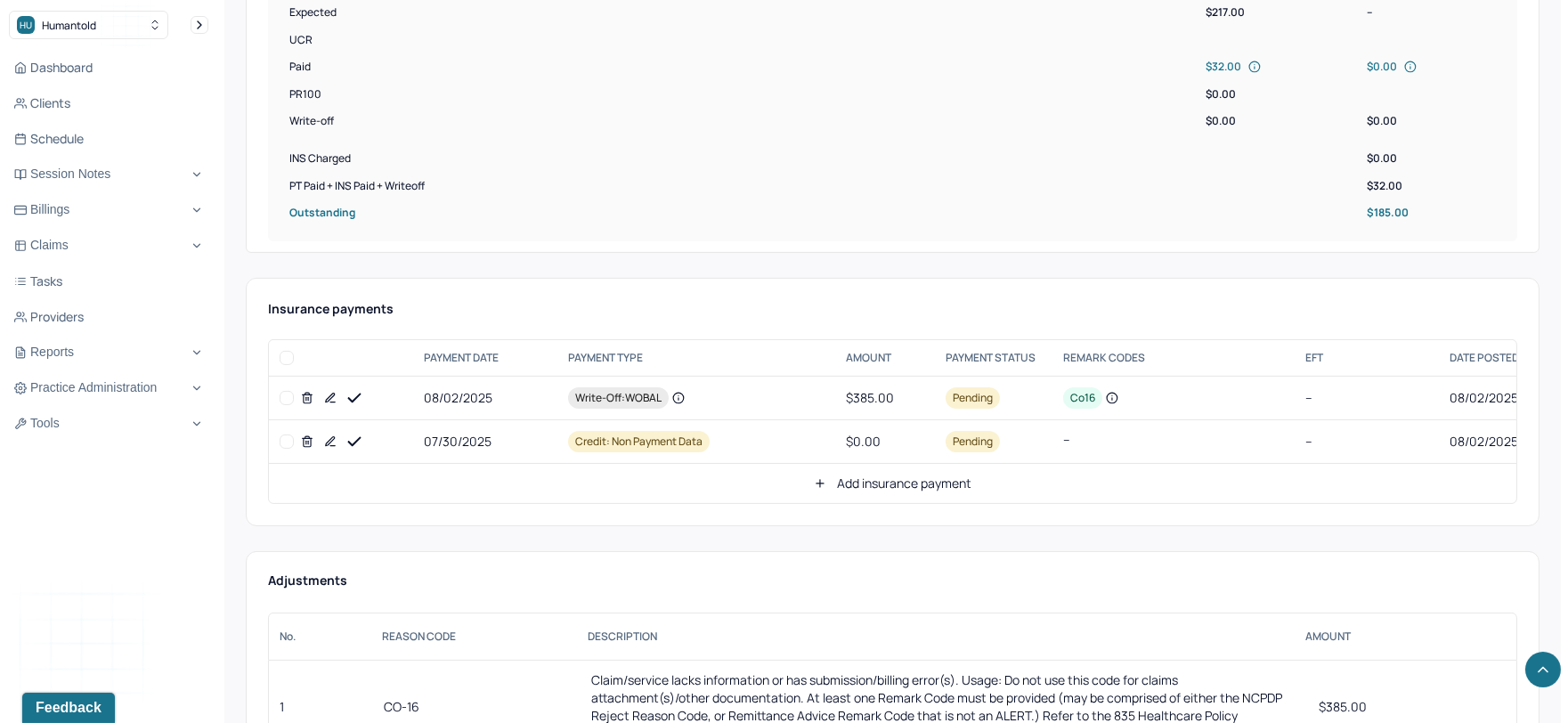 scroll, scrollTop: 791, scrollLeft: 0, axis: vertical 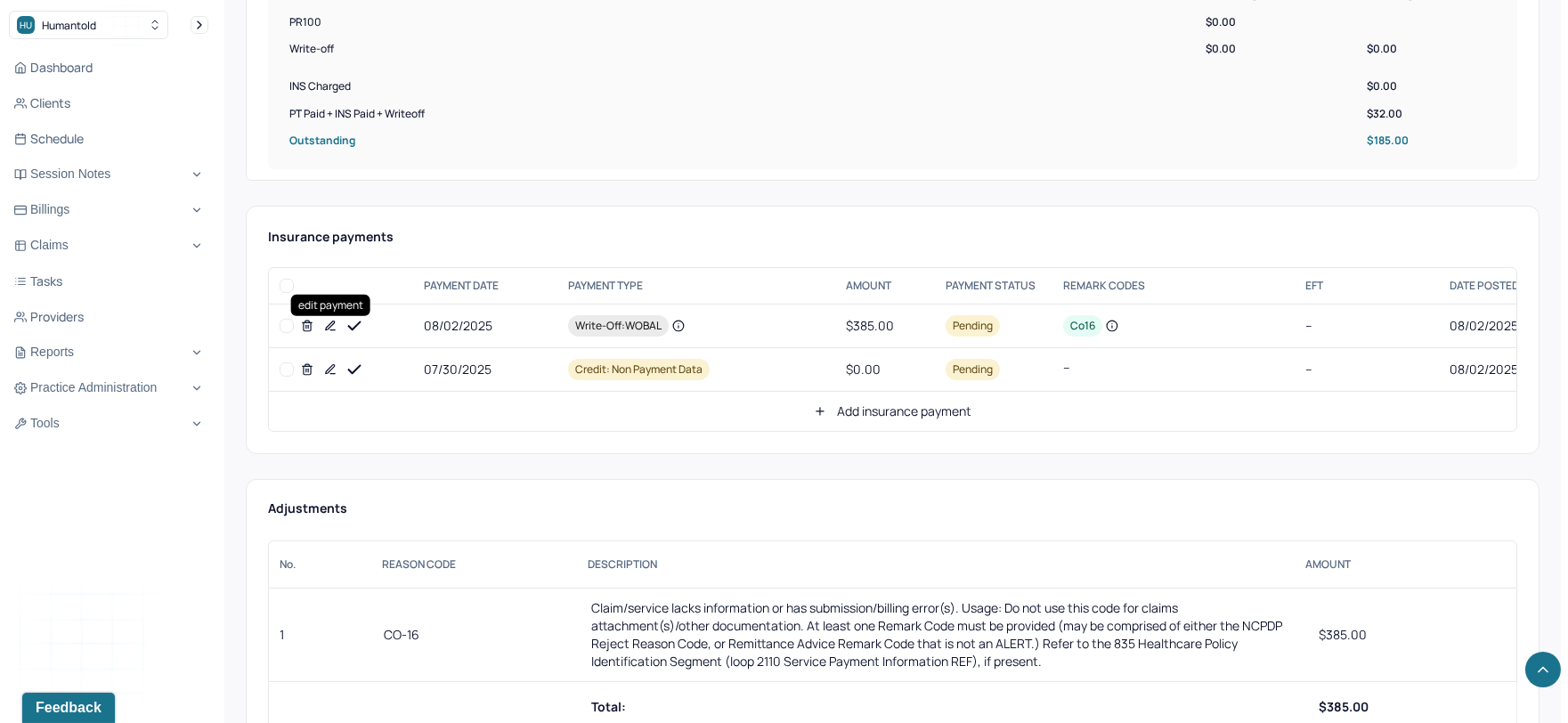 click 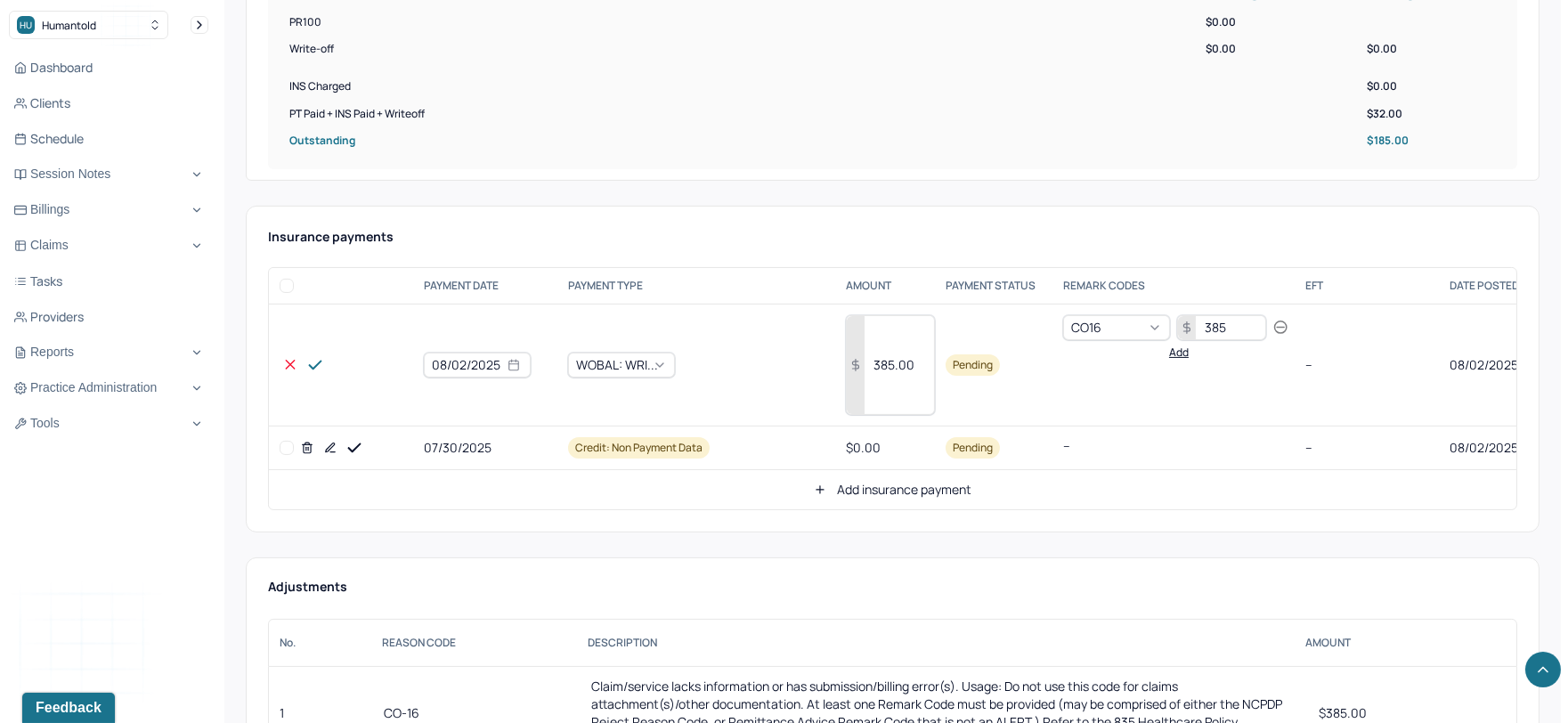 click on "385.00" at bounding box center [890, 365] 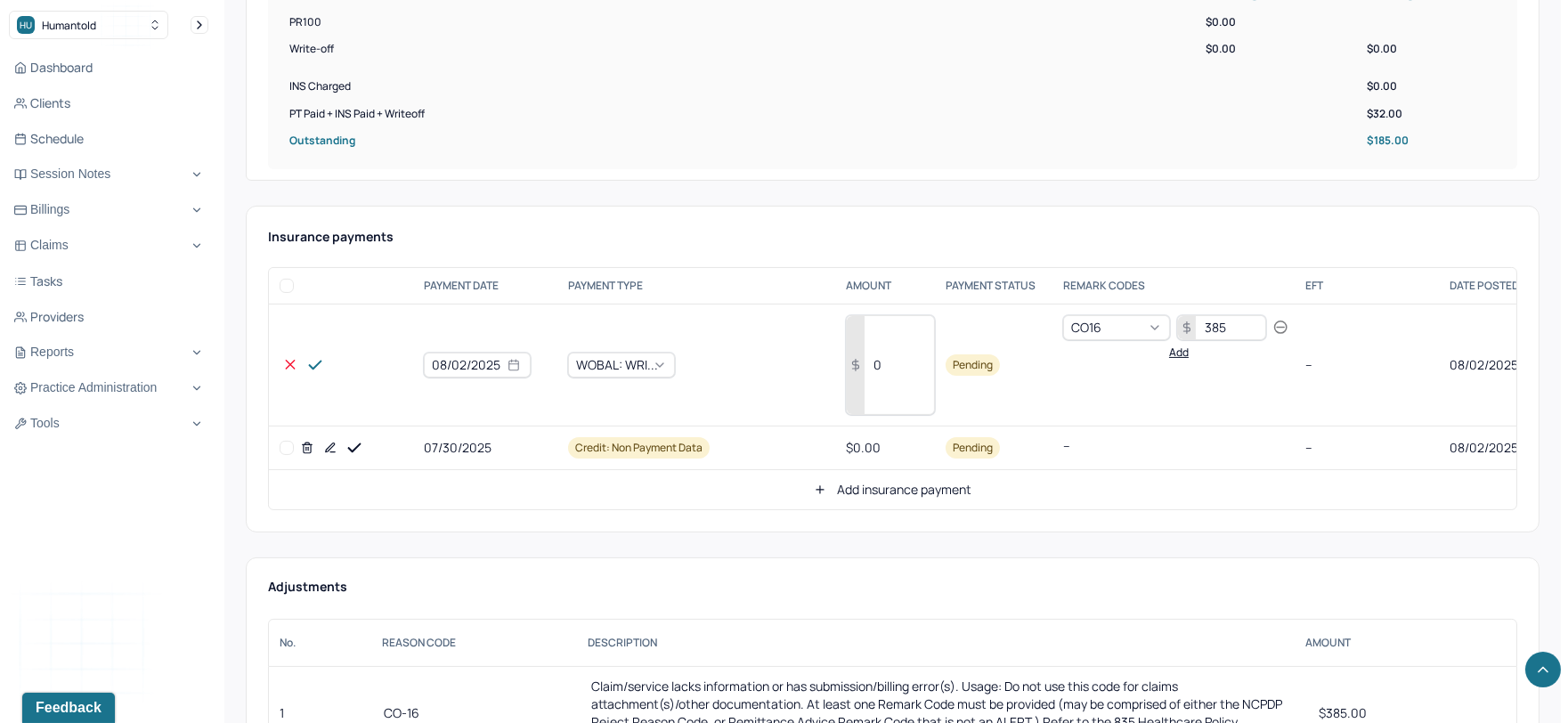 type on "0" 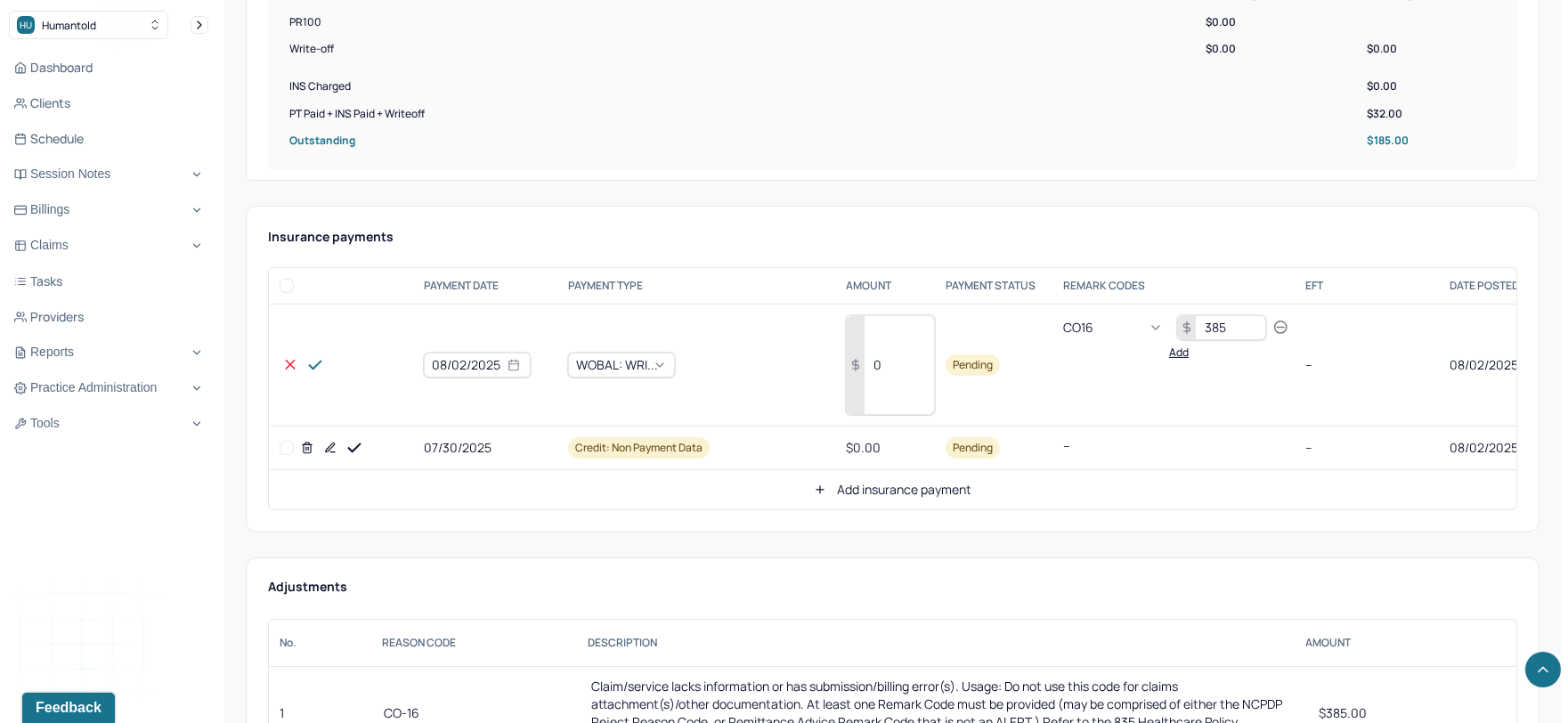 click at bounding box center (1133, 328) 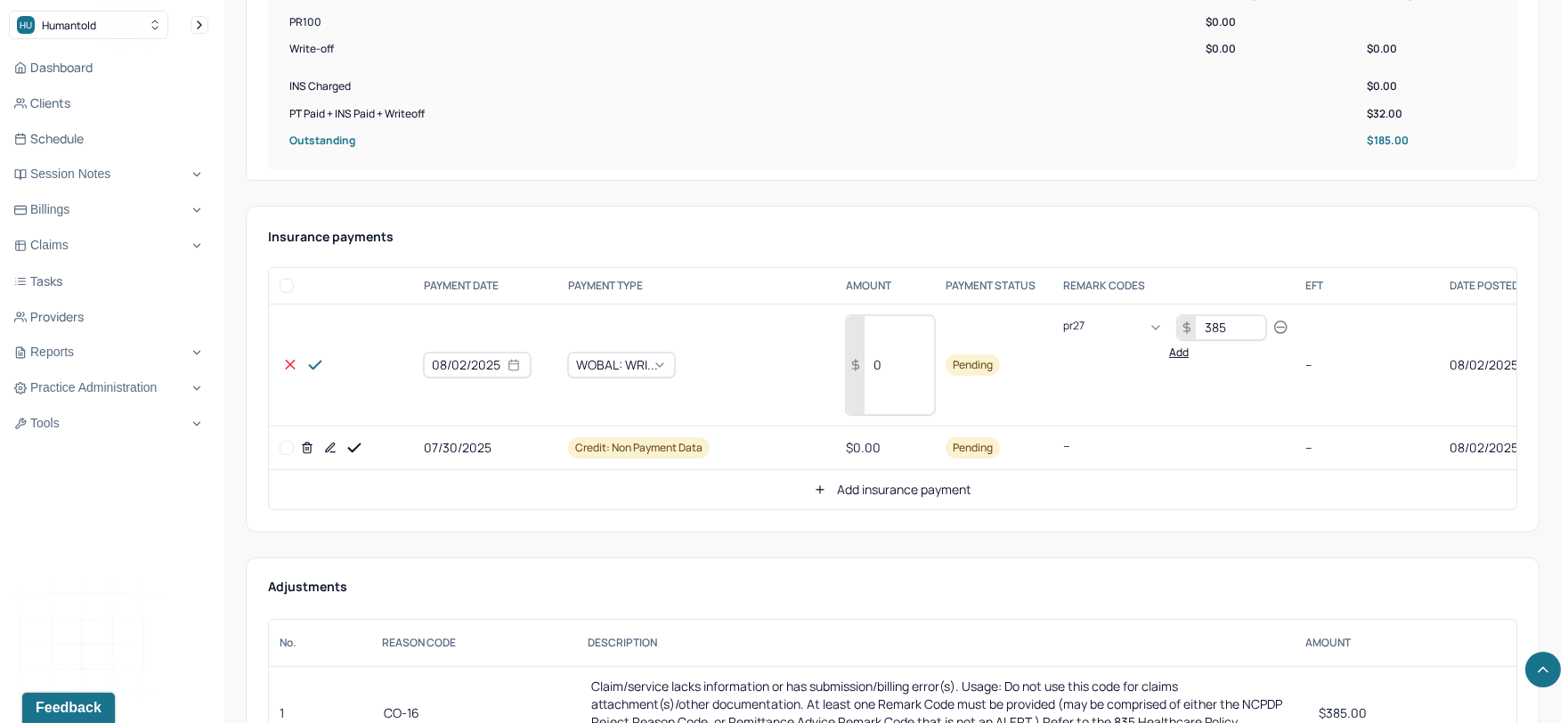 drag, startPoint x: 1092, startPoint y: 325, endPoint x: 1057, endPoint y: 332, distance: 35.693137 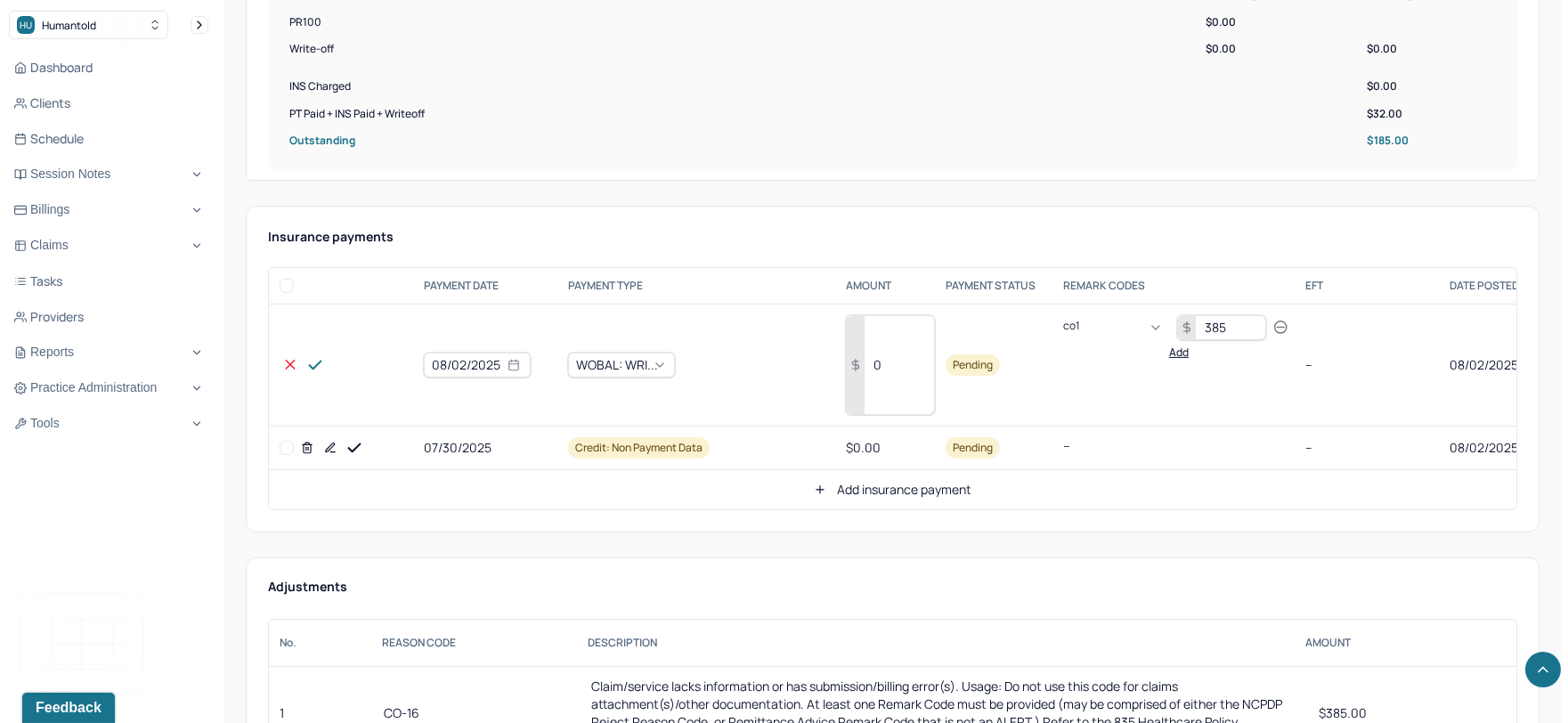 type on "co16" 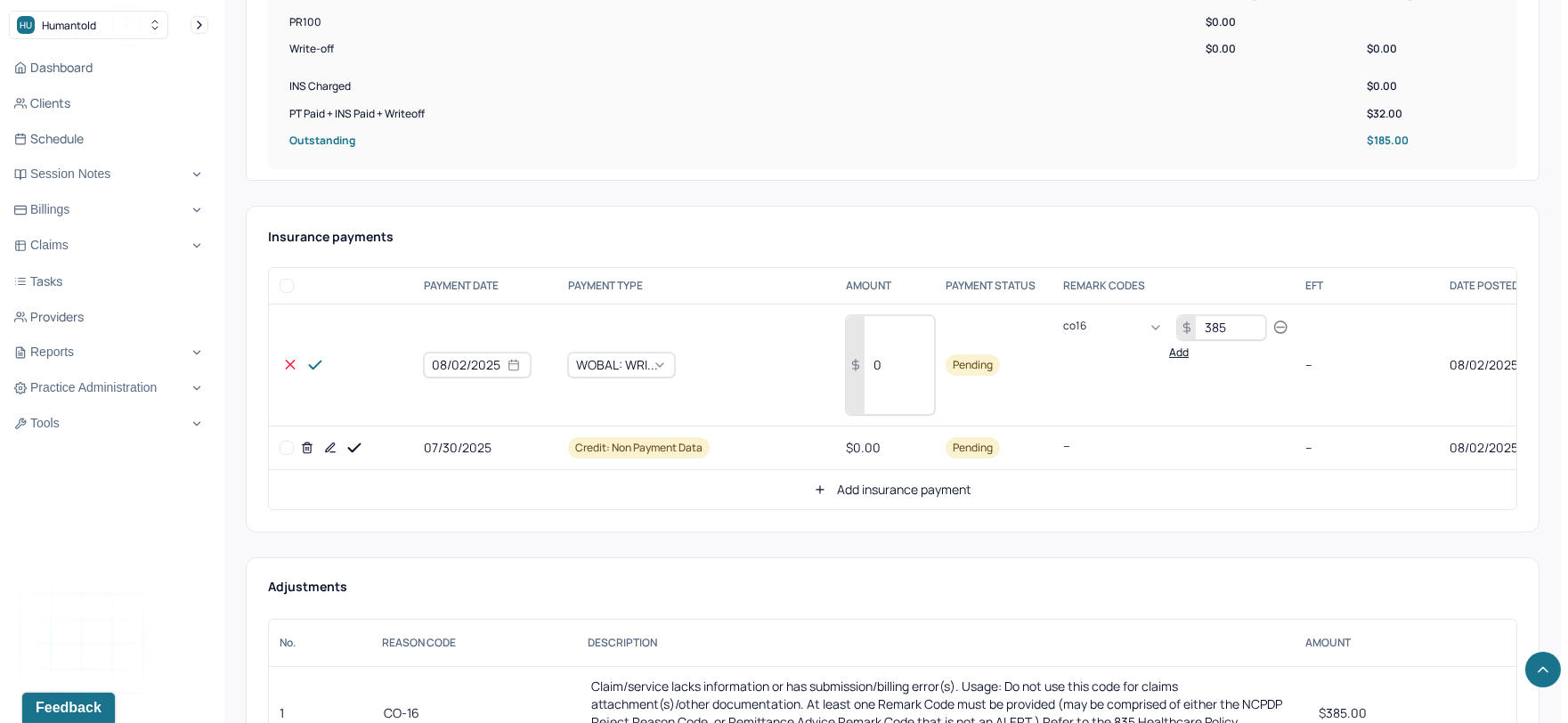 type 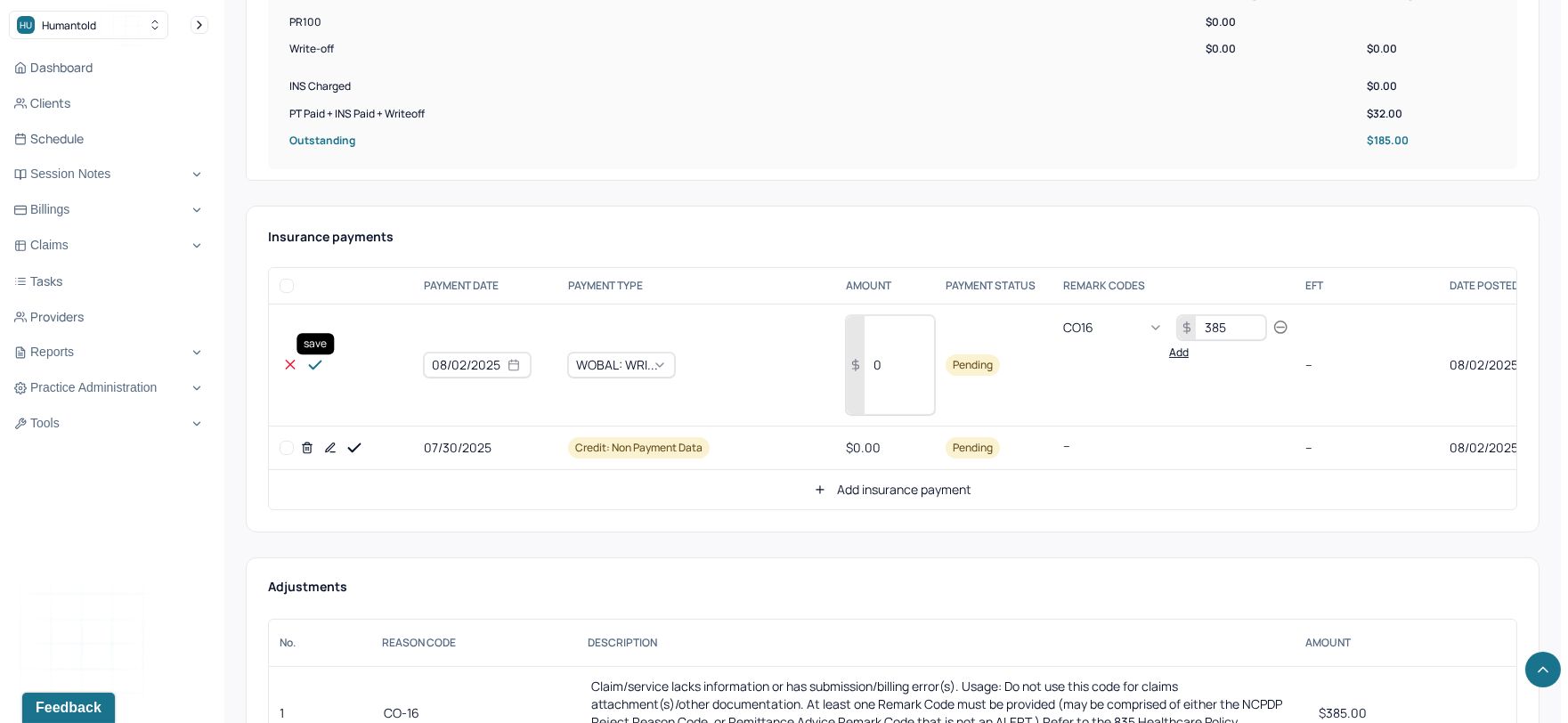 click 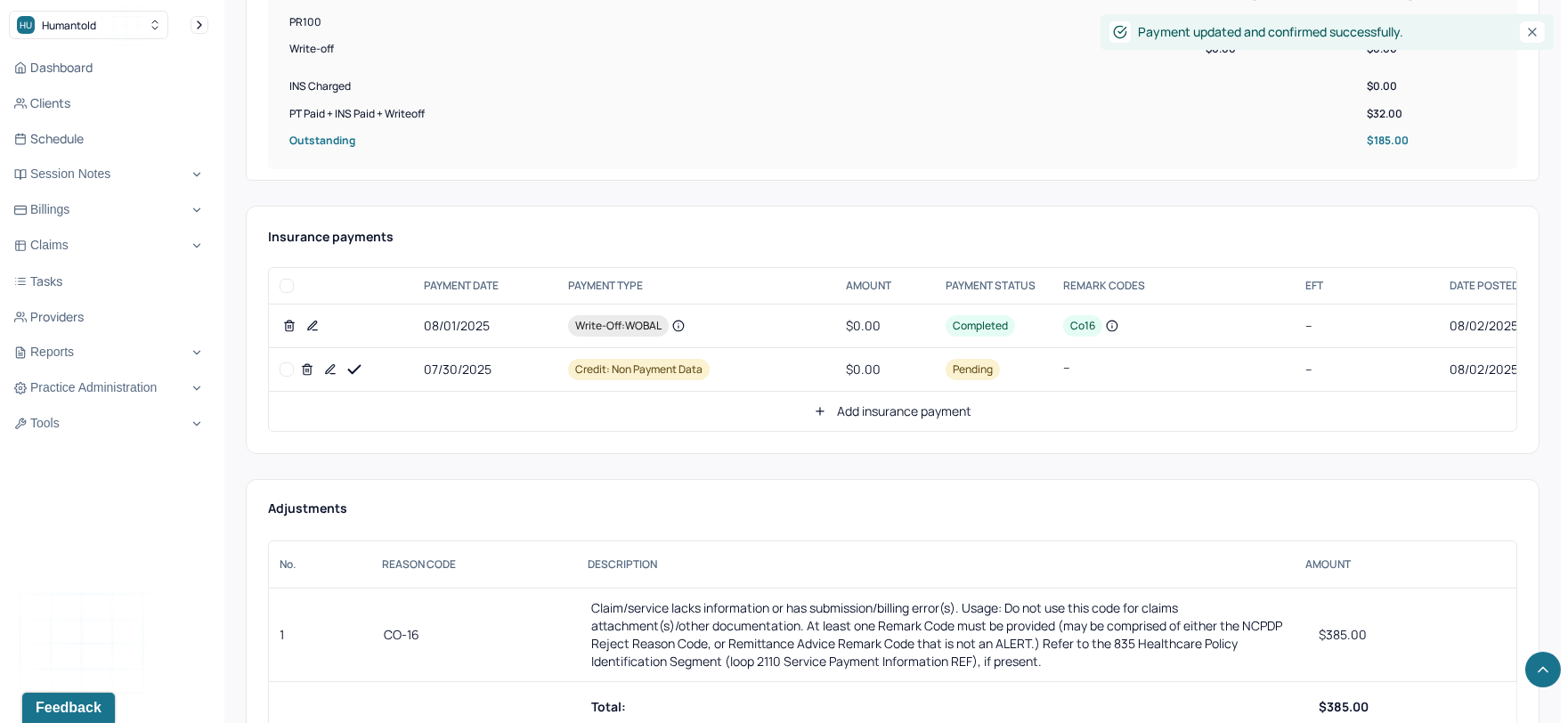 click on "[DATE] Credit:   non payment data $0.00 Pending -- -- [DATE] Mantle --" at bounding box center (1053, 370) 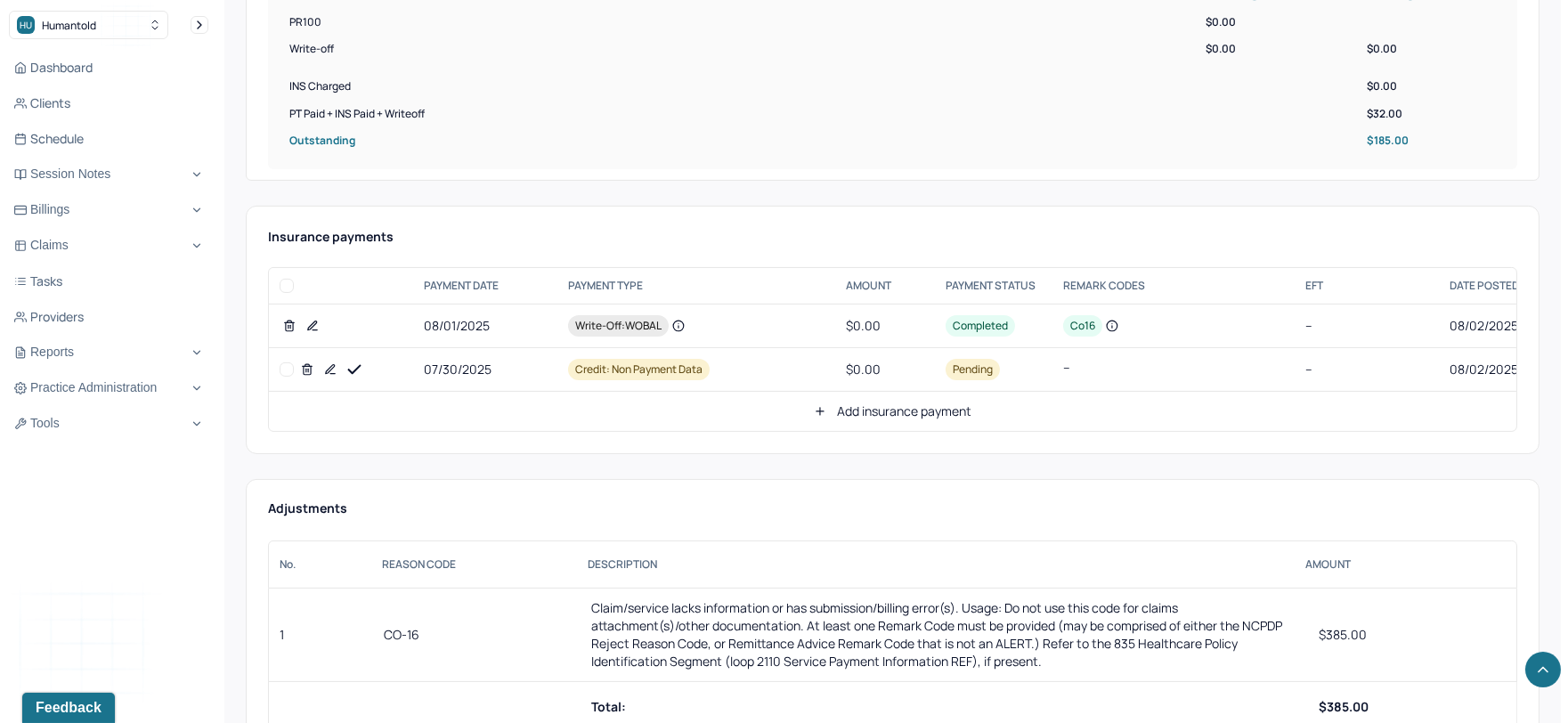 scroll, scrollTop: 0, scrollLeft: 321, axis: horizontal 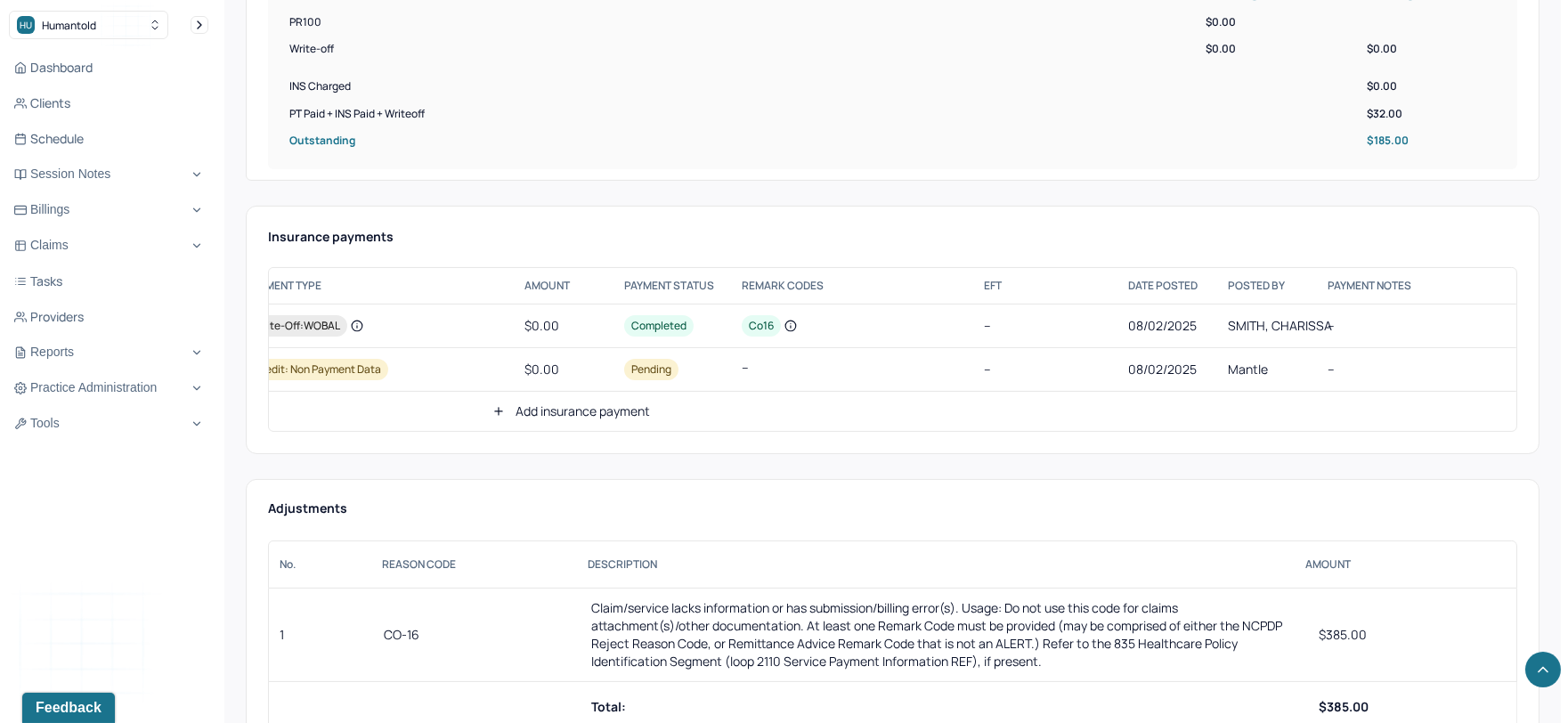 click on "--" at bounding box center [1417, 370] 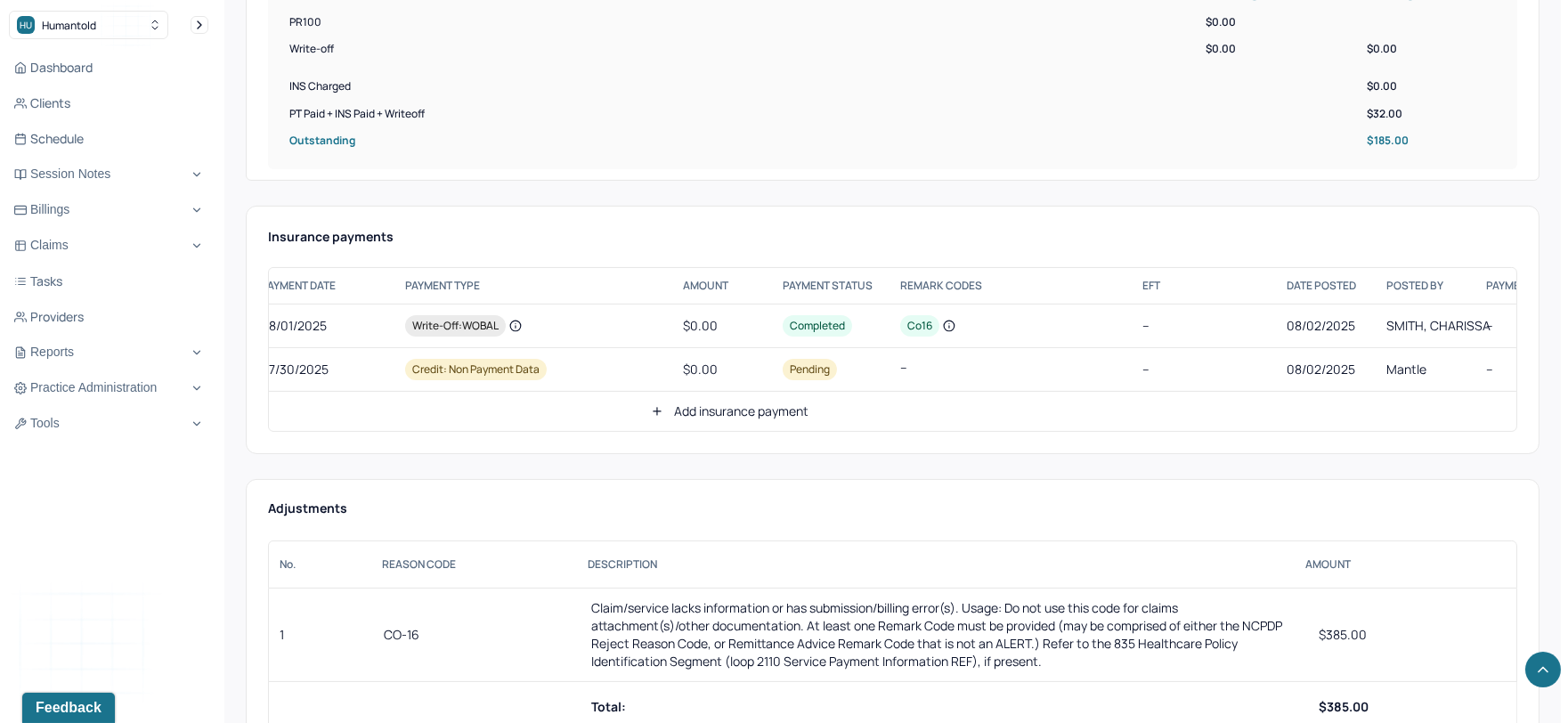 scroll, scrollTop: 0, scrollLeft: 0, axis: both 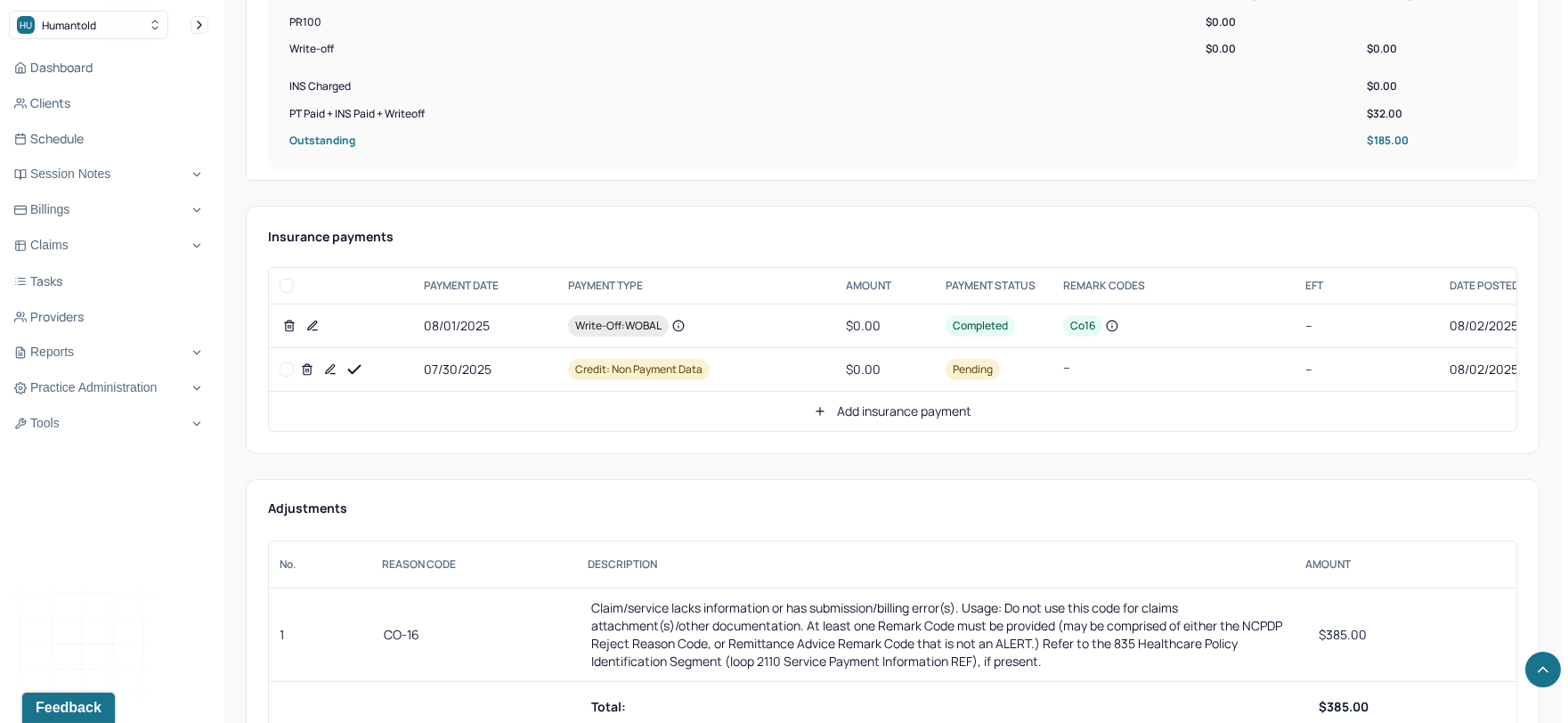 click 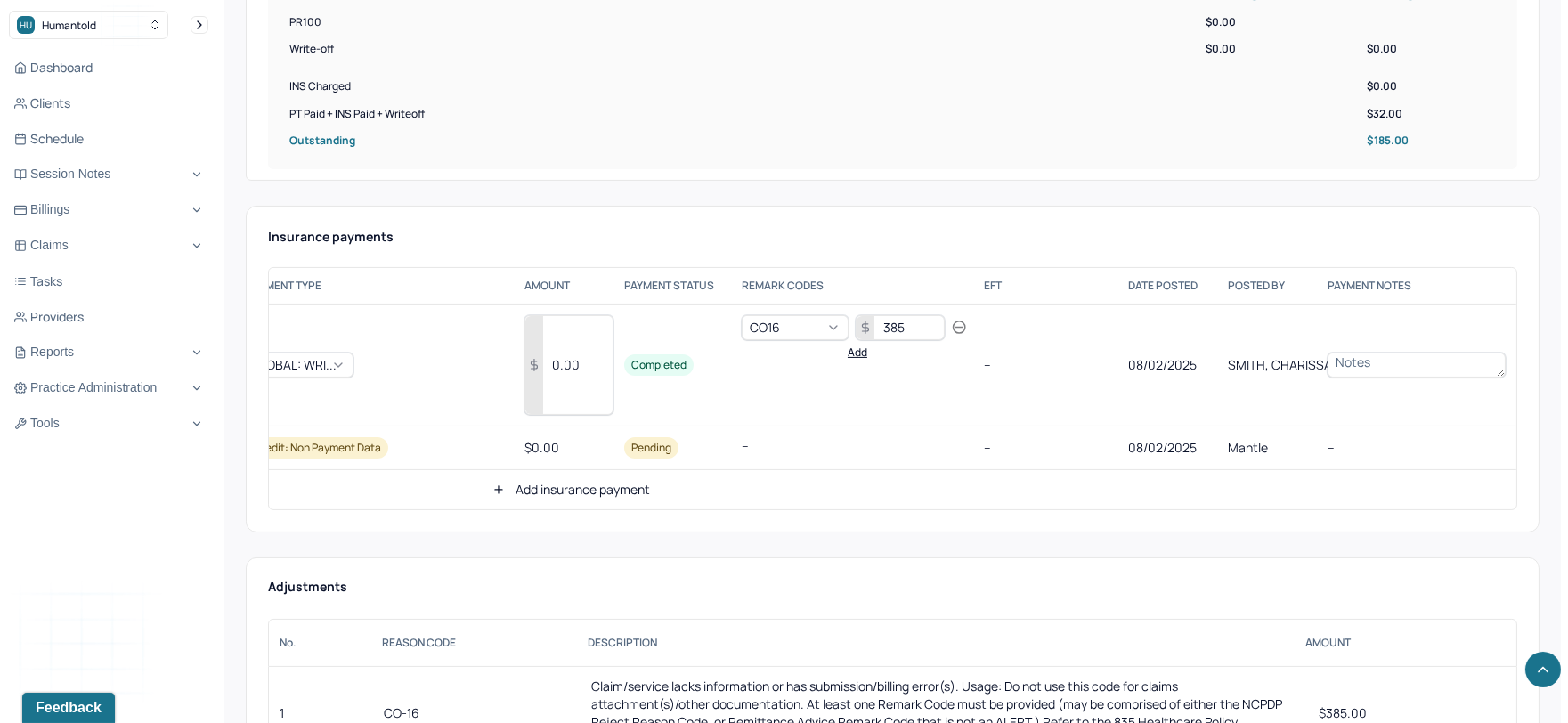 scroll, scrollTop: 0, scrollLeft: 0, axis: both 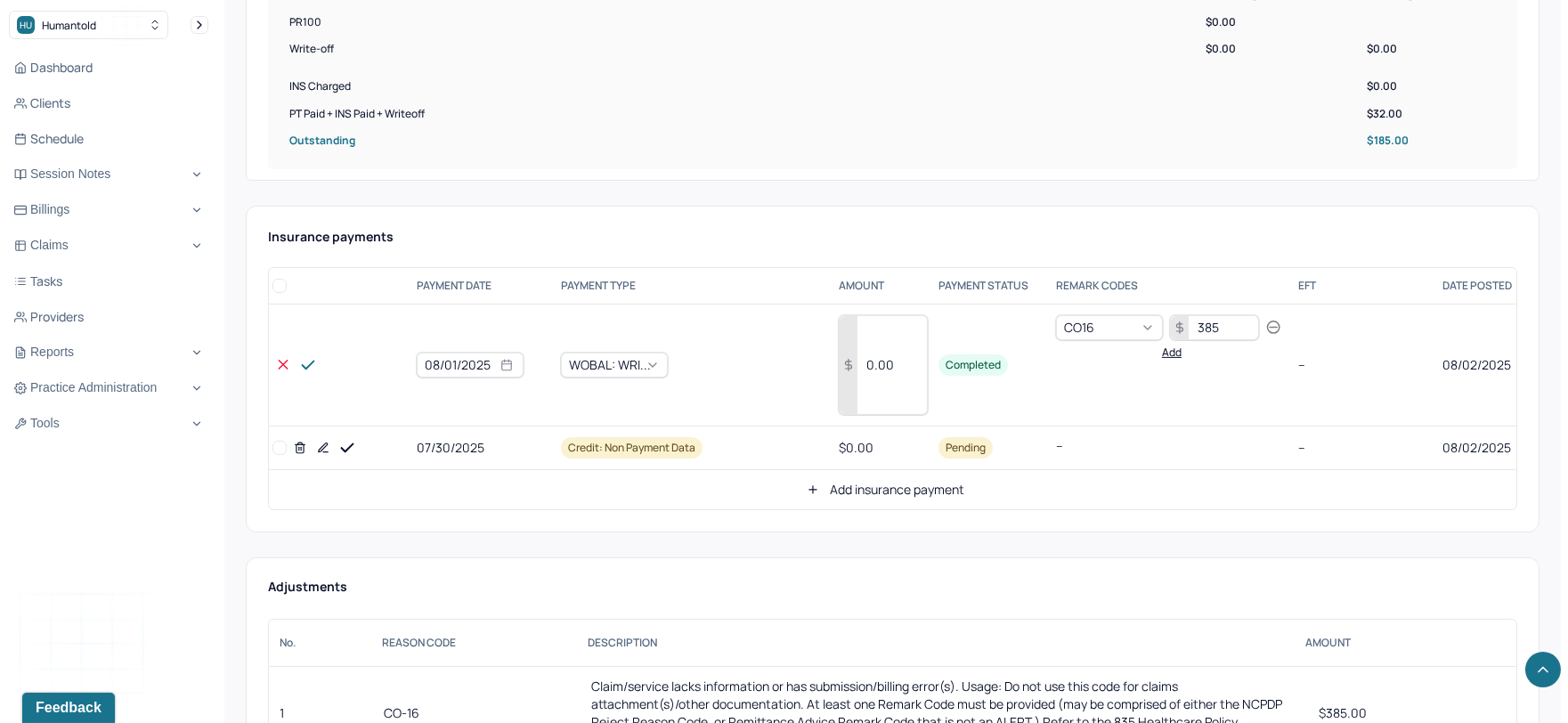 click 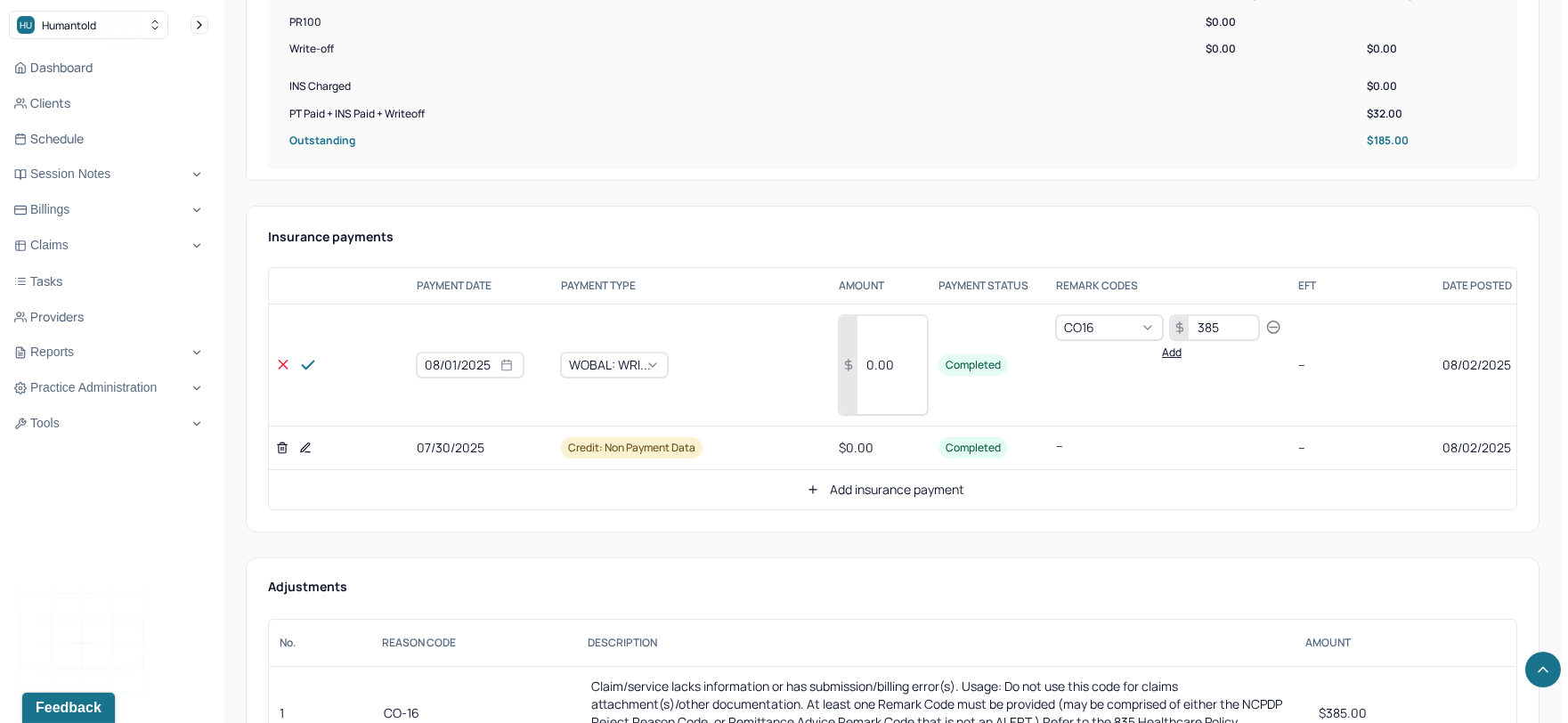 click 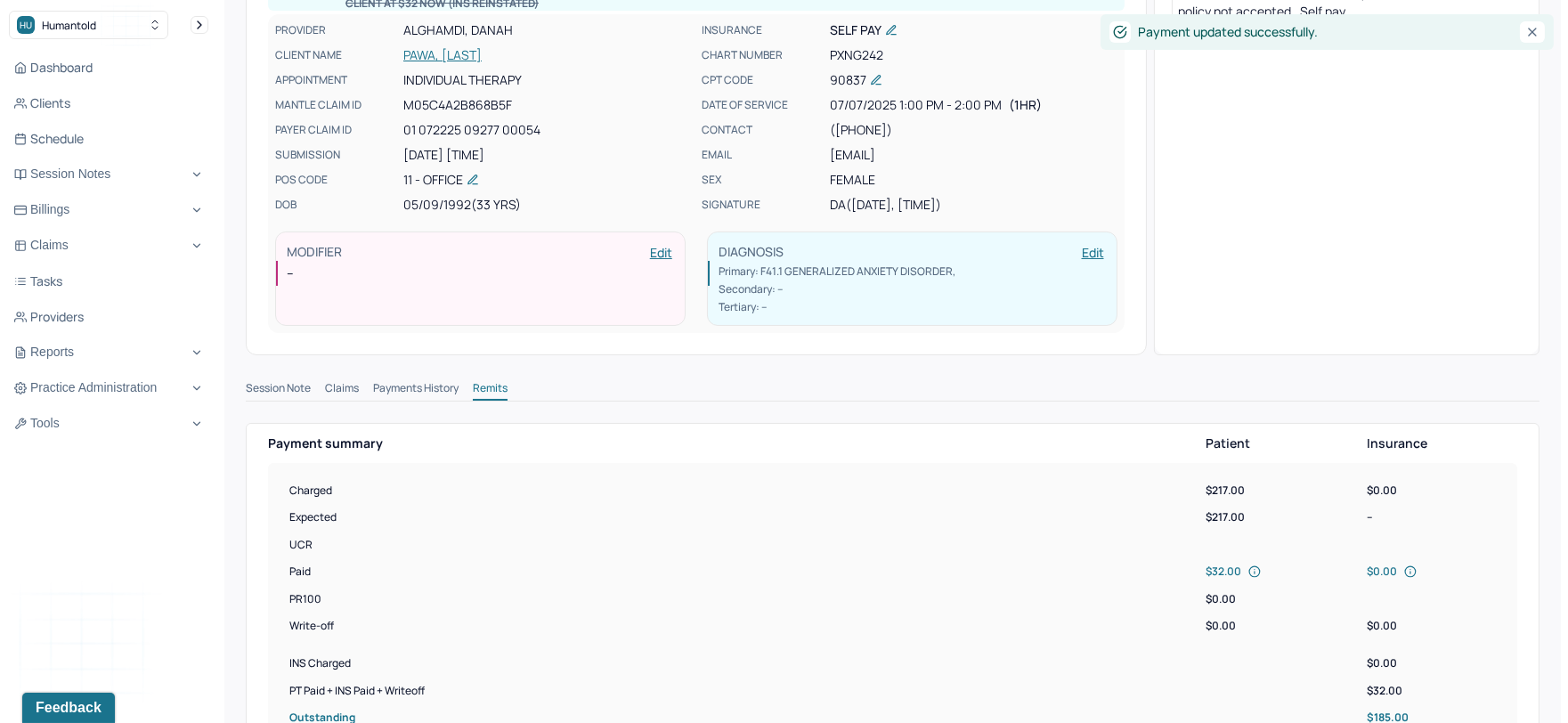 scroll, scrollTop: 0, scrollLeft: 0, axis: both 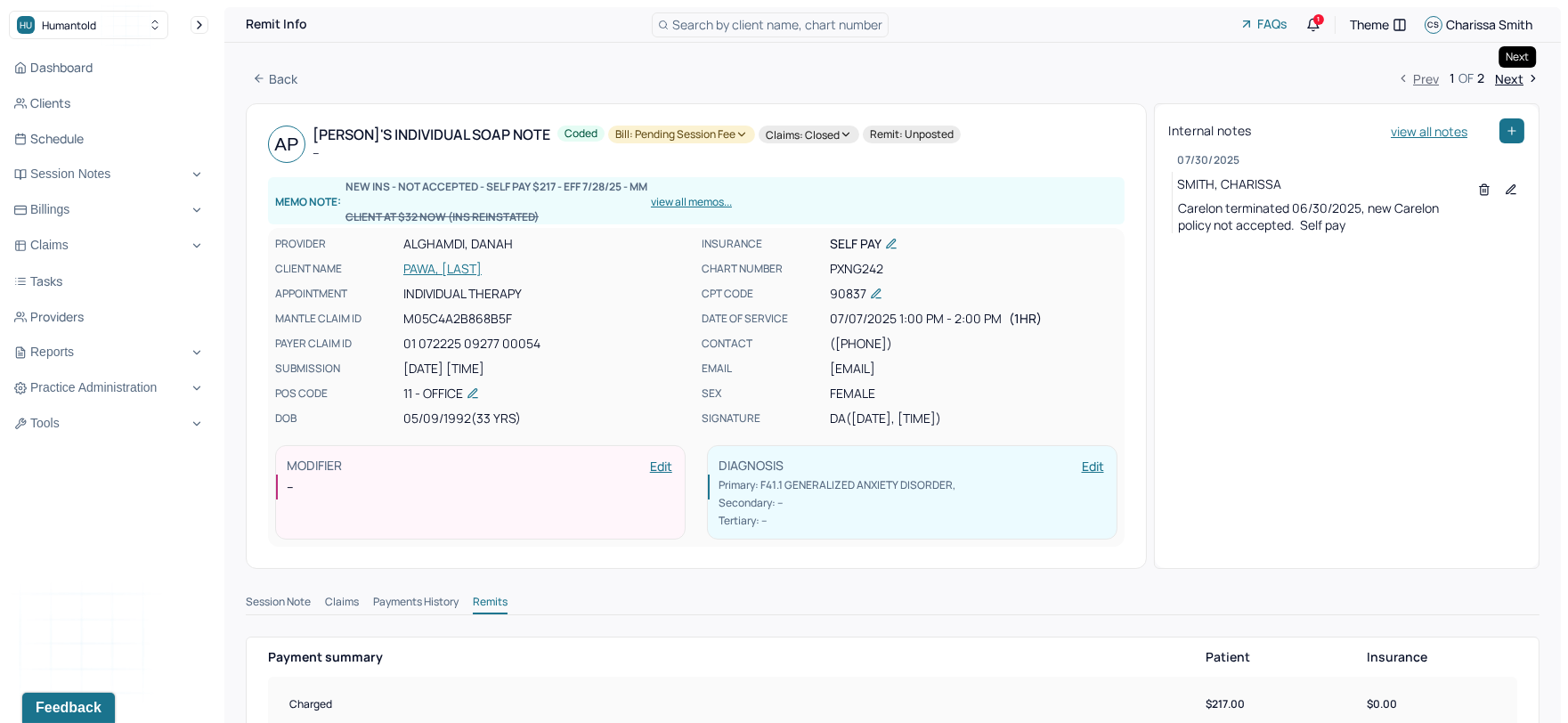 click on "Next" at bounding box center [1517, 78] 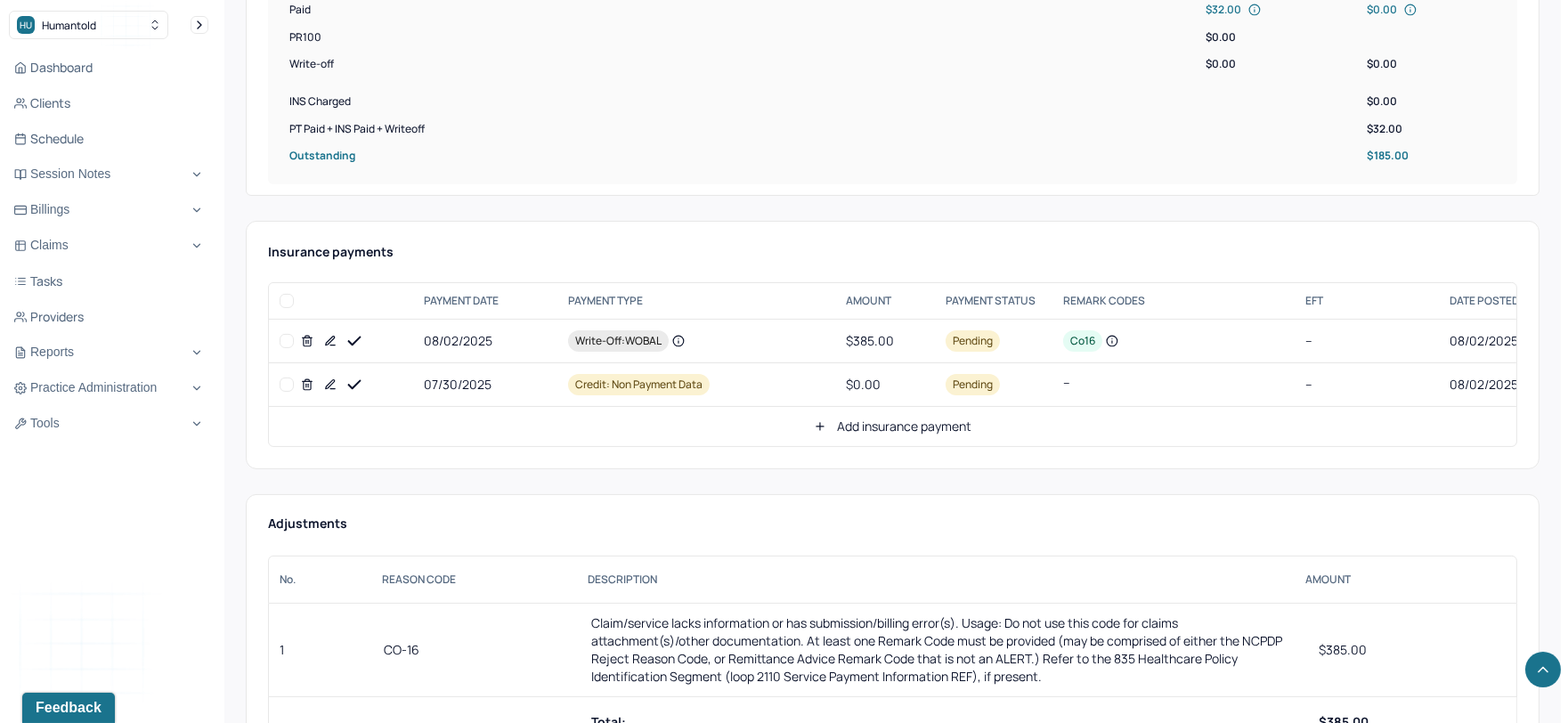 scroll, scrollTop: 791, scrollLeft: 0, axis: vertical 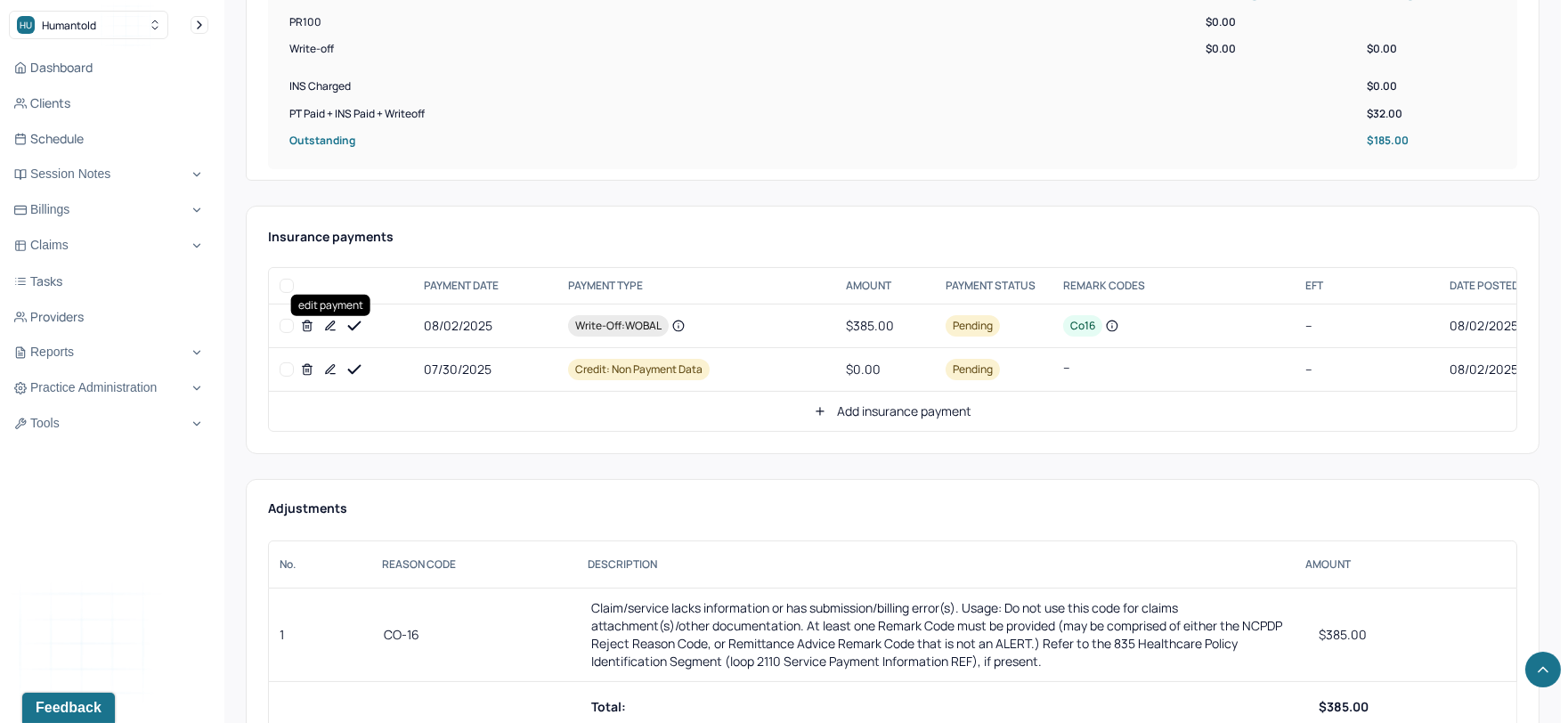 click 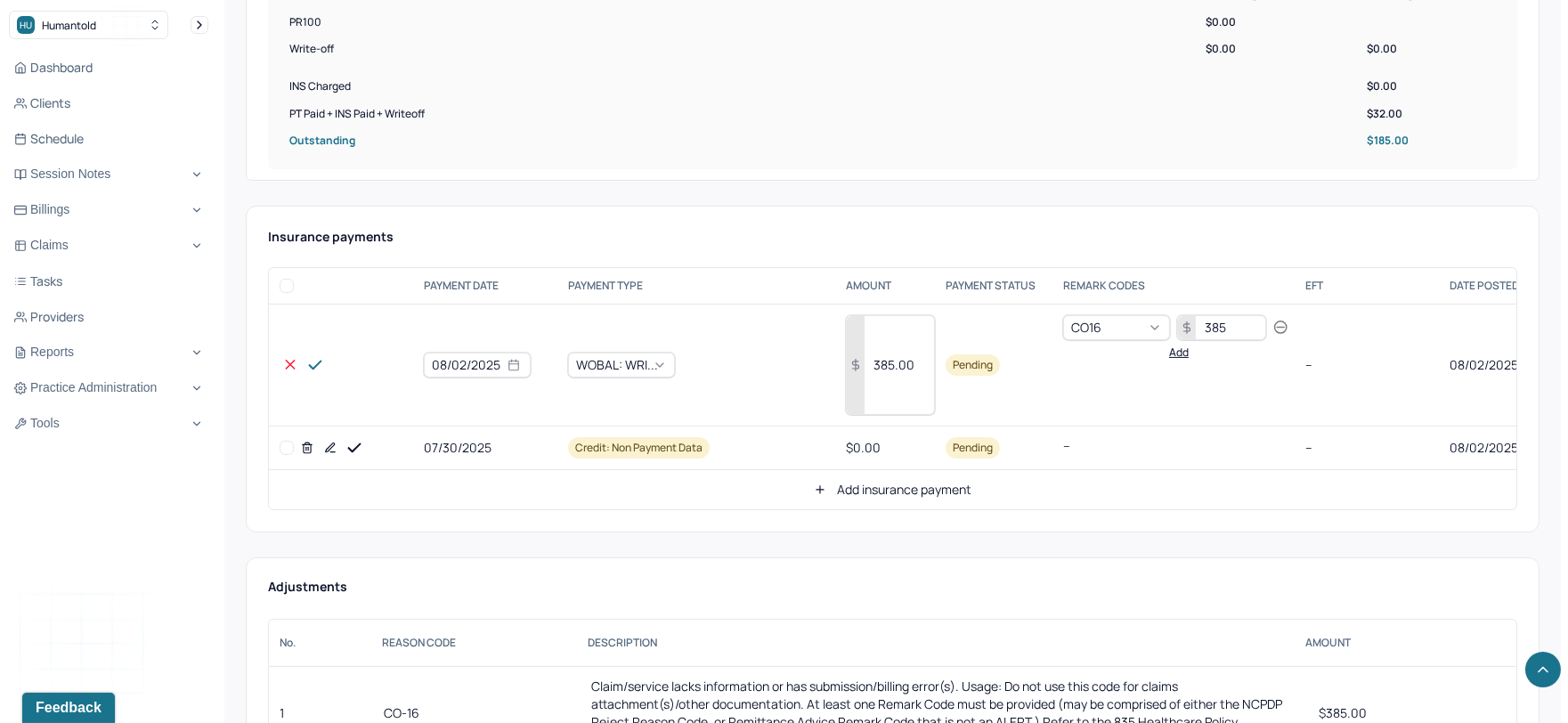 click on "[DATE] WOBAL: WRI... [PRICE] Pending CO16 [PRICE] Add -- [DATE] Mantle" at bounding box center (1053, 365) 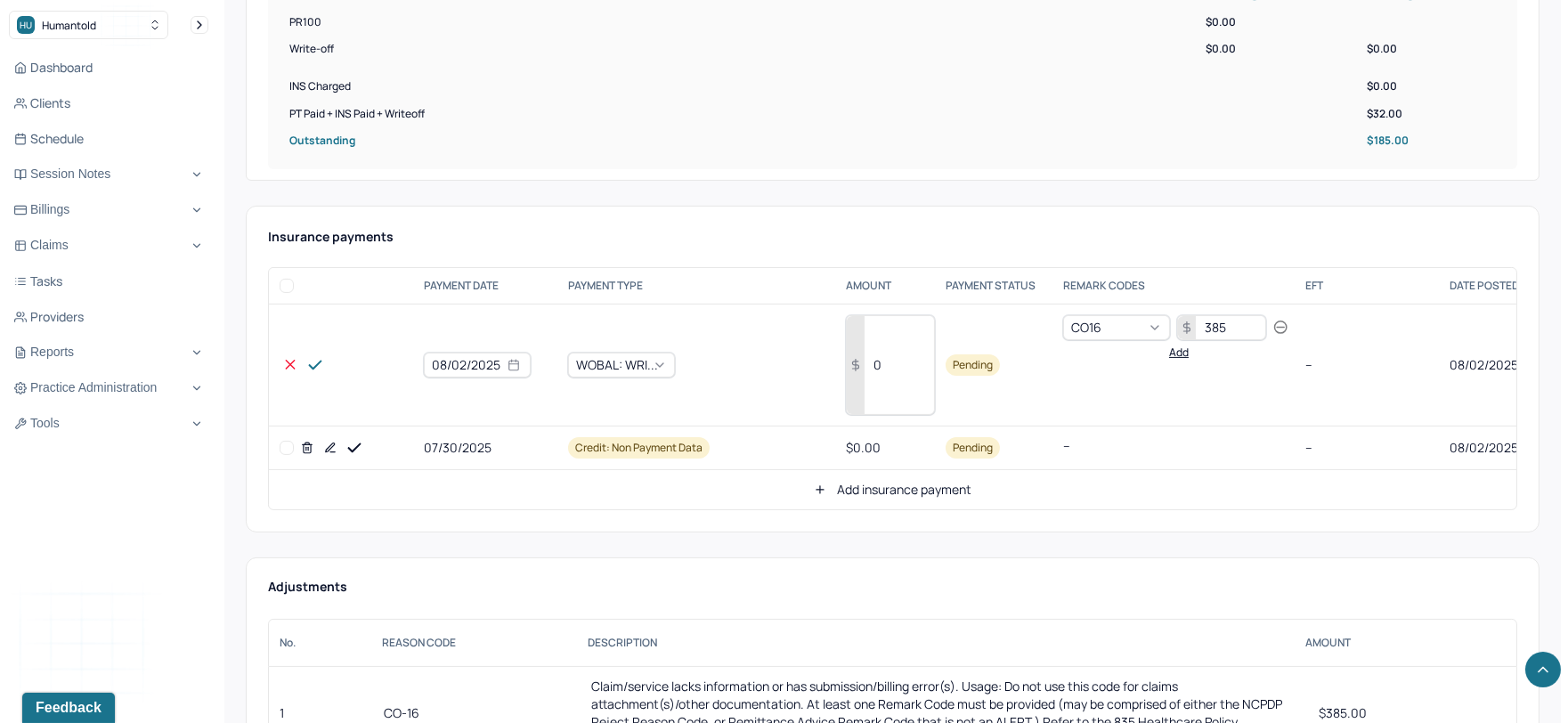 type on "0" 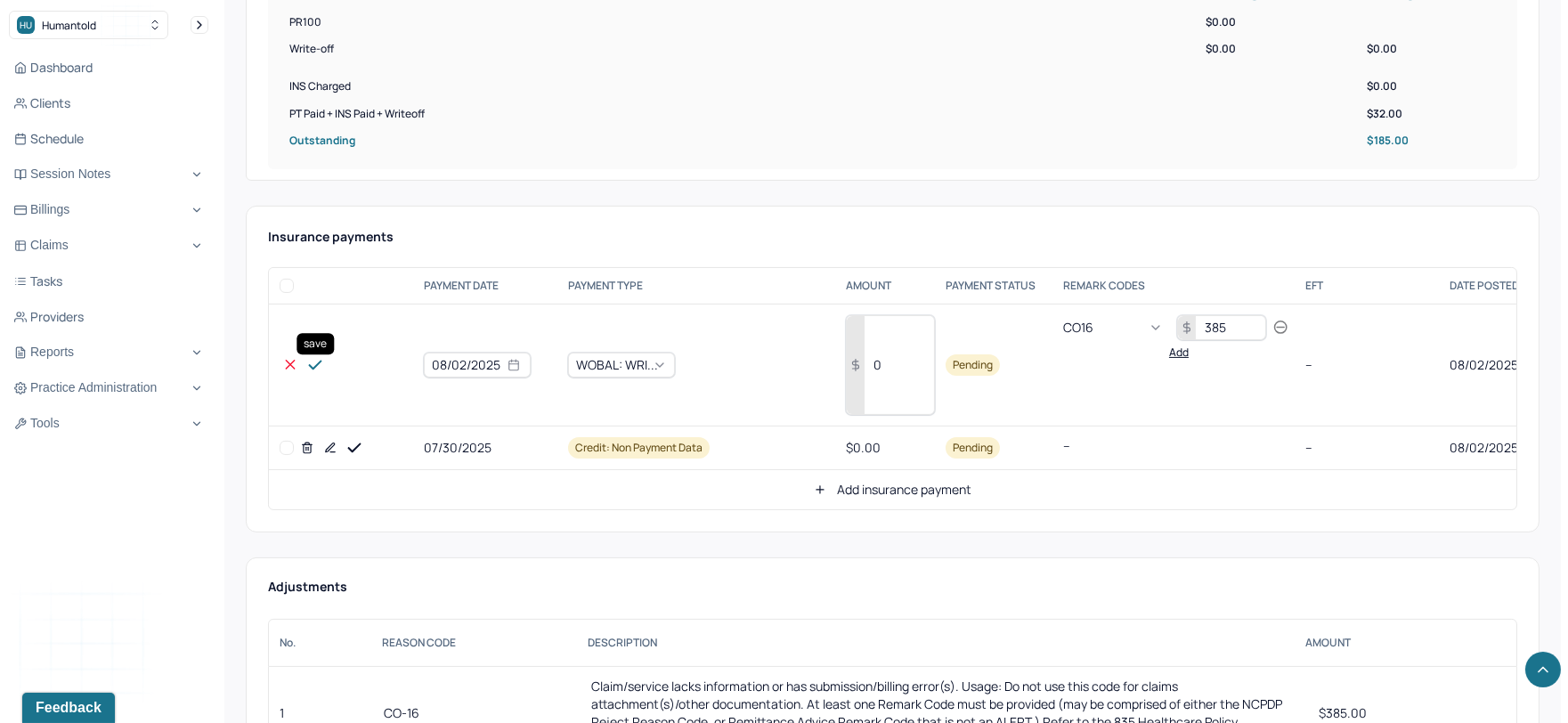 click 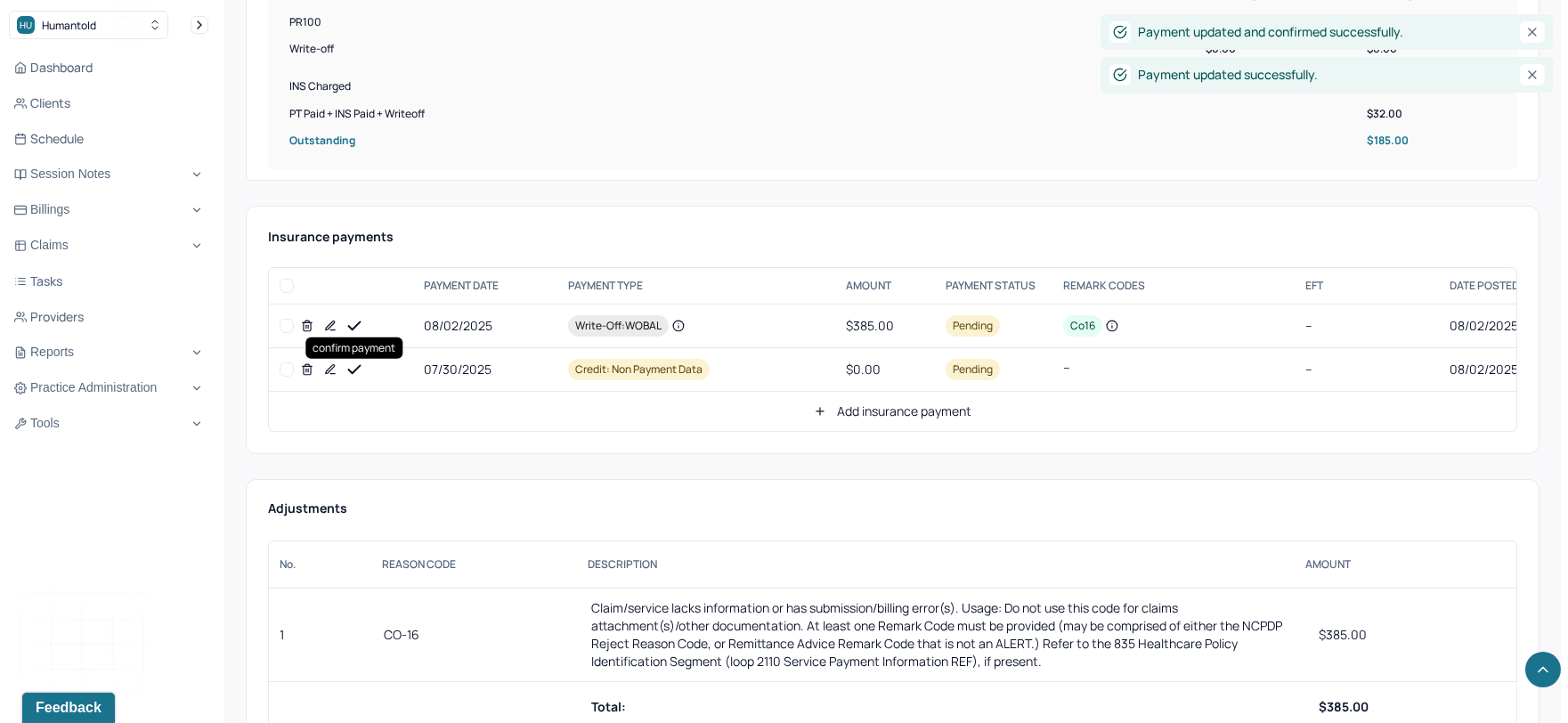 click on "Insurance payments payment date payment type amount payment status remark codes eft date posted posted by payment notes [DATE] Write-off:   wobal $[PRICE] Pending co16 -- [DATE] Mantle -- [DATE] Credit:   non payment data $[PRICE] Pending -- -- [DATE] Mantle -- Add insurance payment" at bounding box center (892, 329) 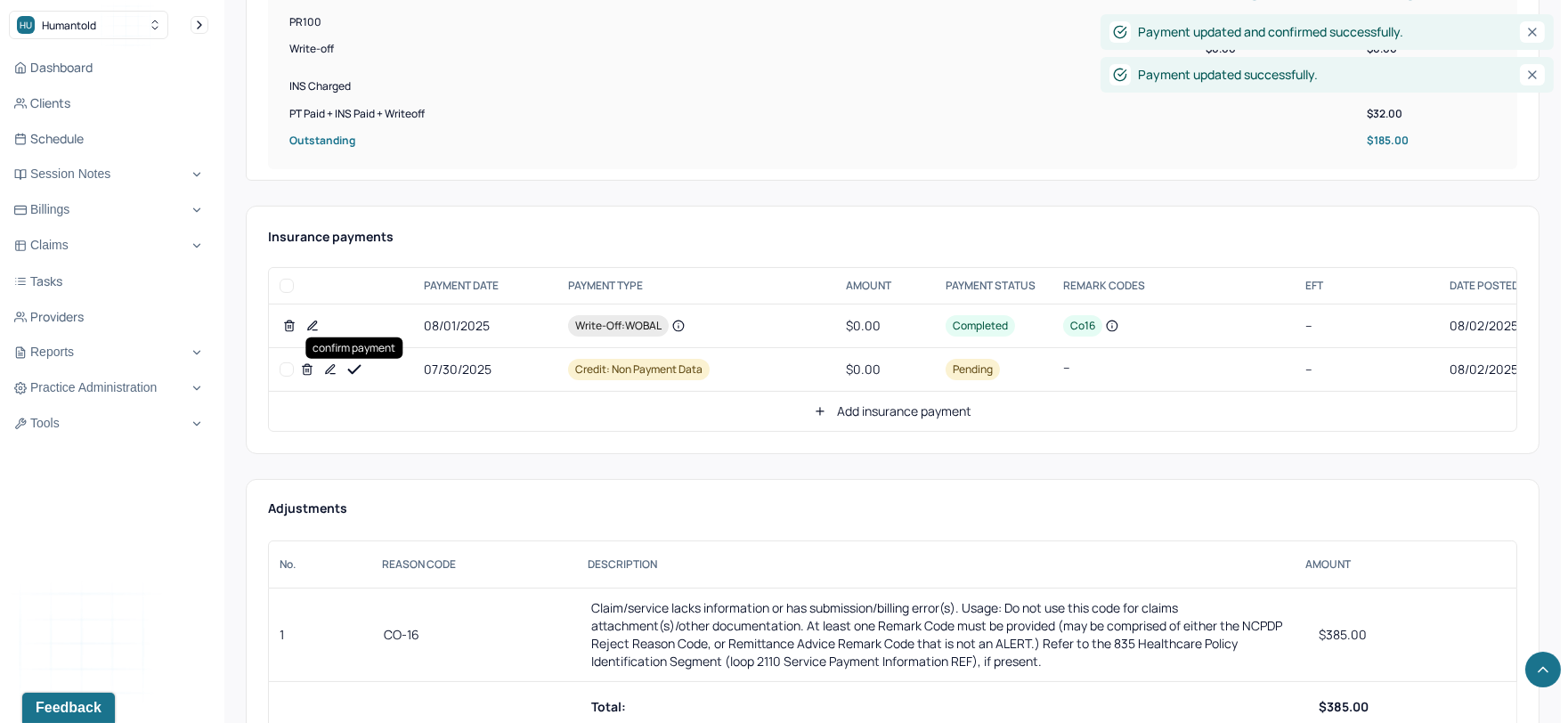 click 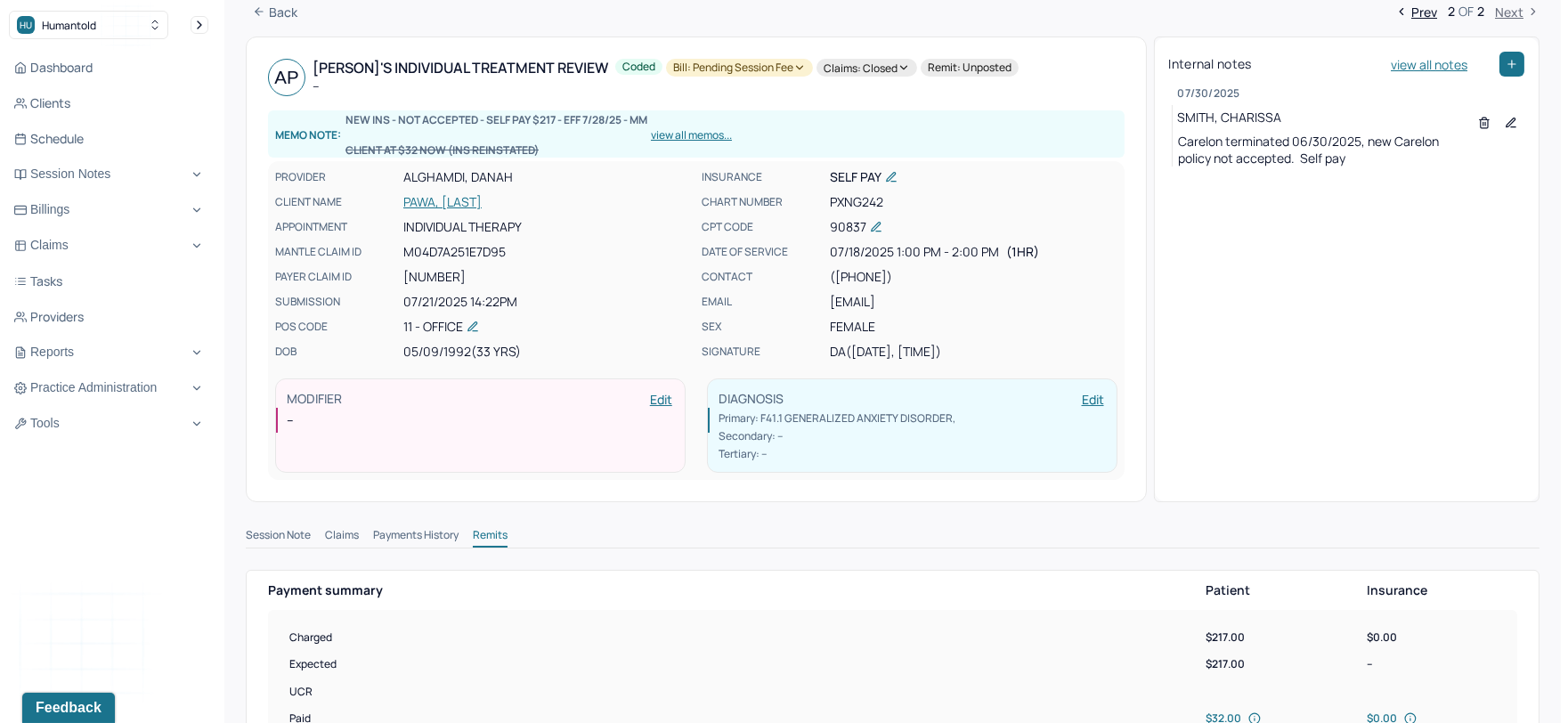 scroll, scrollTop: 0, scrollLeft: 0, axis: both 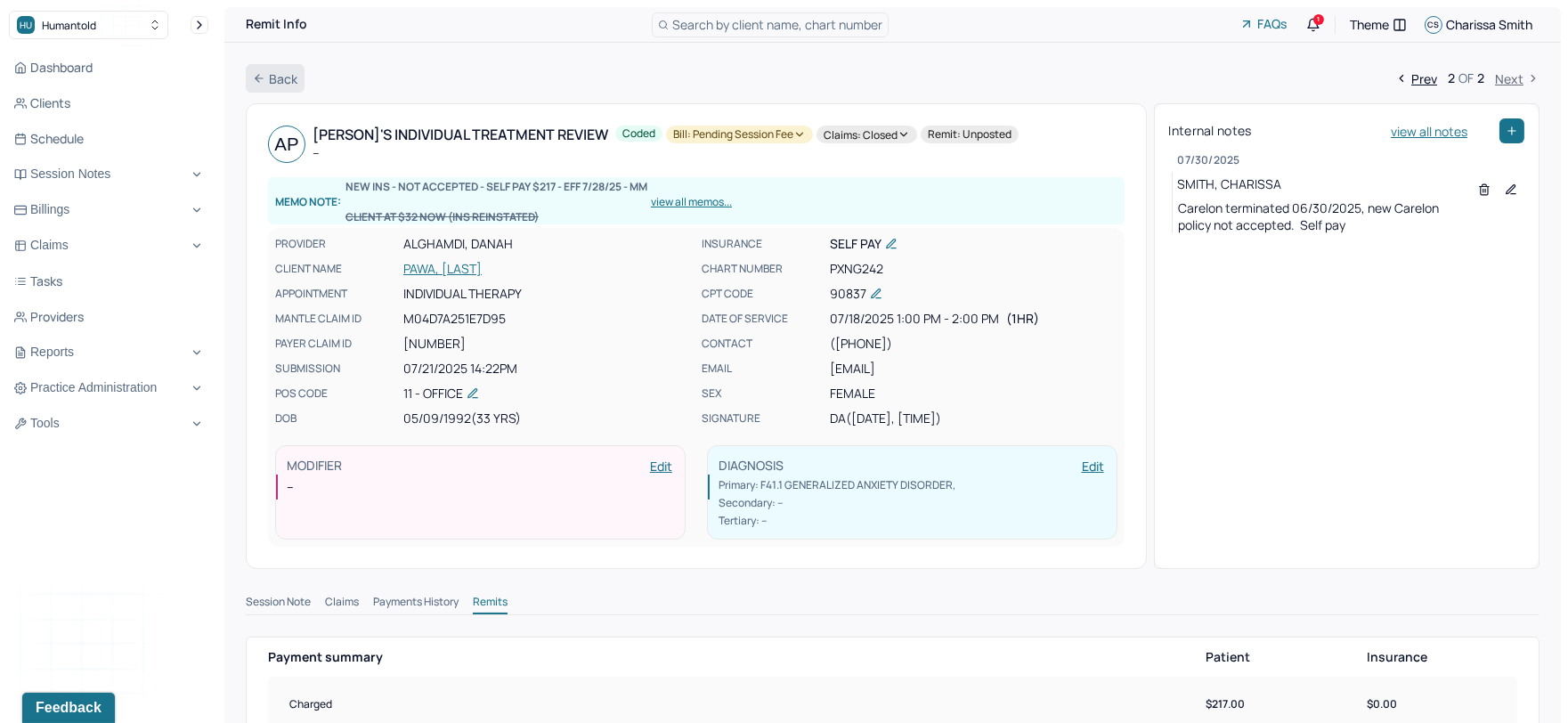 click 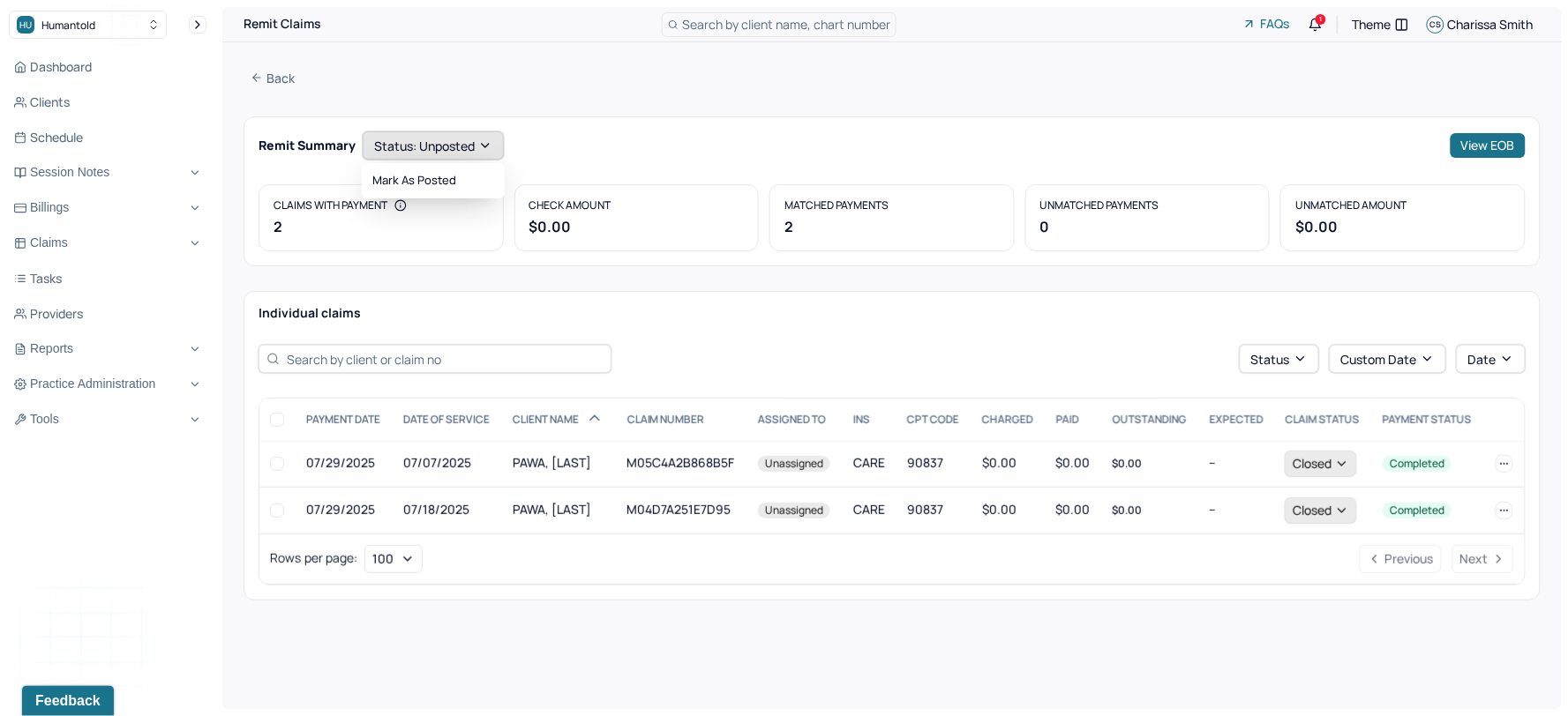 click on "Status: unposted" at bounding box center [433, 145] 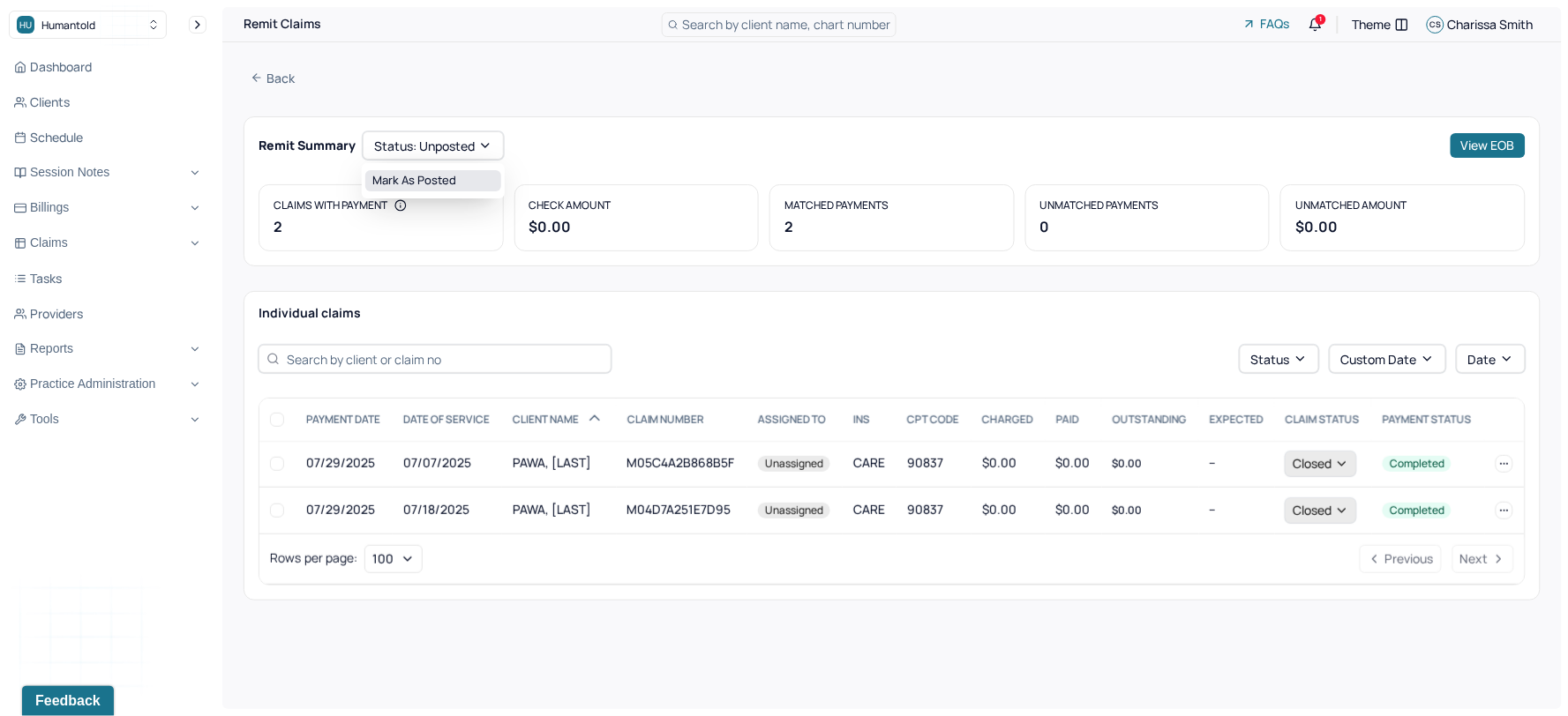 click on "Mark as Posted" at bounding box center (433, 181) 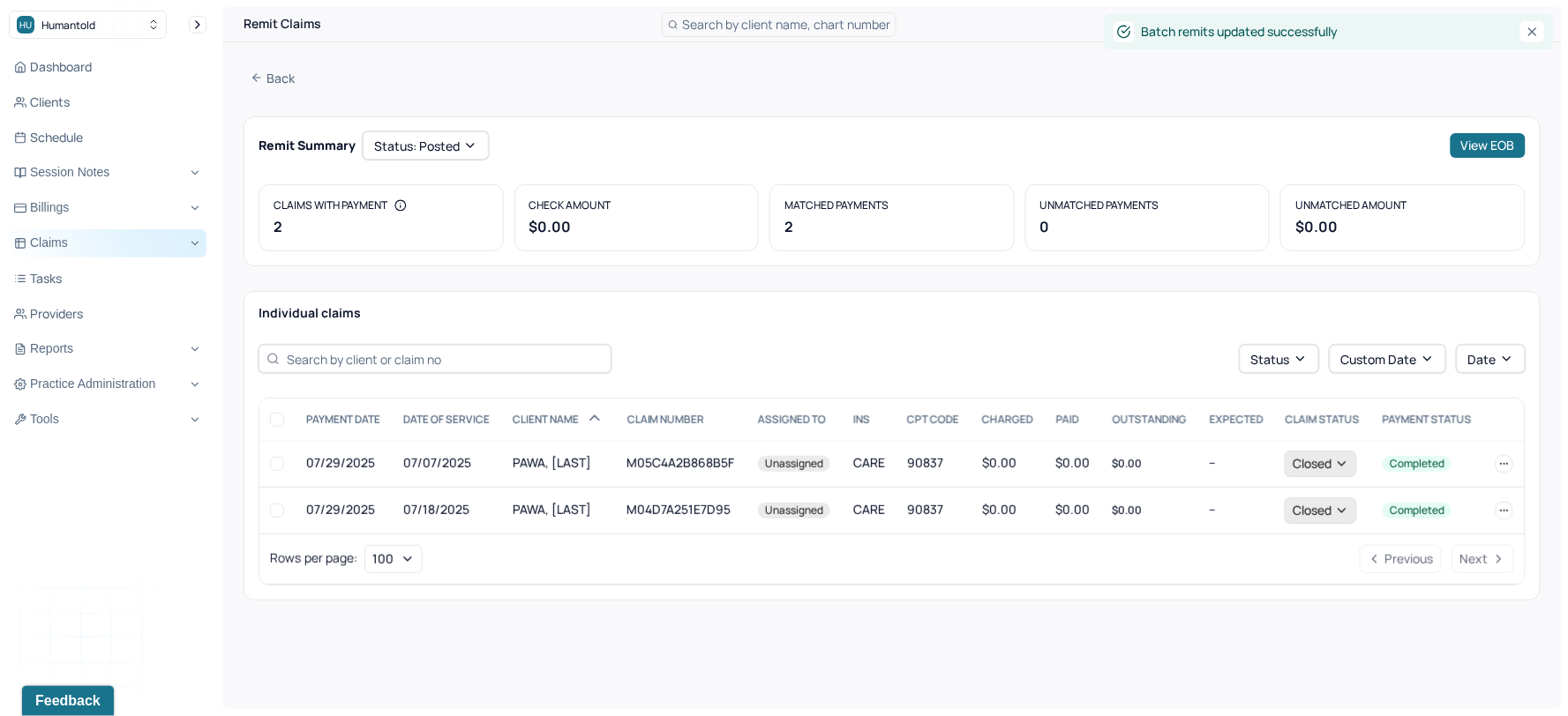 click on "Claims" at bounding box center (108, 243) 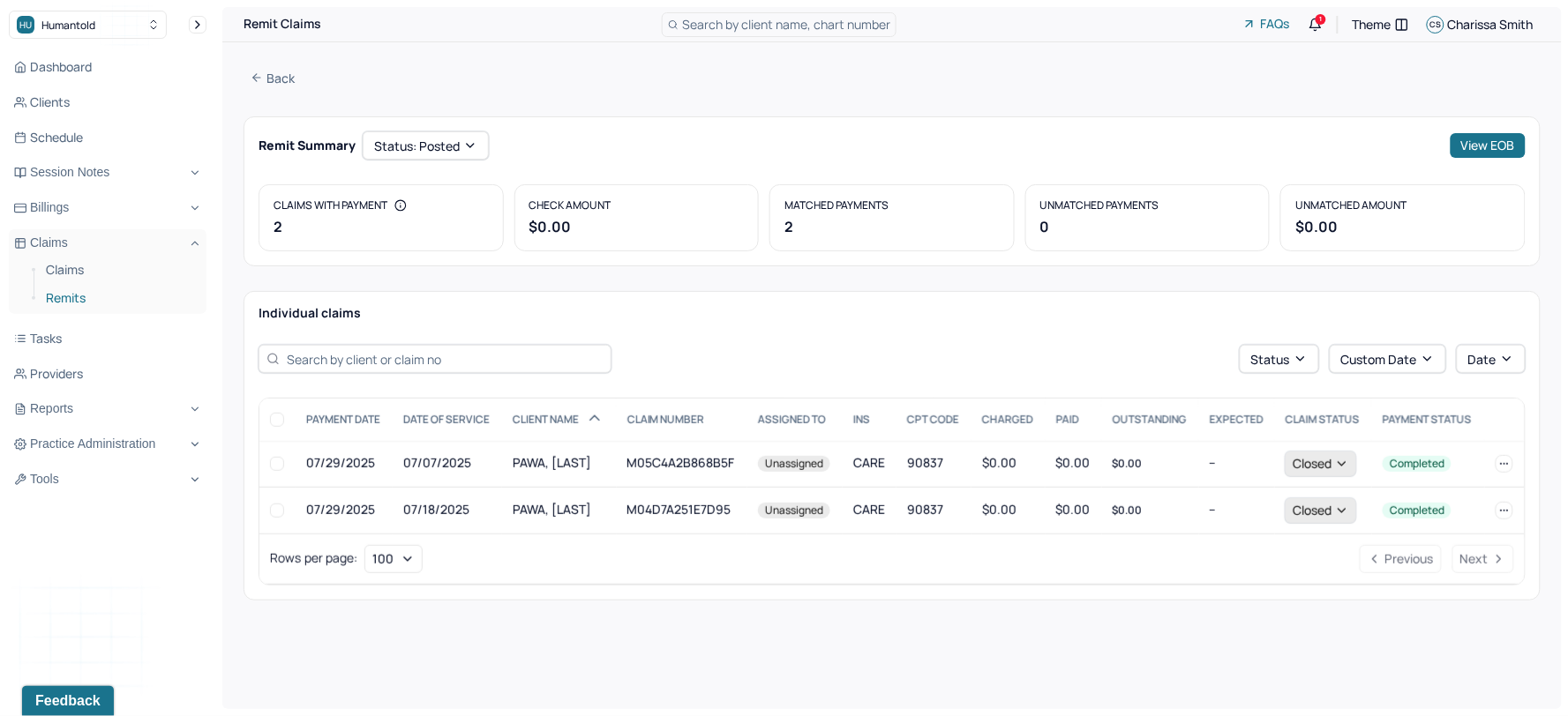 click on "Remits" at bounding box center (119, 298) 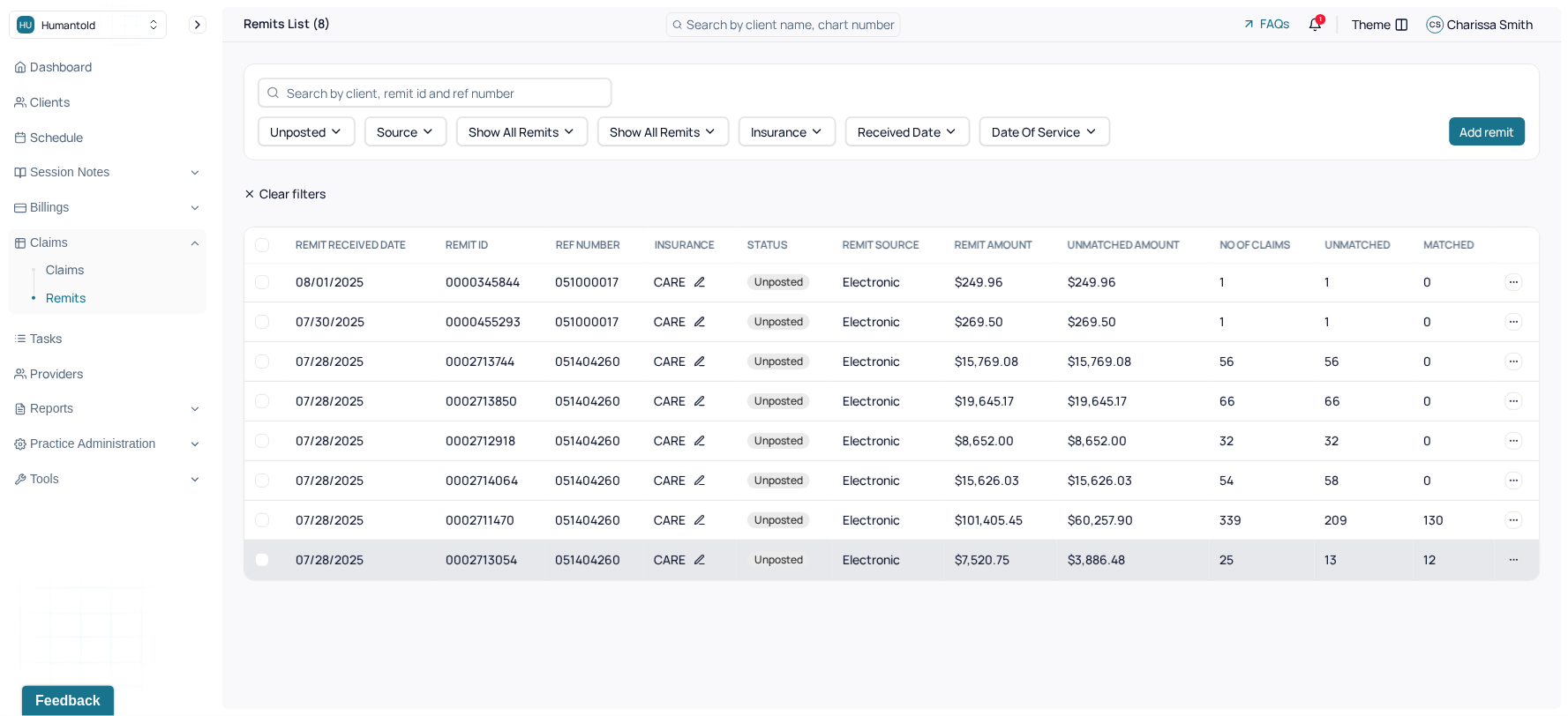 click on "unposted" at bounding box center [778, 560] 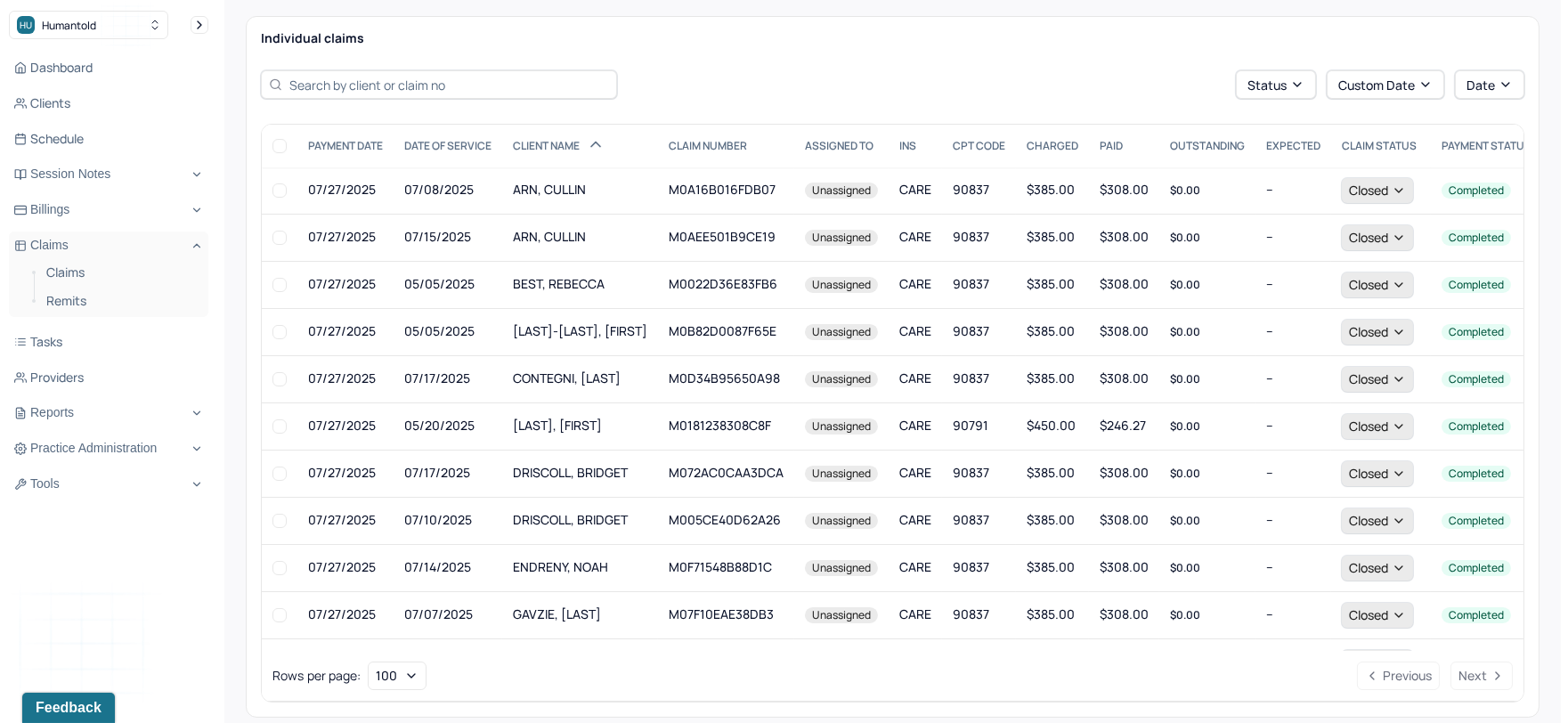 scroll, scrollTop: 297, scrollLeft: 0, axis: vertical 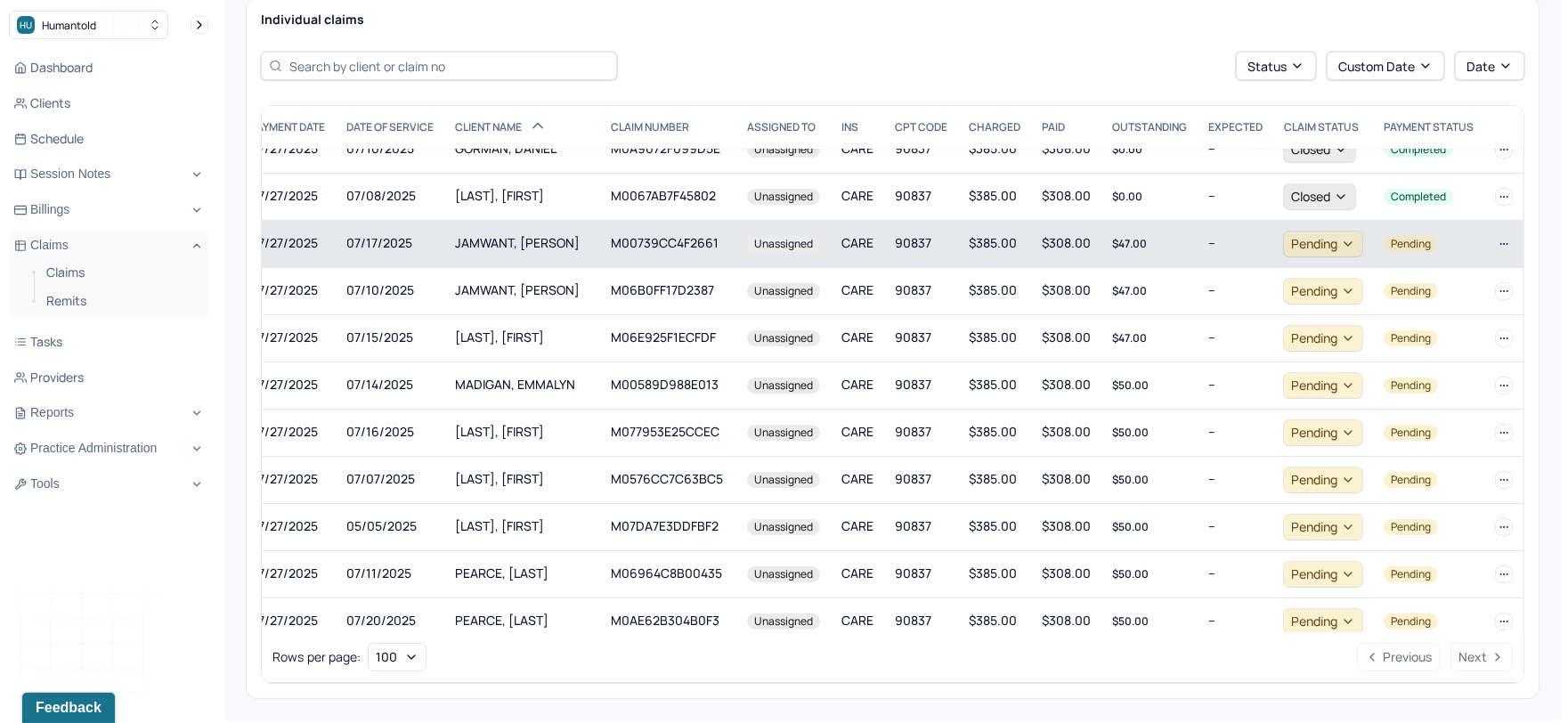click on "90837" at bounding box center [921, 243] 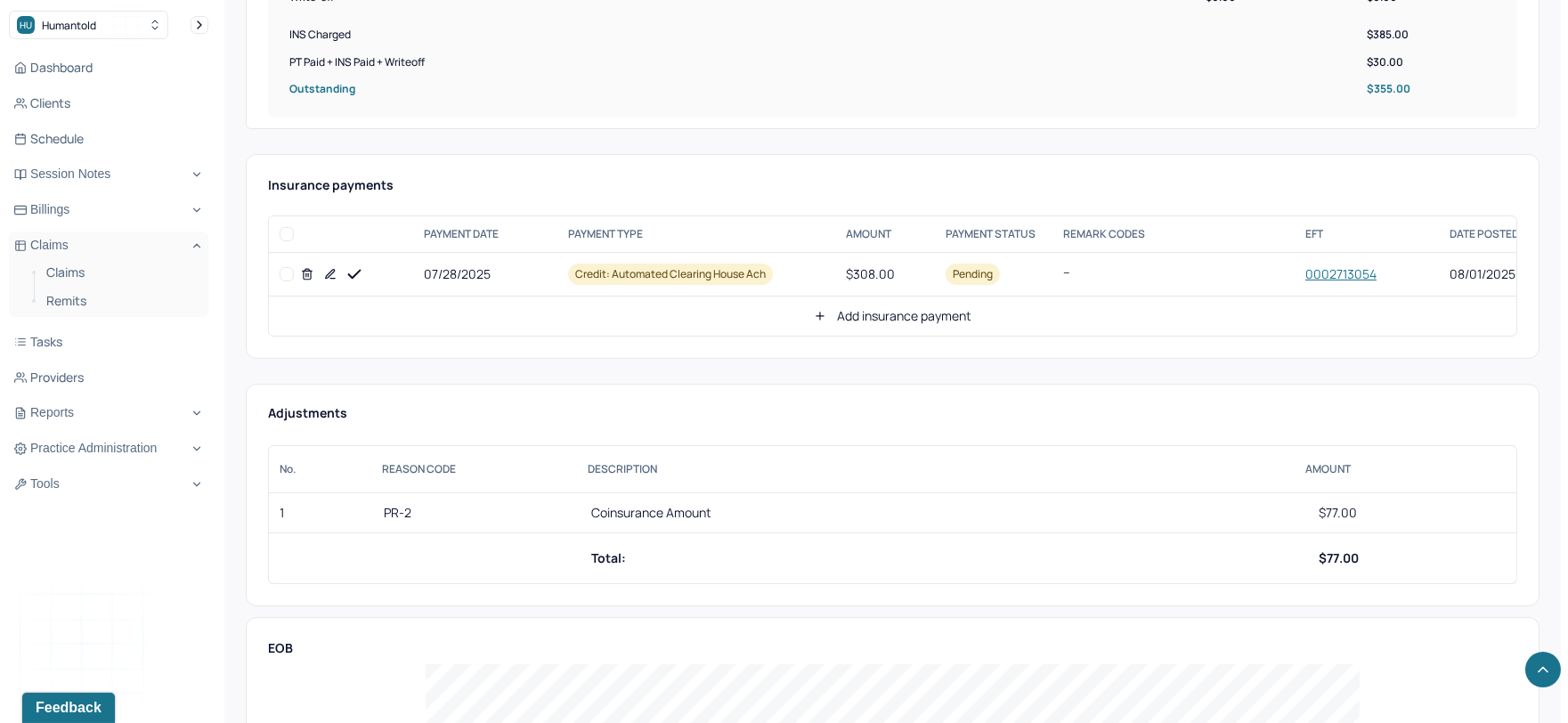 scroll, scrollTop: 791, scrollLeft: 0, axis: vertical 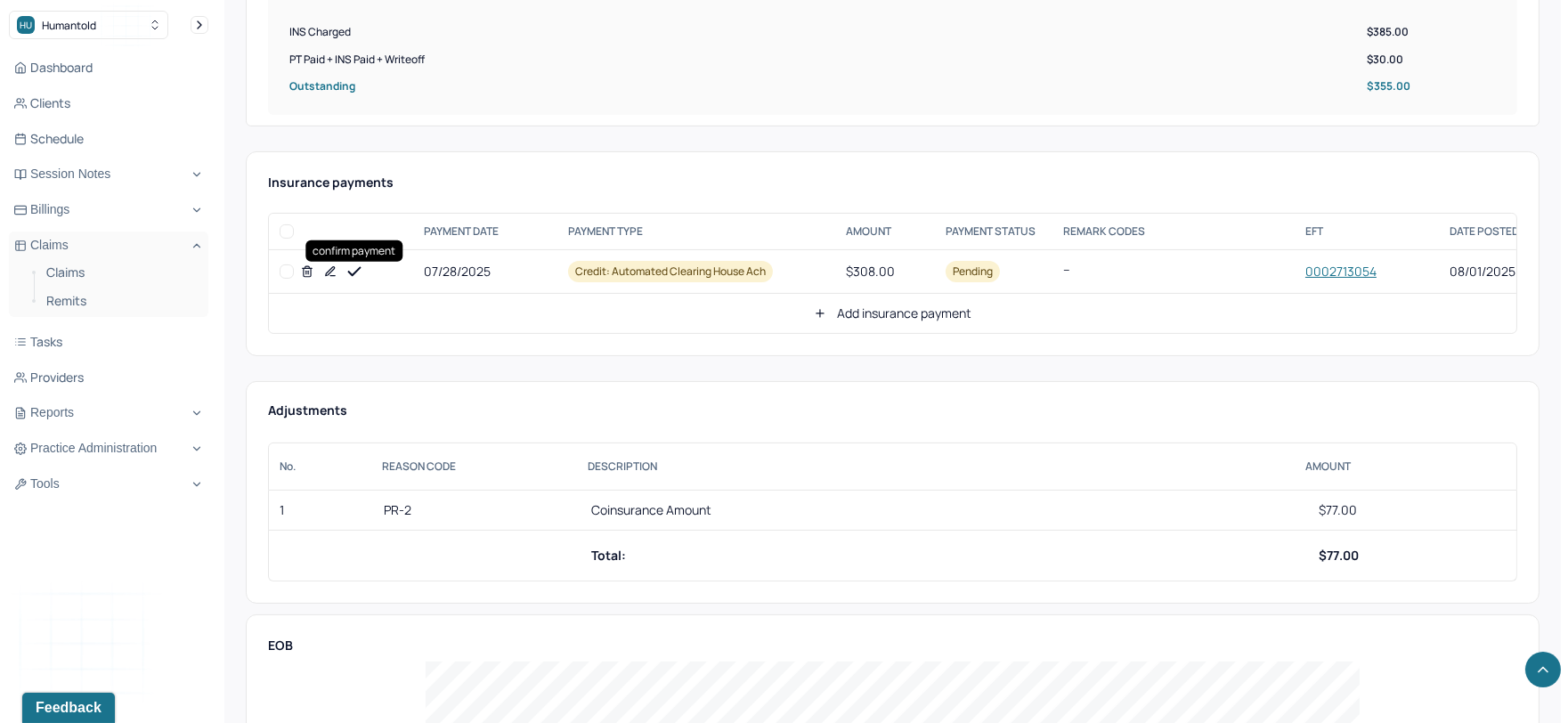 click 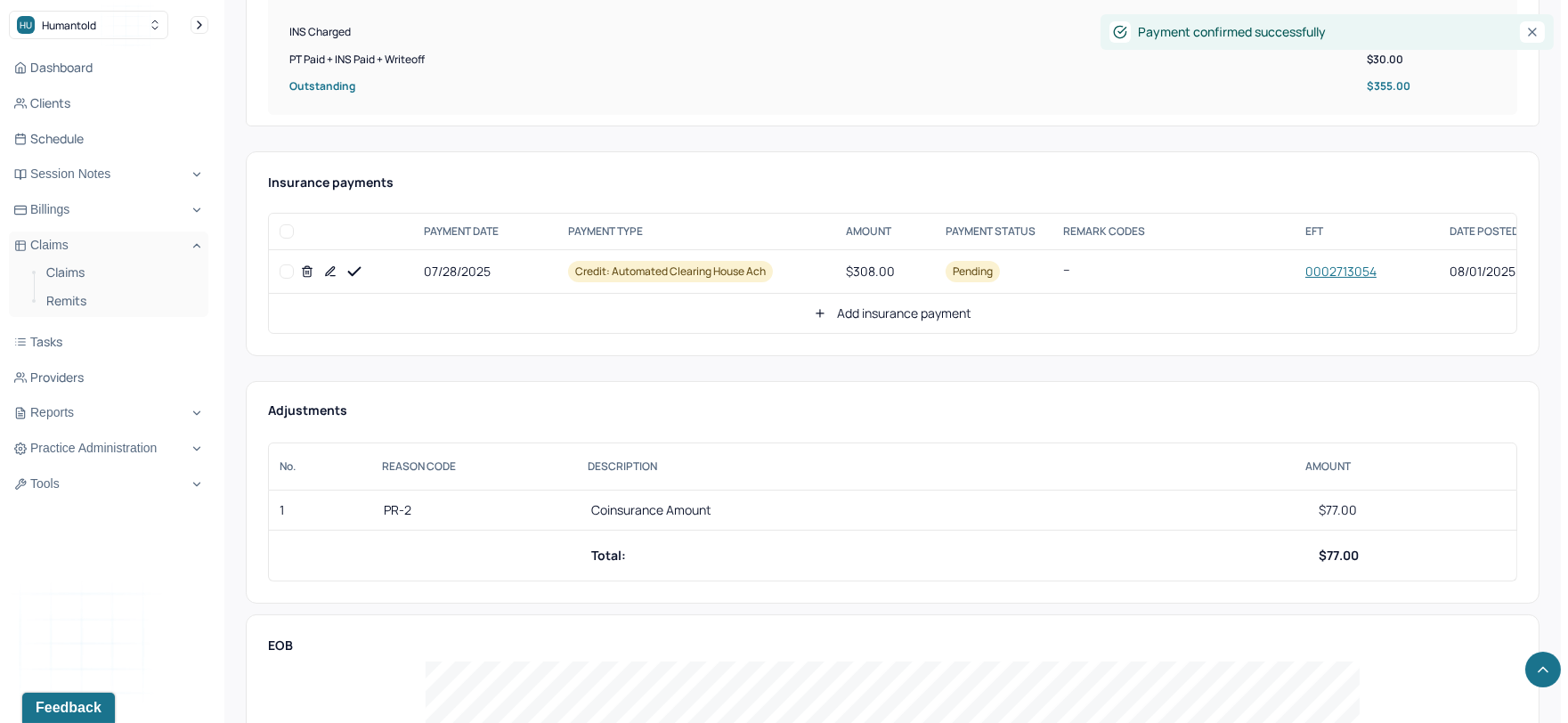 click 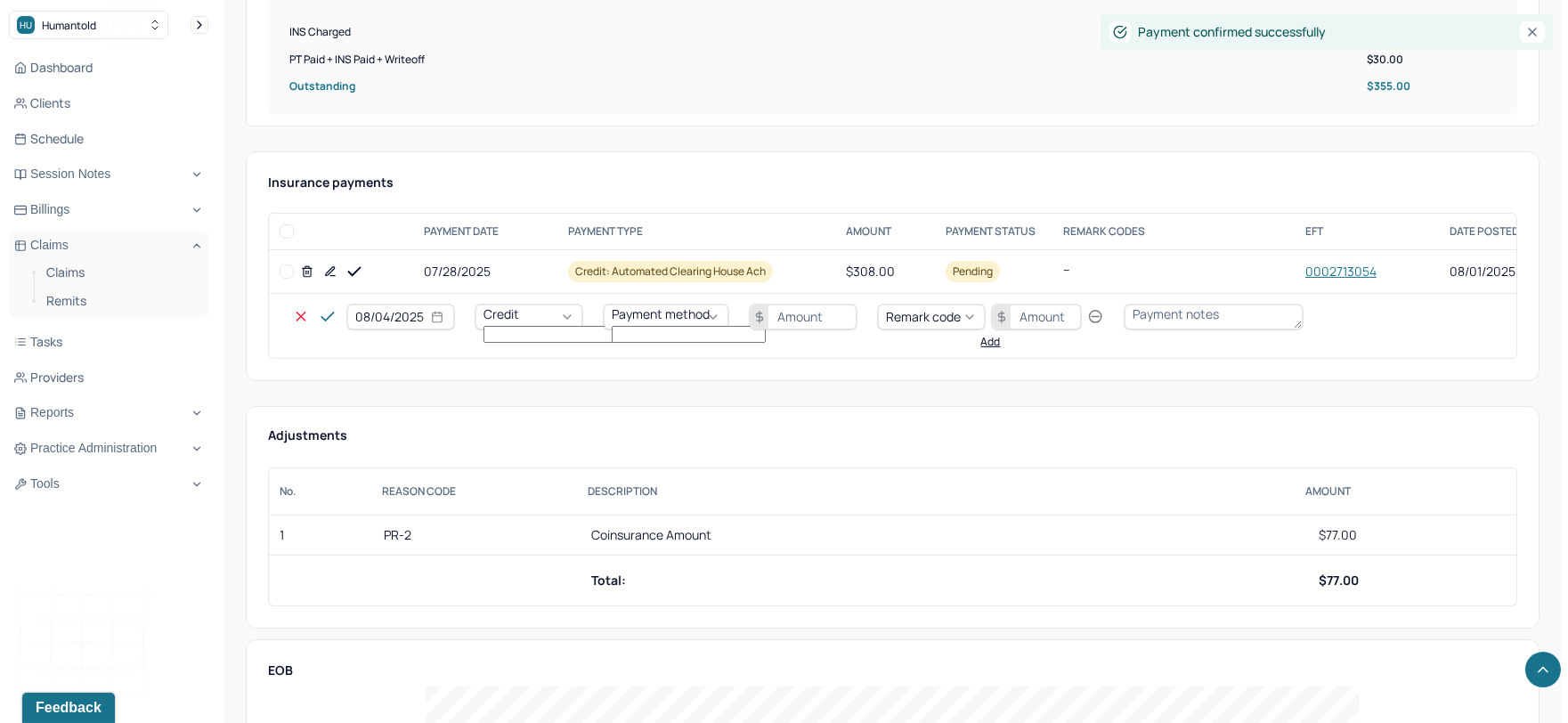 click on "08/04/2025" at bounding box center [401, 317] 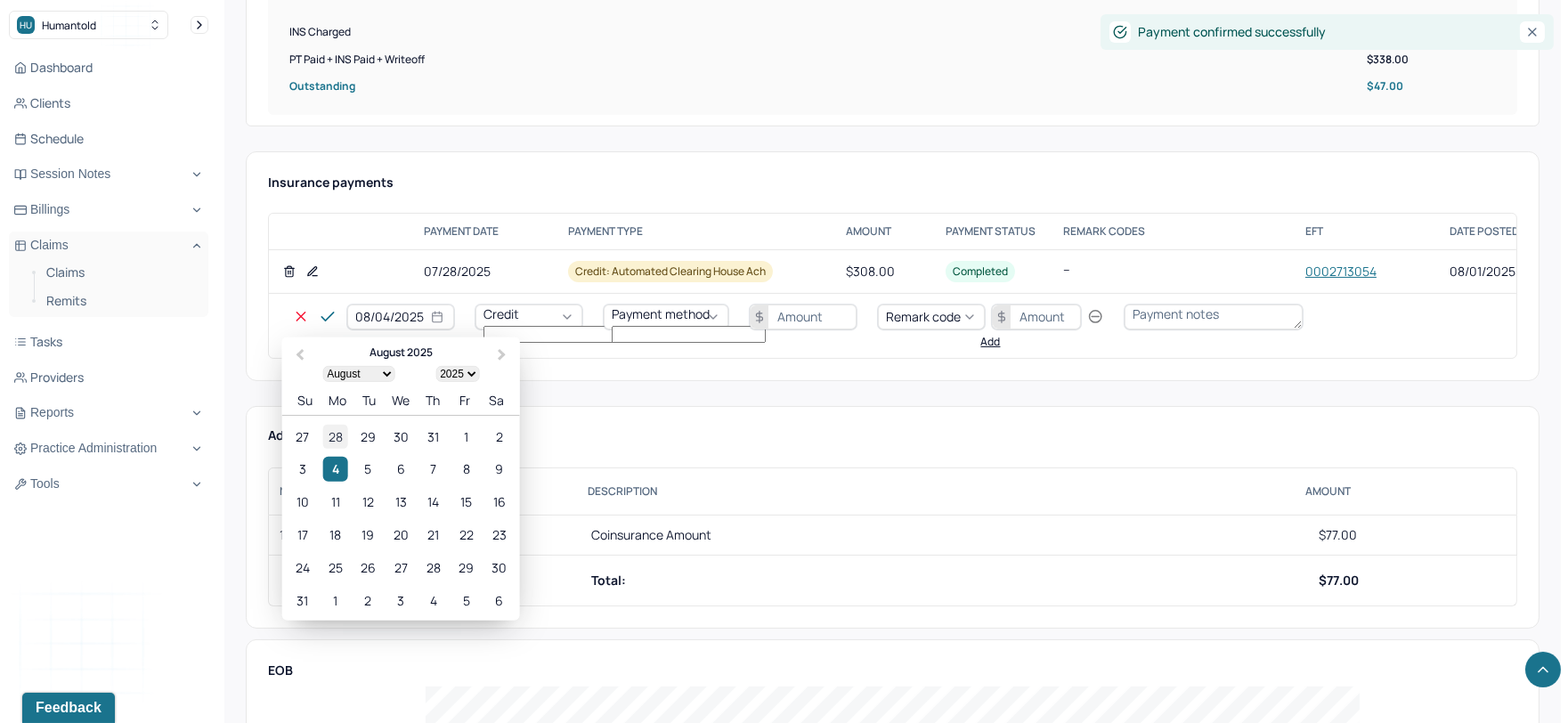 click on "28" at bounding box center (335, 436) 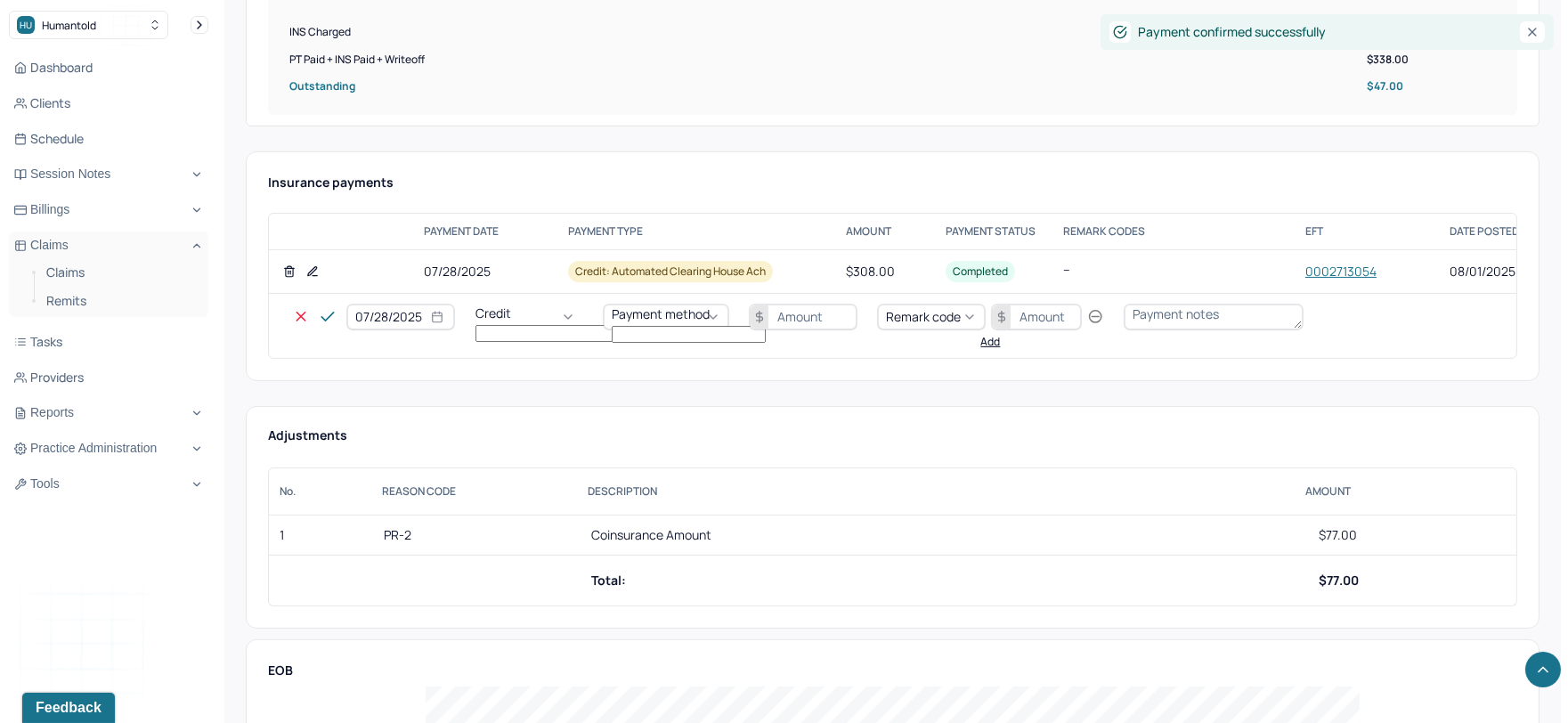 click on "Credit" at bounding box center [493, 313] 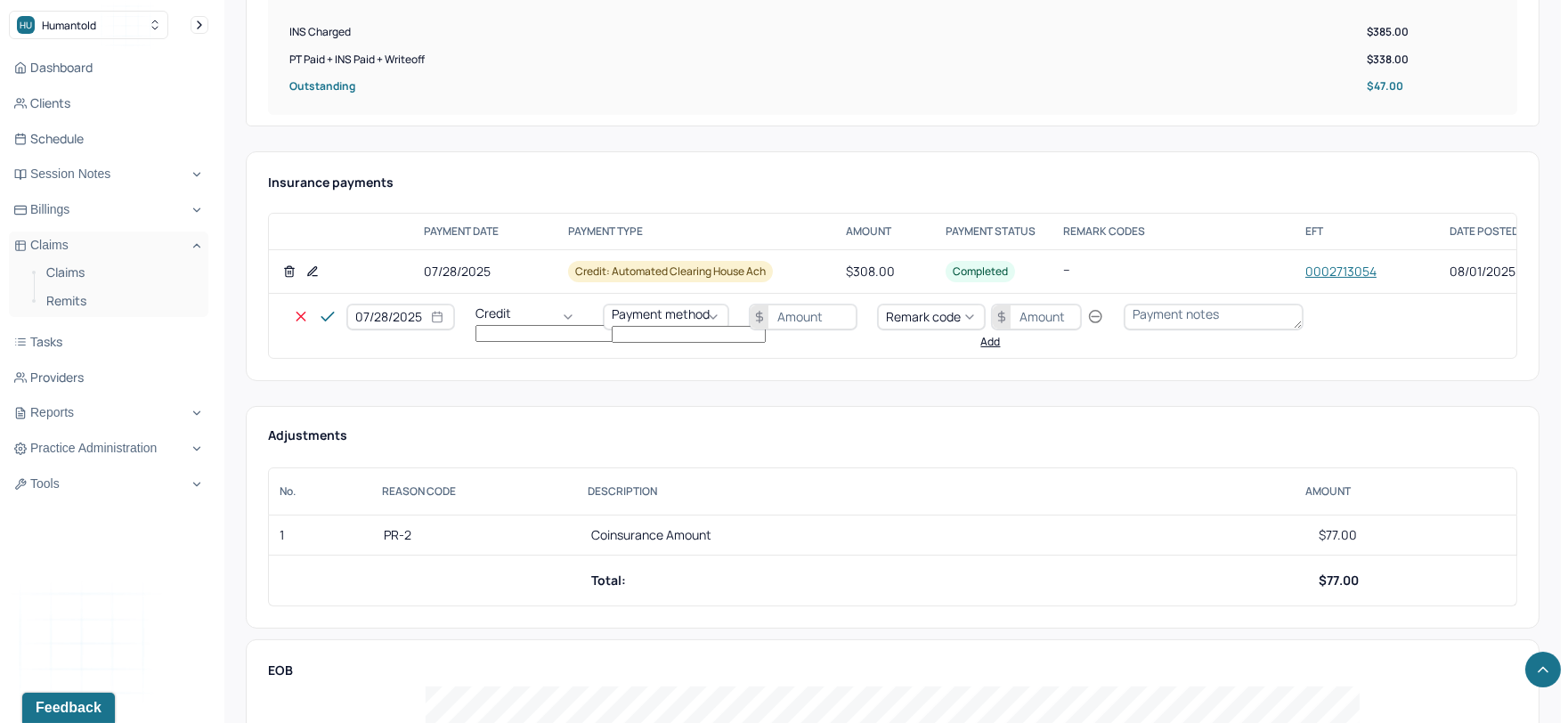 drag, startPoint x: 537, startPoint y: 375, endPoint x: 614, endPoint y: 339, distance: 85 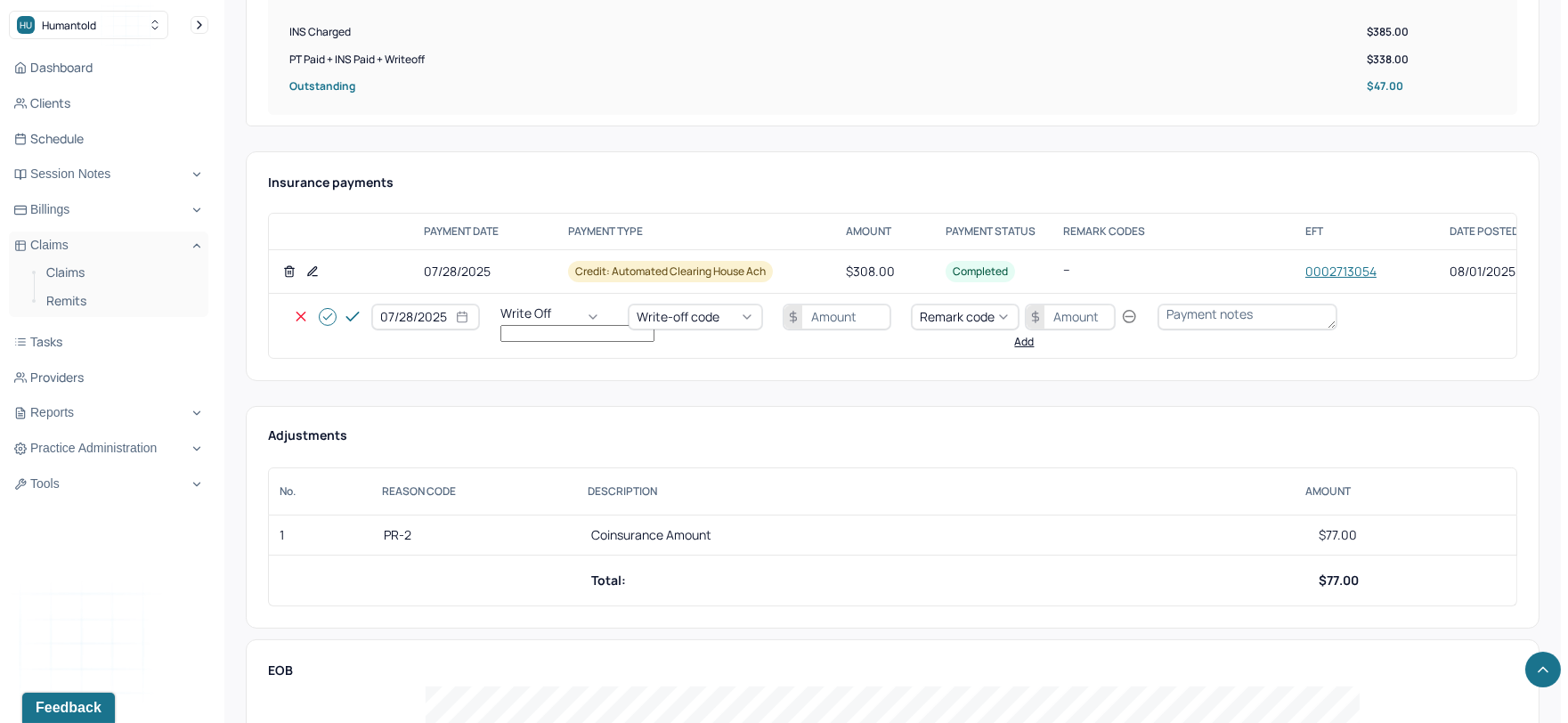 click on "Write-off code" at bounding box center (678, 316) 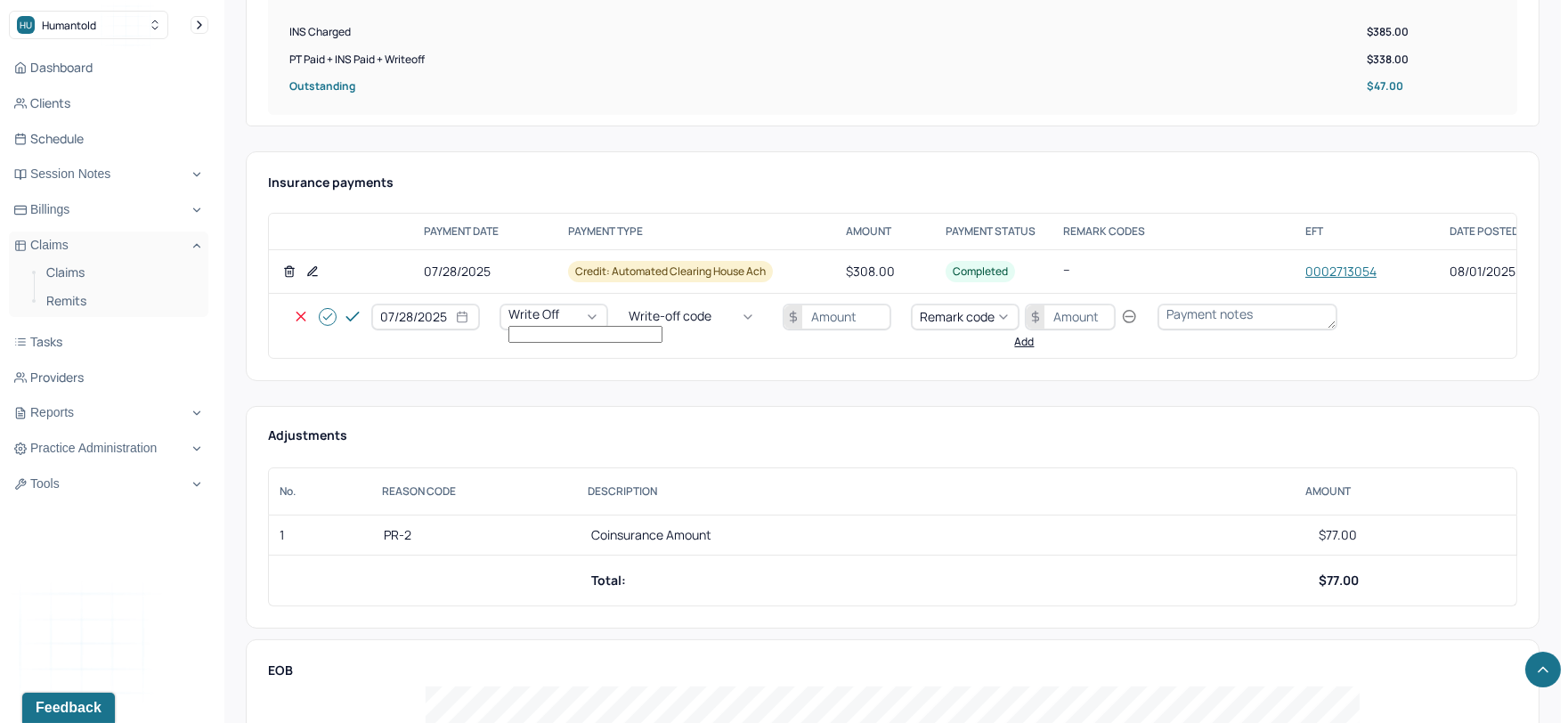 click on "WOBAL: WRITE OFF - BALANCE (INSADJ)" at bounding box center (89, 2422) 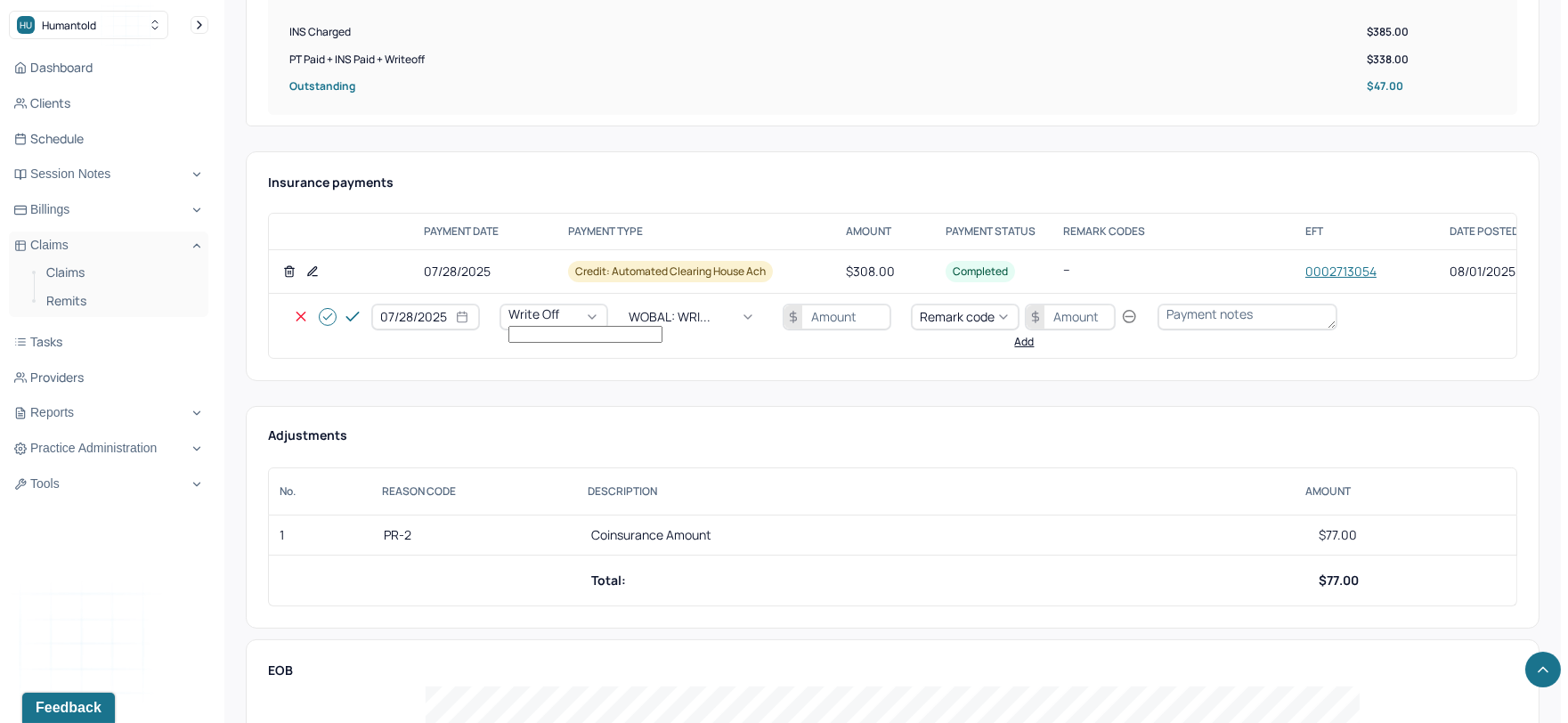 click at bounding box center [837, 317] 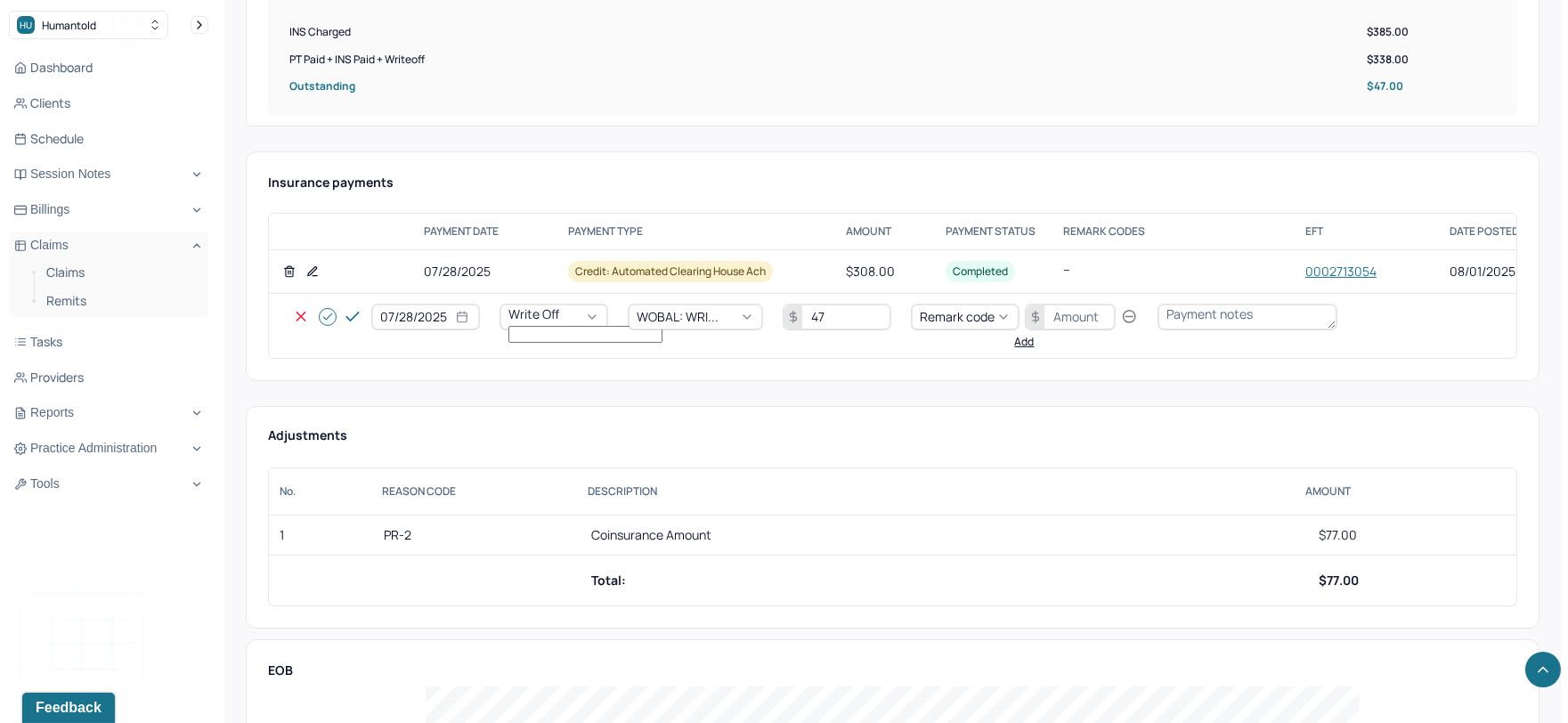 type on "47" 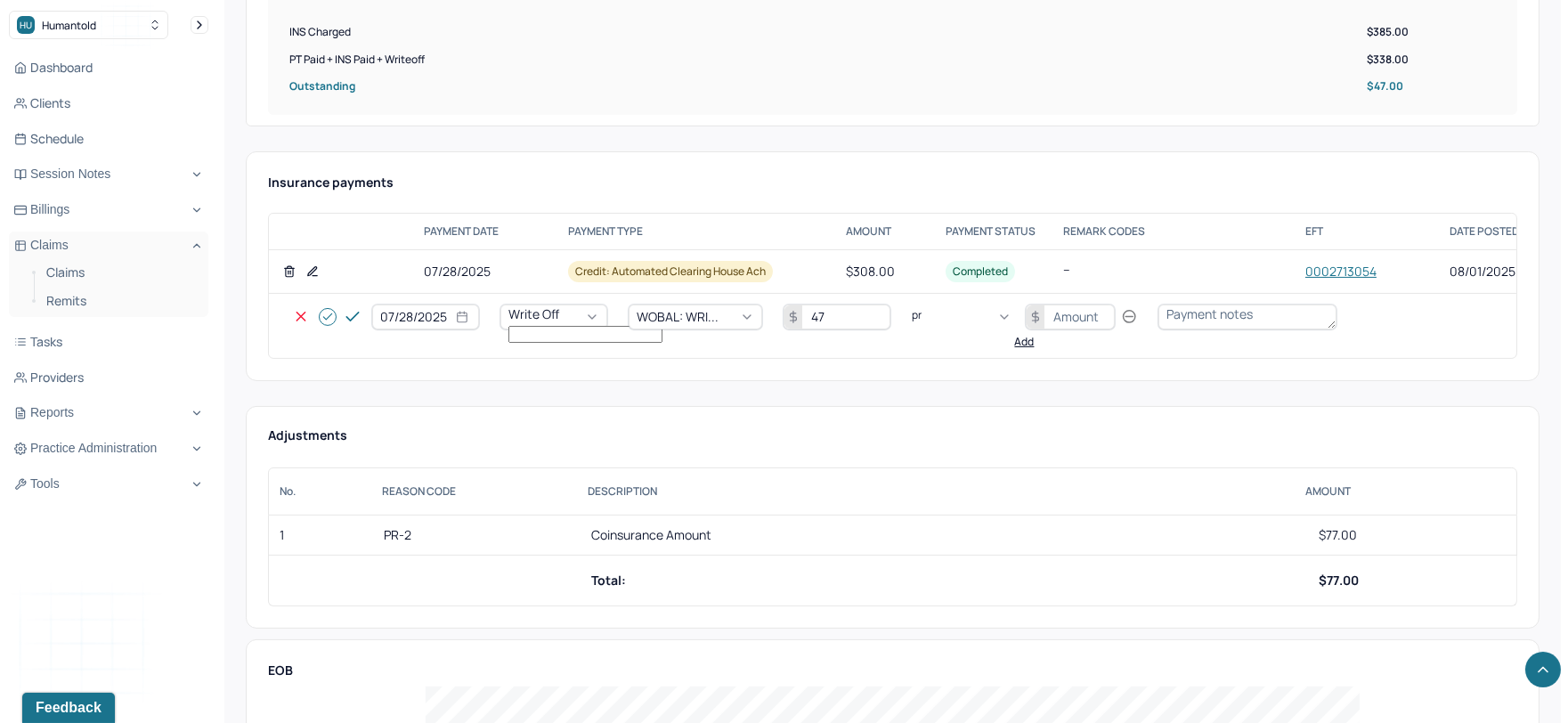 type on "pr2" 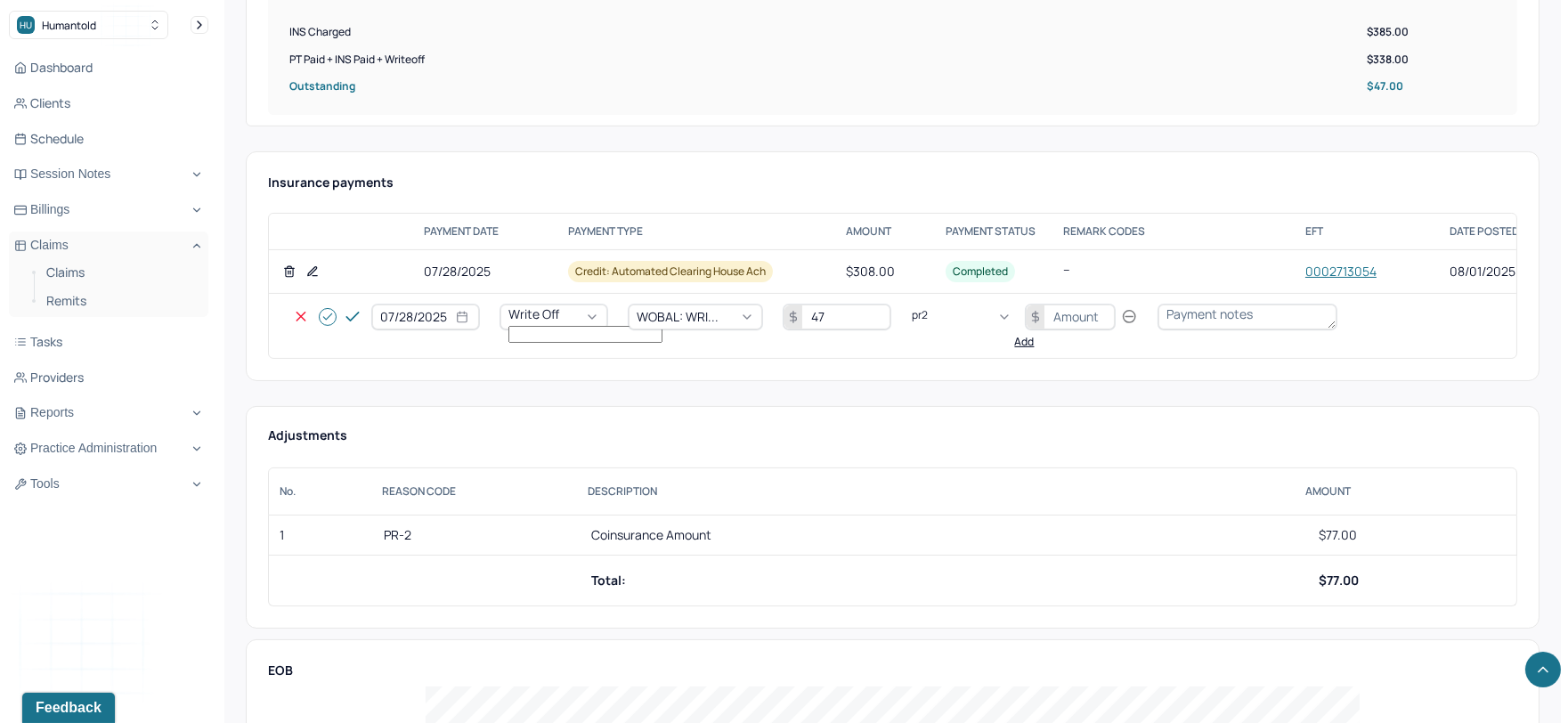 type 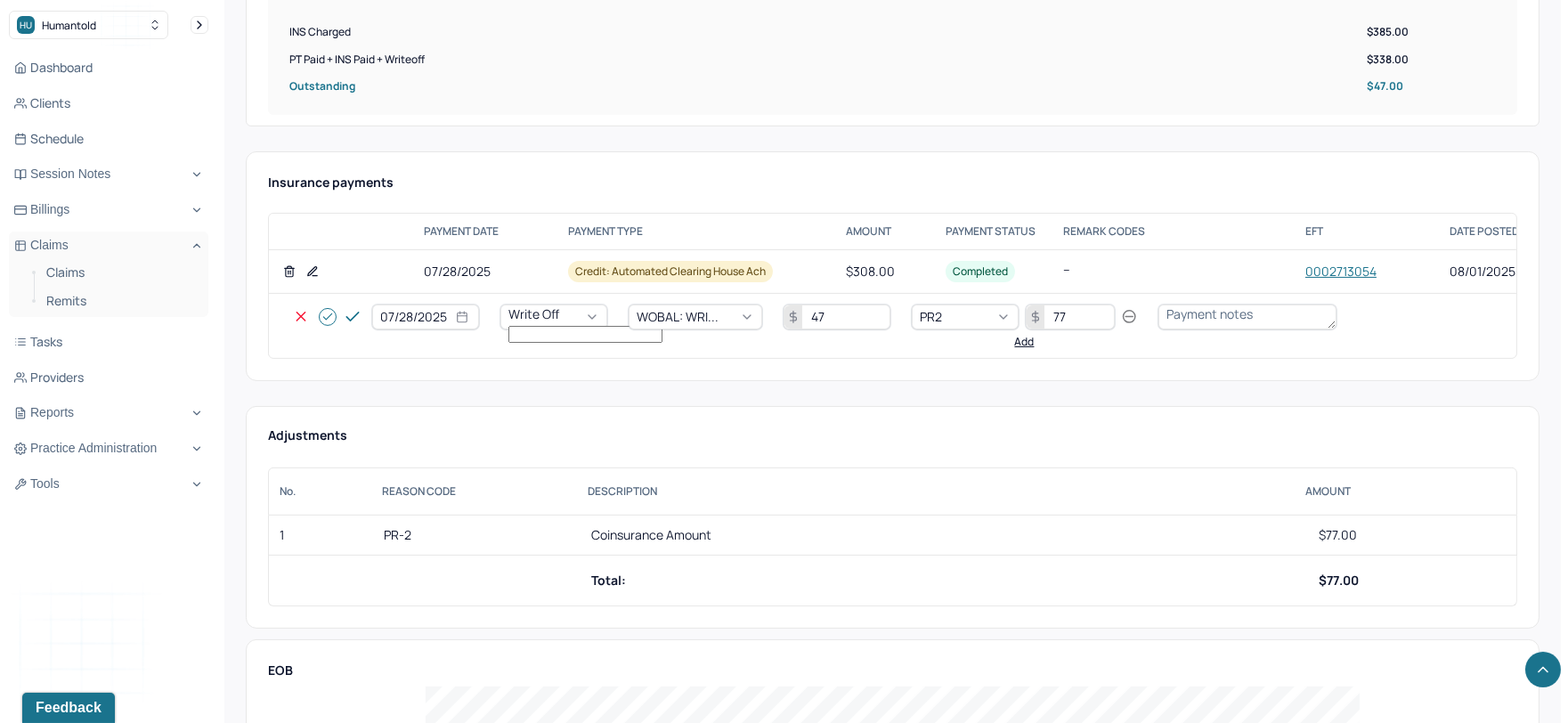 type on "77" 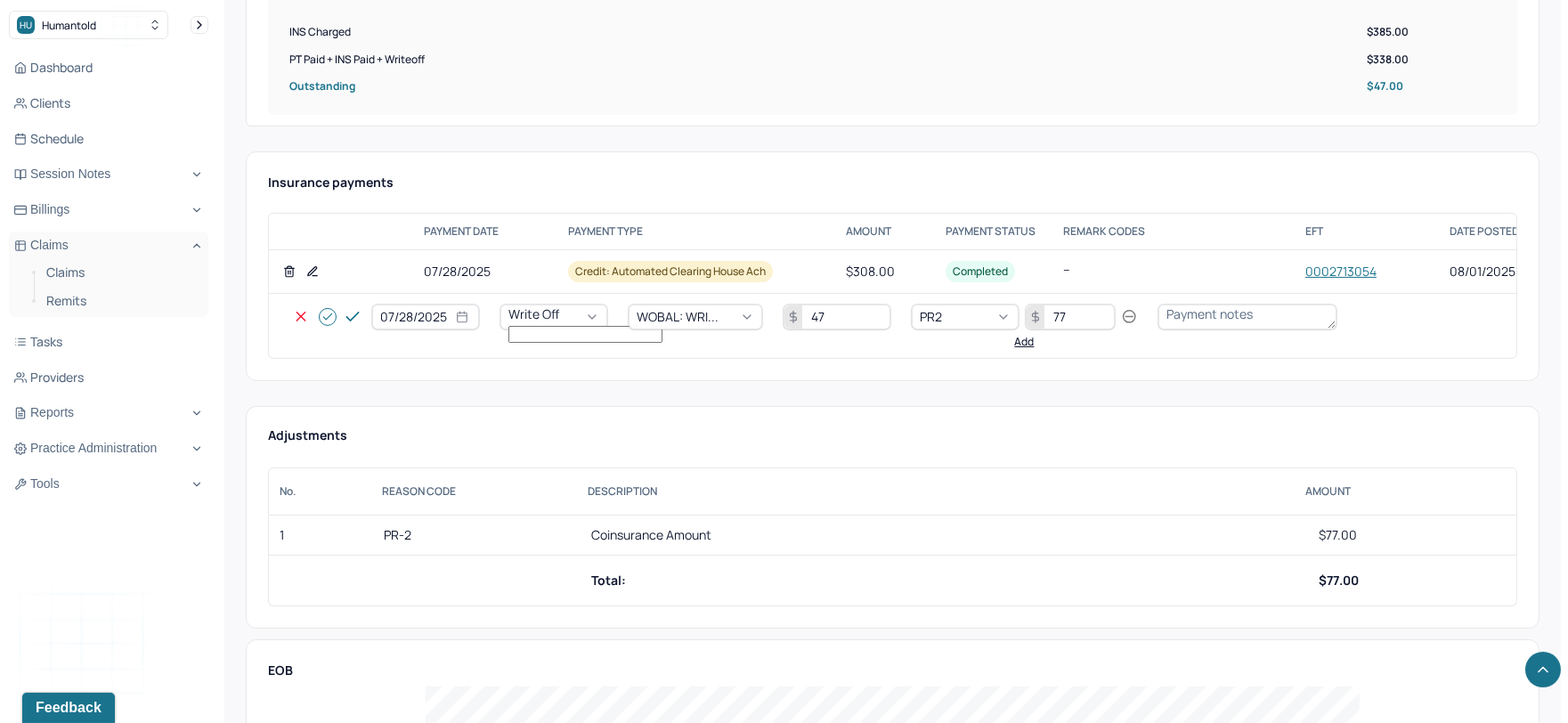 click 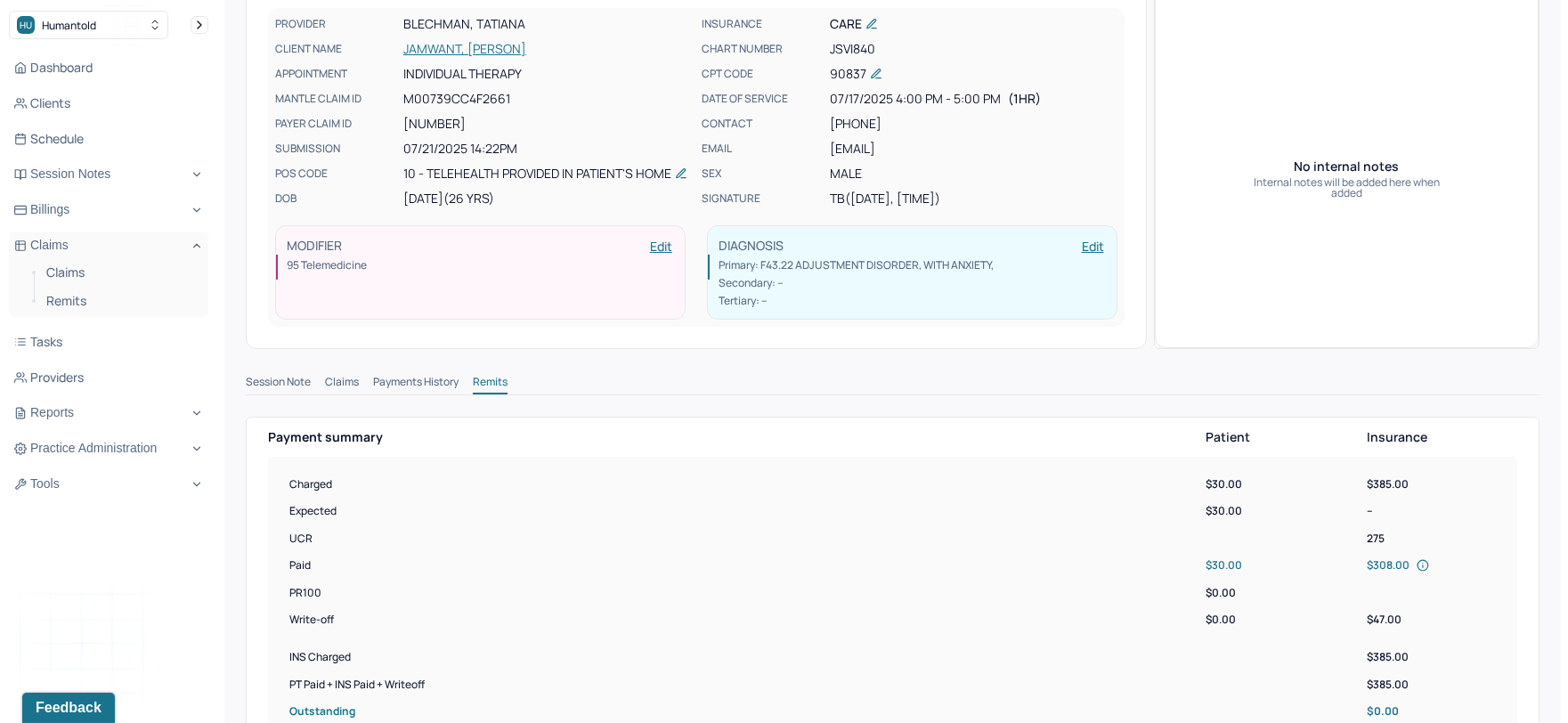 scroll, scrollTop: 0, scrollLeft: 0, axis: both 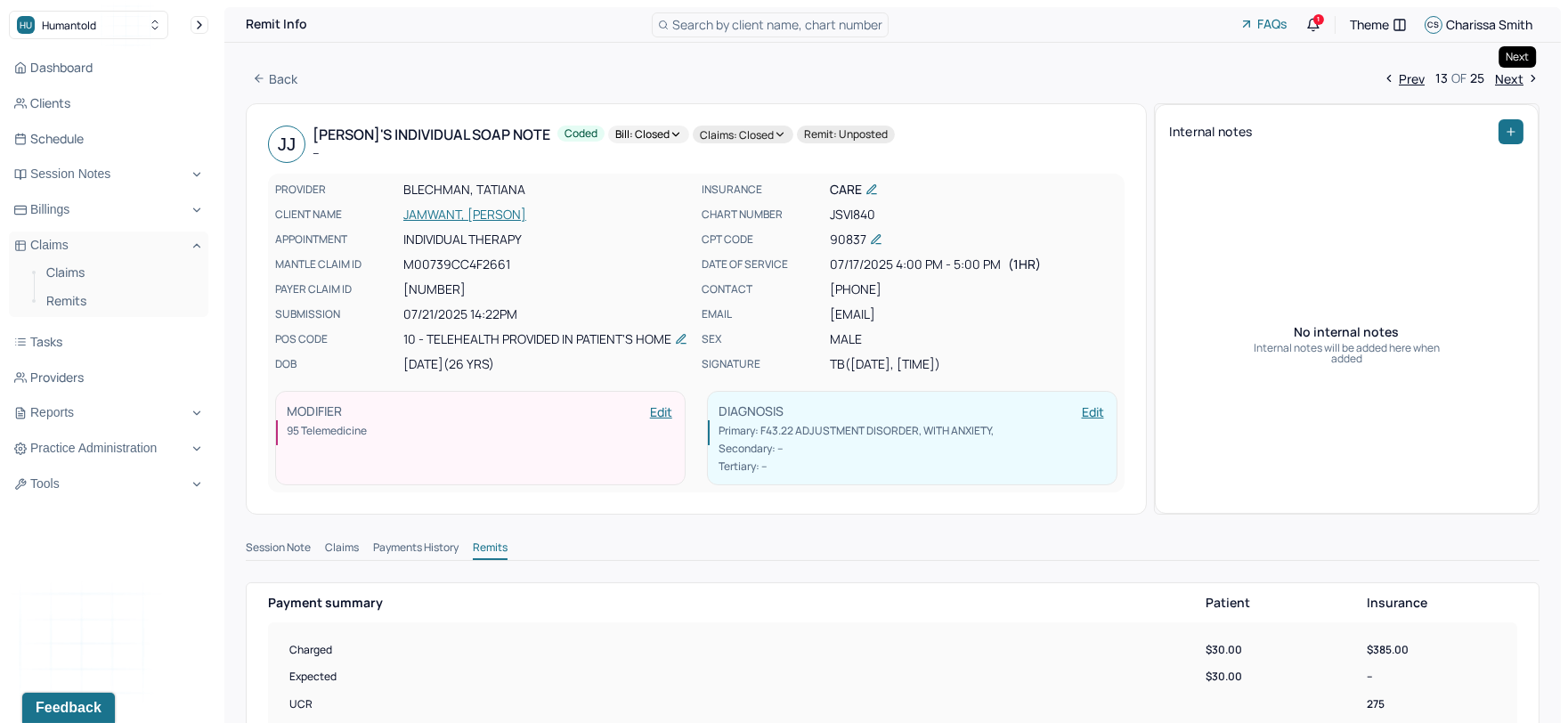 click on "Next" at bounding box center (1517, 78) 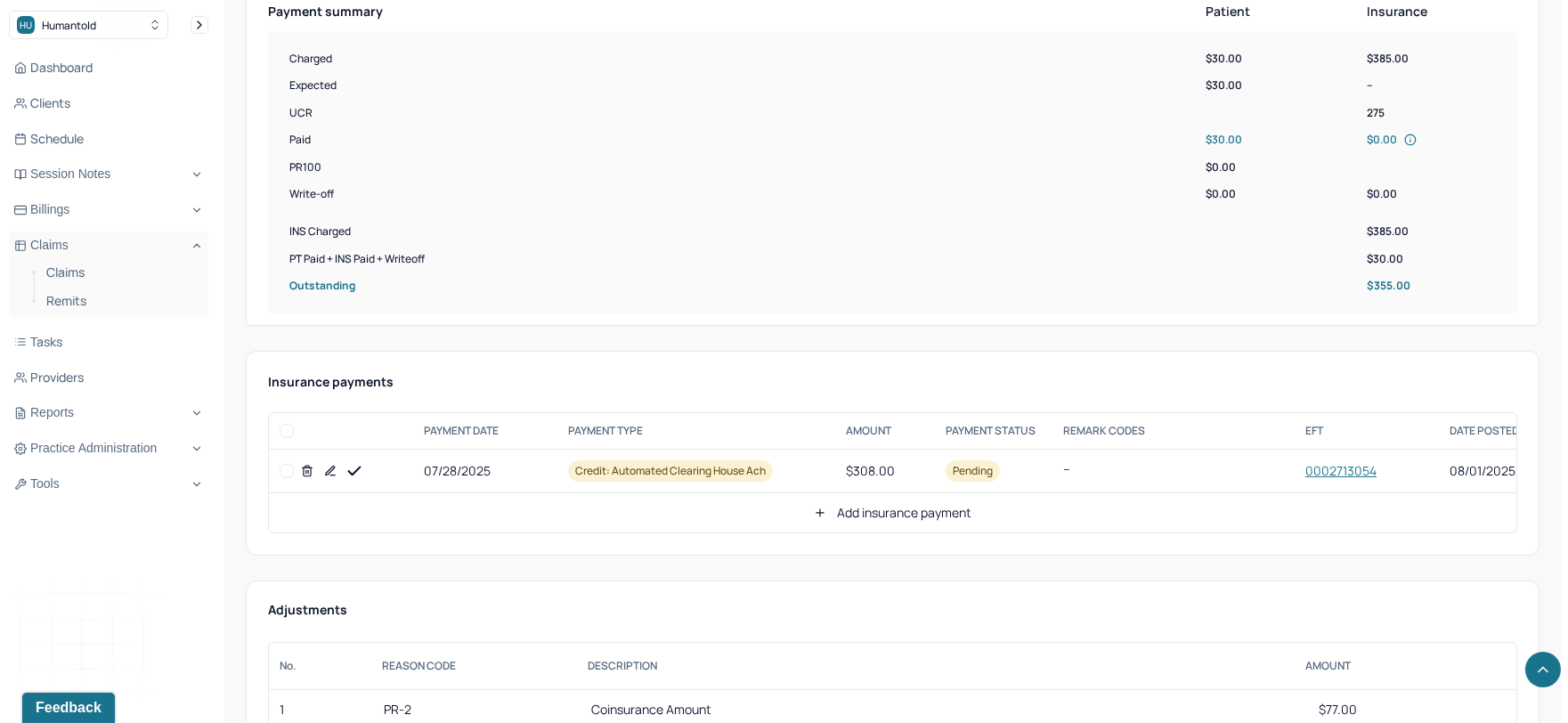 scroll, scrollTop: 593, scrollLeft: 0, axis: vertical 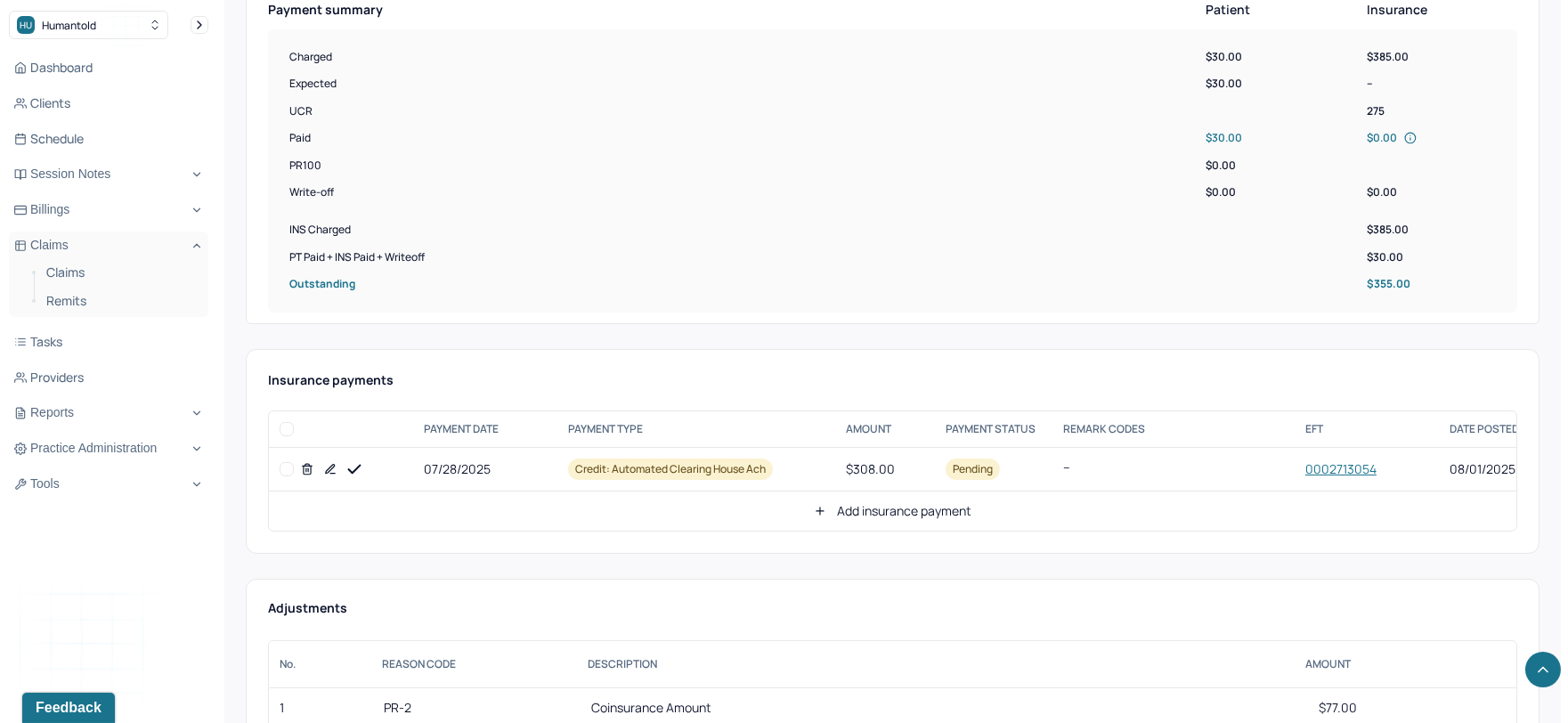 click 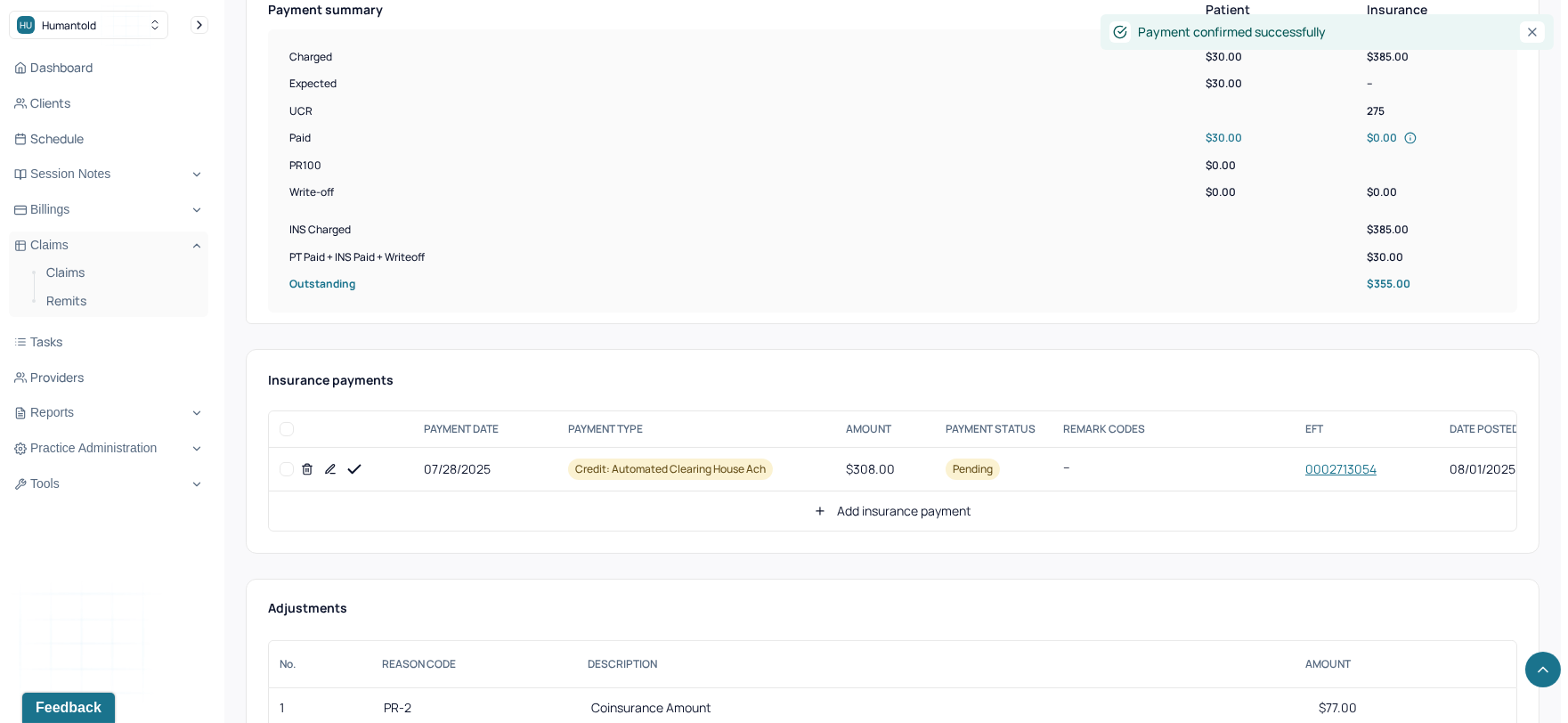 click 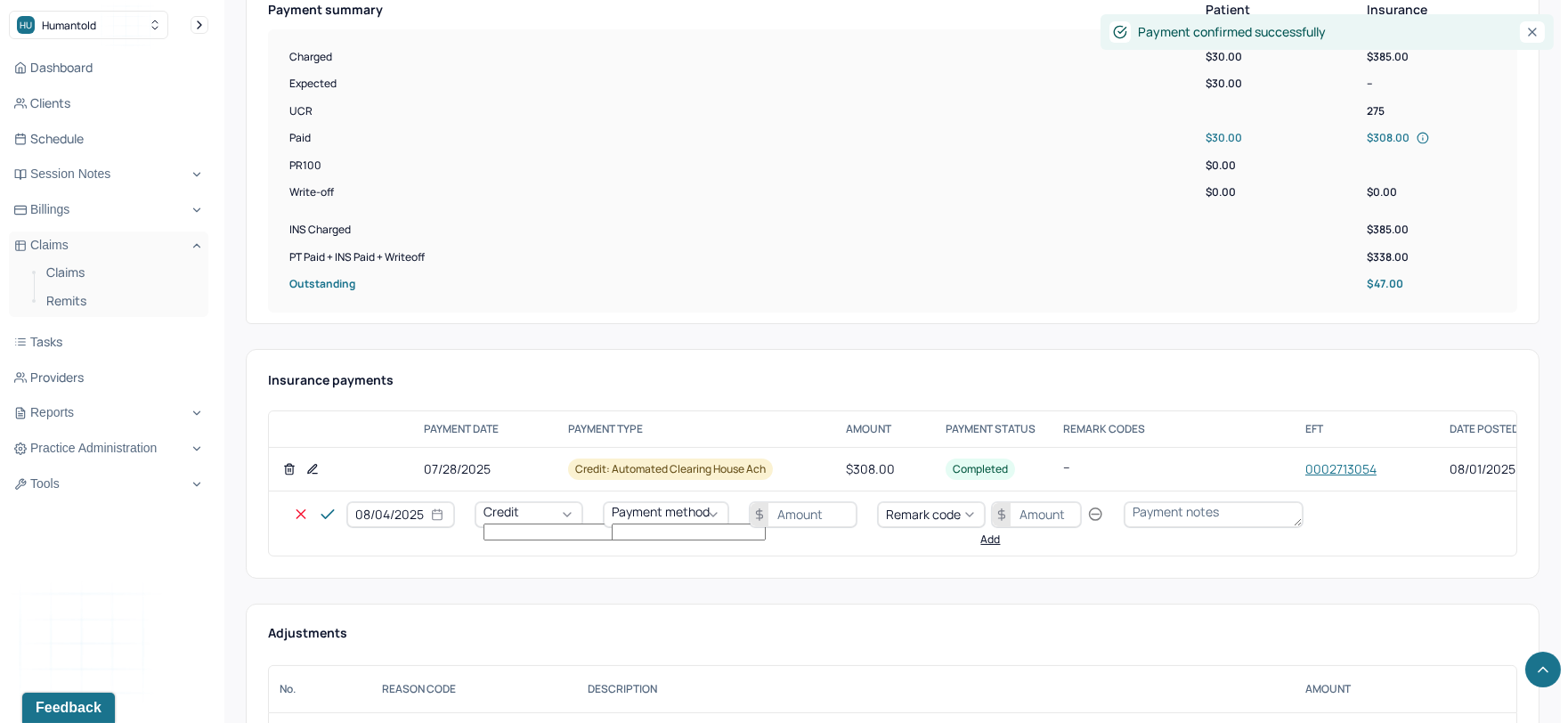 click on "08/04/2025" at bounding box center [401, 515] 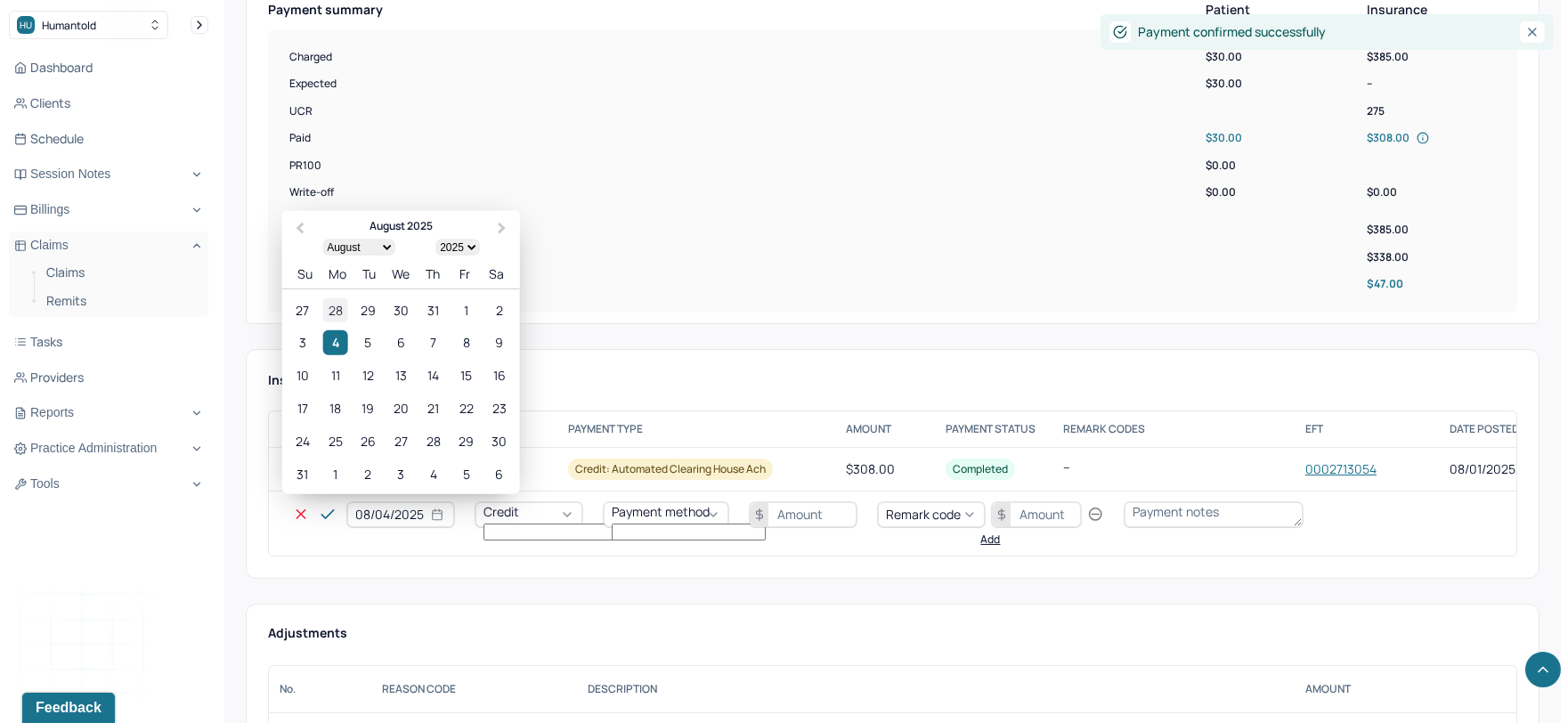 click on "28" at bounding box center [335, 309] 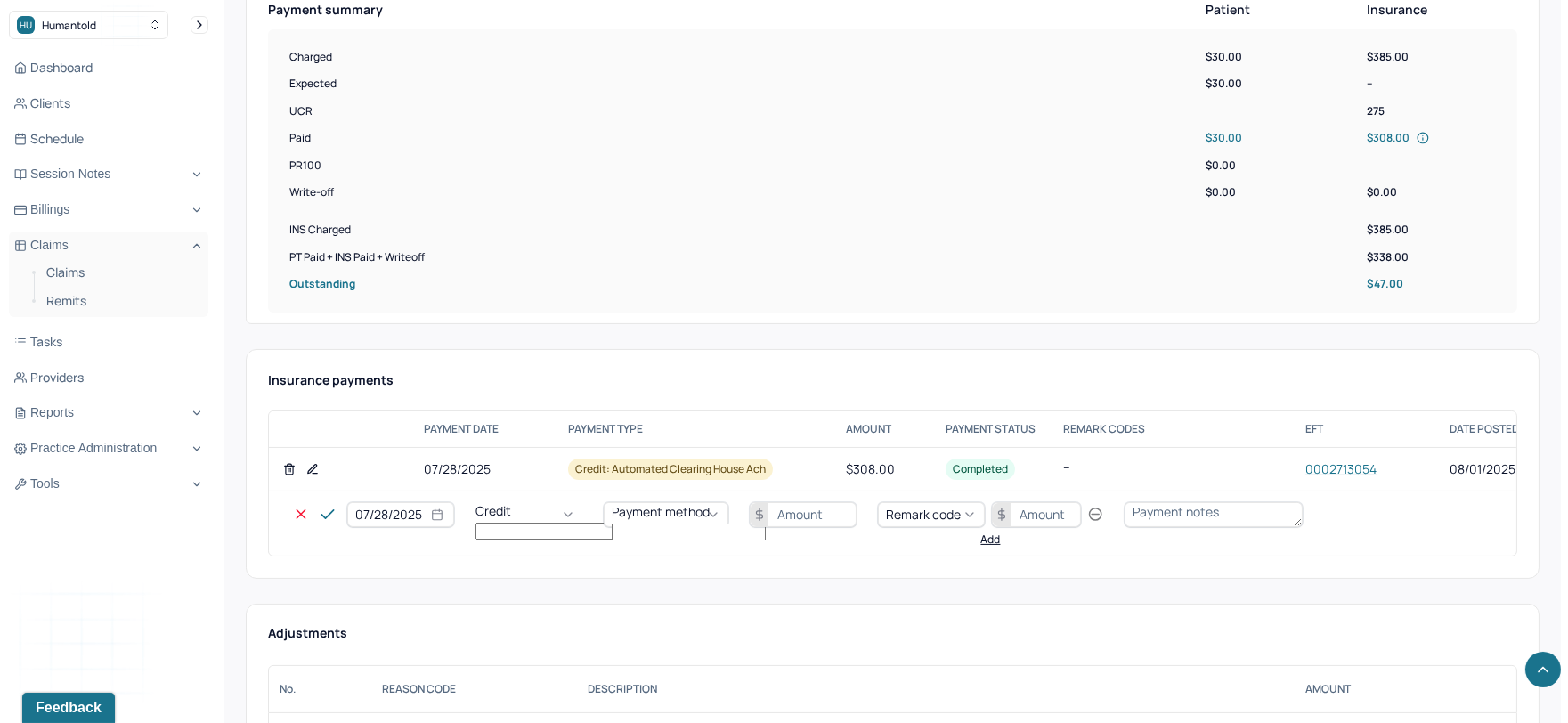 click on "Credit" at bounding box center (529, 515) 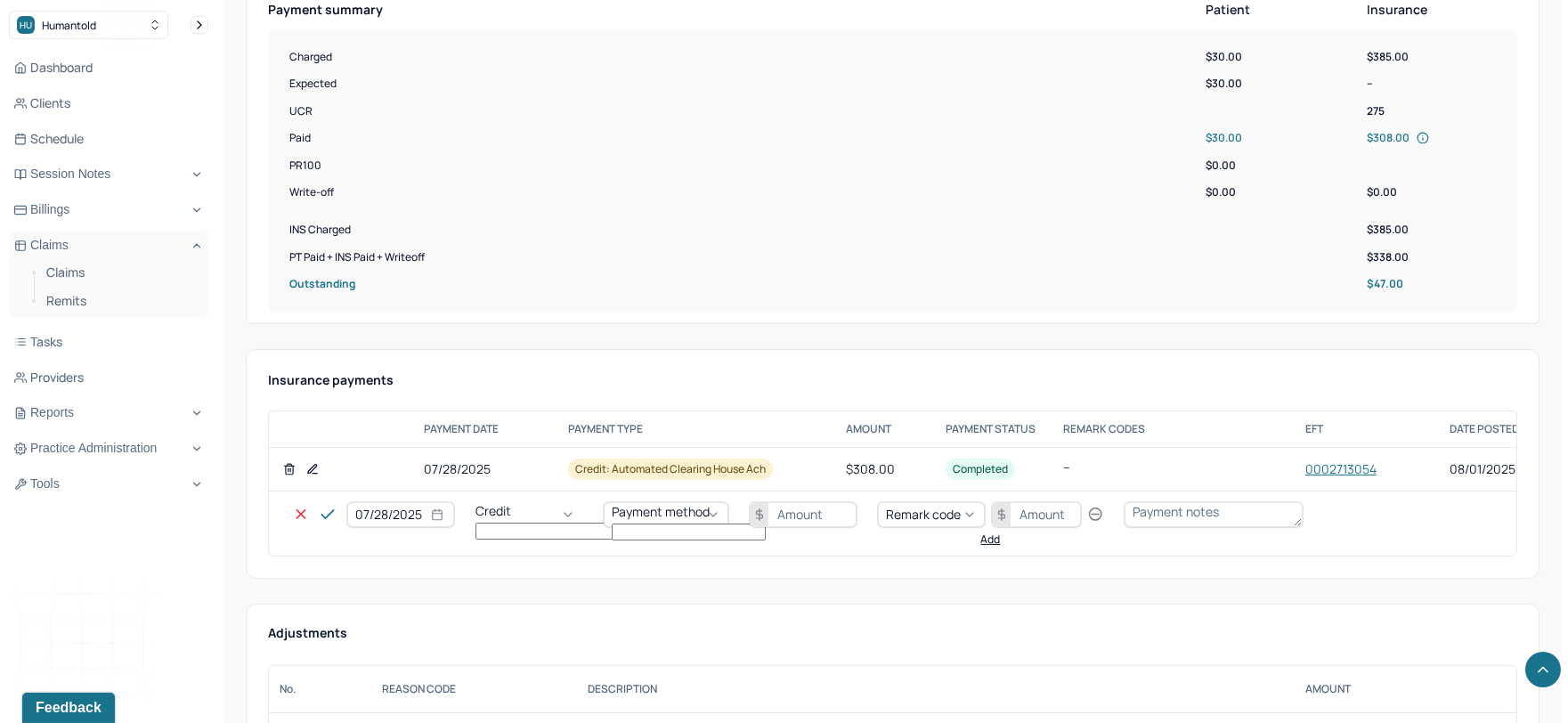 click on "Write off" at bounding box center [53, 2601] 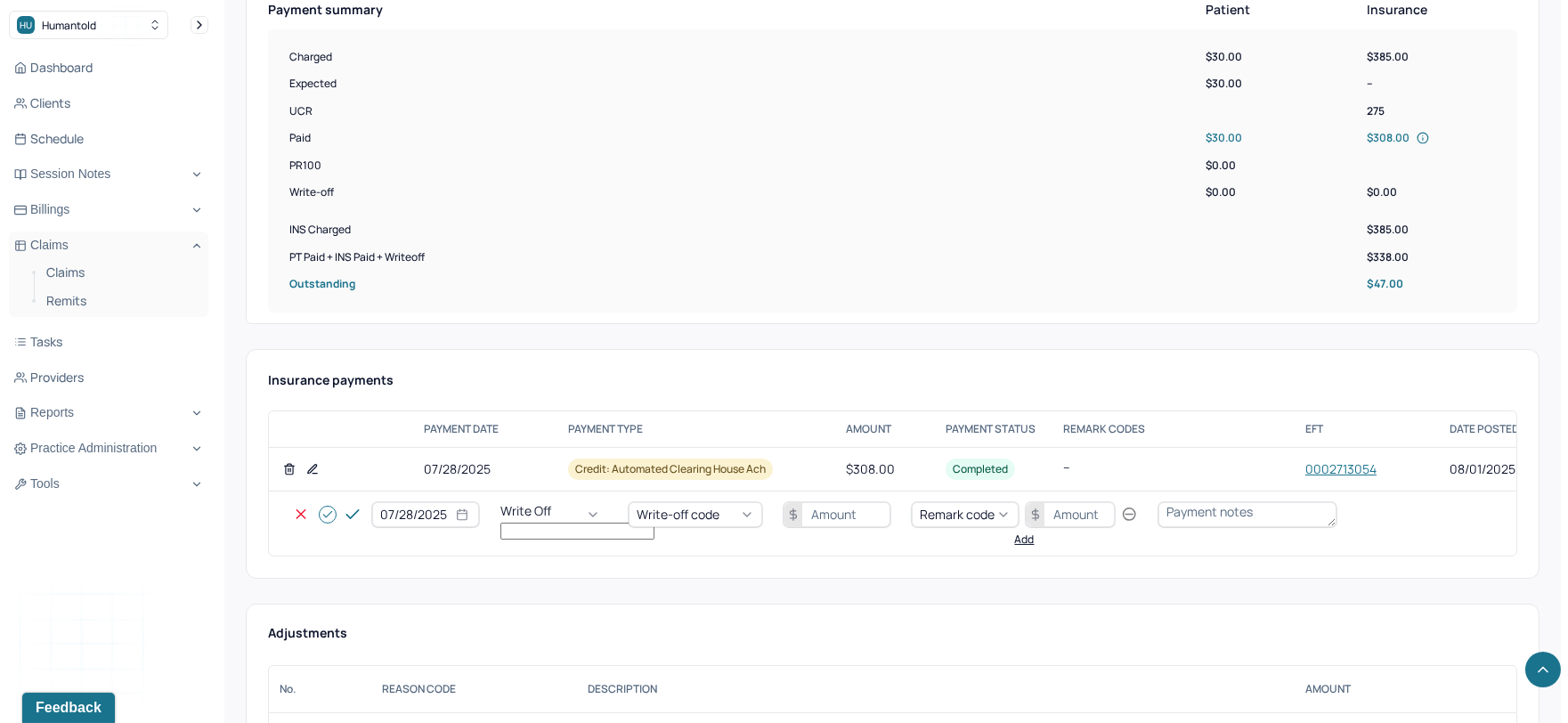 click on "Write-off code" at bounding box center (678, 514) 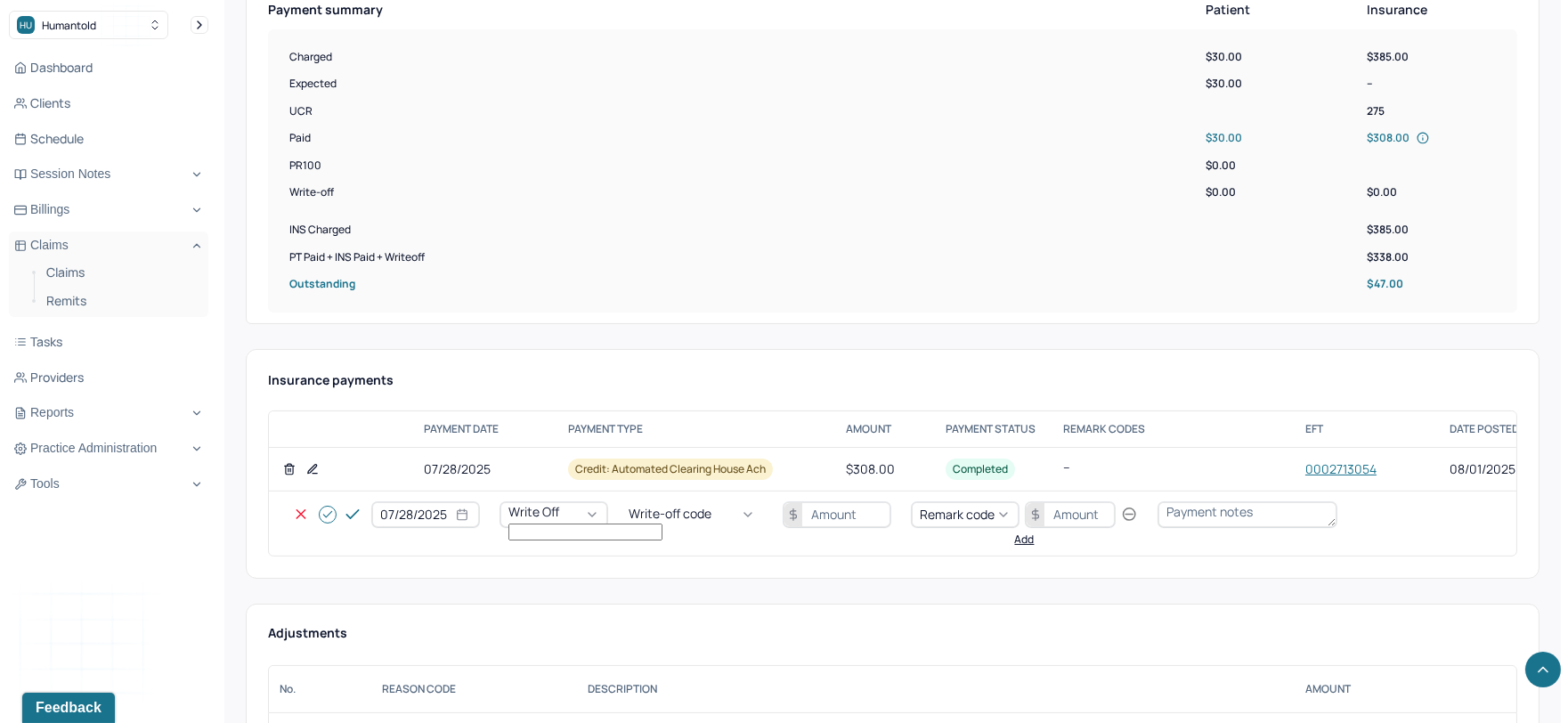 click on "WOBAL: WRITE OFF - BALANCE (INSADJ)" at bounding box center (89, 2620) 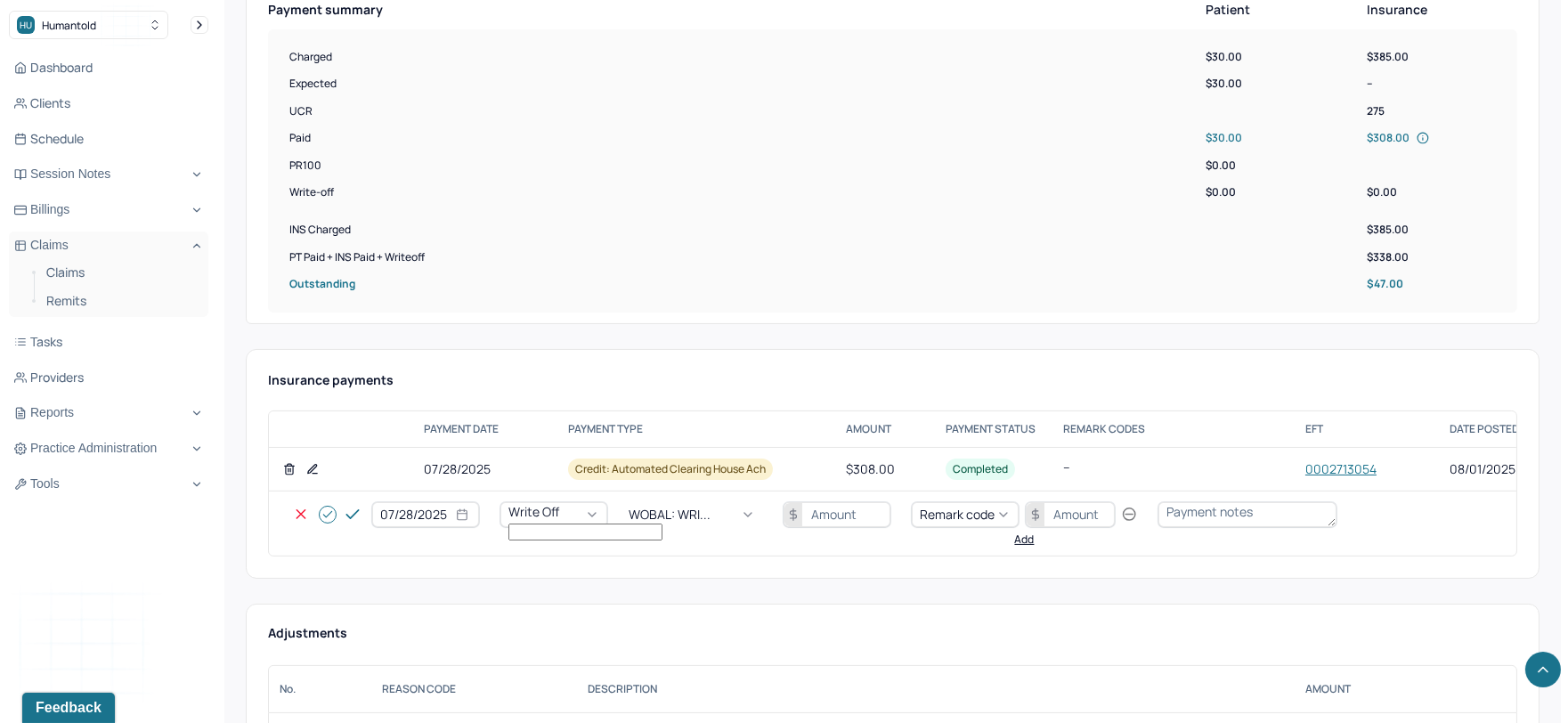click at bounding box center [837, 515] 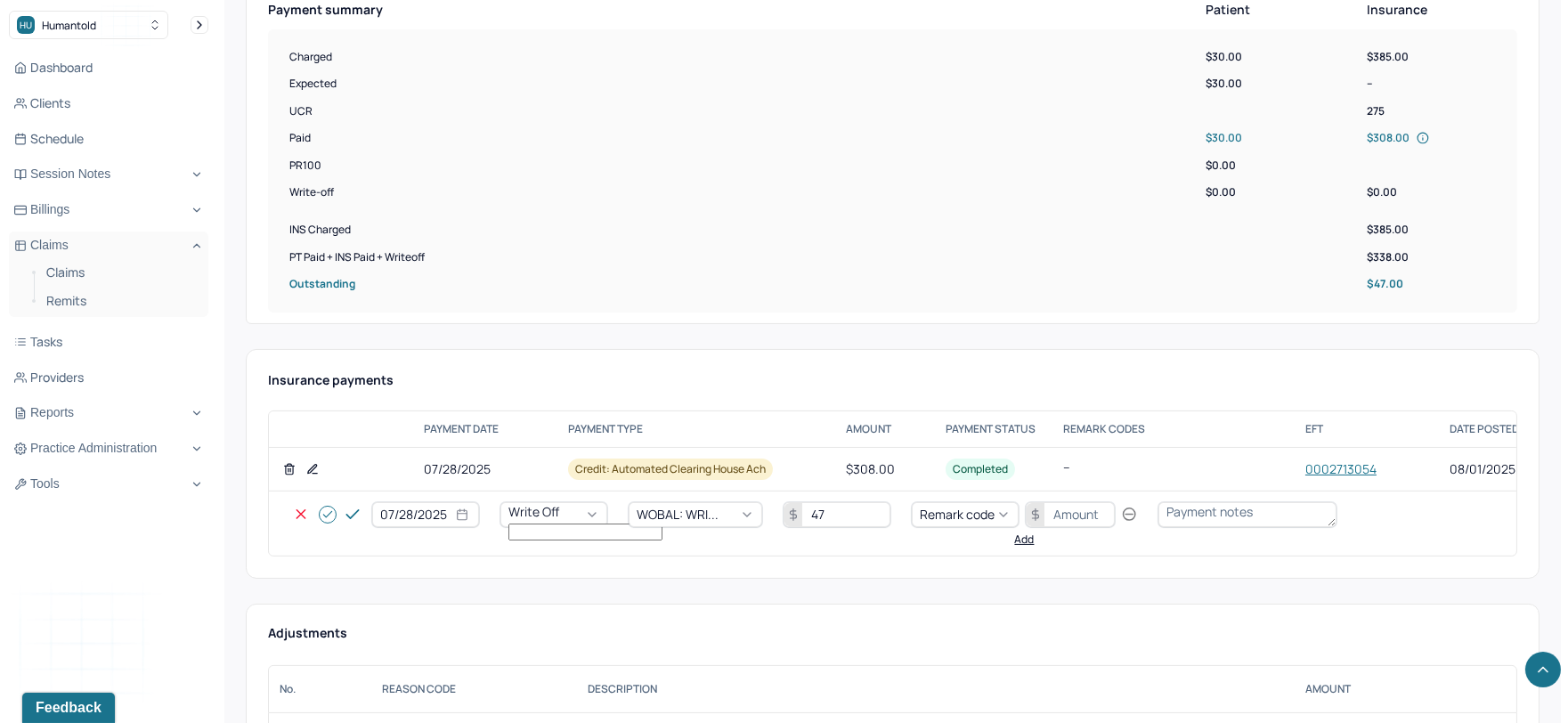 type on "47" 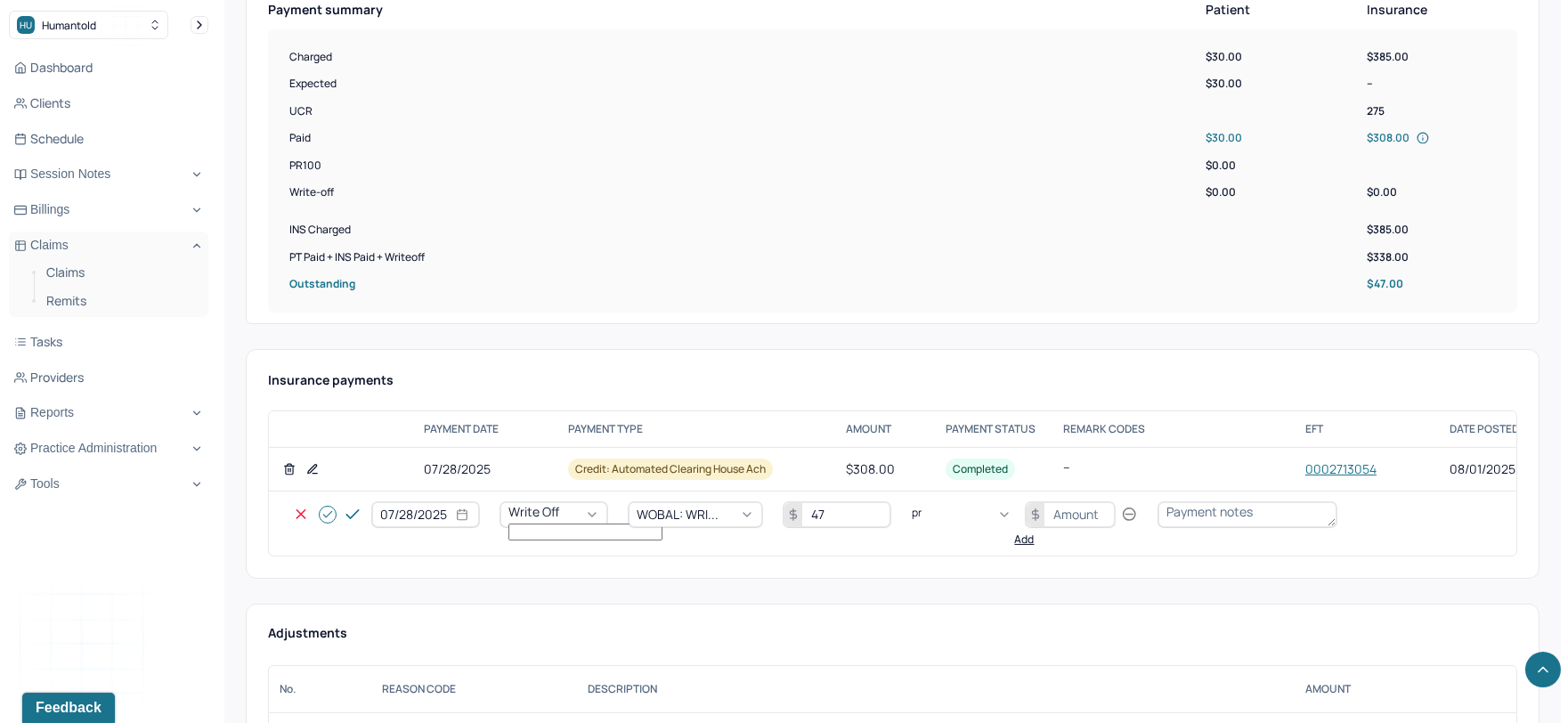 type on "pr2" 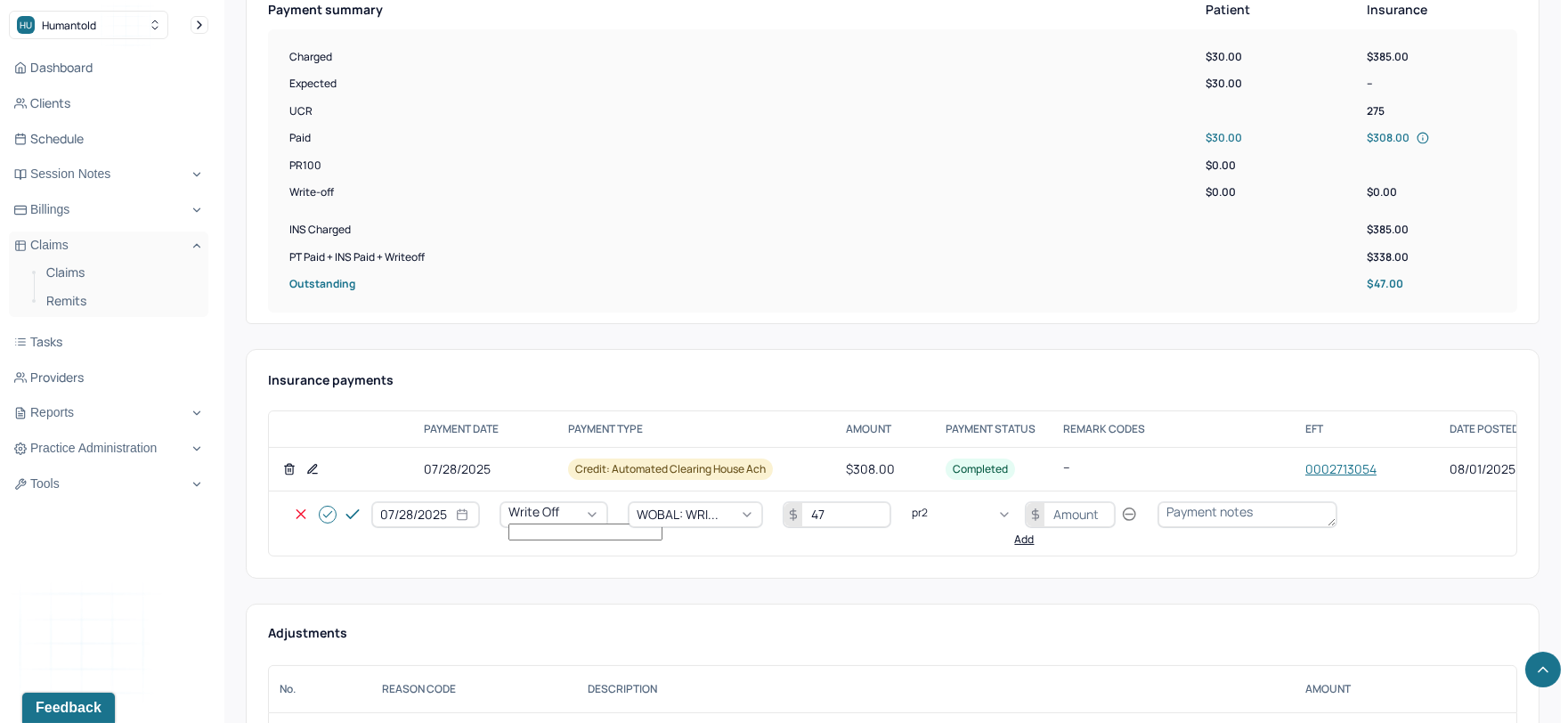 type 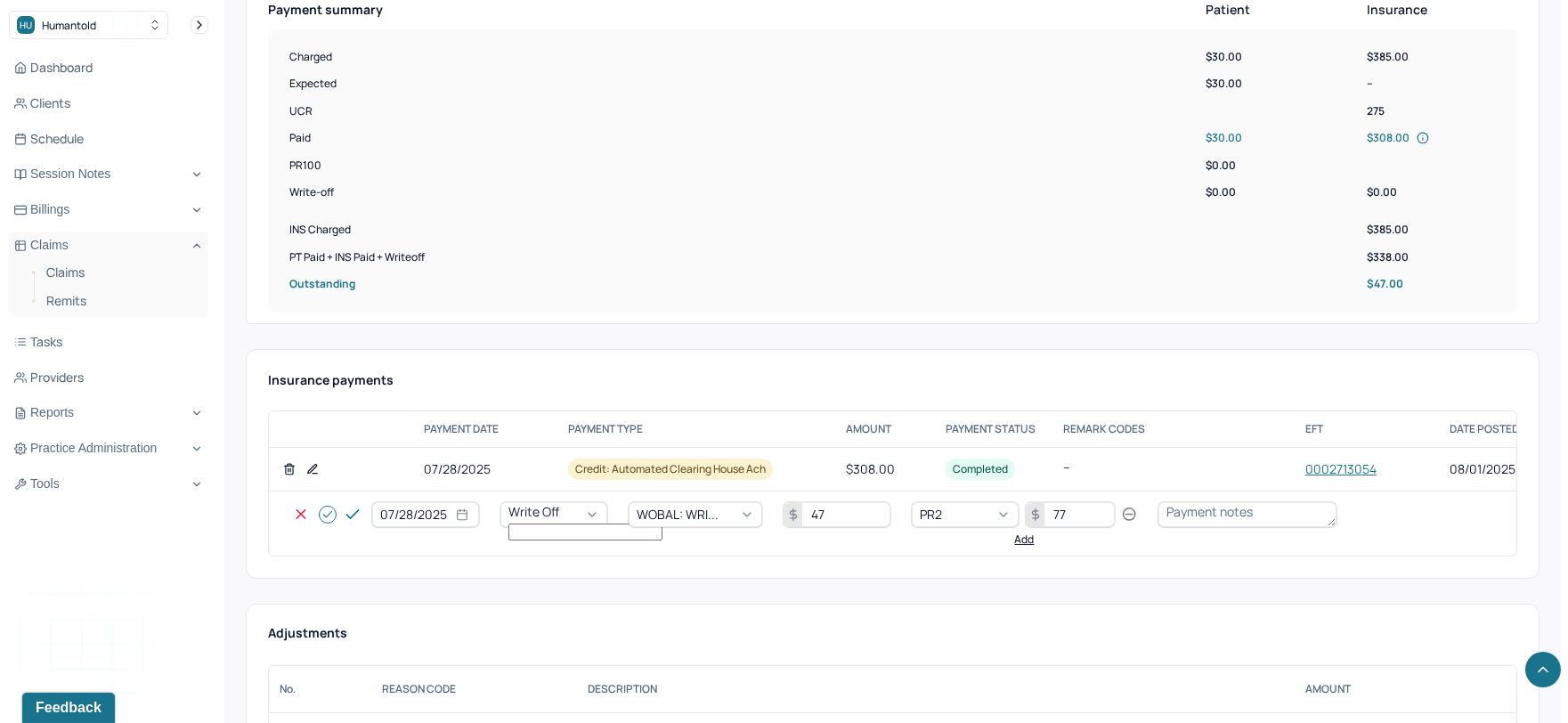 type on "77" 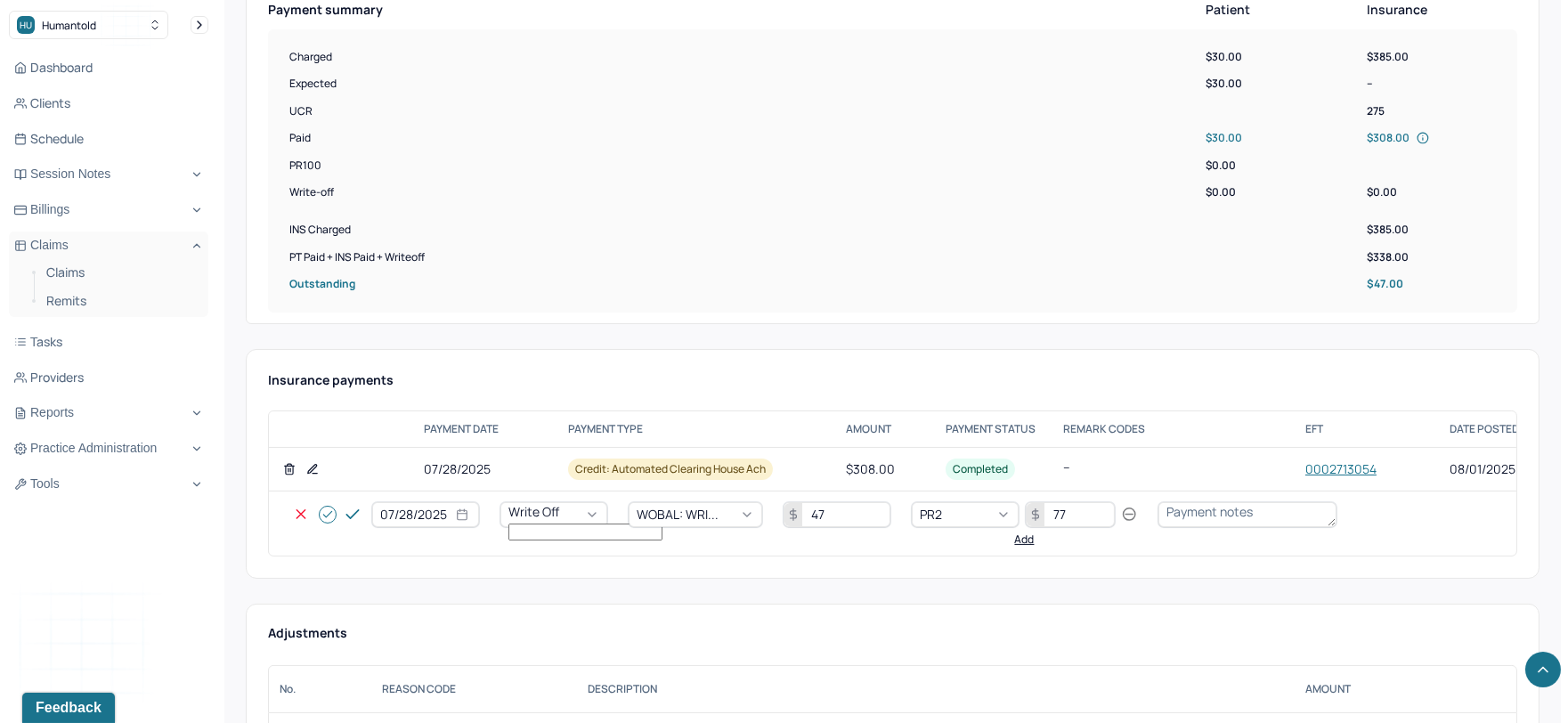 type 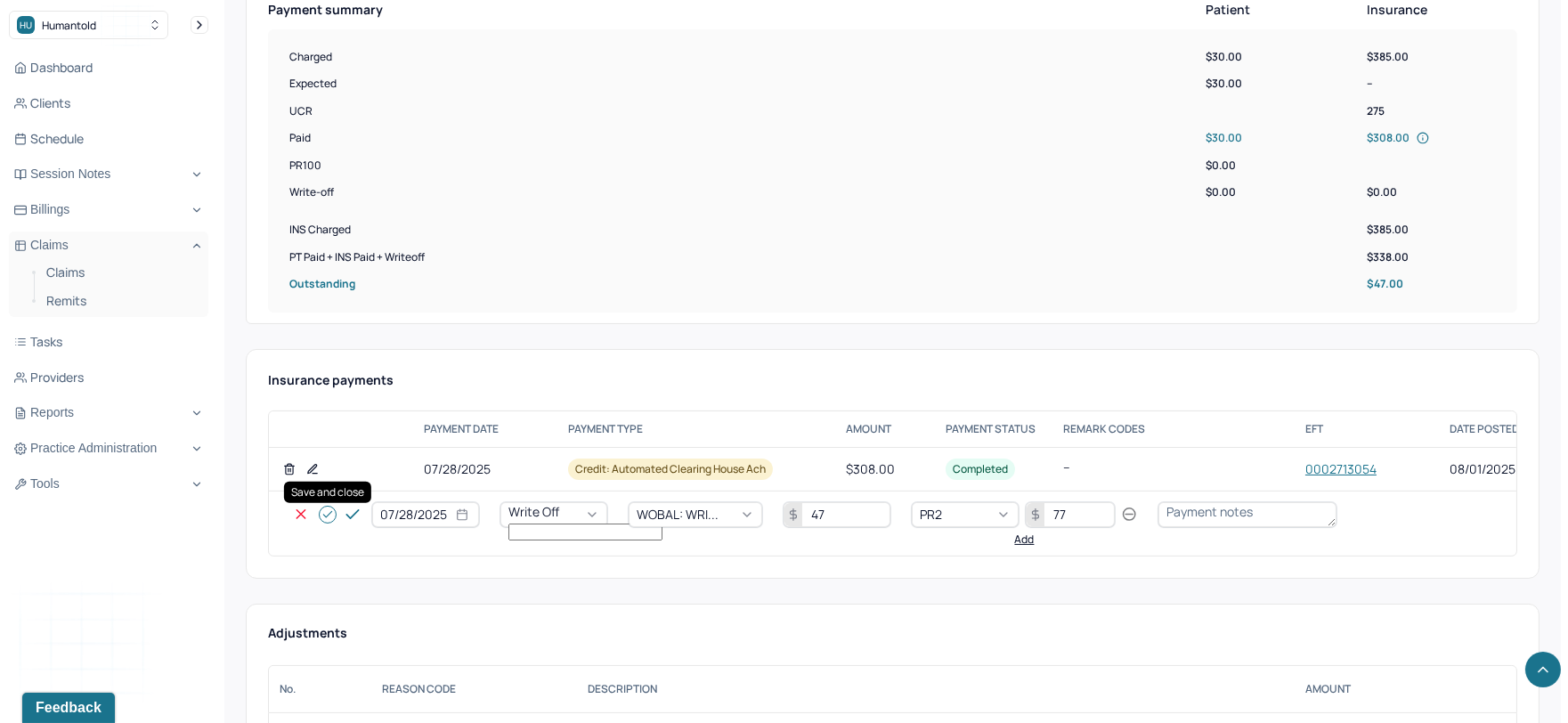 click 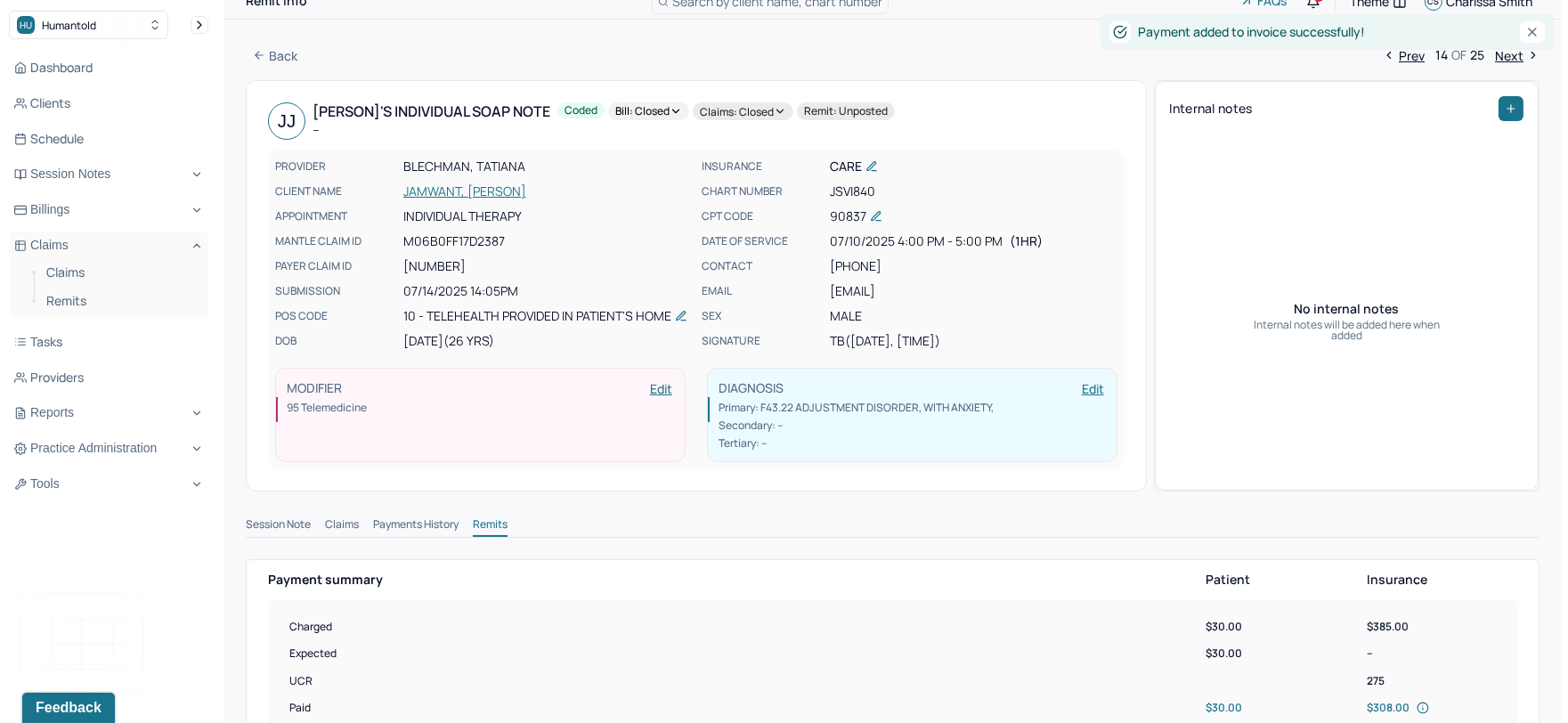 scroll, scrollTop: 0, scrollLeft: 0, axis: both 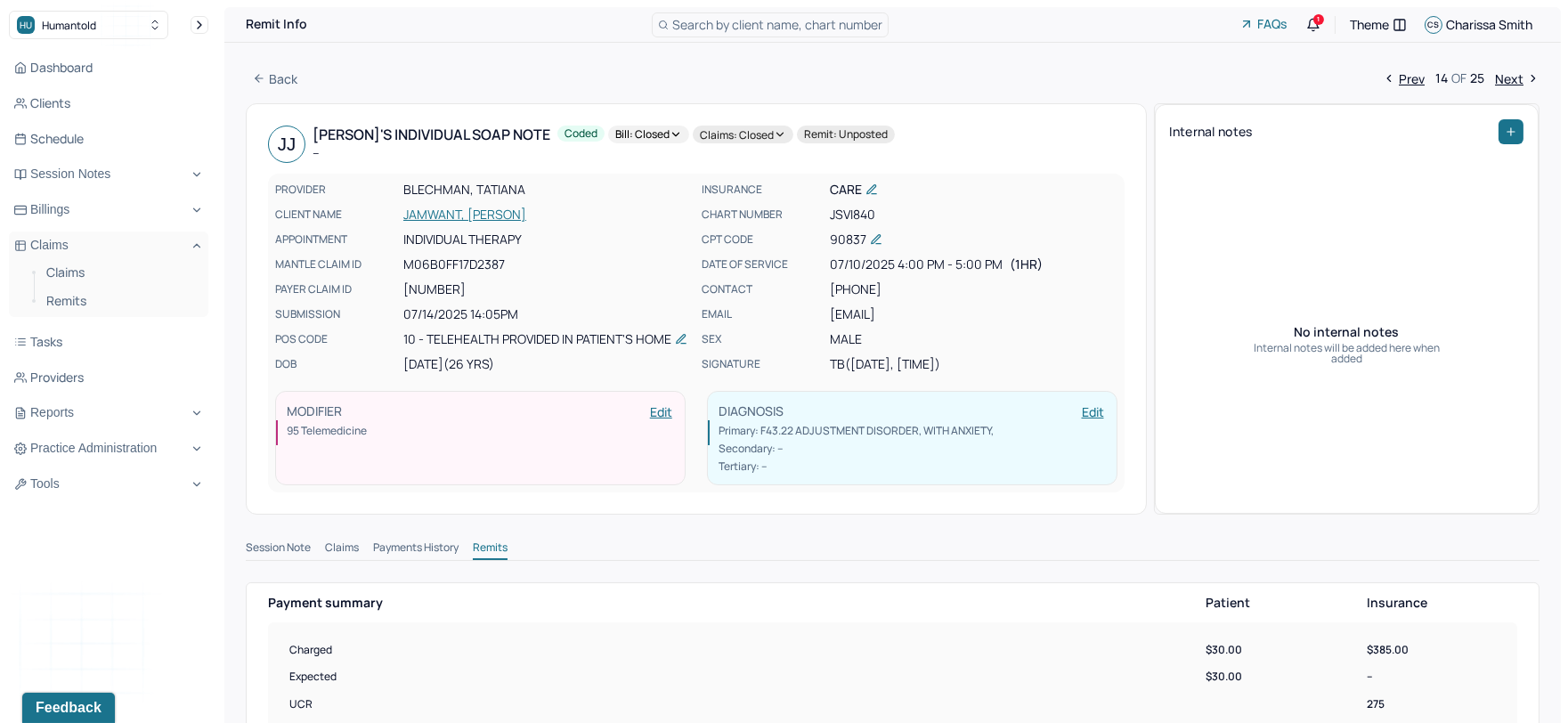 click on "Next" at bounding box center (1517, 78) 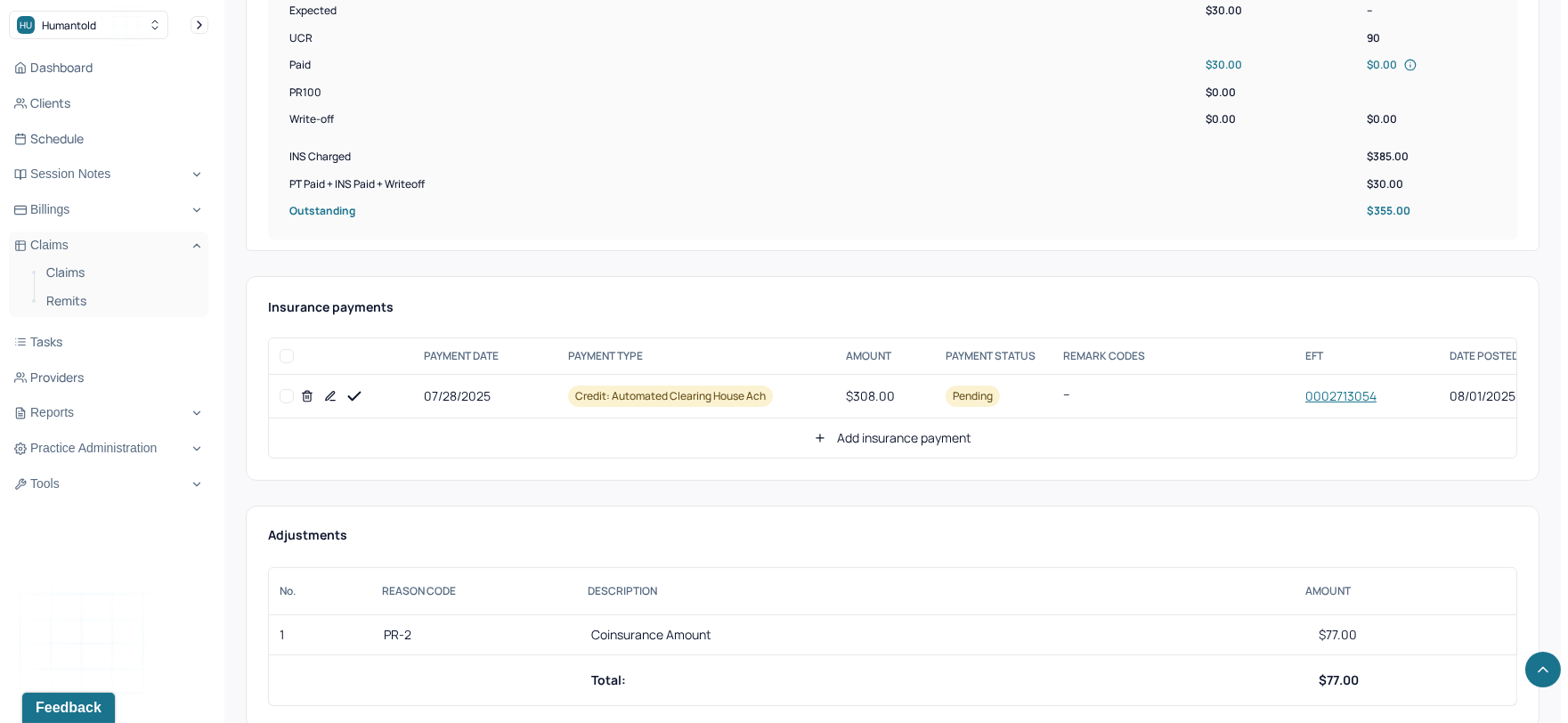 scroll, scrollTop: 692, scrollLeft: 0, axis: vertical 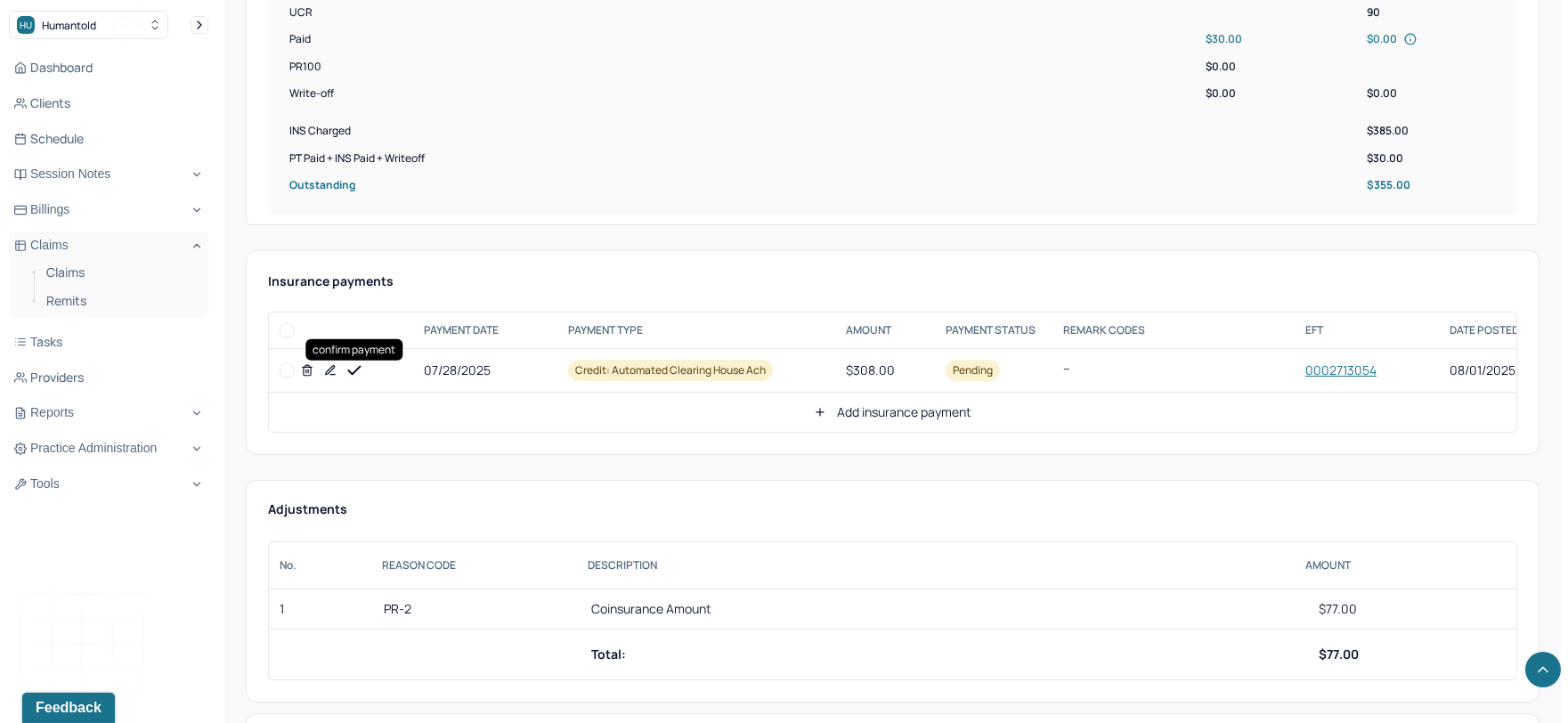 click 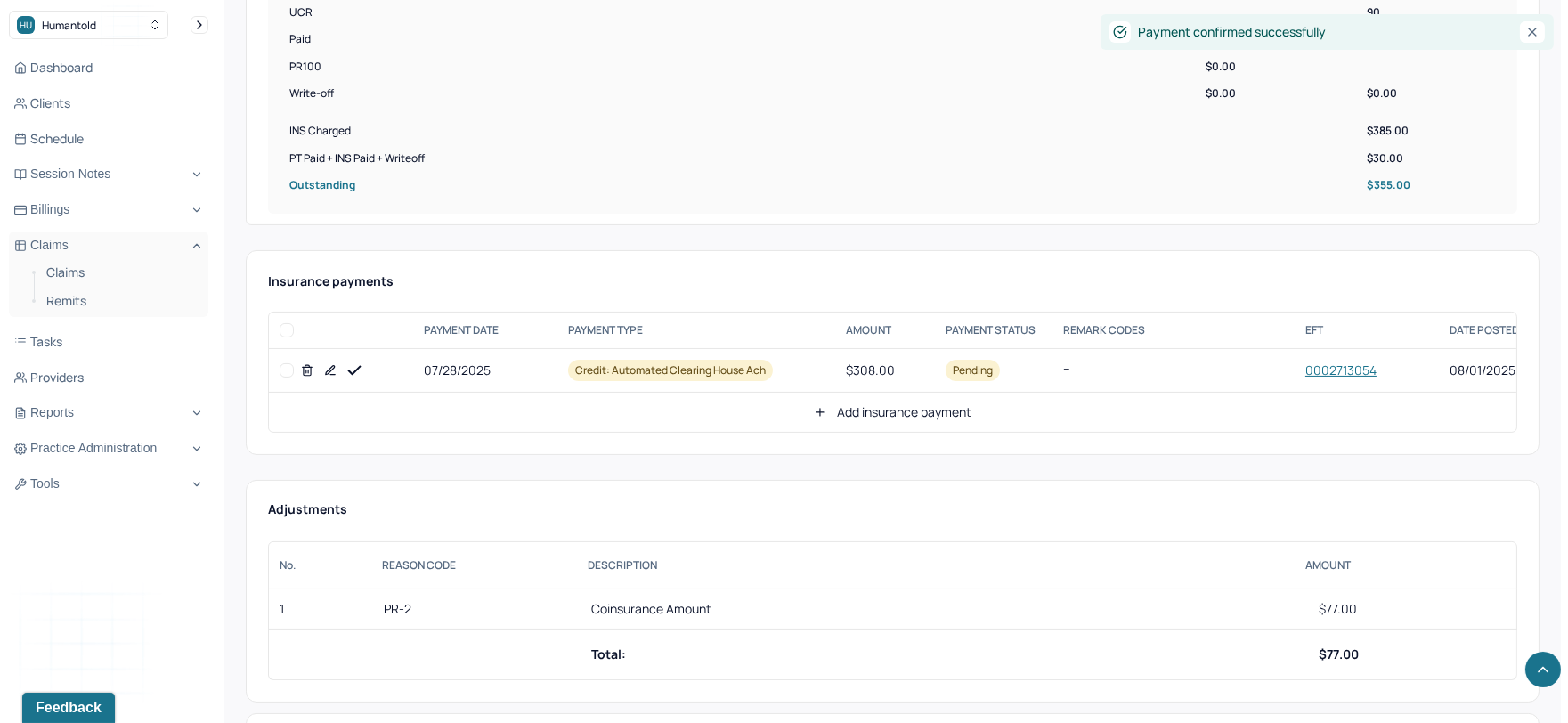 click 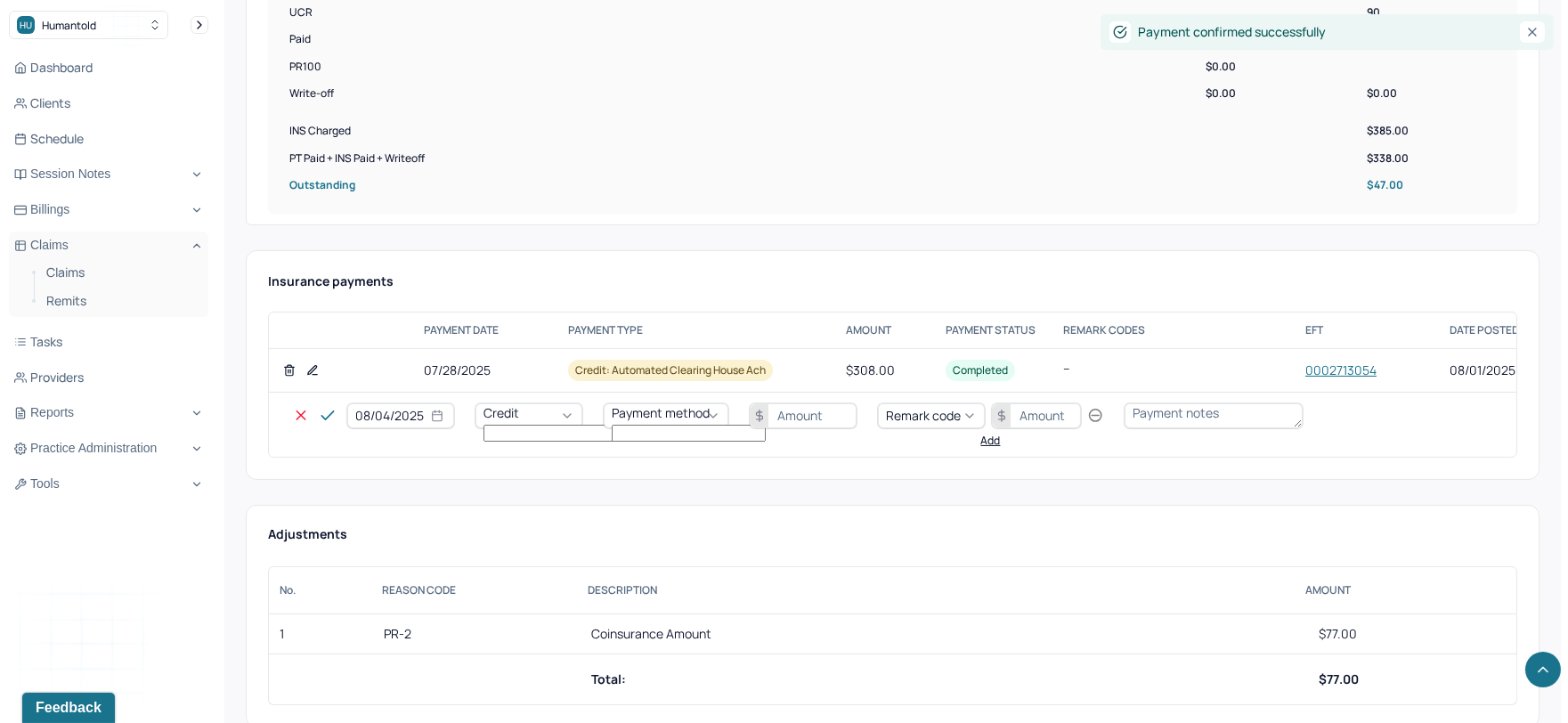 click on "08/04/2025" at bounding box center (401, 416) 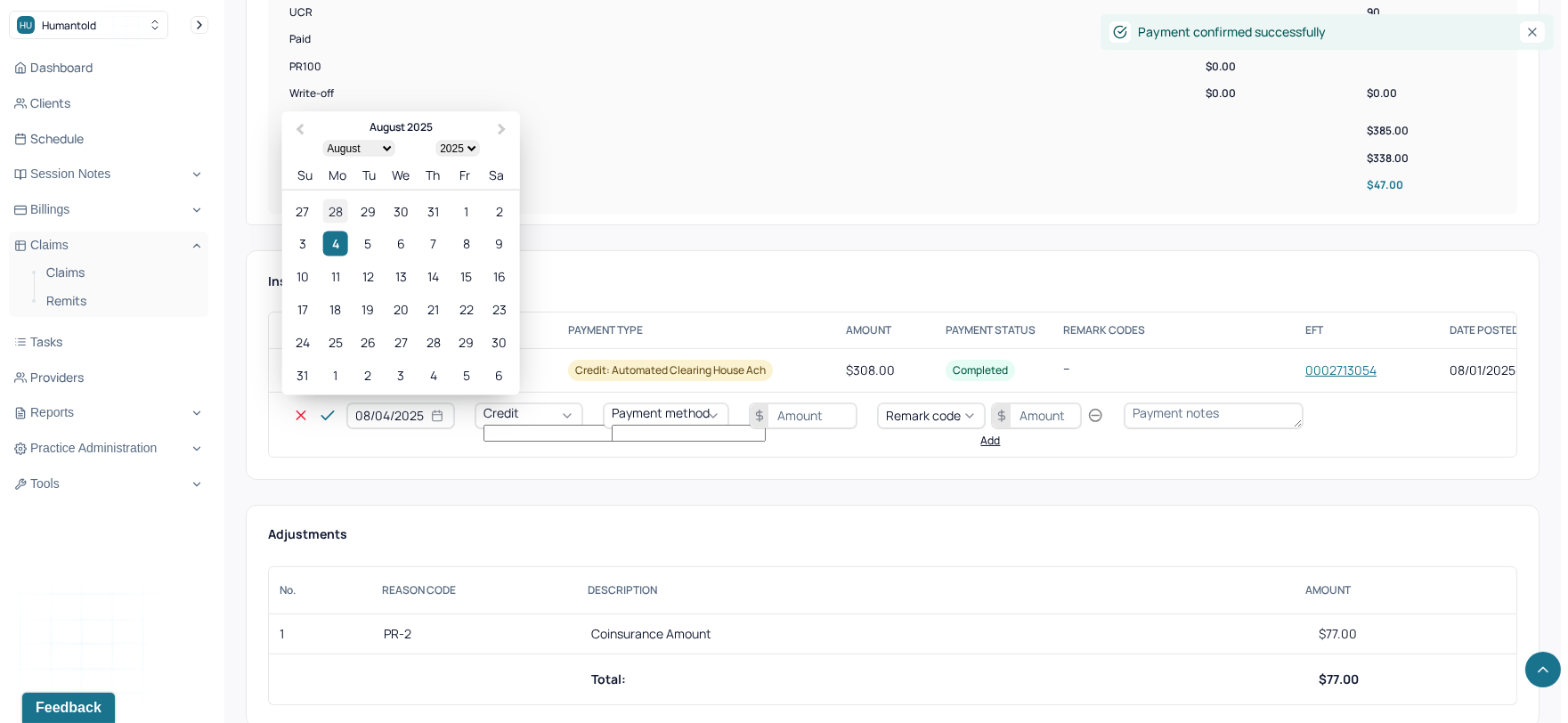 click on "28" at bounding box center [335, 210] 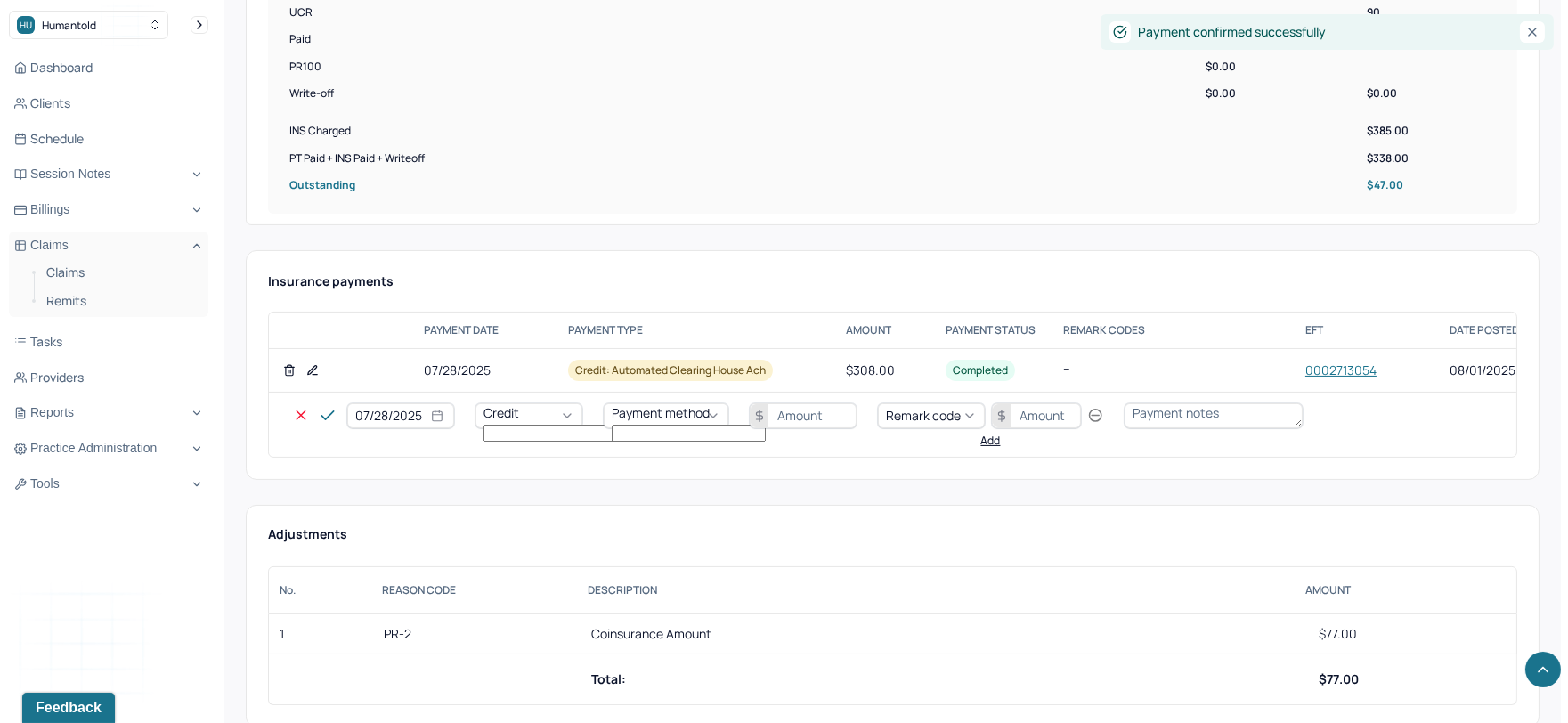 click on "Credit" at bounding box center [529, 416] 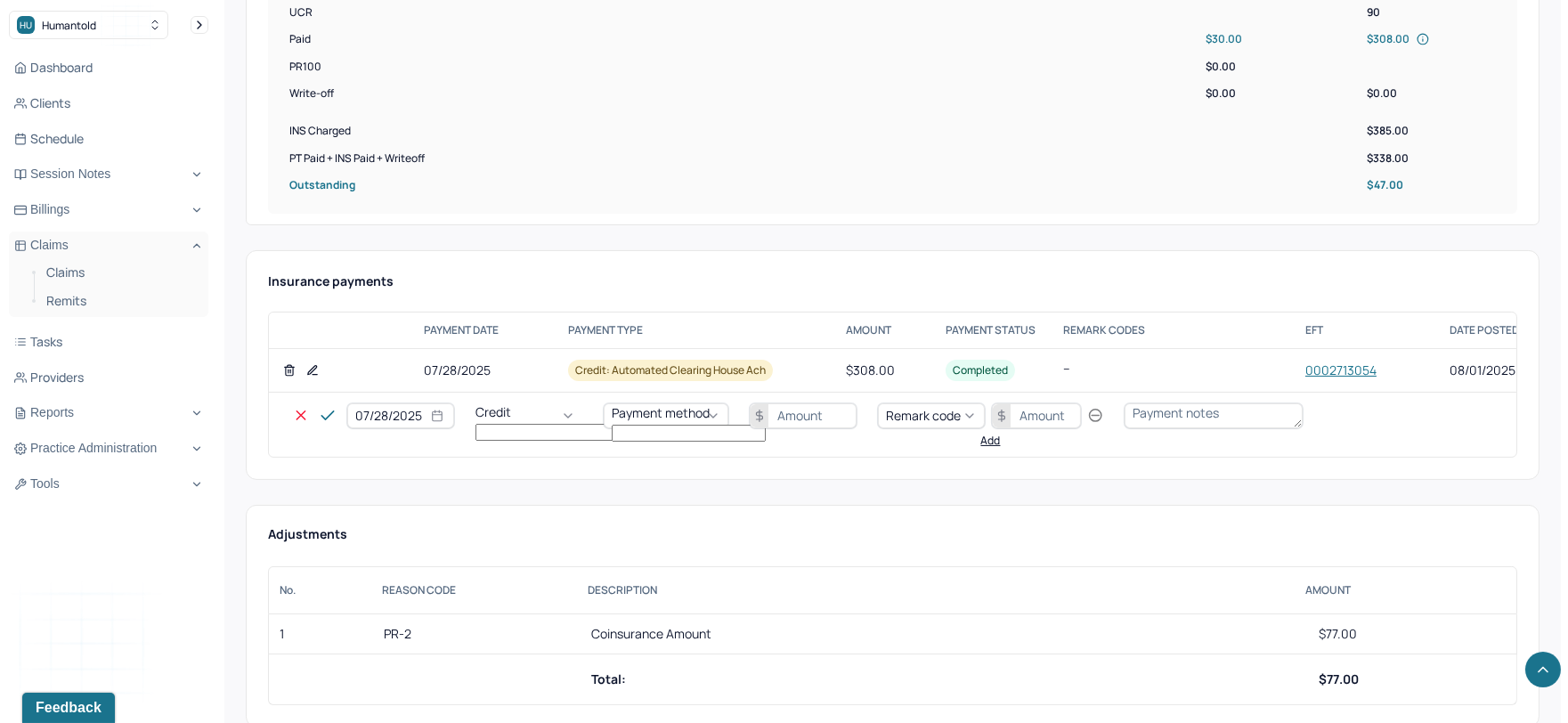click on "Write off" at bounding box center (53, 2502) 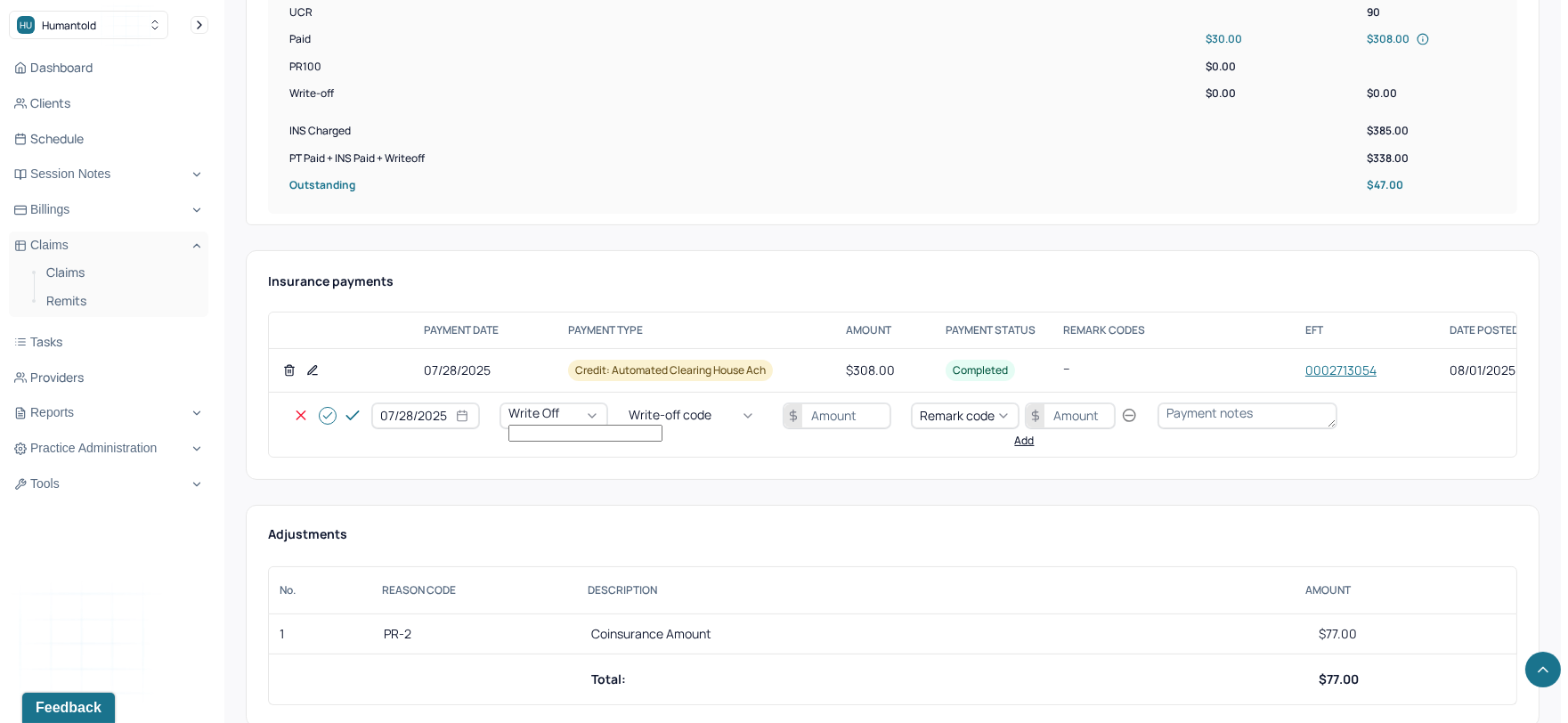 click on "Write-off code" at bounding box center (695, 416) 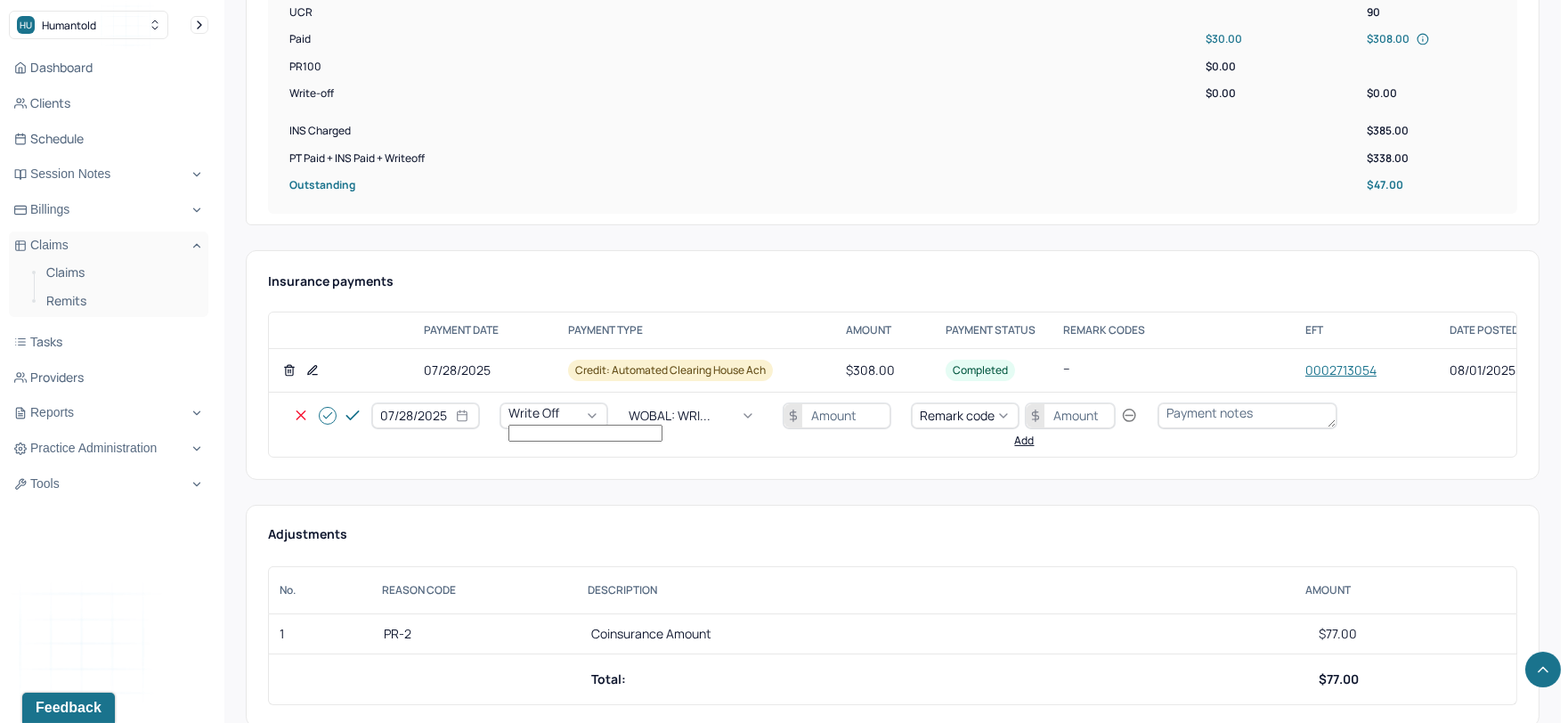 click at bounding box center (837, 416) 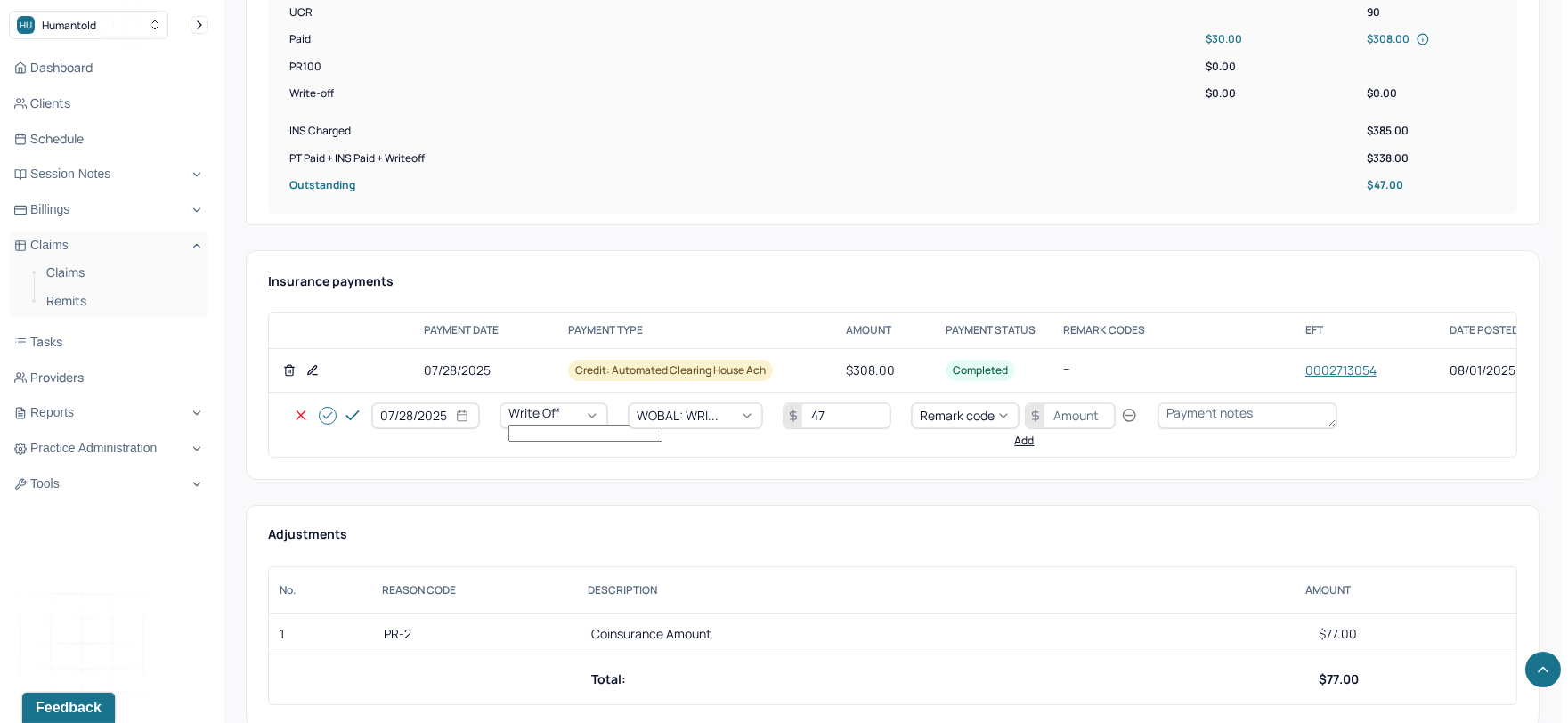 type on "47" 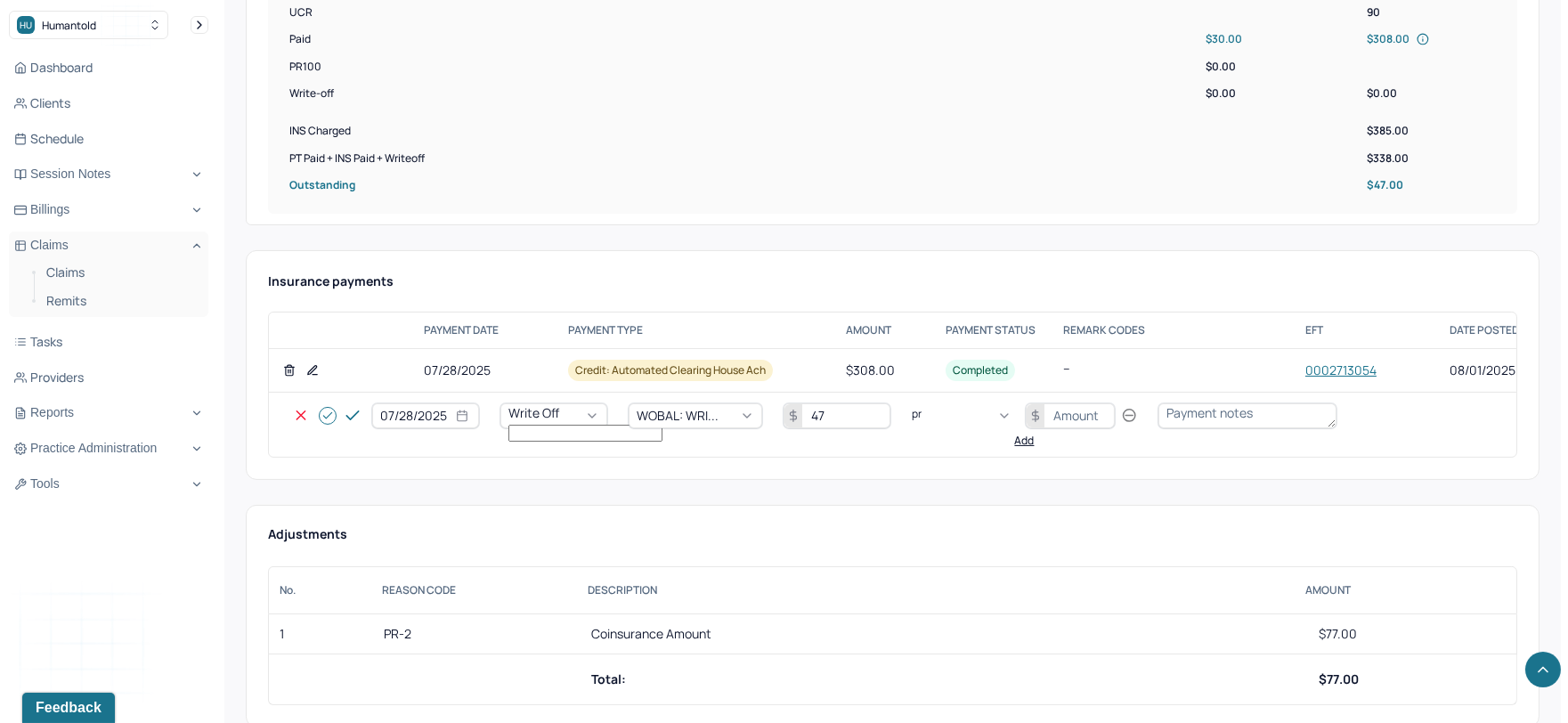 type on "pr2" 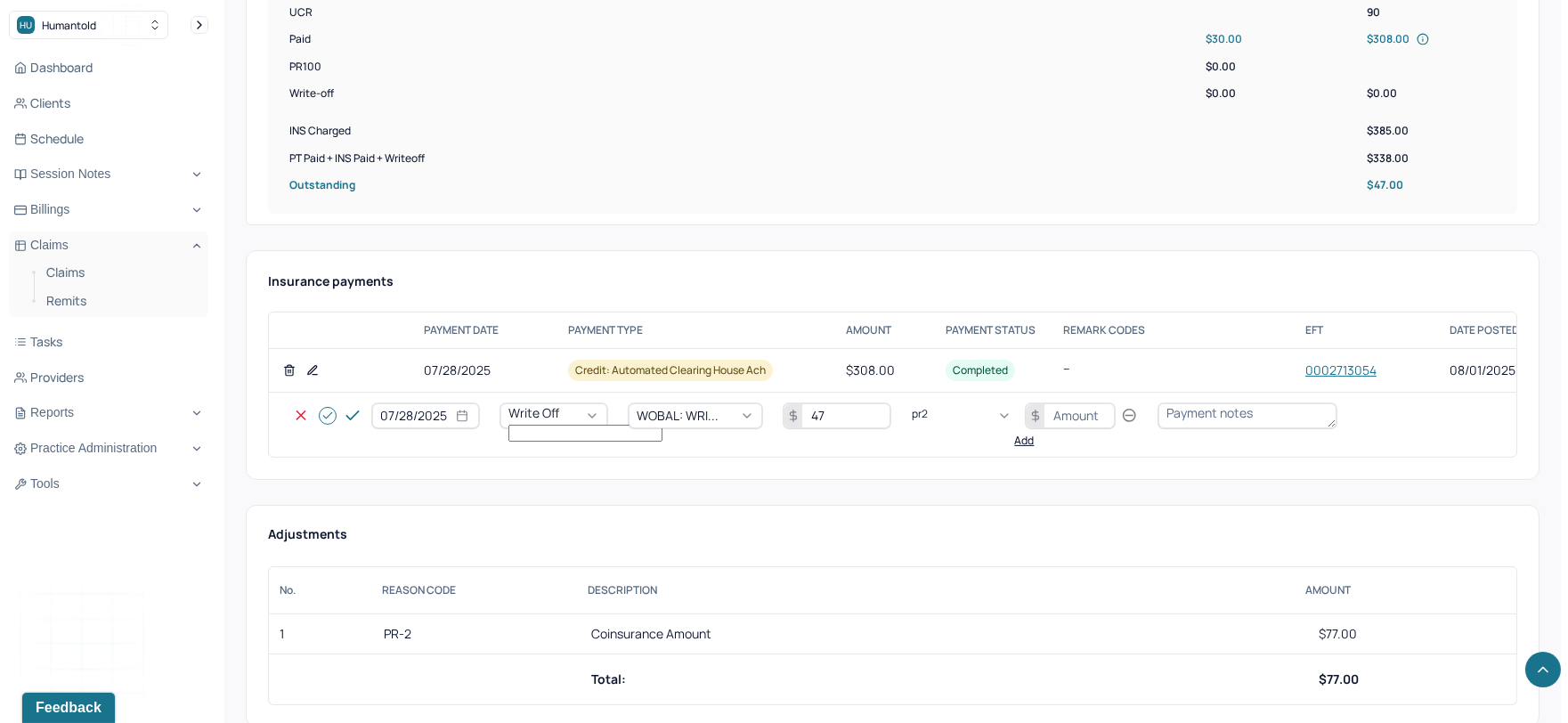 type 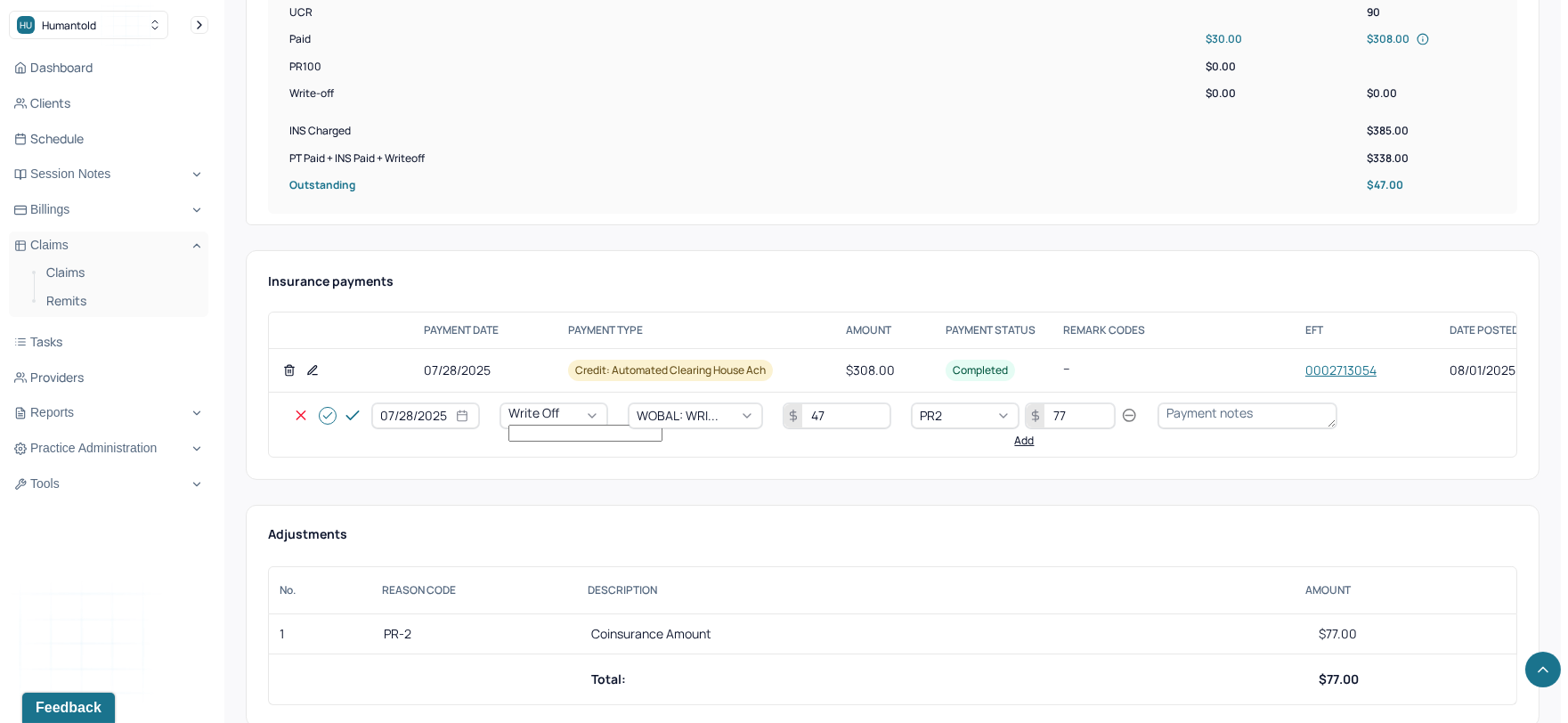 type on "77" 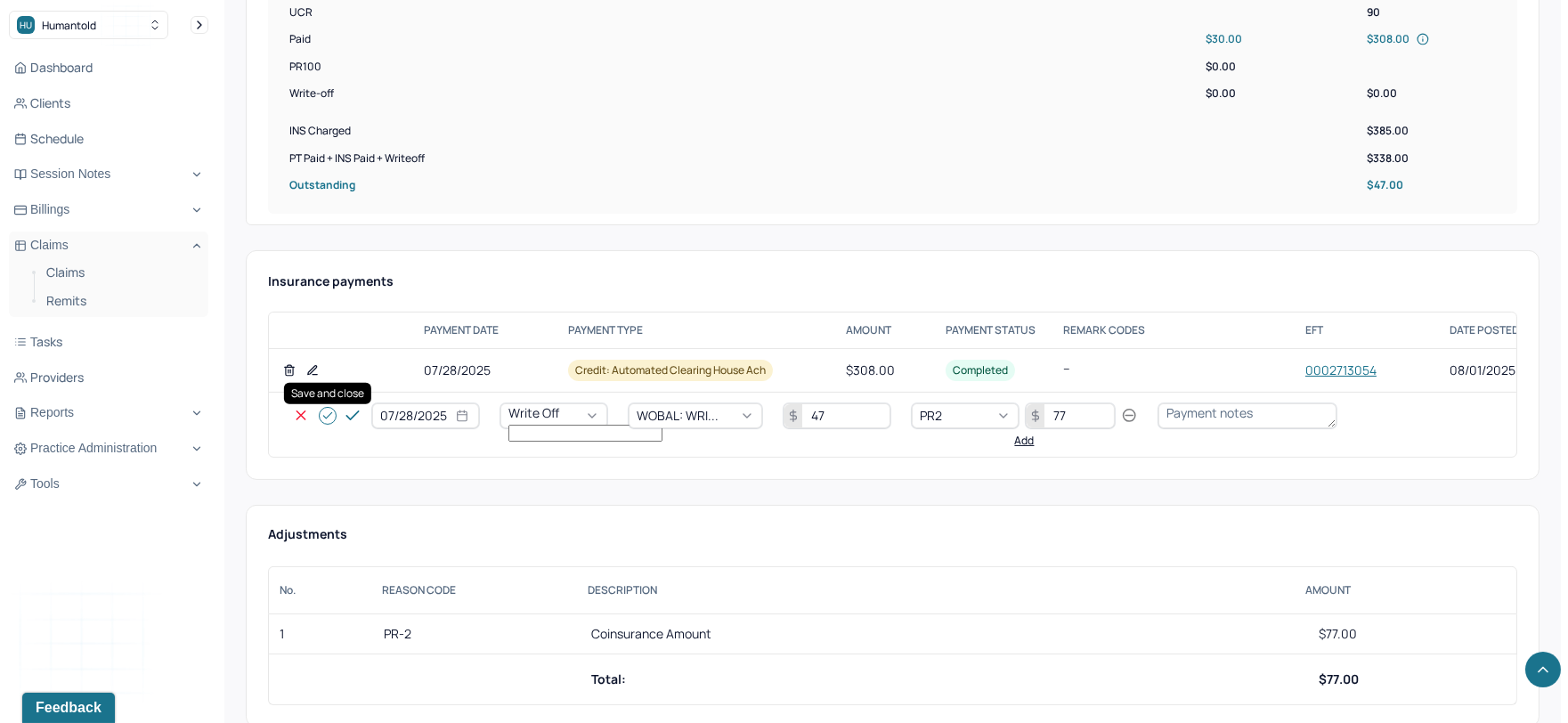 click 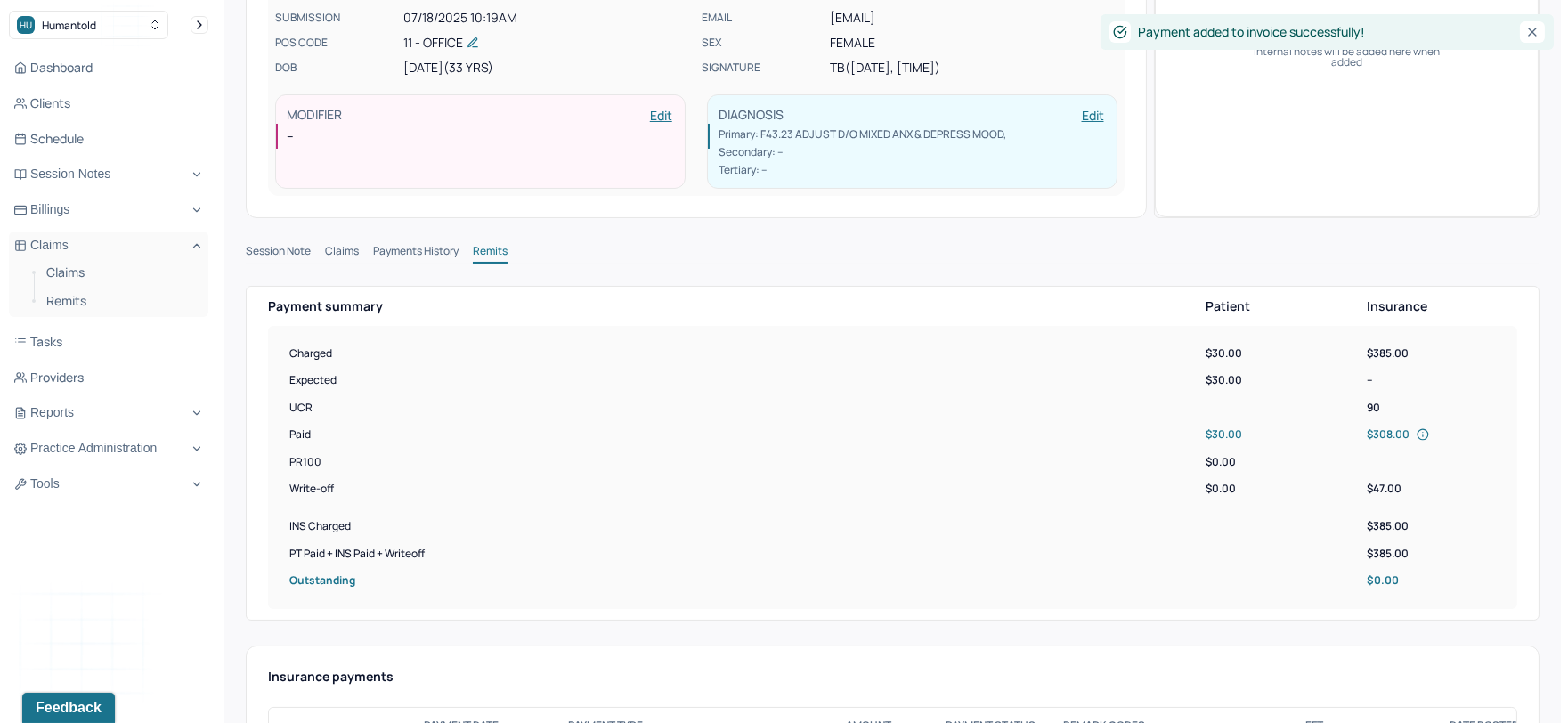 scroll, scrollTop: 0, scrollLeft: 0, axis: both 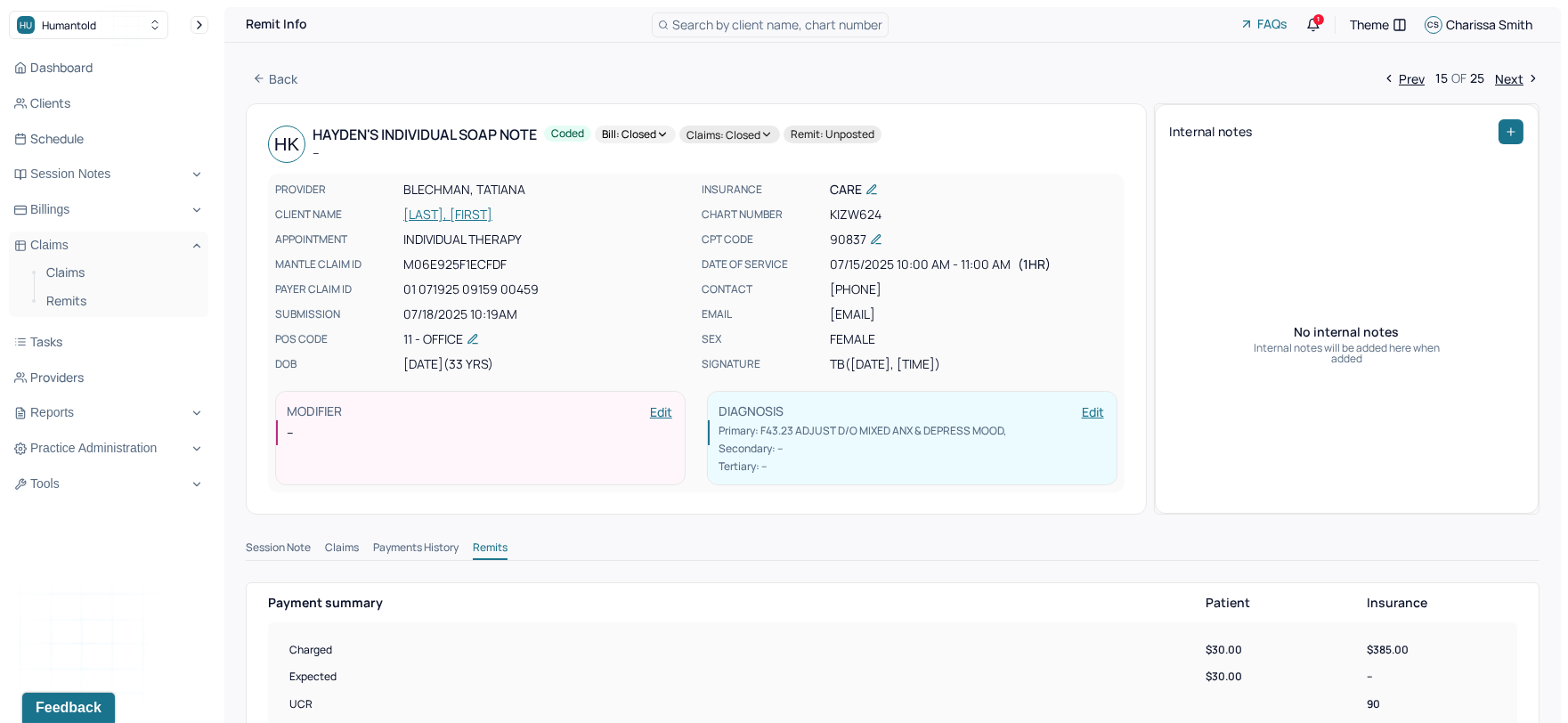 click on "Next" at bounding box center [1517, 78] 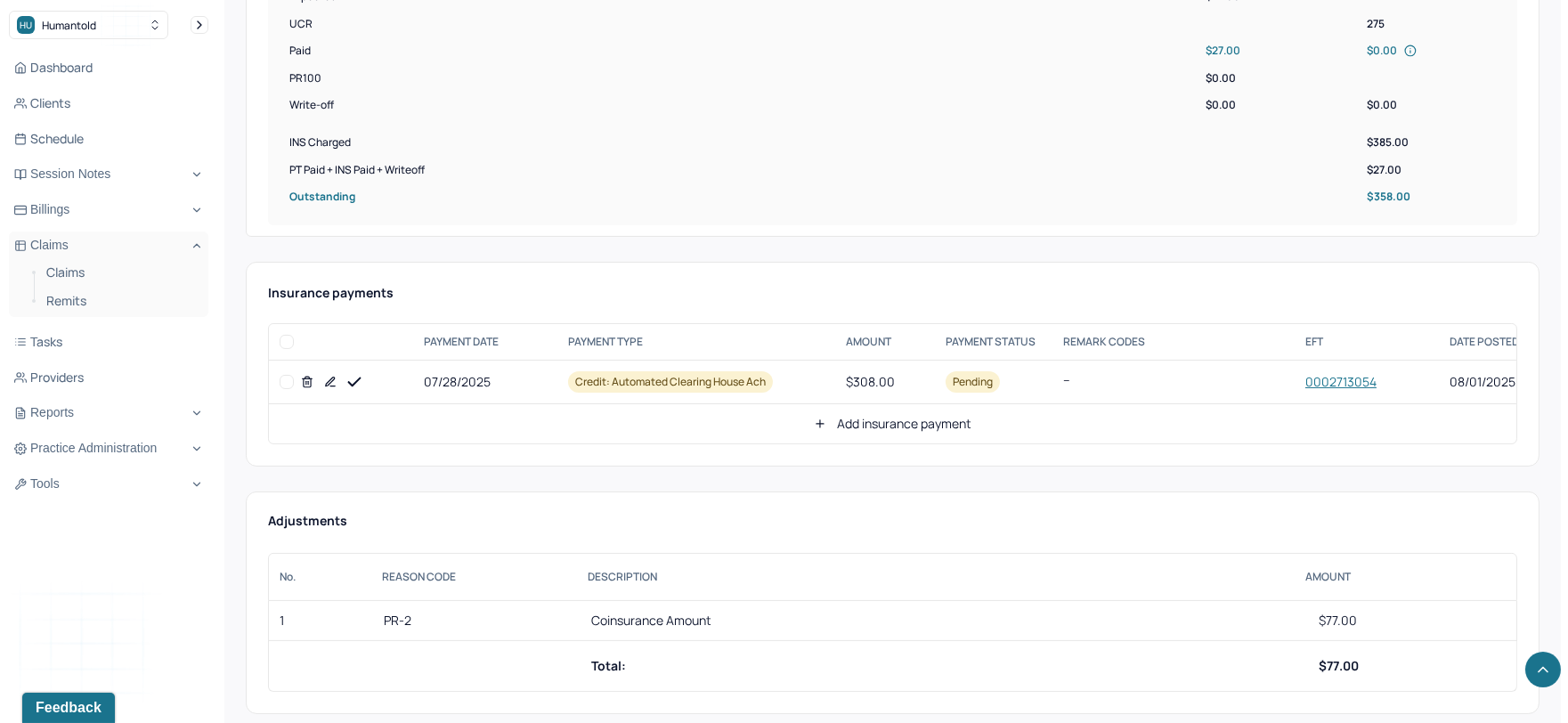 scroll, scrollTop: 692, scrollLeft: 0, axis: vertical 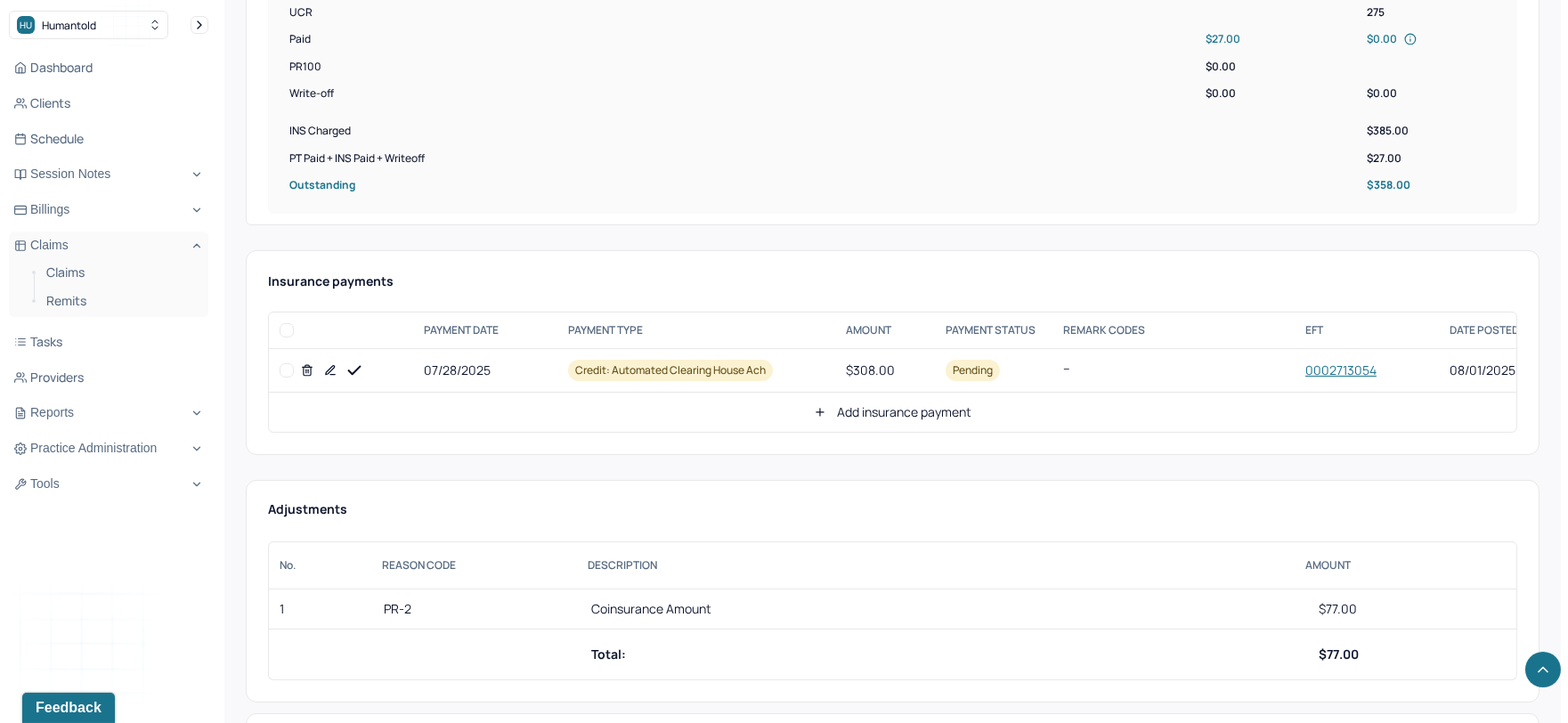 click 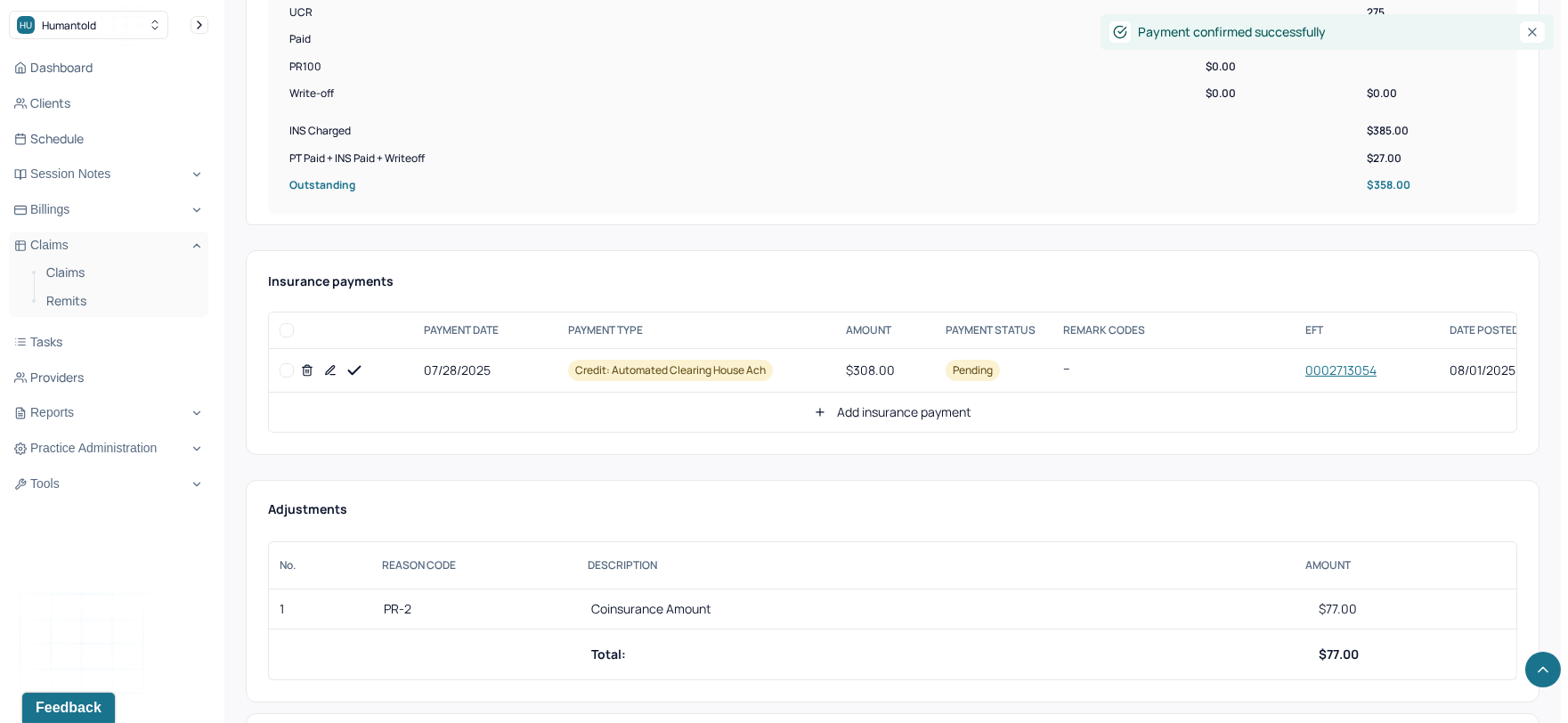 click 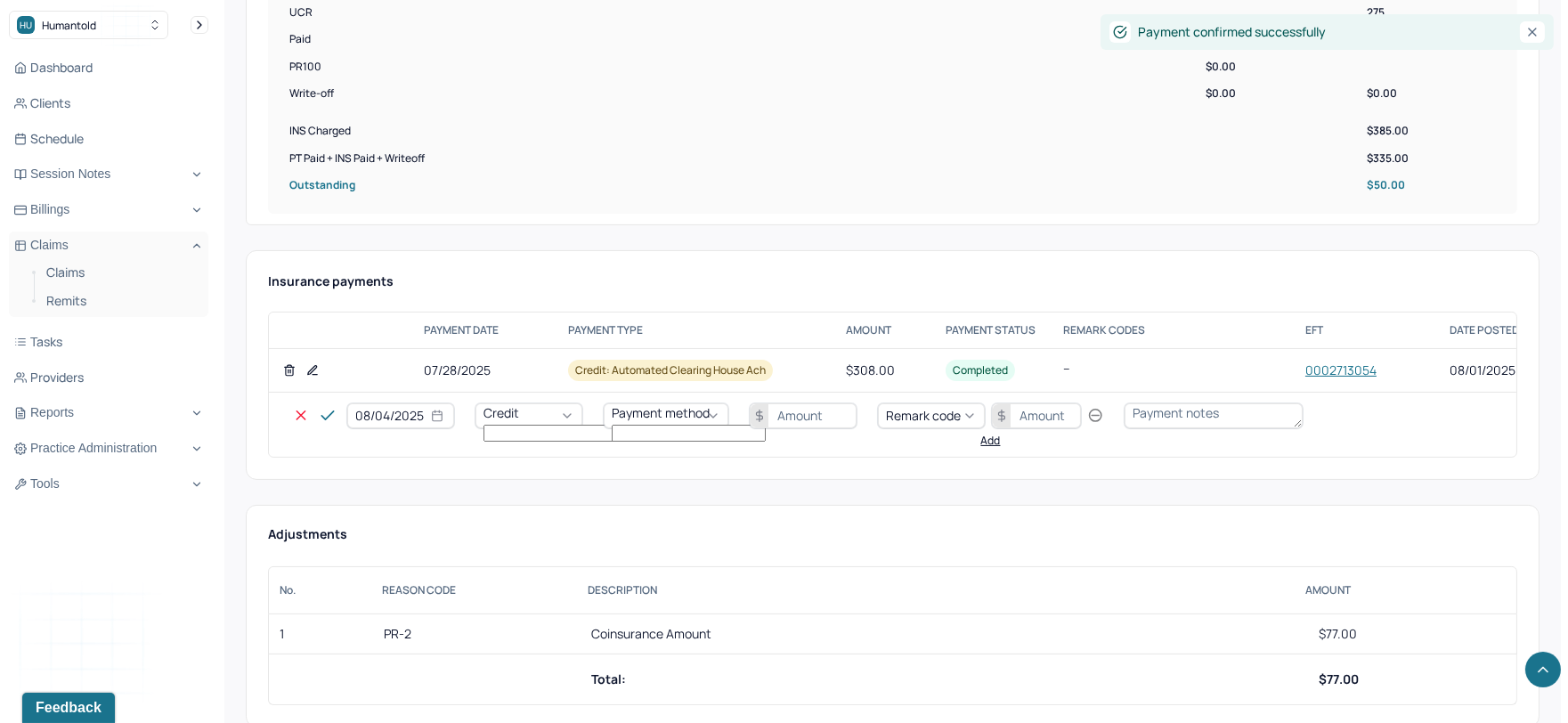 click on "08/04/2025" at bounding box center [401, 416] 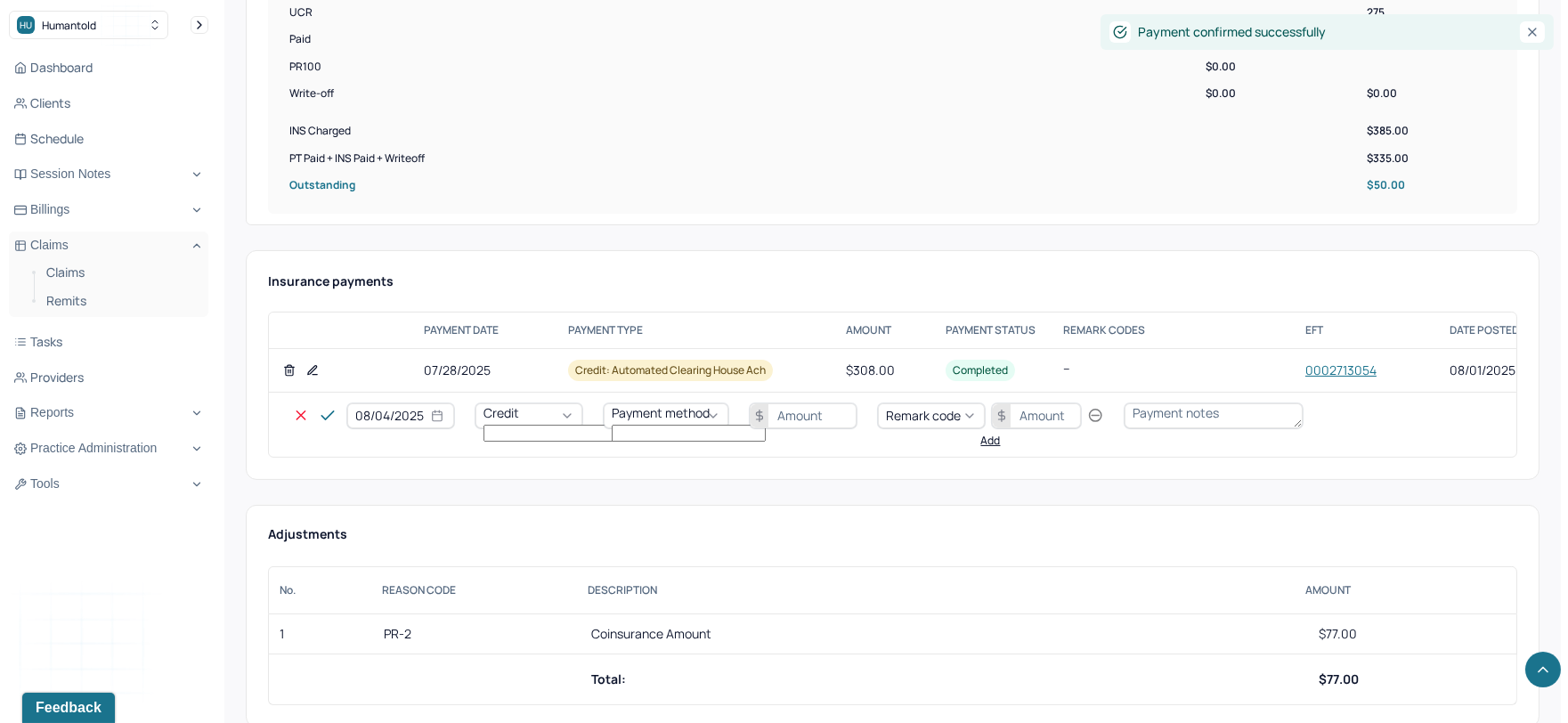 select on "7" 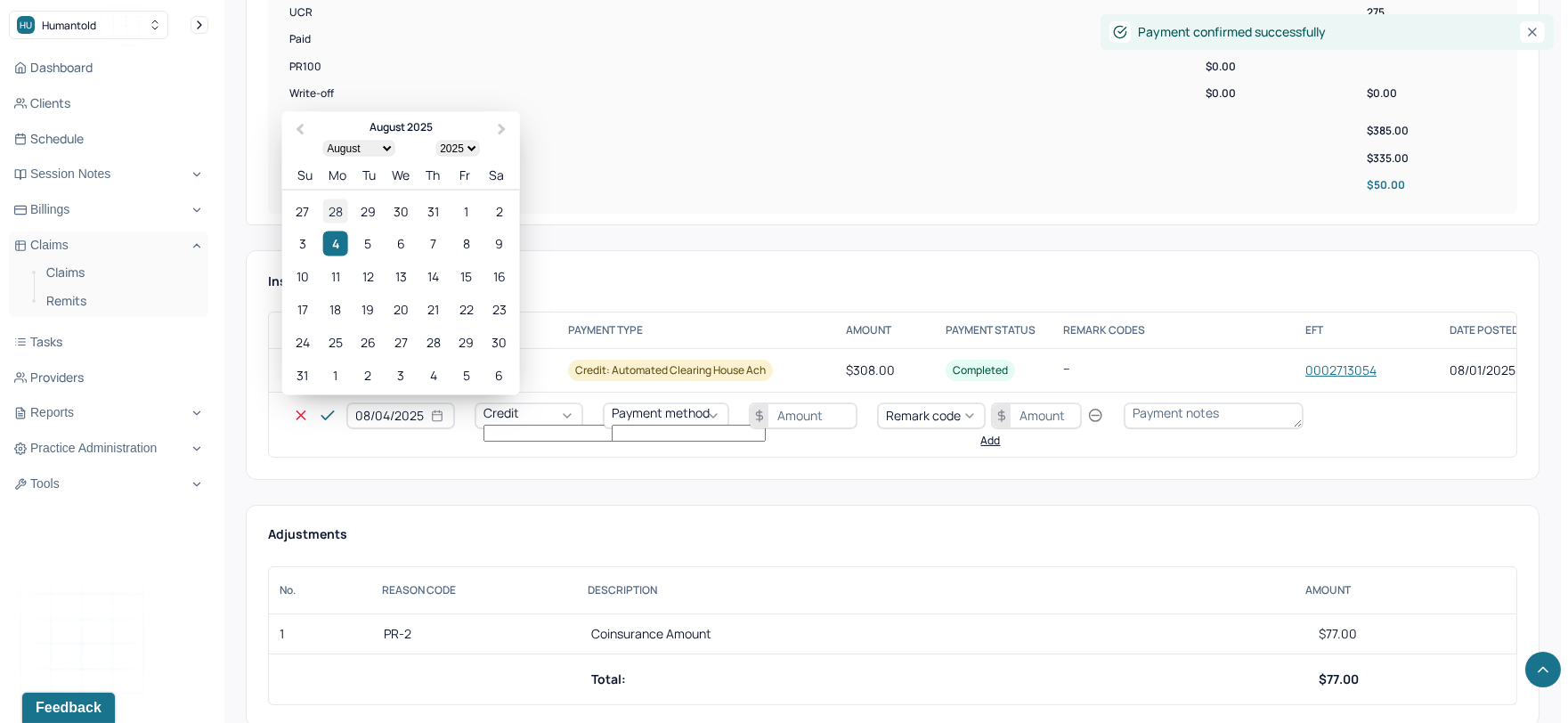 click on "28" at bounding box center [335, 210] 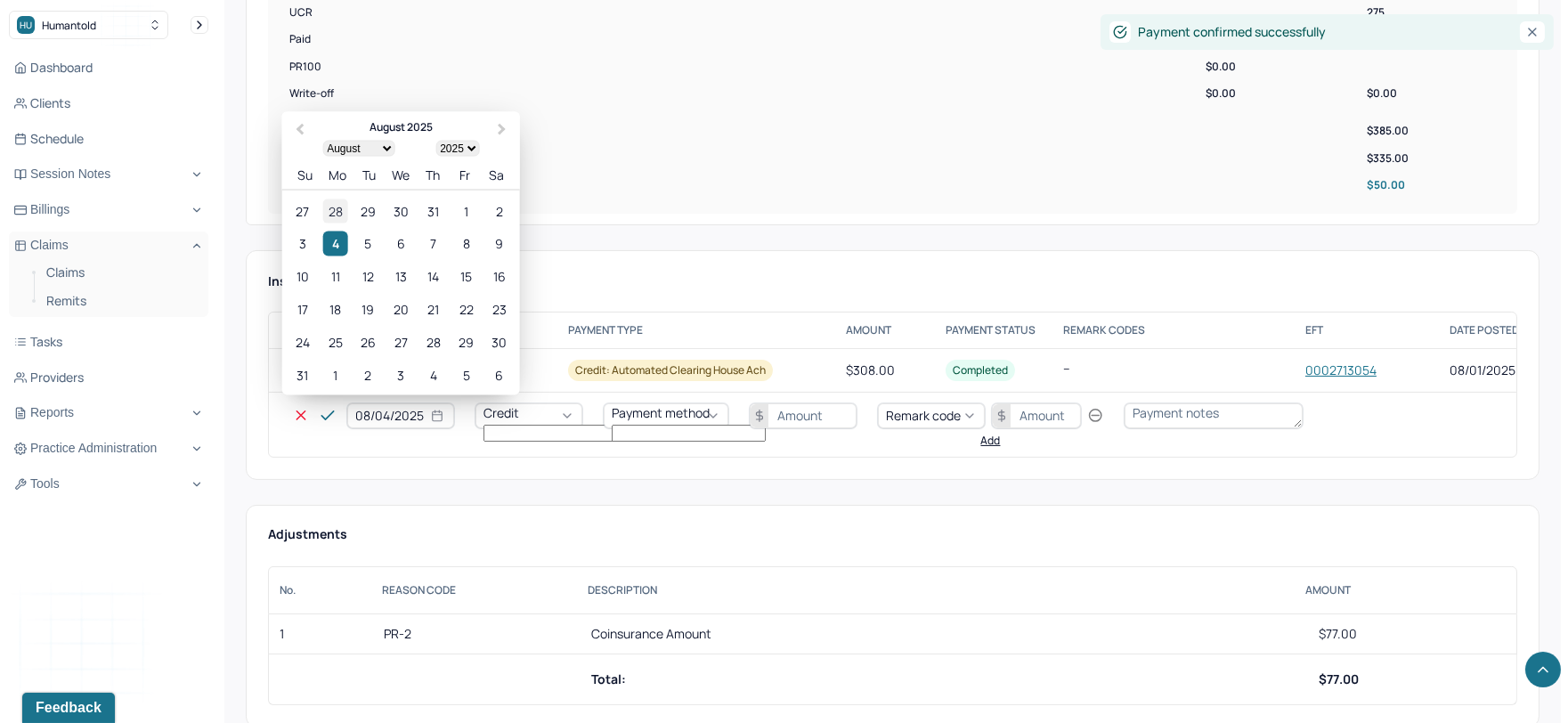 type on "07/28/2025" 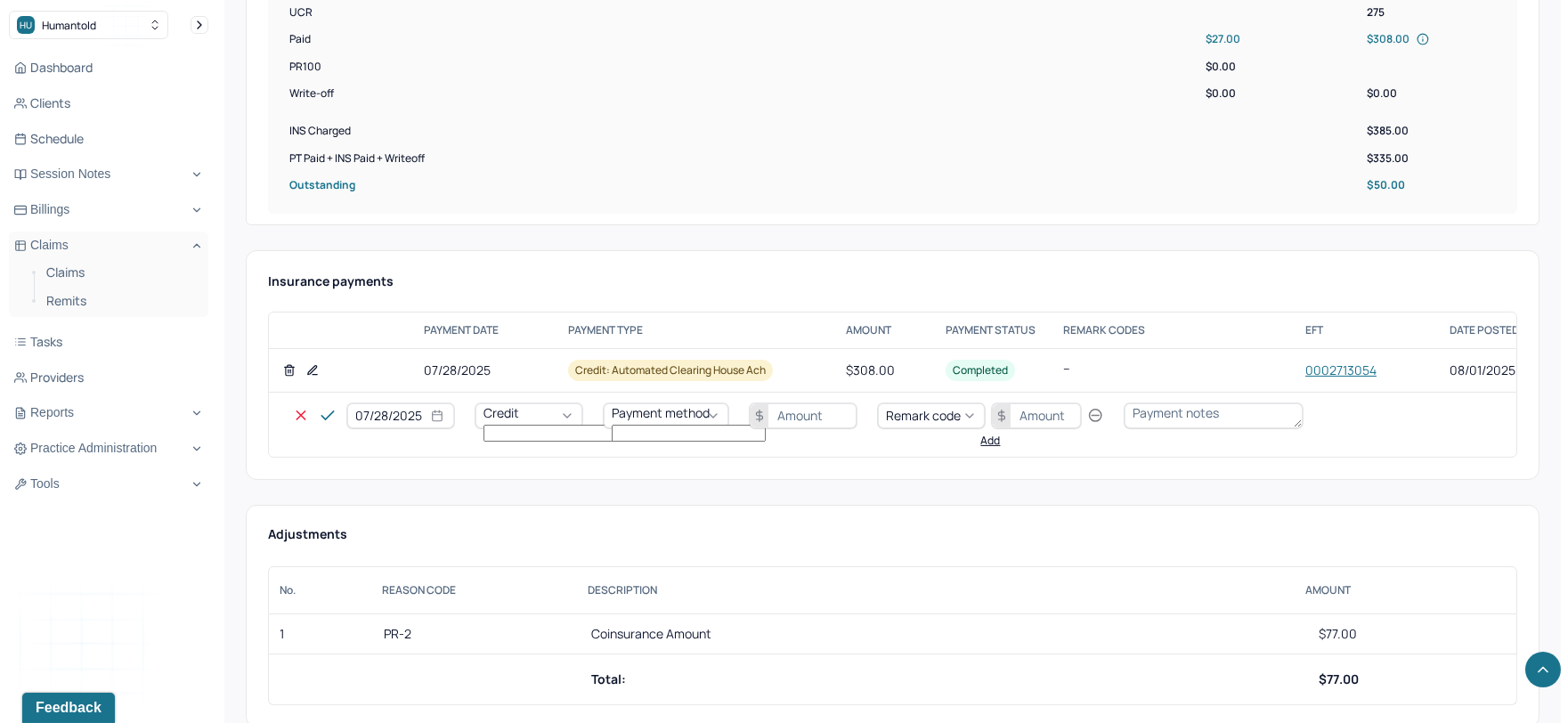 click on "Credit" at bounding box center [529, 416] 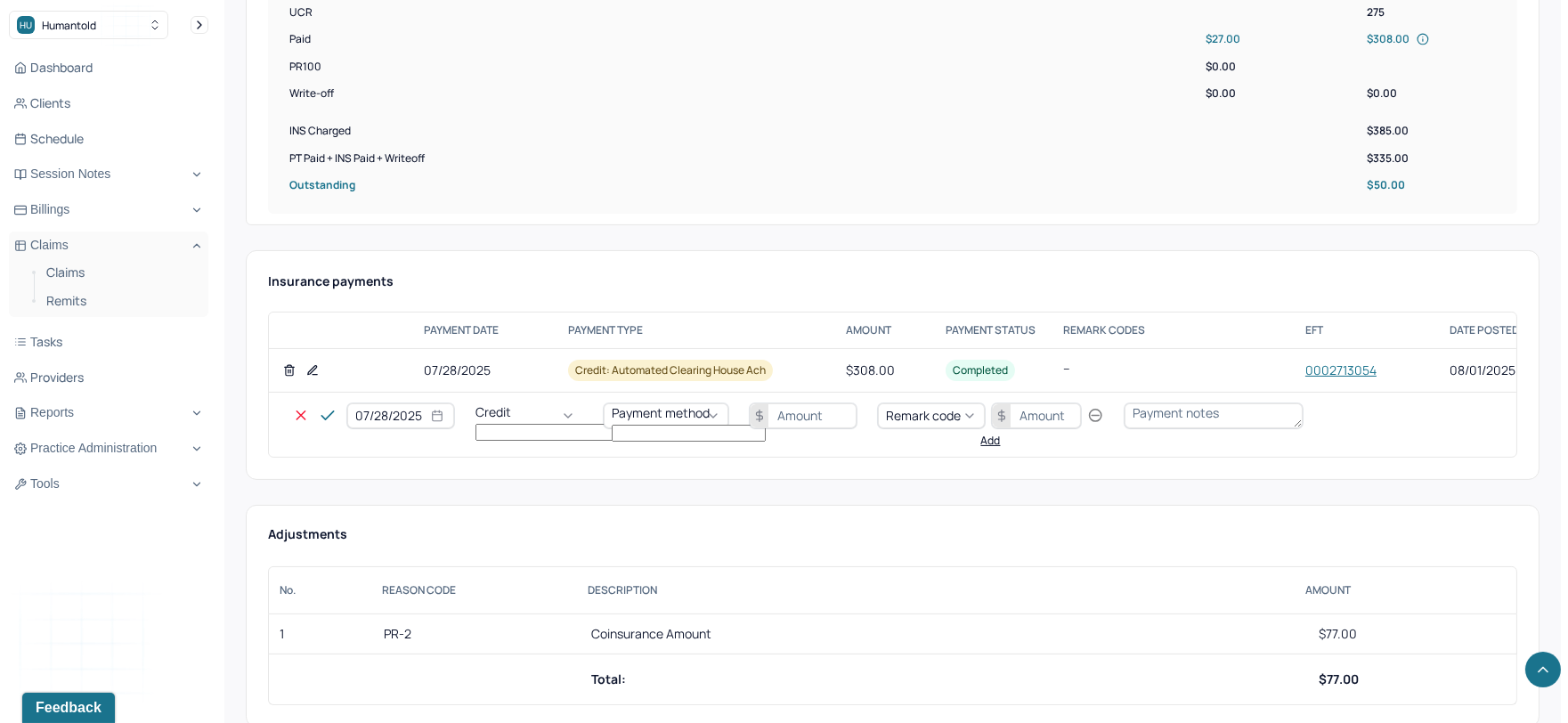 click on "Write off" at bounding box center (53, 2502) 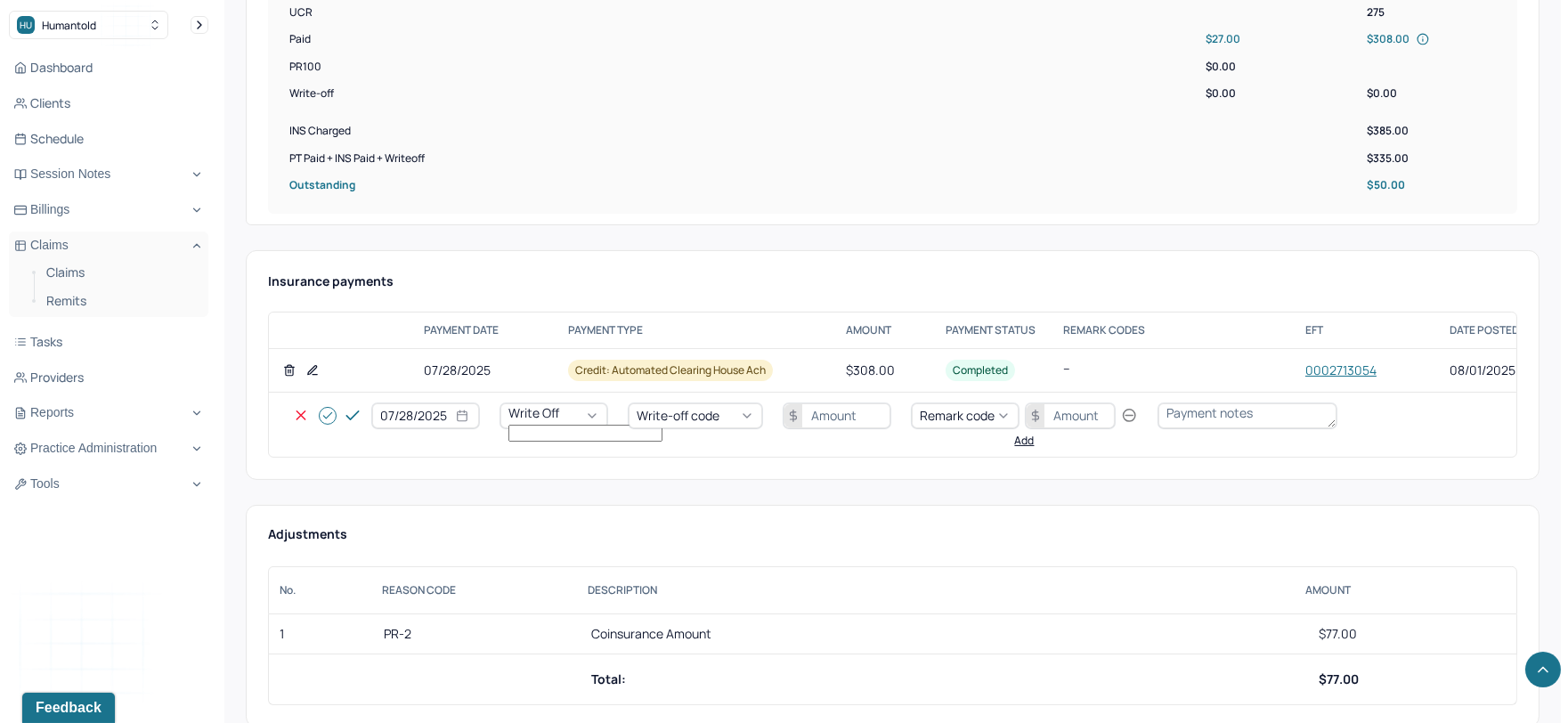 click on "[DATE] Write off Write-off code Remark code Add" at bounding box center (857, 425) 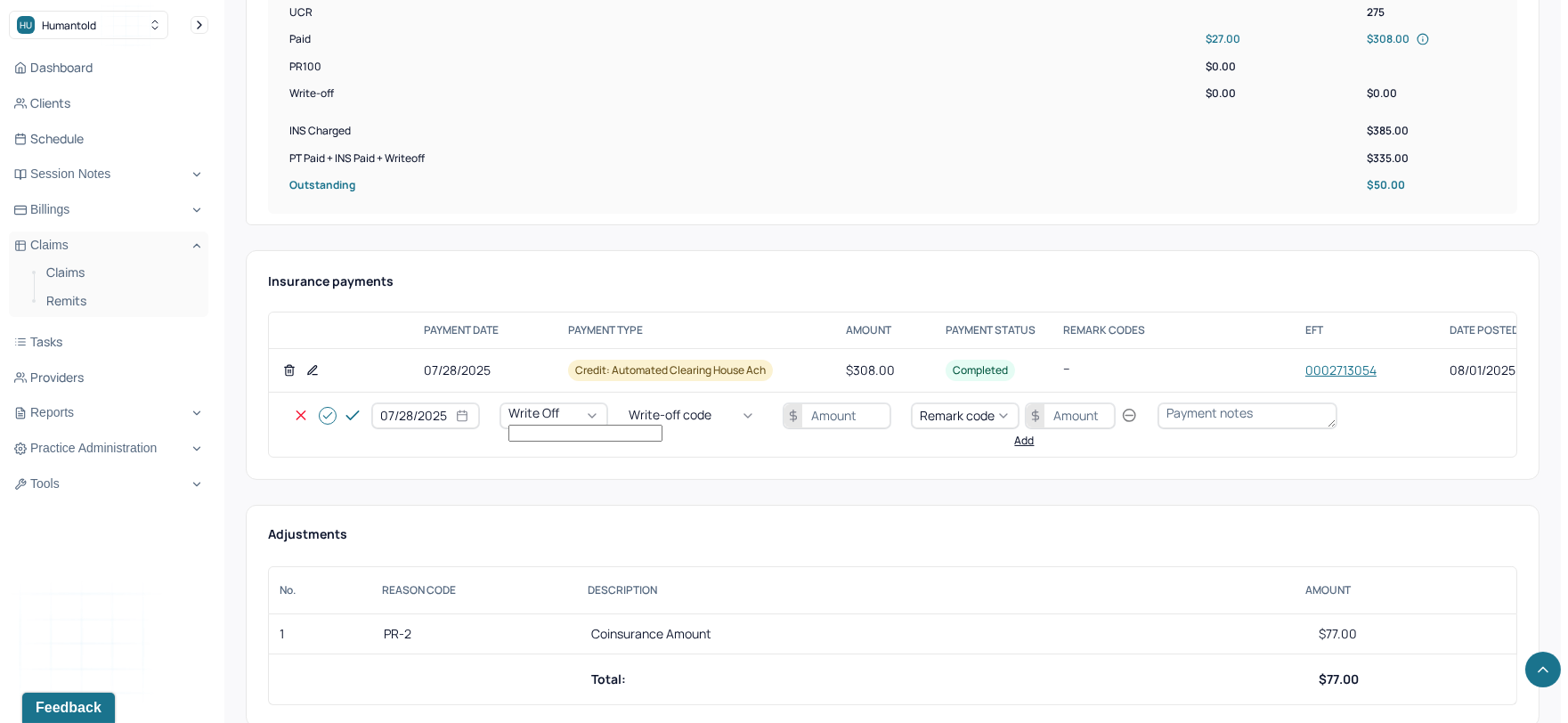 click on "Write-off code" at bounding box center [695, 416] 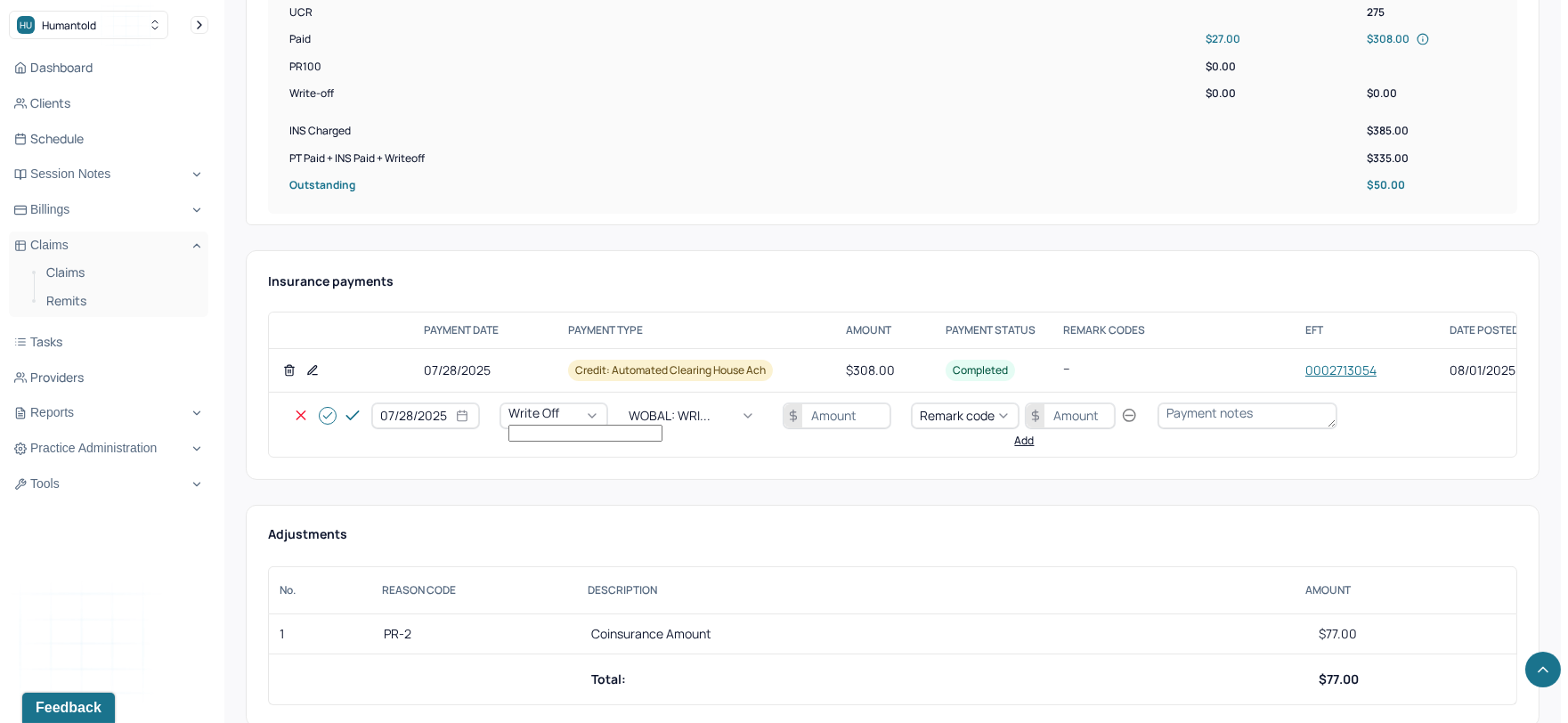 click at bounding box center [837, 416] 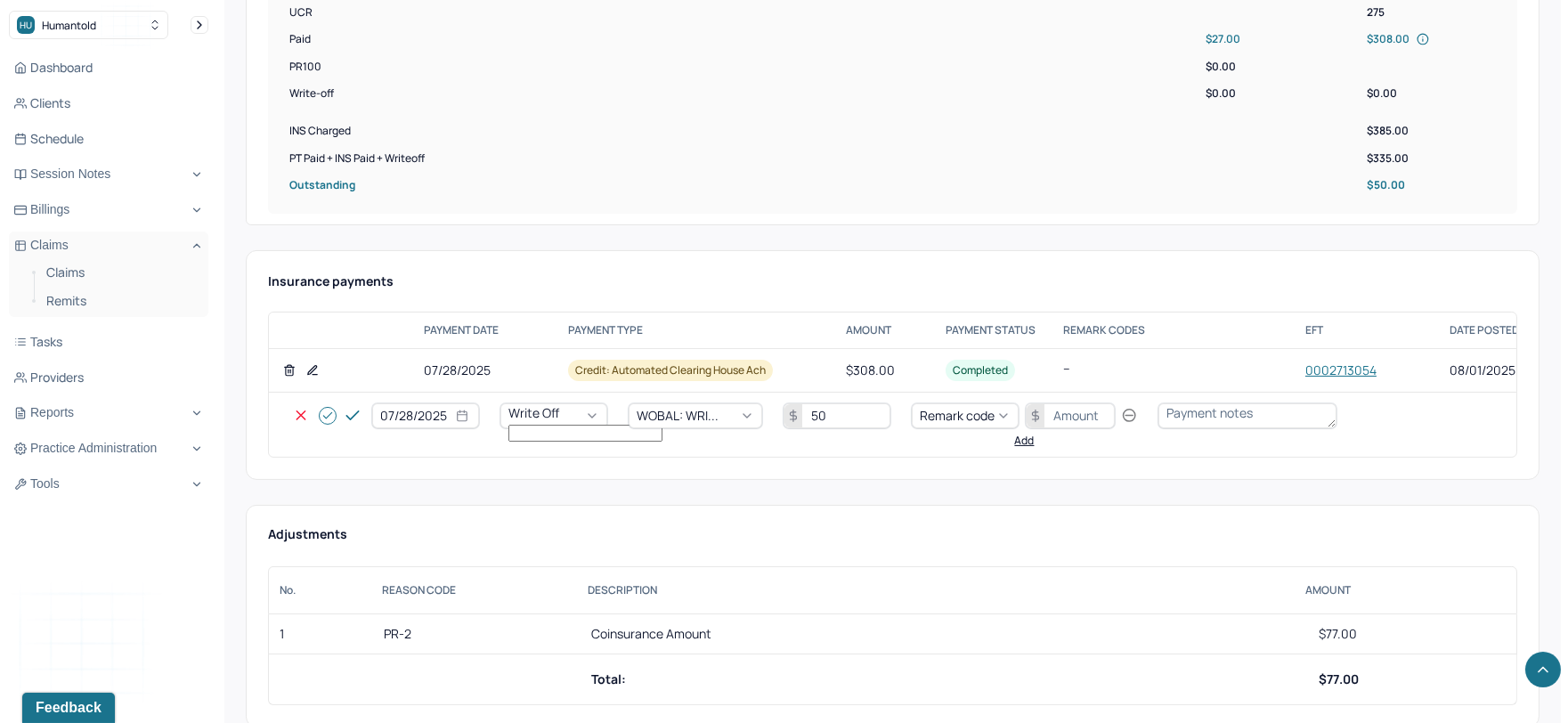 type on "50" 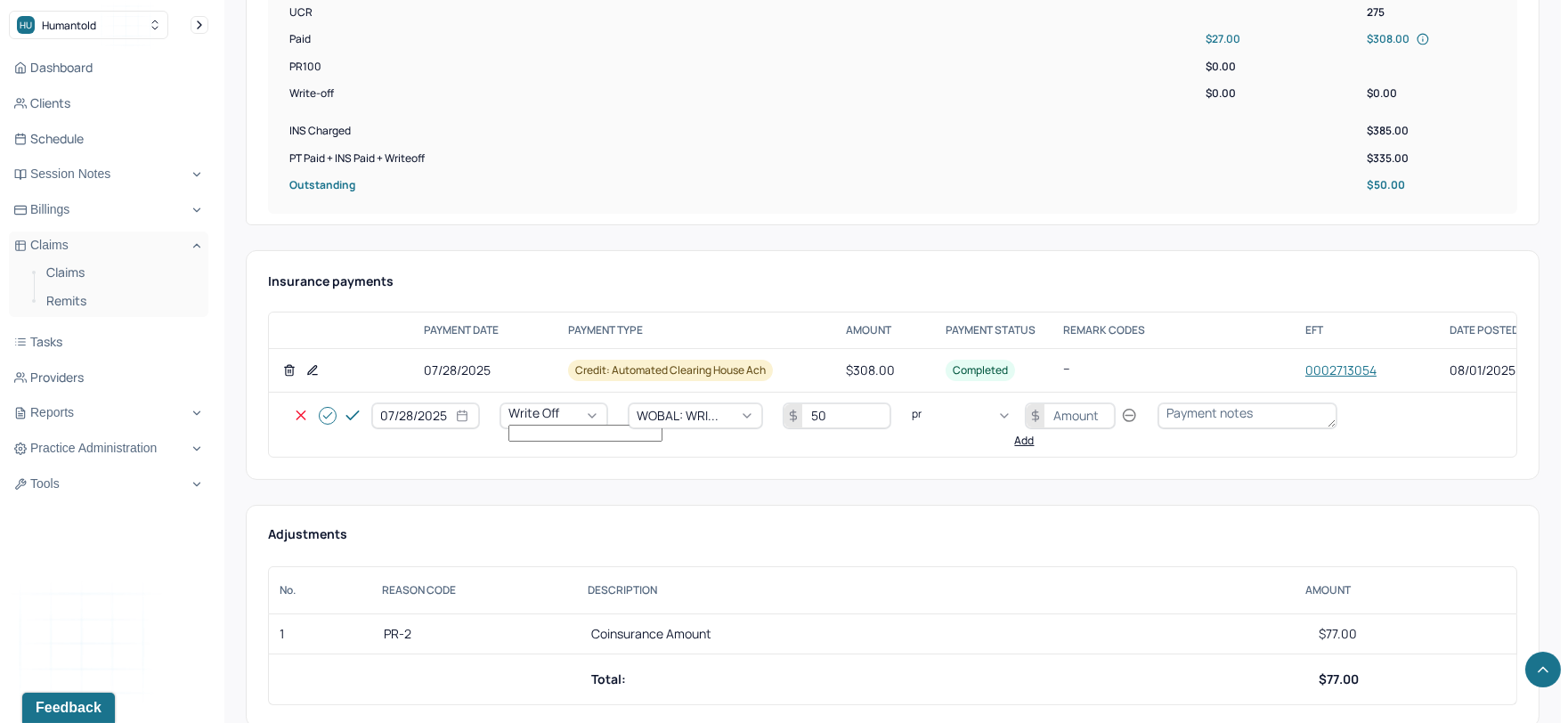 type on "pr2" 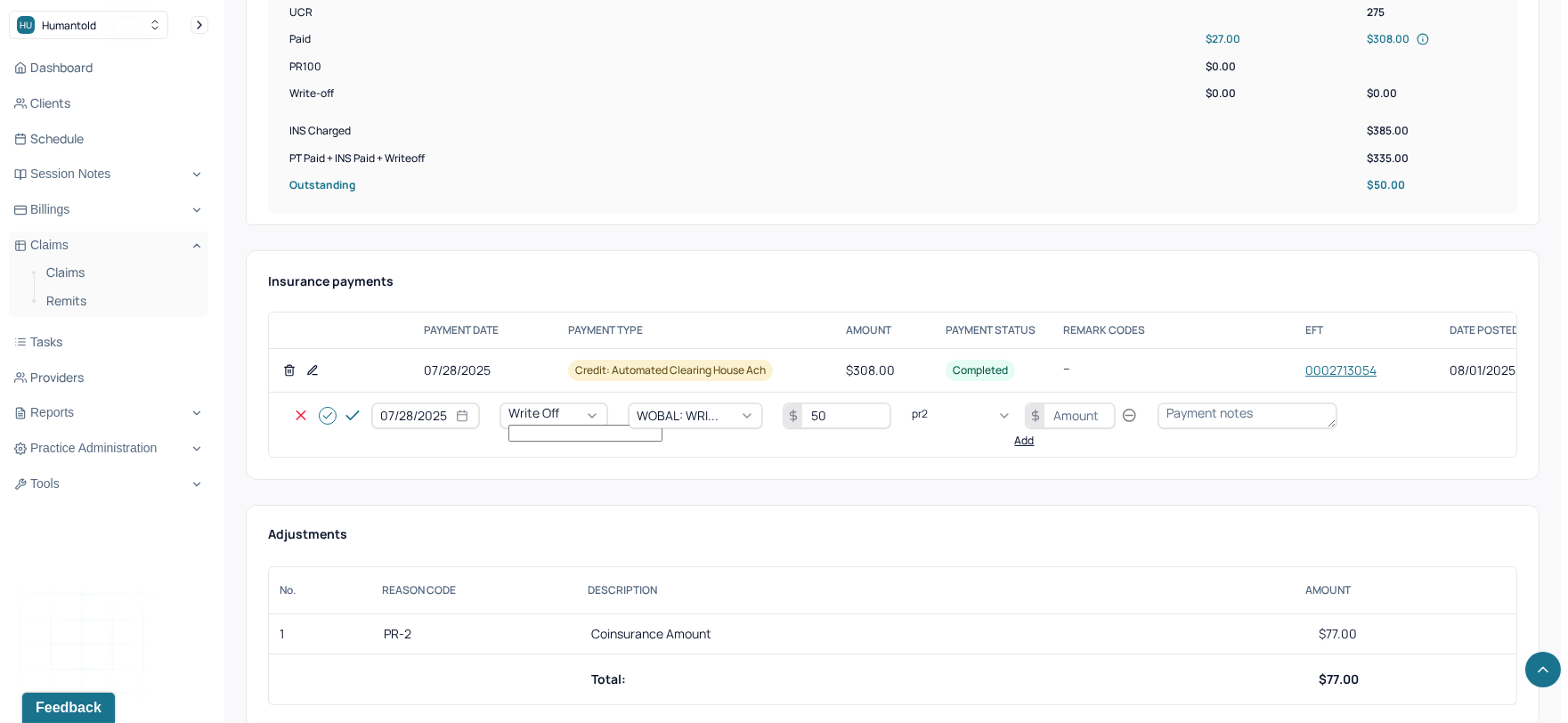 type 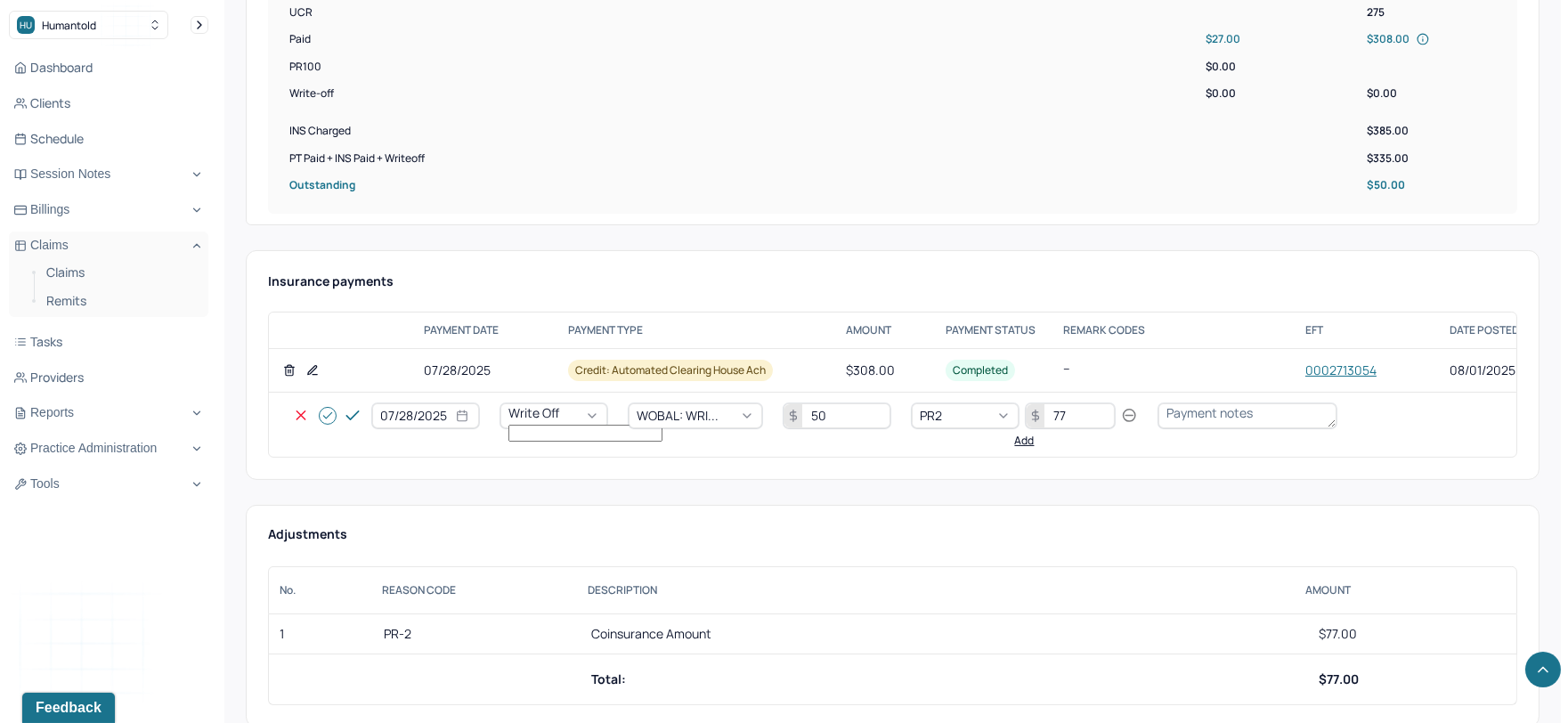 type on "77" 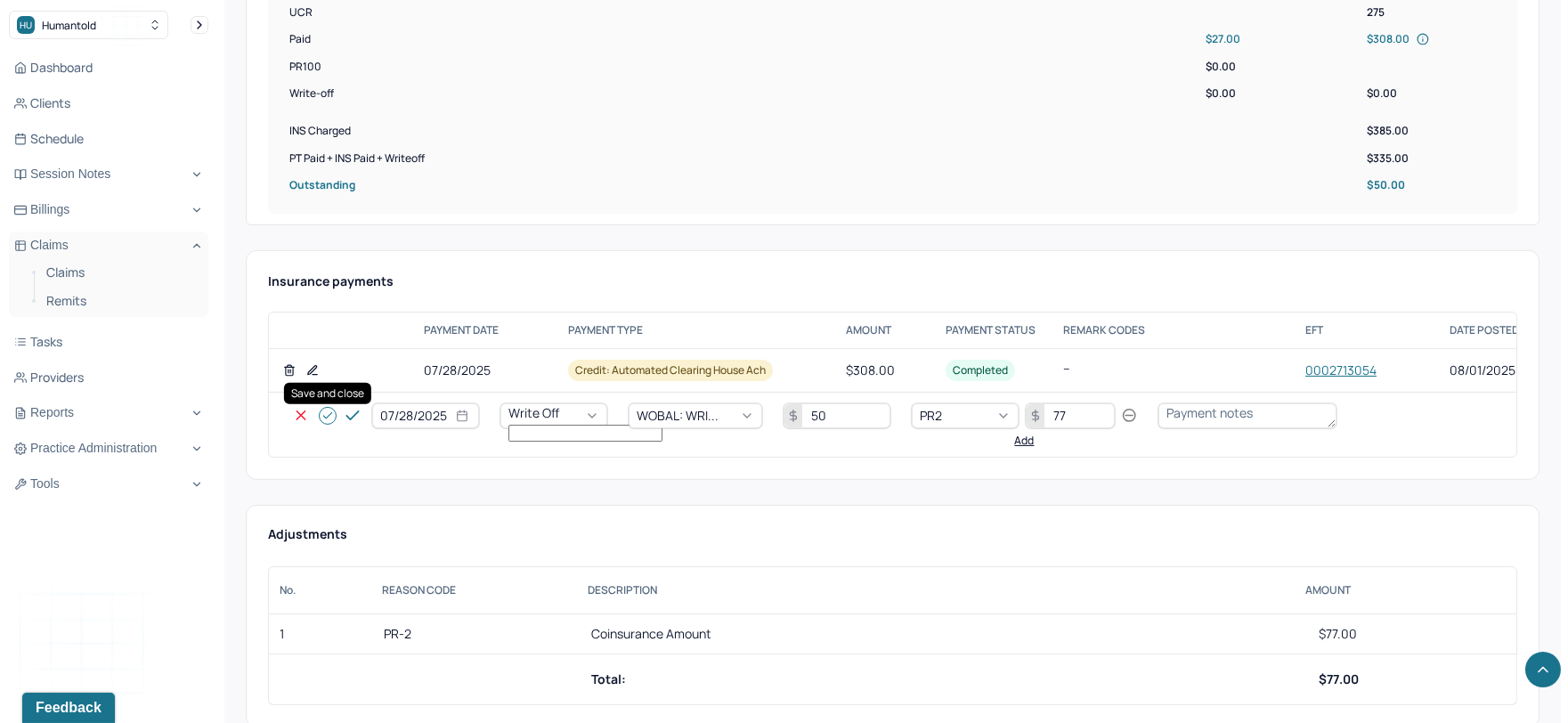 click 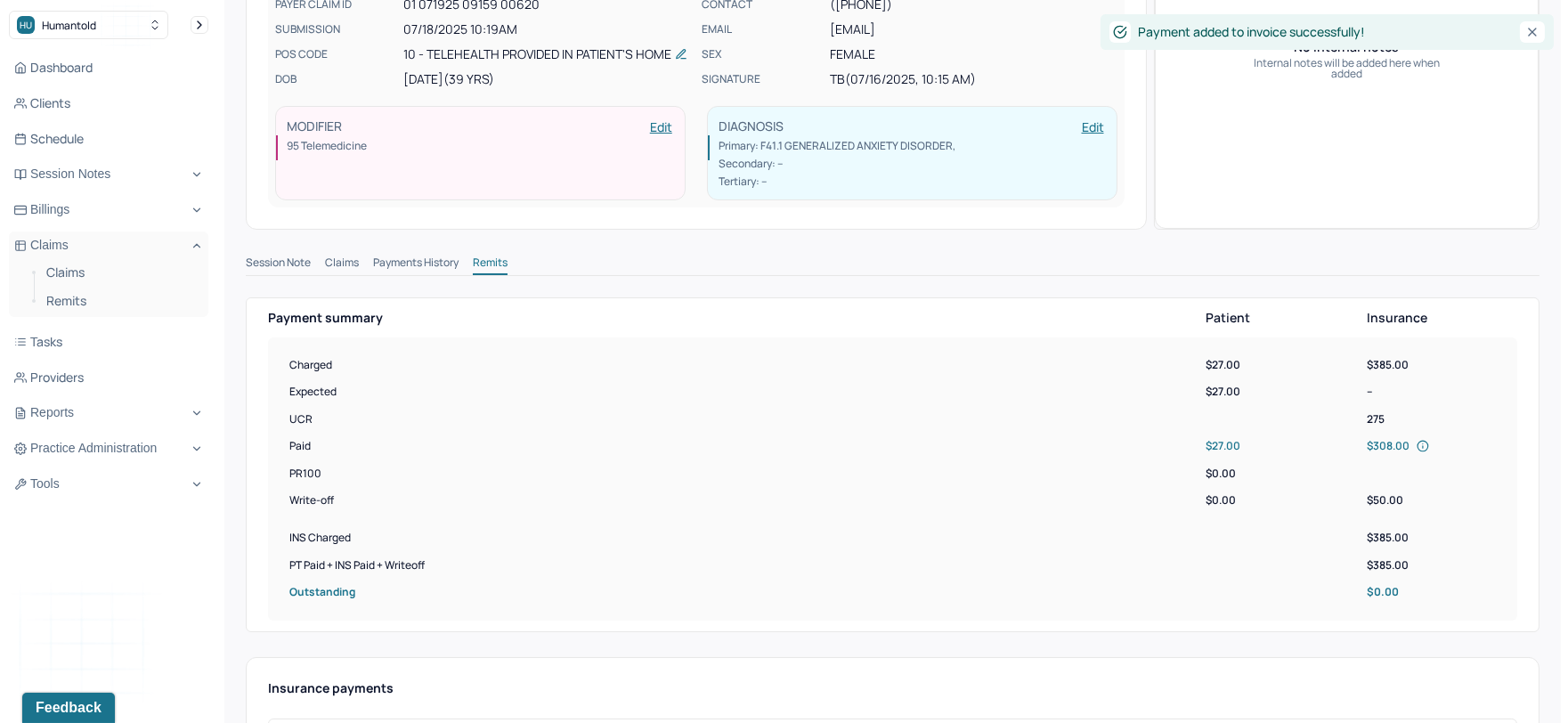 scroll, scrollTop: 0, scrollLeft: 0, axis: both 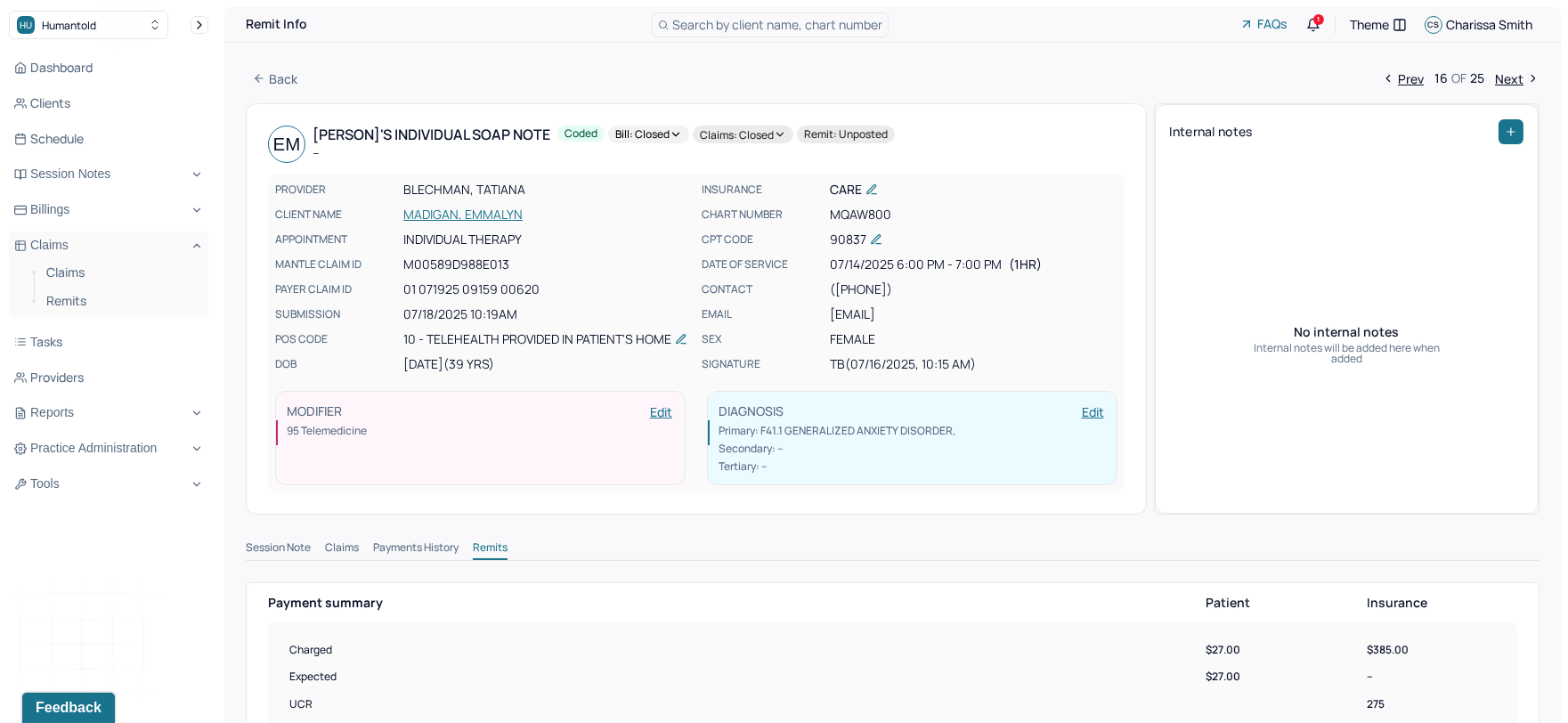 click on "Next" at bounding box center [1517, 78] 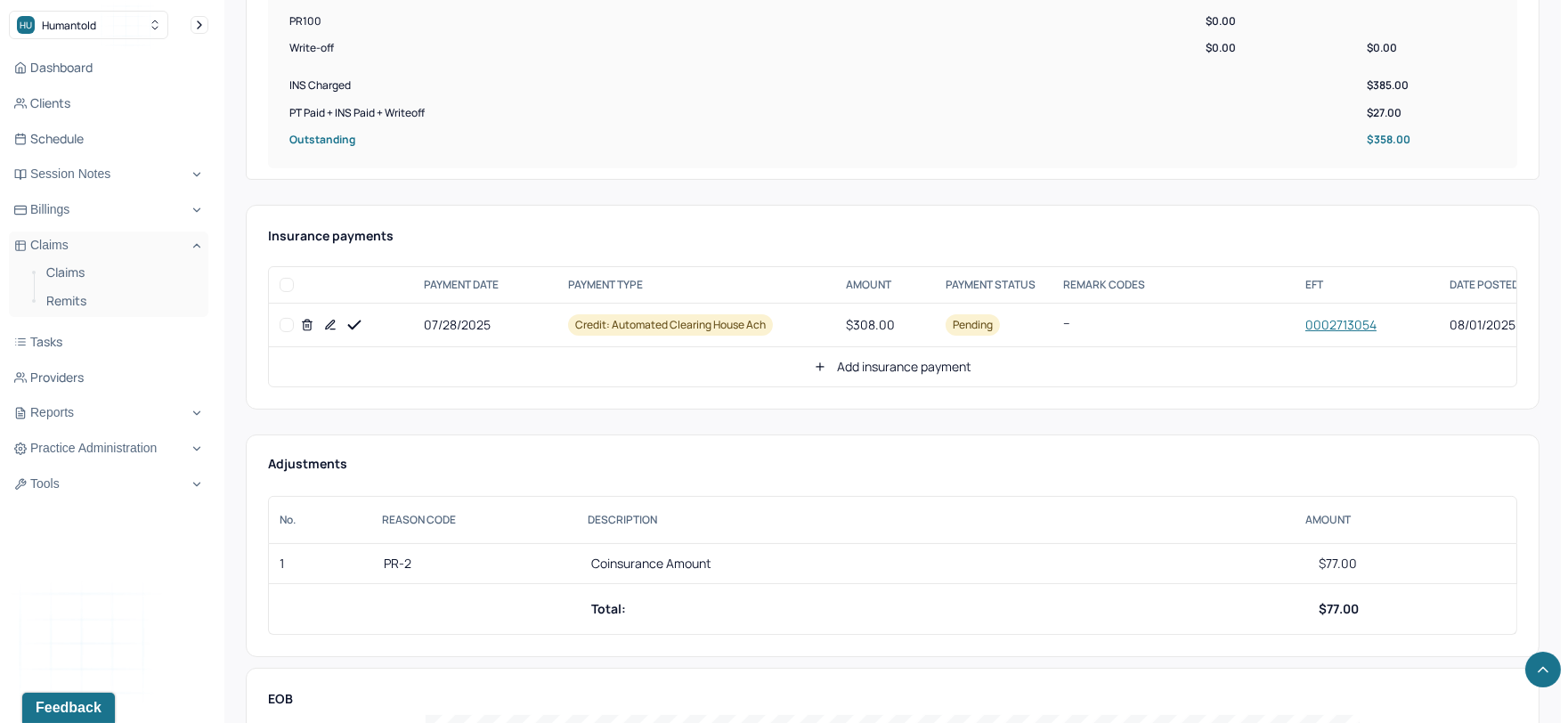 scroll, scrollTop: 791, scrollLeft: 0, axis: vertical 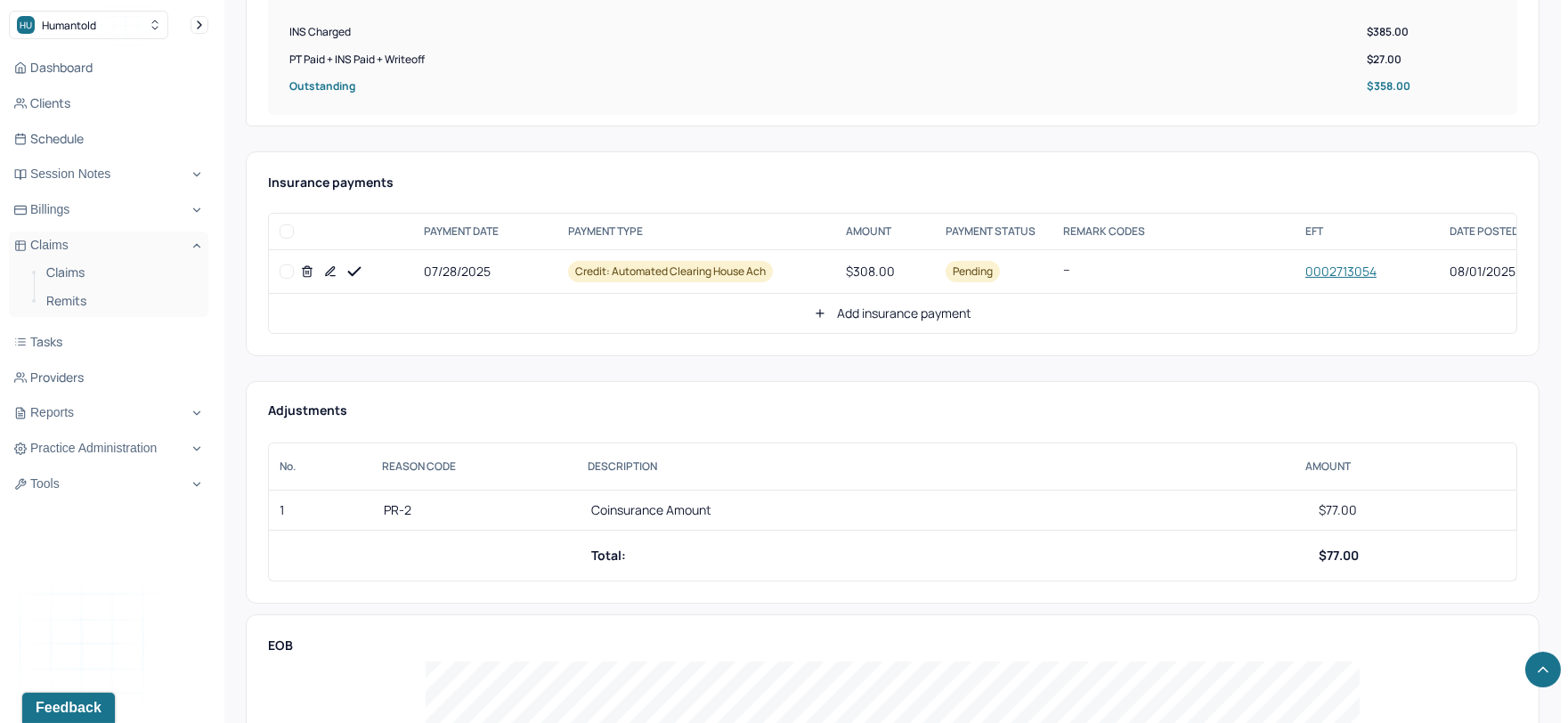 click 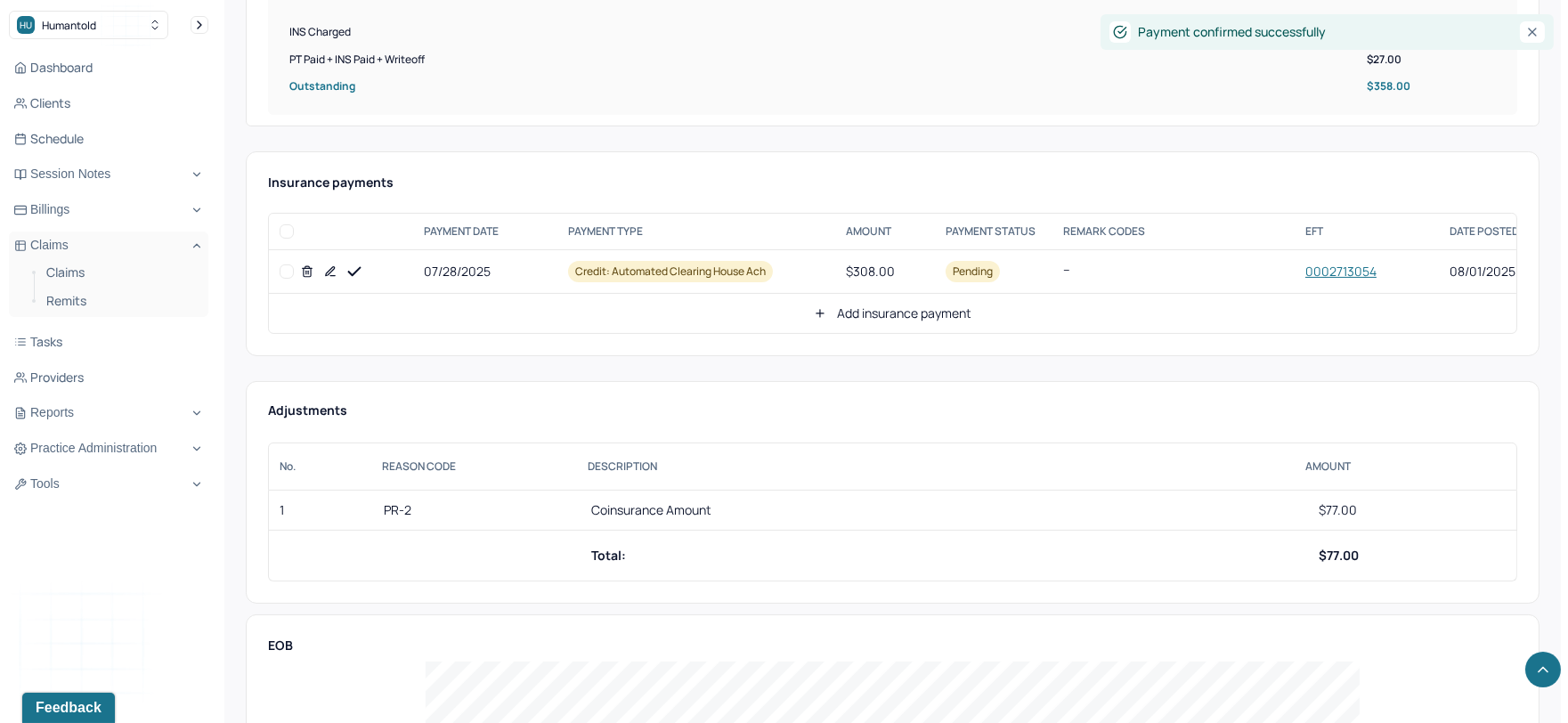 click 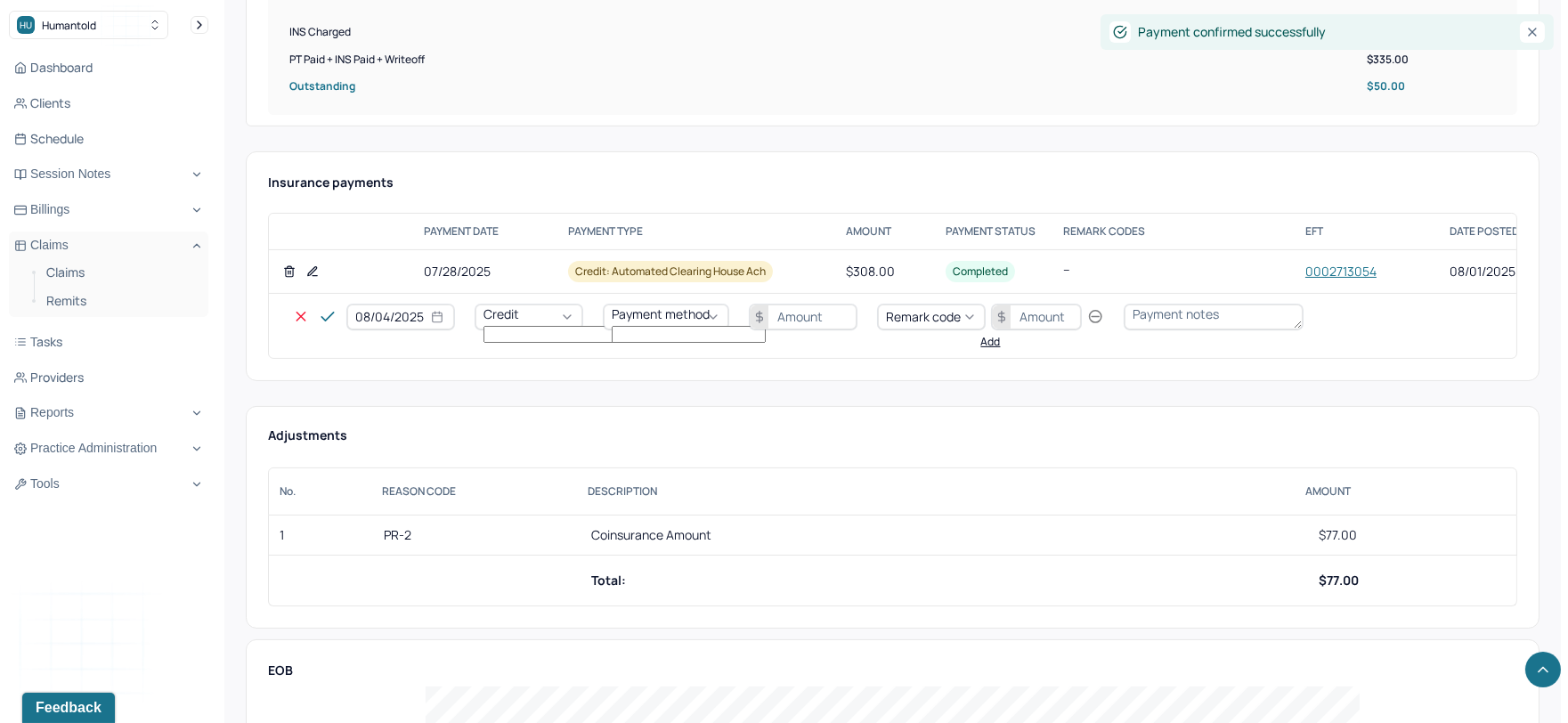 click on "08/04/2025" at bounding box center (401, 317) 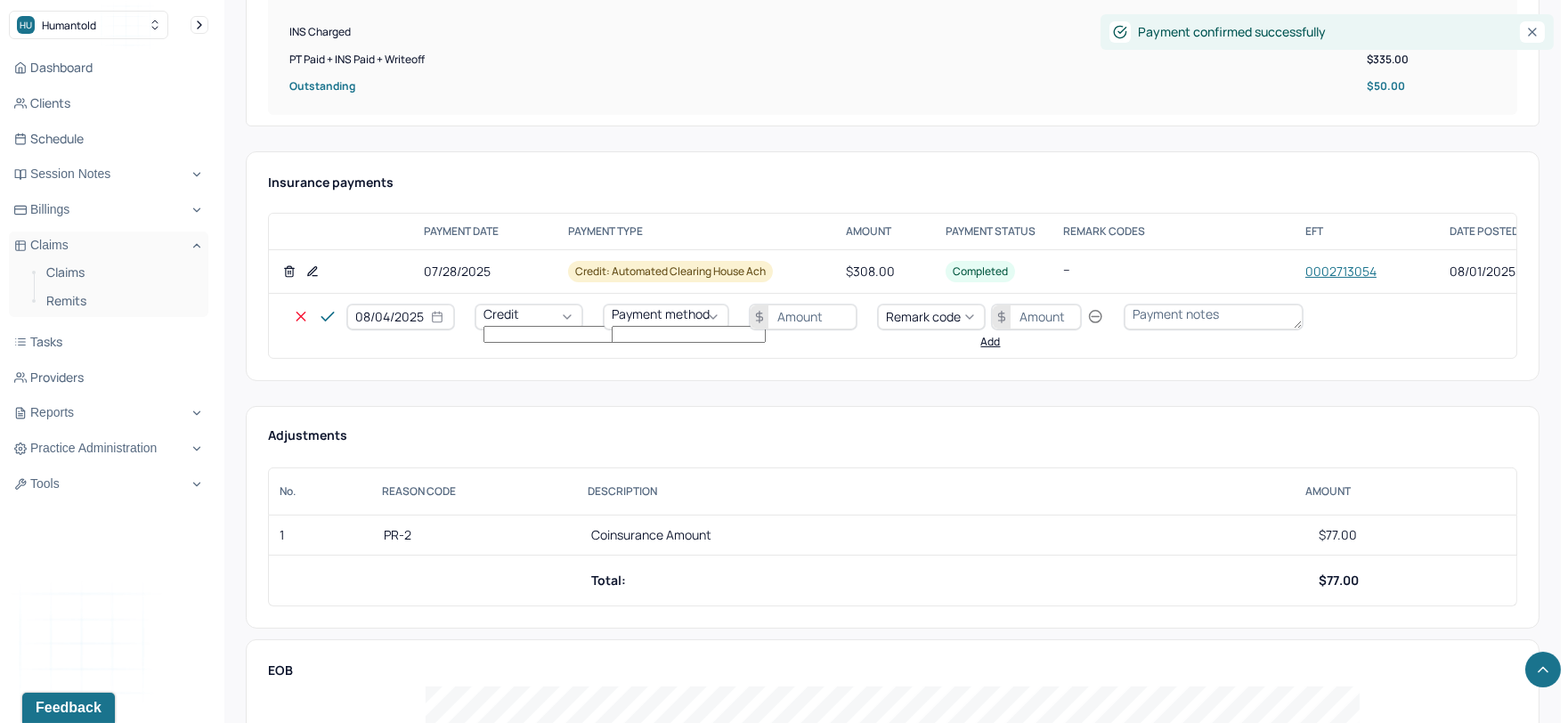 select on "7" 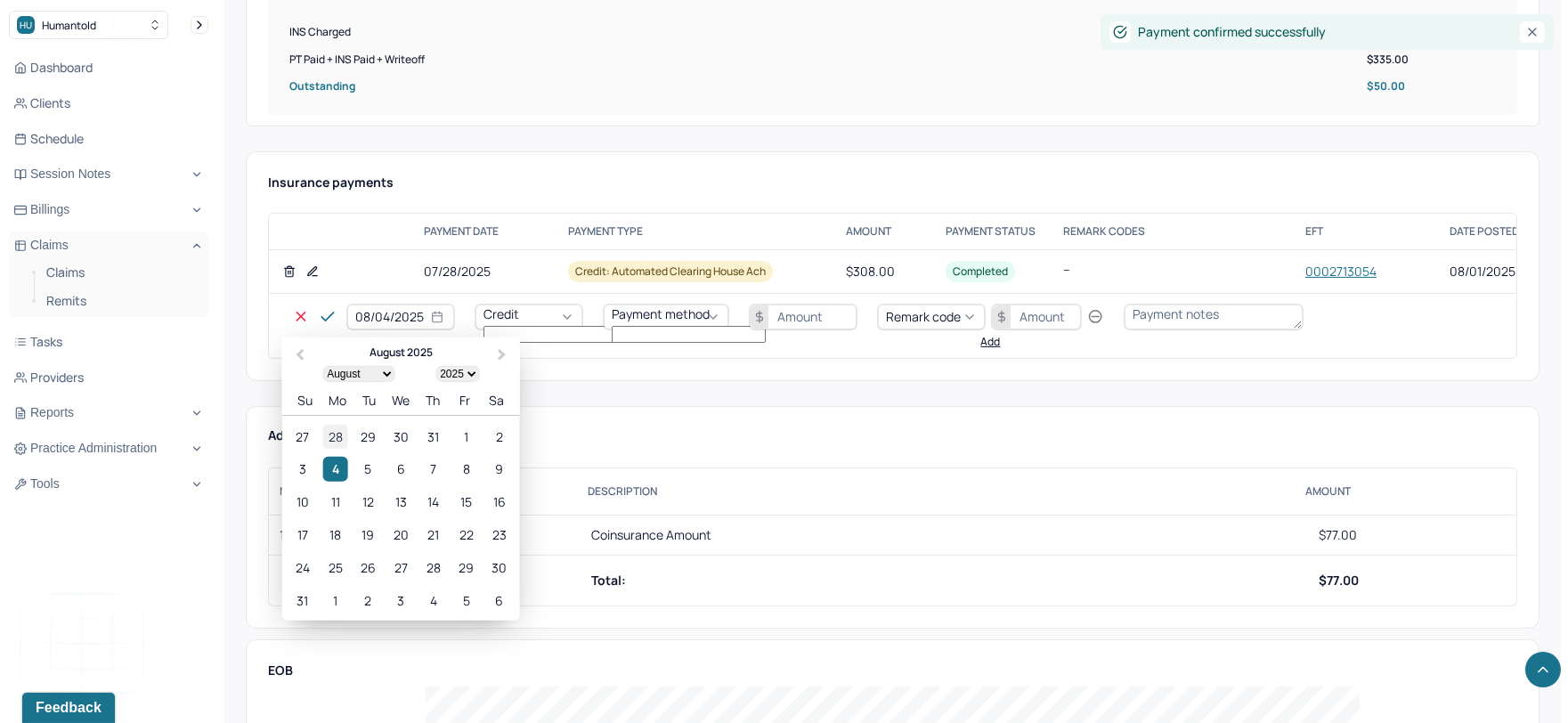 click on "28" at bounding box center [335, 436] 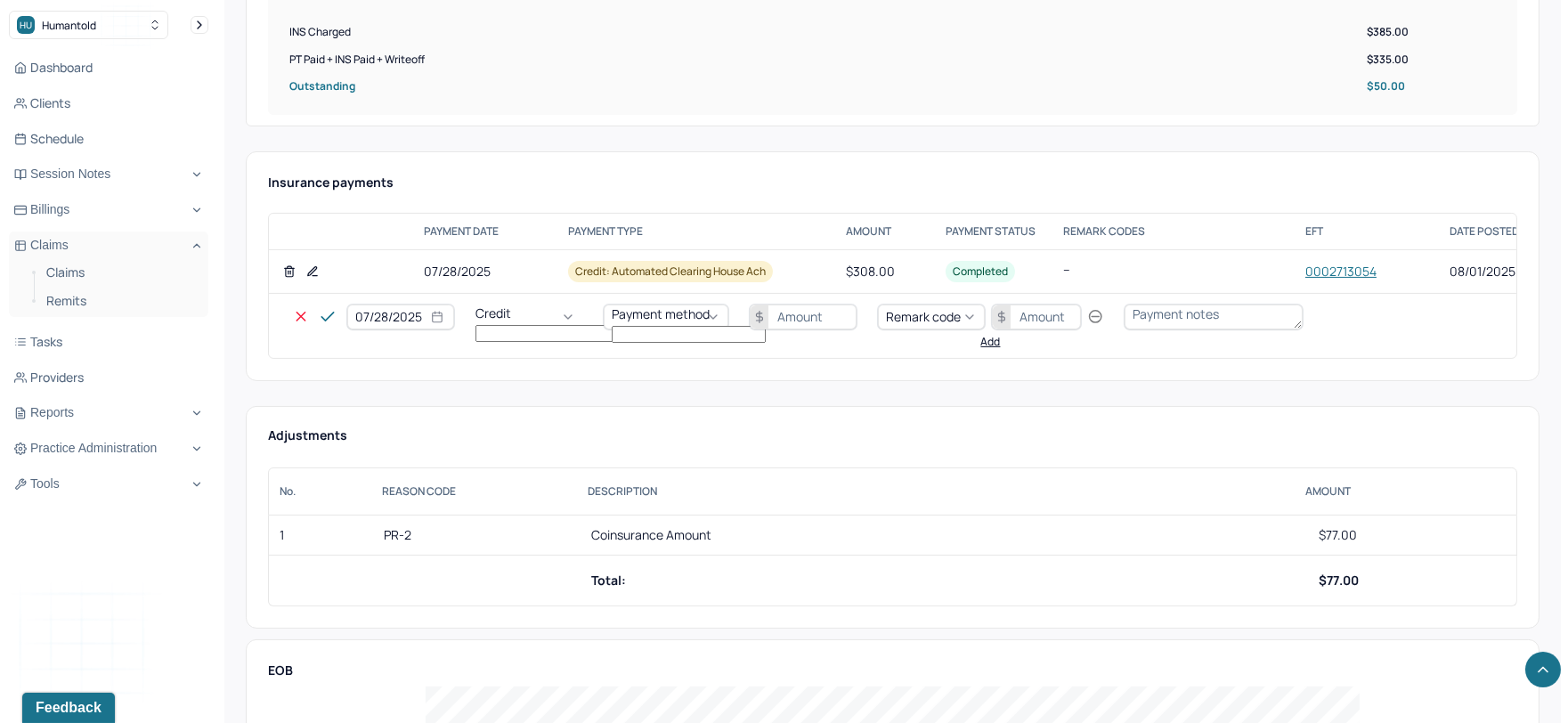 click on "Credit" at bounding box center (493, 313) 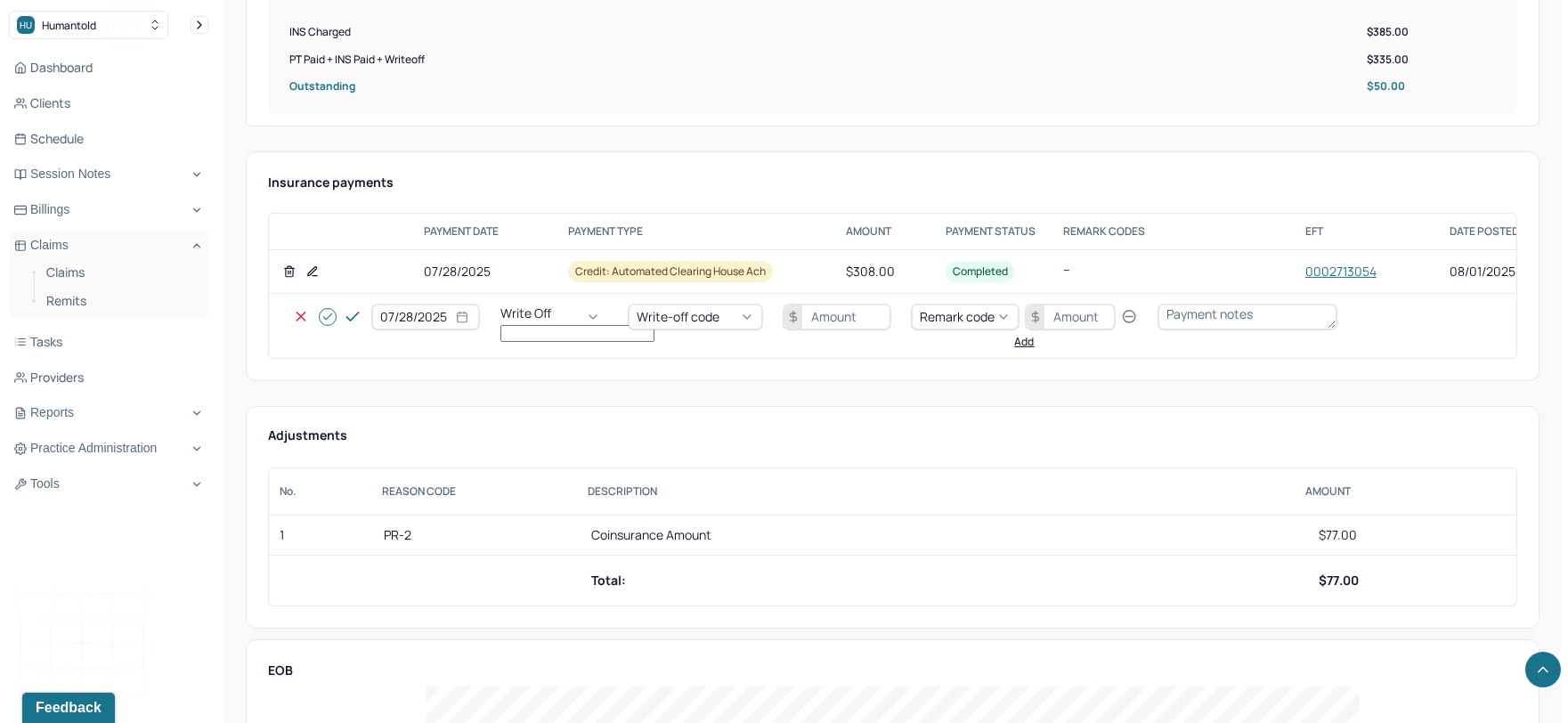 click on "Write-off code" at bounding box center [678, 316] 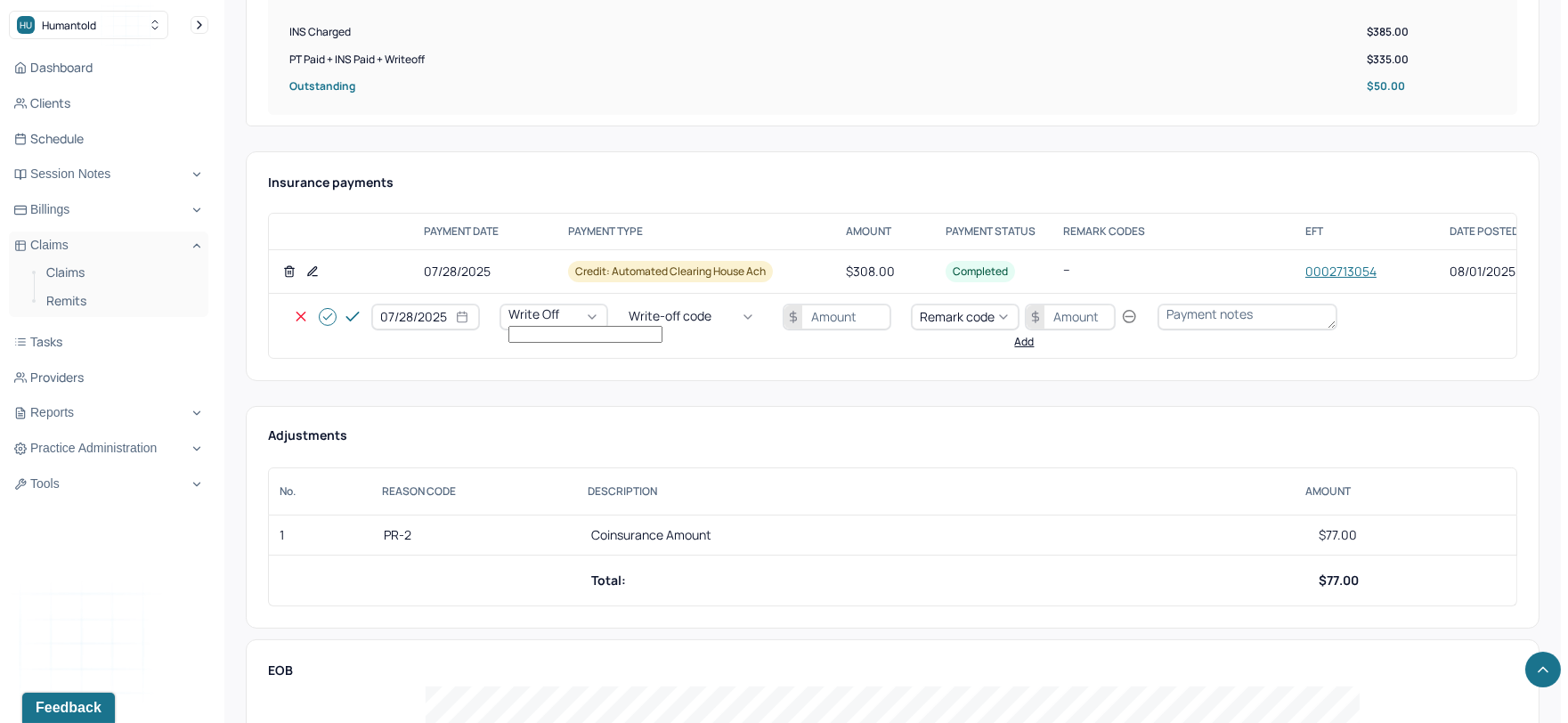 drag, startPoint x: 671, startPoint y: 411, endPoint x: 771, endPoint y: 361, distance: 111.803399 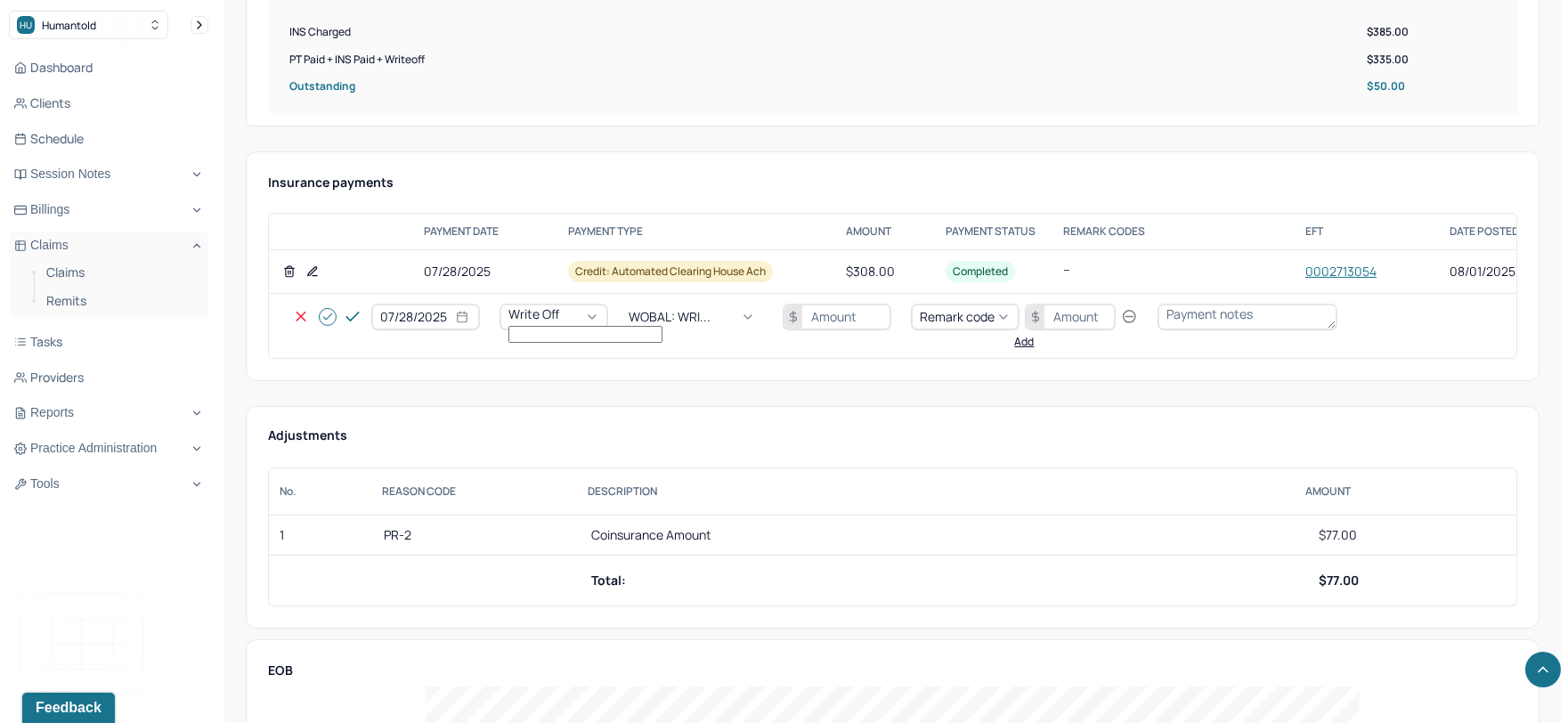 click at bounding box center (837, 317) 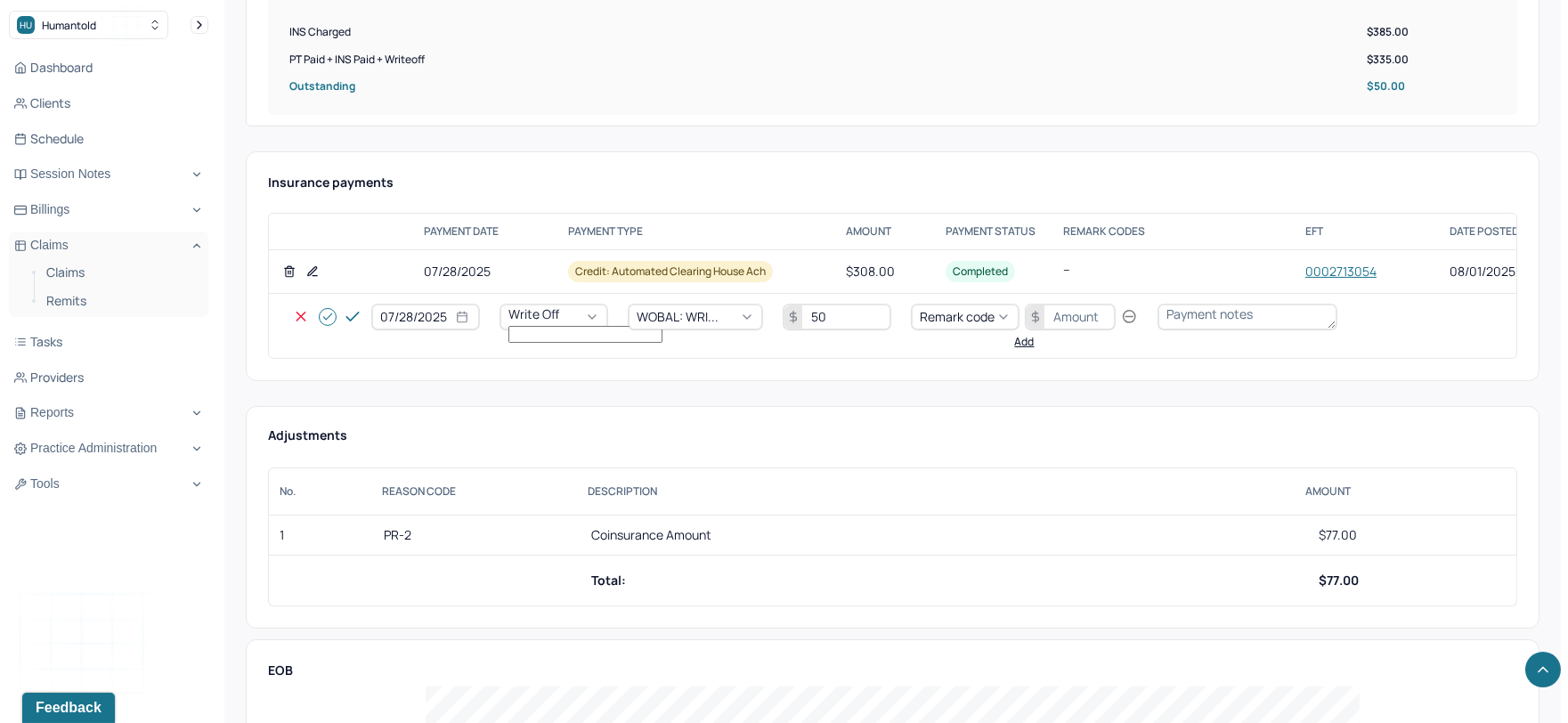 type on "50" 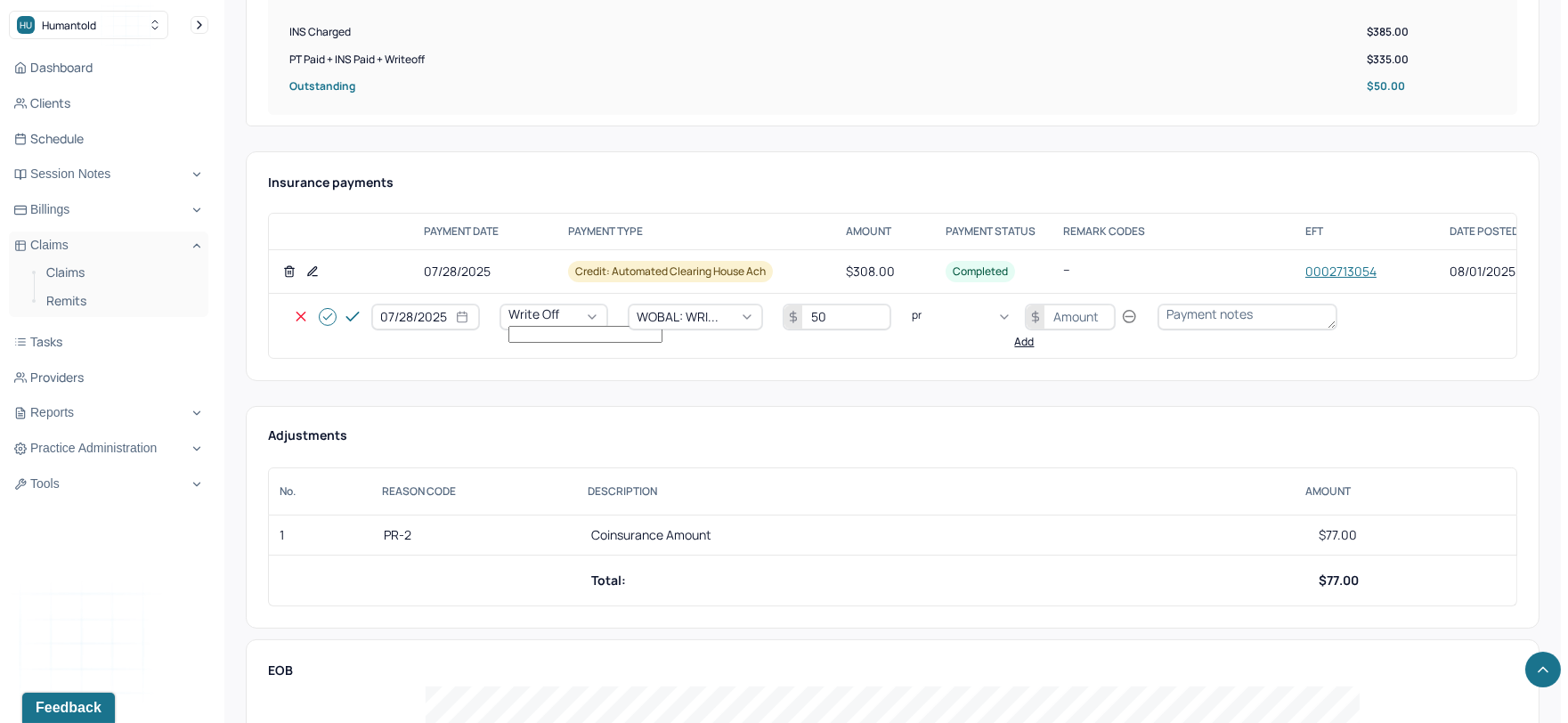 type on "pr2" 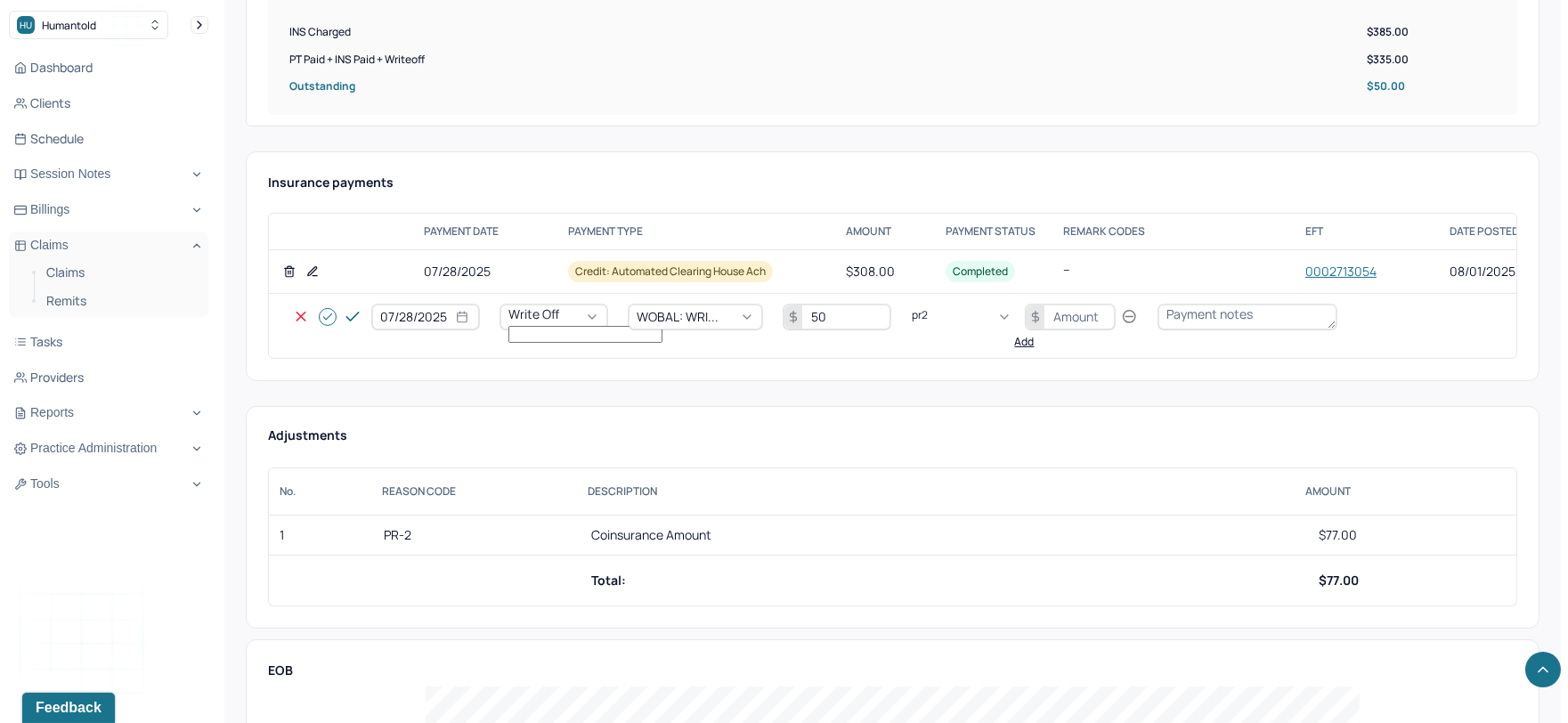 type 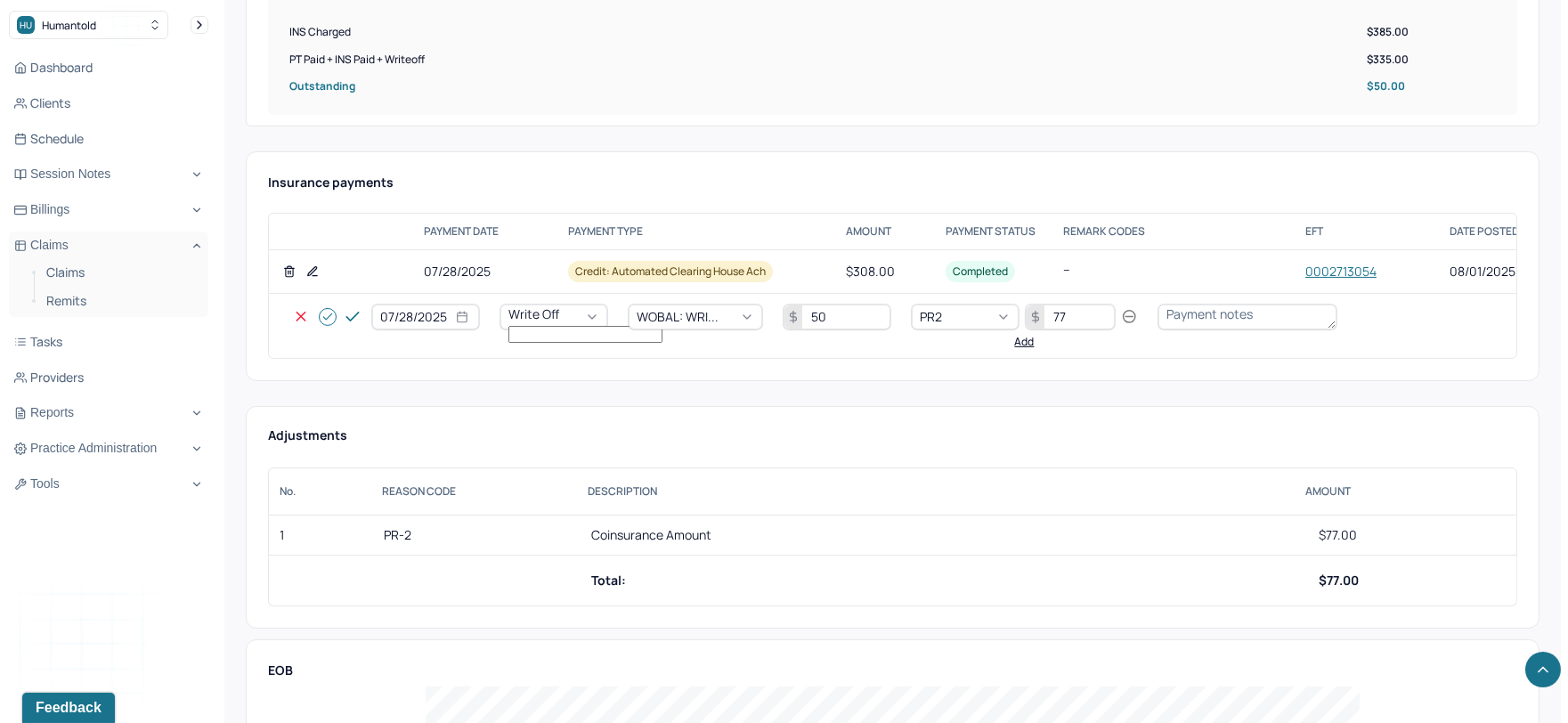type on "77" 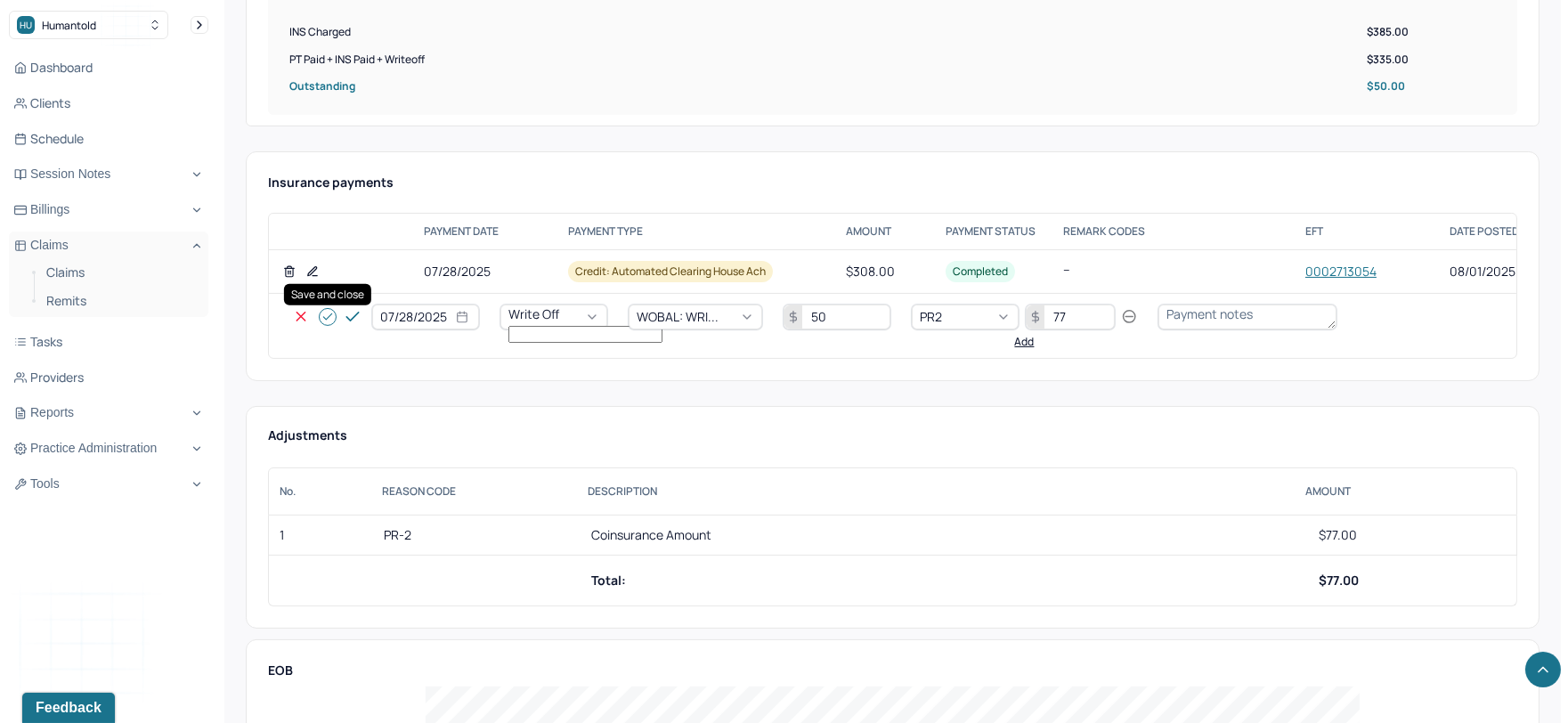 click 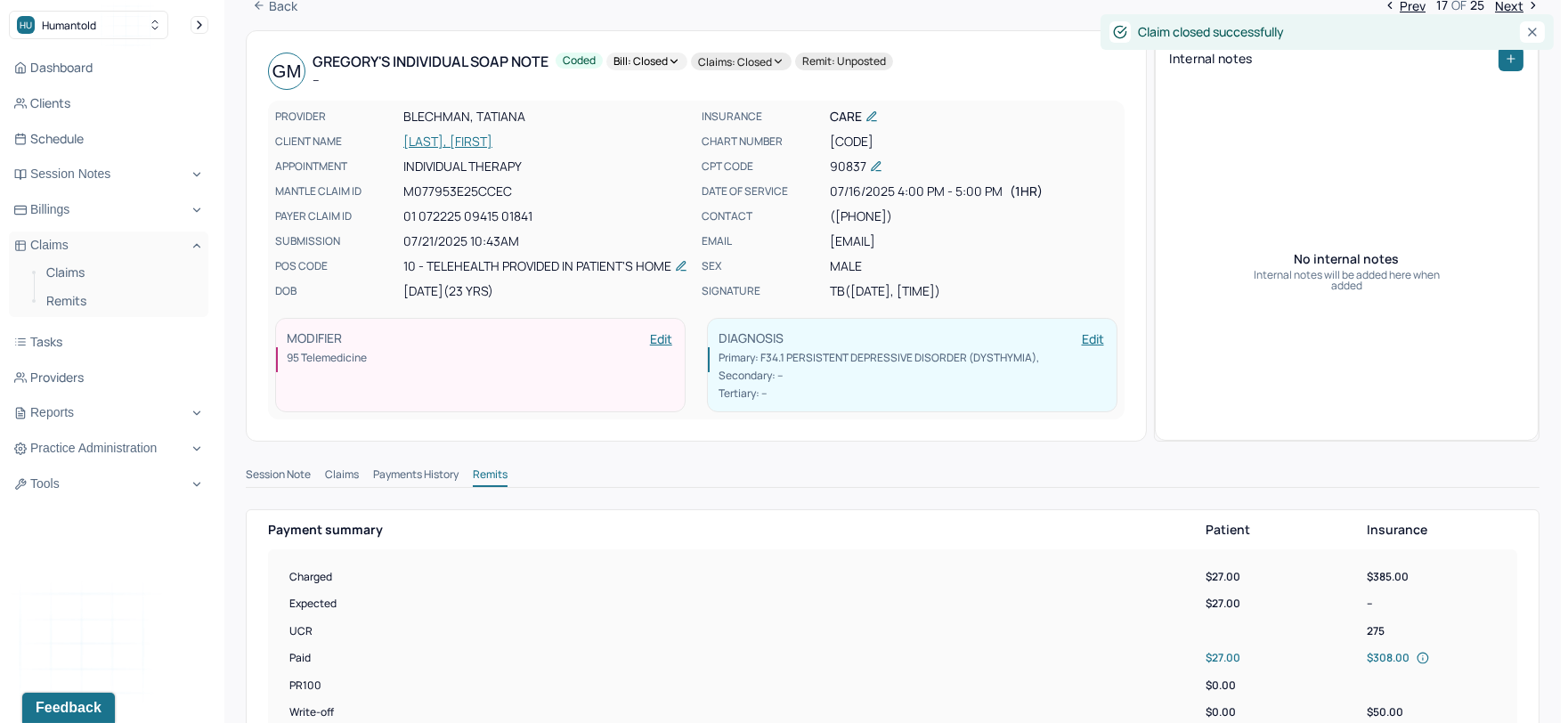 scroll, scrollTop: 0, scrollLeft: 0, axis: both 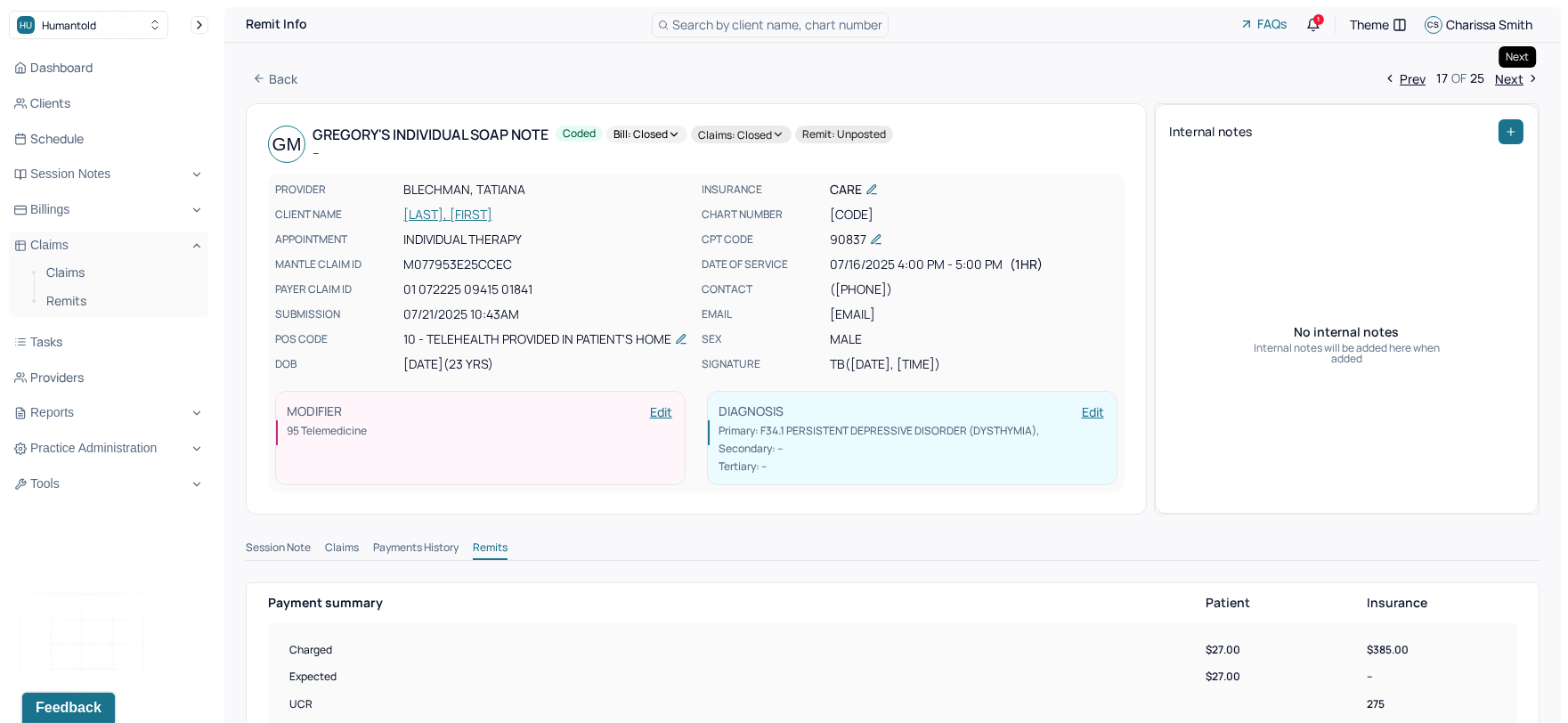 click on "Next" at bounding box center (1517, 78) 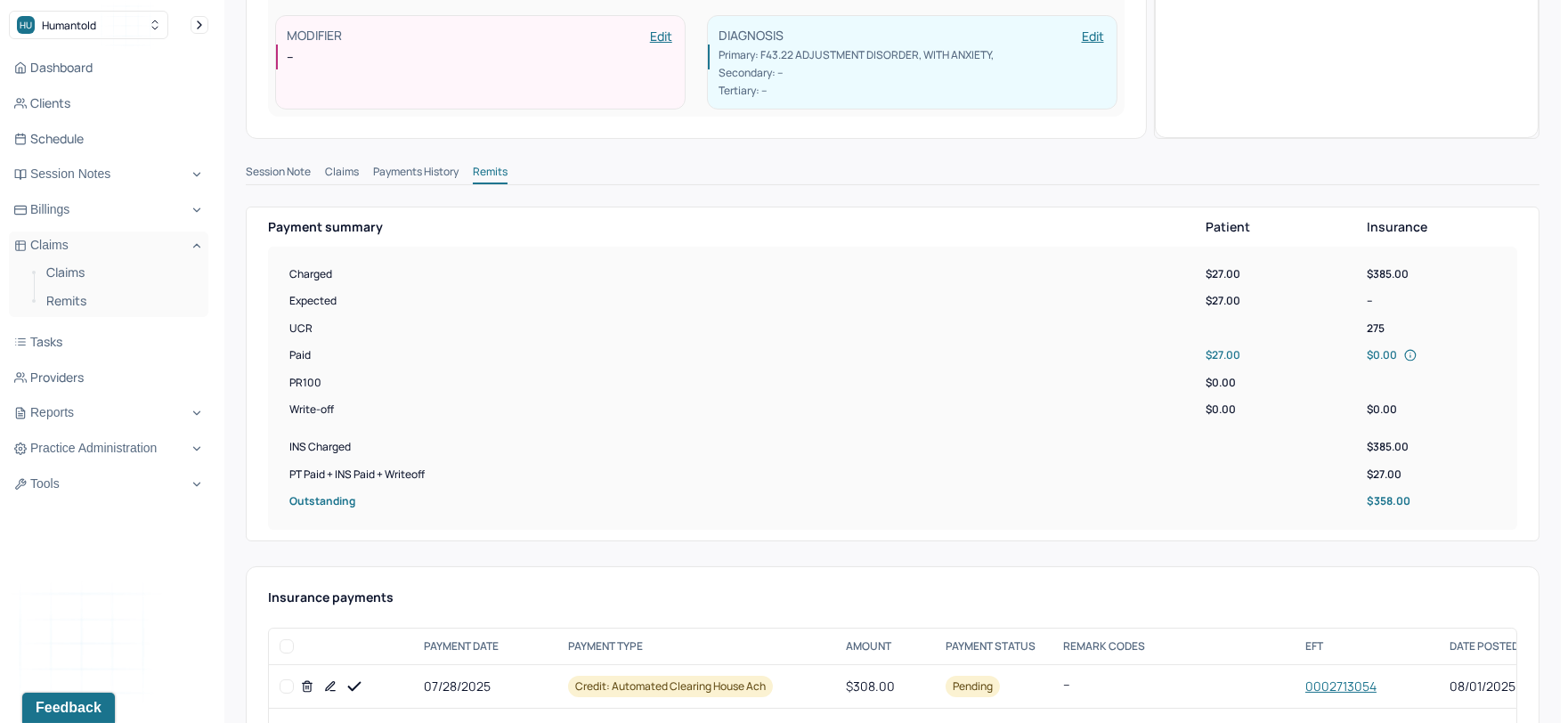 scroll, scrollTop: 692, scrollLeft: 0, axis: vertical 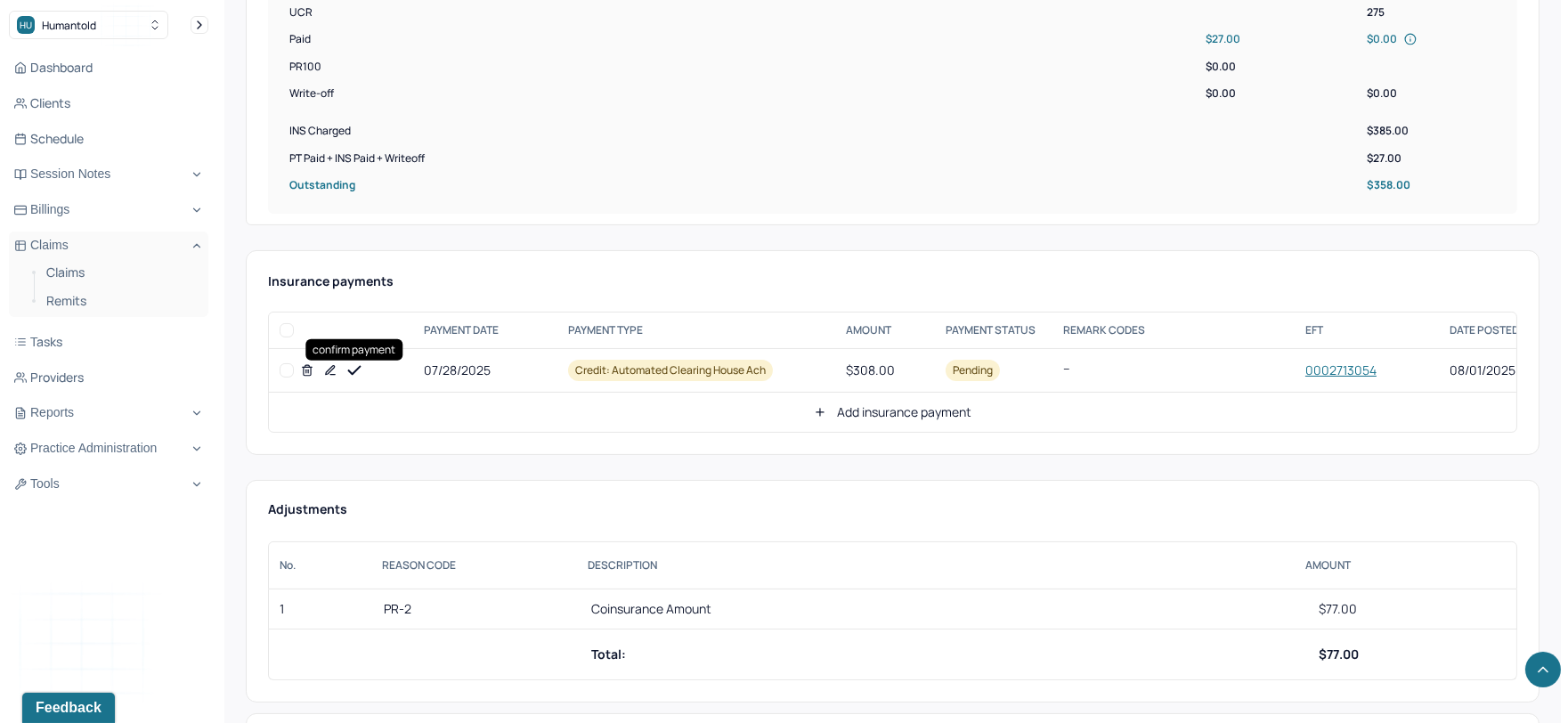 click 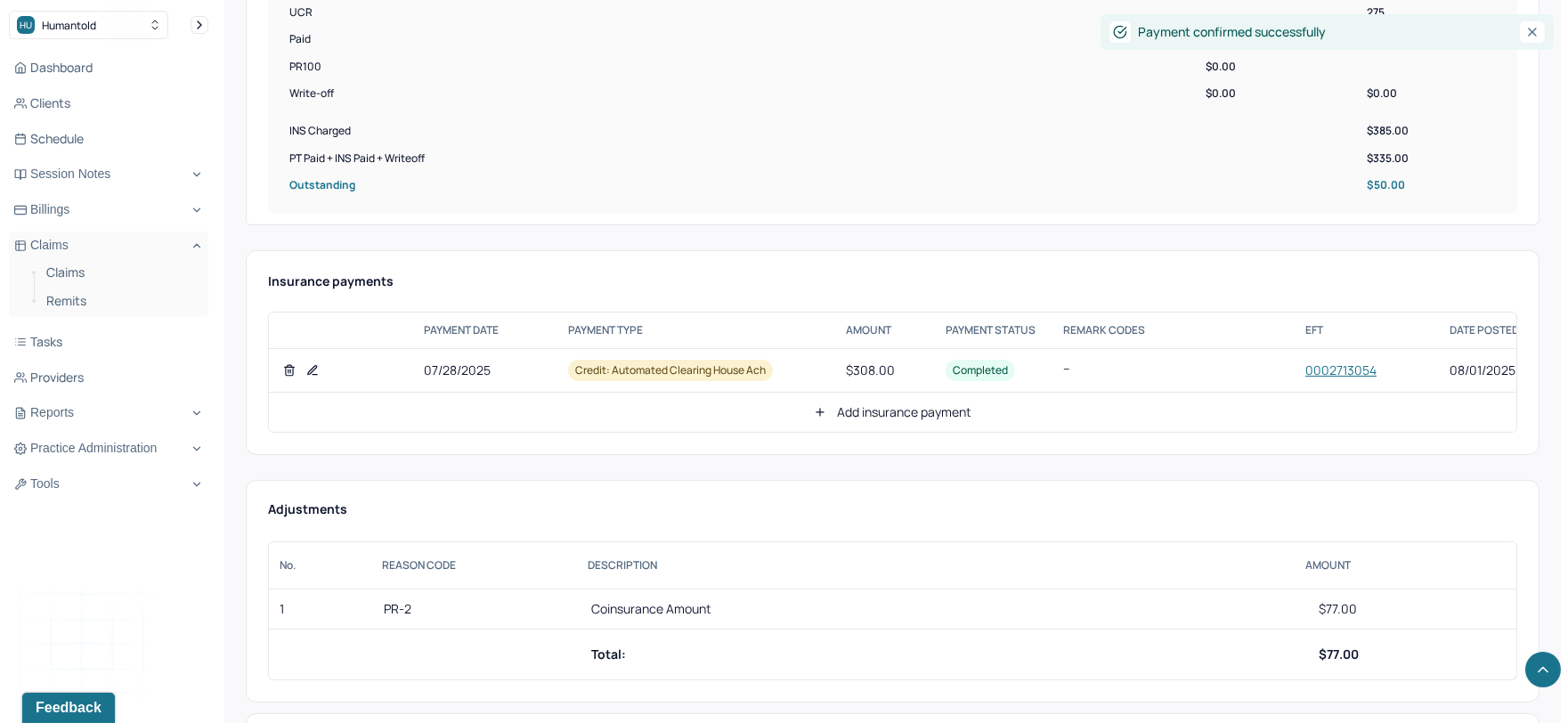 click 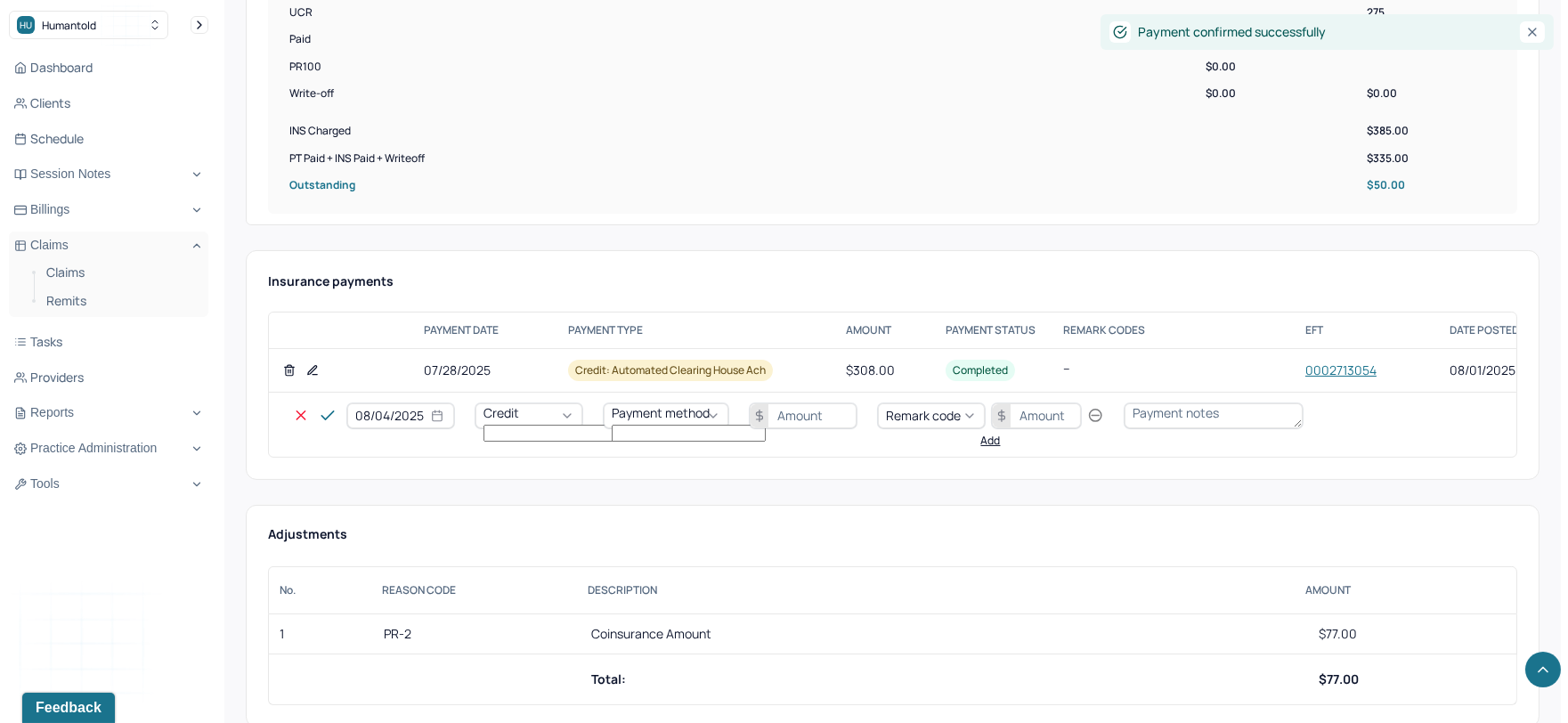 click on "08/04/2025" at bounding box center (401, 416) 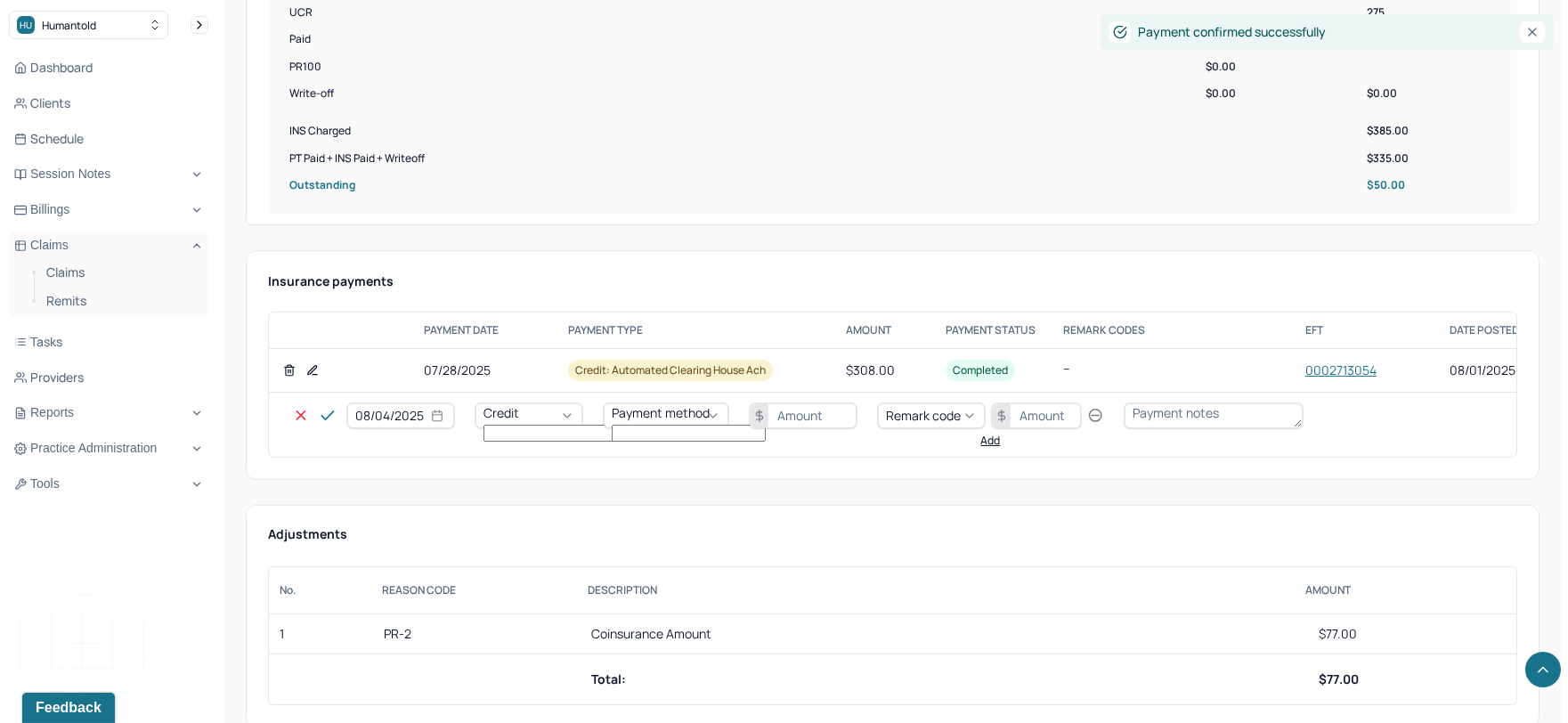 select on "7" 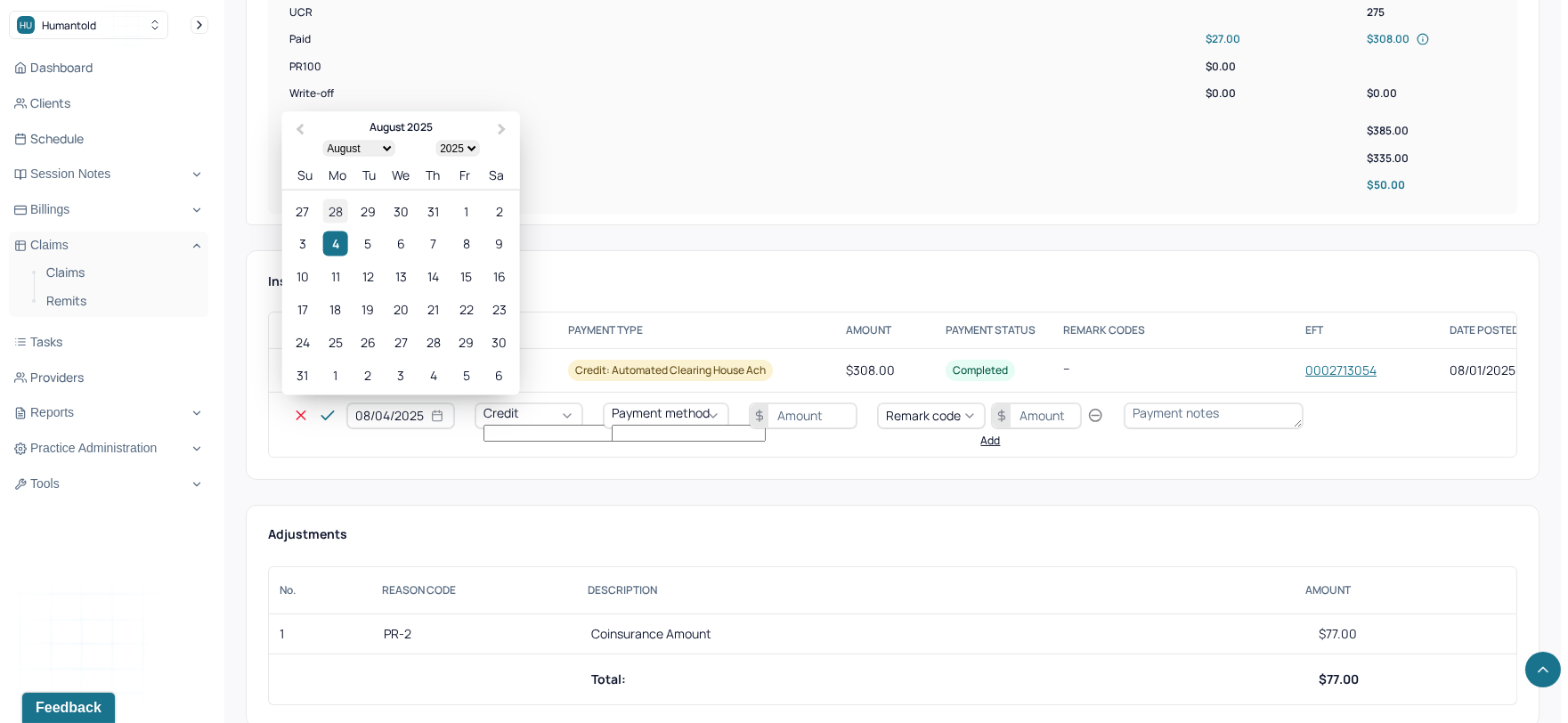 click on "28" at bounding box center [335, 210] 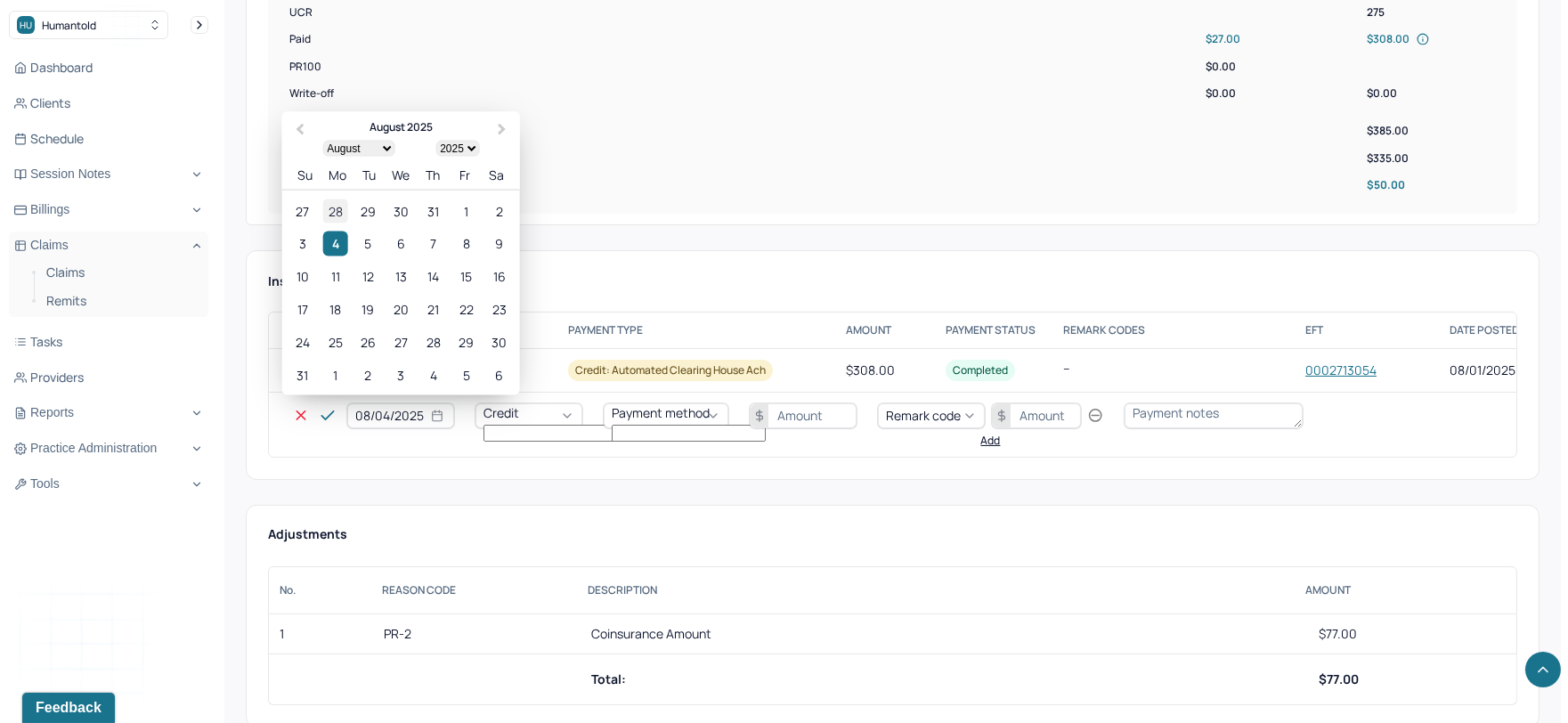 type on "07/28/2025" 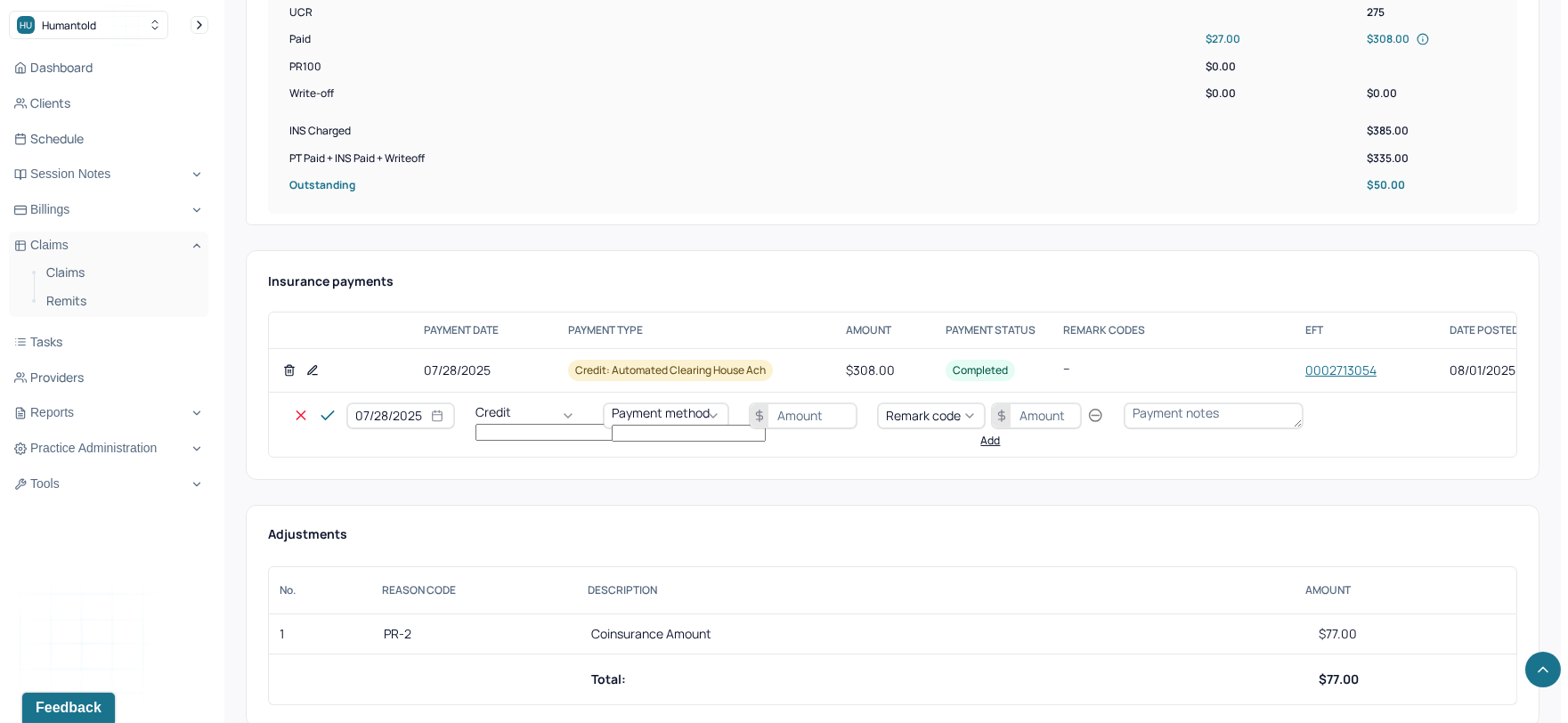 click on "Credit" at bounding box center (529, 416) 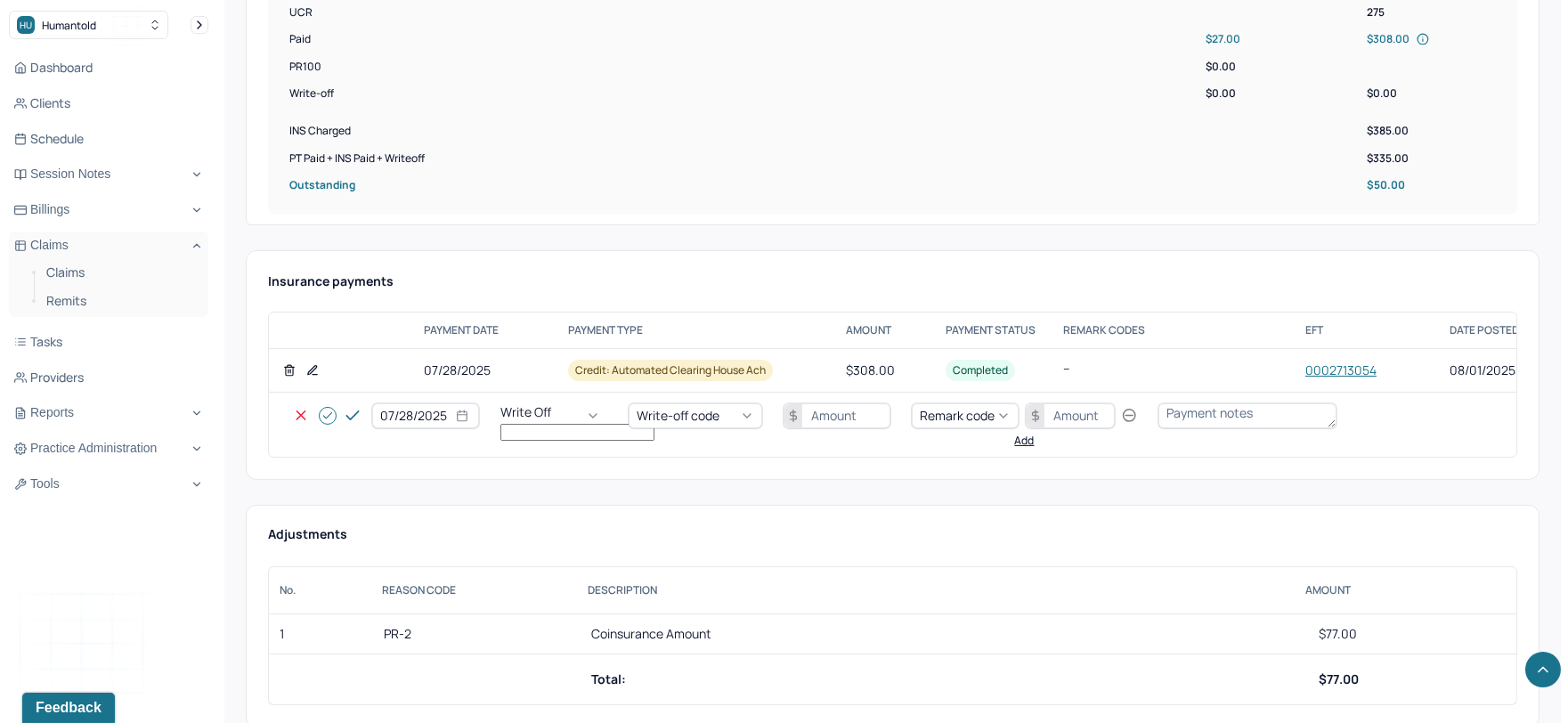 click on "Write-off code" at bounding box center [678, 415] 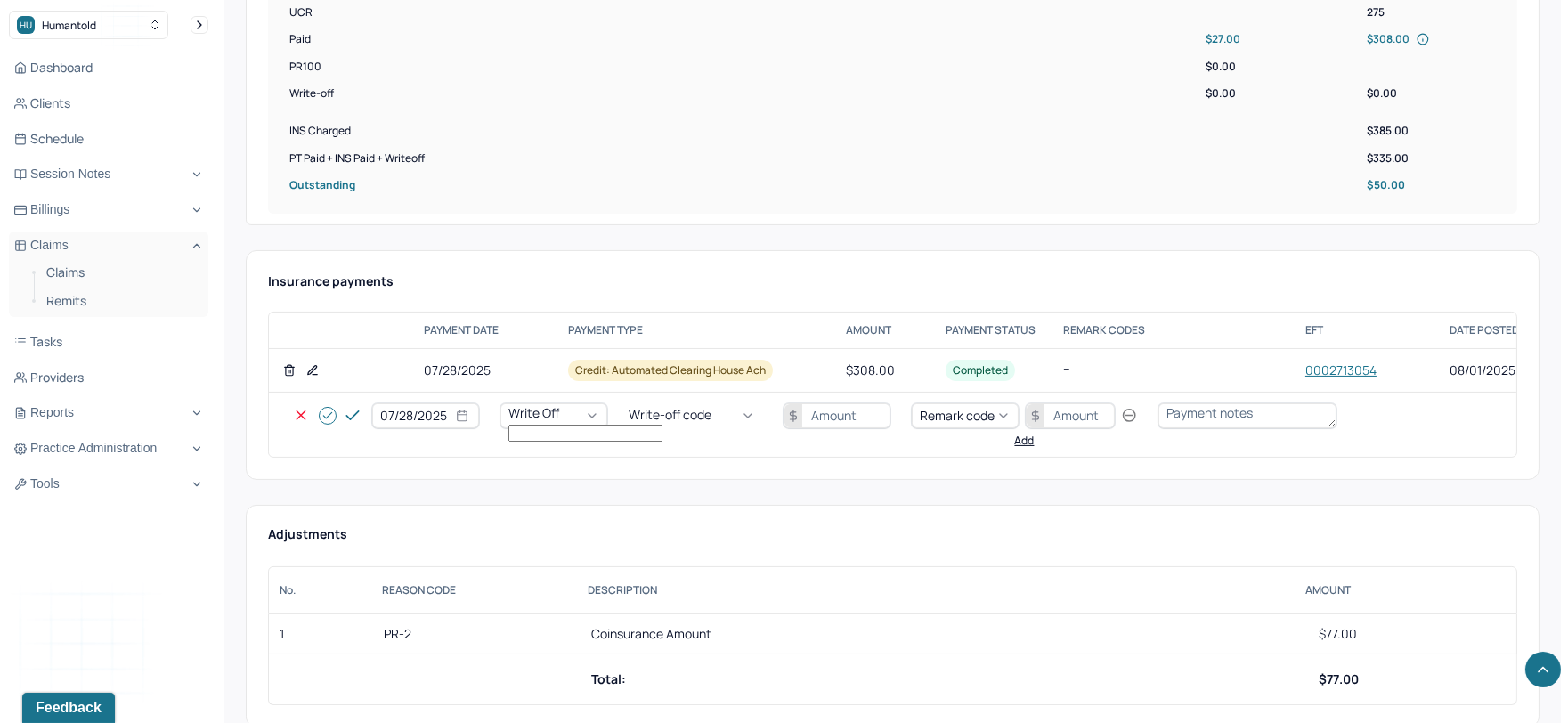 click on "WOBAL: WRITE OFF - BALANCE (INSADJ)" at bounding box center [89, 2521] 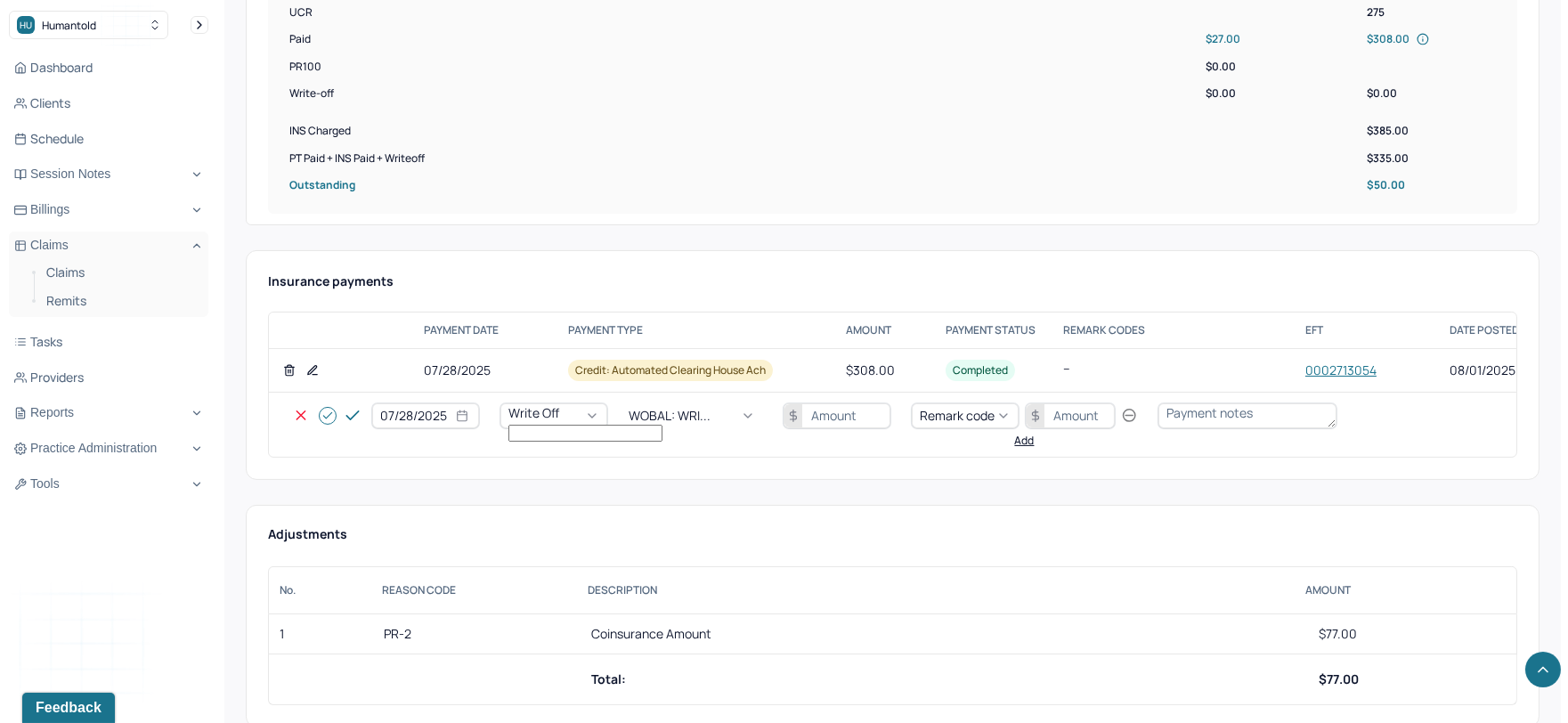 click at bounding box center (837, 416) 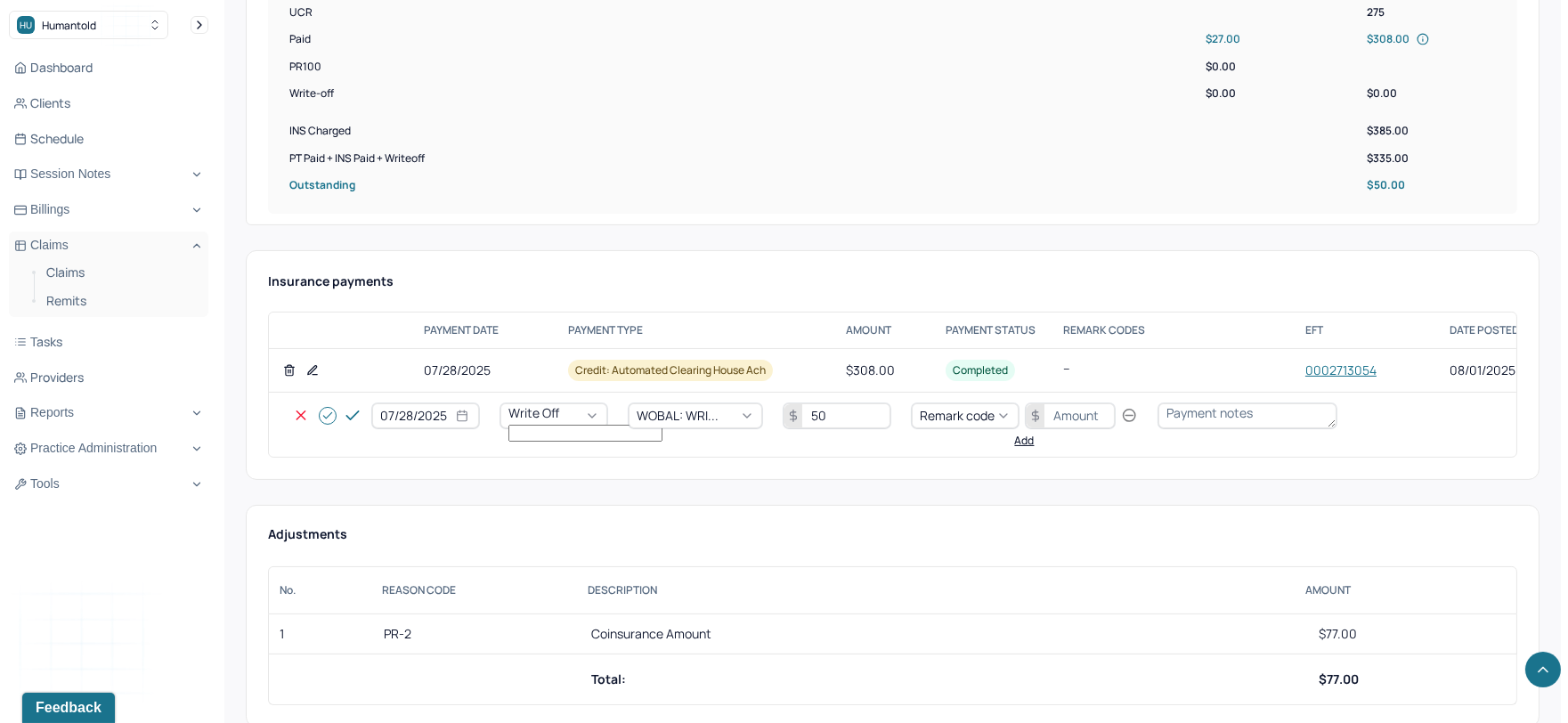 type on "50" 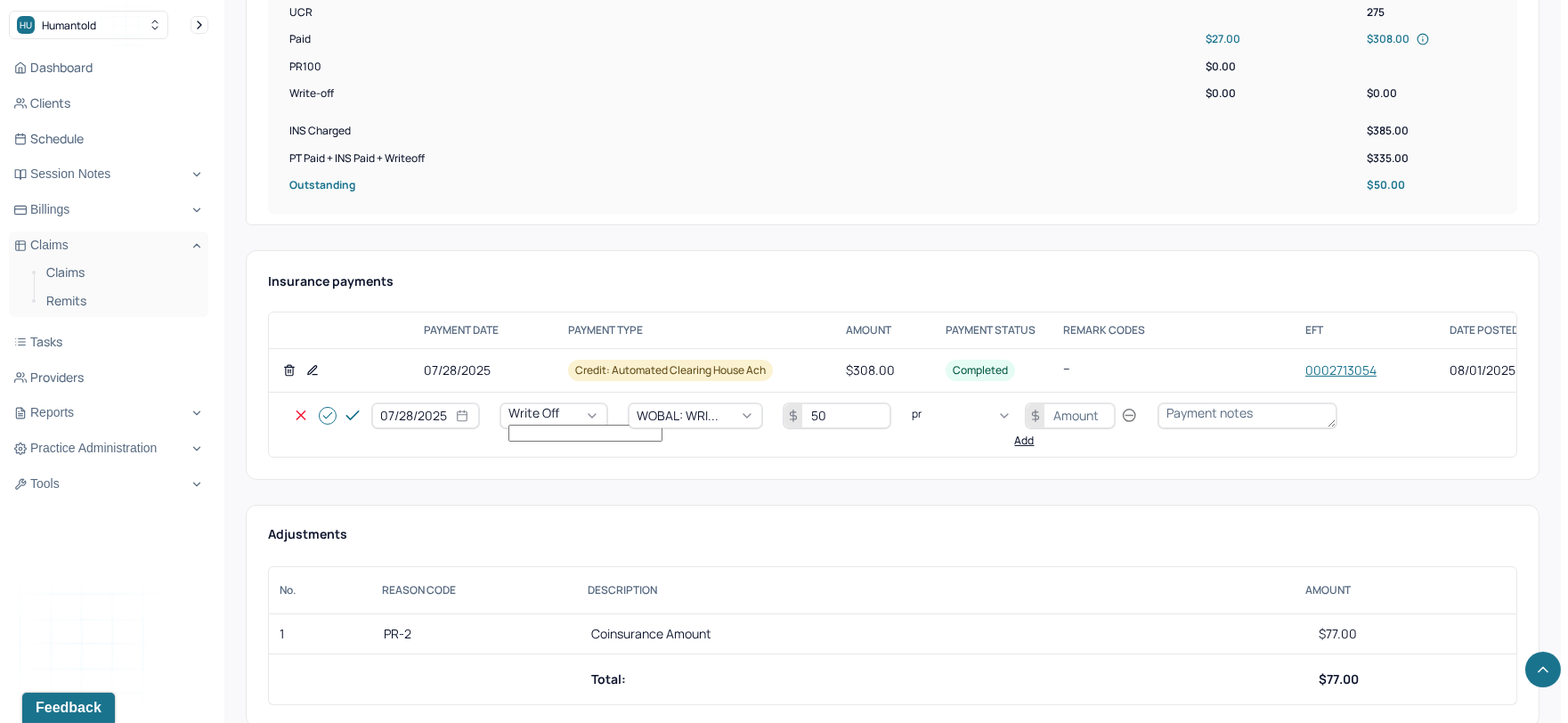 type on "pr2" 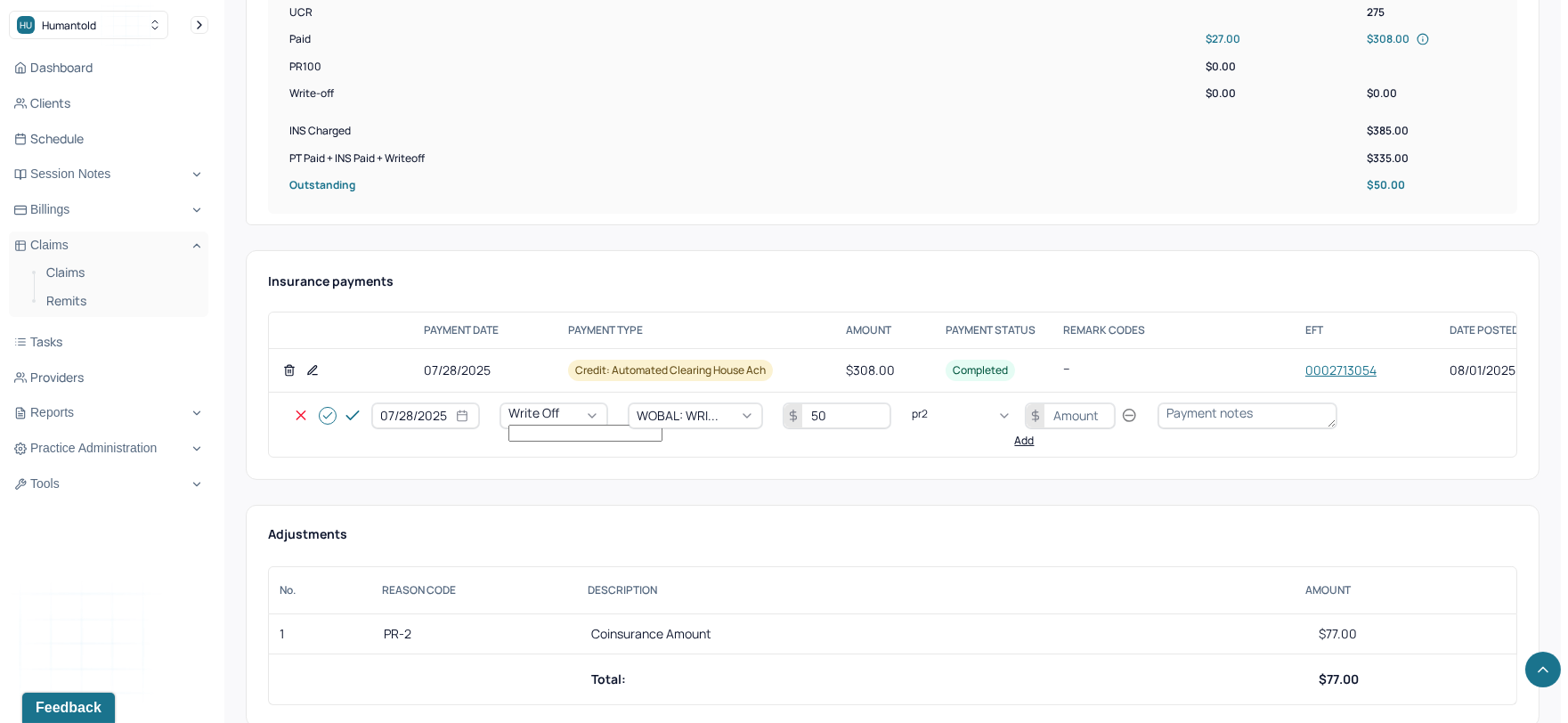 type 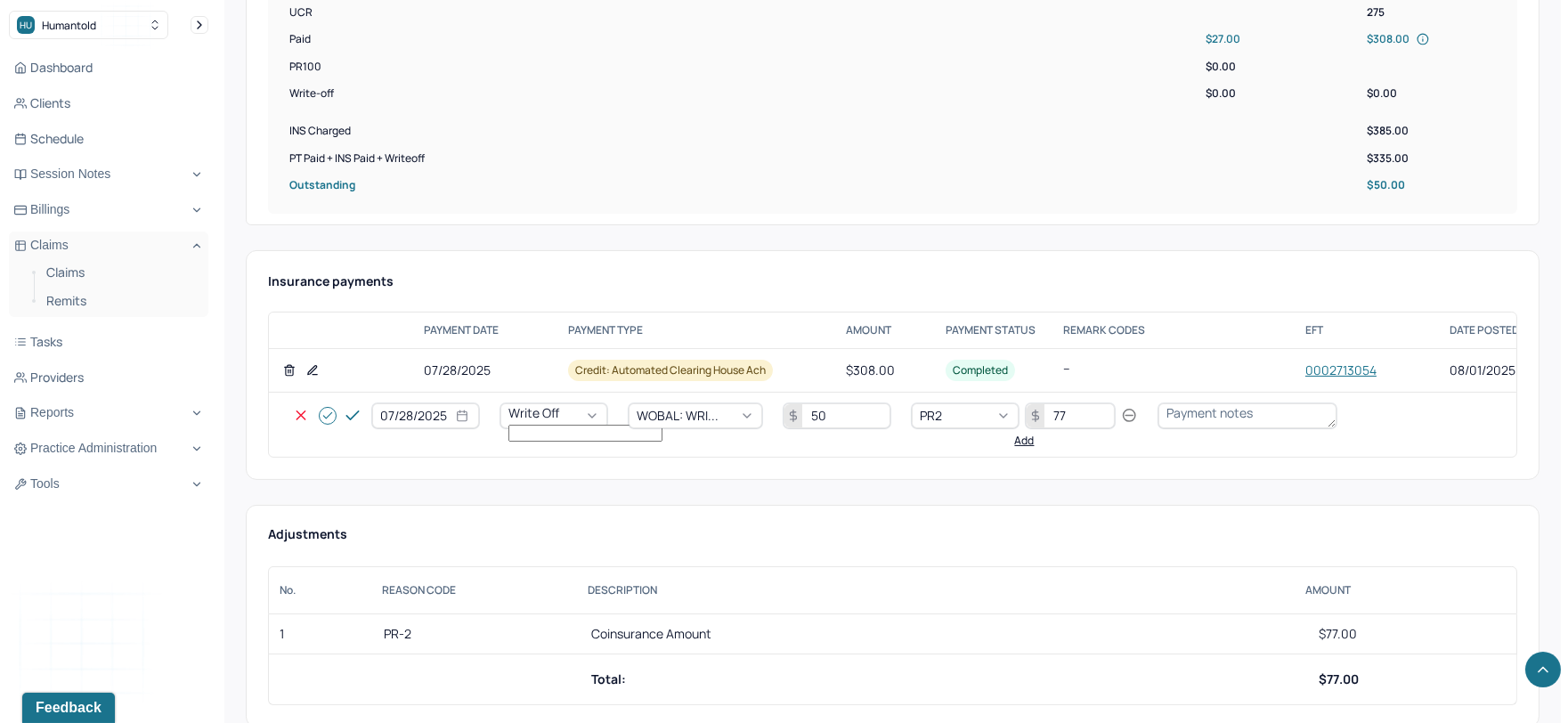 type on "77" 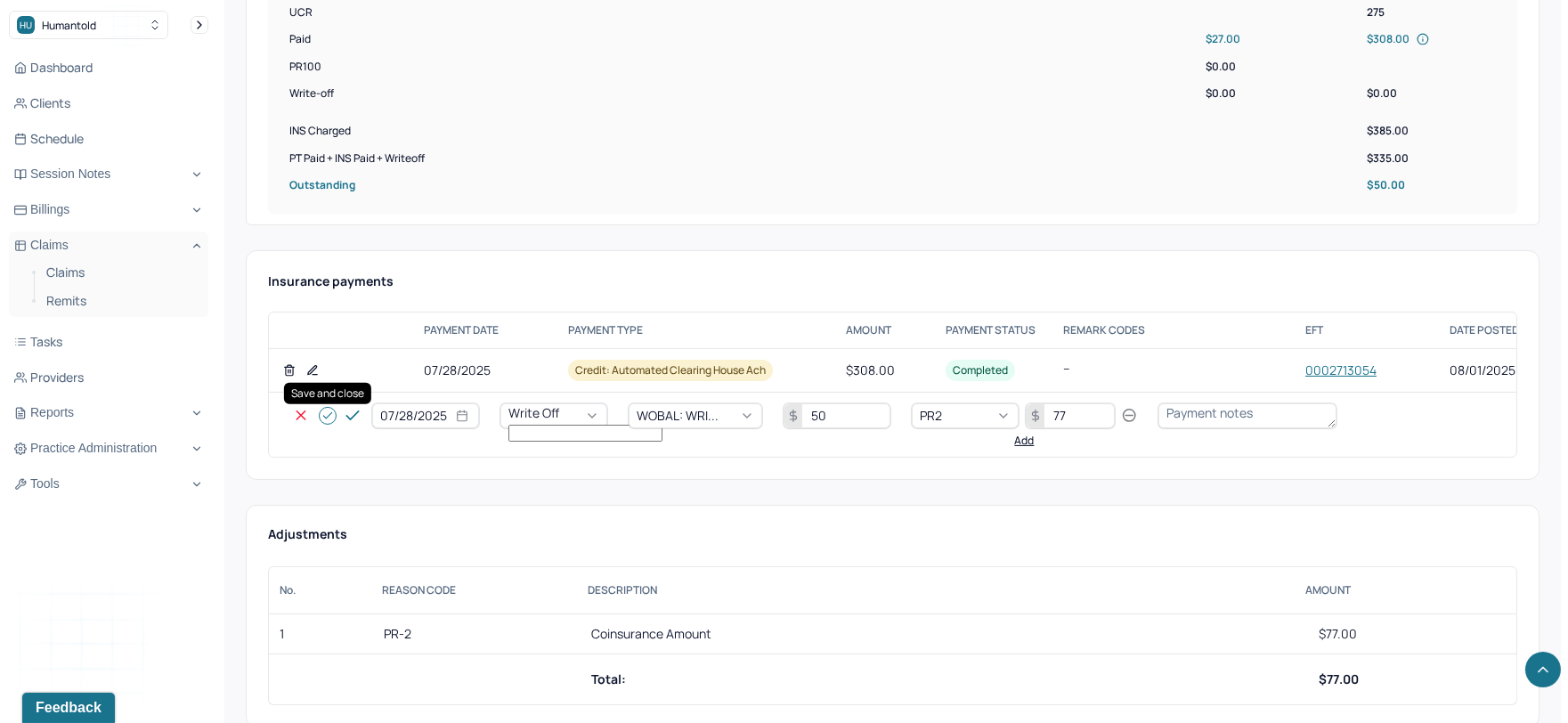 click 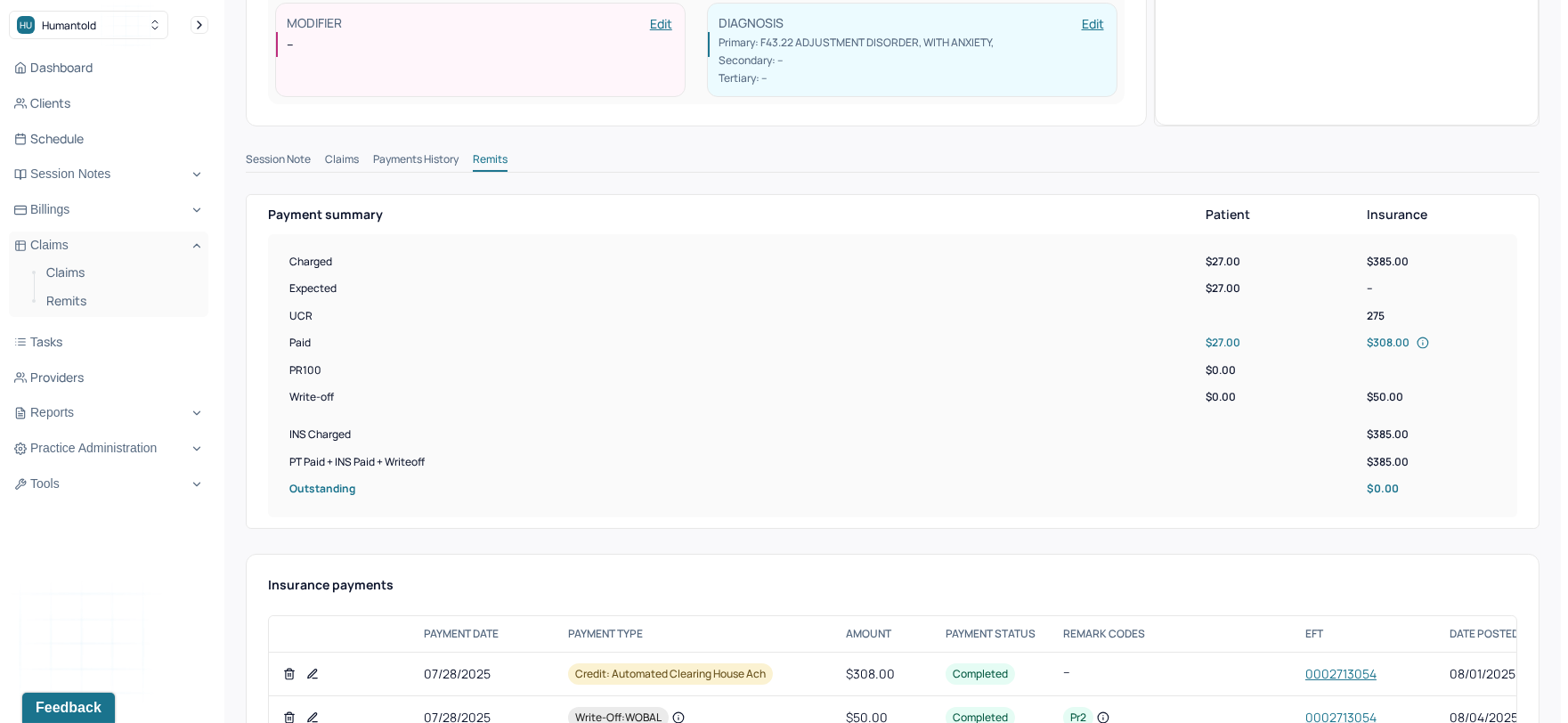 scroll, scrollTop: 0, scrollLeft: 0, axis: both 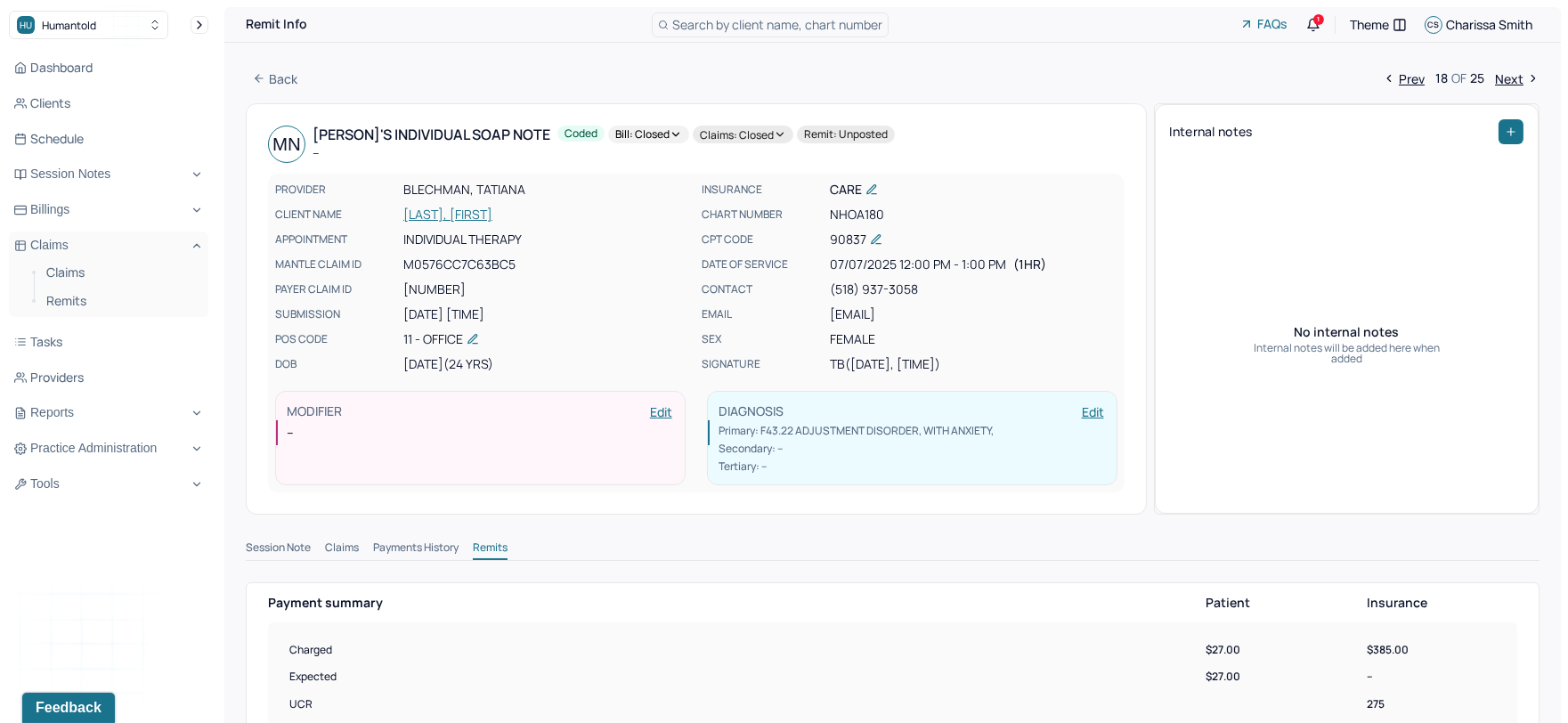 click on "Next" at bounding box center [1517, 78] 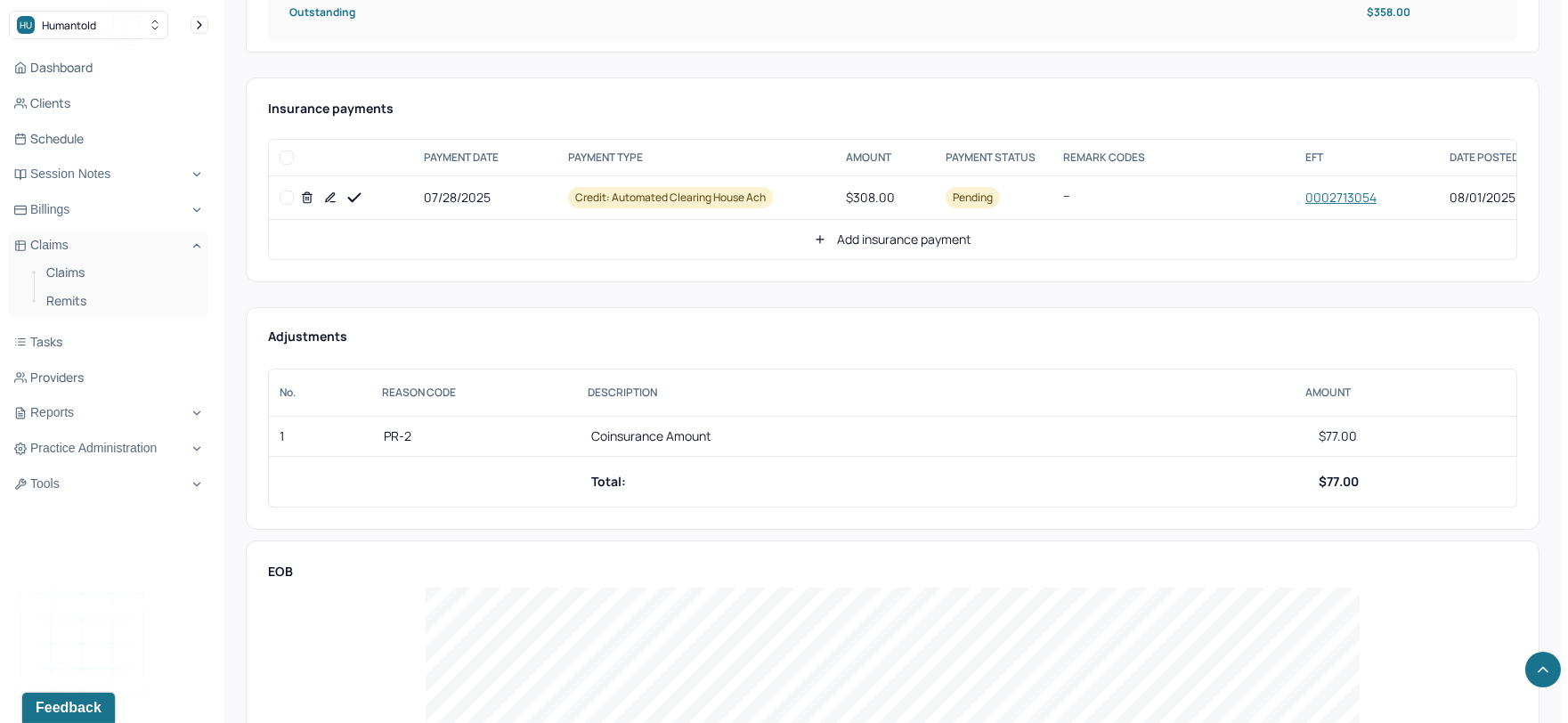 scroll, scrollTop: 890, scrollLeft: 0, axis: vertical 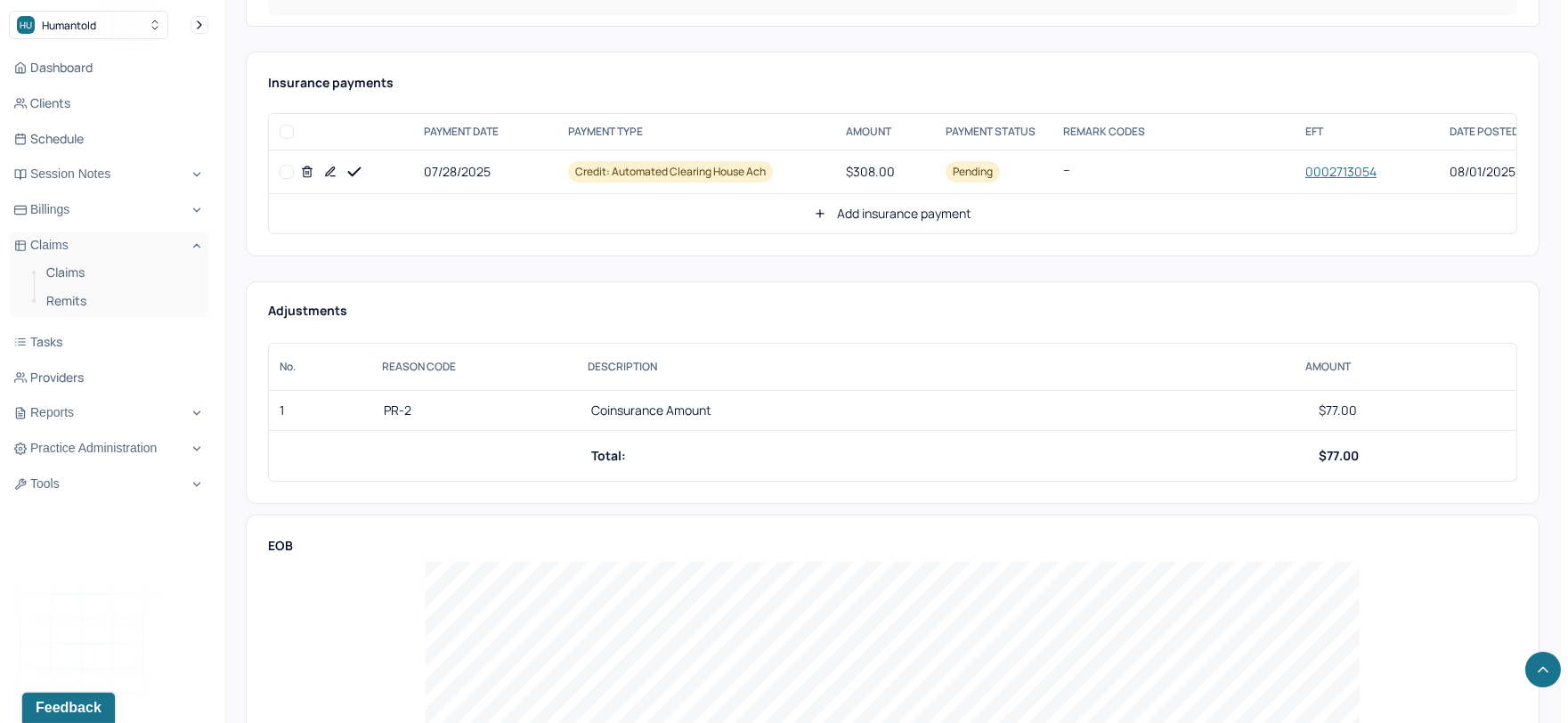 click 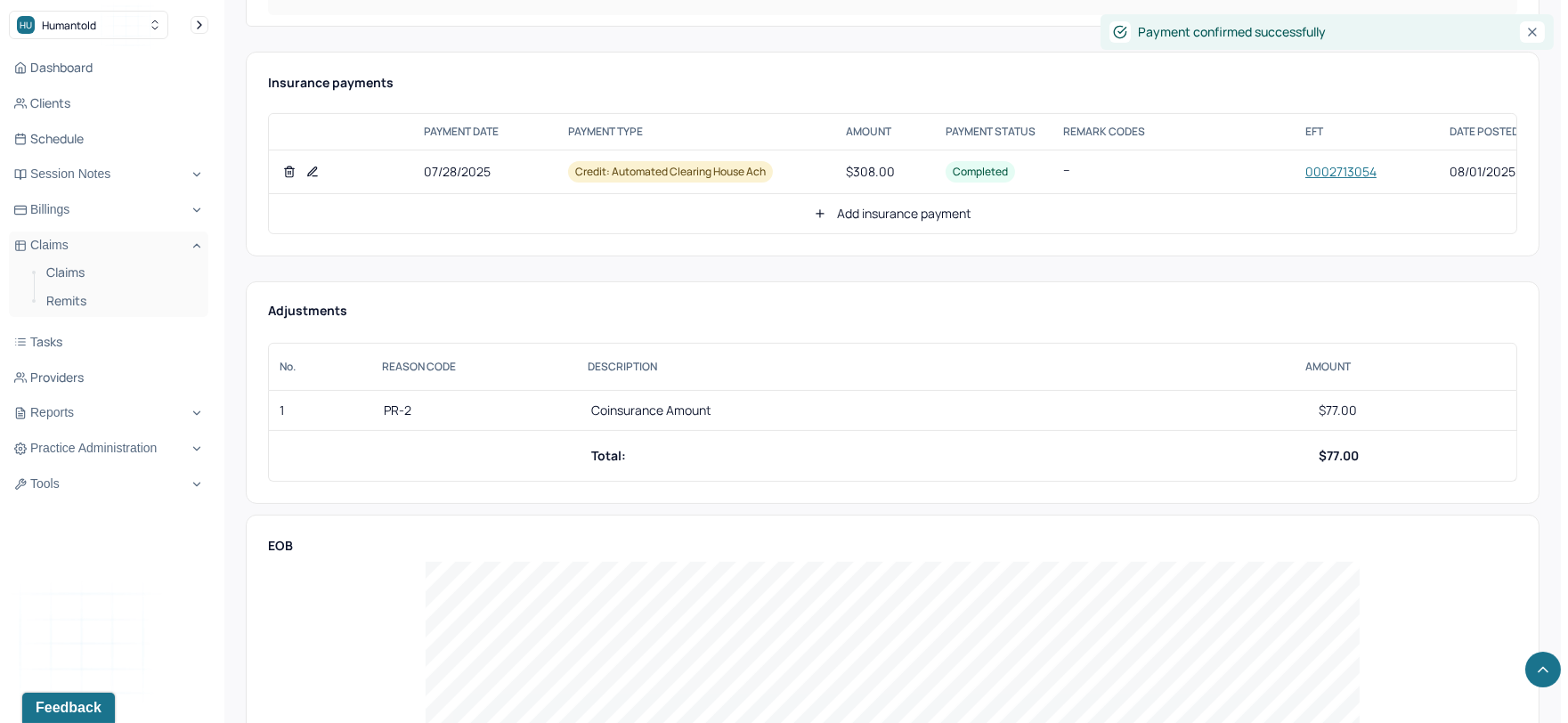 click 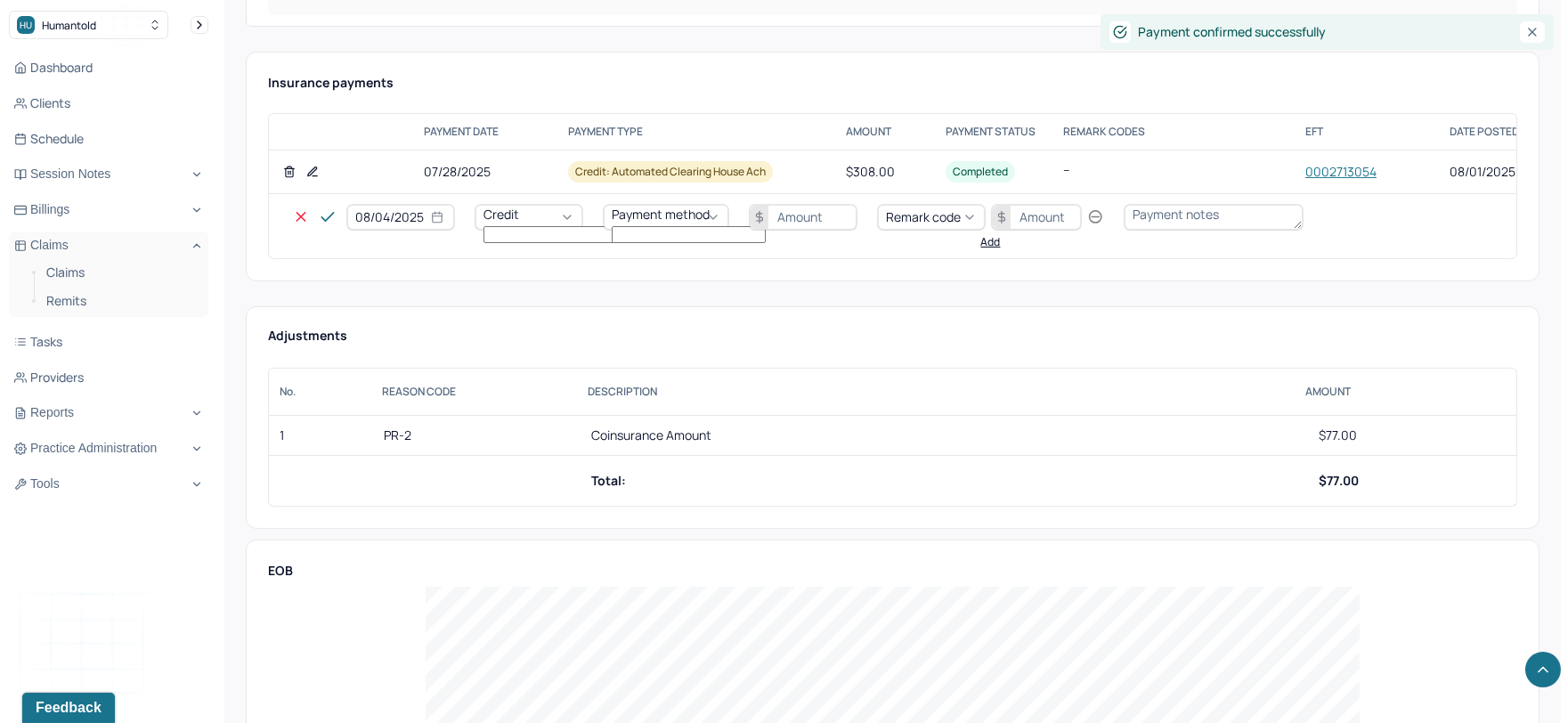 select on "7" 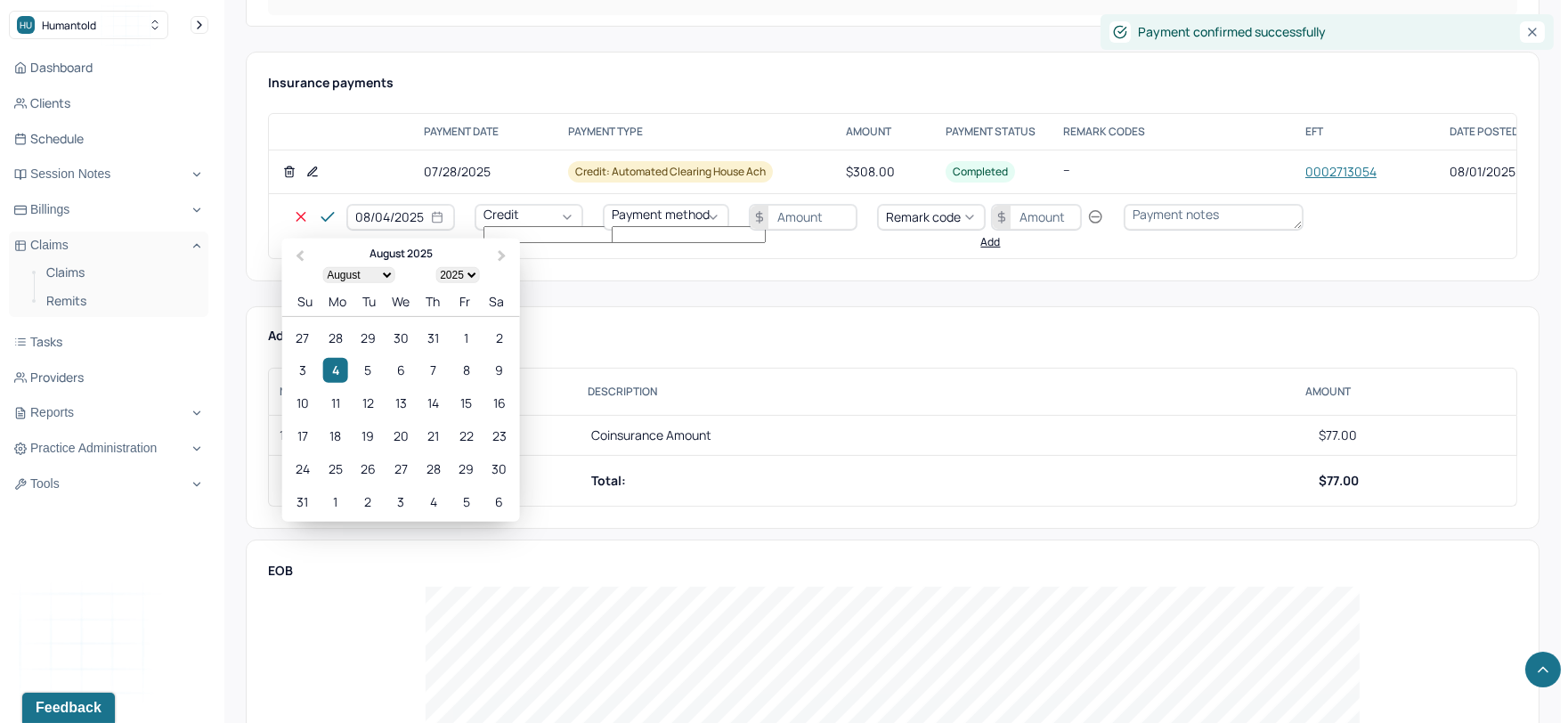 click on "08/04/2025" at bounding box center (401, 217) 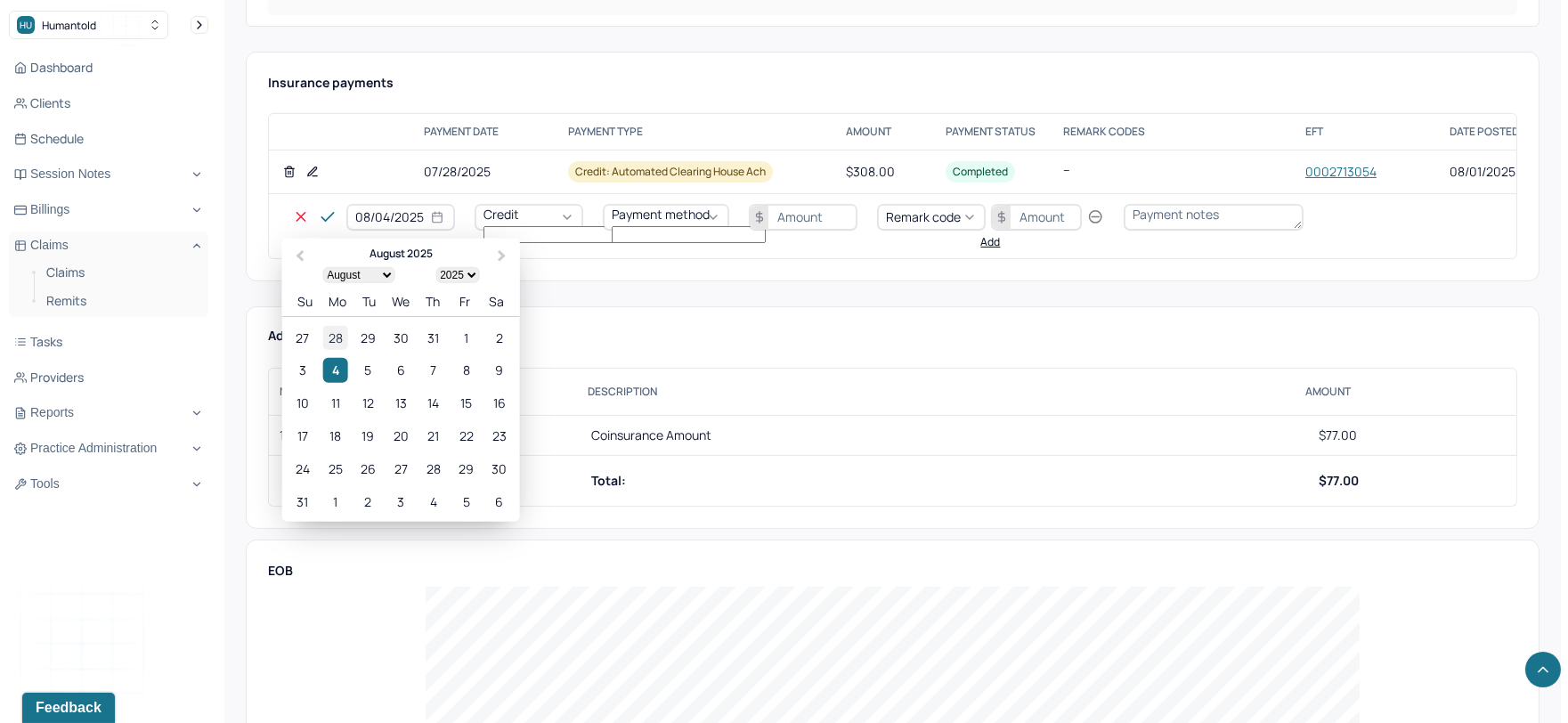 click on "28" at bounding box center [335, 337] 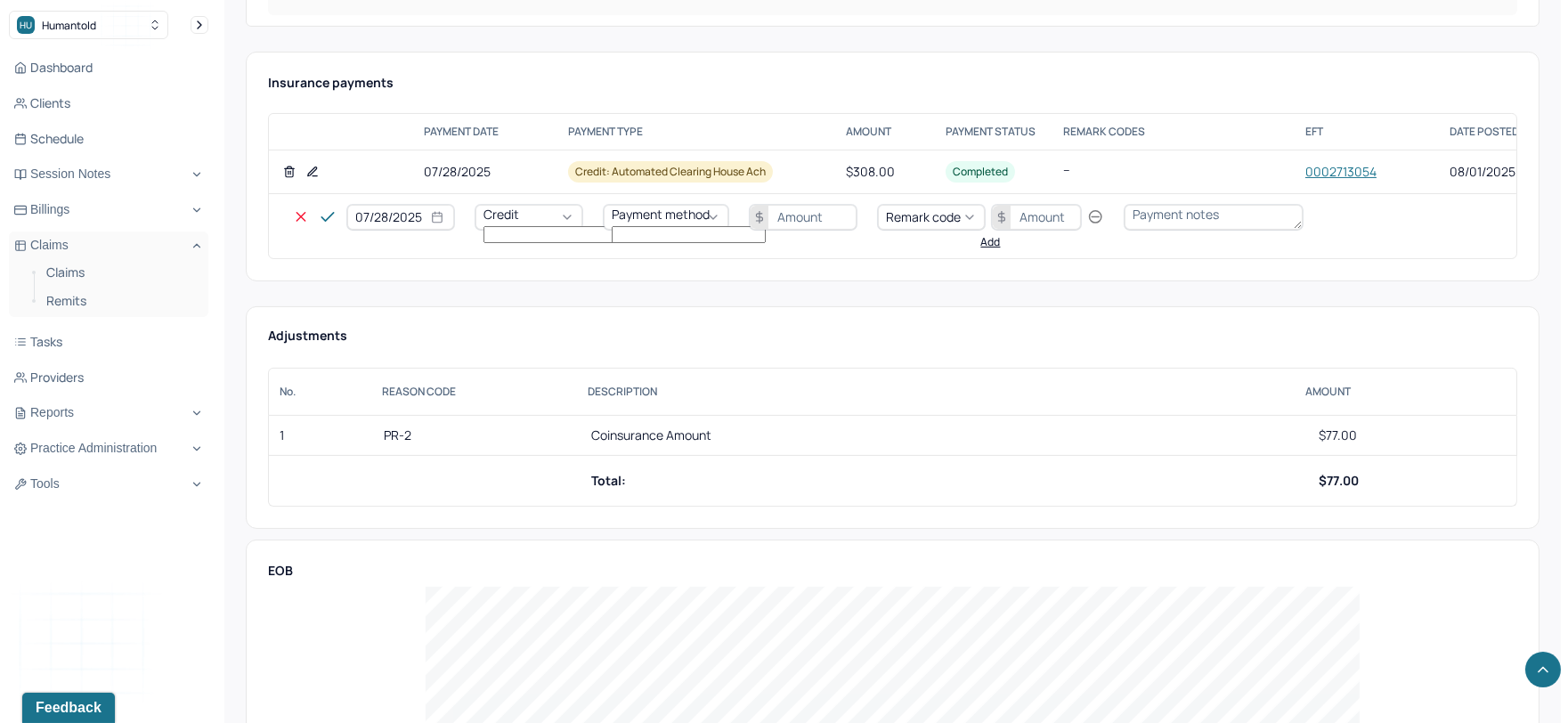 click on "Credit" at bounding box center [501, 214] 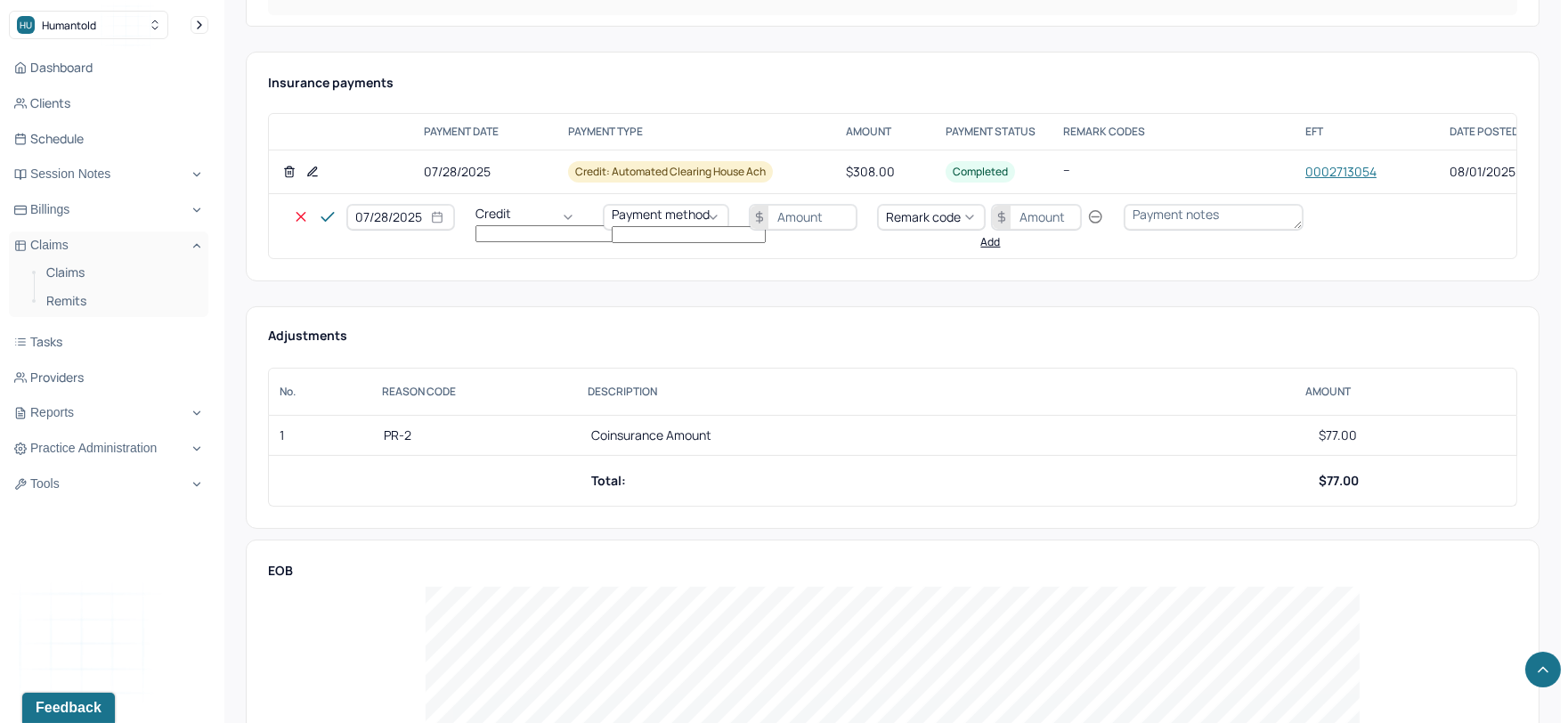 click on "Write off" at bounding box center (53, 2303) 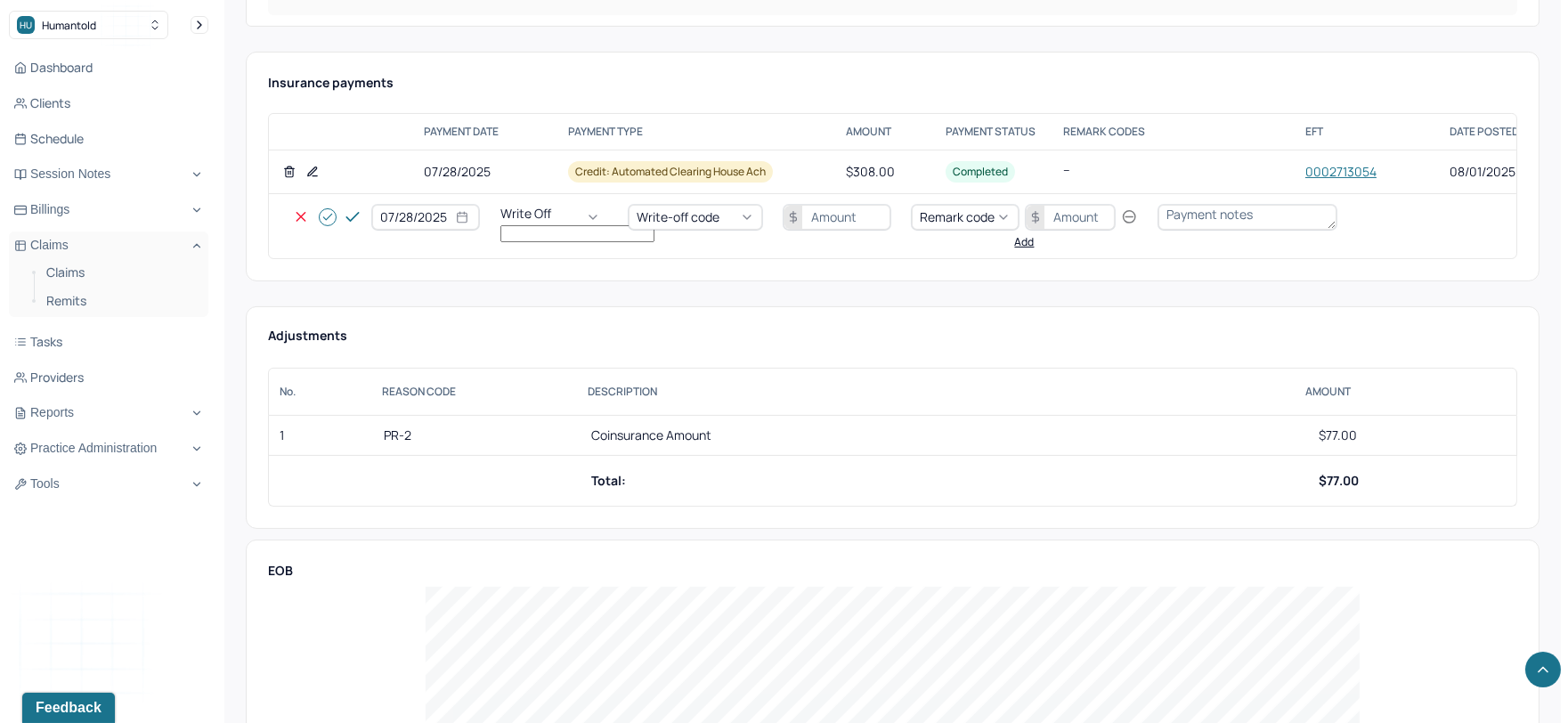 click on "Write-off code" at bounding box center (678, 216) 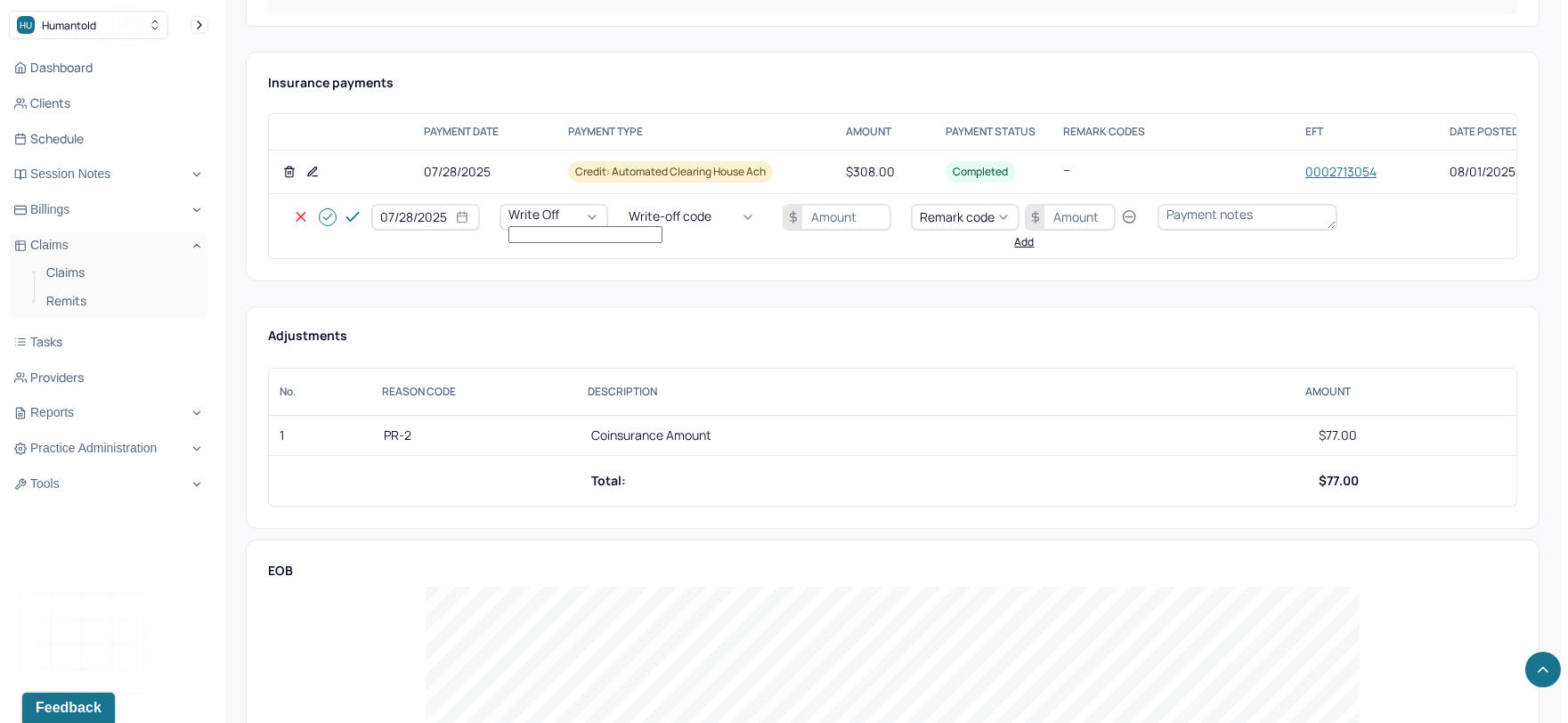 drag, startPoint x: 695, startPoint y: 309, endPoint x: 714, endPoint y: 304, distance: 19.646883 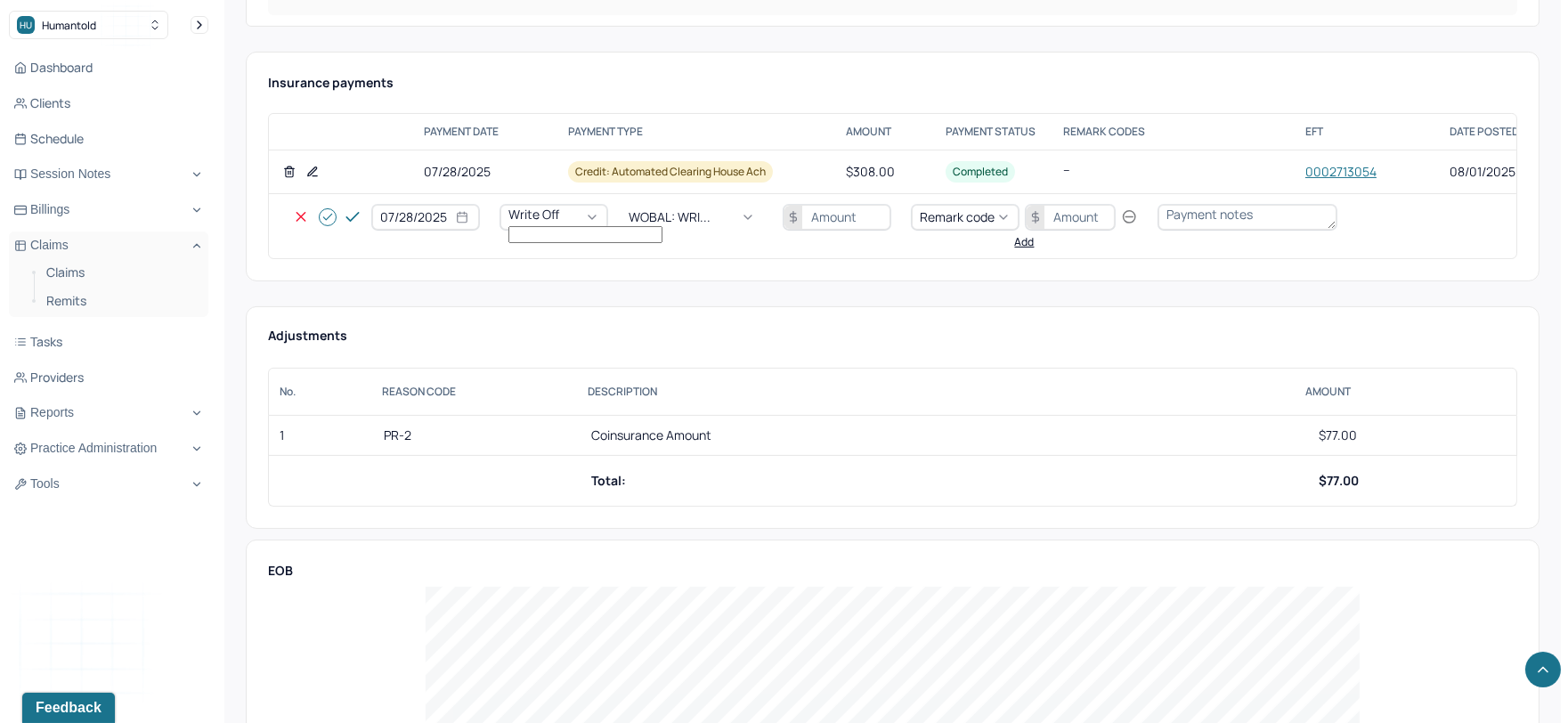 click at bounding box center [837, 217] 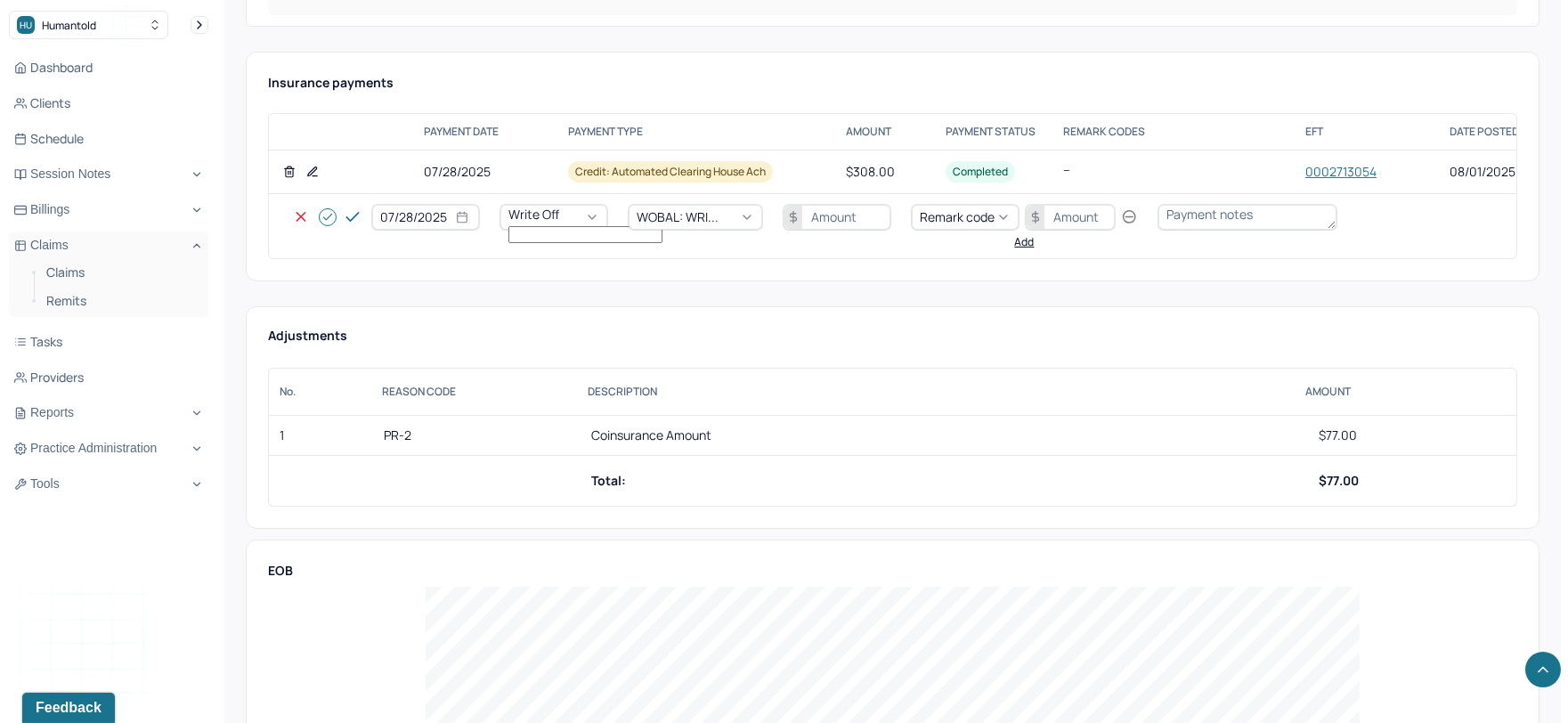scroll, scrollTop: 791, scrollLeft: 0, axis: vertical 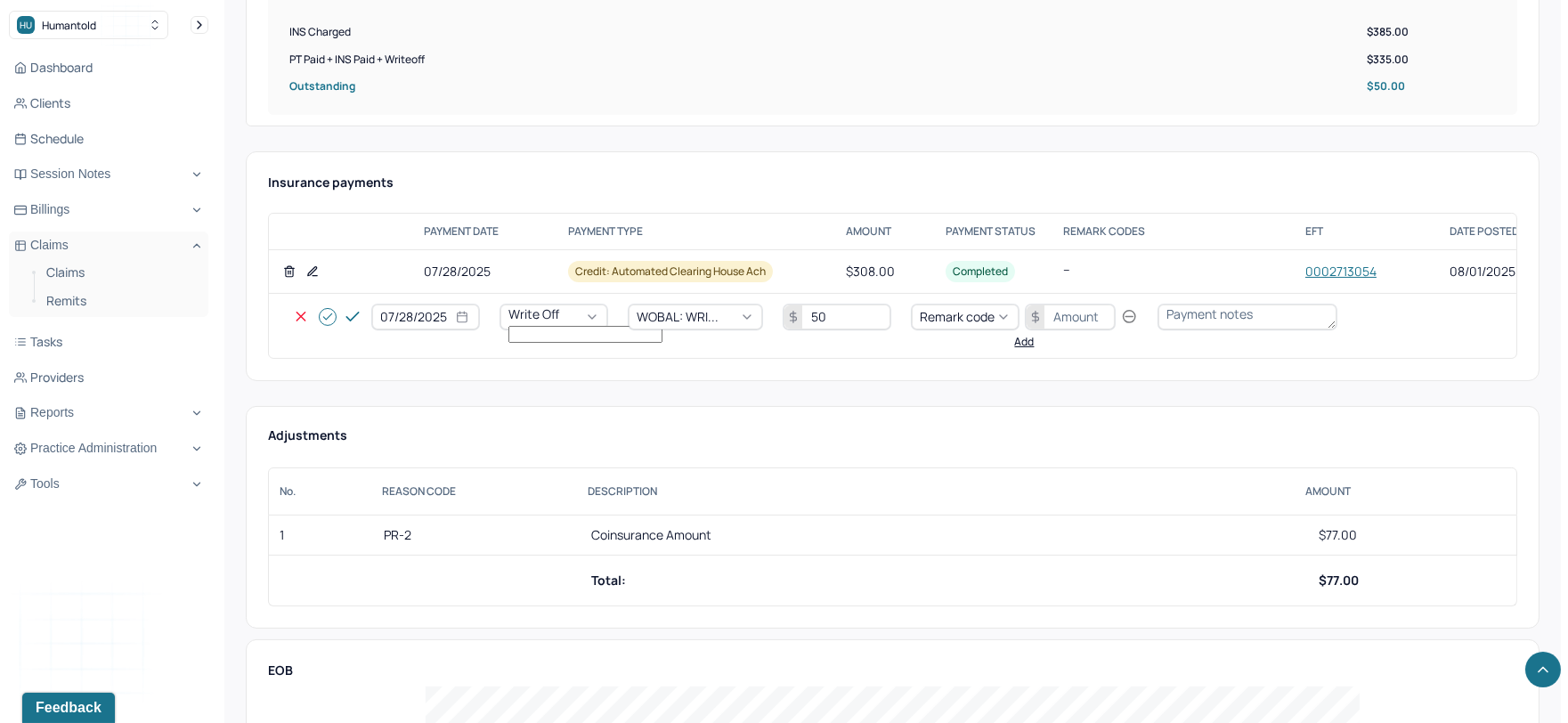 type on "50" 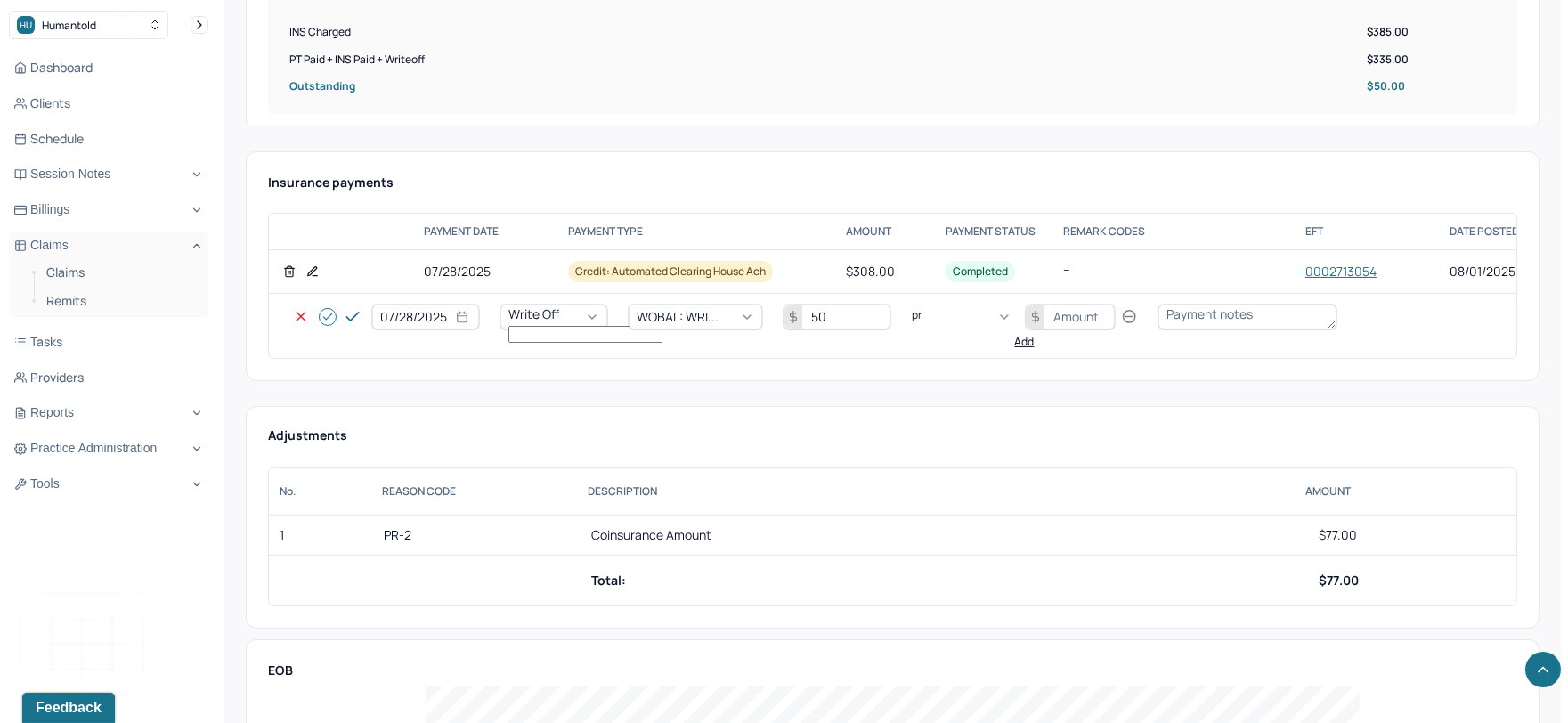 type on "pr2" 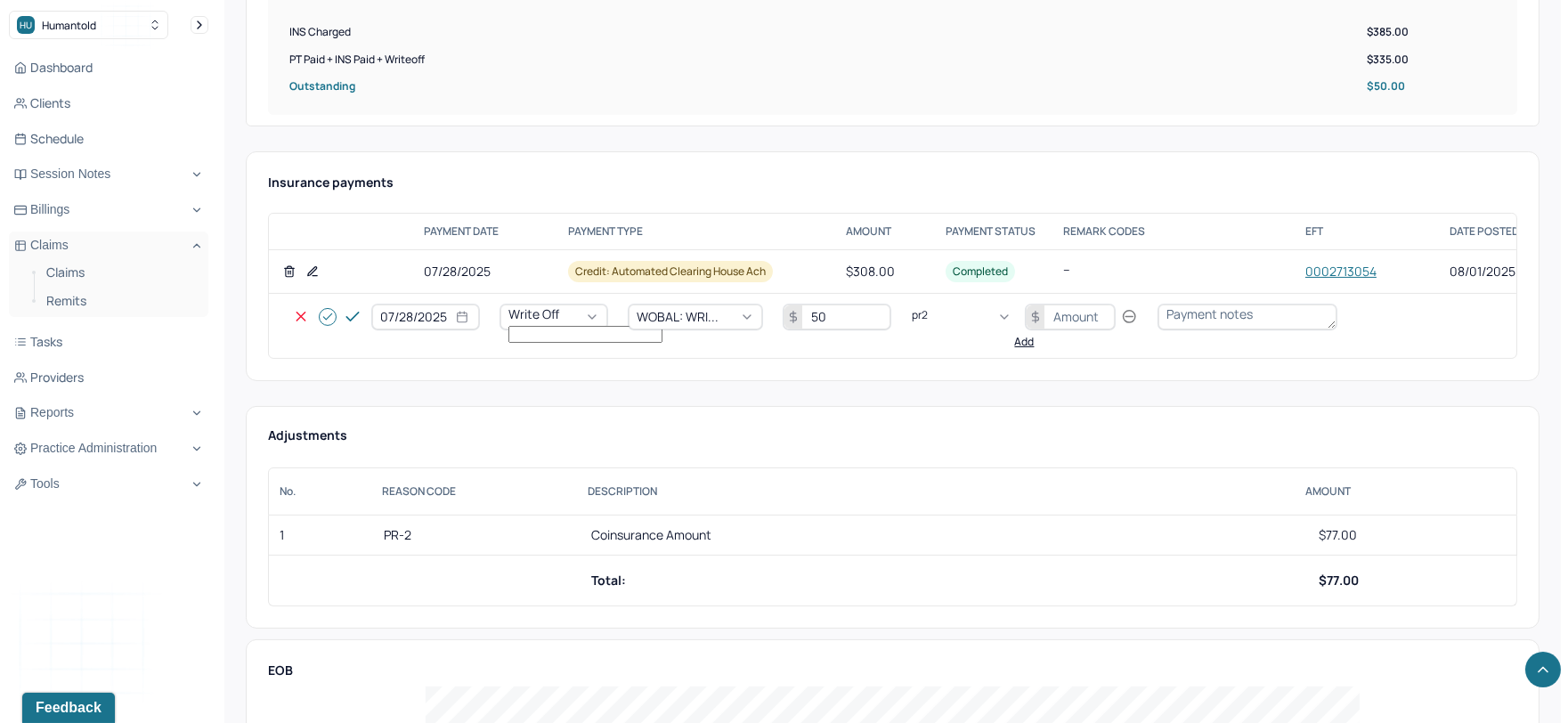 type 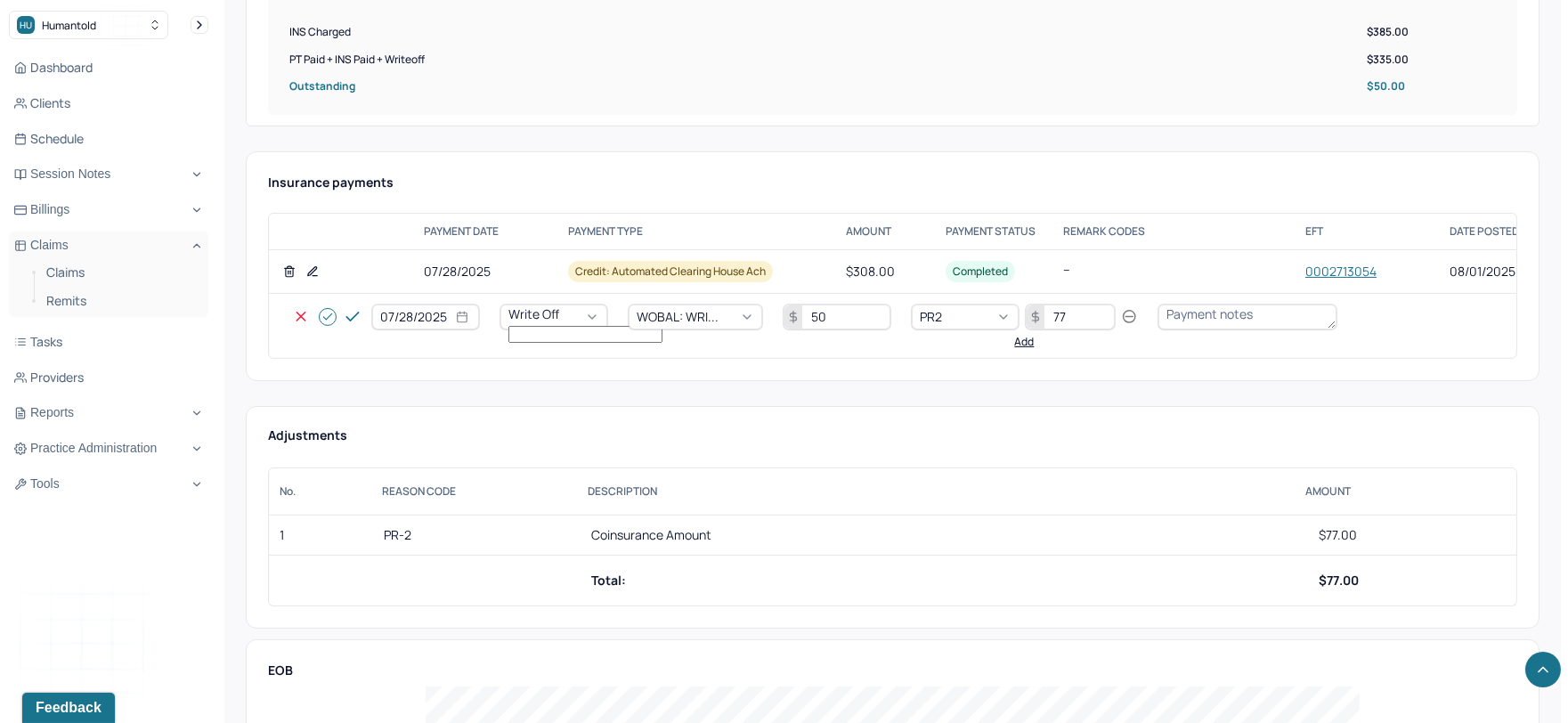 type on "77" 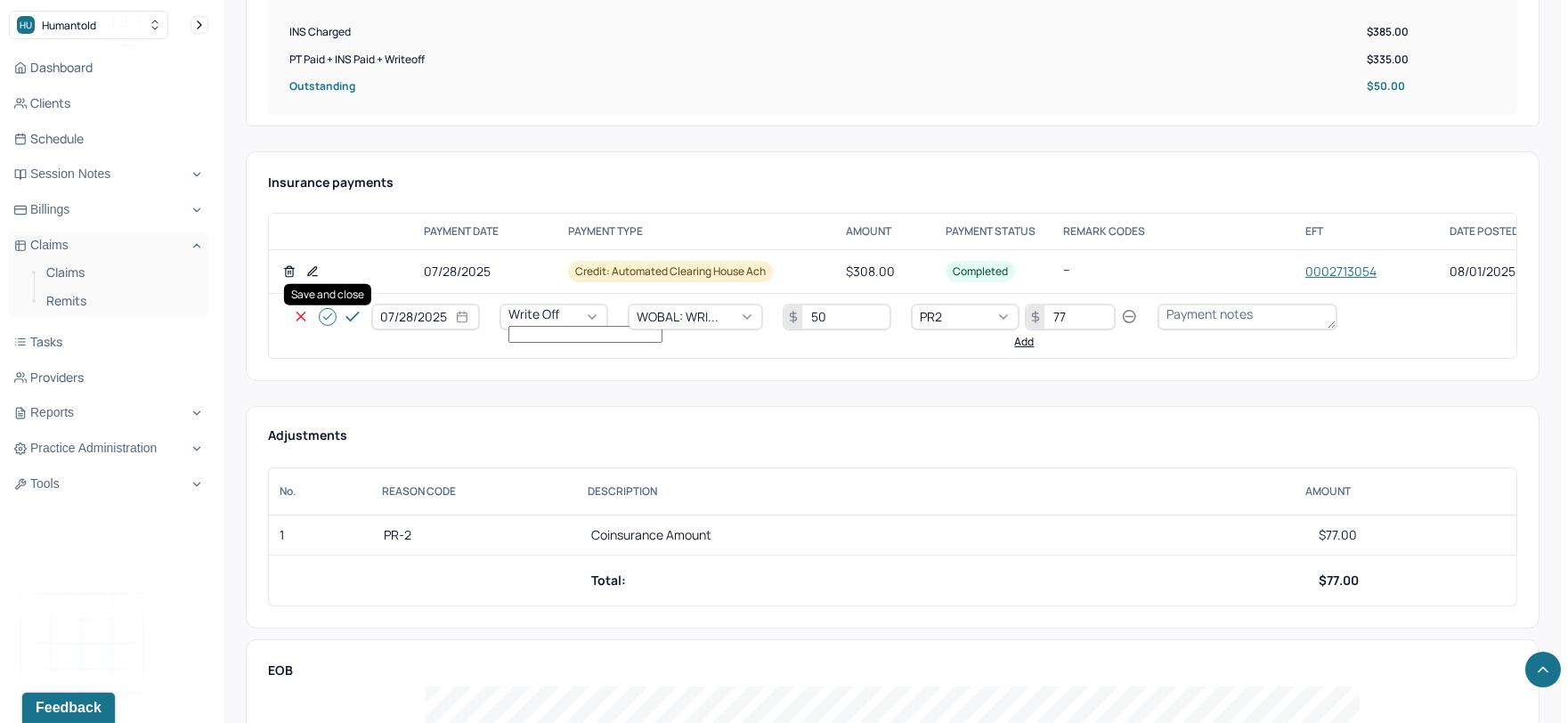 click 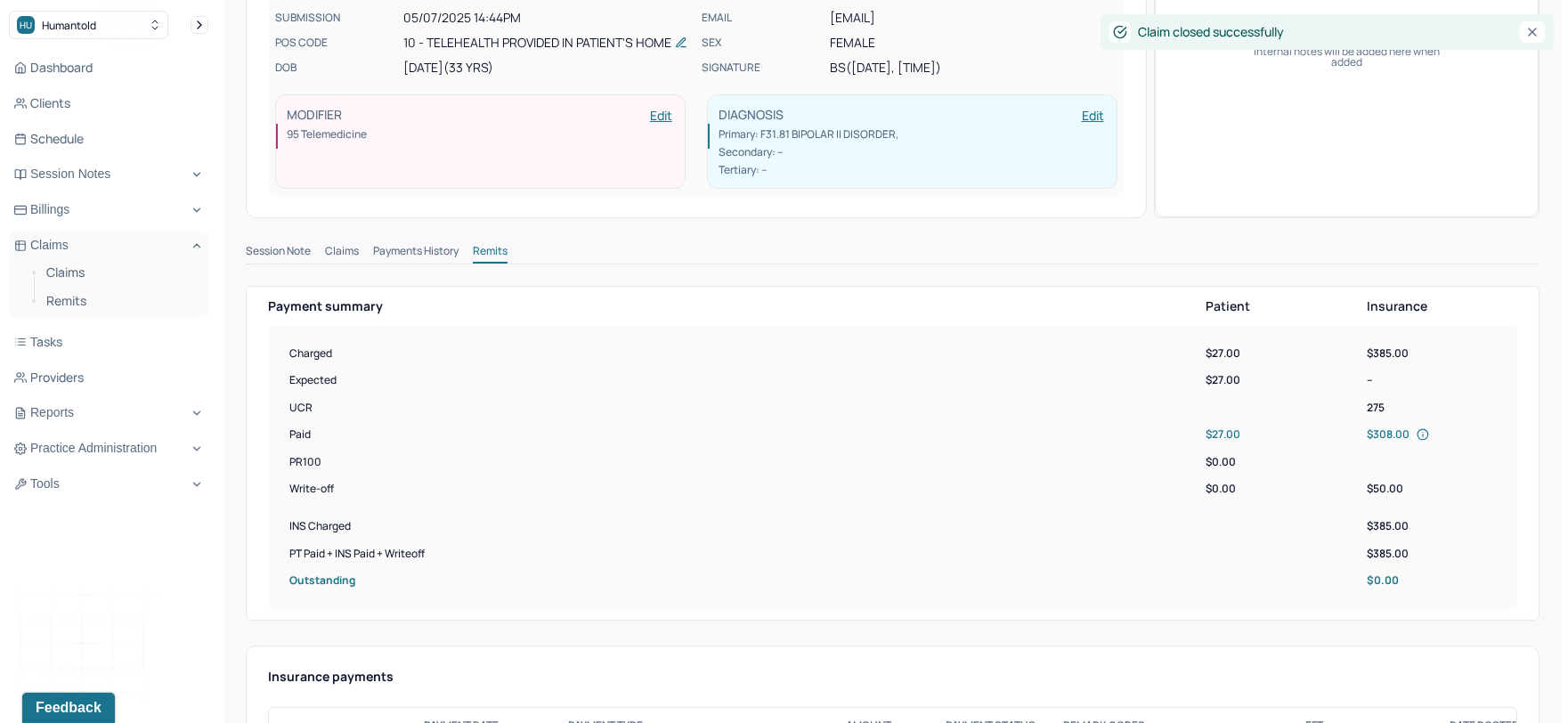 scroll, scrollTop: 0, scrollLeft: 0, axis: both 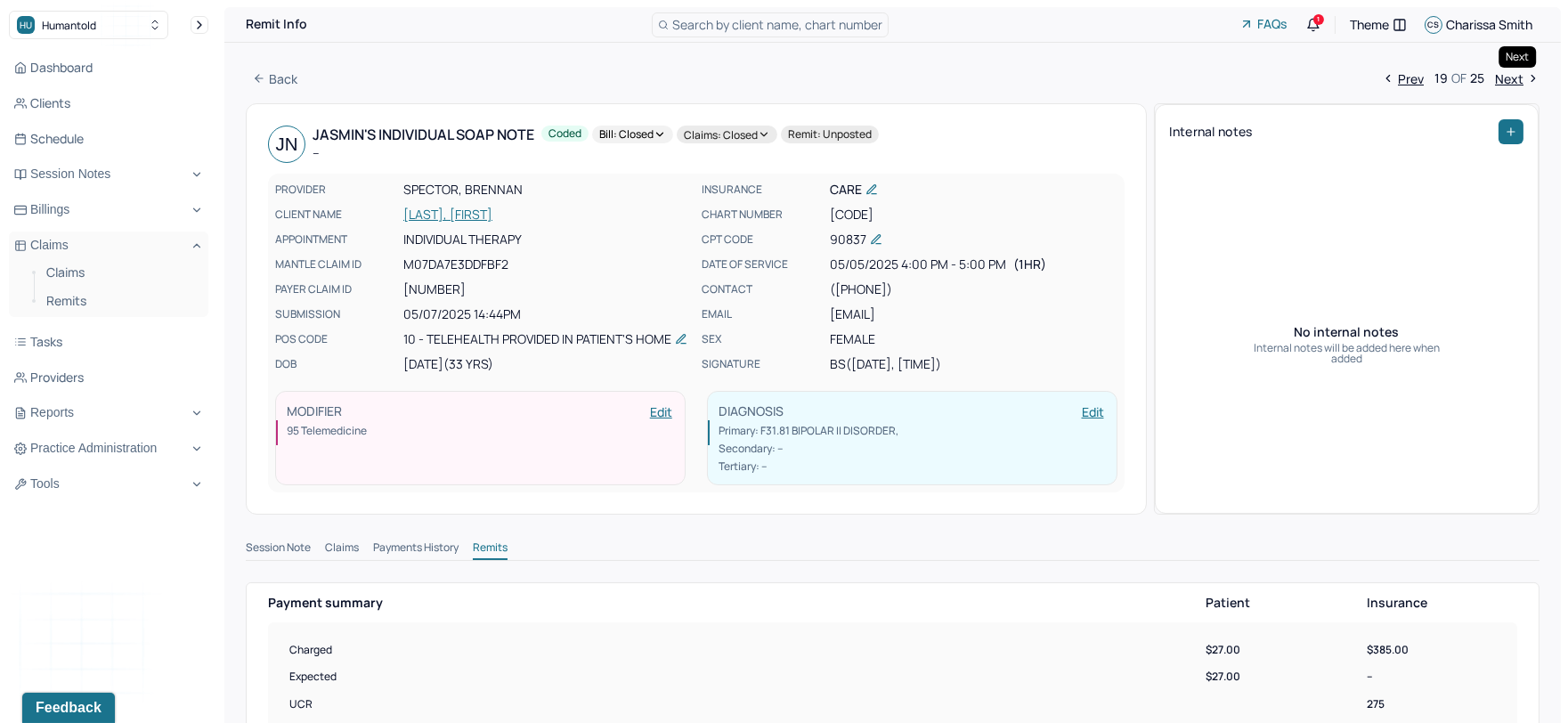 click on "Next" at bounding box center (1517, 78) 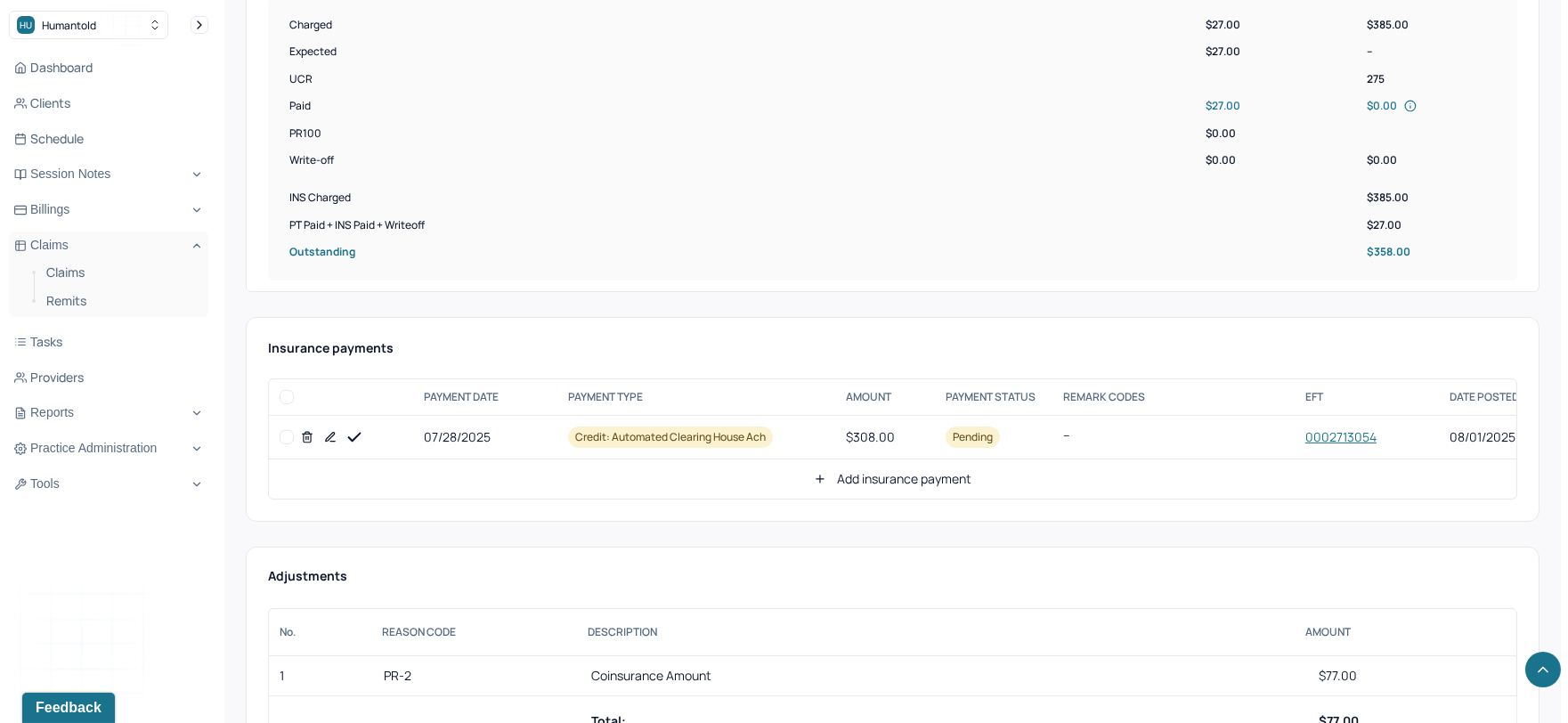 scroll, scrollTop: 692, scrollLeft: 0, axis: vertical 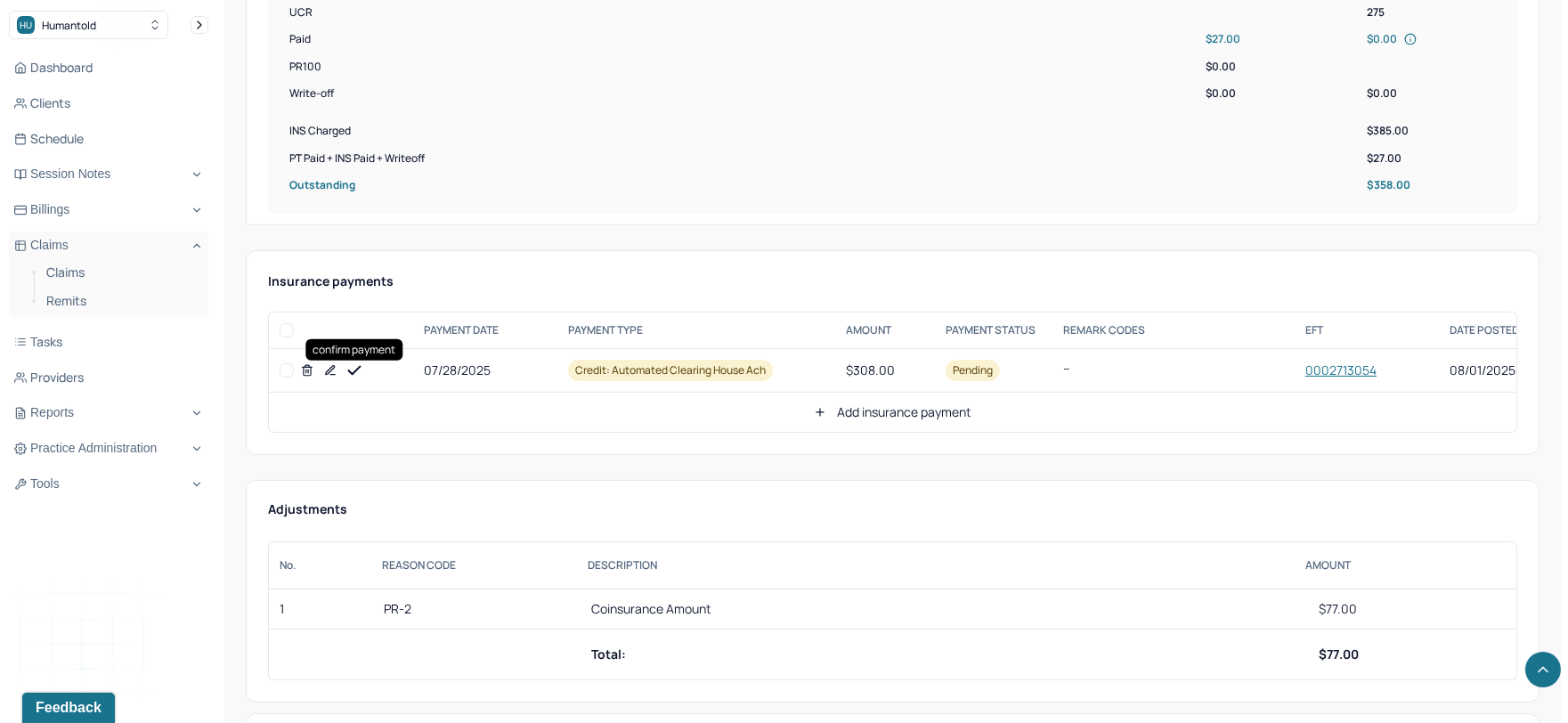click 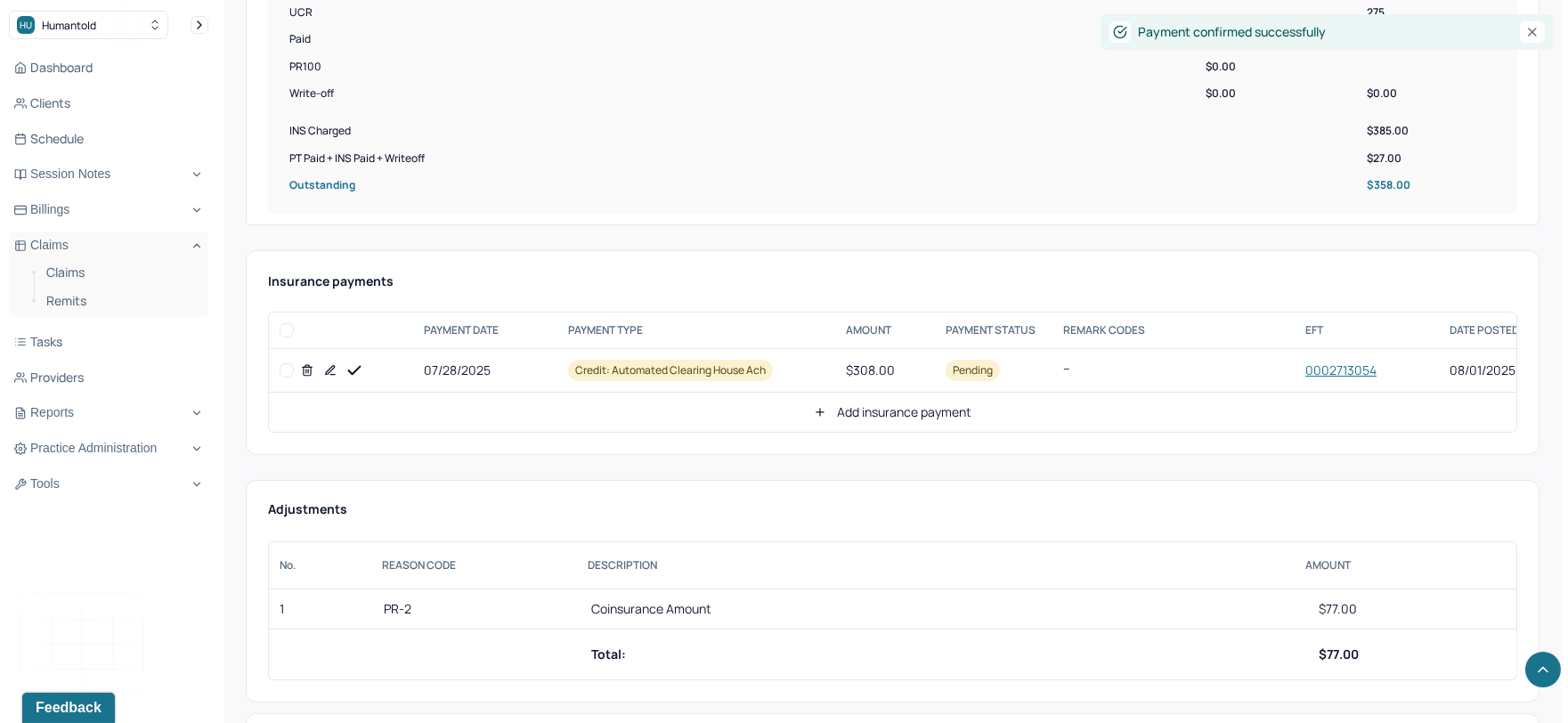 click 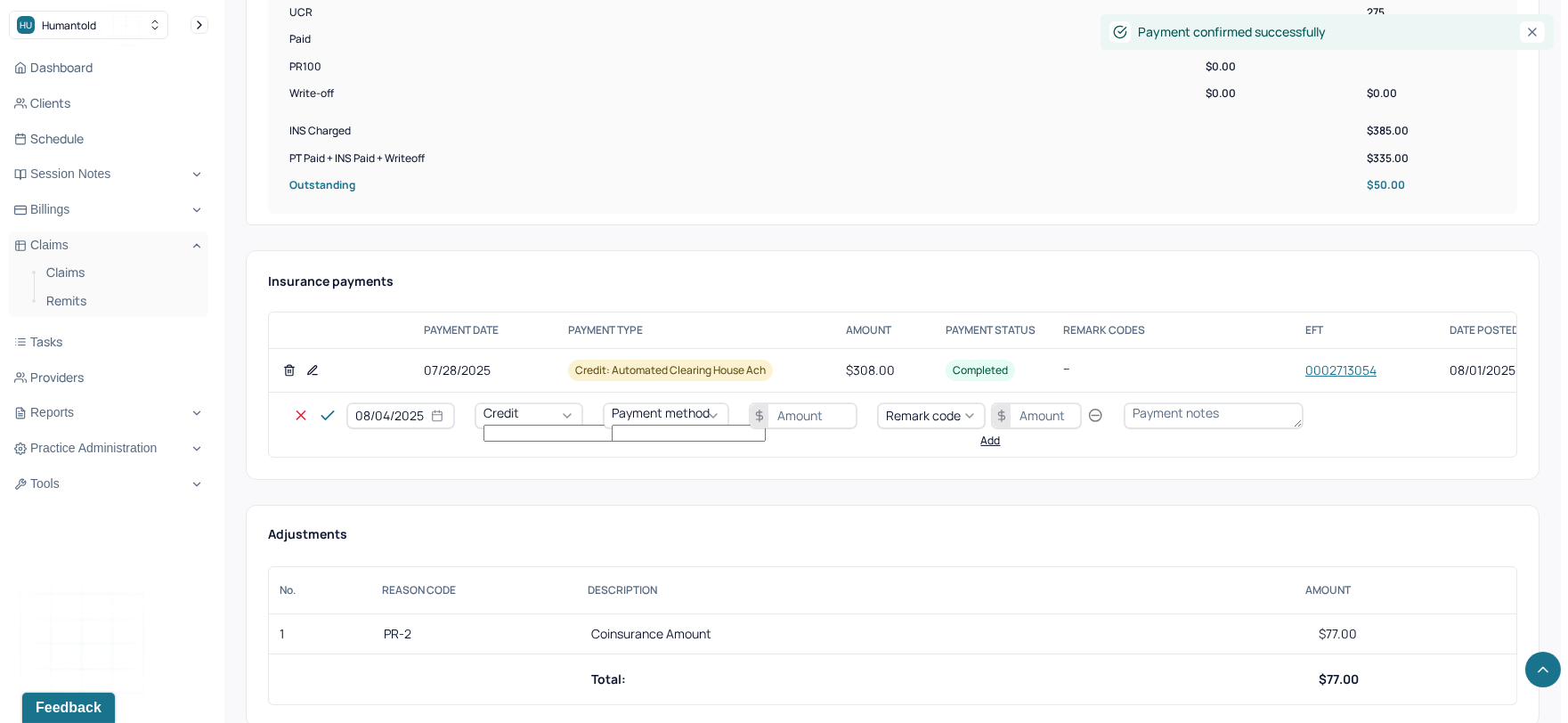 select on "7" 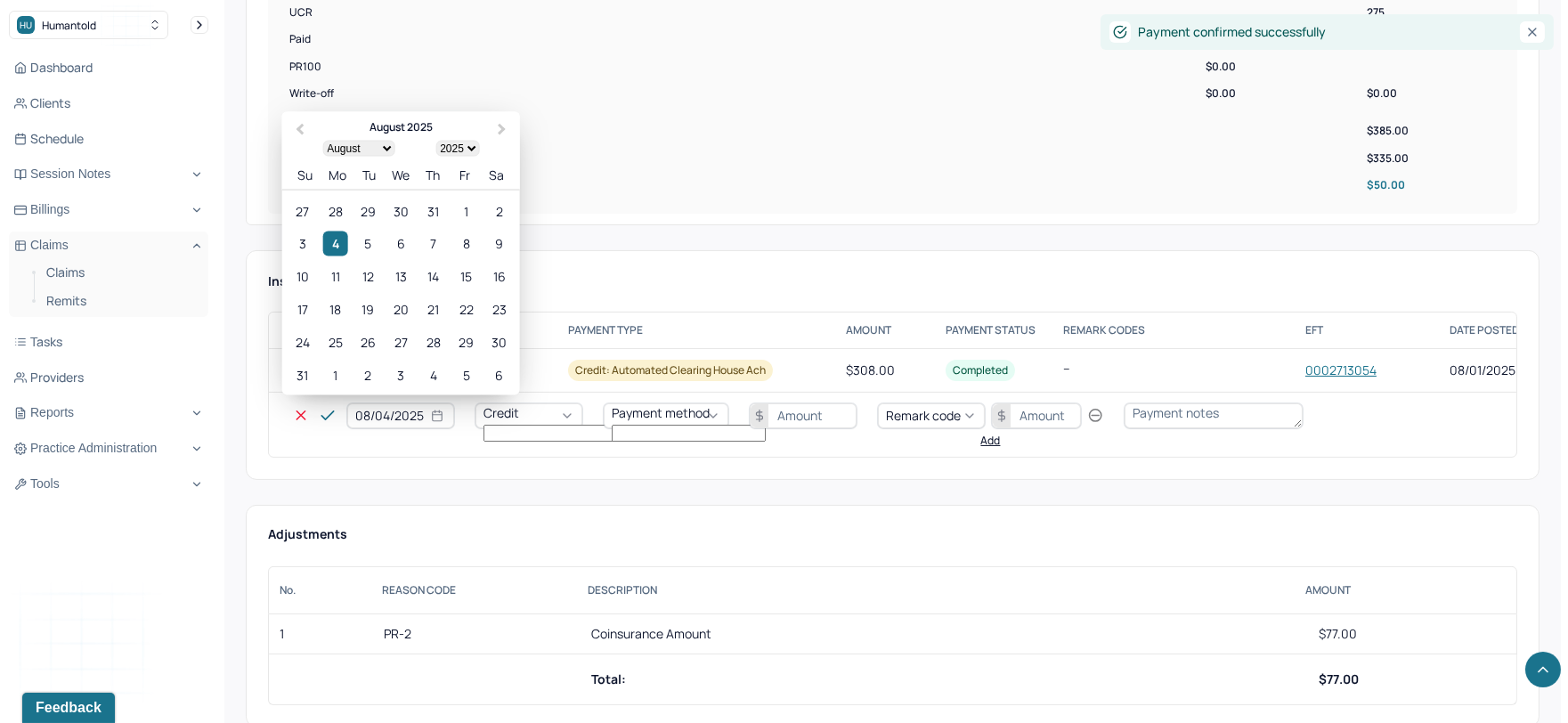 click on "08/04/2025" at bounding box center (401, 416) 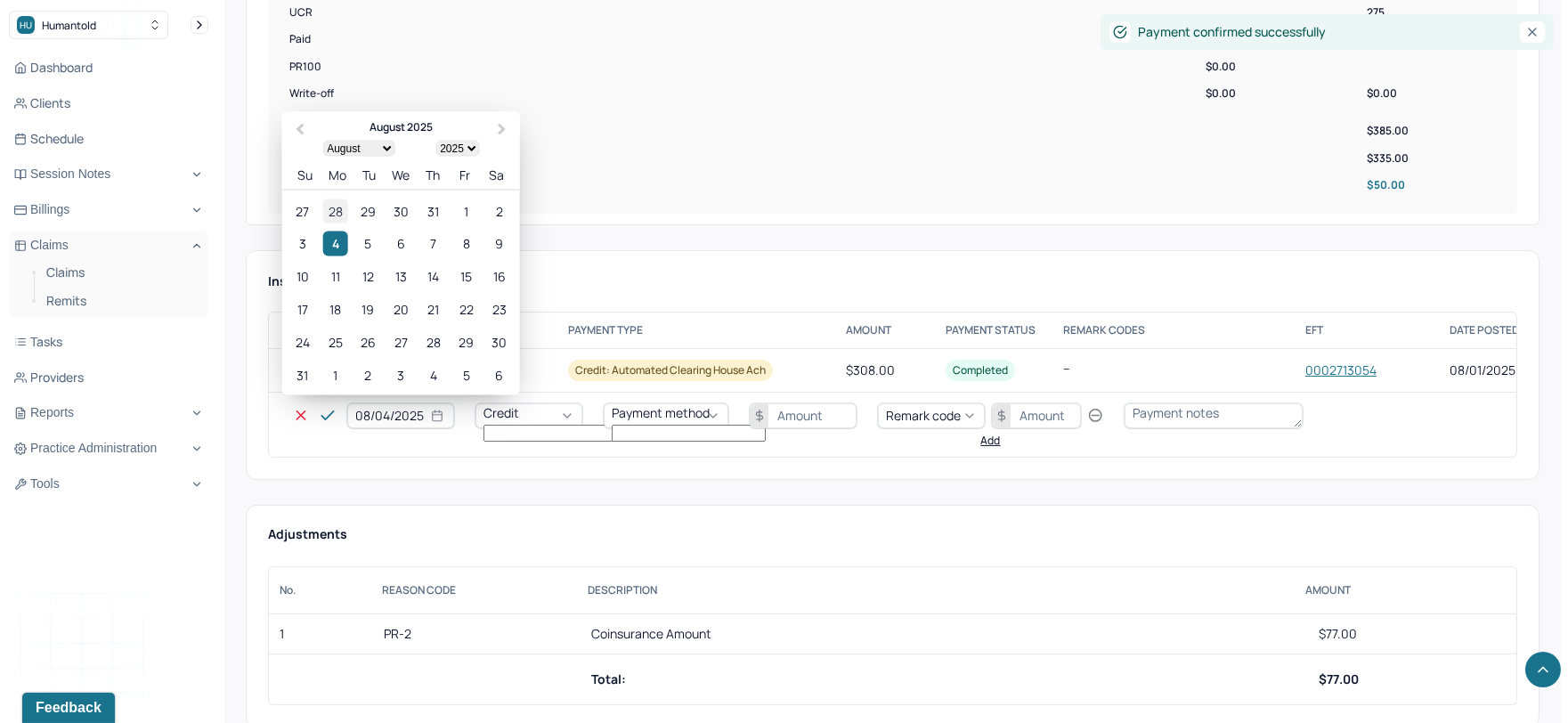 click on "28" at bounding box center [335, 210] 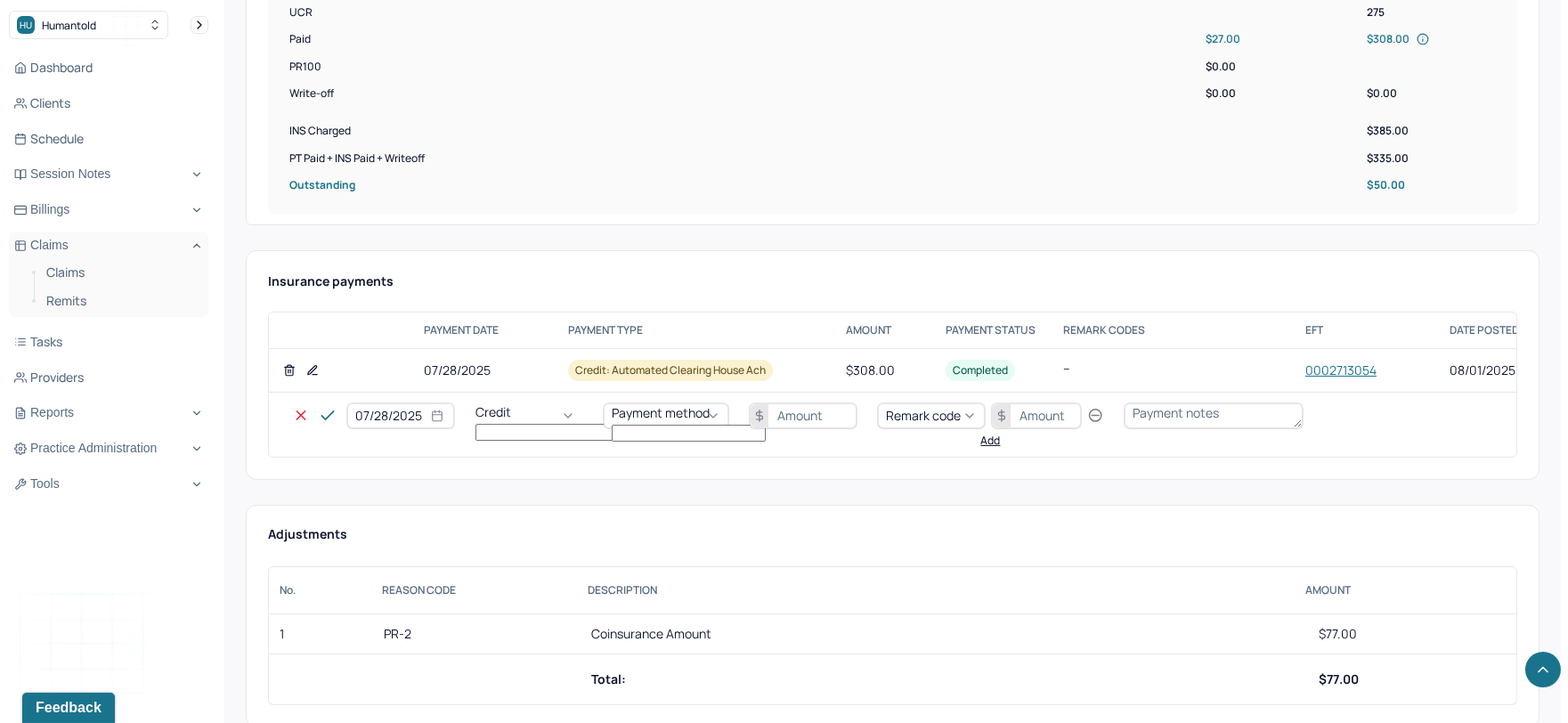 click on "Credit" at bounding box center (493, 411) 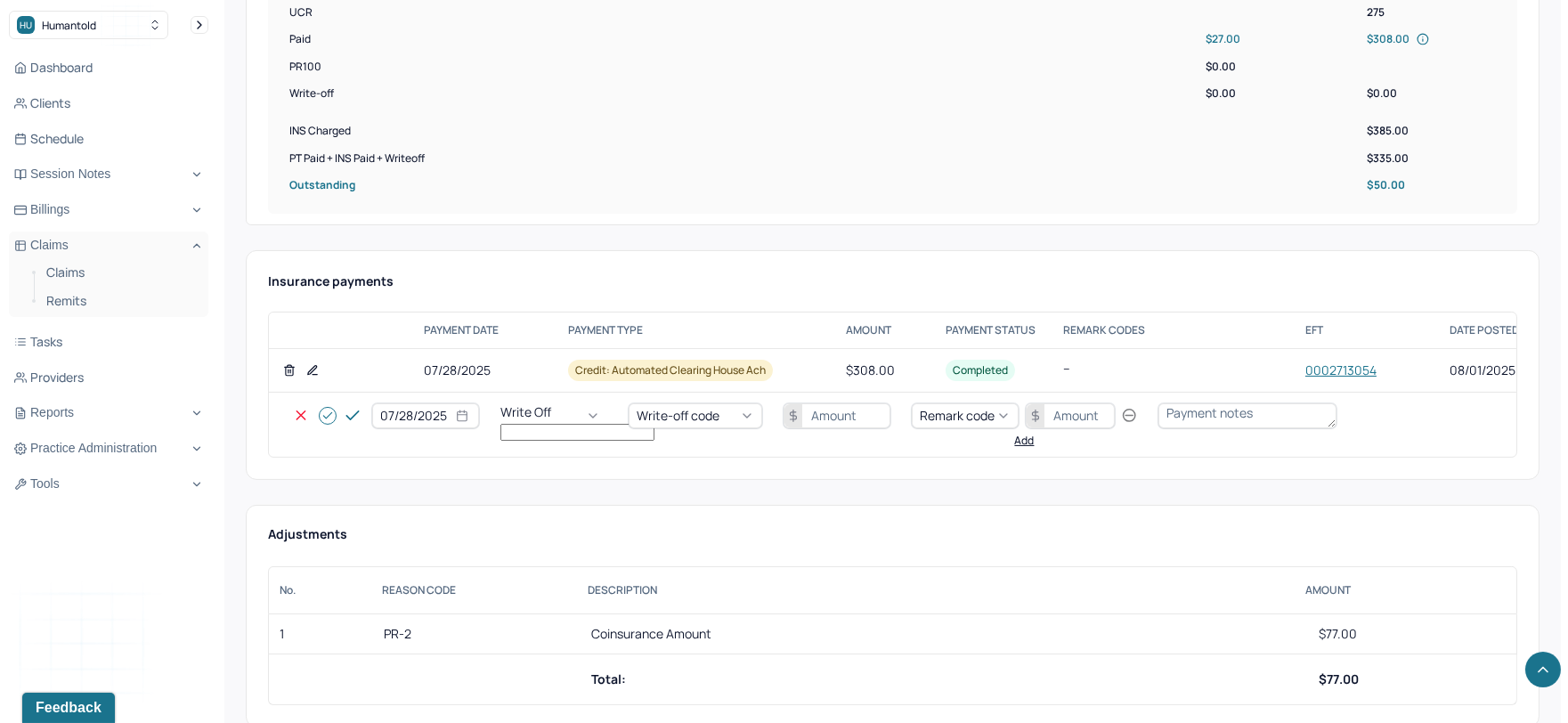 click on "Write-off code" at bounding box center [678, 415] 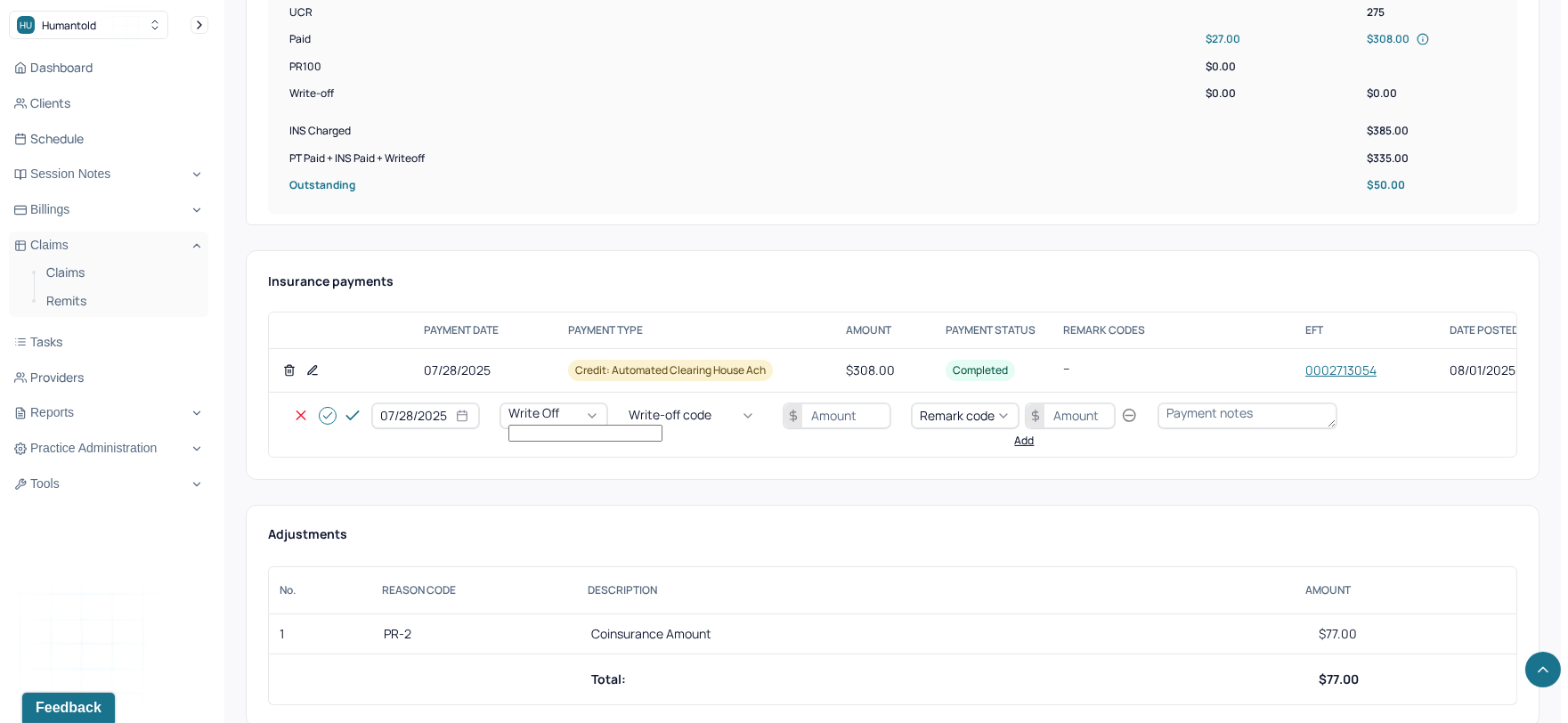 click on "WOBAL: WRITE OFF - BALANCE (INSADJ)" at bounding box center [89, 2521] 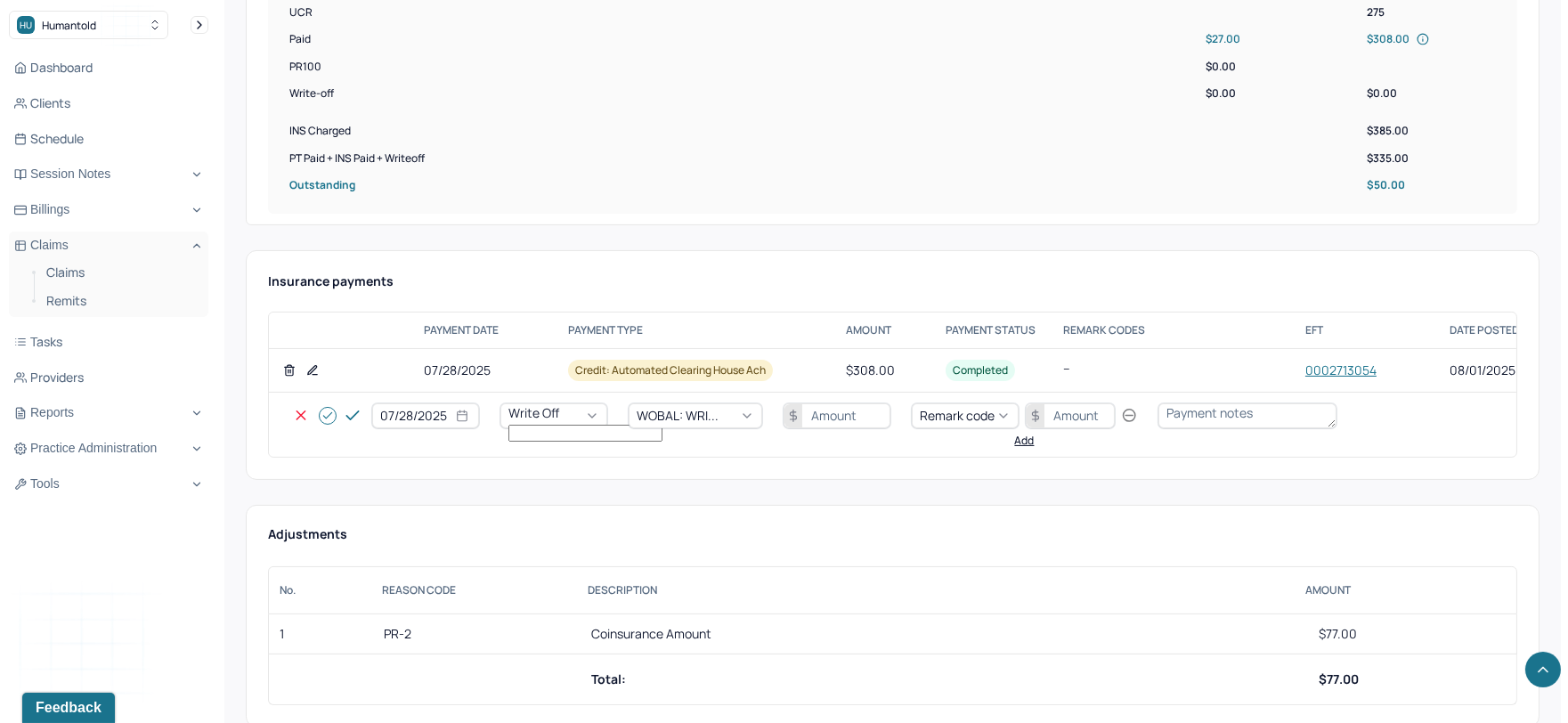 click at bounding box center [837, 416] 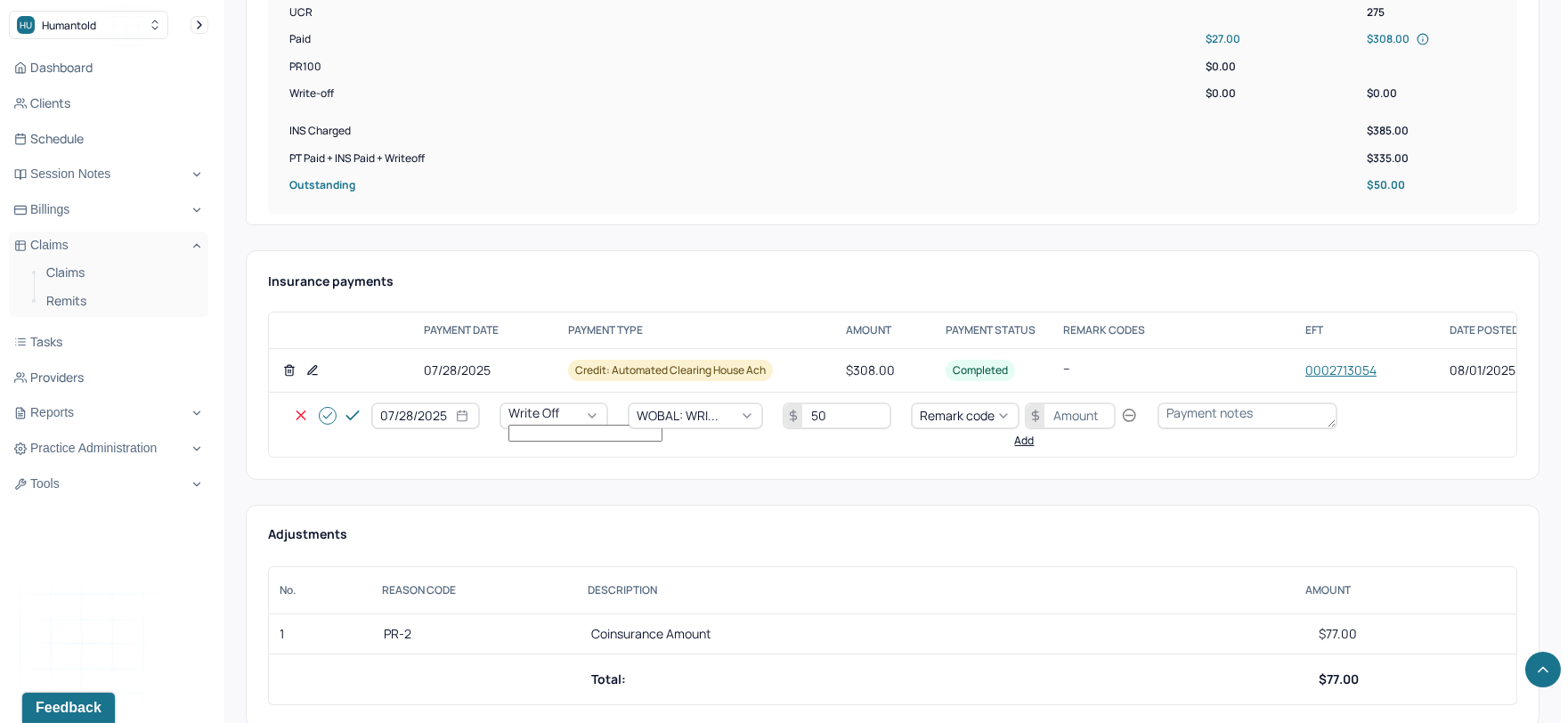 type on "50" 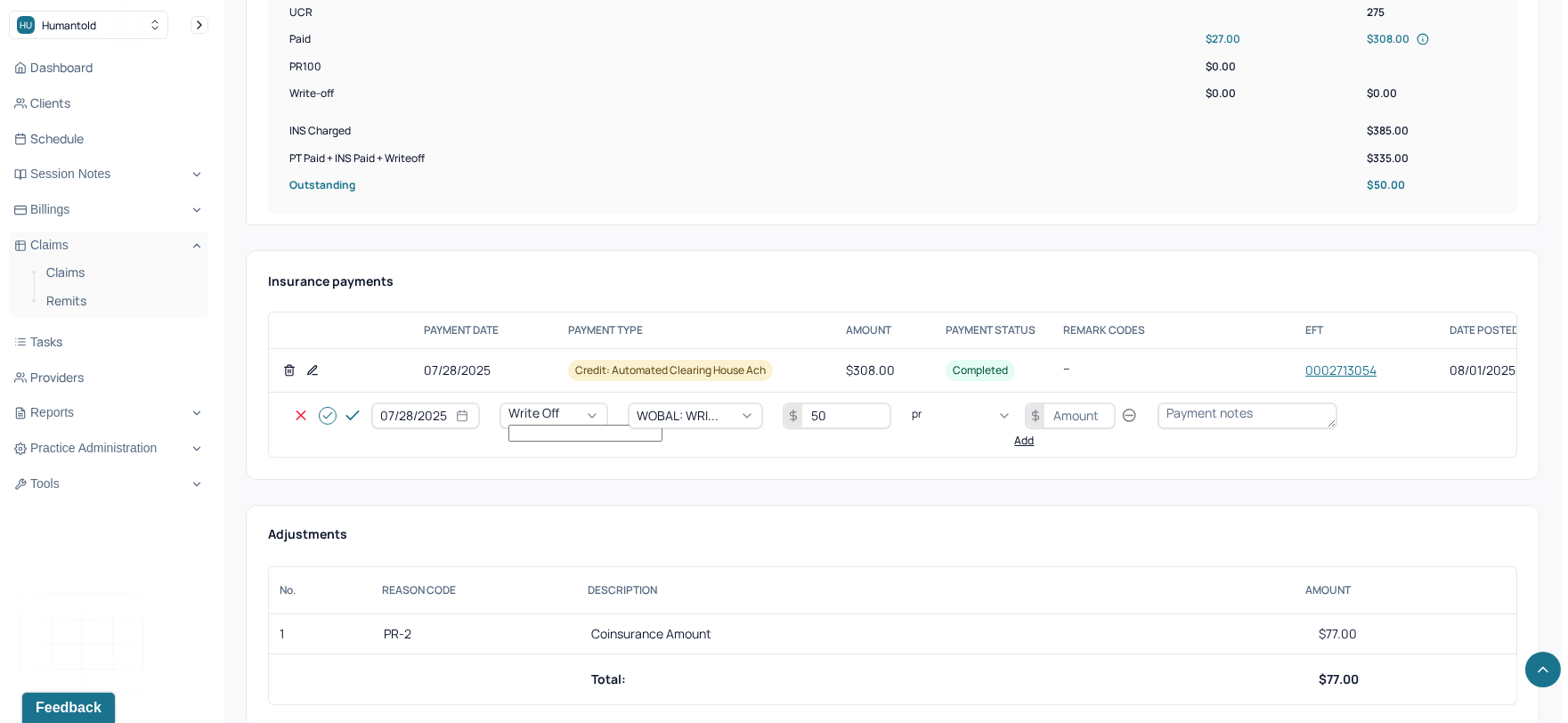 type on "pr2" 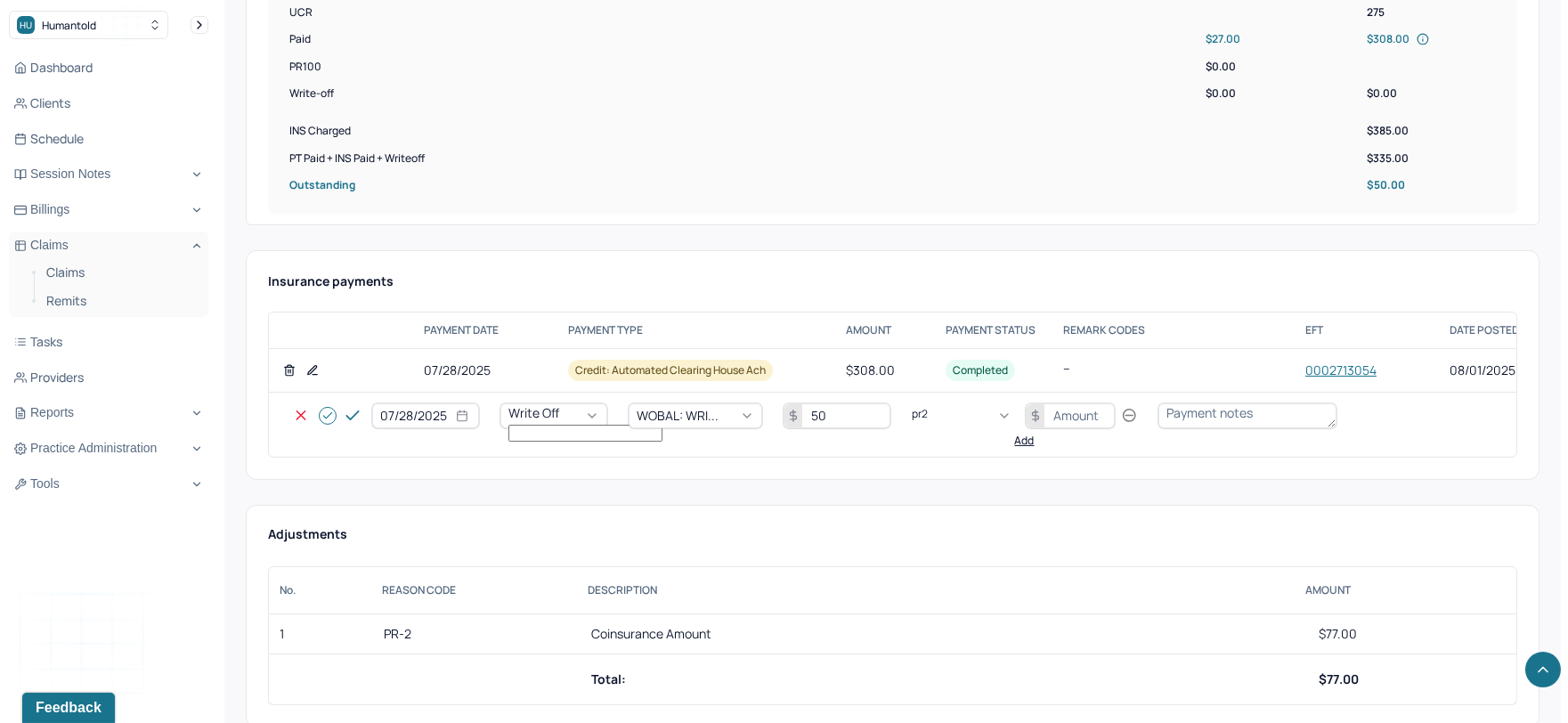 type 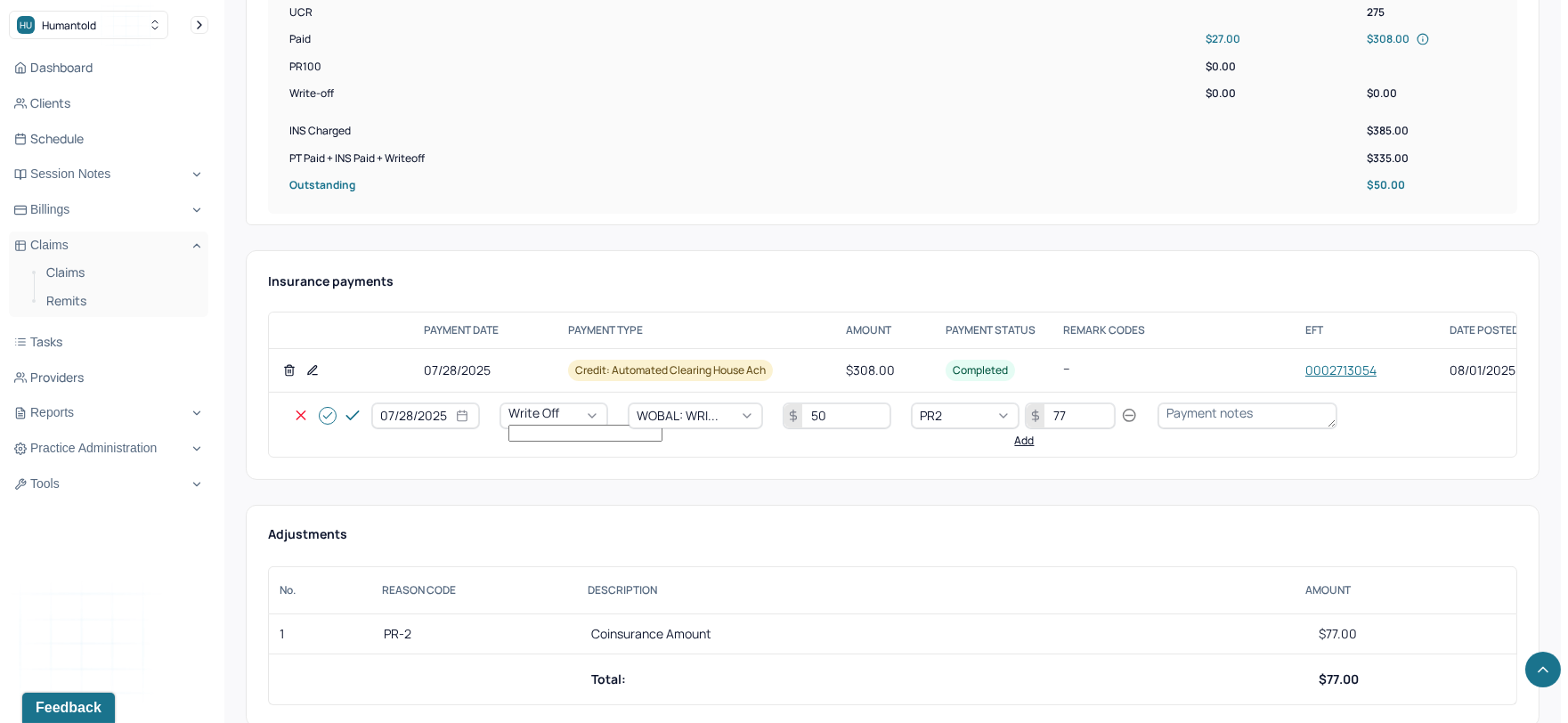 type on "77" 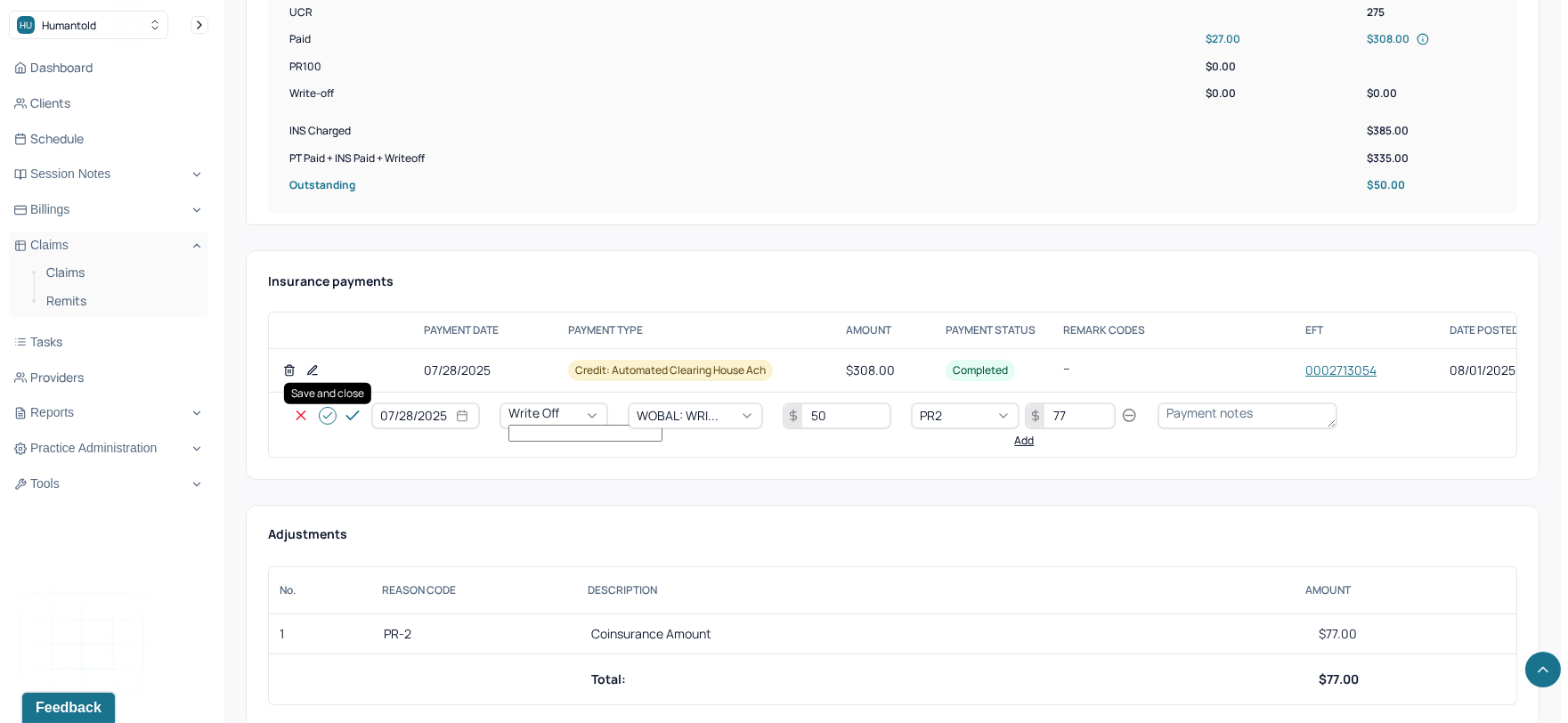 click at bounding box center [328, 416] 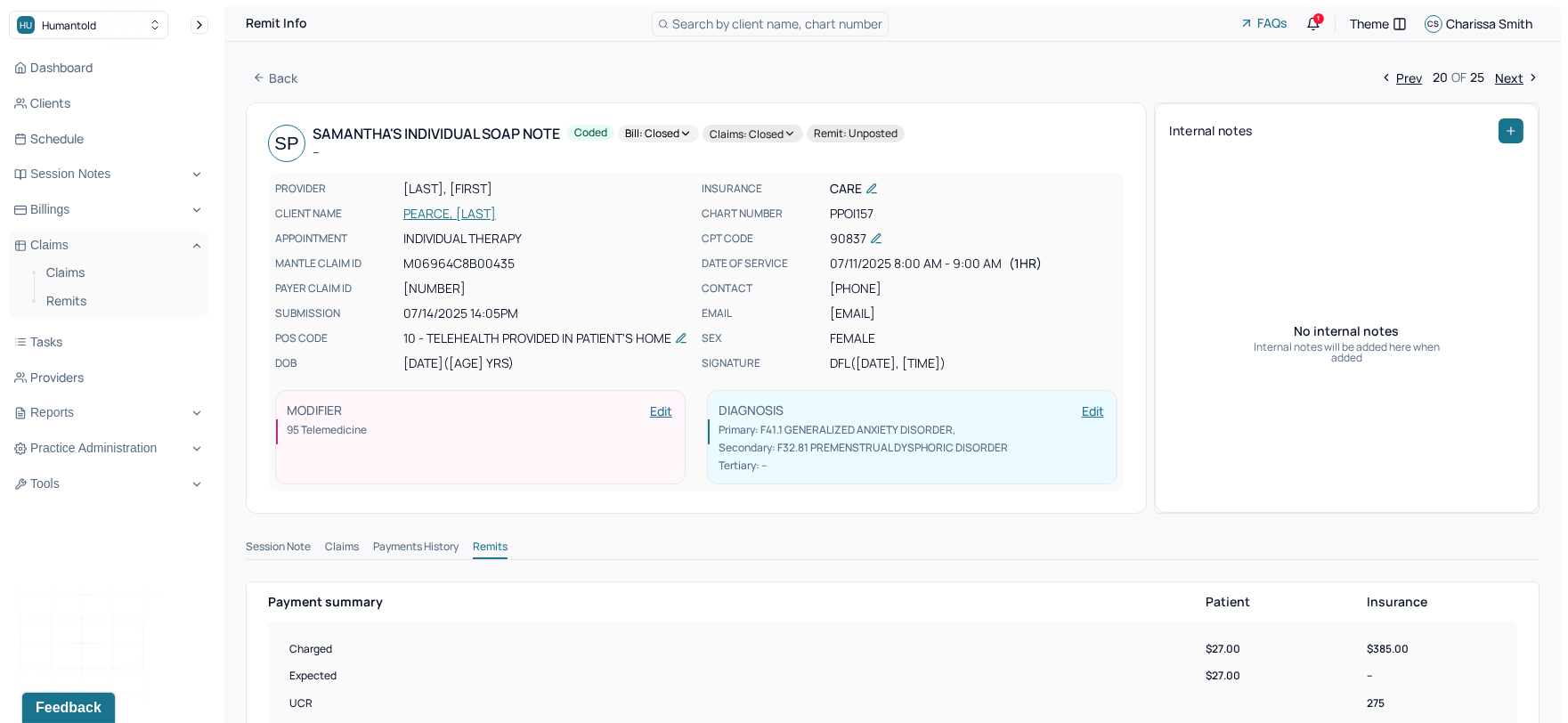 scroll, scrollTop: 0, scrollLeft: 0, axis: both 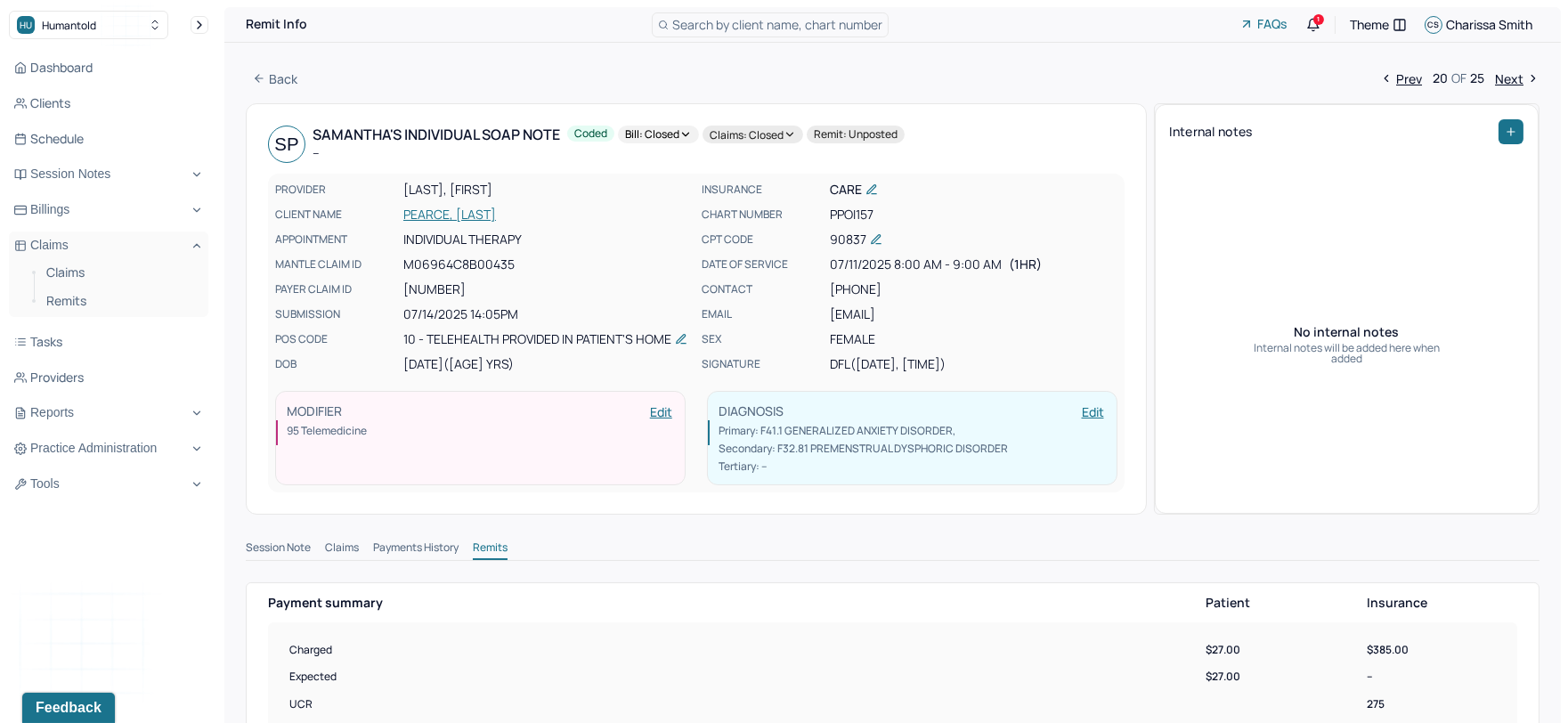 click on "Next" at bounding box center (1517, 78) 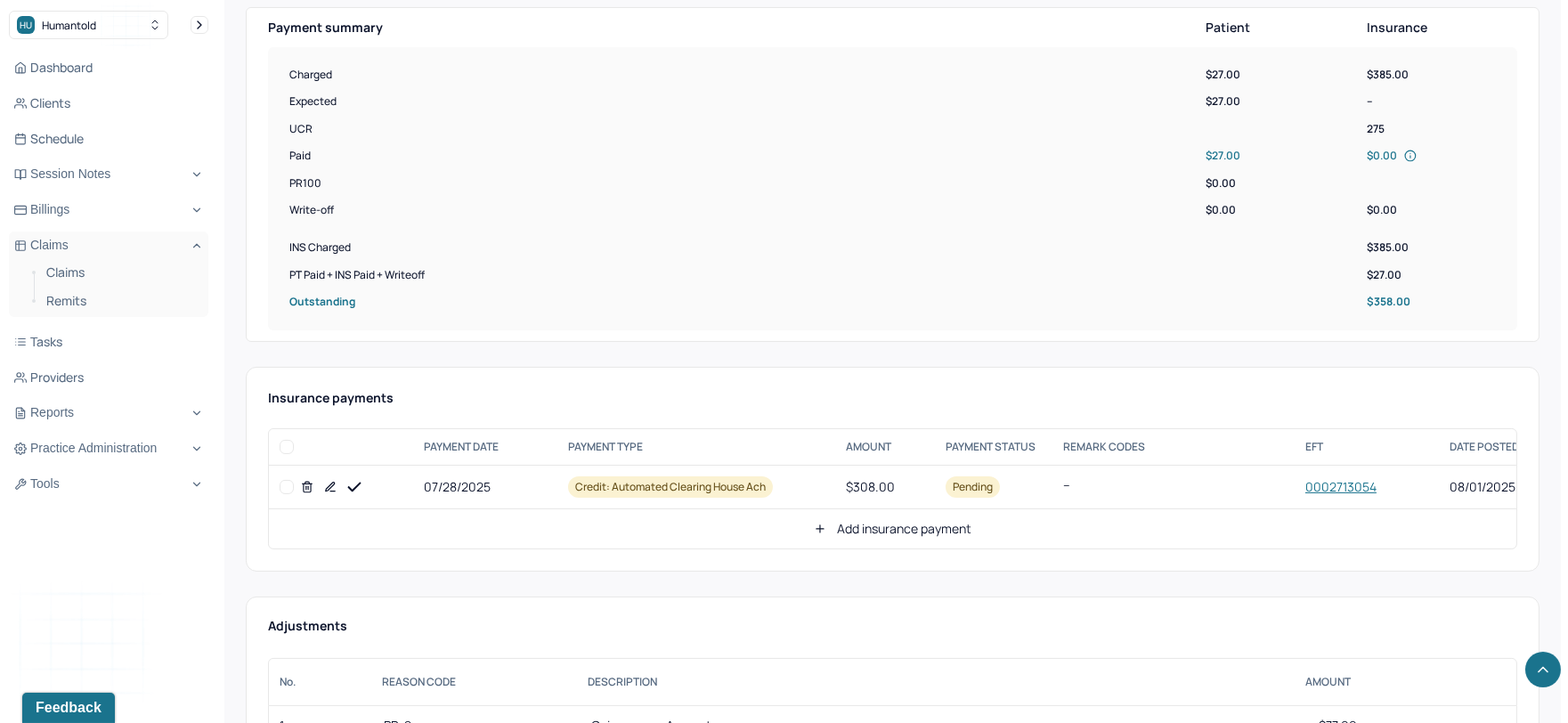 scroll, scrollTop: 692, scrollLeft: 0, axis: vertical 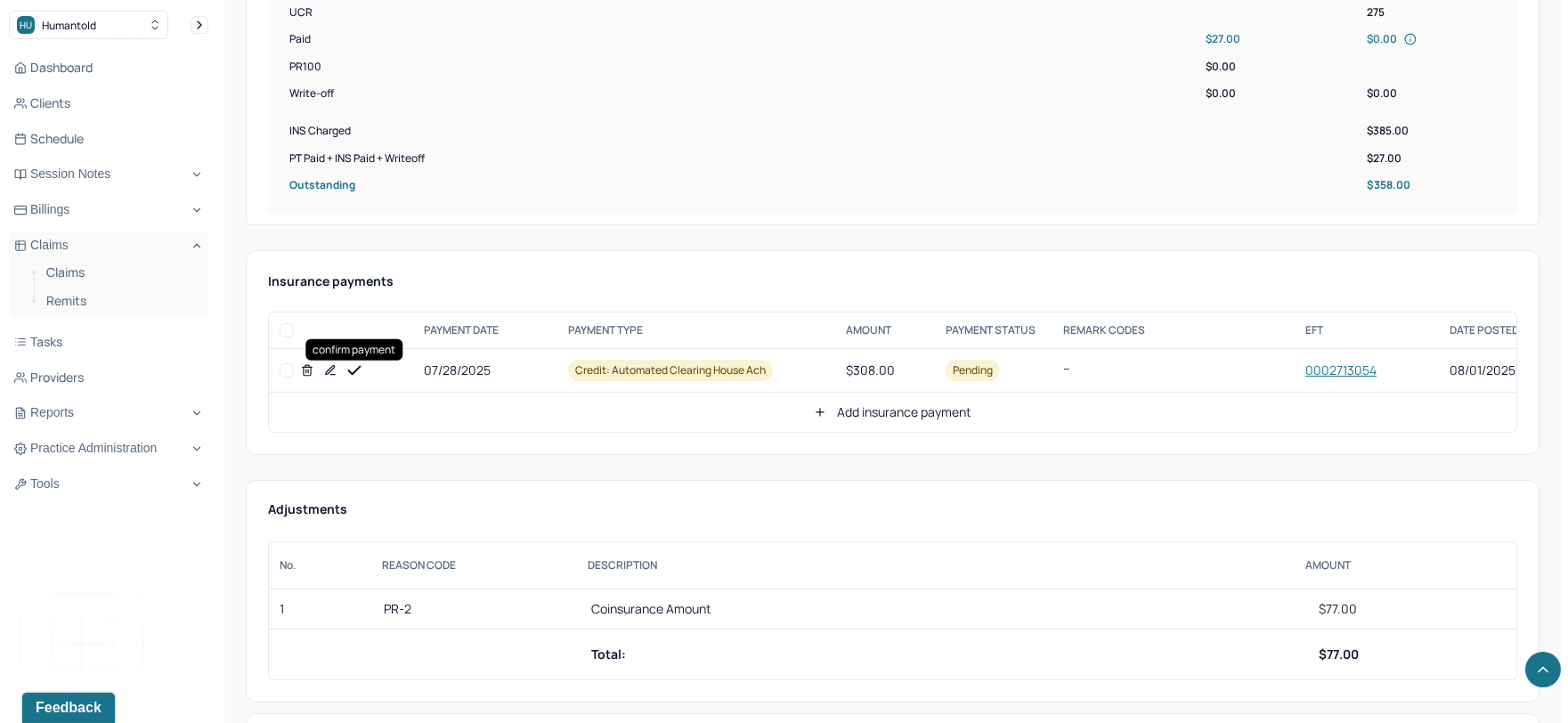 click 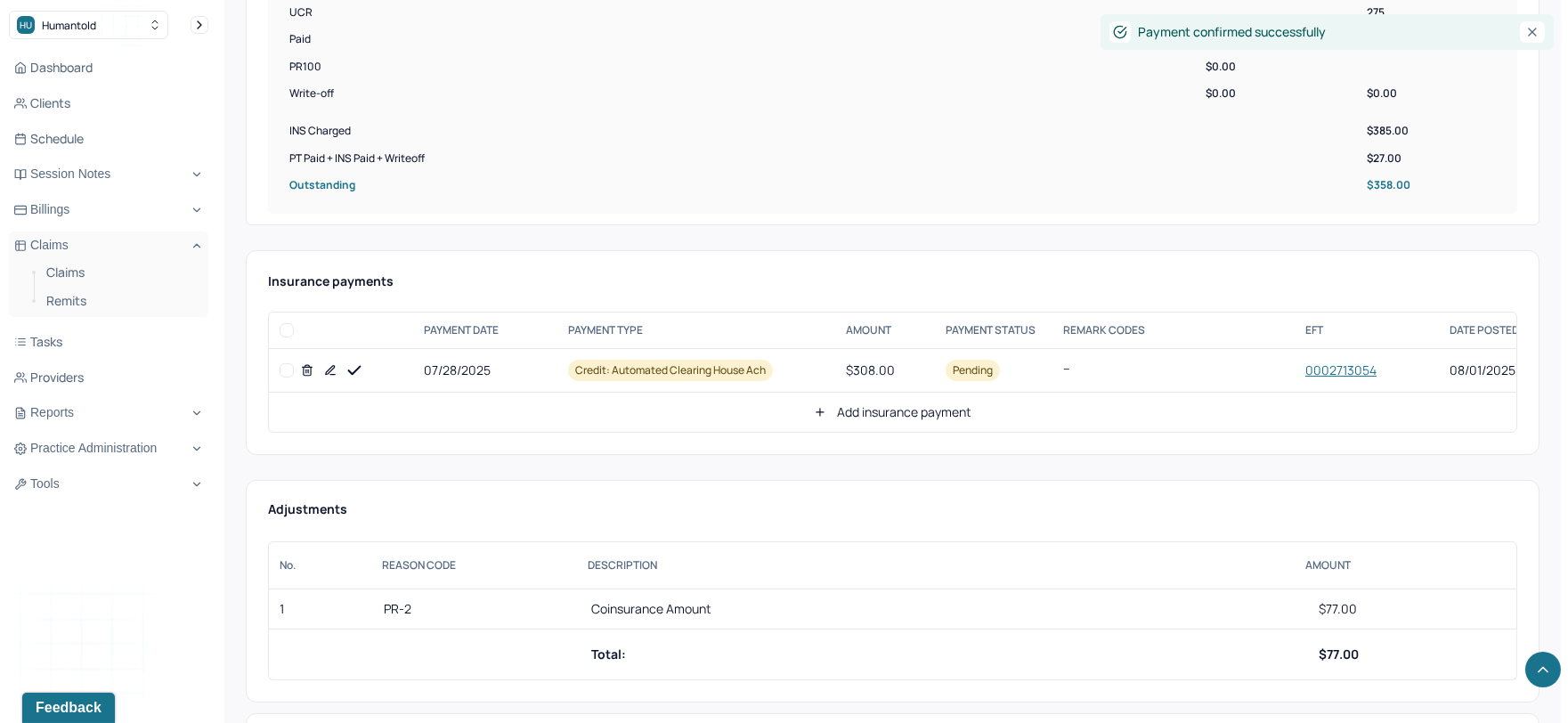 click 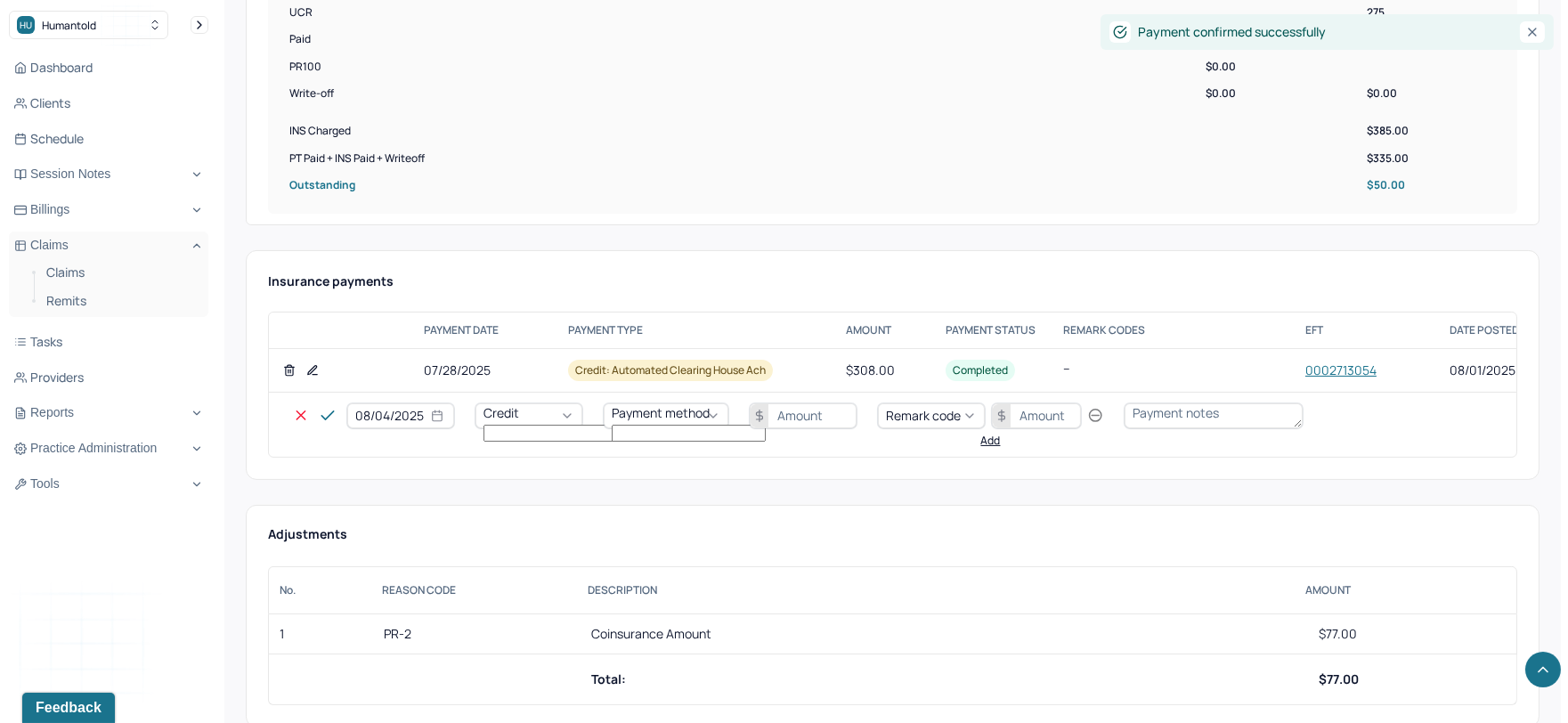 click on "08/04/2025" at bounding box center (401, 416) 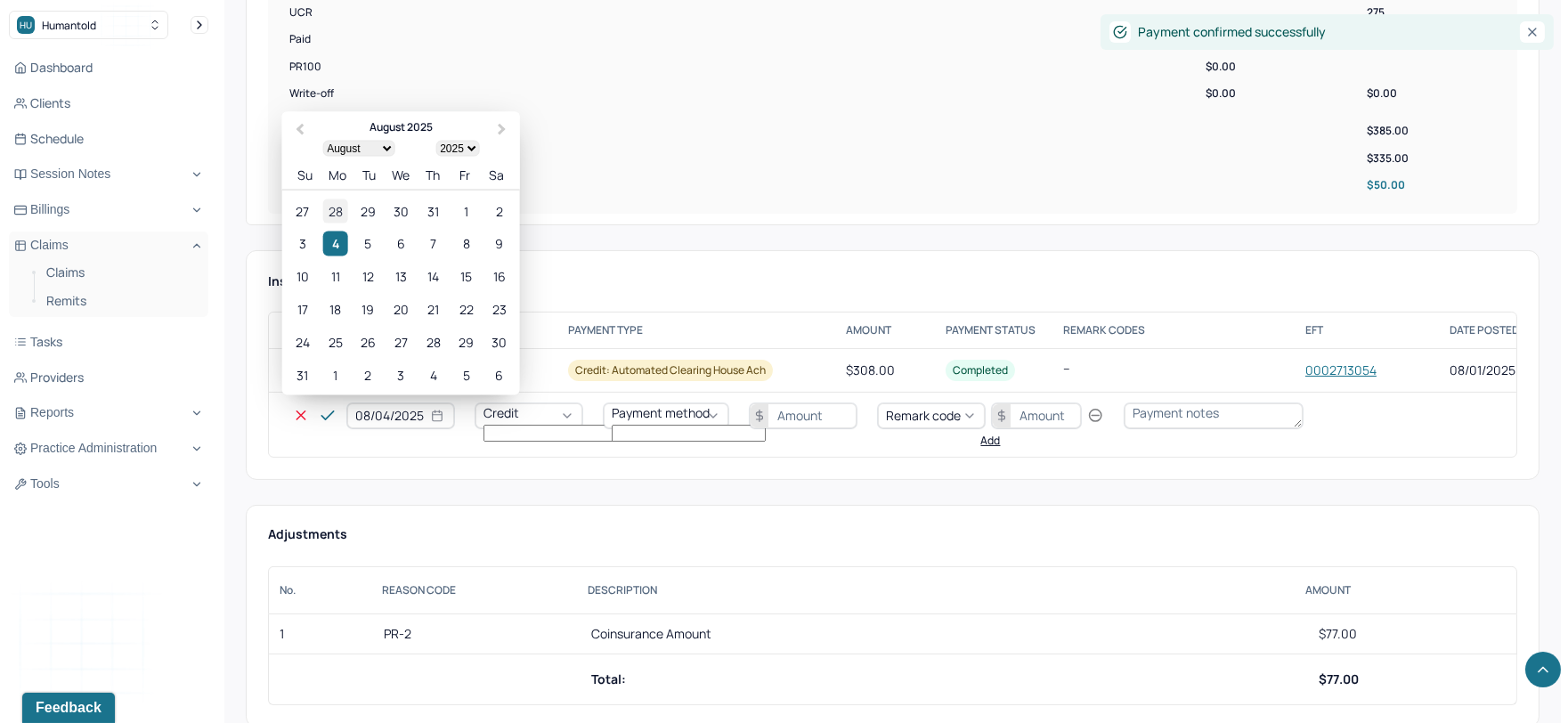 click on "28" at bounding box center [335, 210] 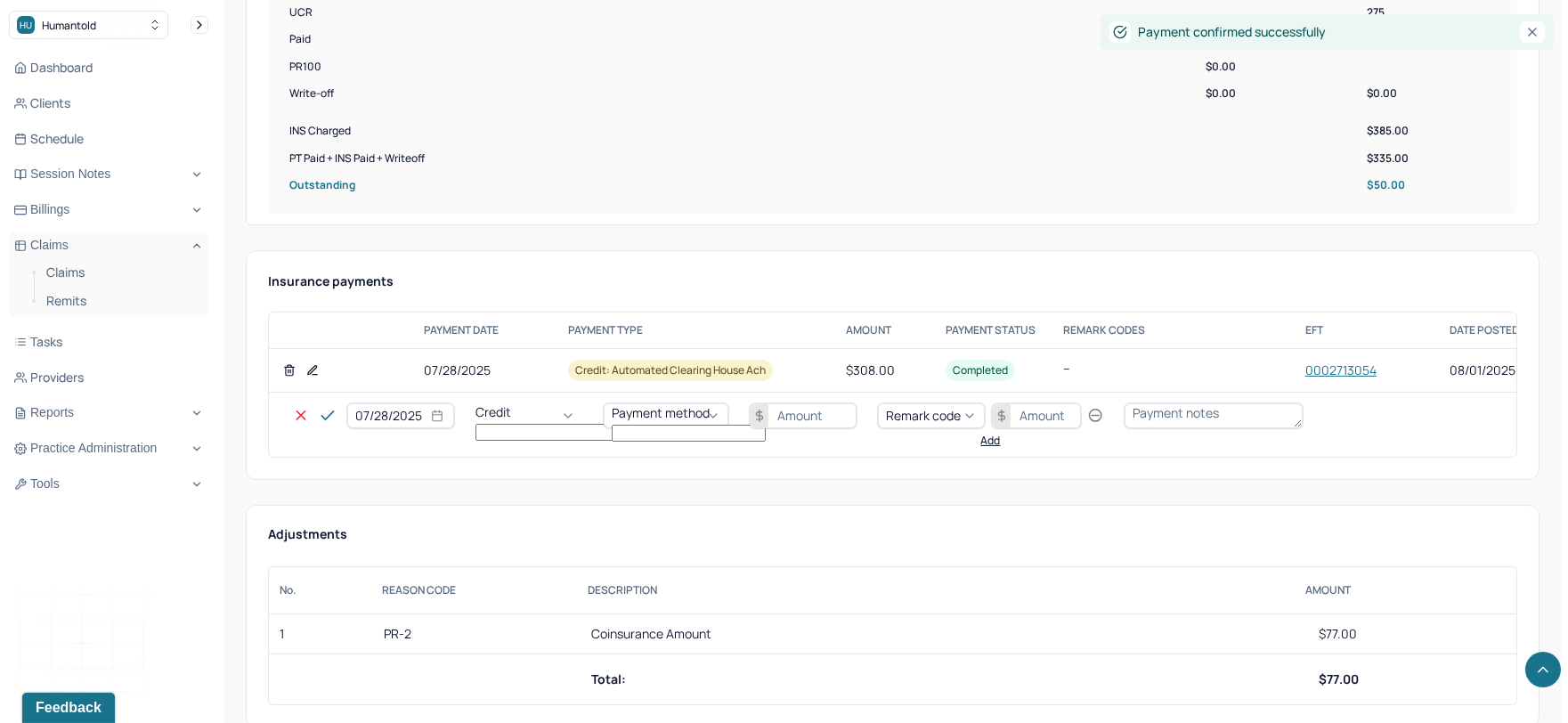 click on "Credit" at bounding box center [529, 416] 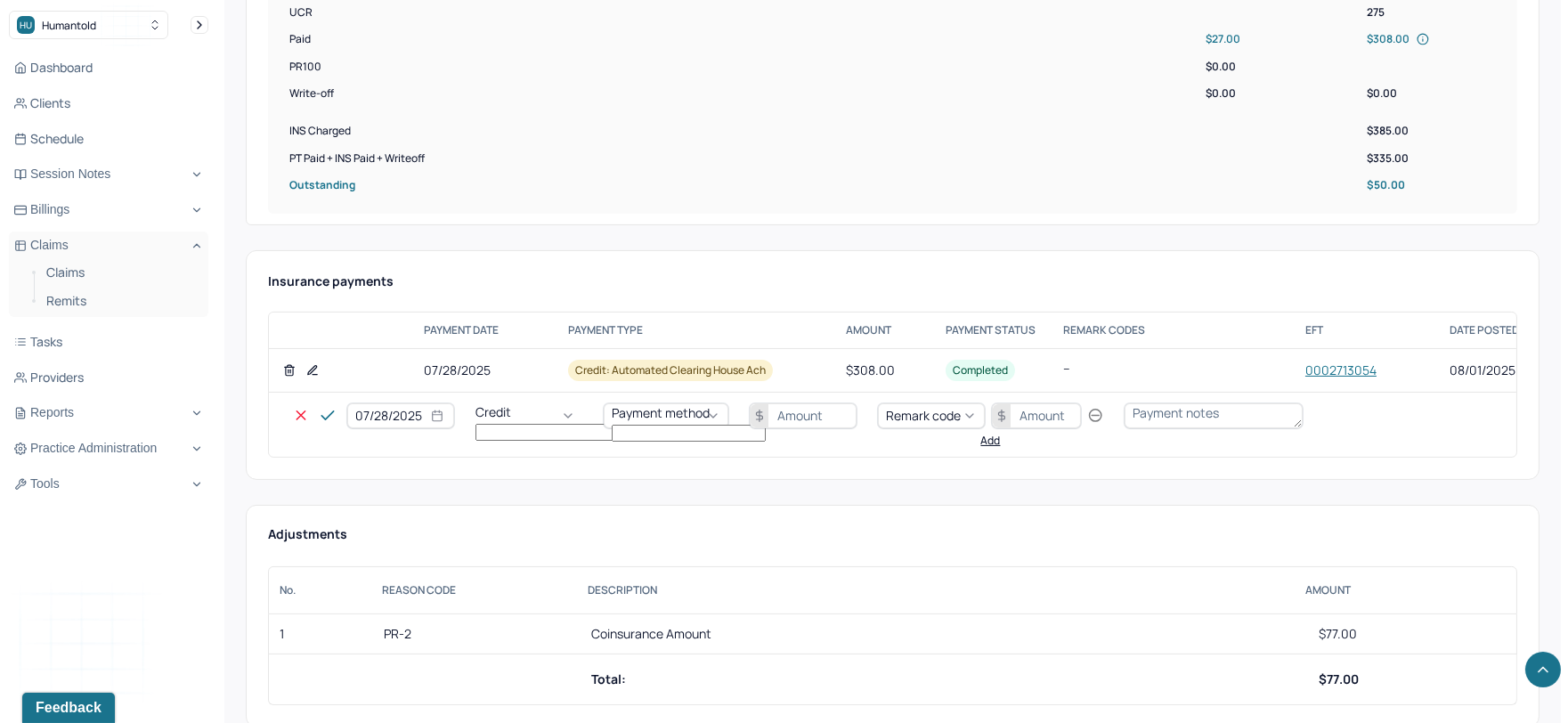 click on "Write off" at bounding box center (53, 2502) 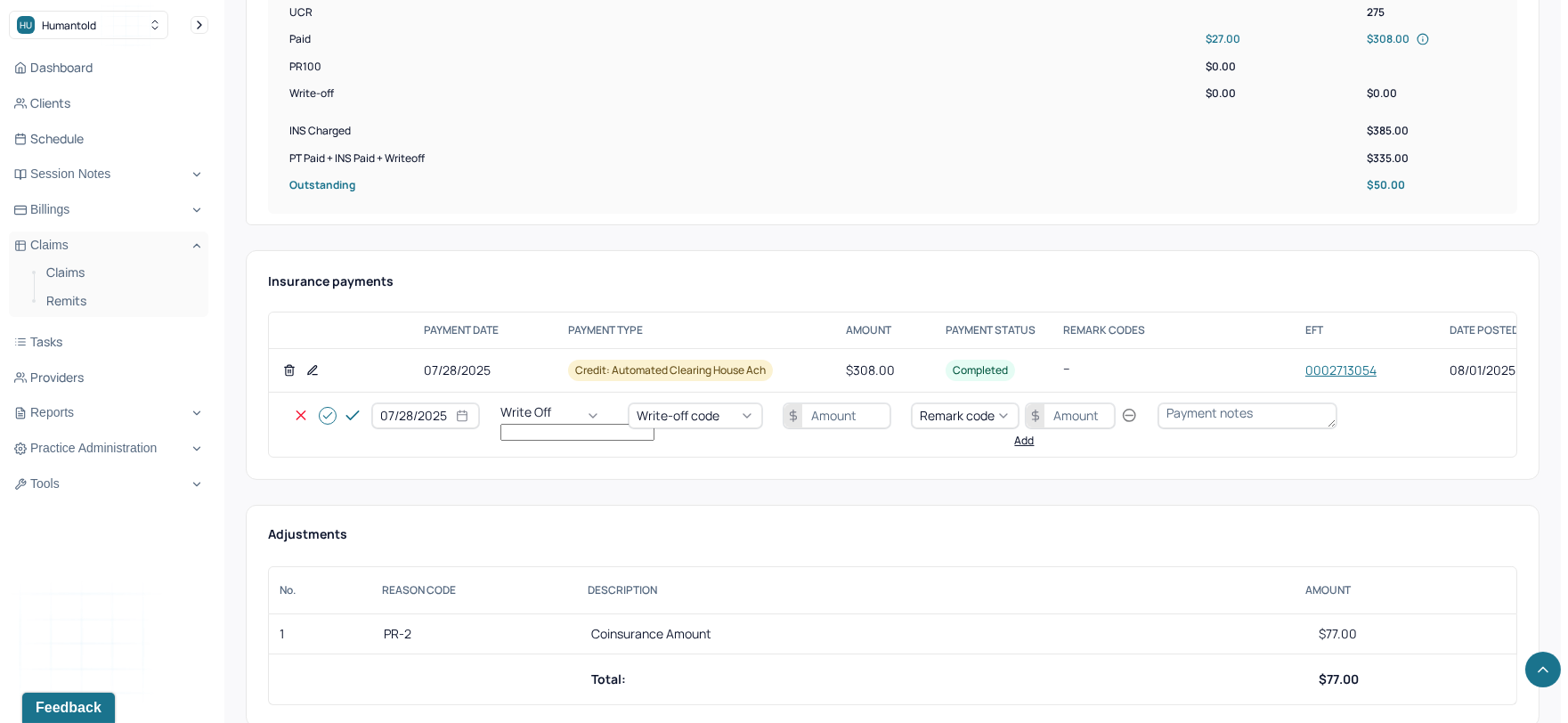 click on "Write-off code" at bounding box center [678, 415] 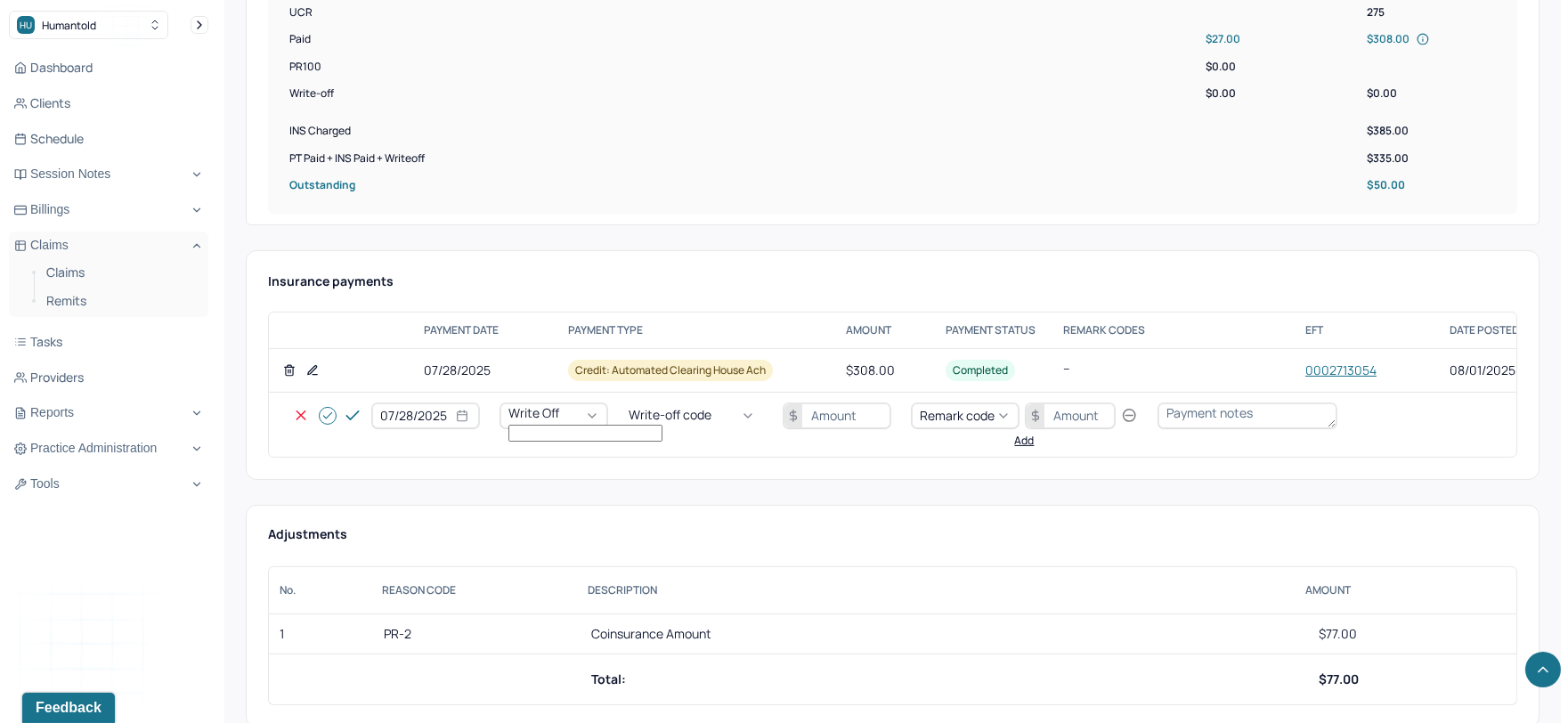 click on "WOBAL: WRITE OFF - BALANCE (INSADJ)" at bounding box center [89, 2521] 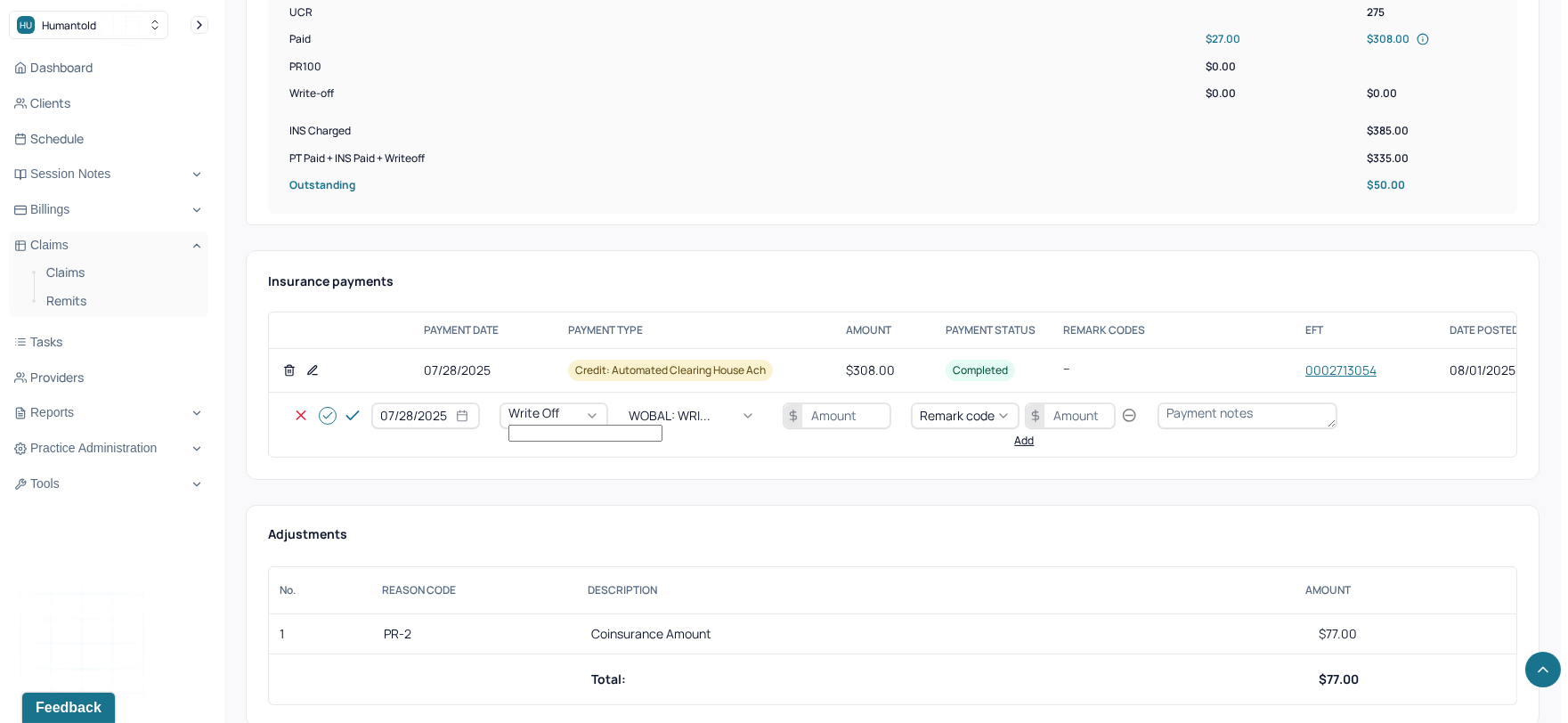 click at bounding box center (837, 416) 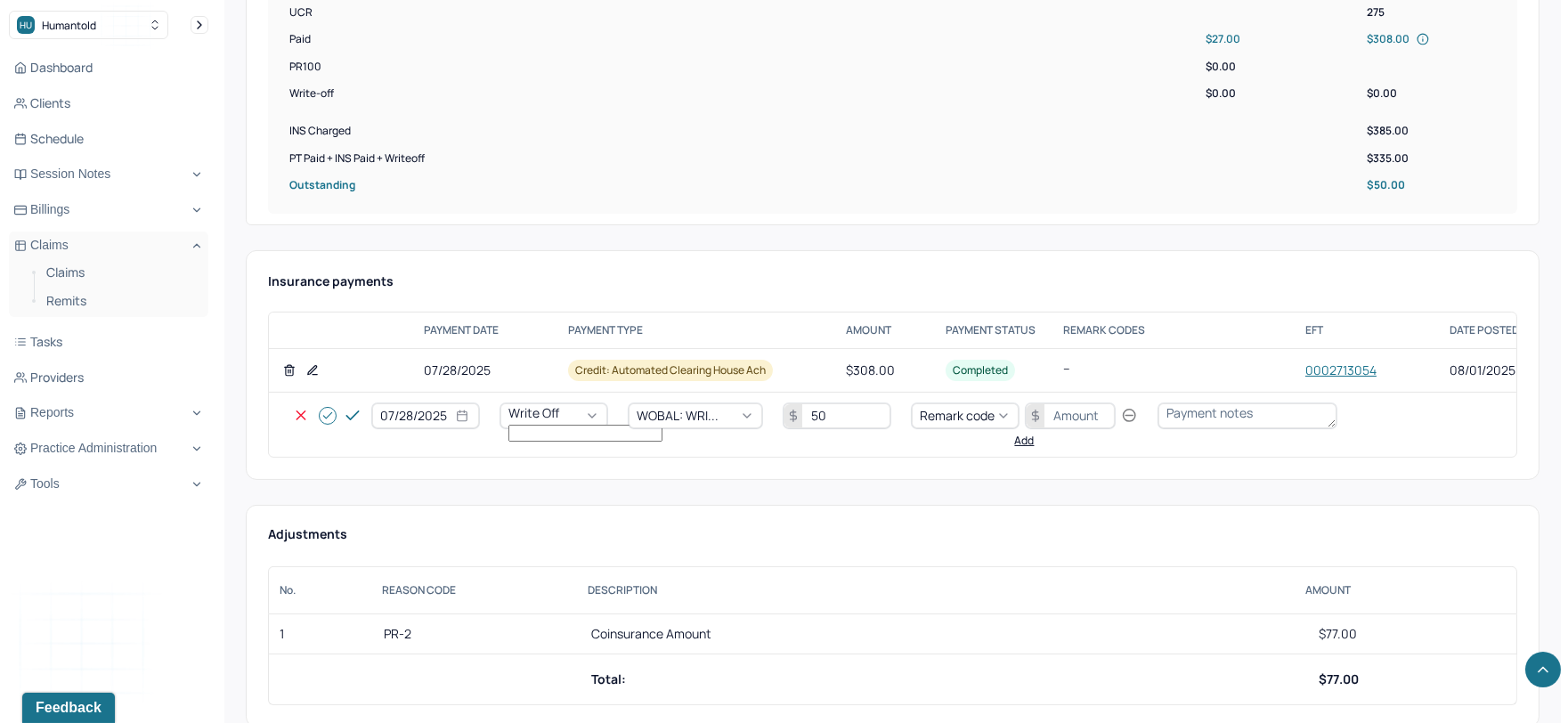 type on "50" 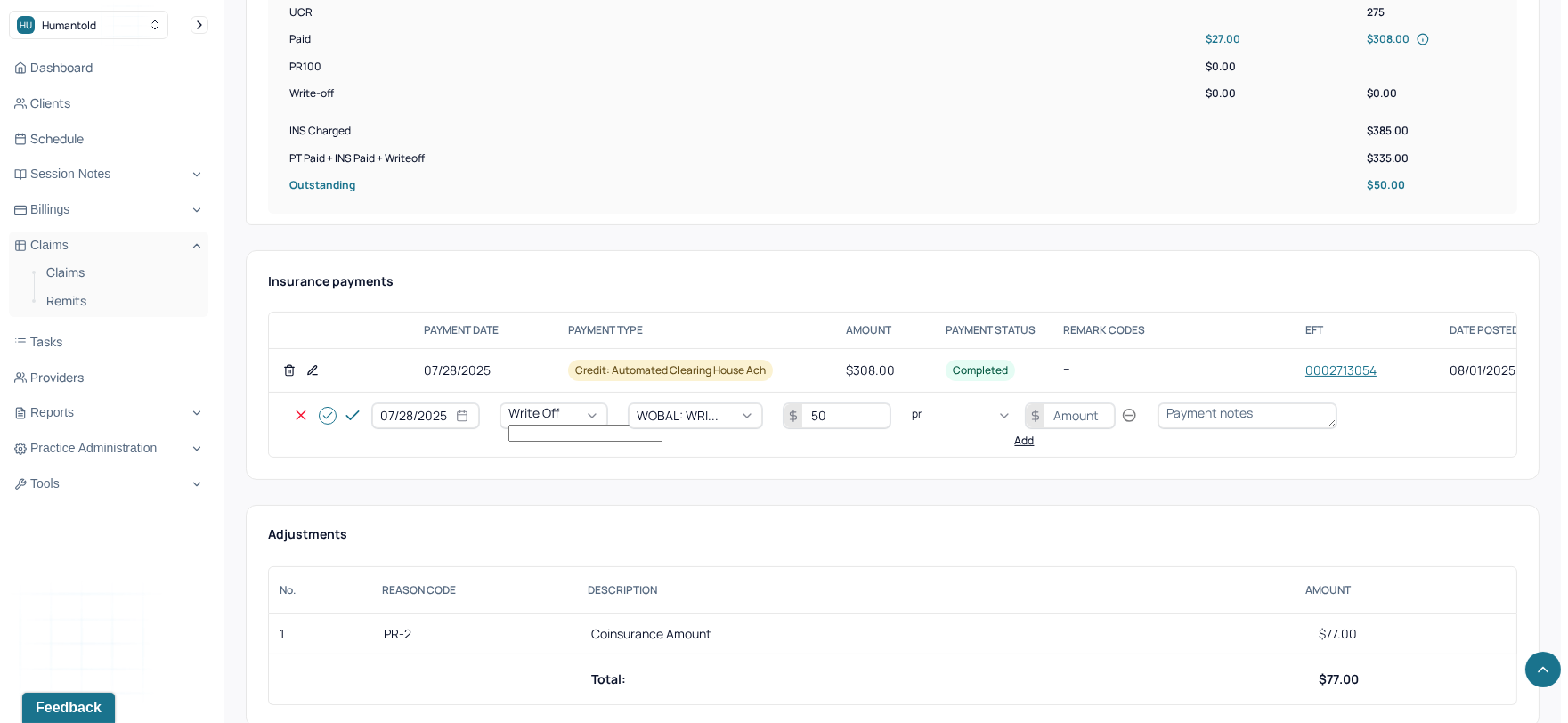 type on "pr2" 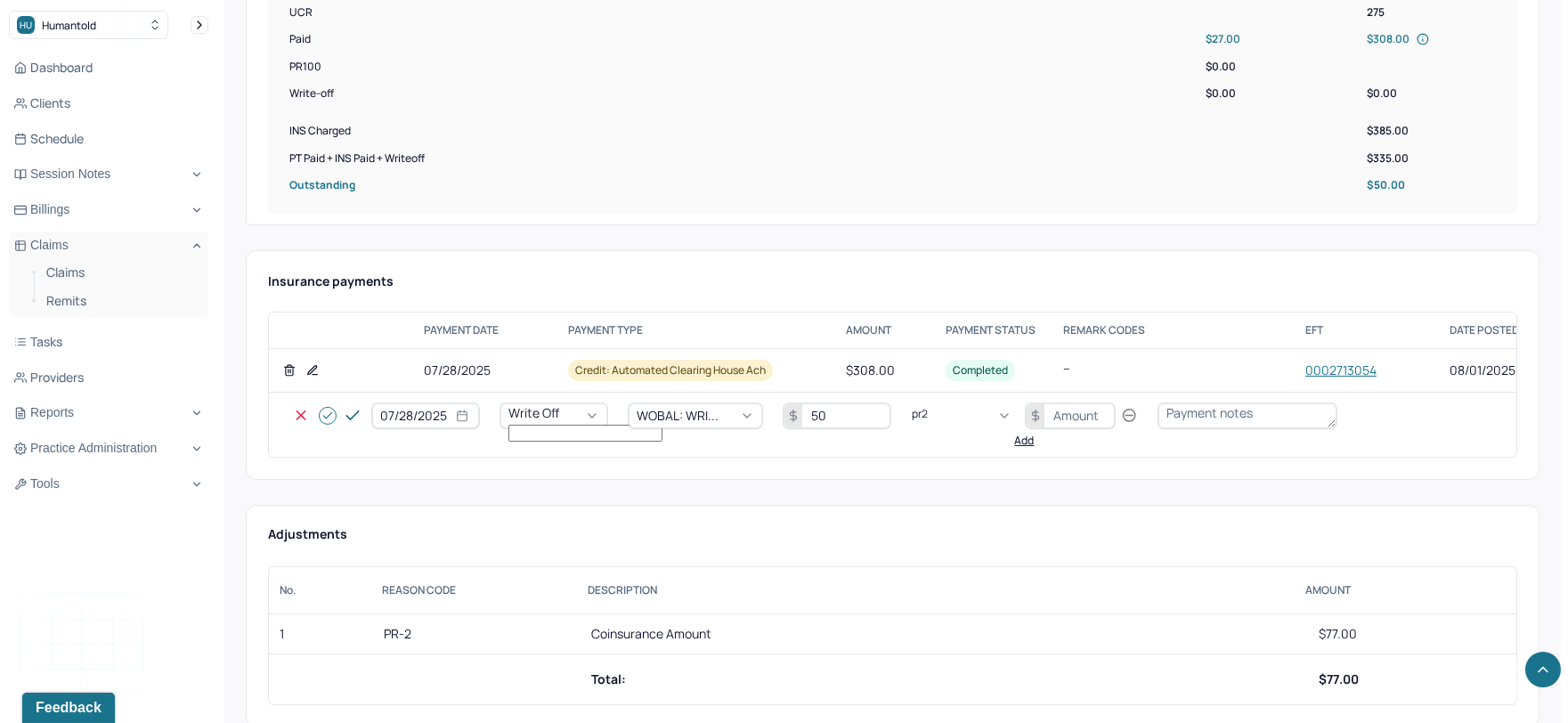 type 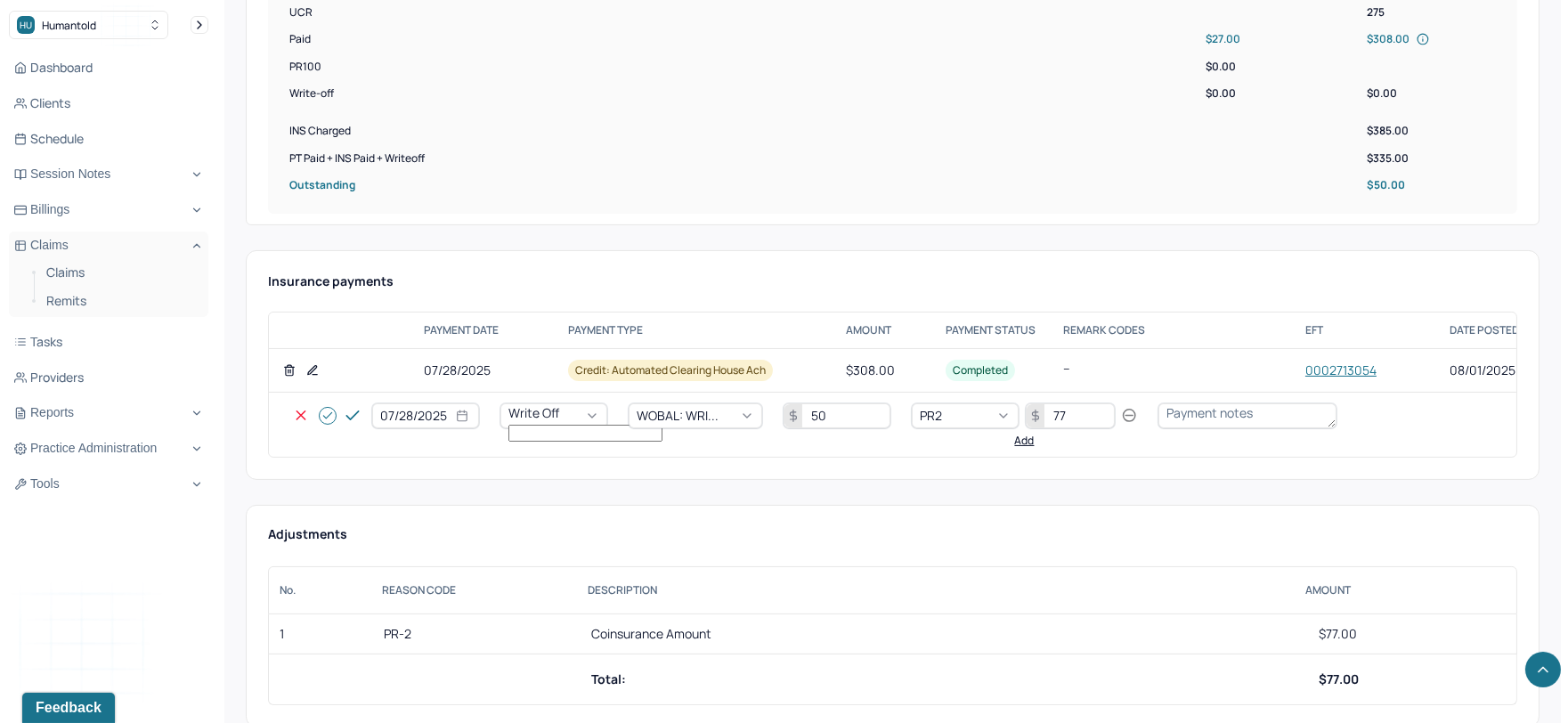 type on "77" 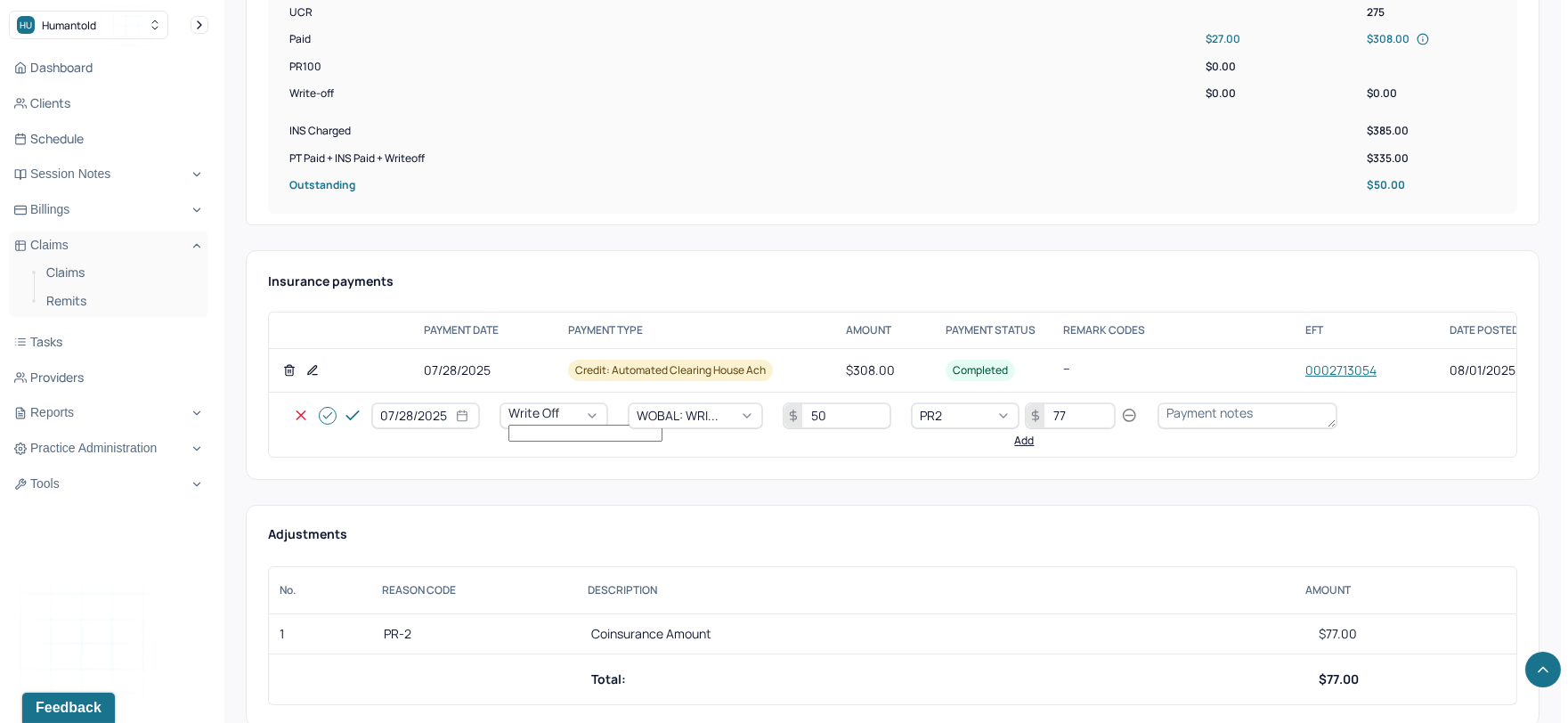 click 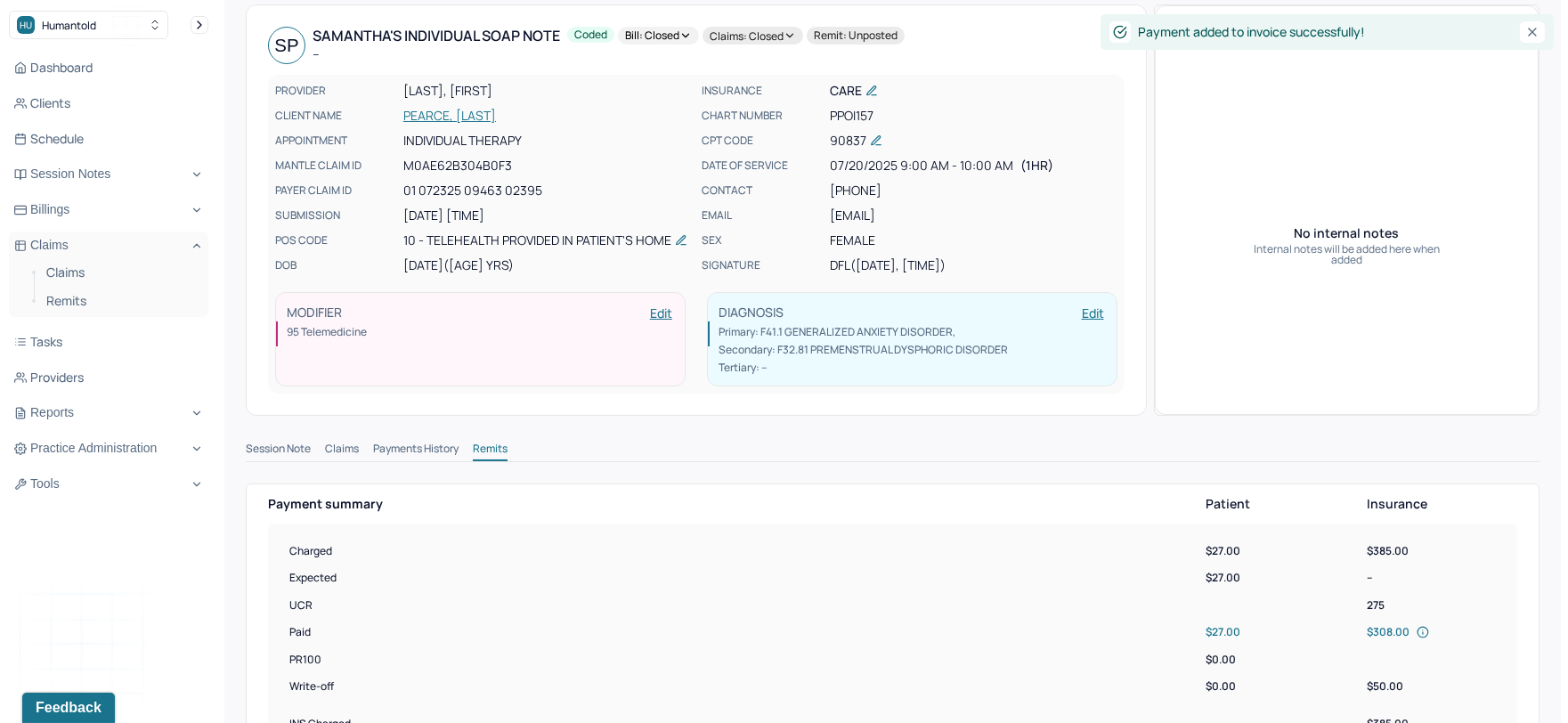 scroll, scrollTop: 0, scrollLeft: 0, axis: both 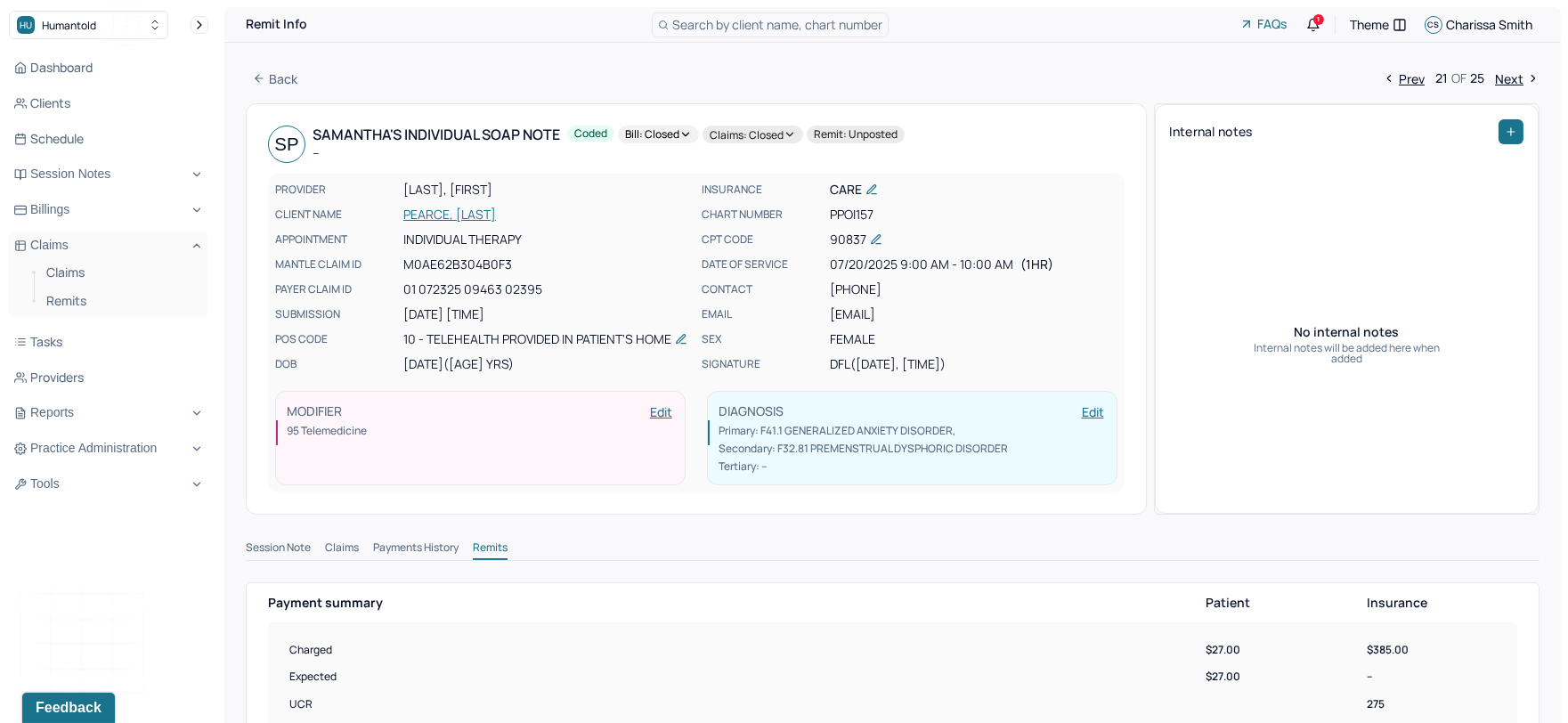 click on "Next" at bounding box center (1517, 78) 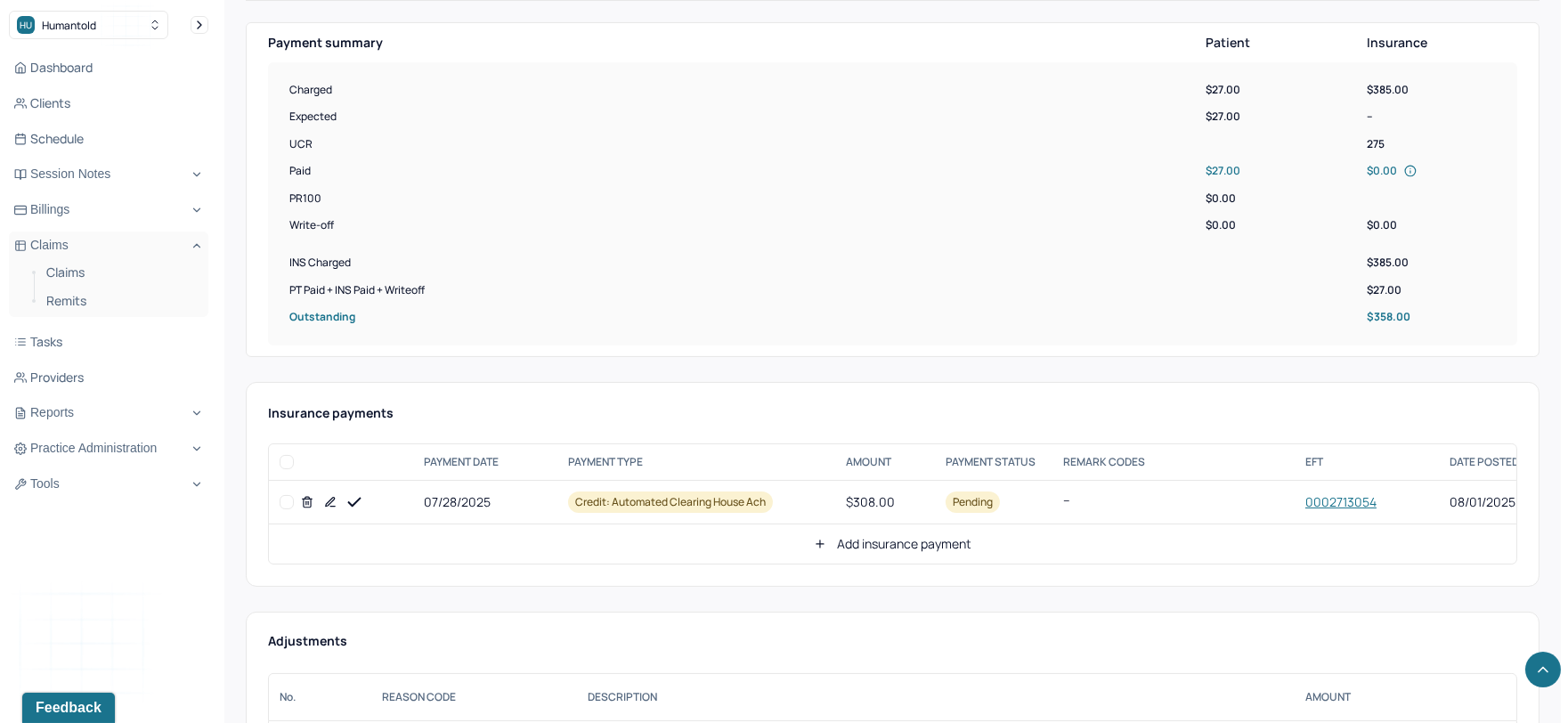 scroll, scrollTop: 593, scrollLeft: 0, axis: vertical 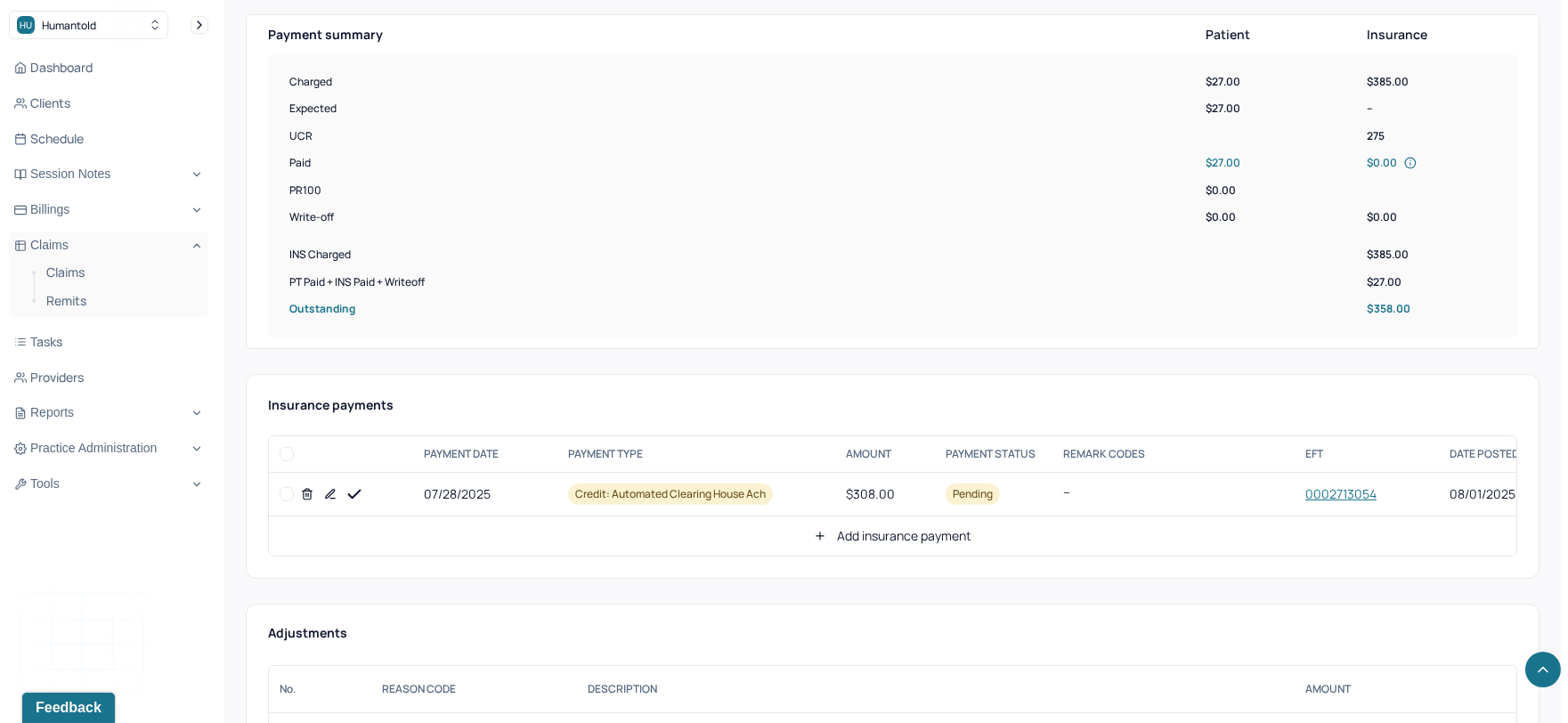 click 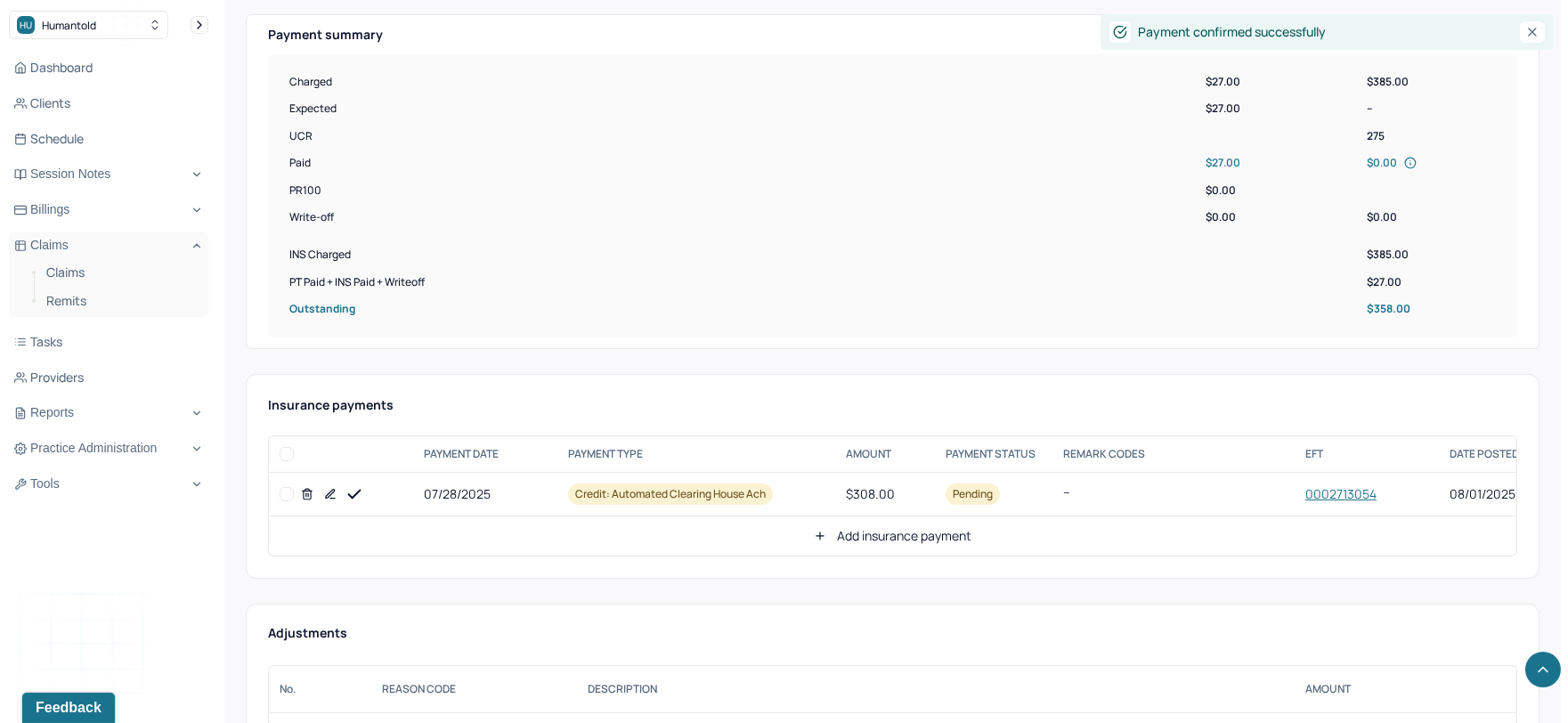 click 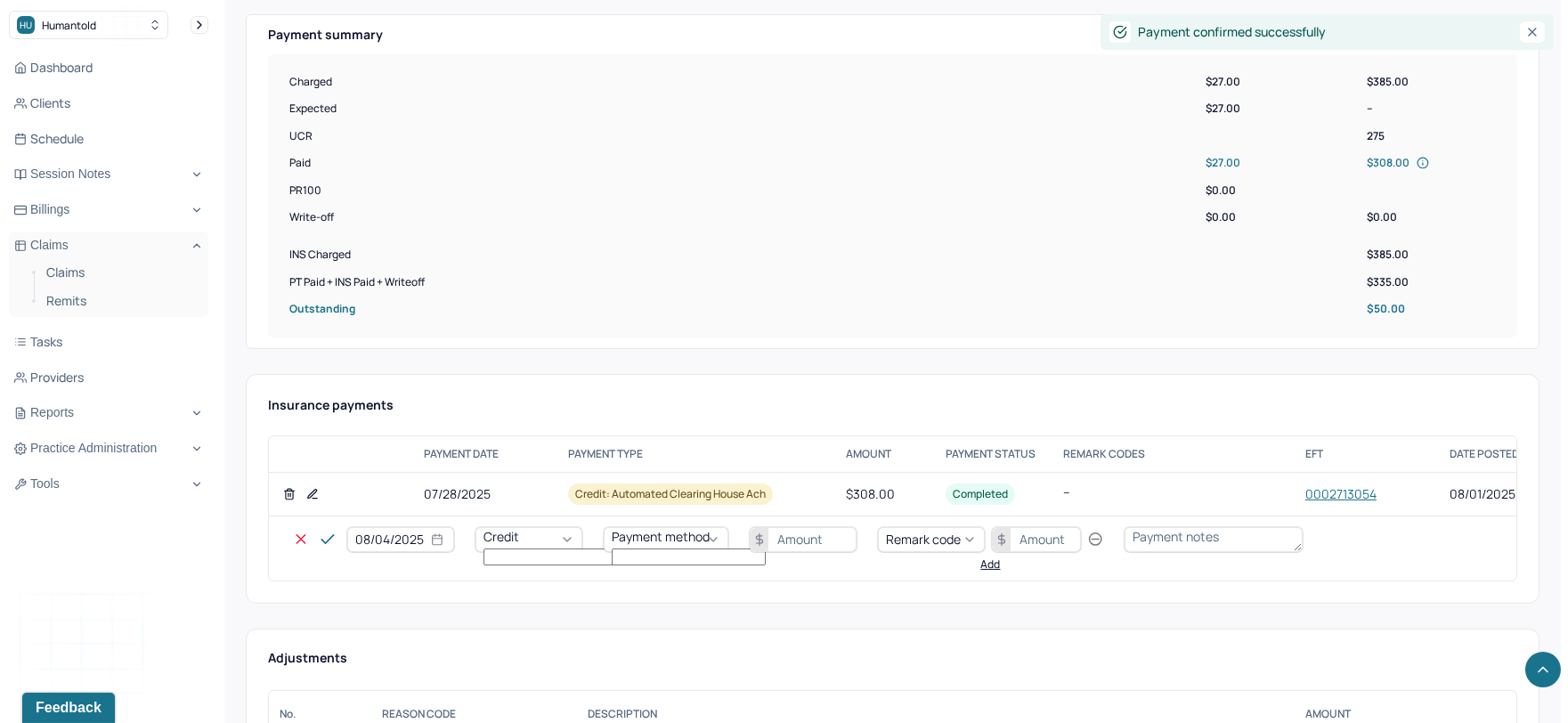 click on "08/04/2025" at bounding box center [401, 540] 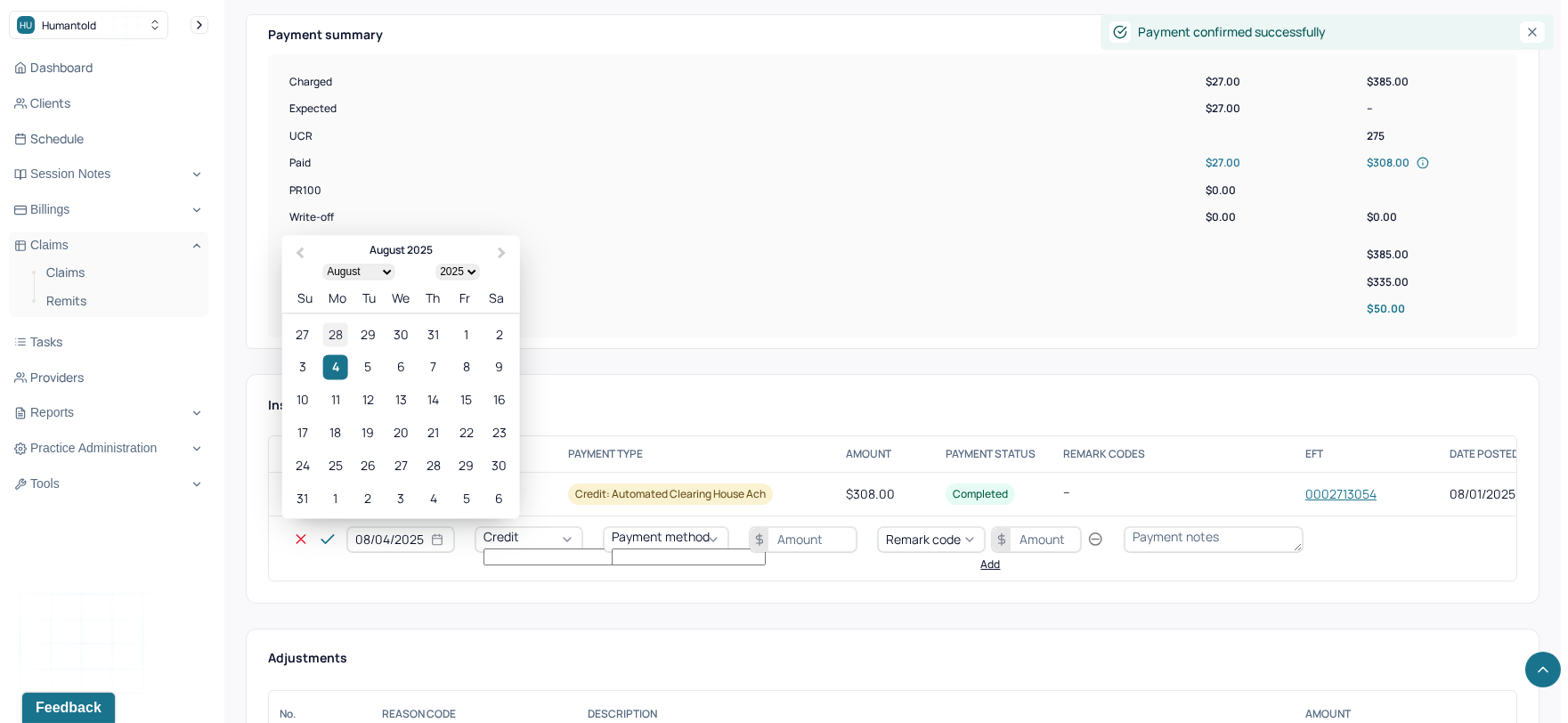 click on "28" at bounding box center [335, 334] 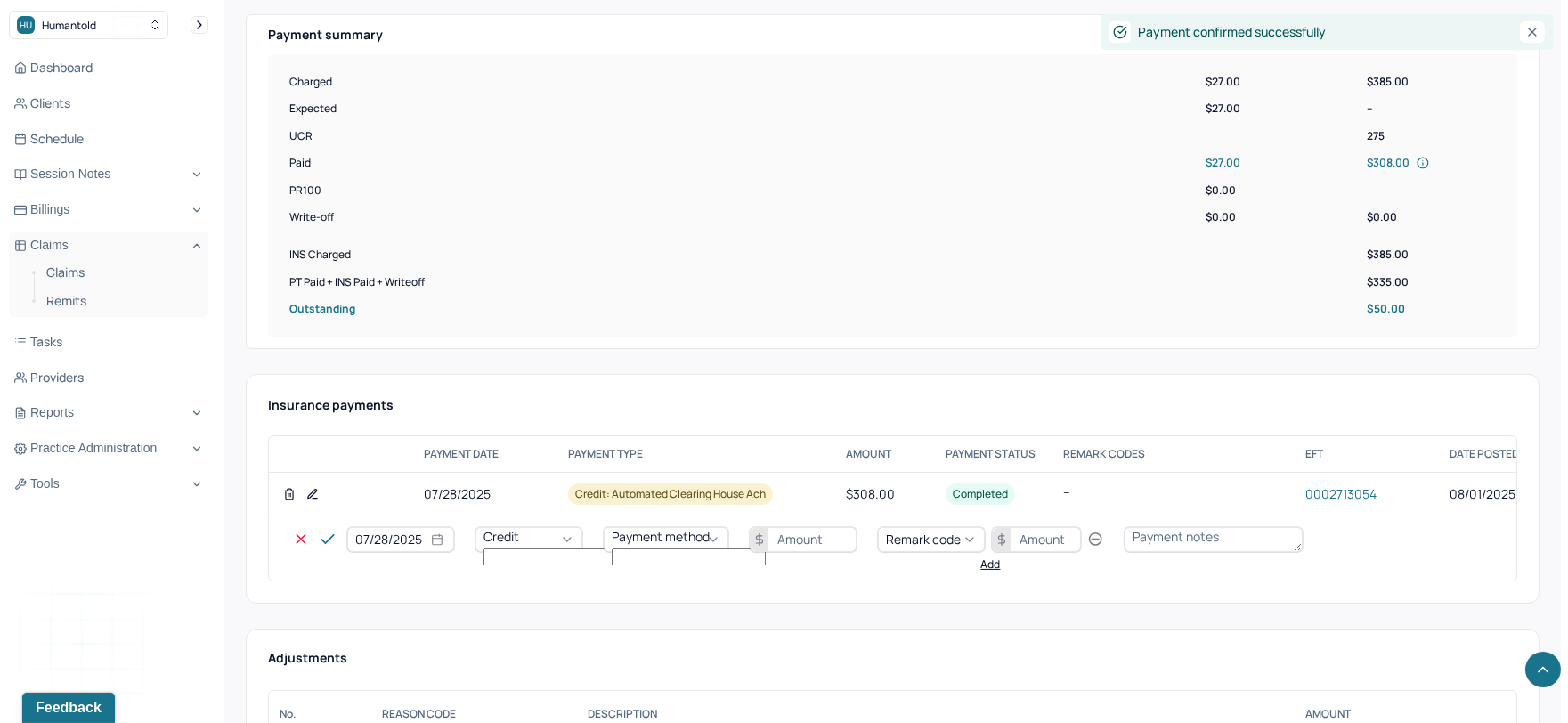 click on "Credit" at bounding box center (501, 536) 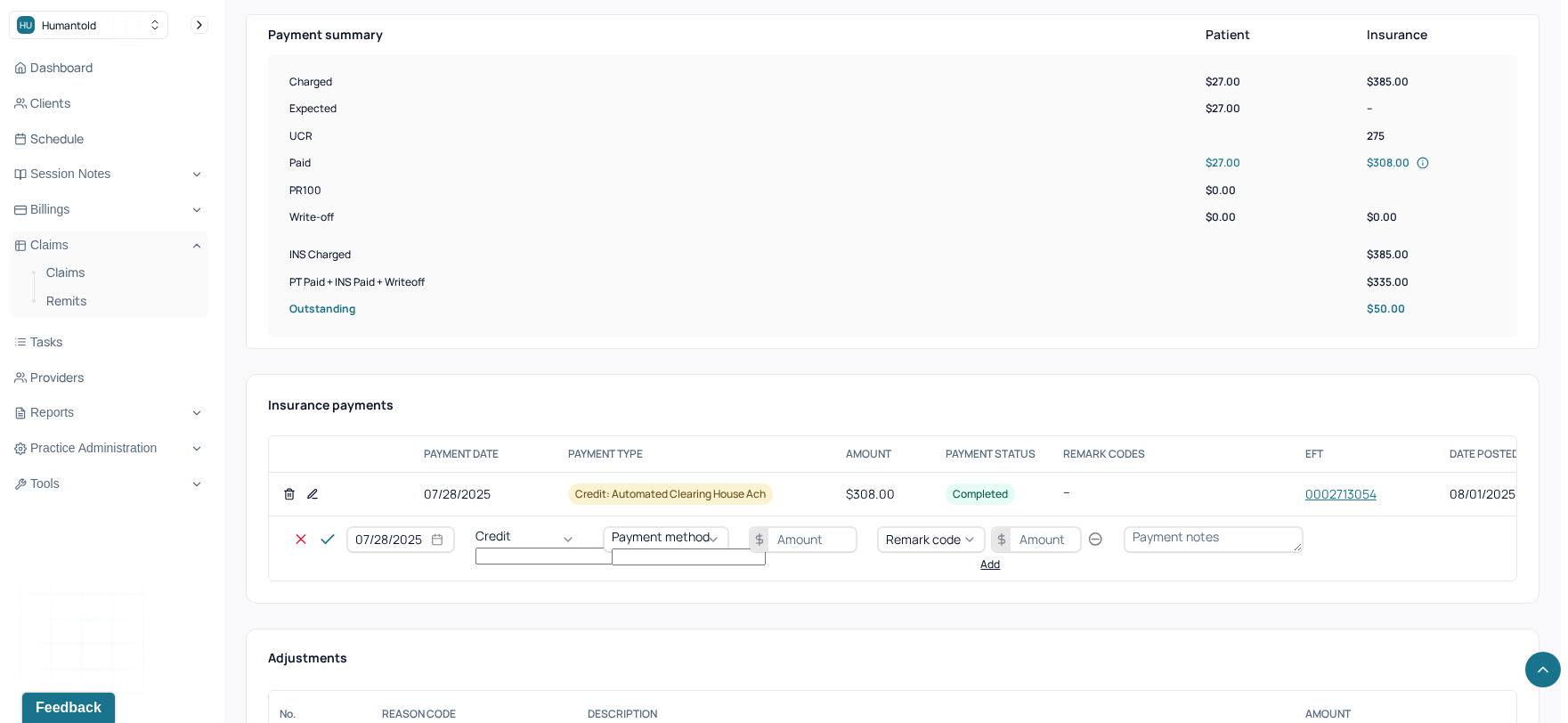 click on "Write off" at bounding box center (53, 2626) 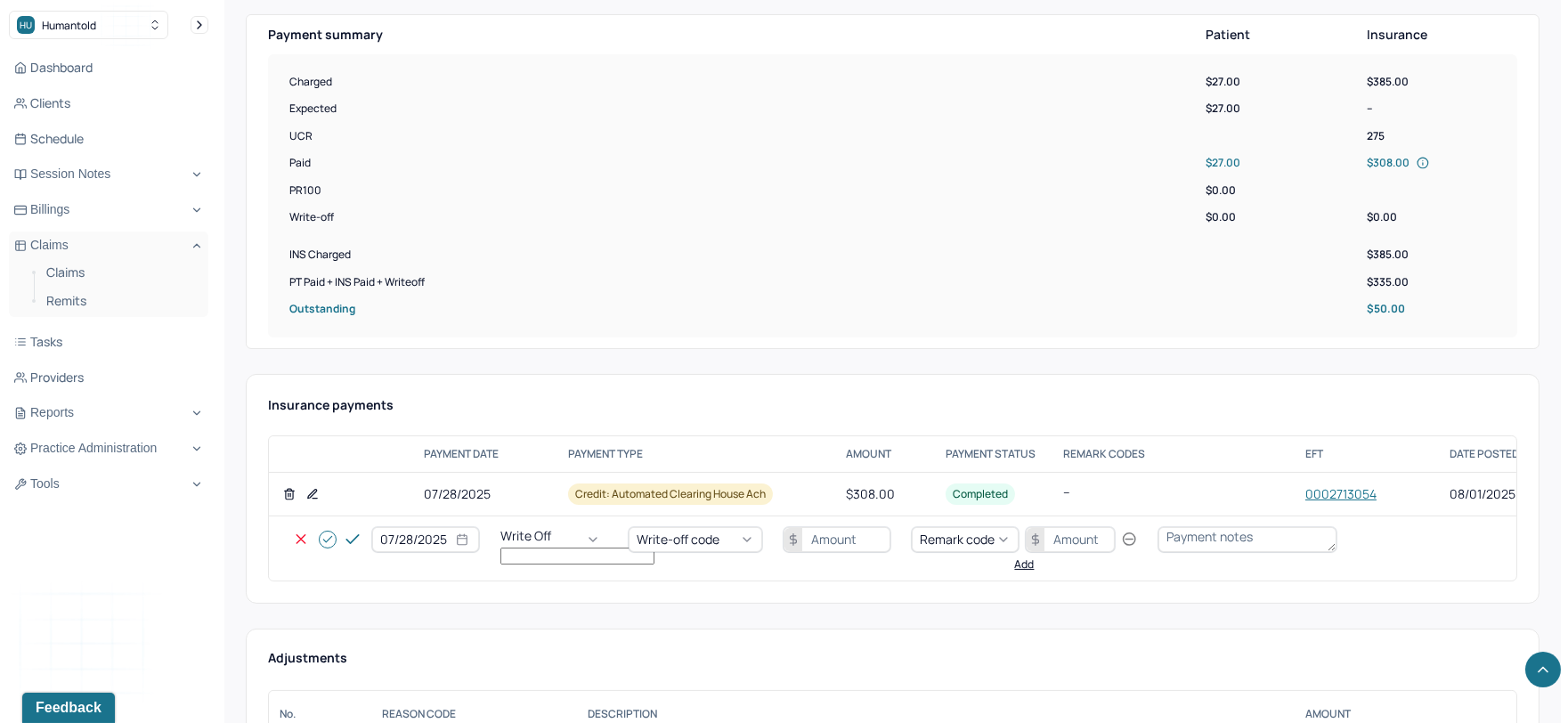 click on "Write-off code" at bounding box center (678, 539) 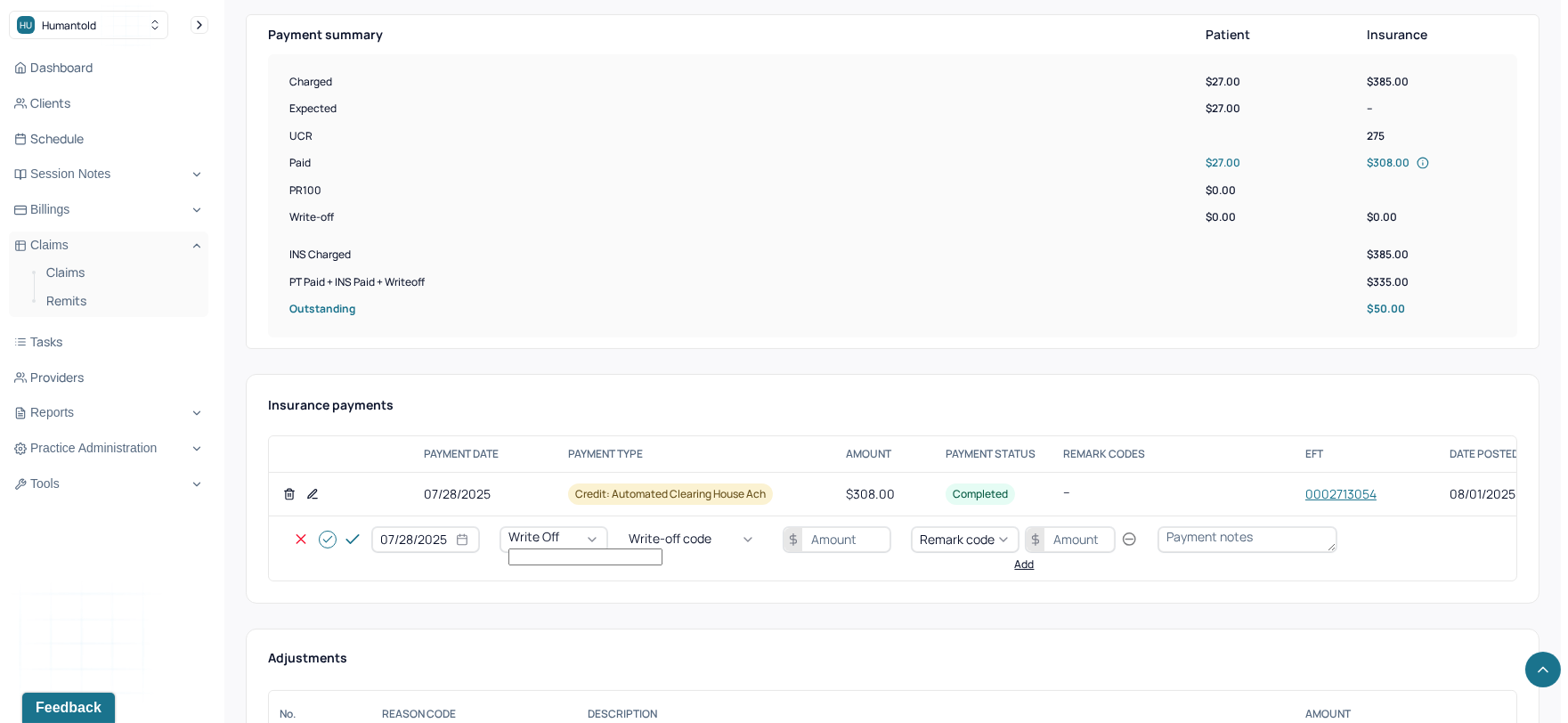drag, startPoint x: 695, startPoint y: 632, endPoint x: 807, endPoint y: 573, distance: 126.58989 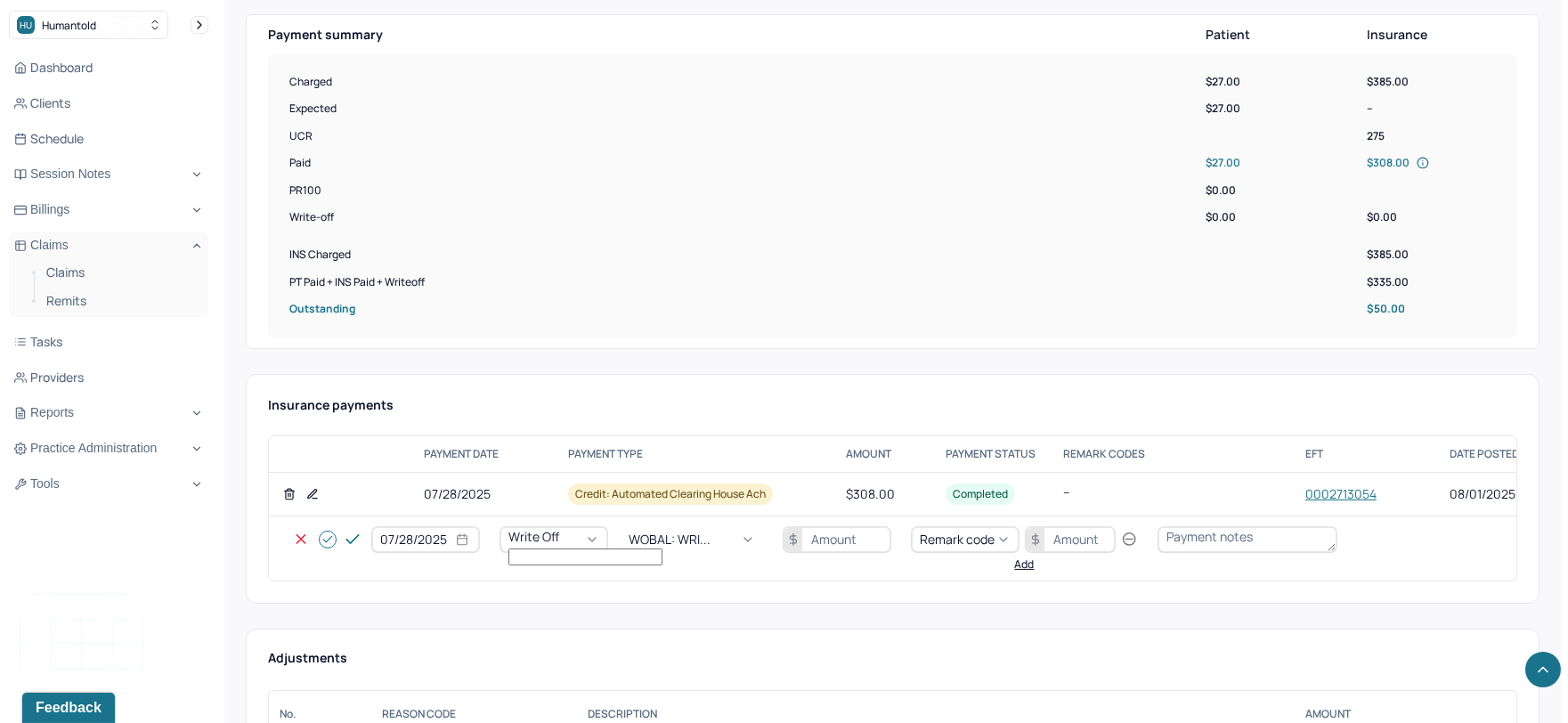 click at bounding box center [837, 540] 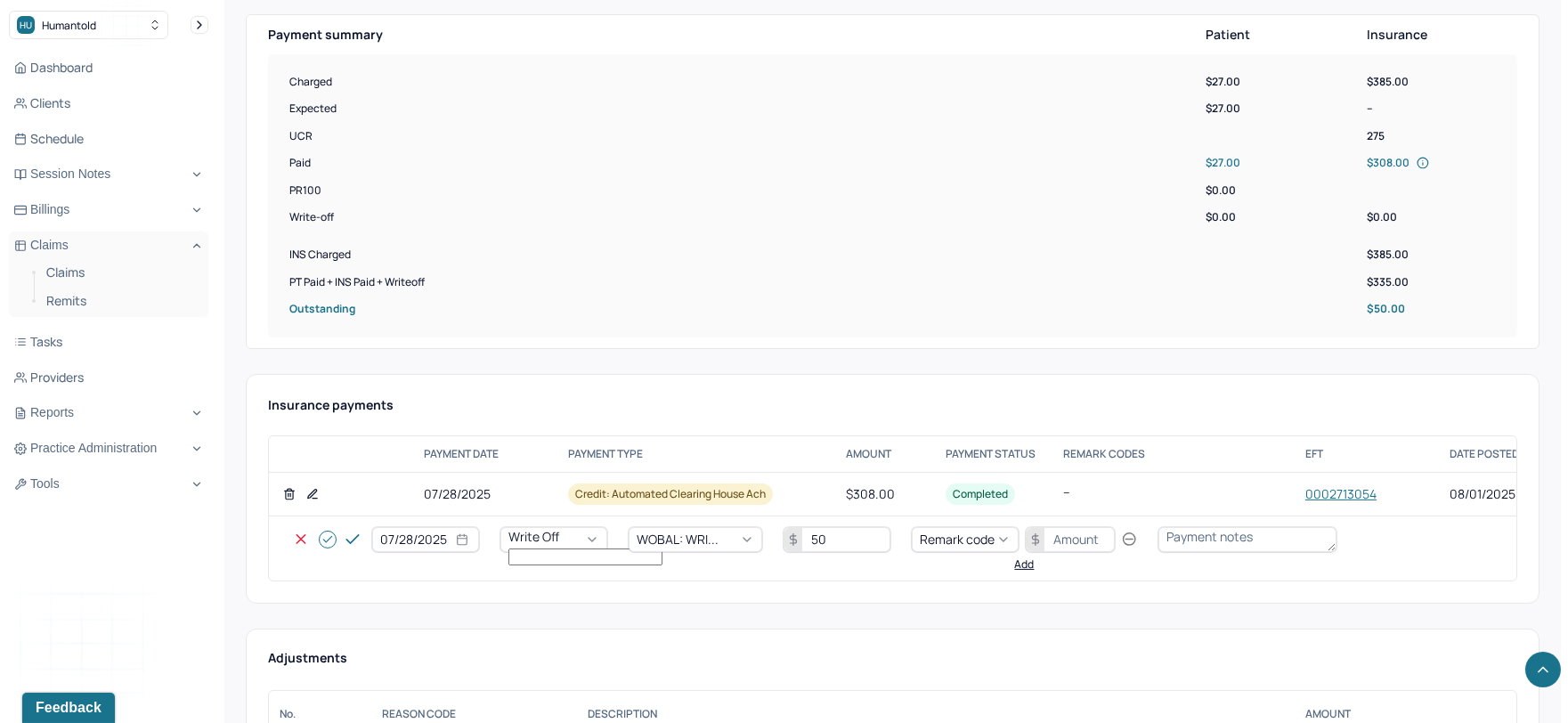 type on "50" 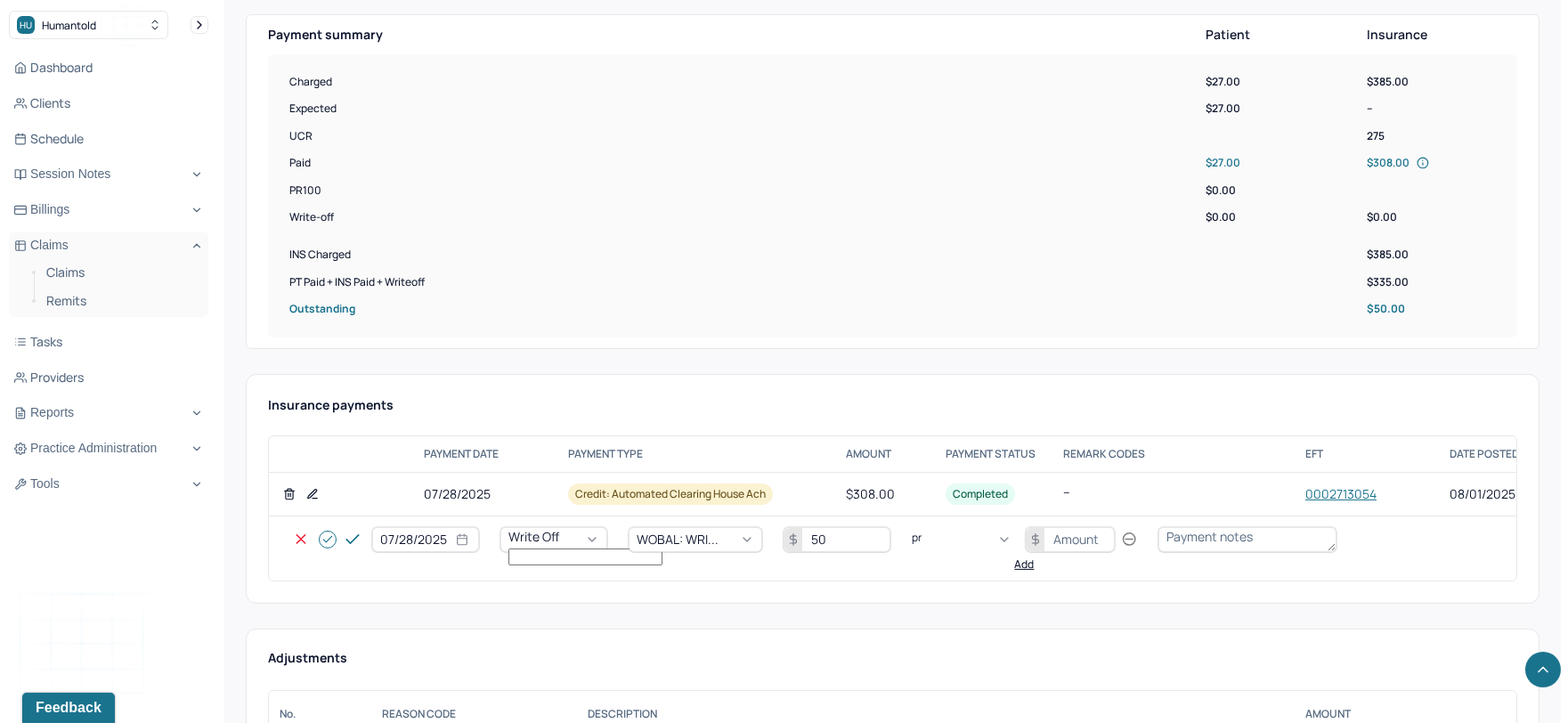 type on "pr2" 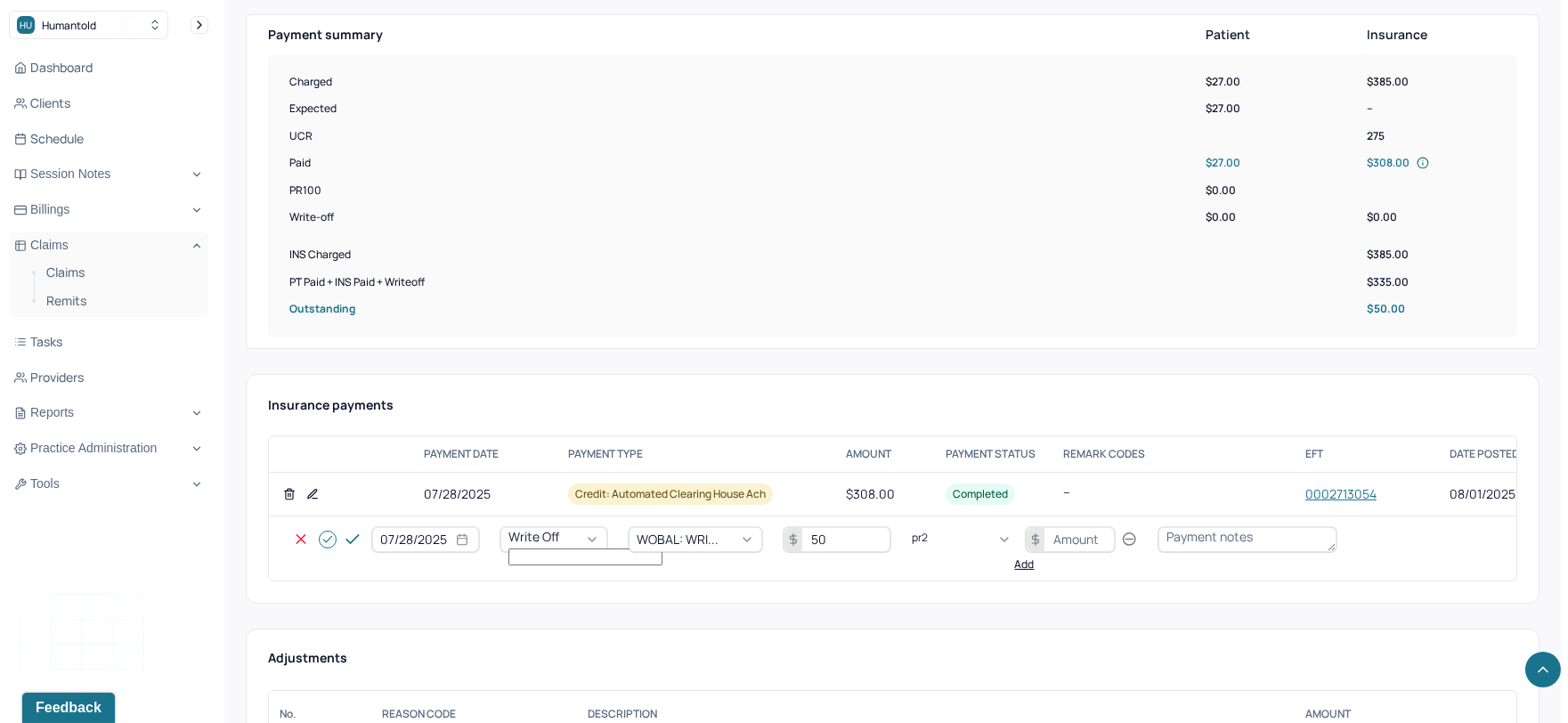 type 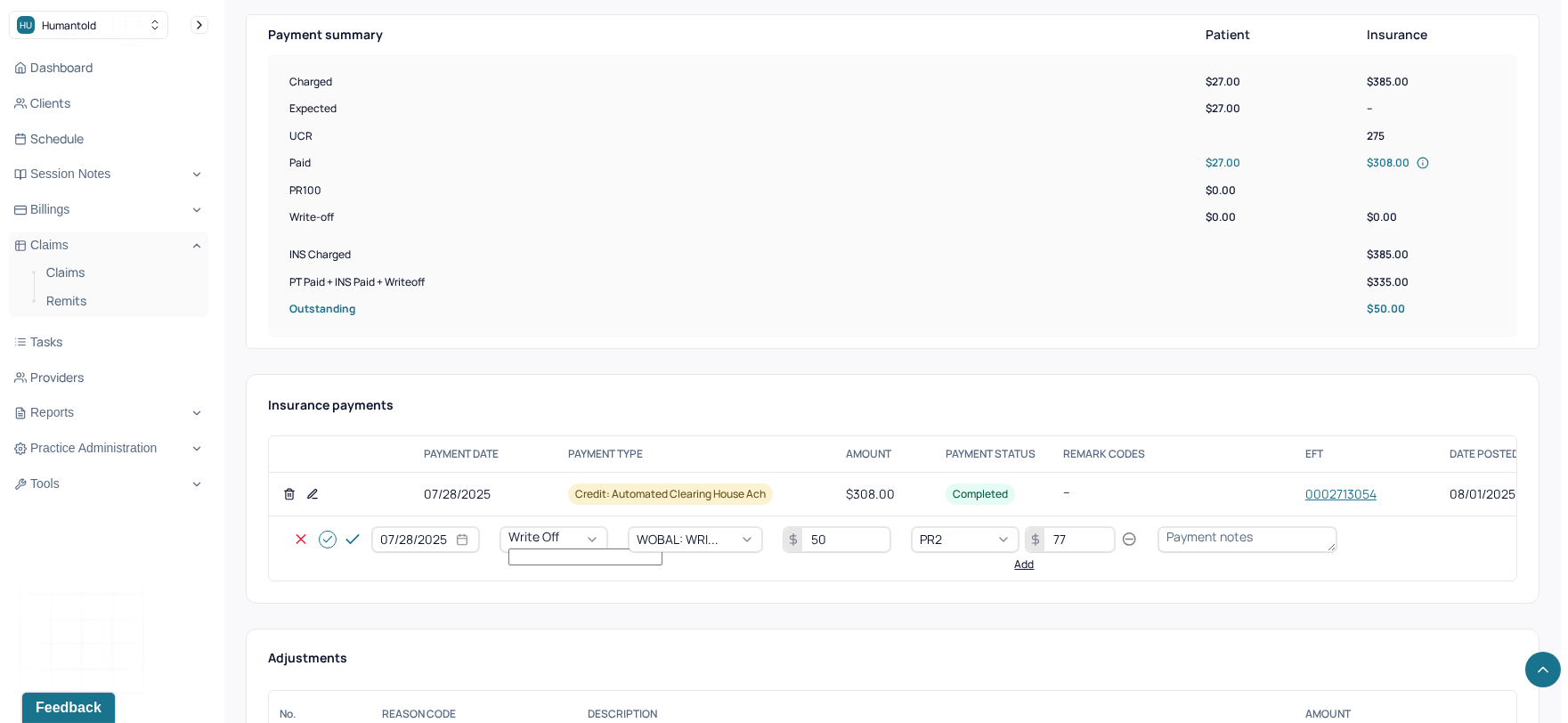 type on "77" 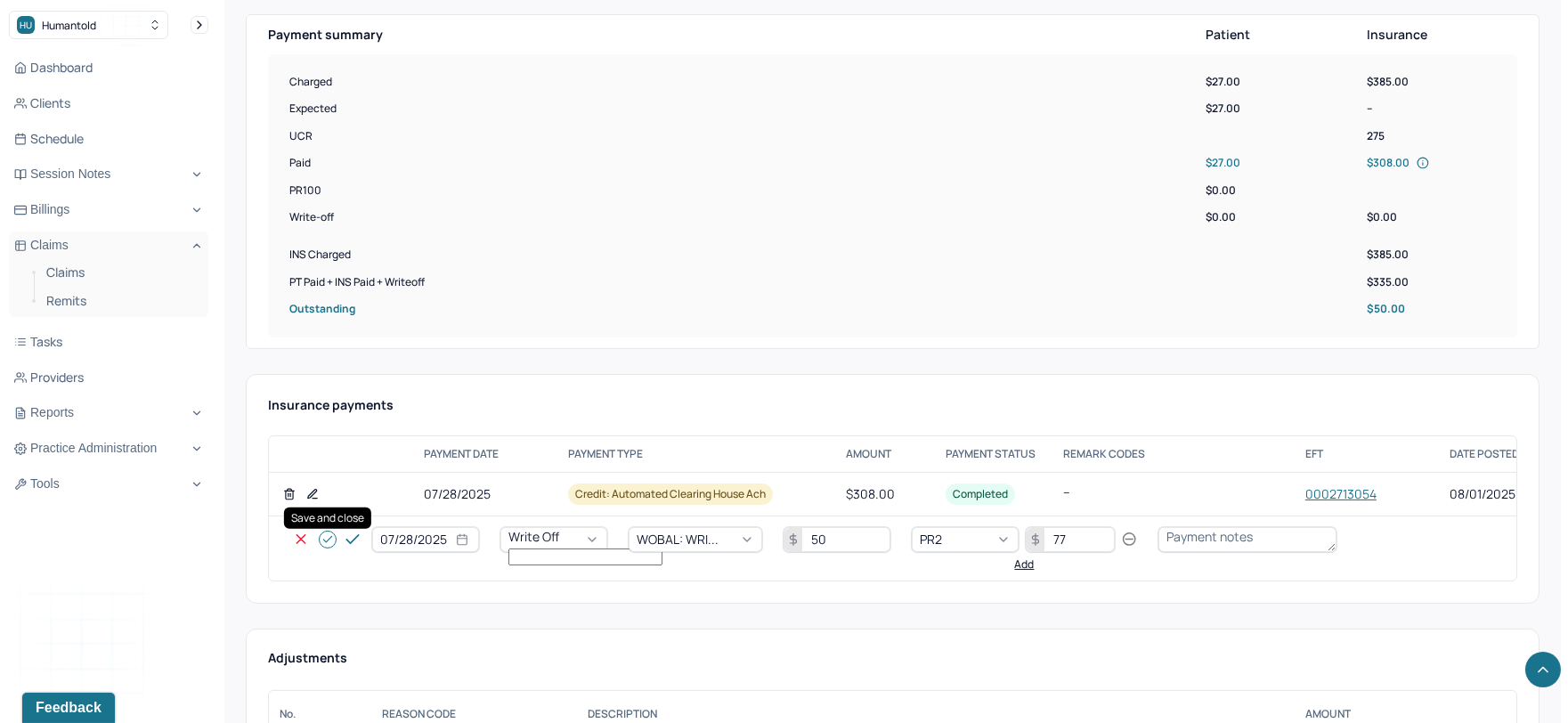 click at bounding box center (328, 540) 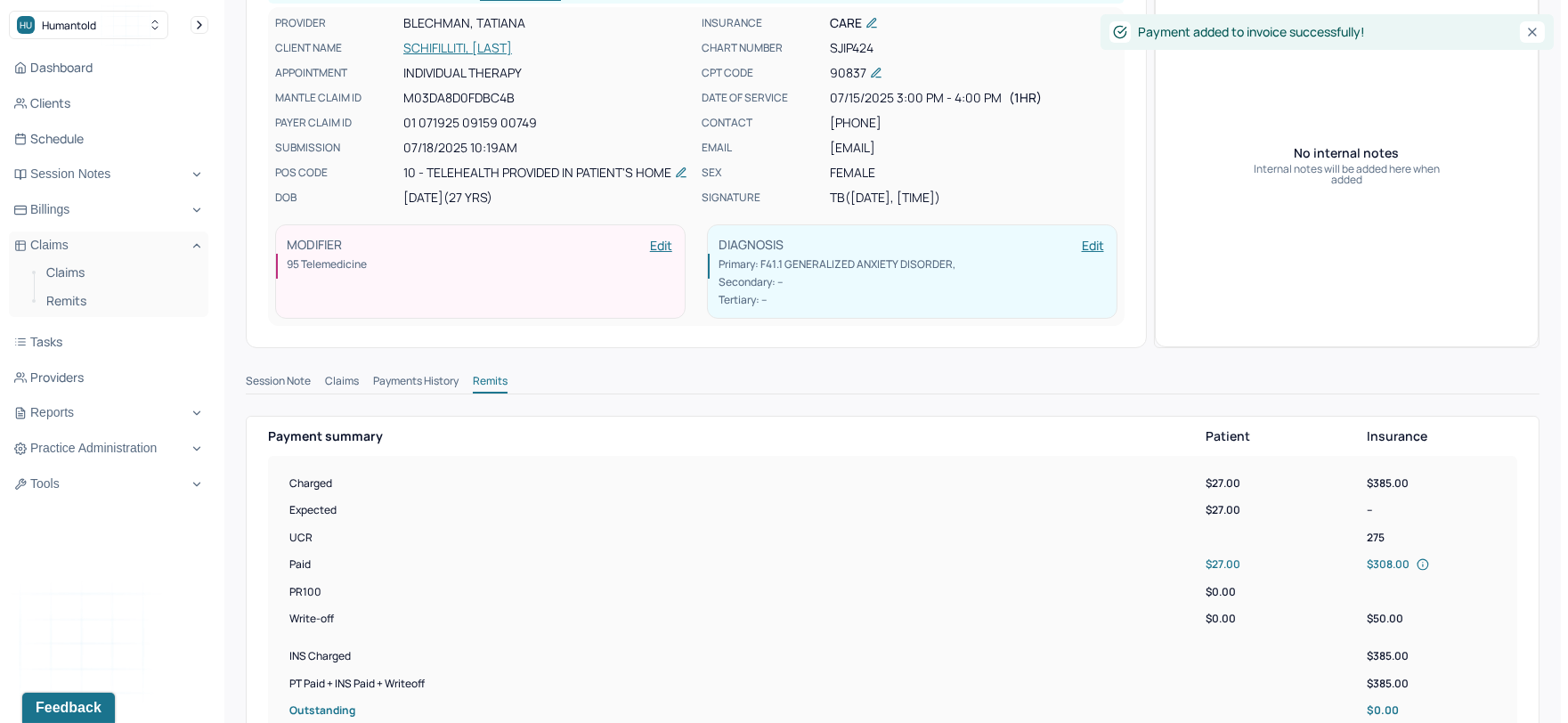 scroll, scrollTop: 0, scrollLeft: 0, axis: both 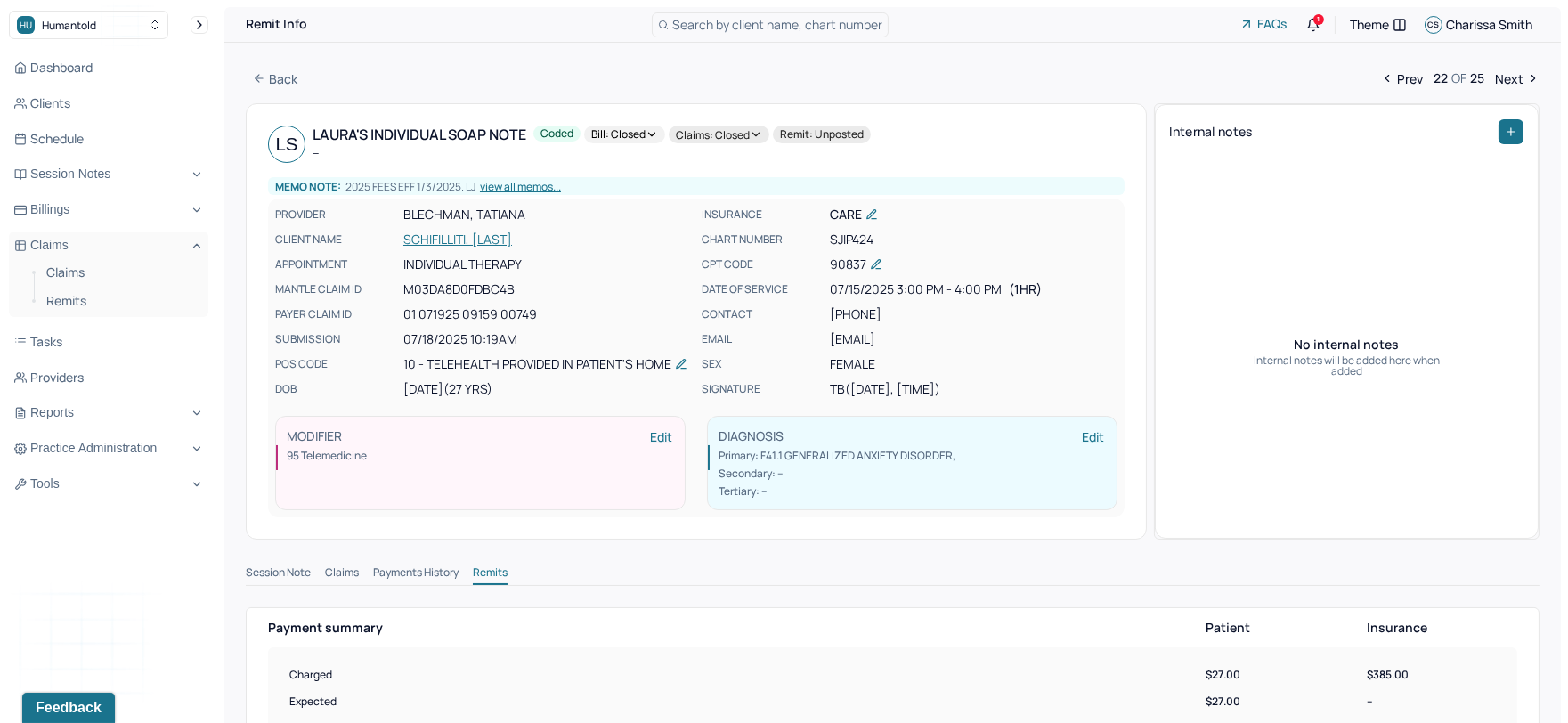 click on "Next" at bounding box center [1517, 78] 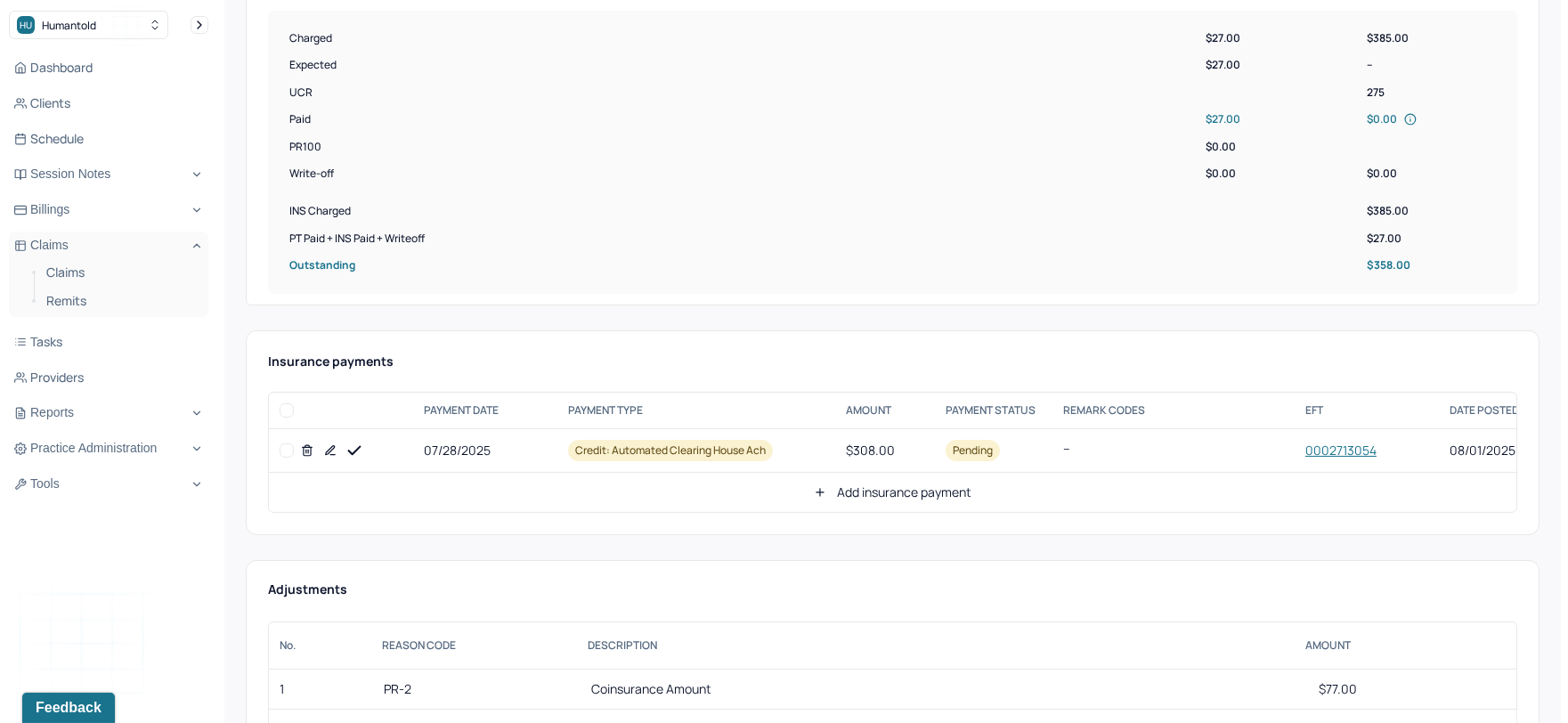 scroll, scrollTop: 692, scrollLeft: 0, axis: vertical 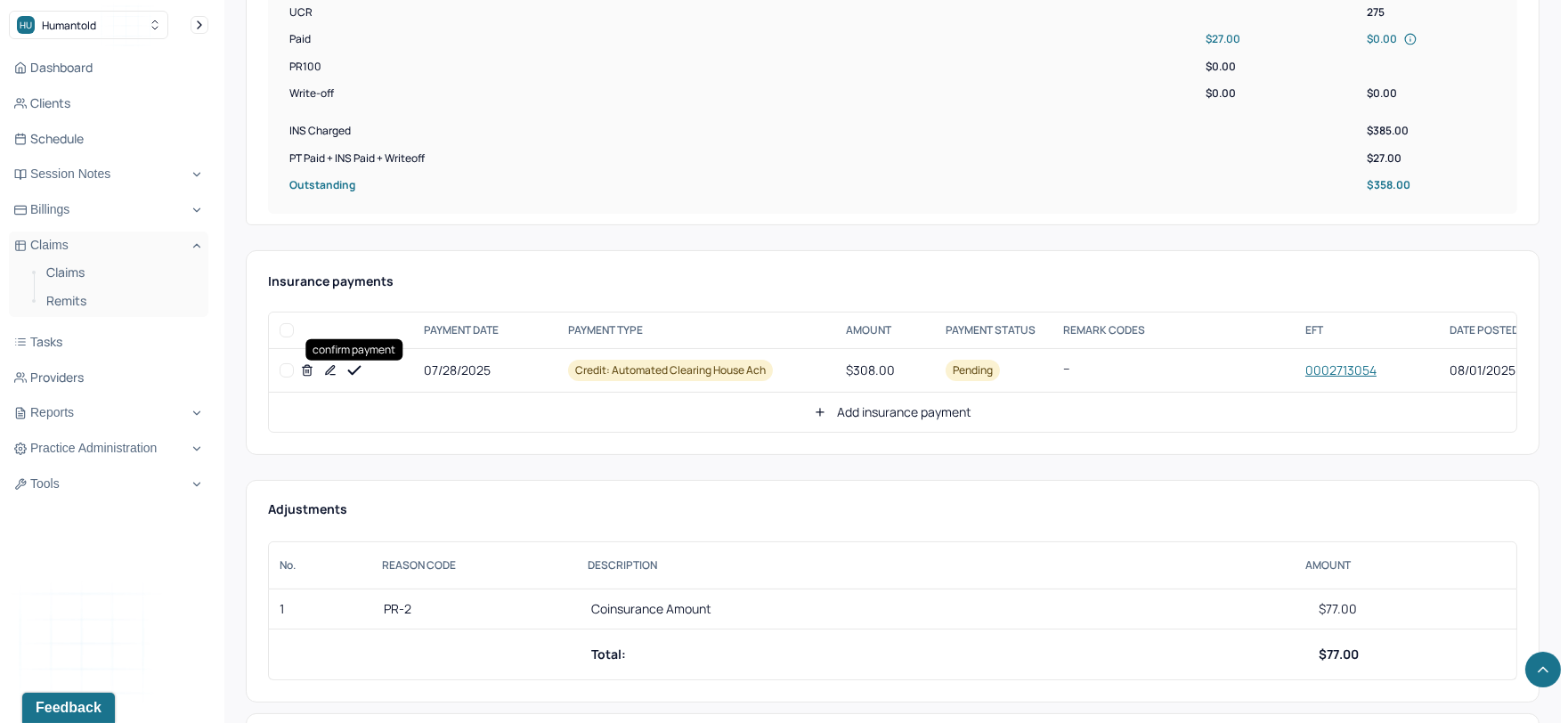 click 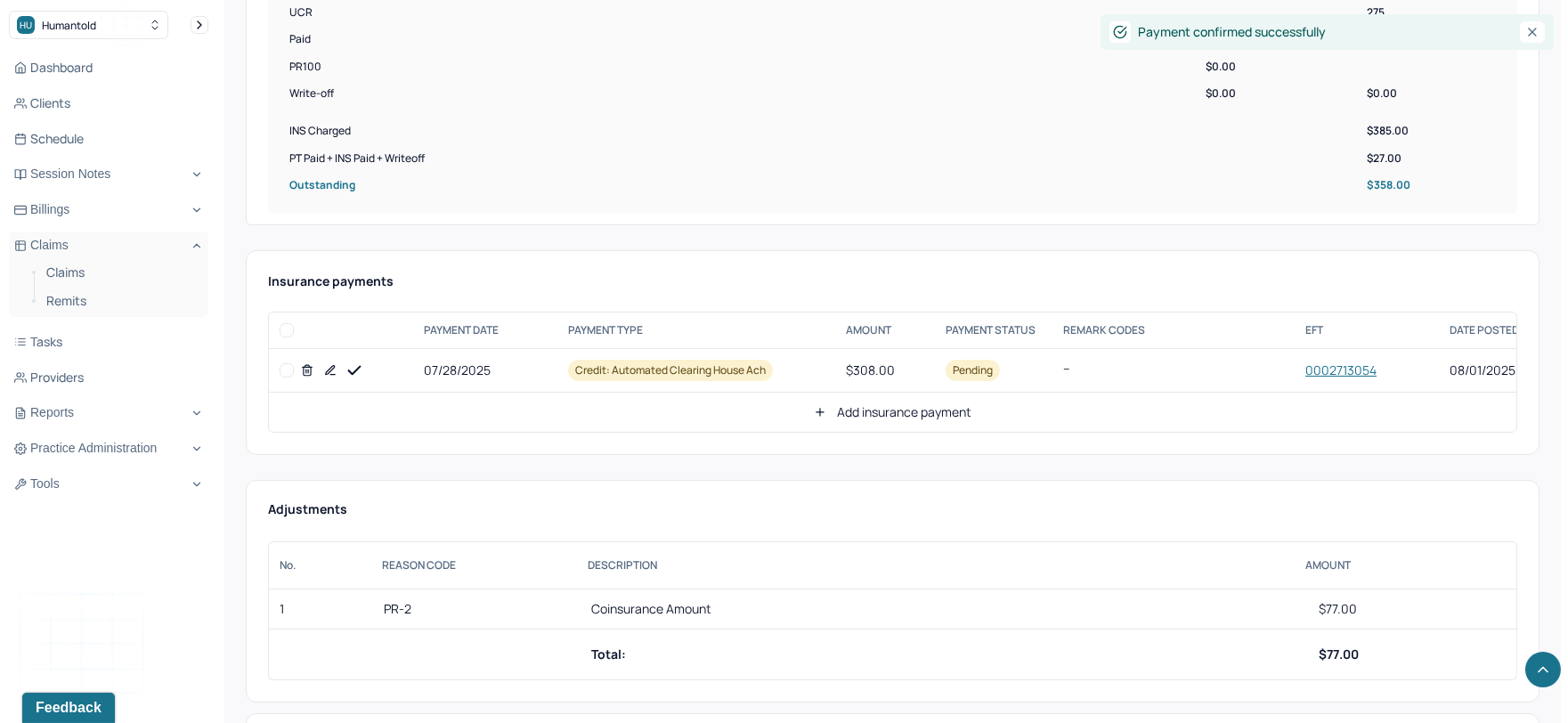 click 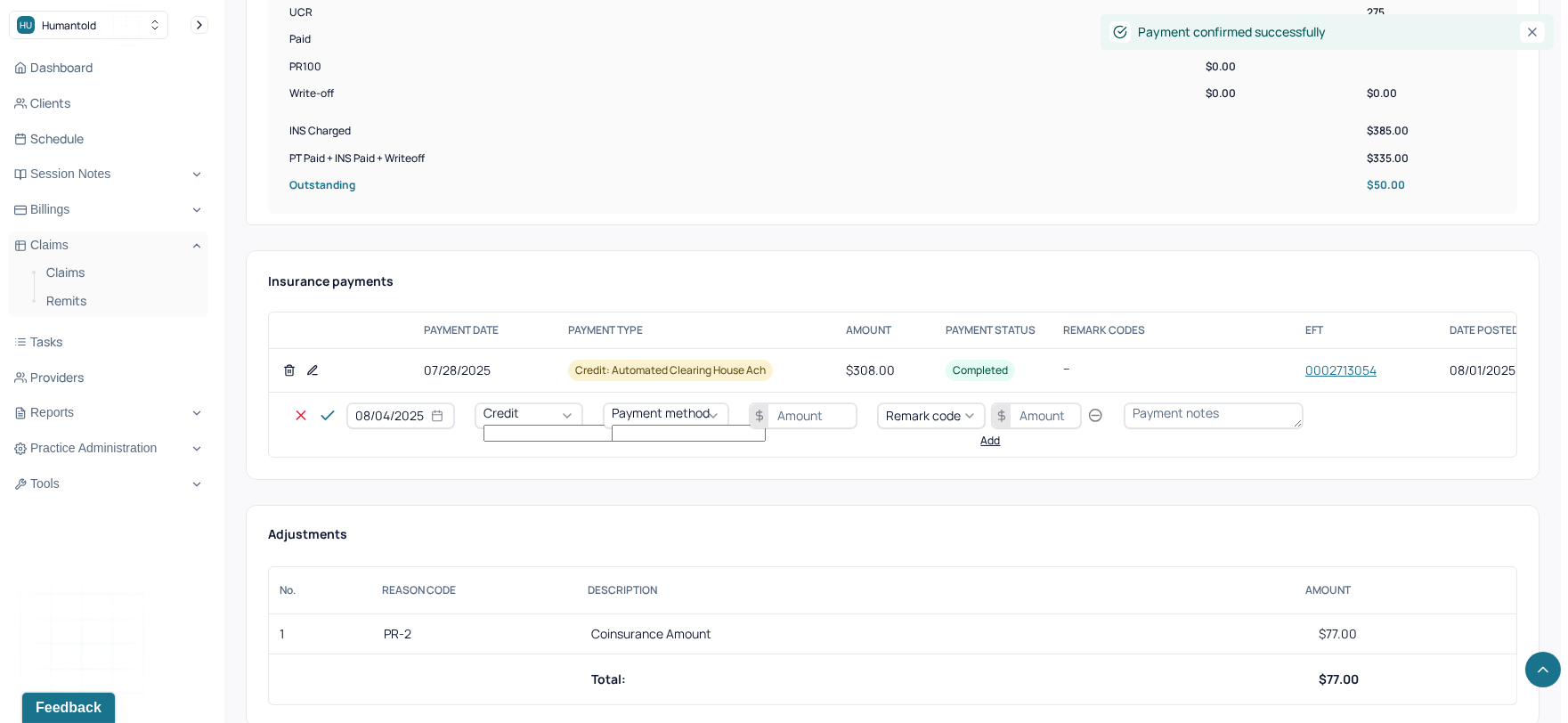 click on "08/04/2025" at bounding box center [401, 416] 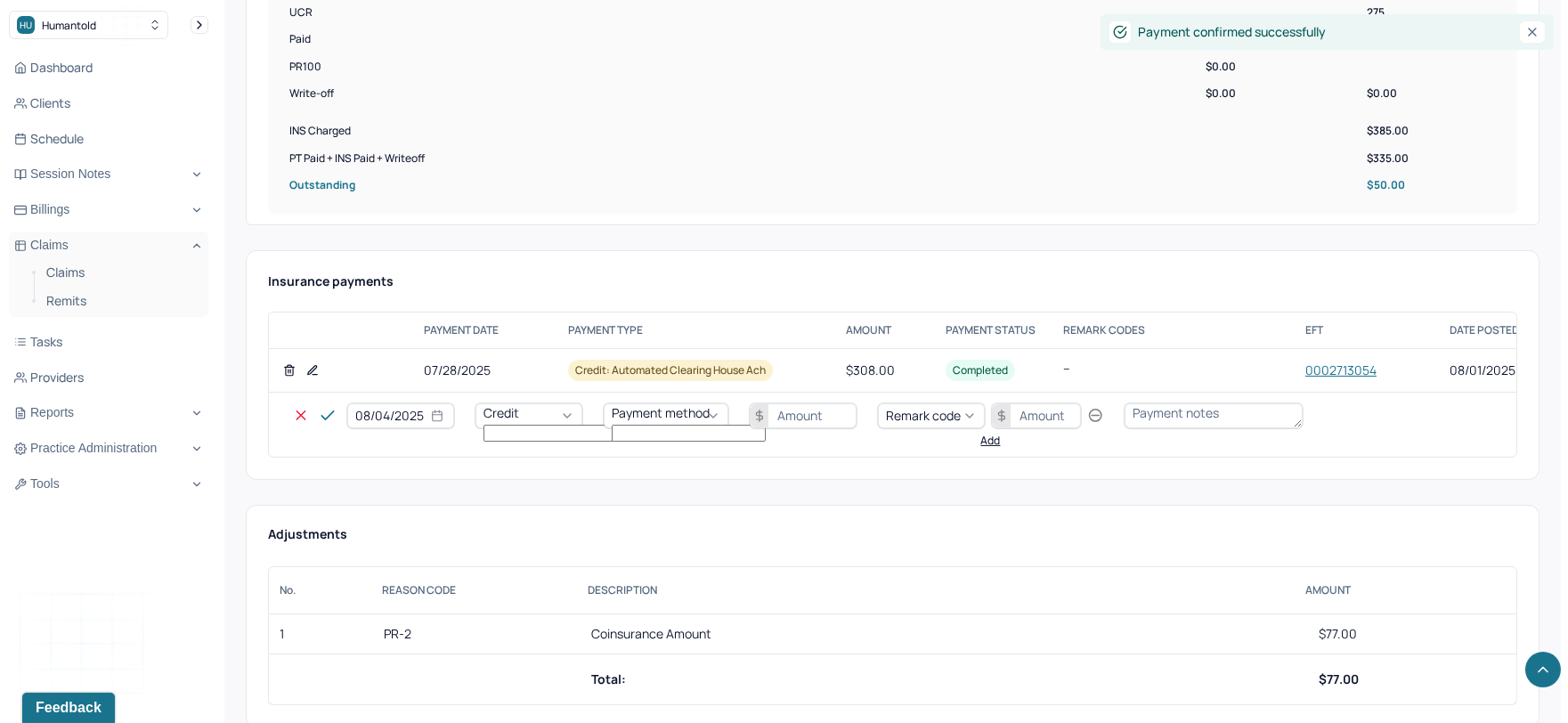 select on "7" 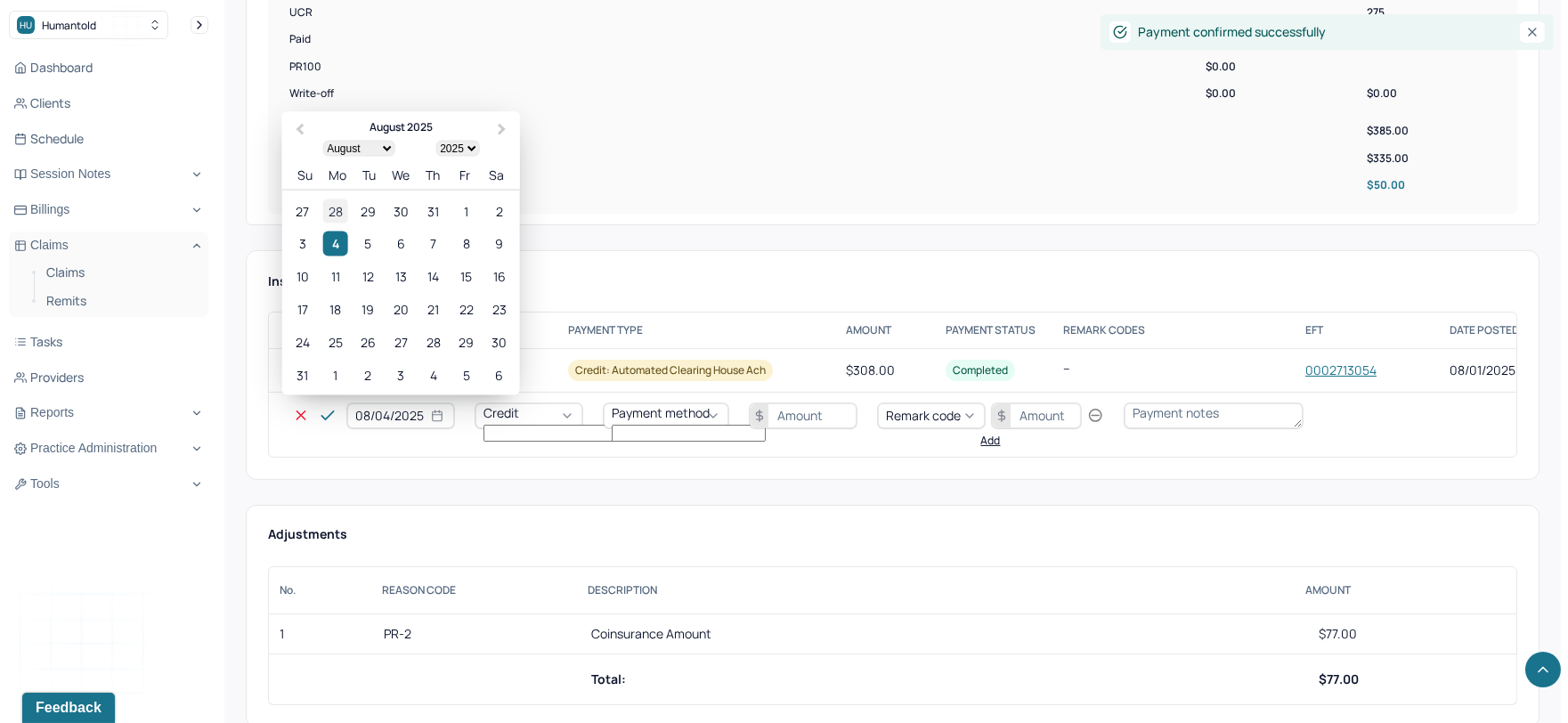click on "28" at bounding box center (335, 210) 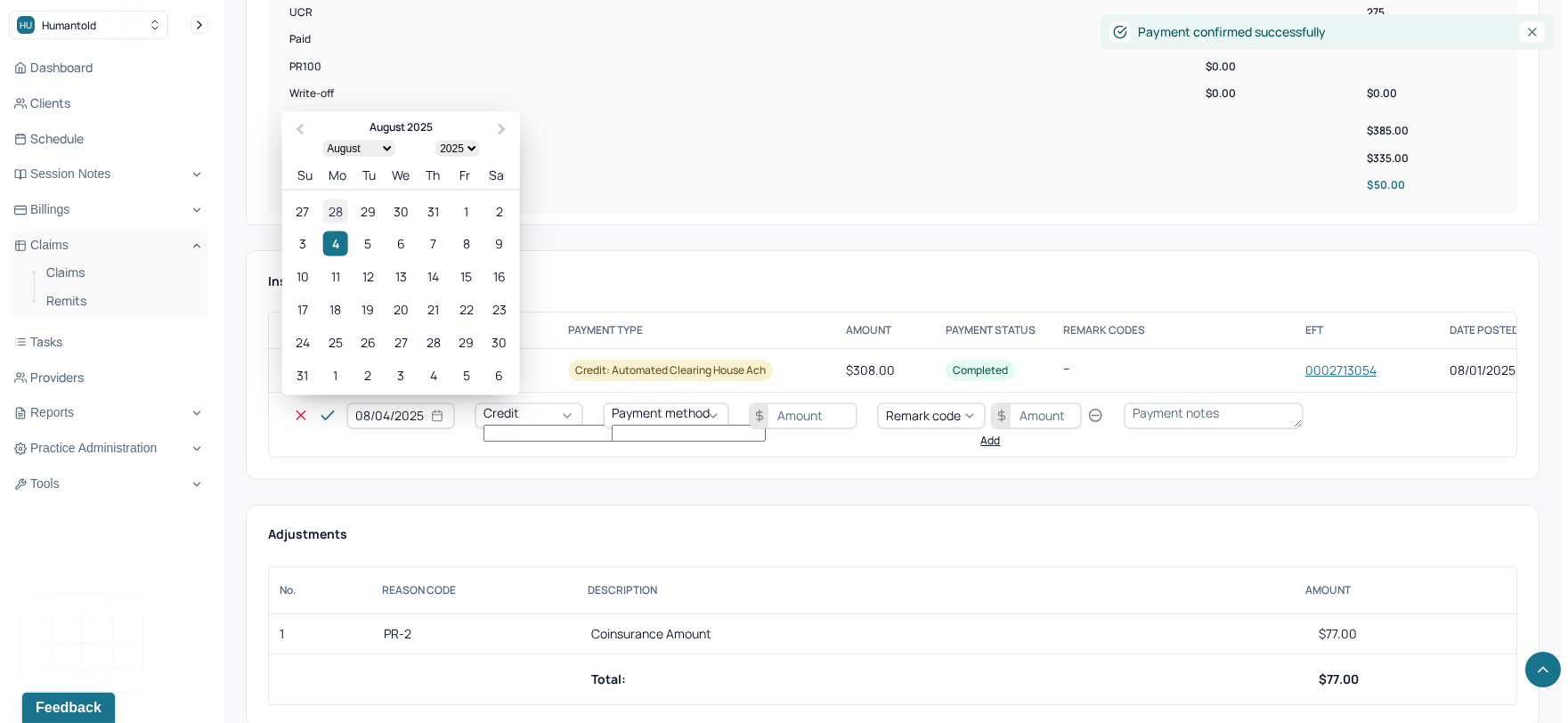 type on "07/28/2025" 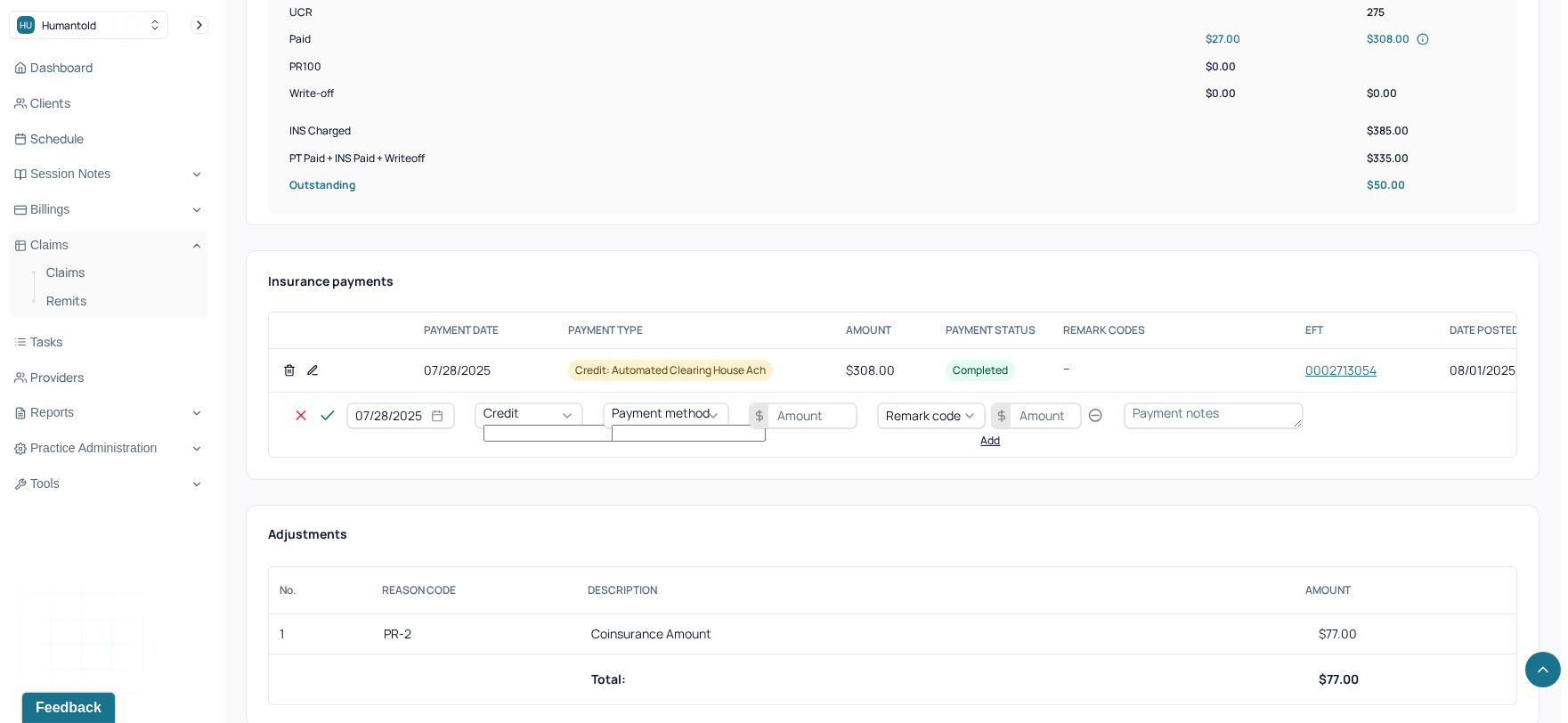 click on "Credit" at bounding box center [529, 416] 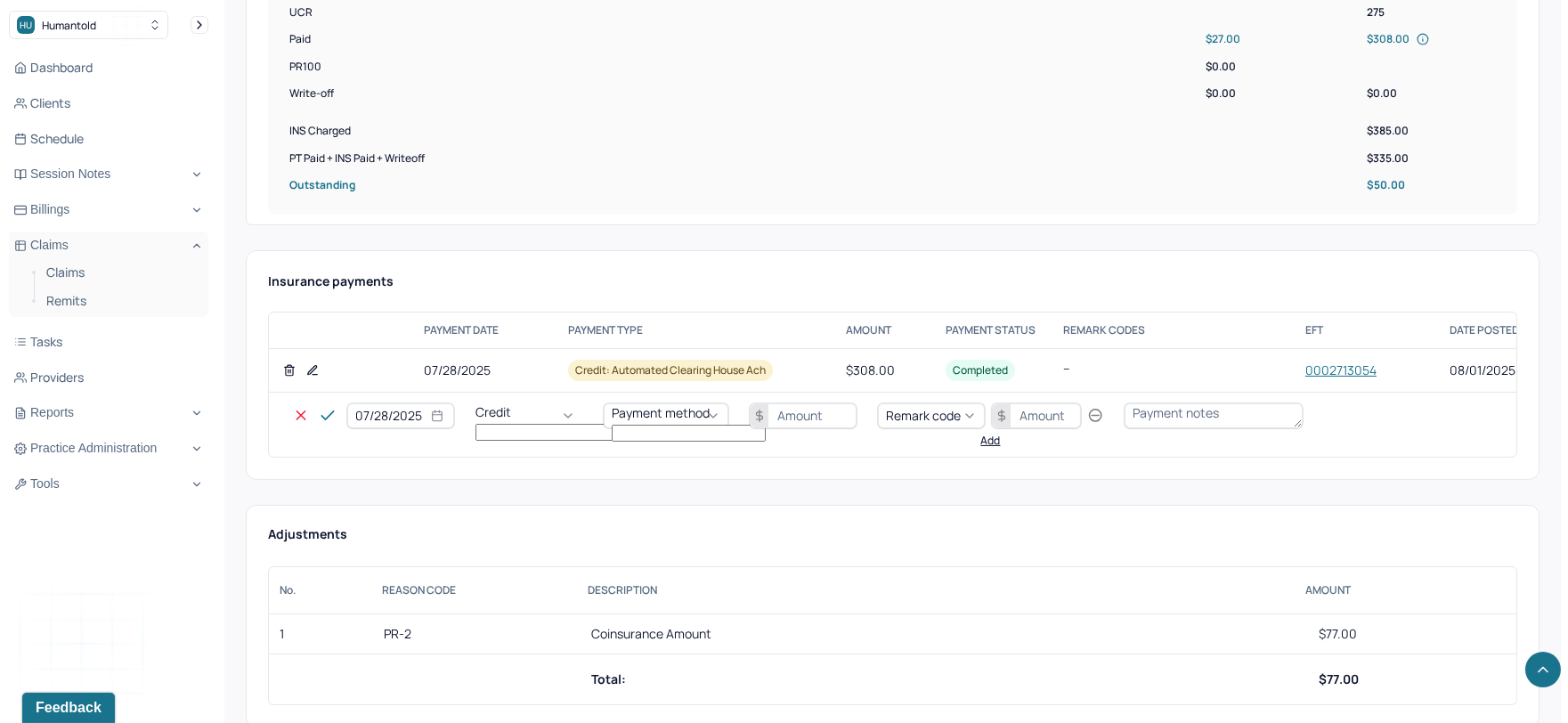 click on "Write off" at bounding box center (53, 2502) 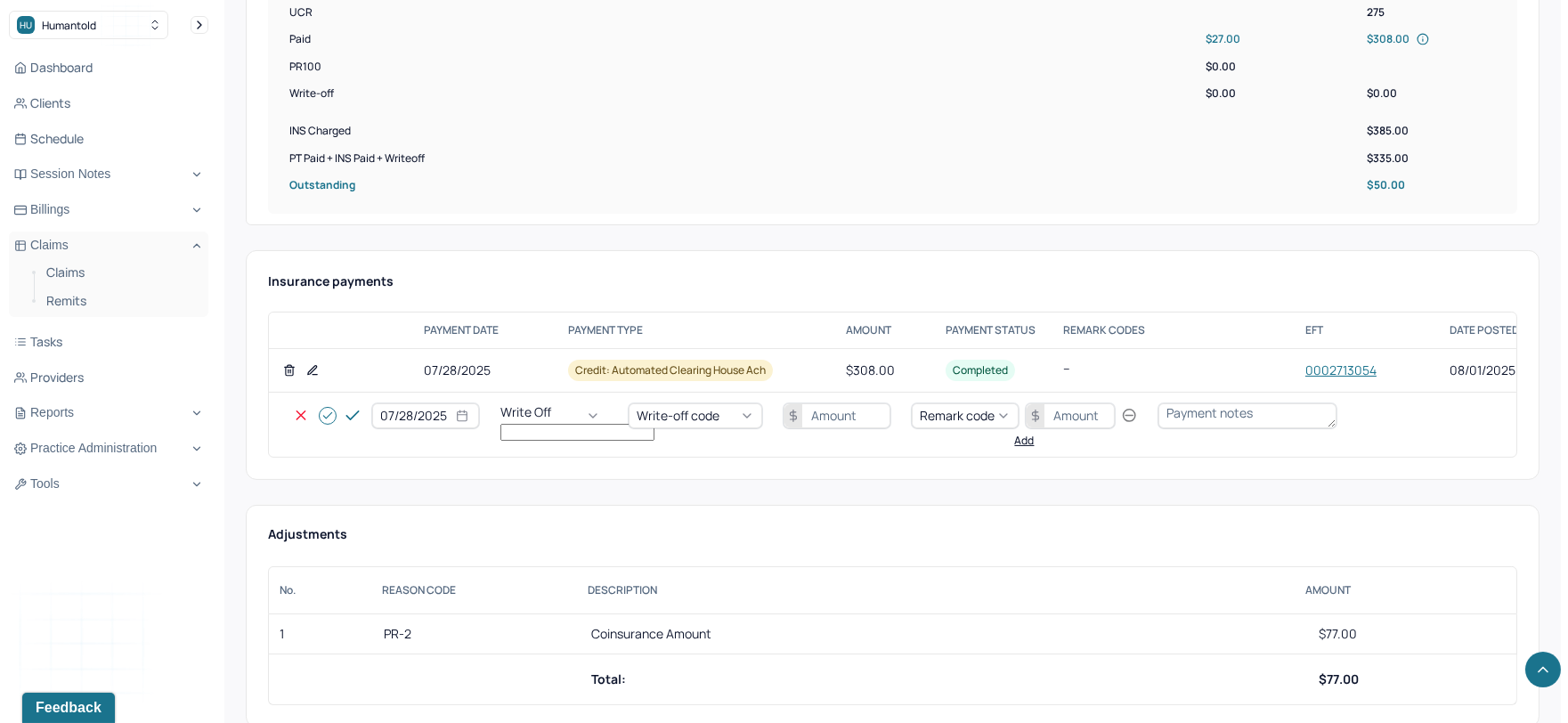 click on "Write-off code" at bounding box center [678, 415] 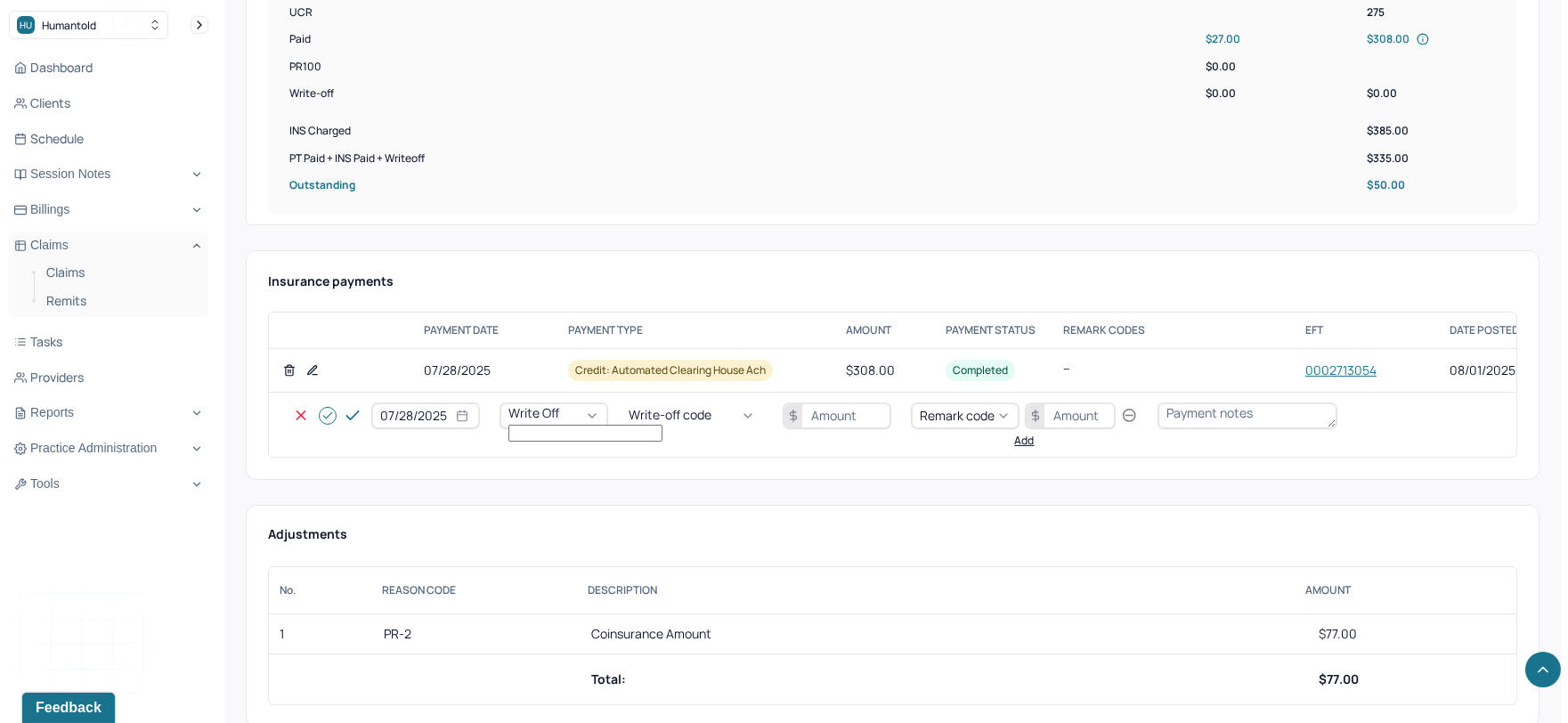click on "WOBAL: WRITE OFF - BALANCE (INSADJ)" at bounding box center (89, 2521) 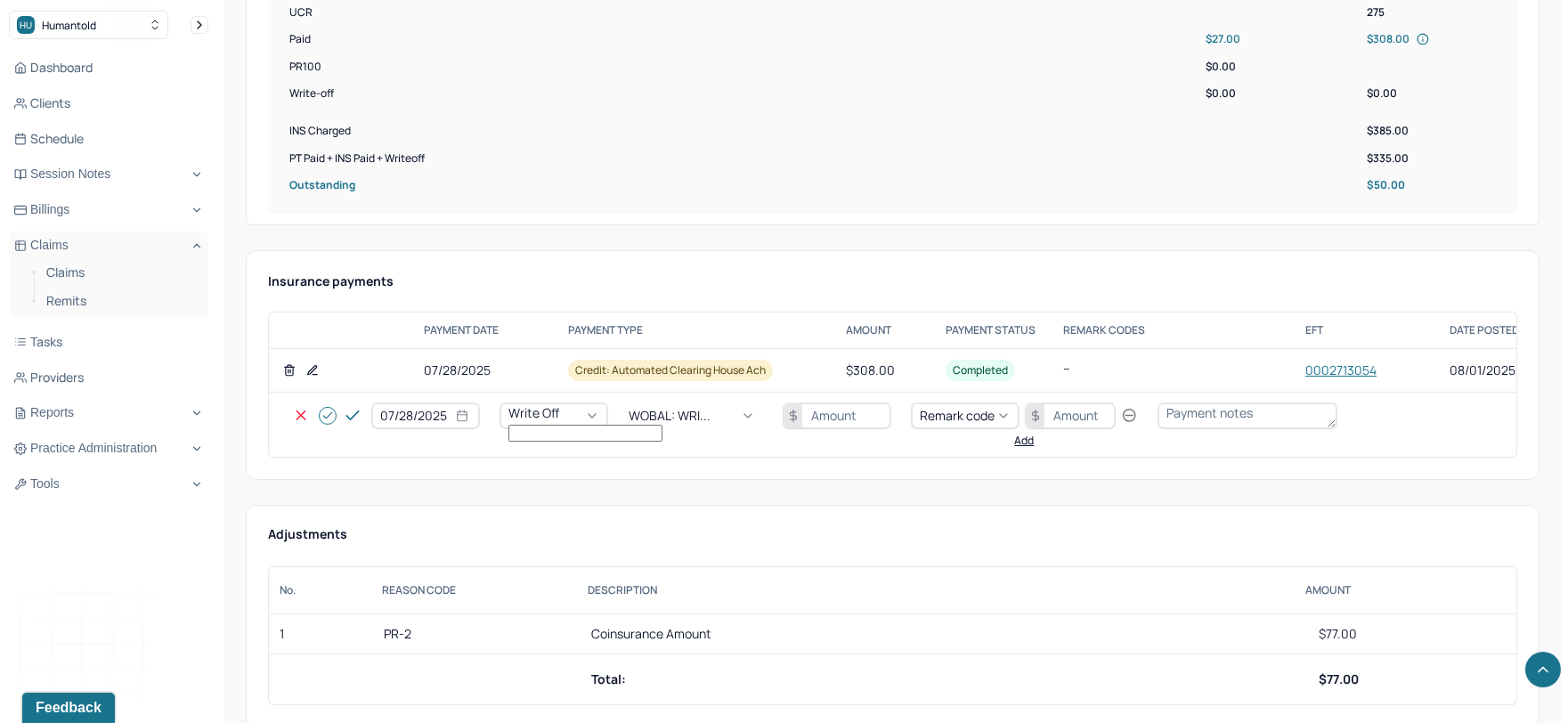 click at bounding box center (837, 416) 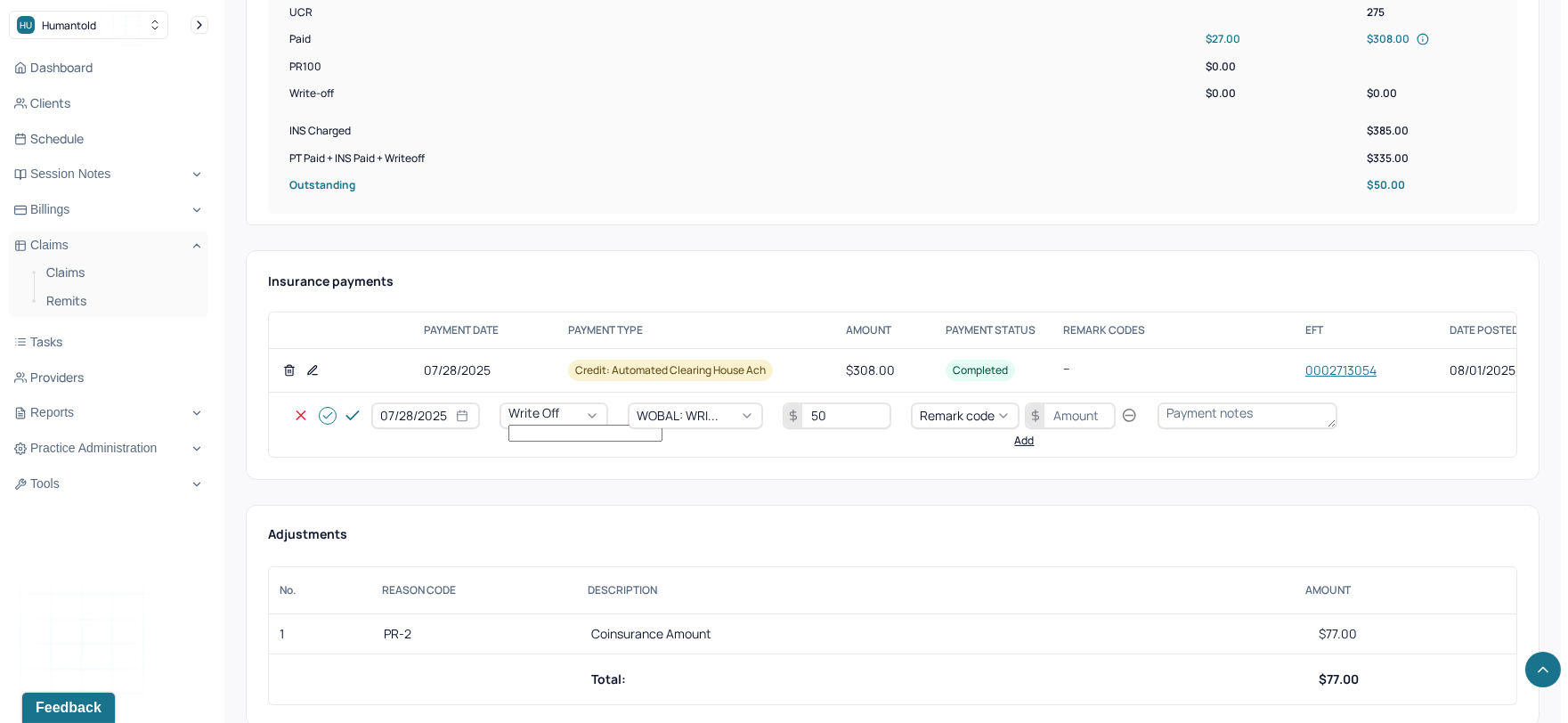 type on "50" 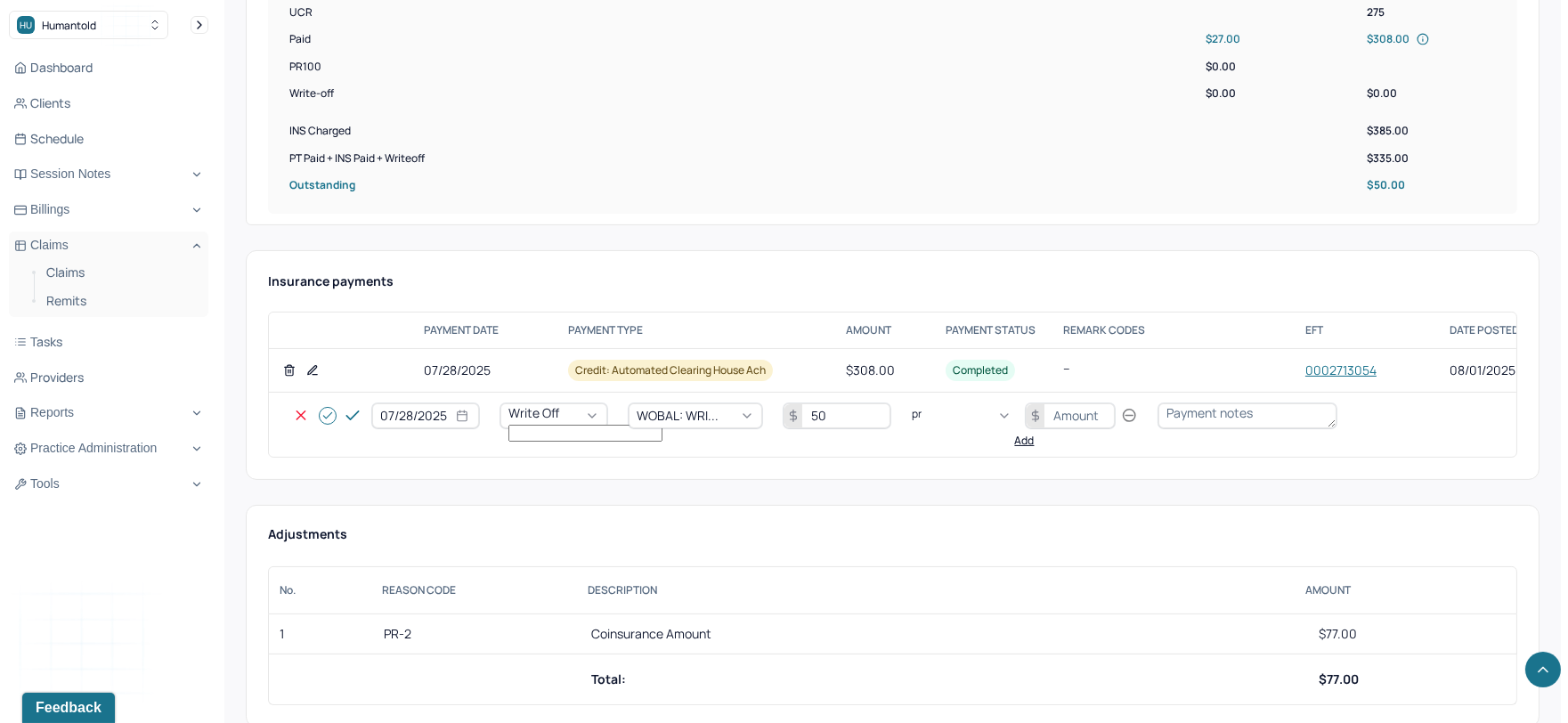 type on "pr2" 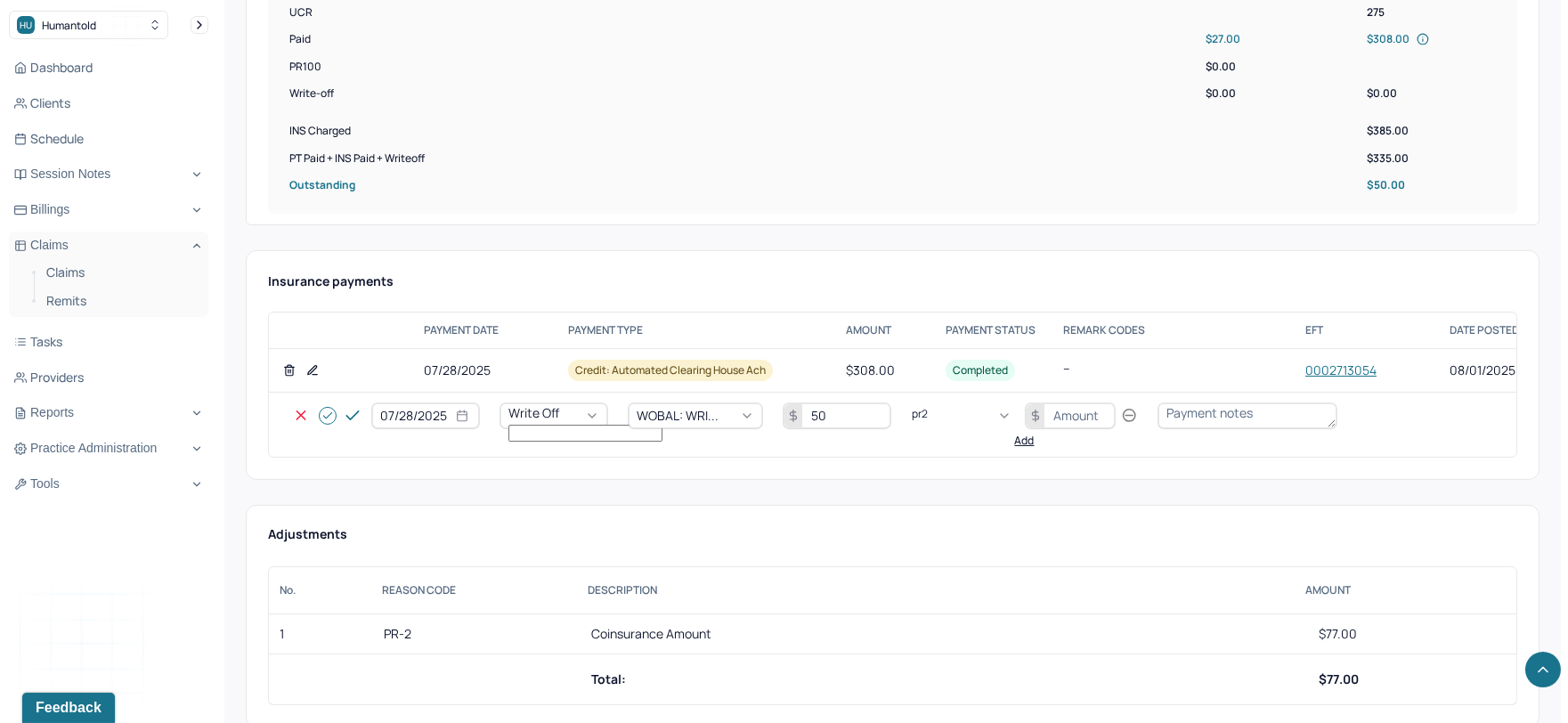 type 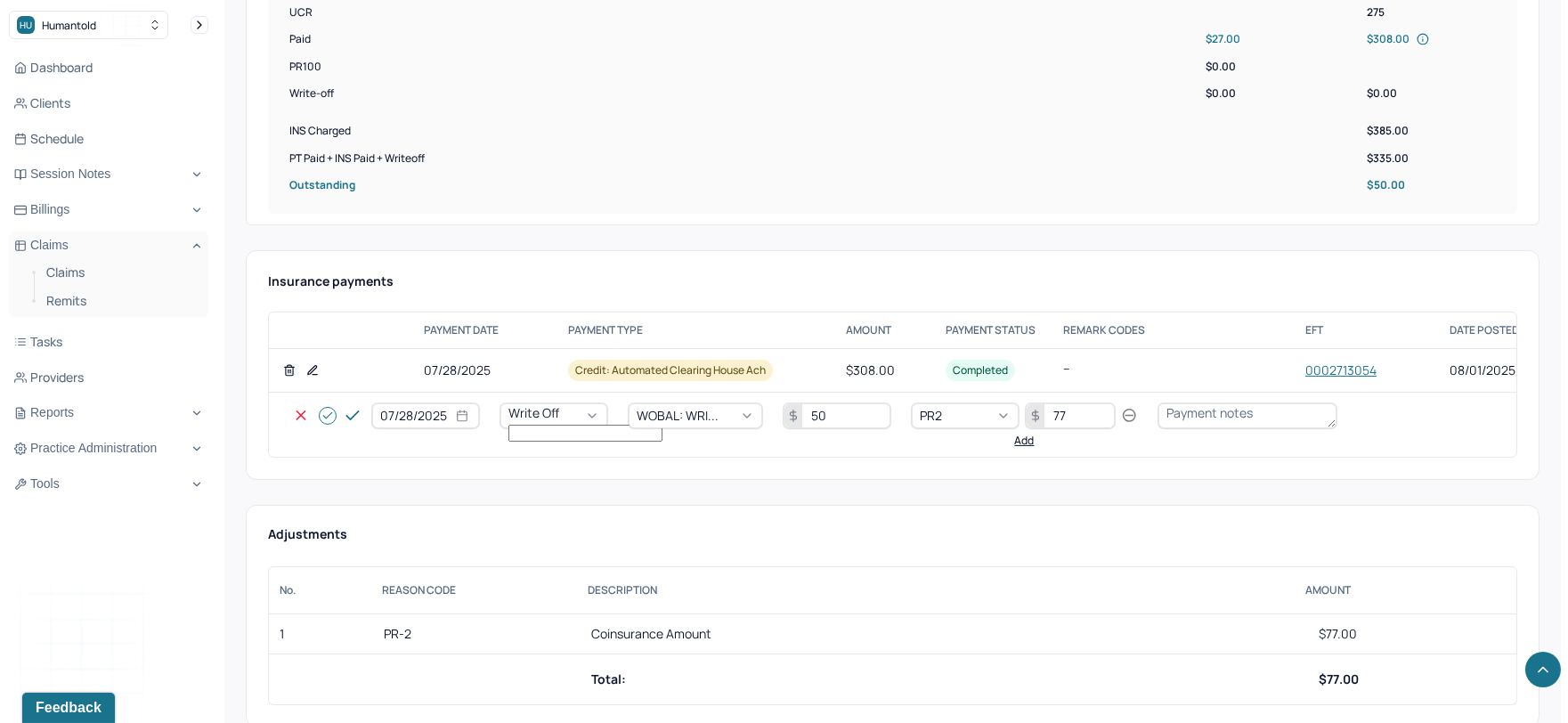 type on "77" 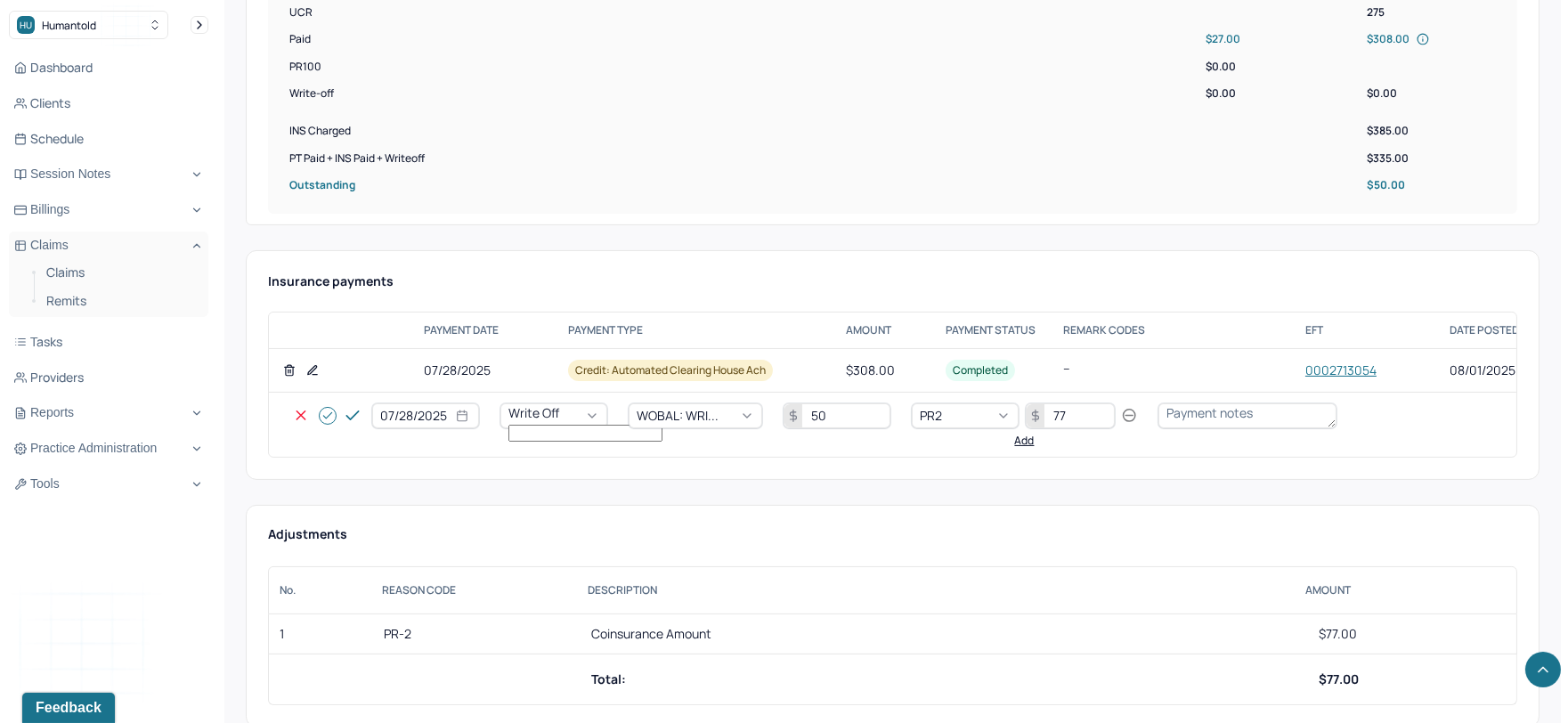 click 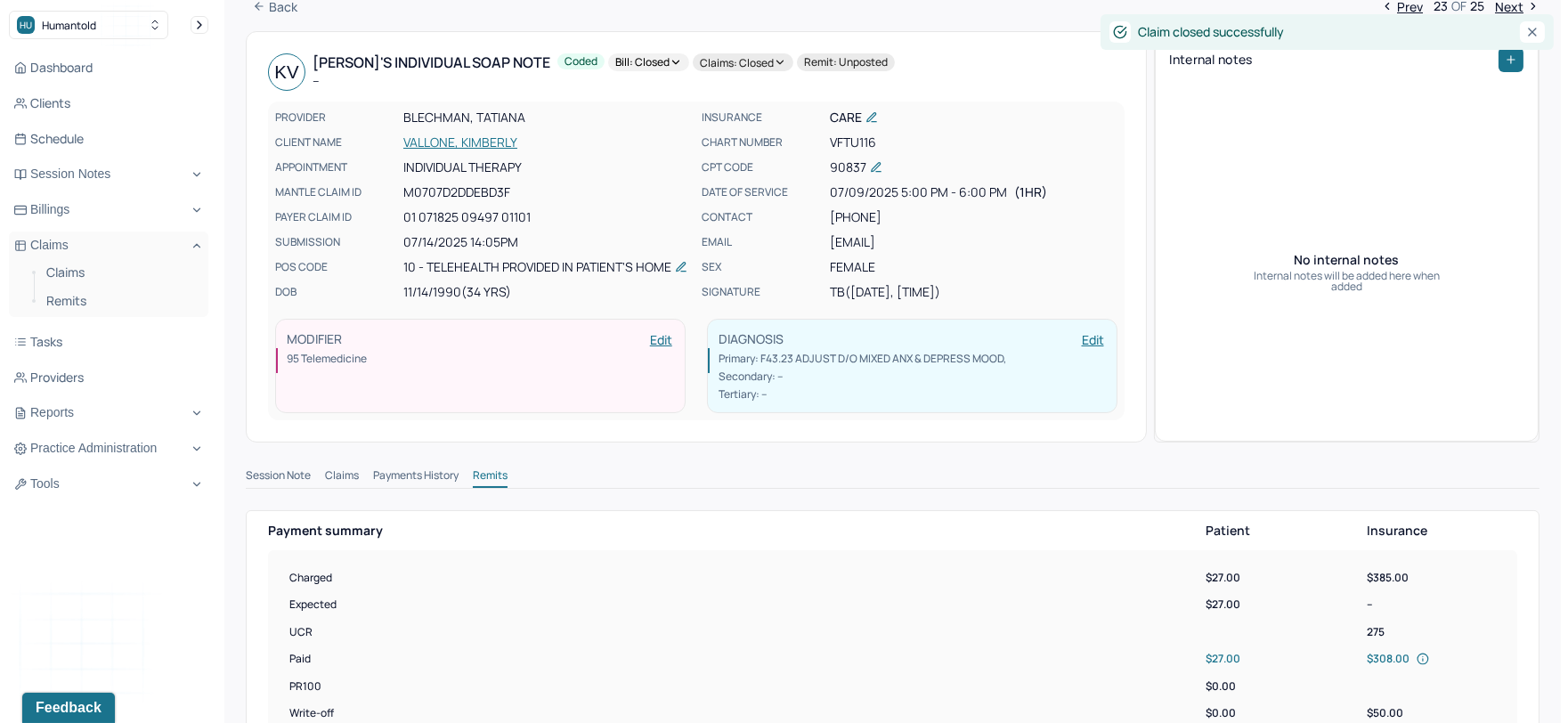 scroll, scrollTop: 0, scrollLeft: 0, axis: both 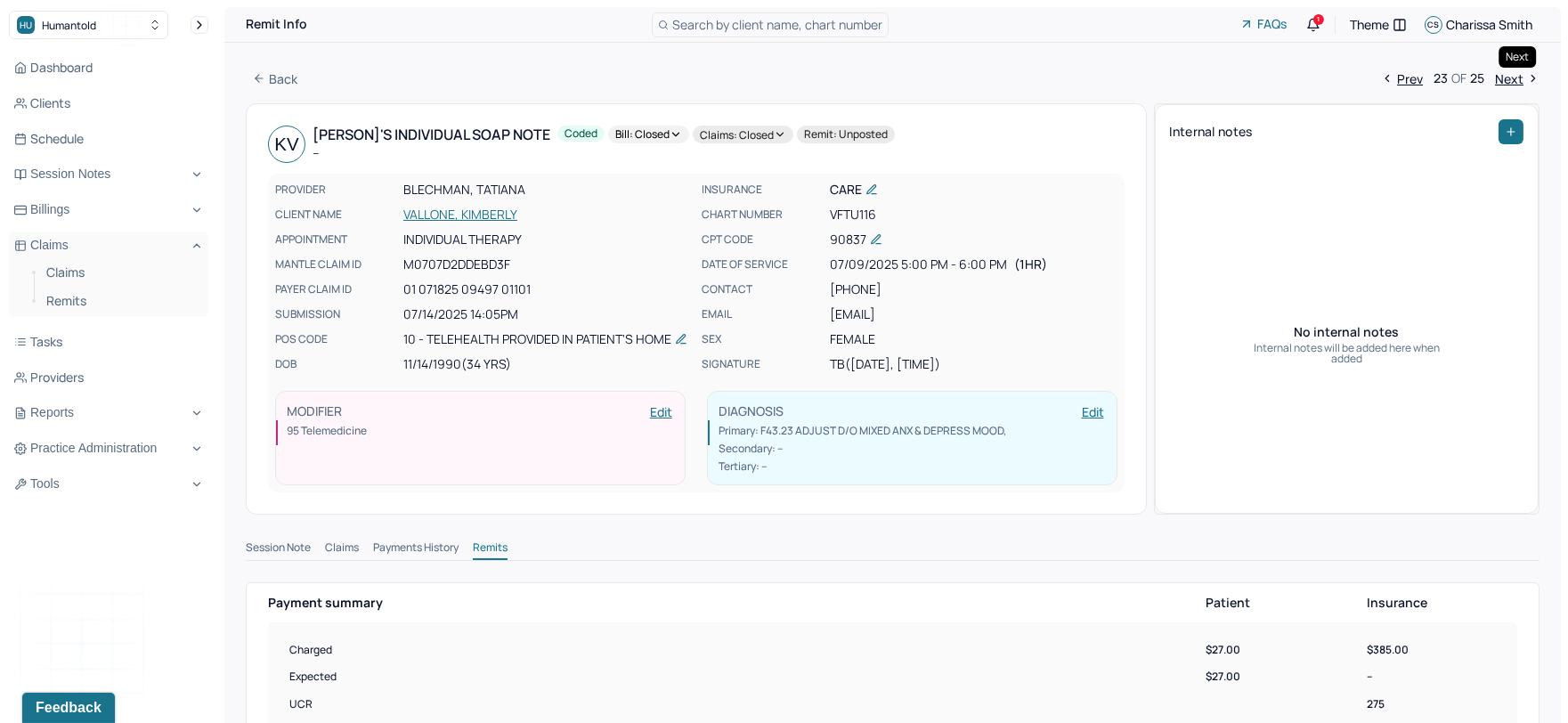 click on "Next" at bounding box center [1517, 78] 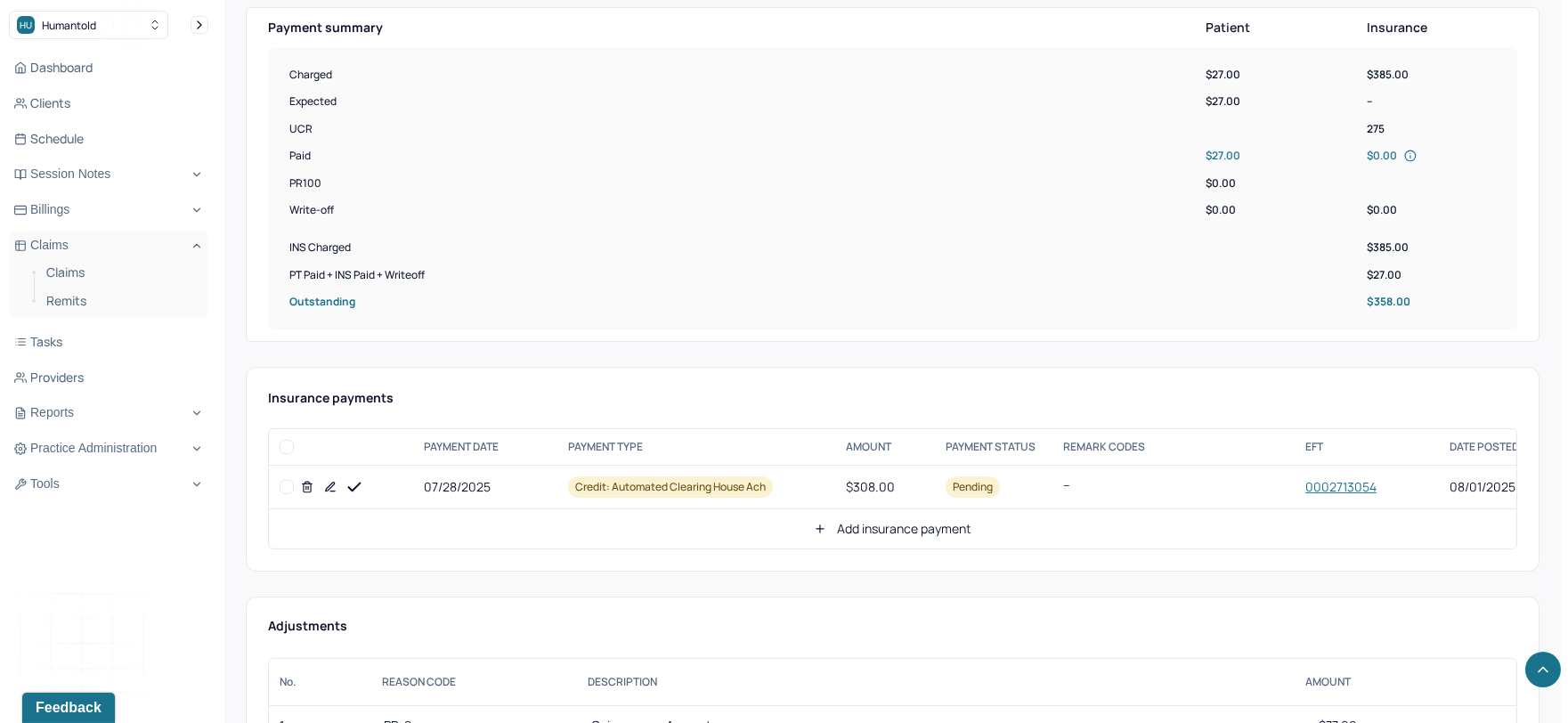 scroll, scrollTop: 593, scrollLeft: 0, axis: vertical 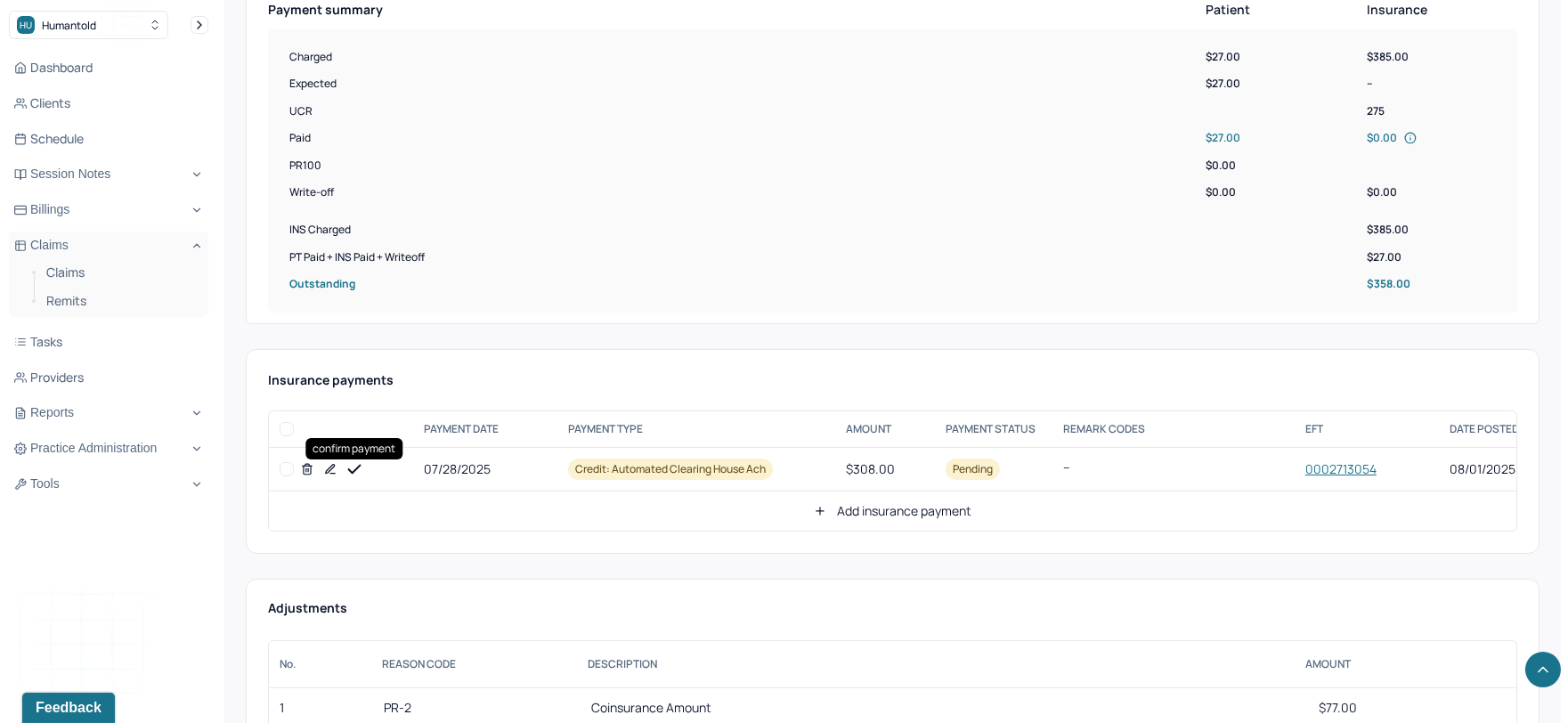 click 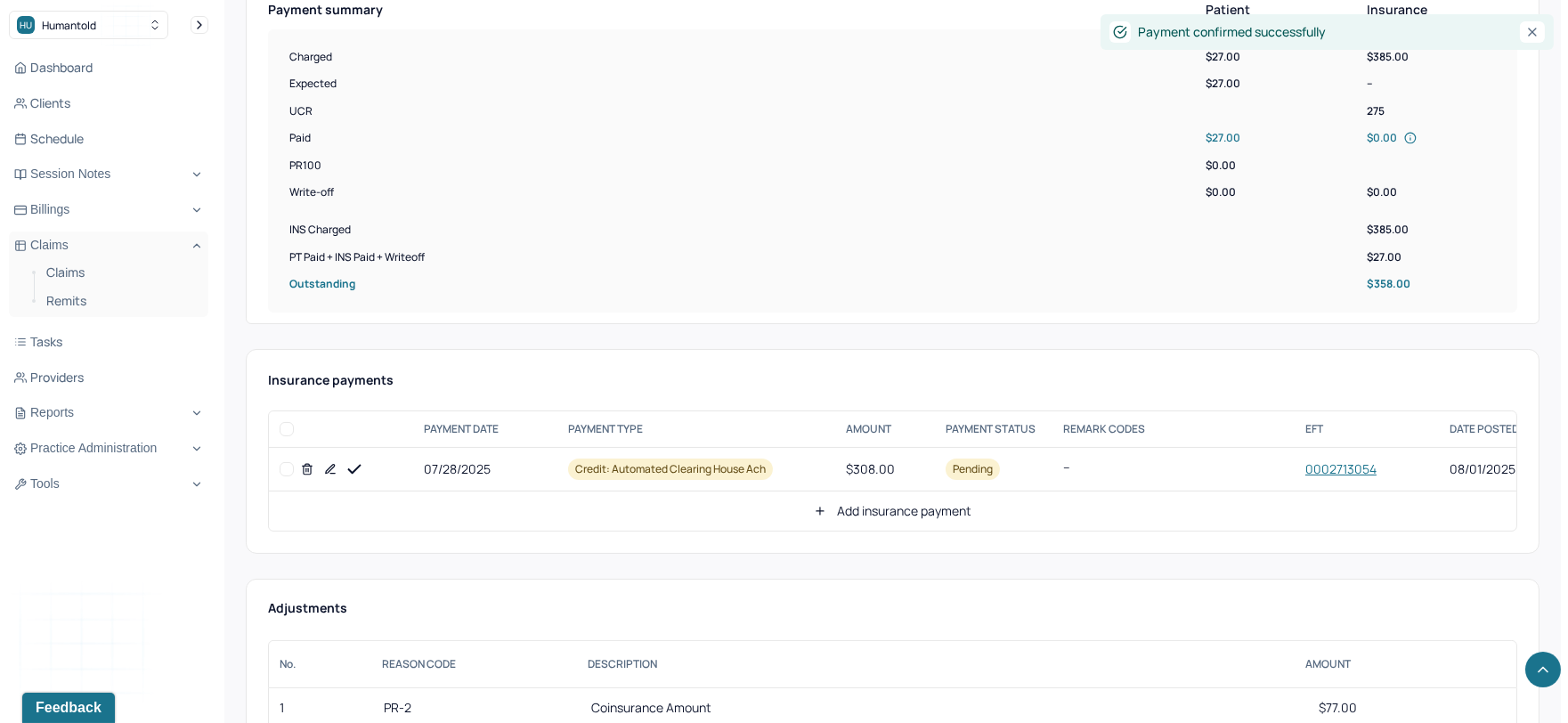 click 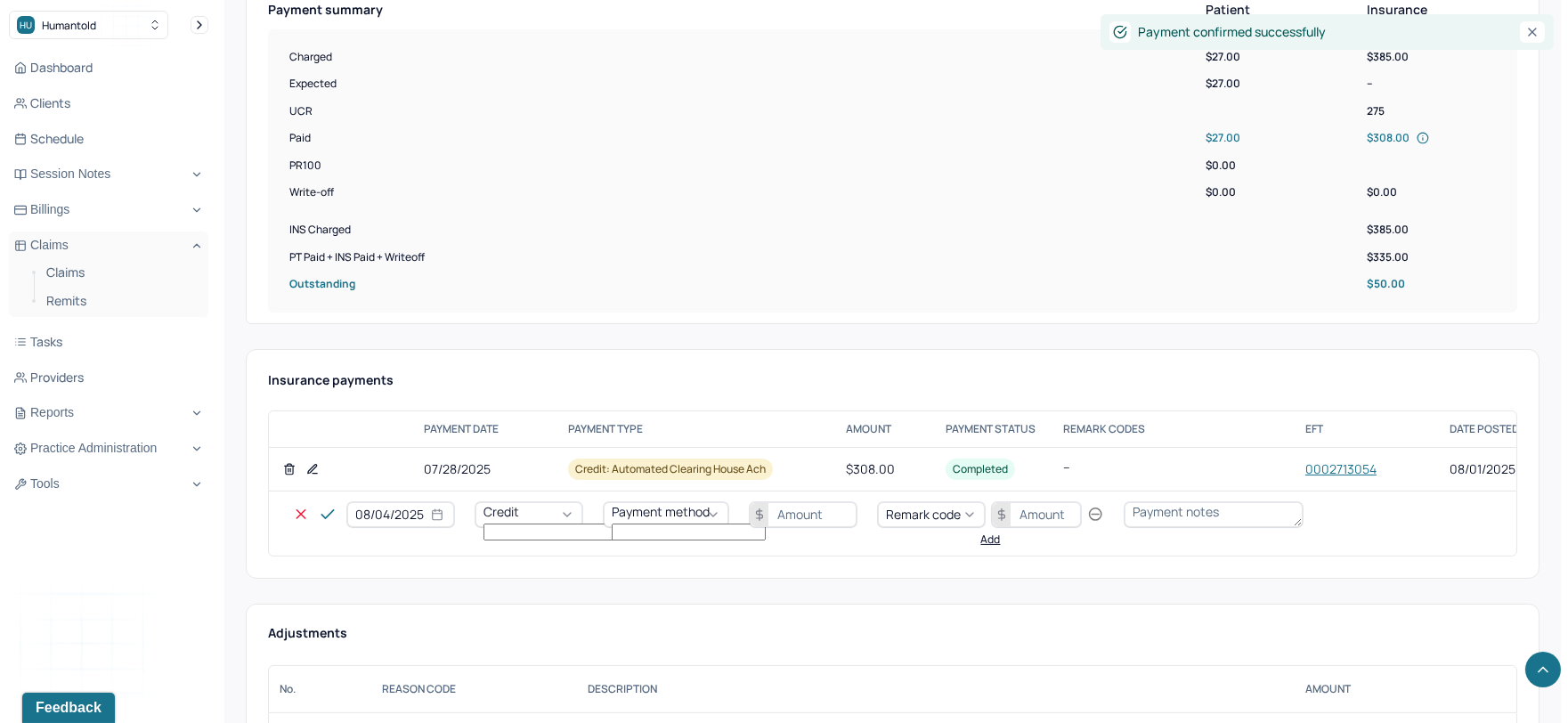 click on "08/04/2025" at bounding box center (401, 515) 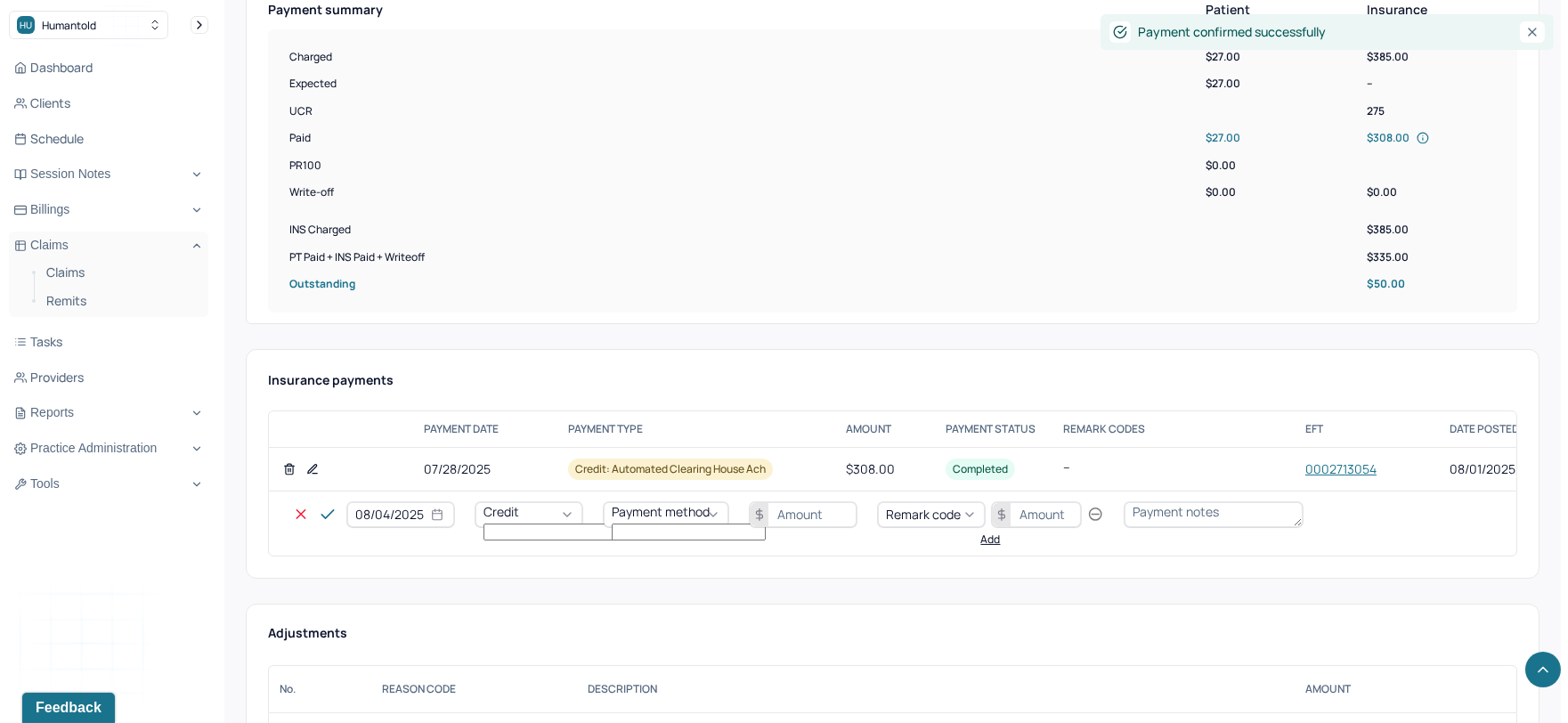 select on "7" 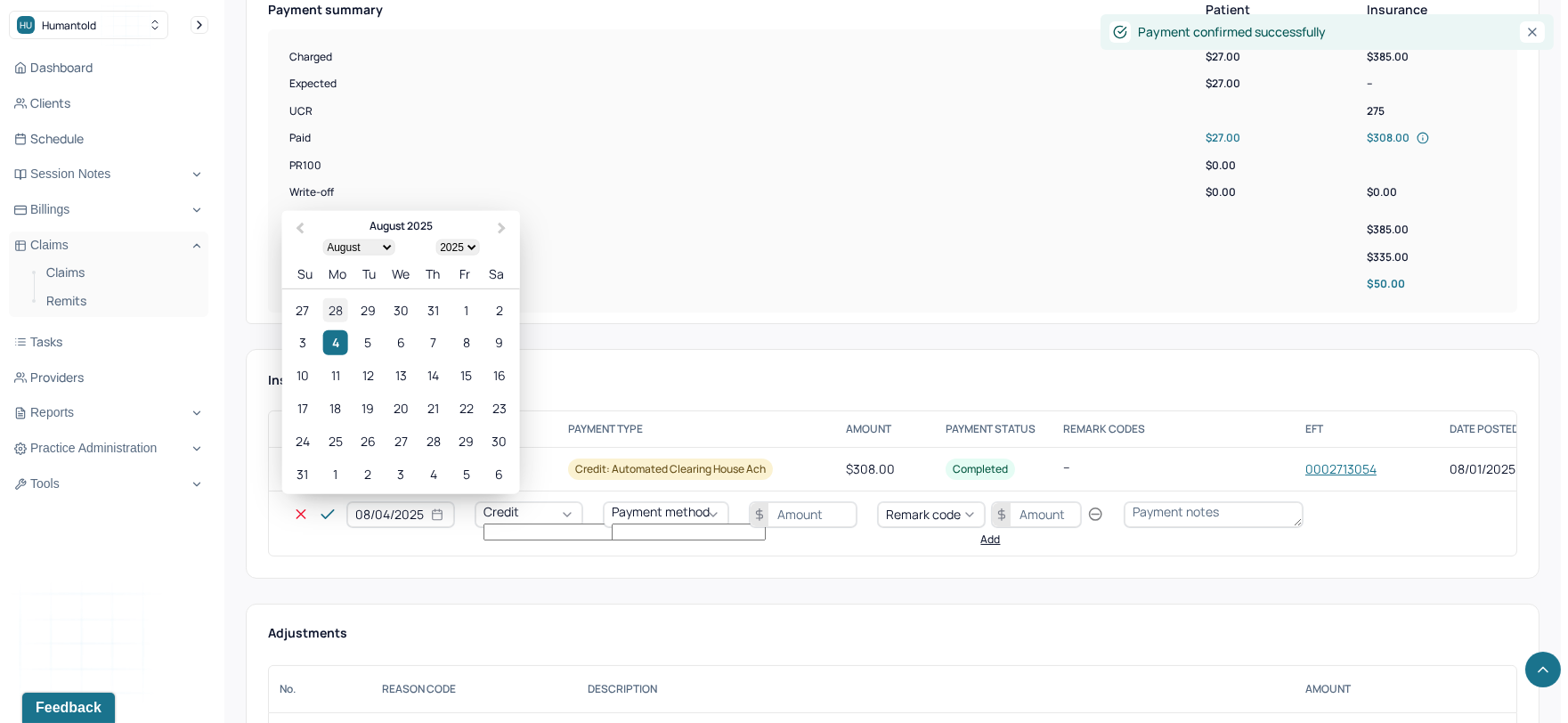 click on "28" at bounding box center (335, 309) 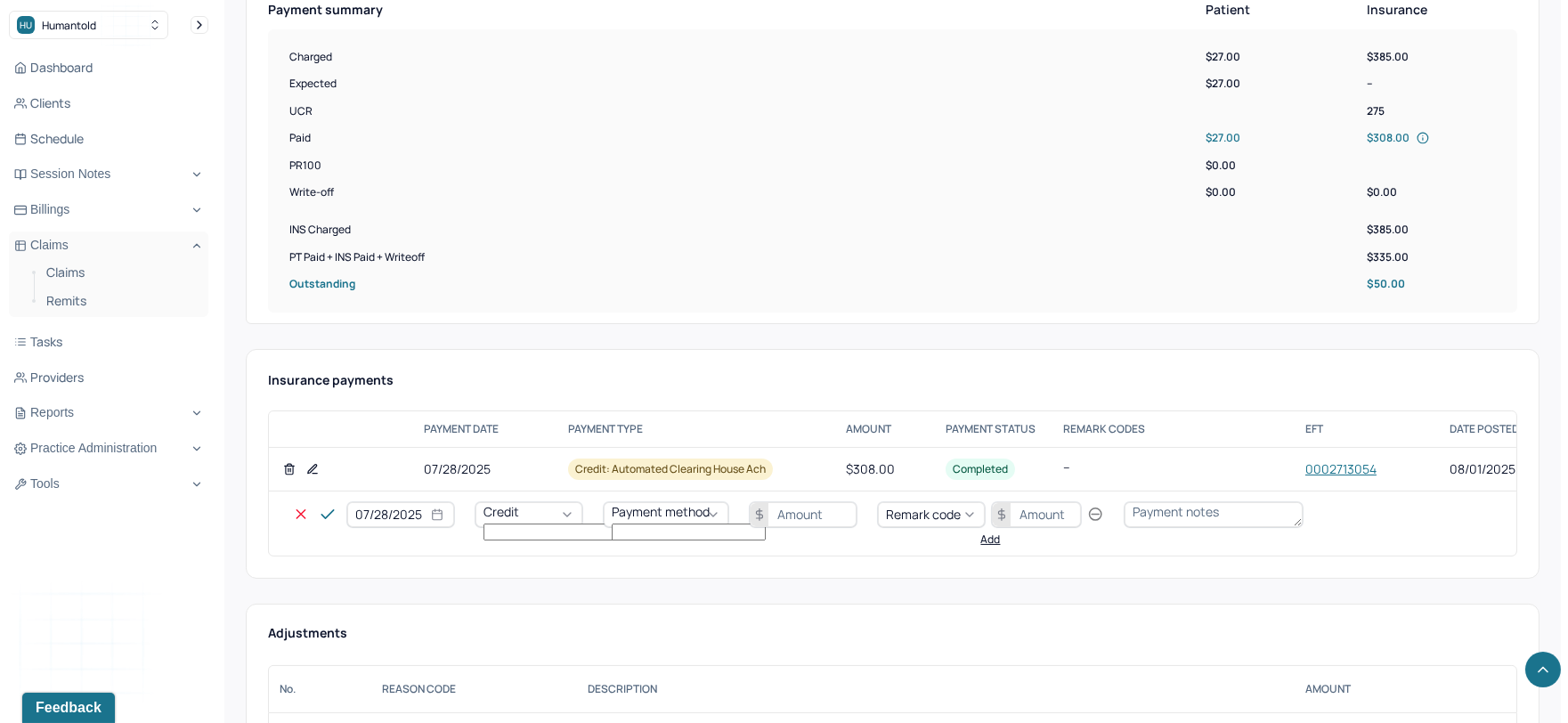 click on "Credit" at bounding box center [501, 511] 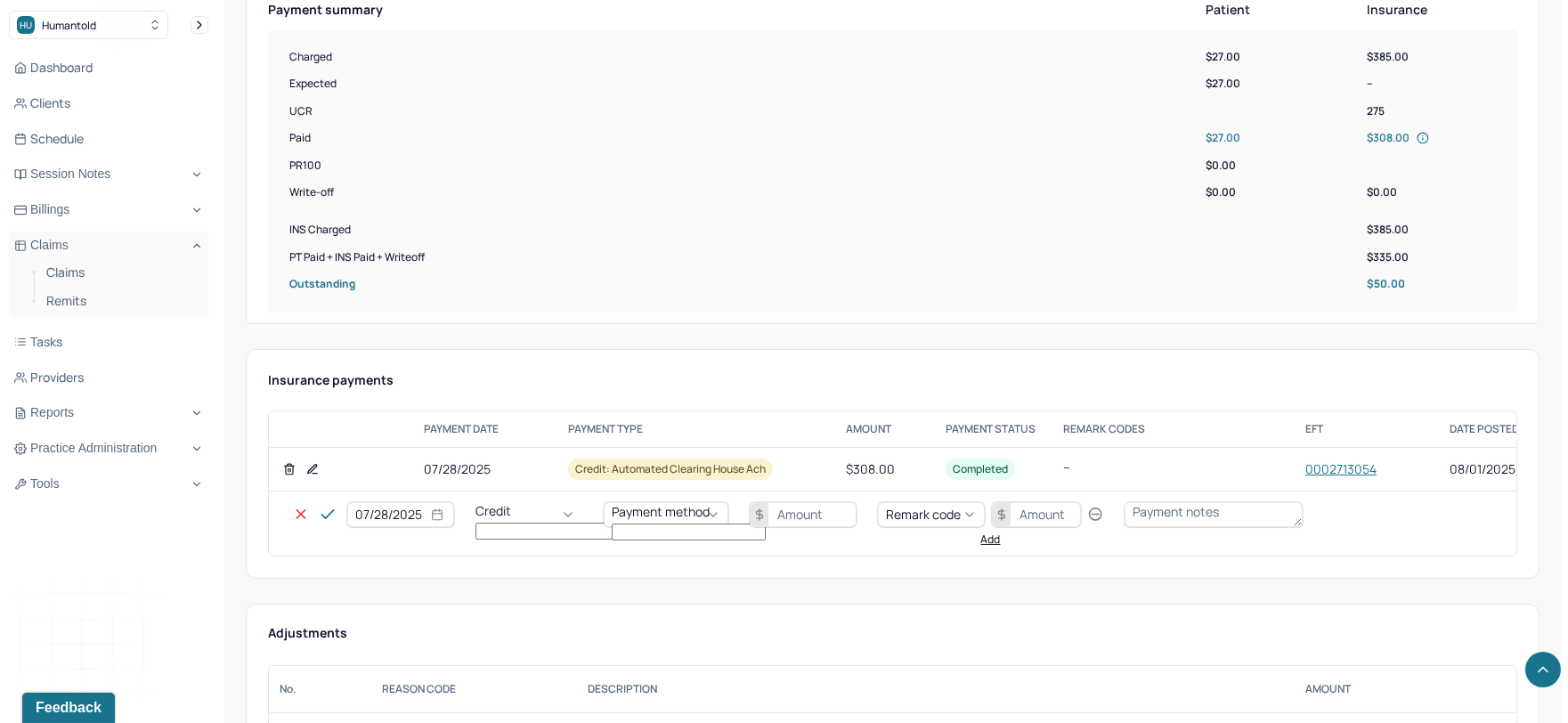 click on "Write off" at bounding box center [53, 2601] 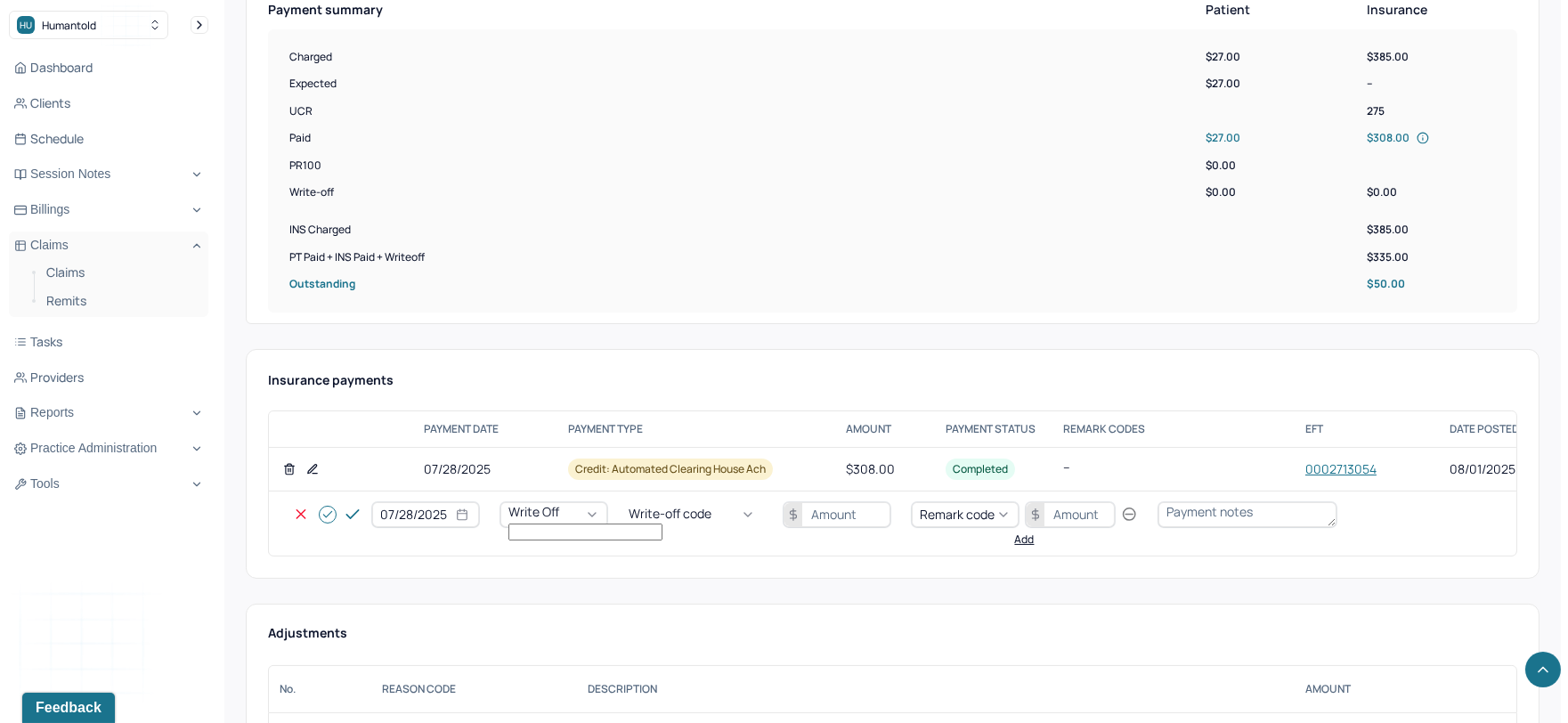 click on "Write-off code" at bounding box center (670, 514) 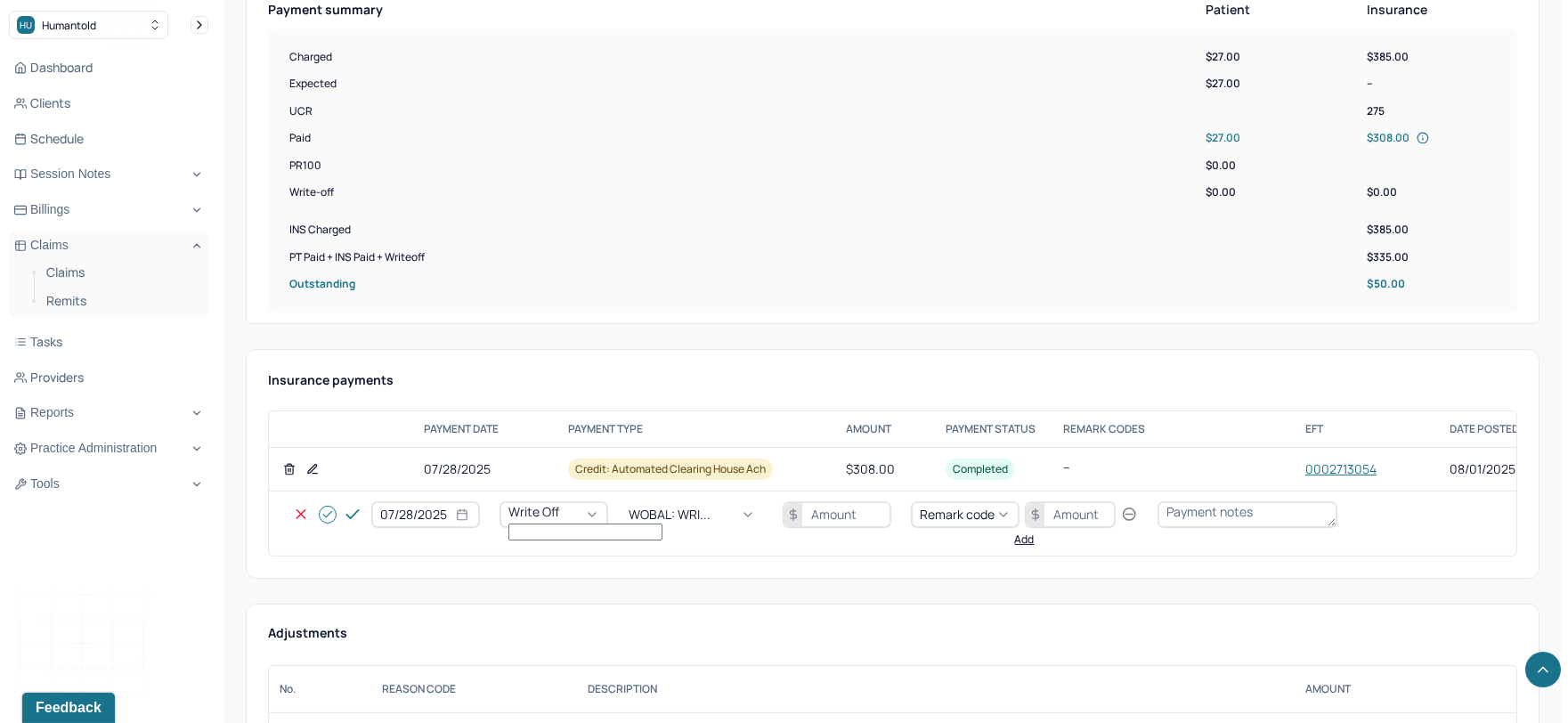 click at bounding box center (837, 515) 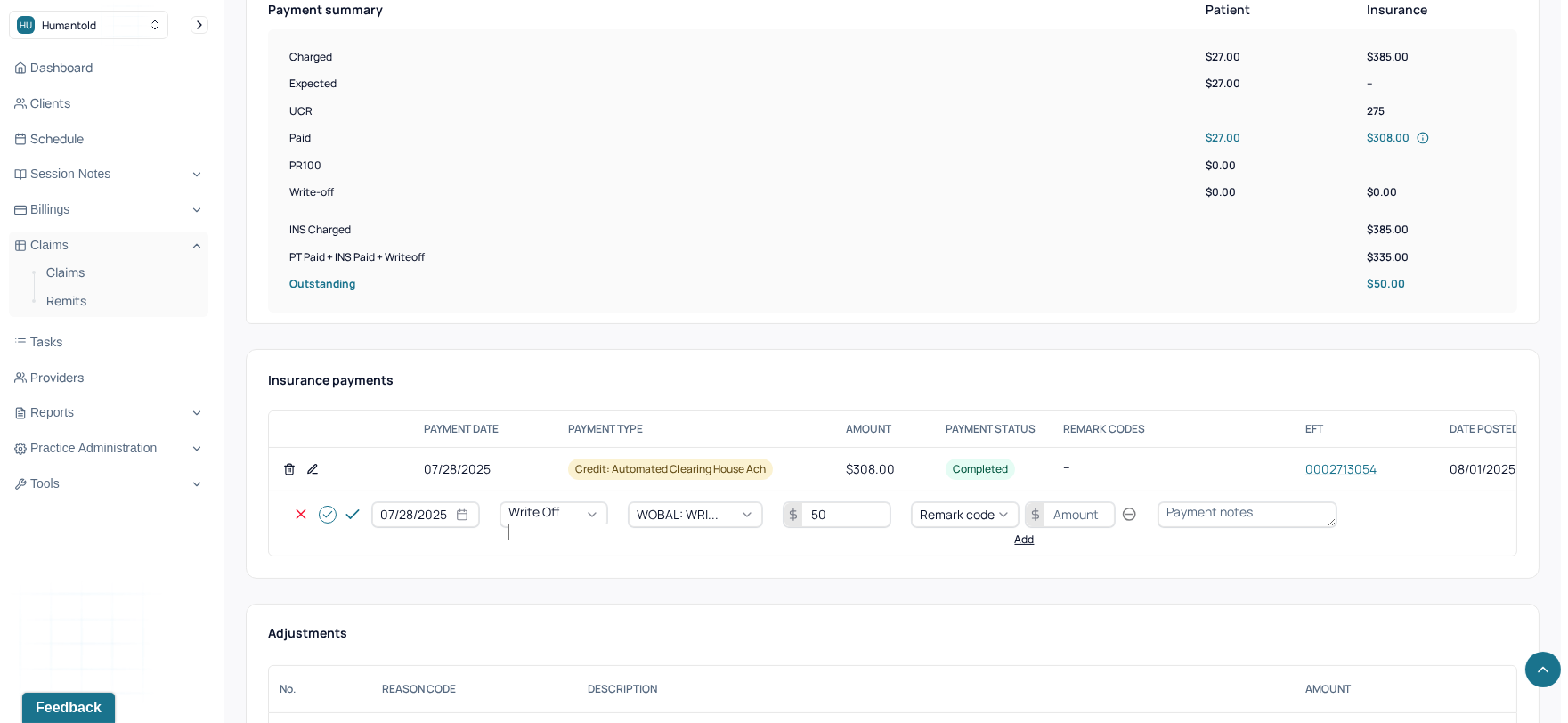 type on "50" 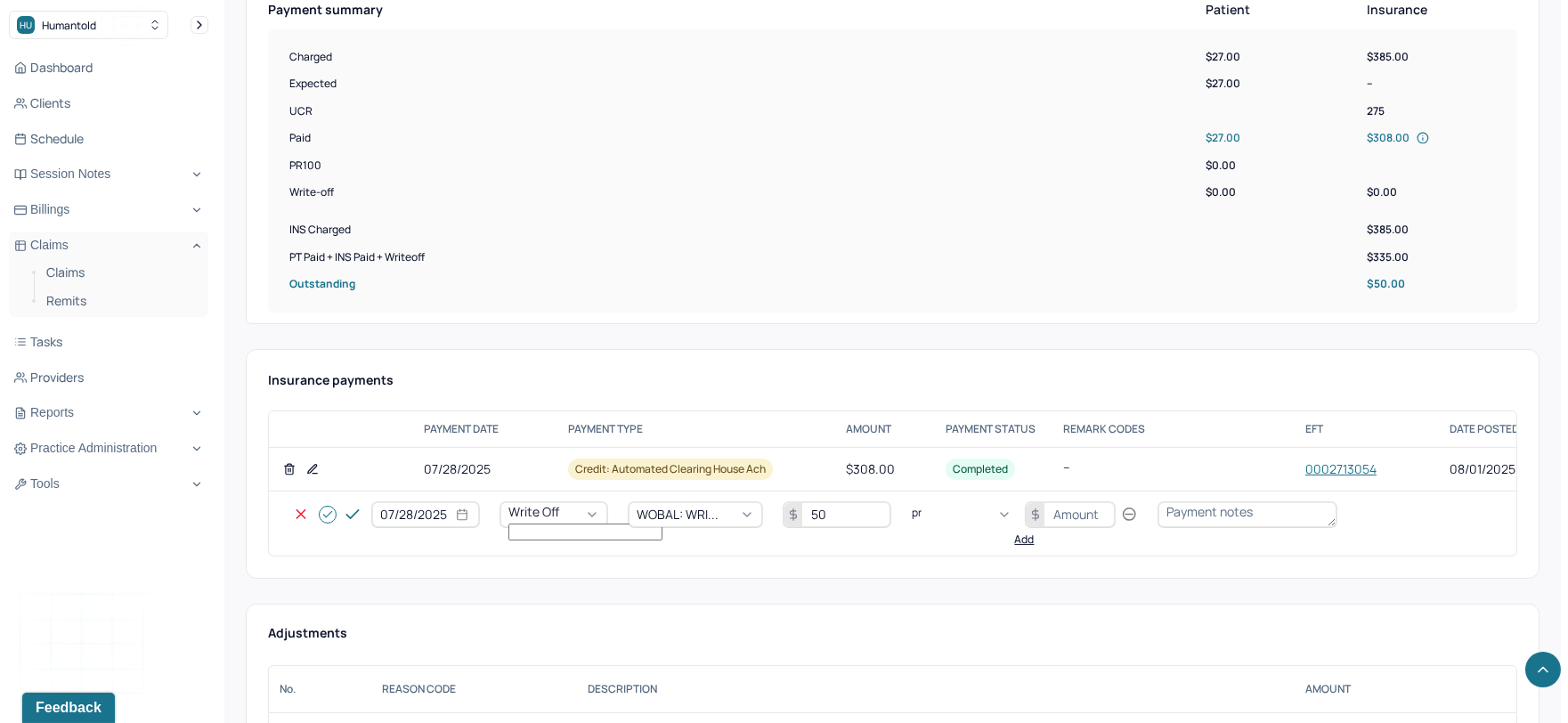 type on "pr2" 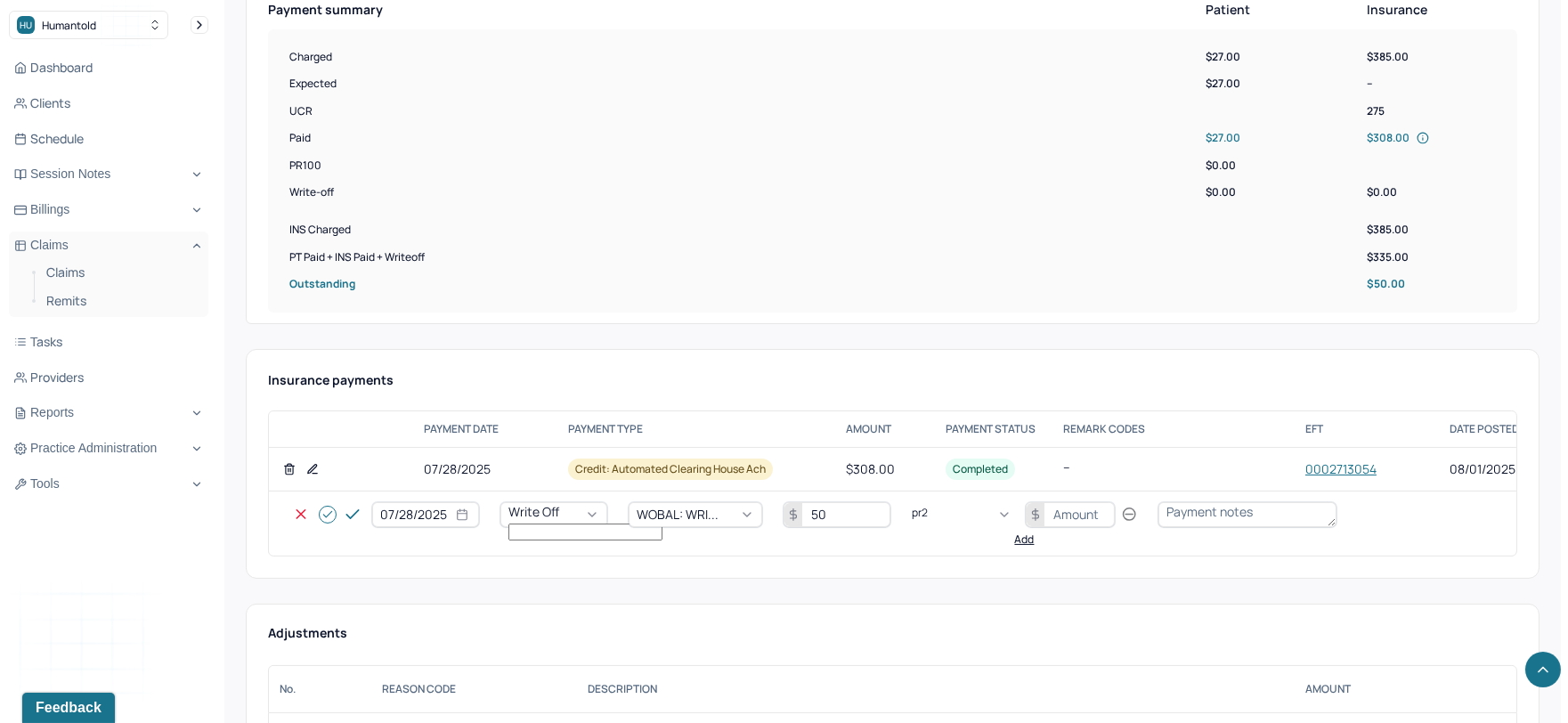 type 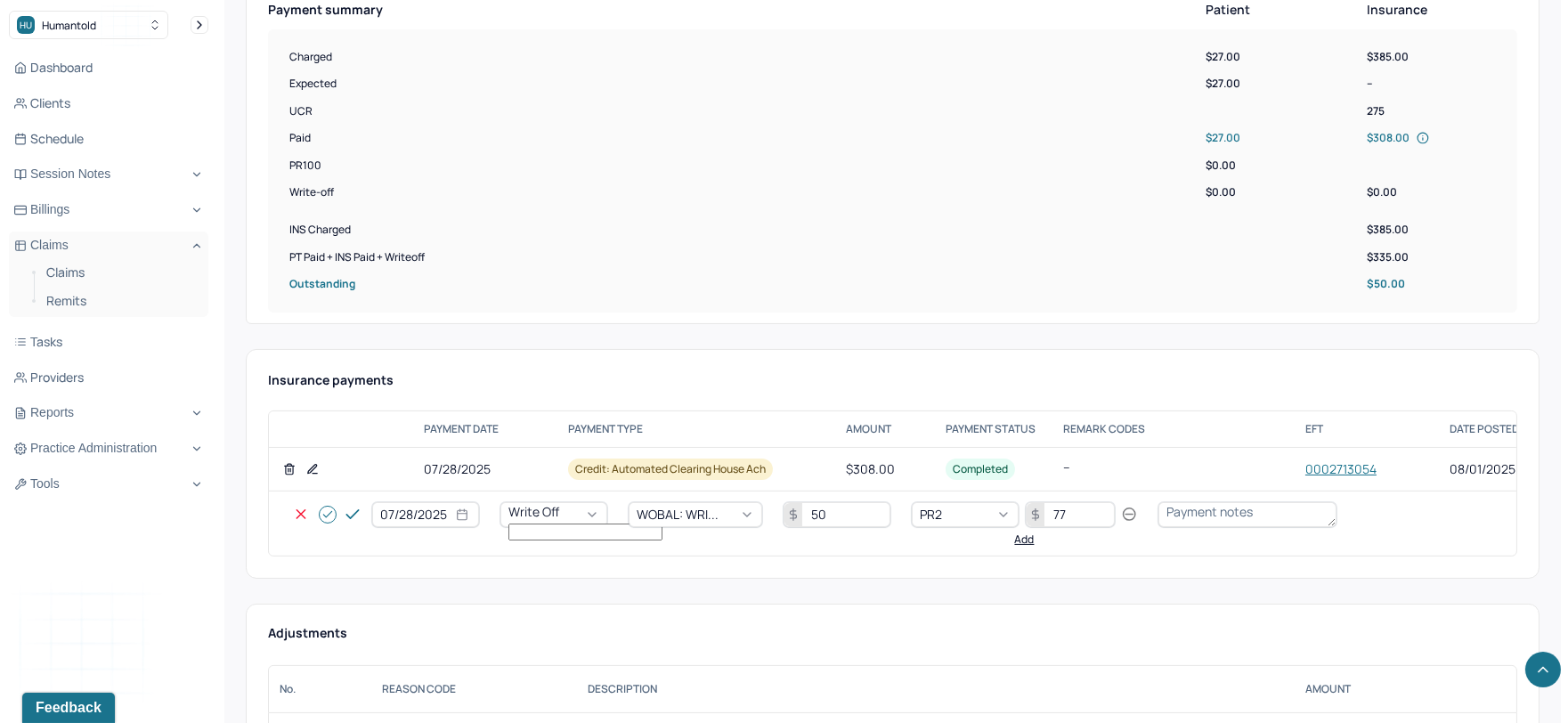 type on "77" 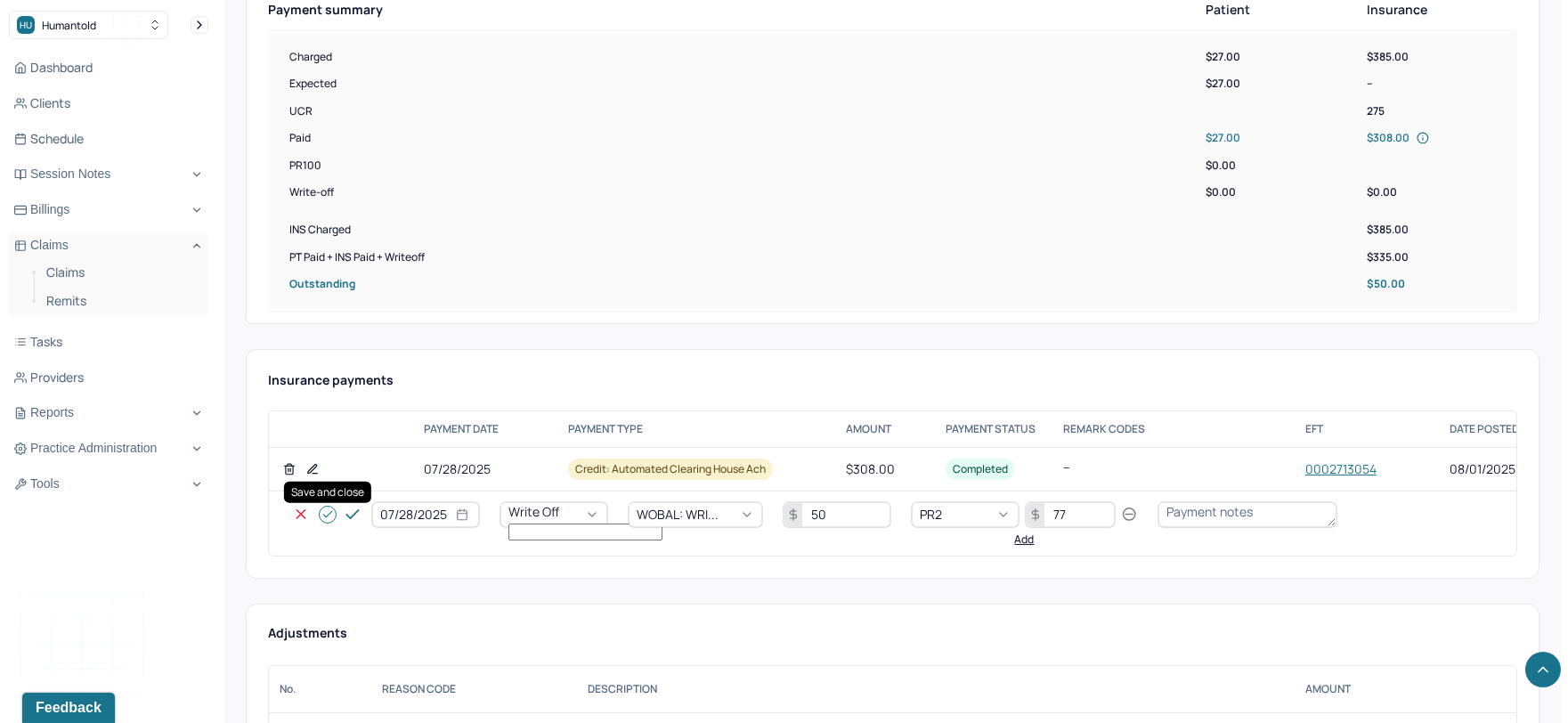 click 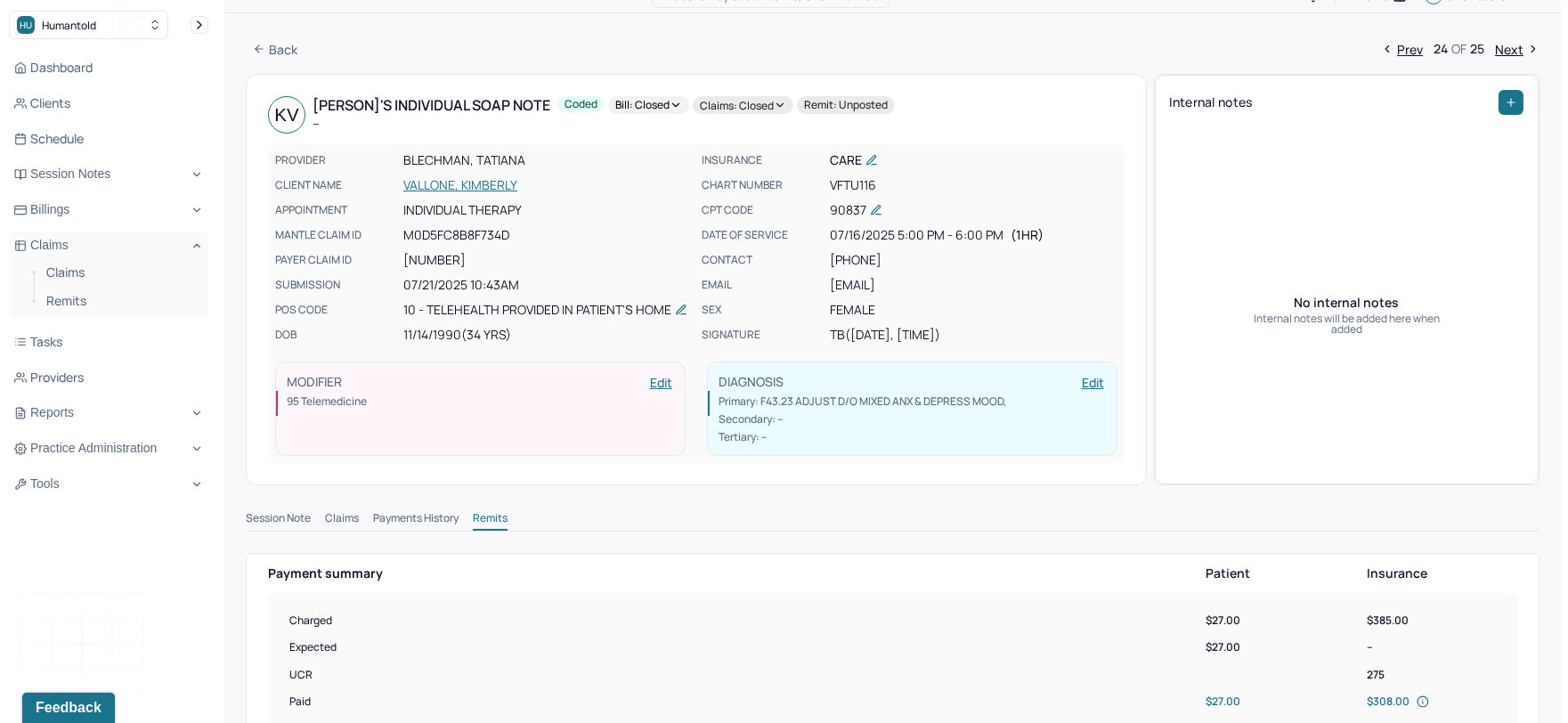 scroll, scrollTop: 0, scrollLeft: 0, axis: both 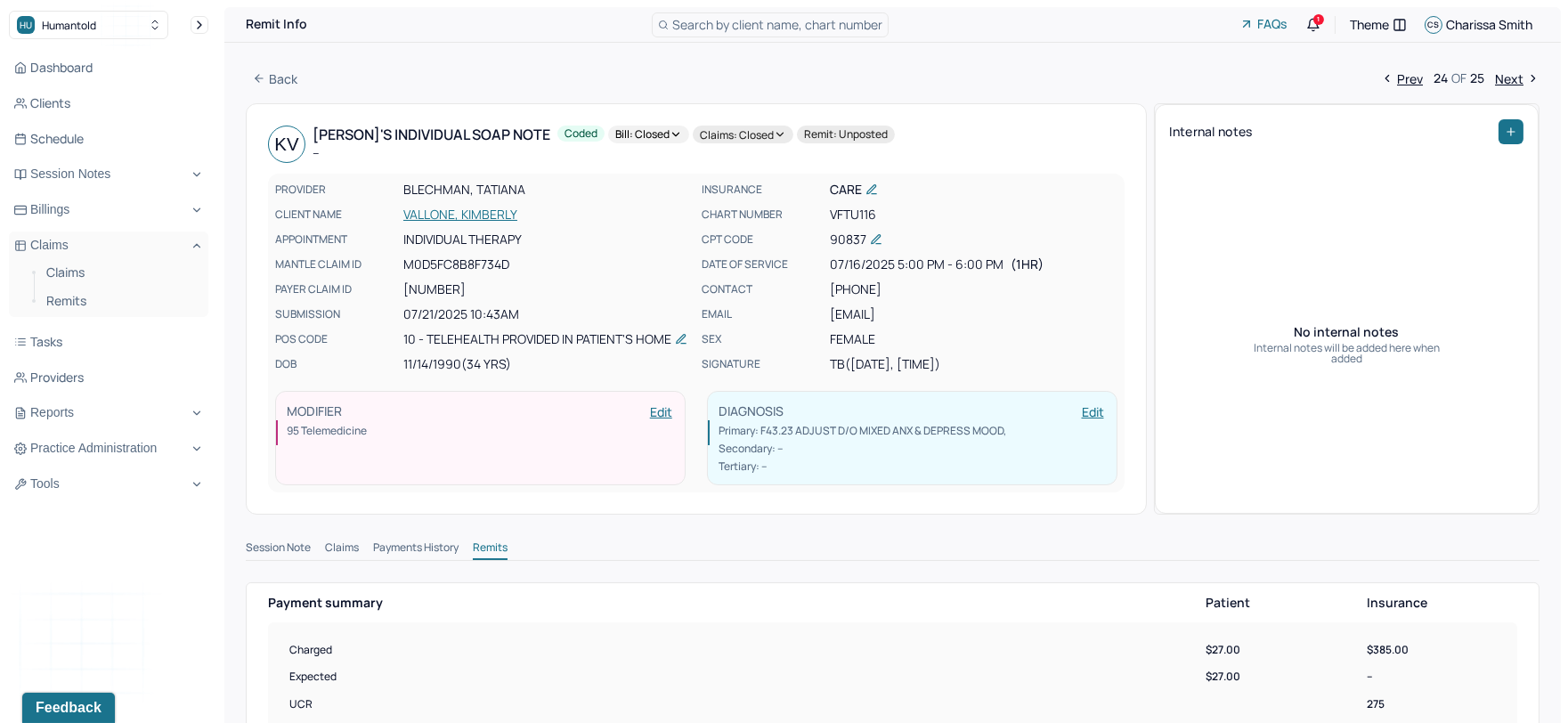 click on "Next" at bounding box center (1517, 78) 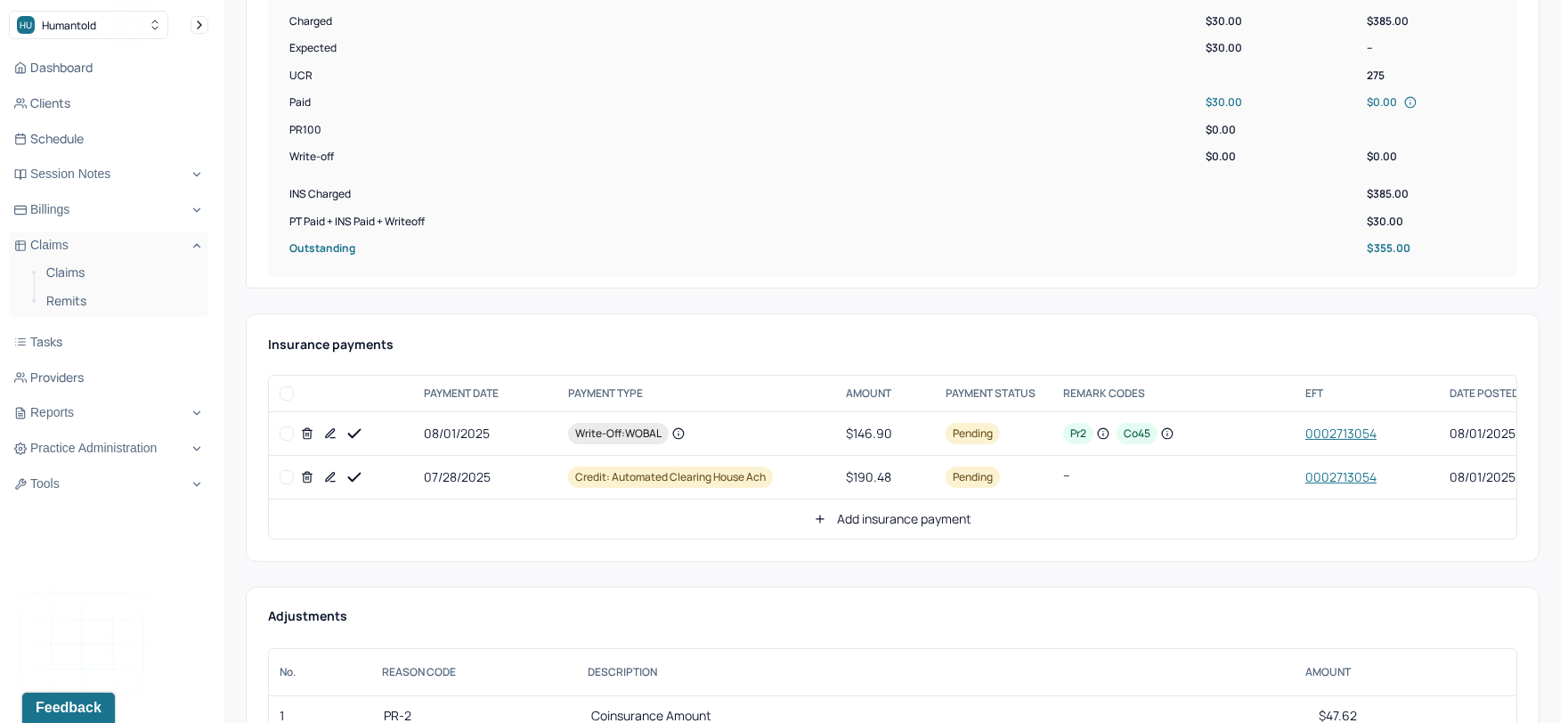 scroll, scrollTop: 692, scrollLeft: 0, axis: vertical 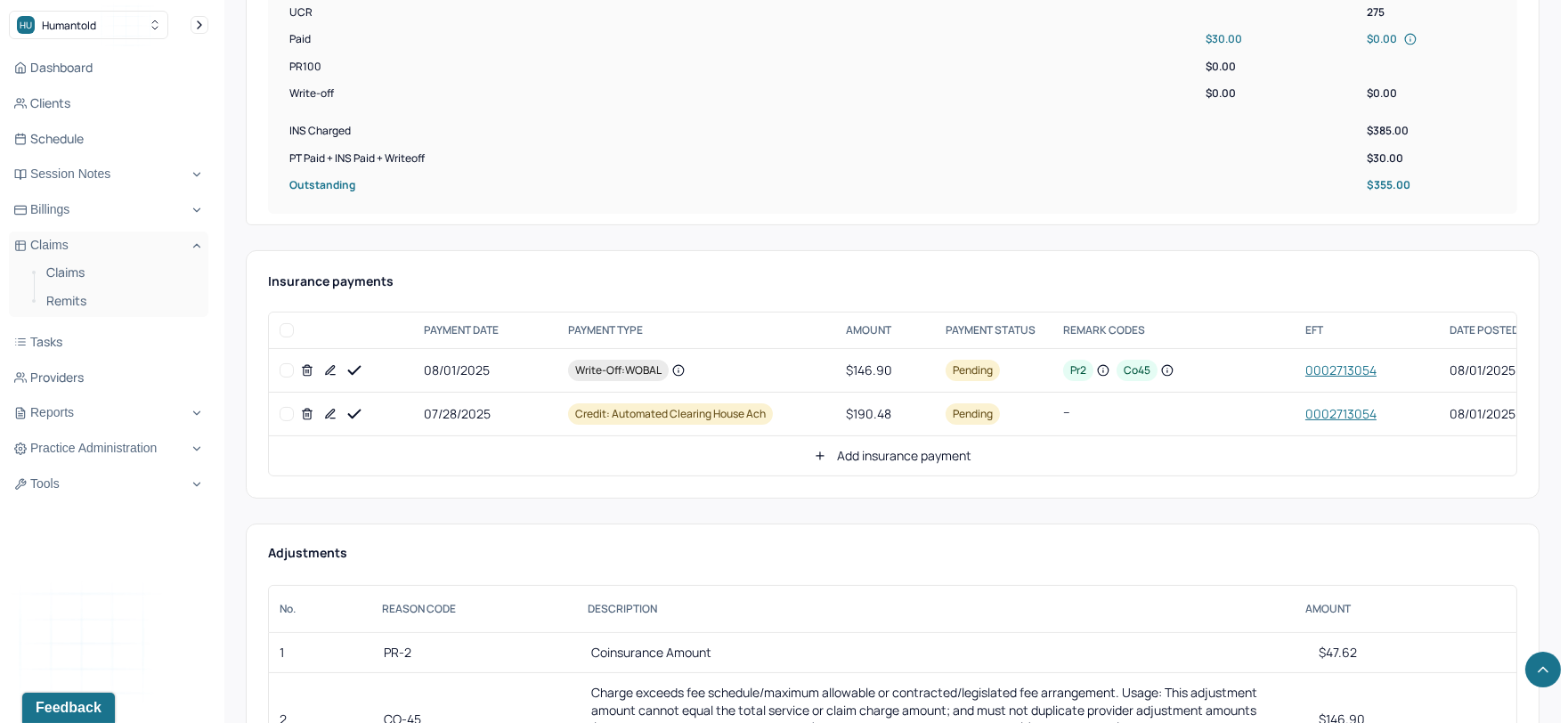 click 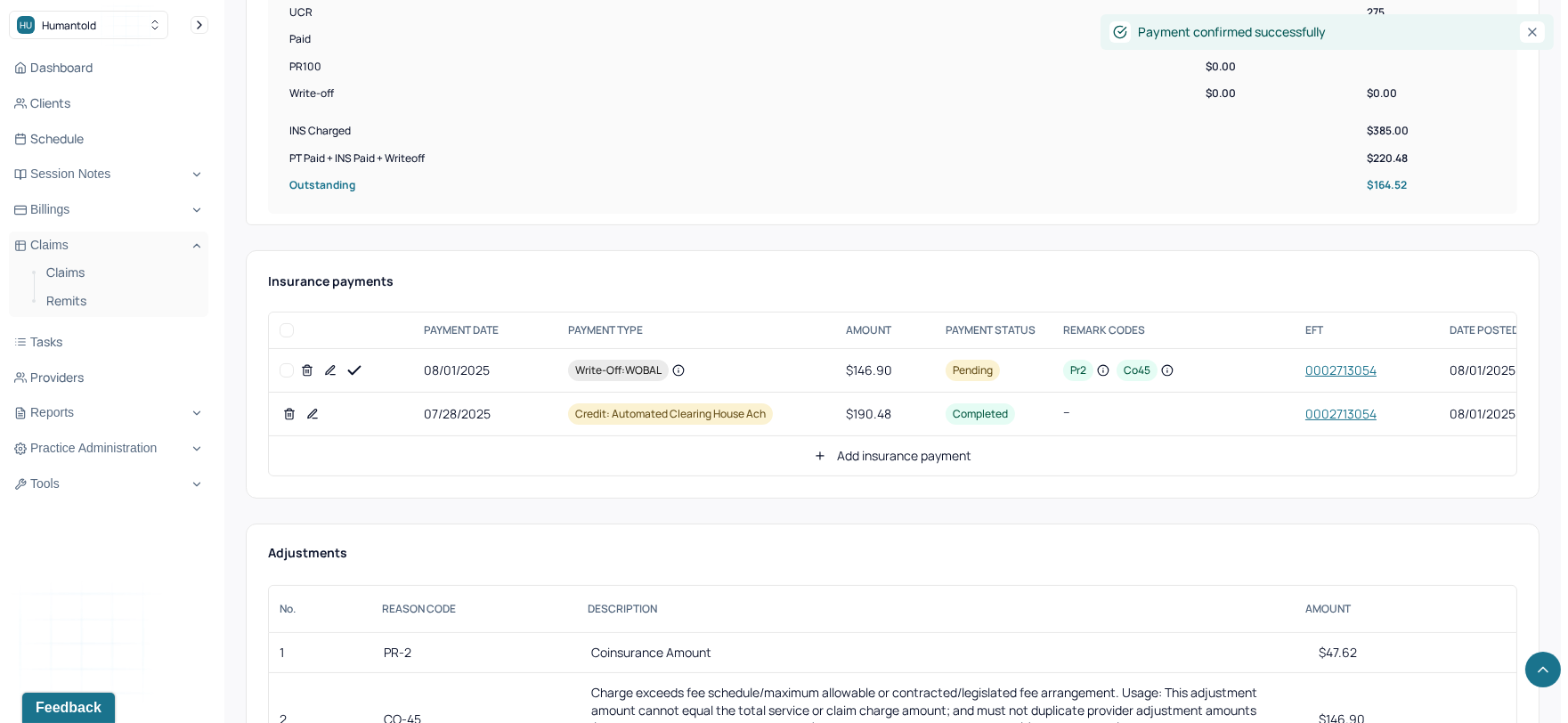 scroll, scrollTop: 791, scrollLeft: 0, axis: vertical 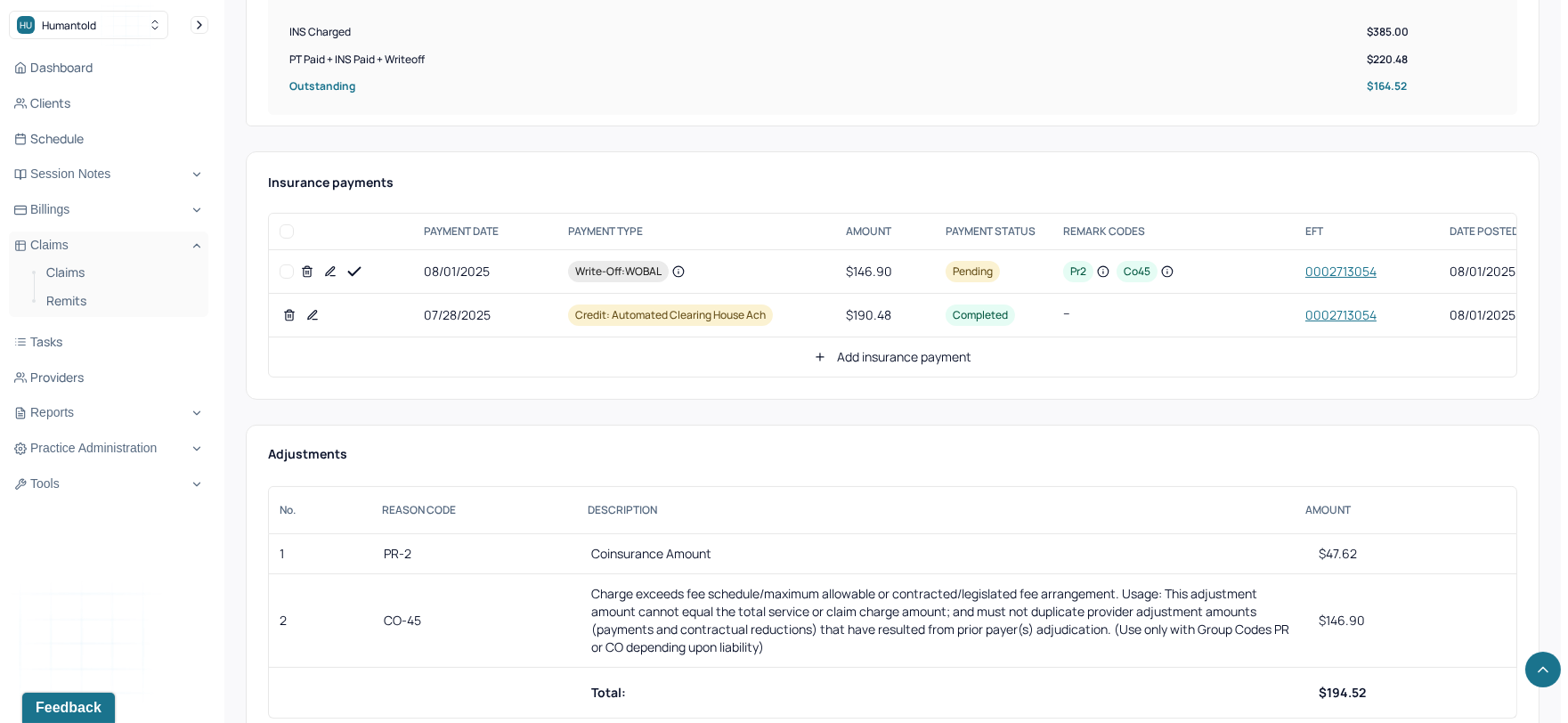 click 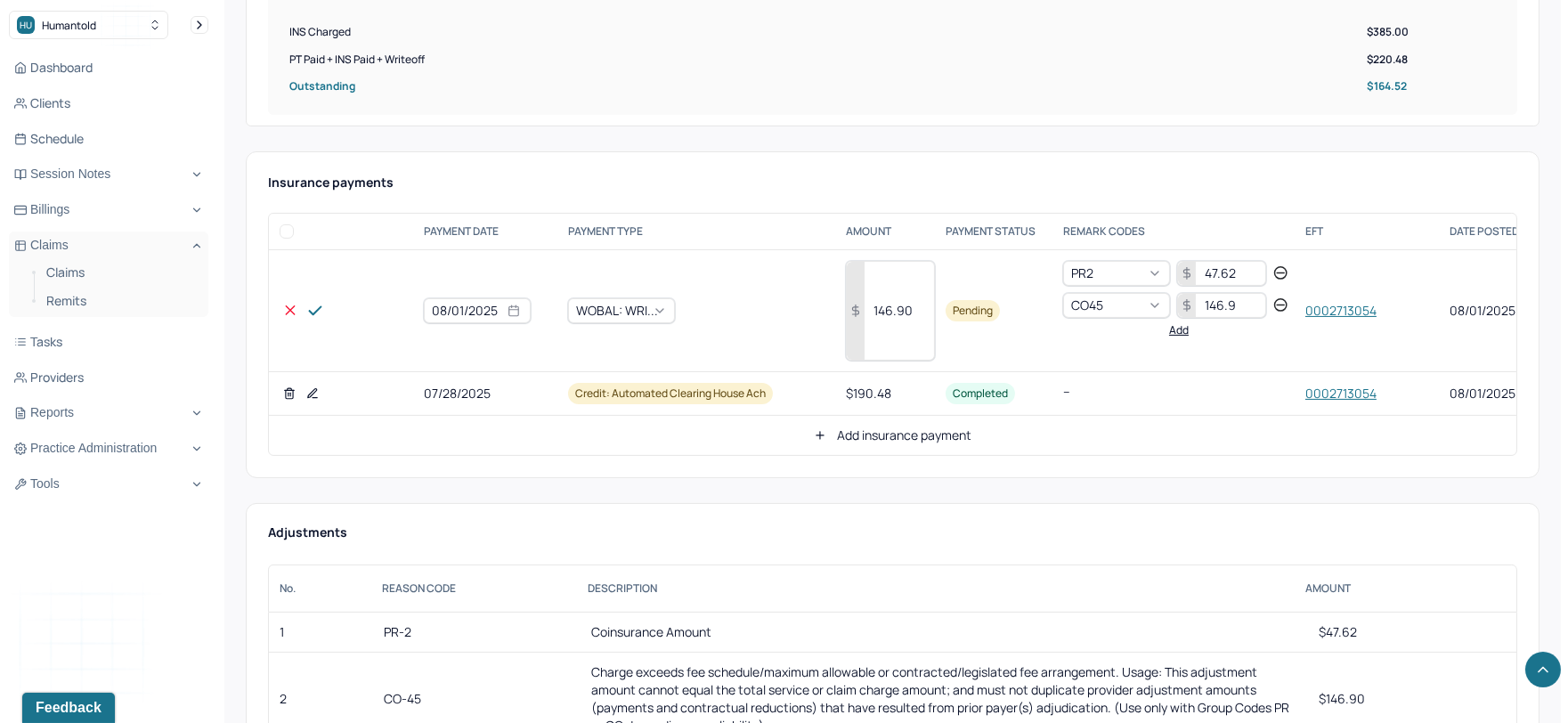 click on "08/01/2025" at bounding box center (477, 311) 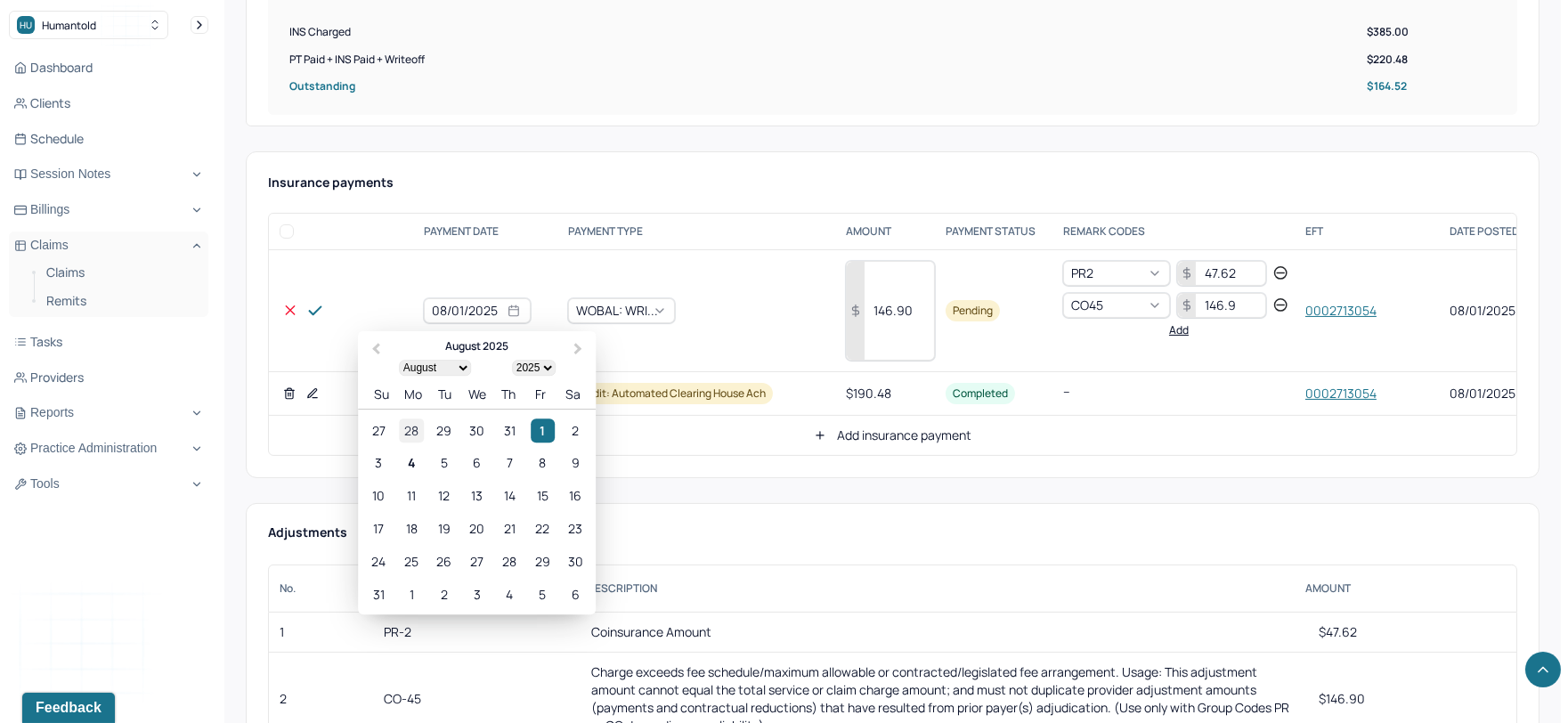 click on "28" at bounding box center (411, 430) 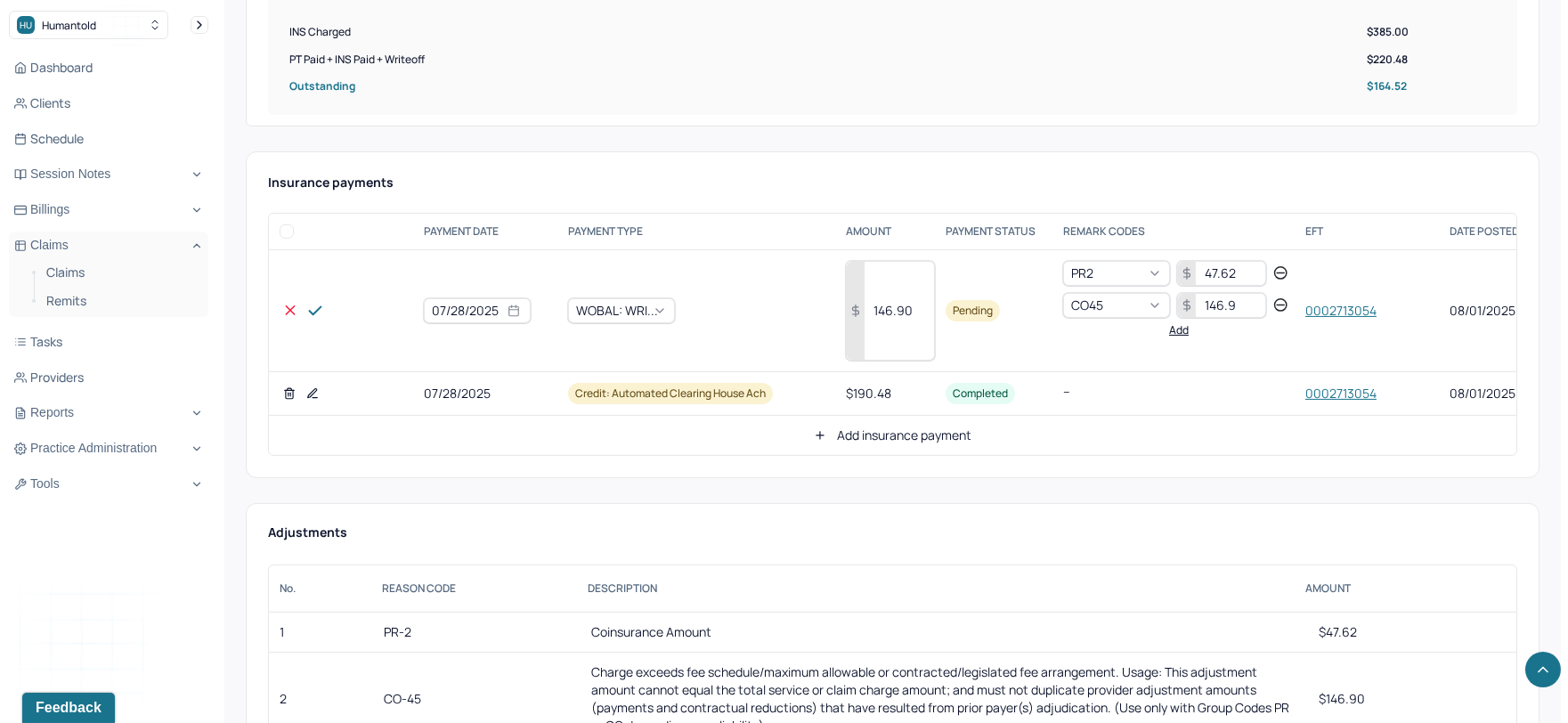click on "146.90" at bounding box center (890, 311) 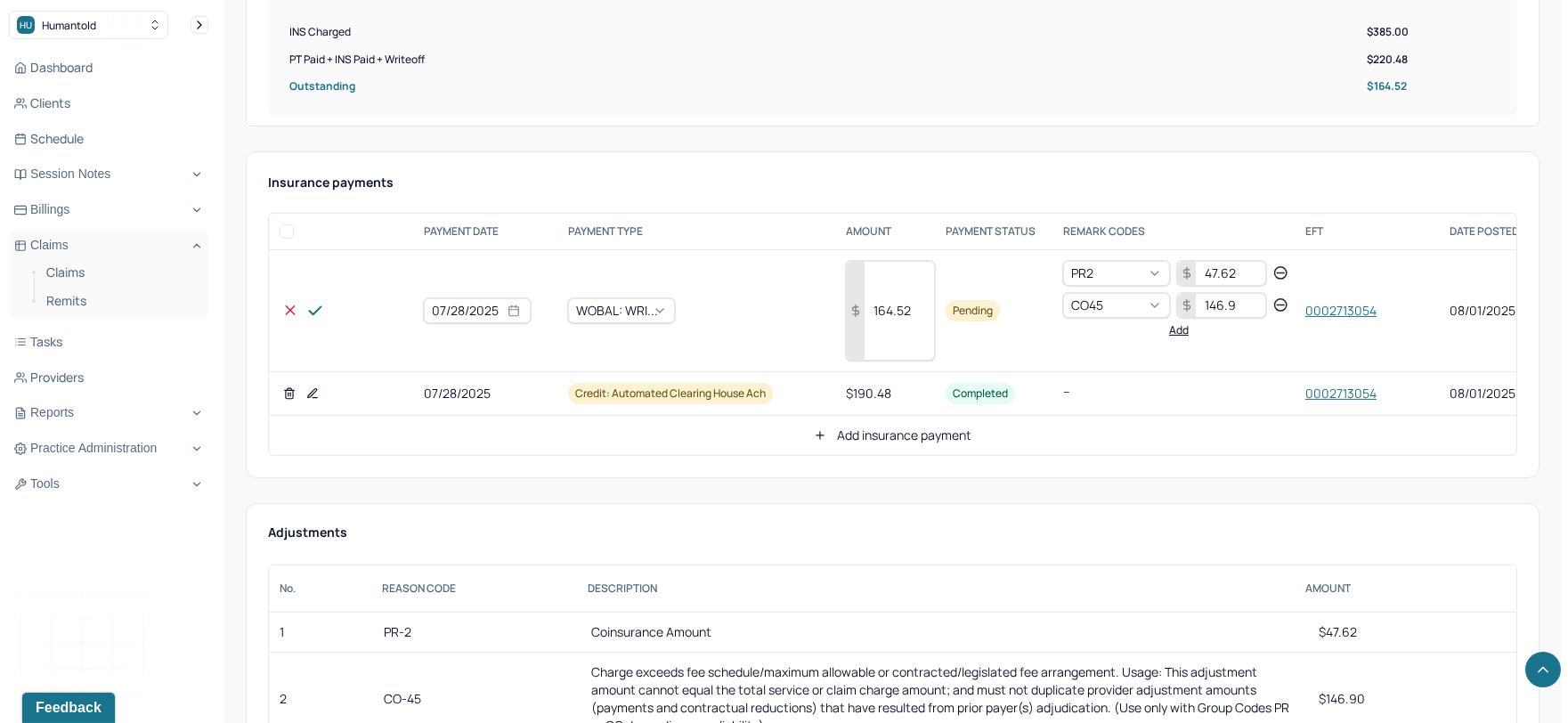 type on "164.52" 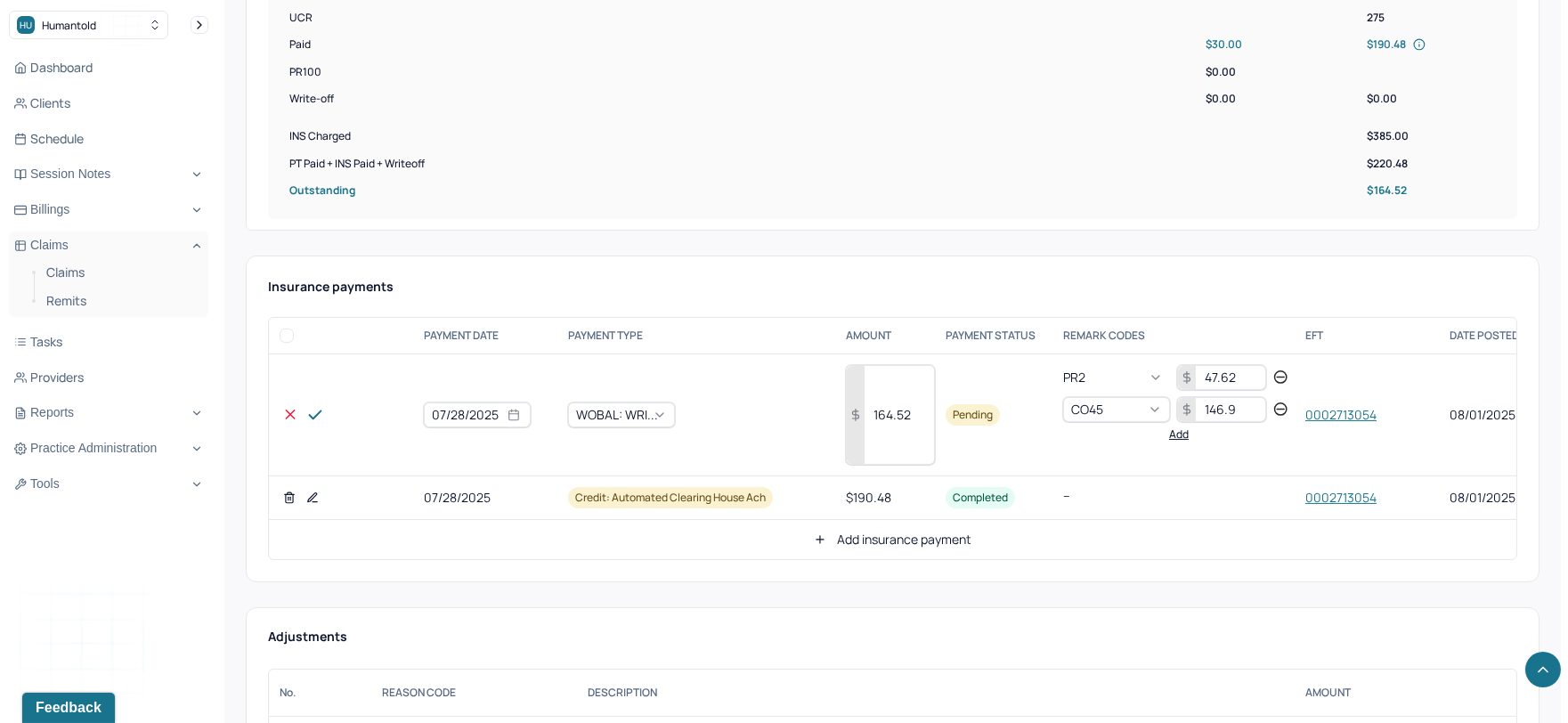 scroll, scrollTop: 692, scrollLeft: 0, axis: vertical 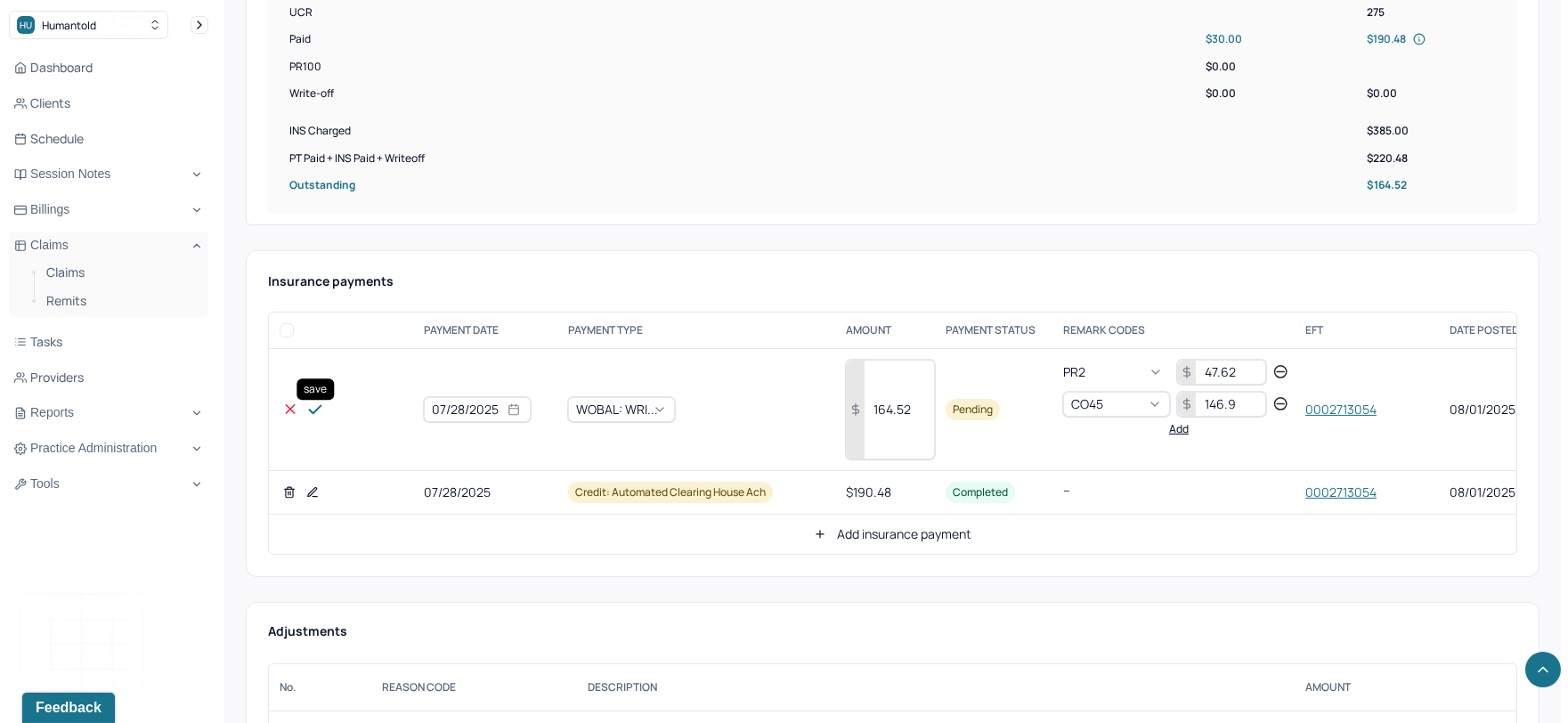 click 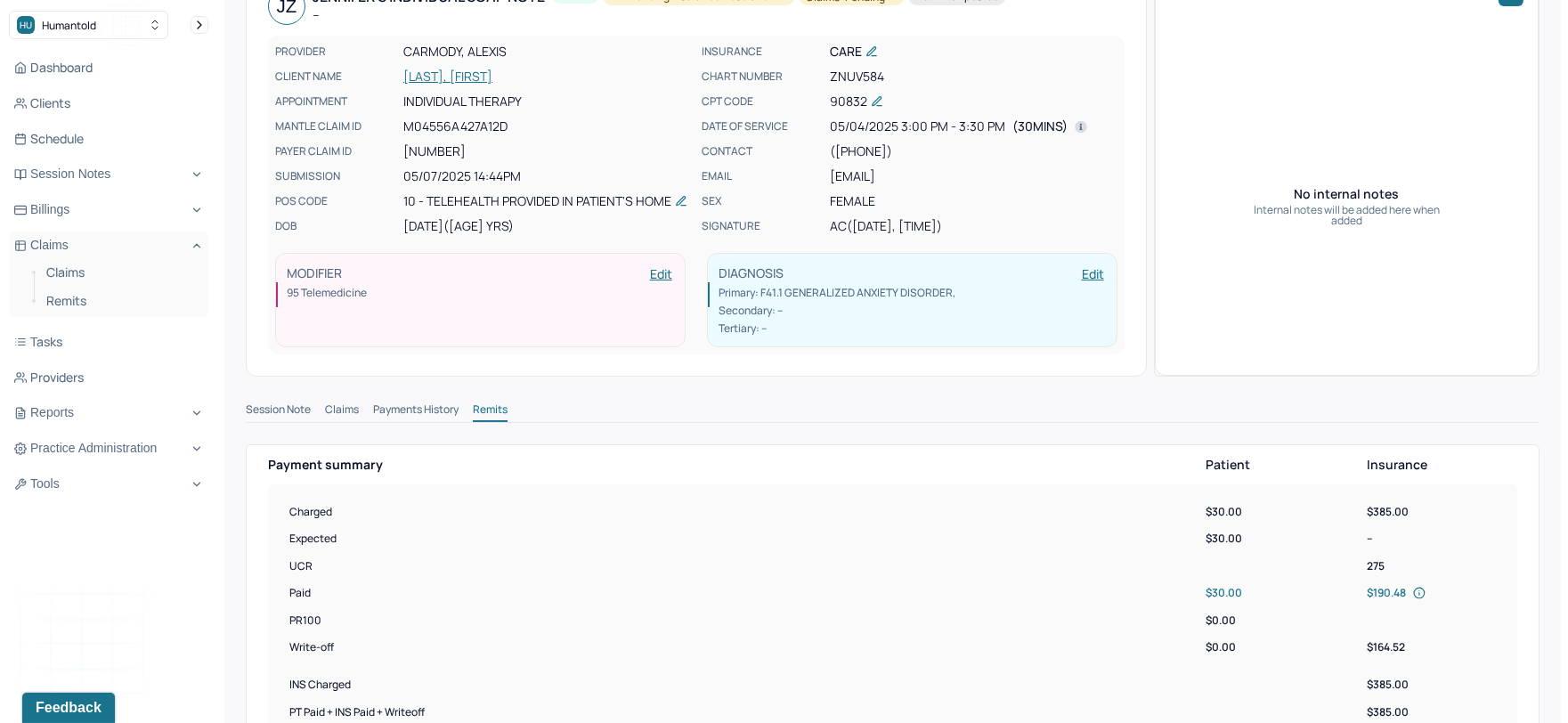 scroll, scrollTop: 0, scrollLeft: 0, axis: both 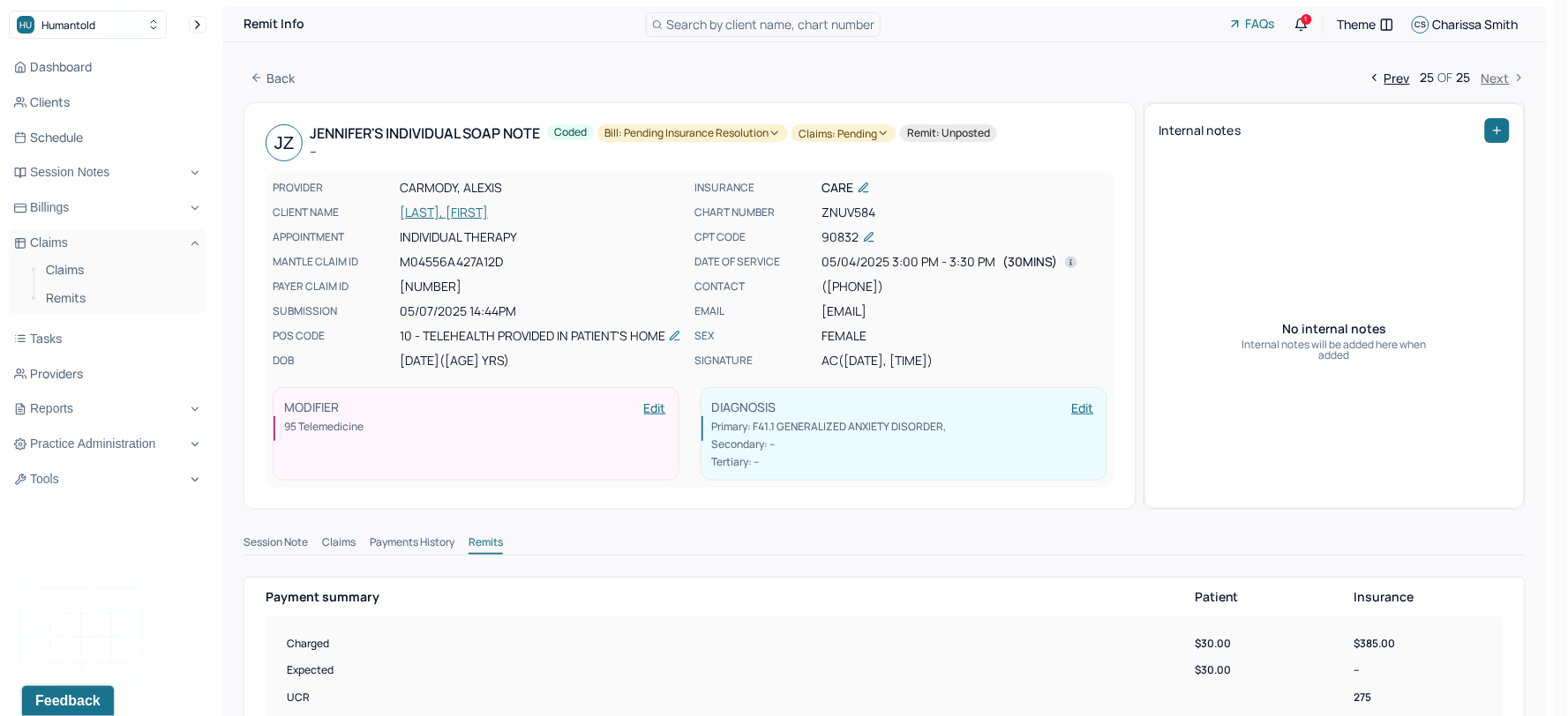 click on "Bill: Pending Insurance Resolution" at bounding box center (693, 133) 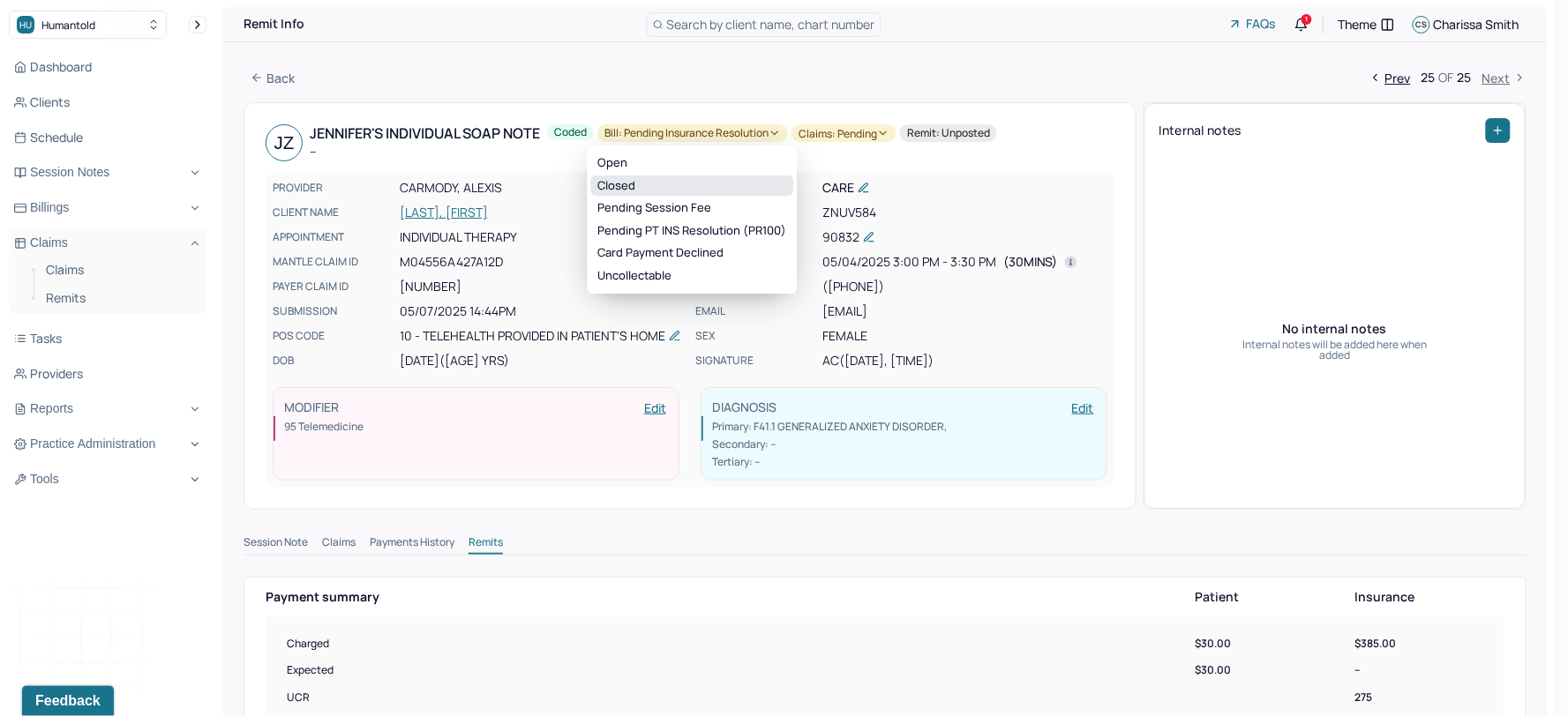 click on "Closed" at bounding box center (693, 186) 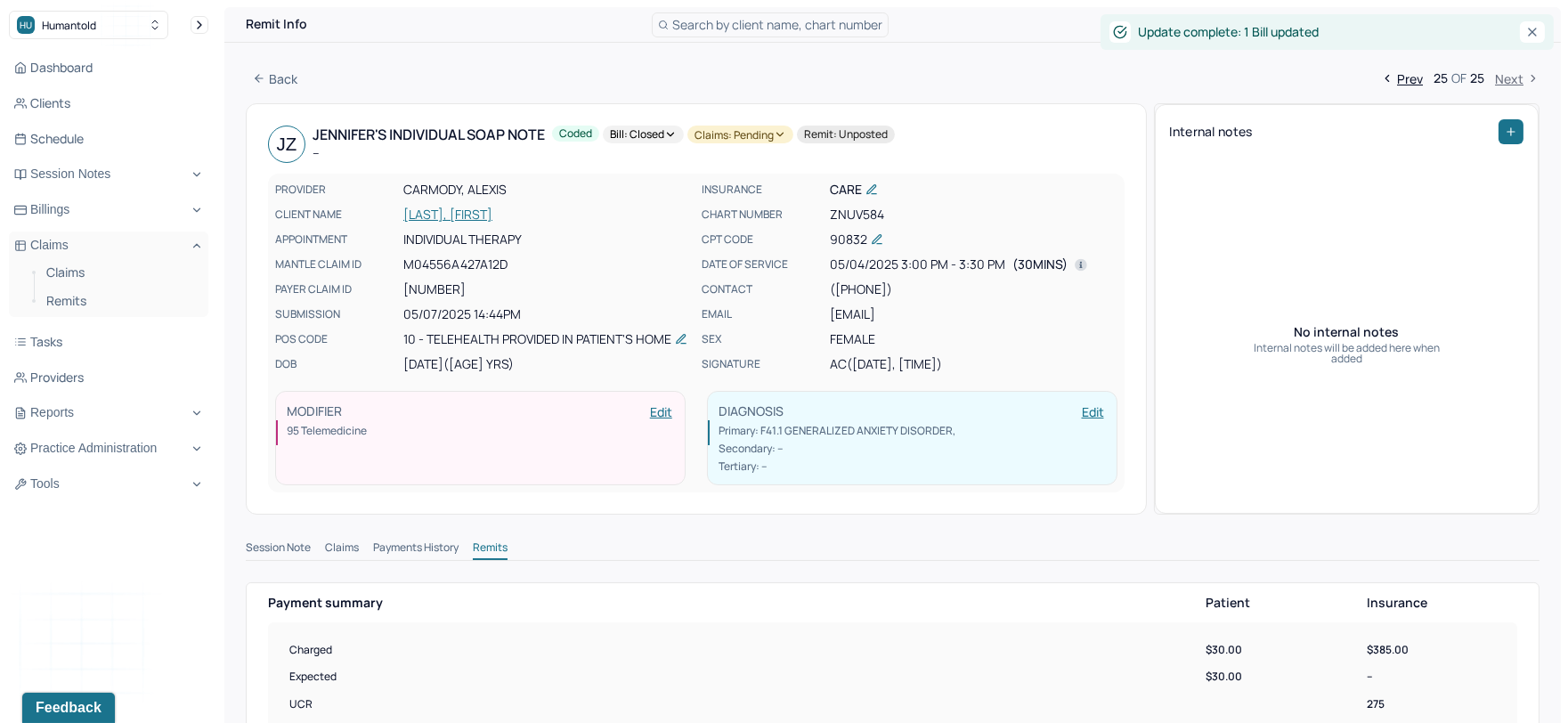 click on "Claims: pending" at bounding box center (740, 134) 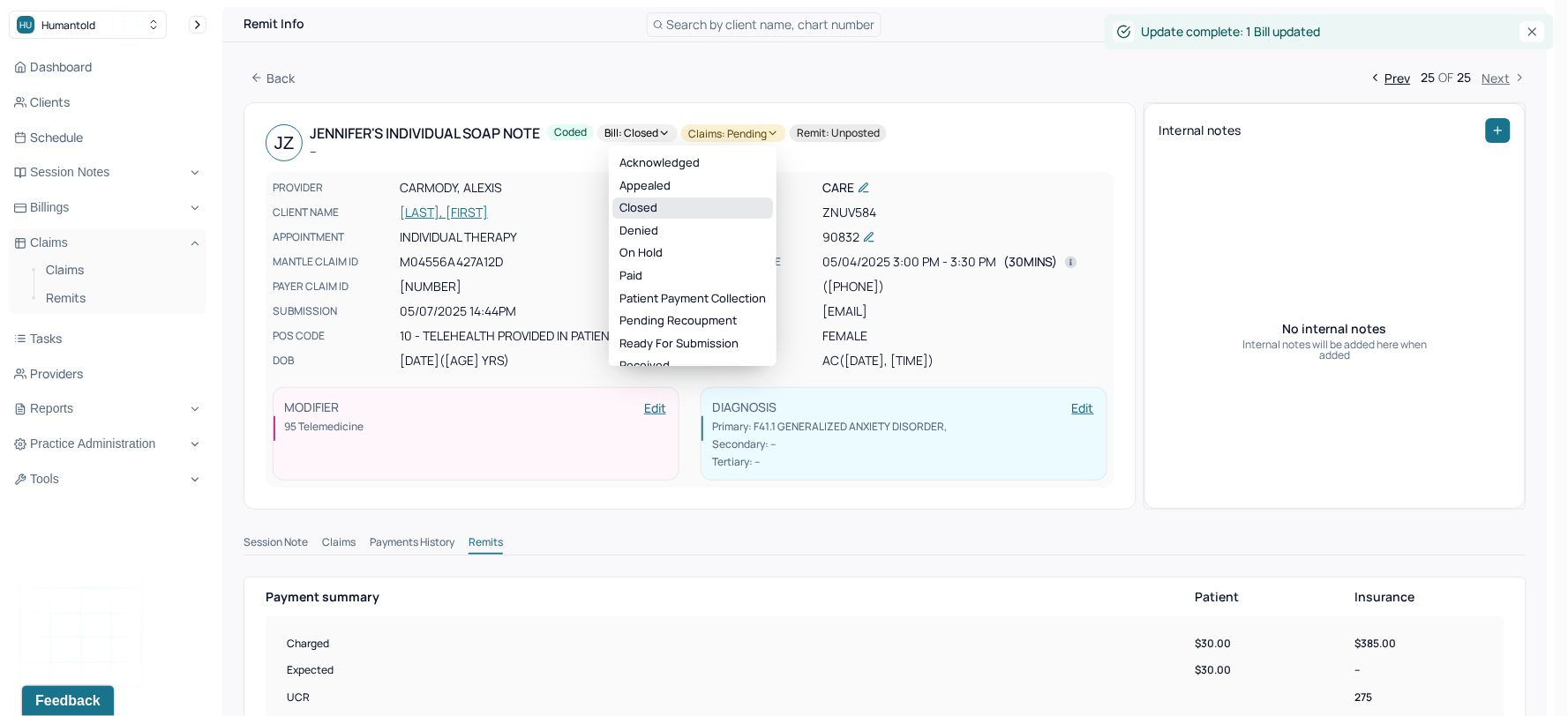 click on "Closed" at bounding box center [693, 208] 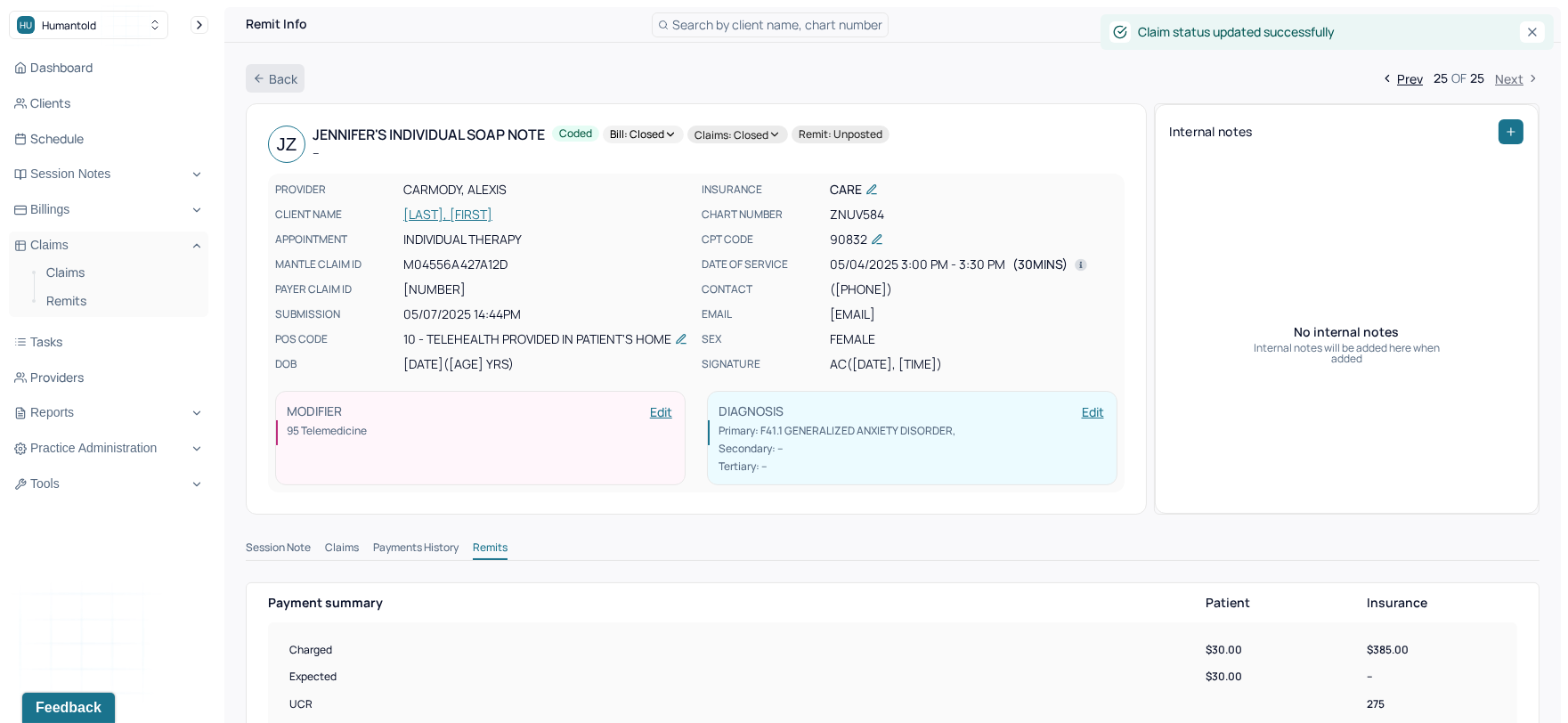 click 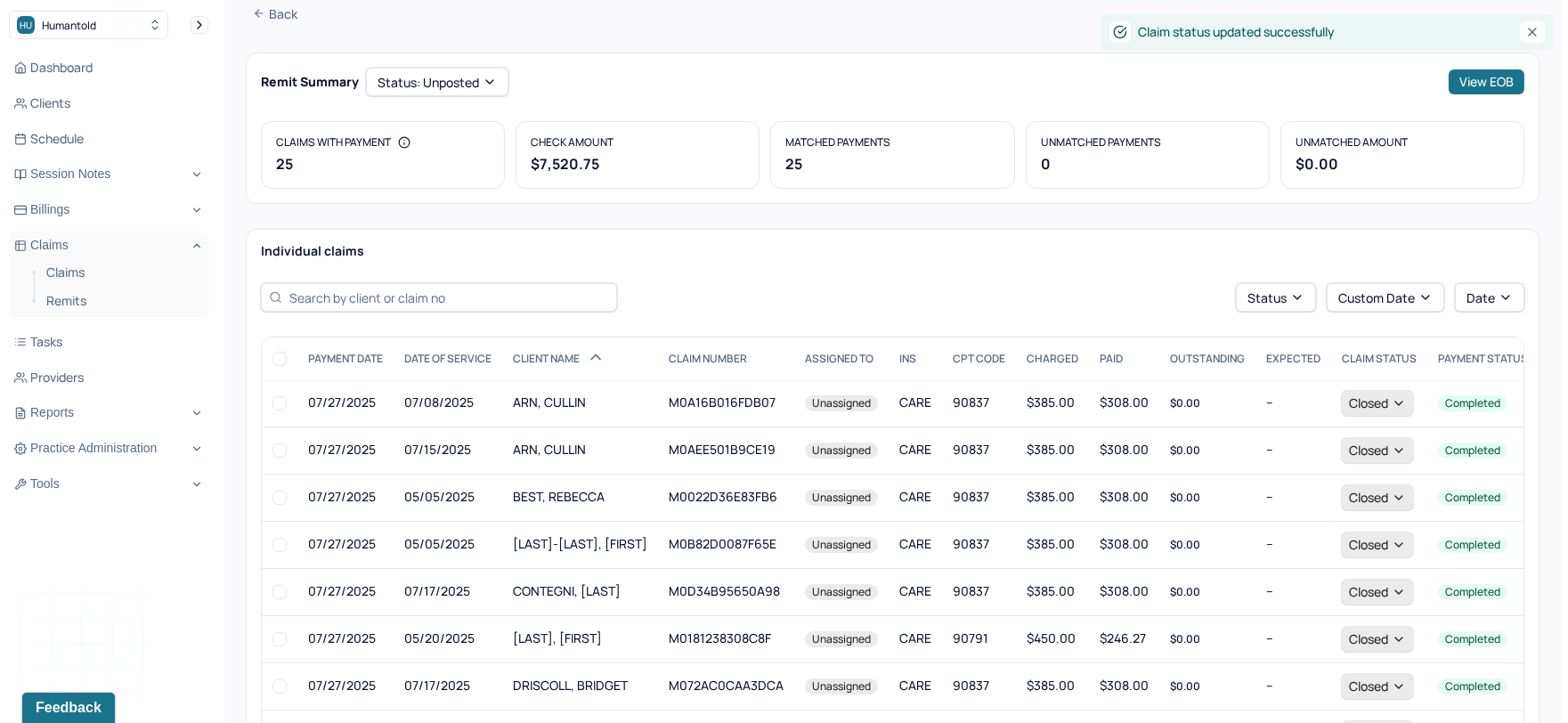 scroll, scrollTop: 301, scrollLeft: 0, axis: vertical 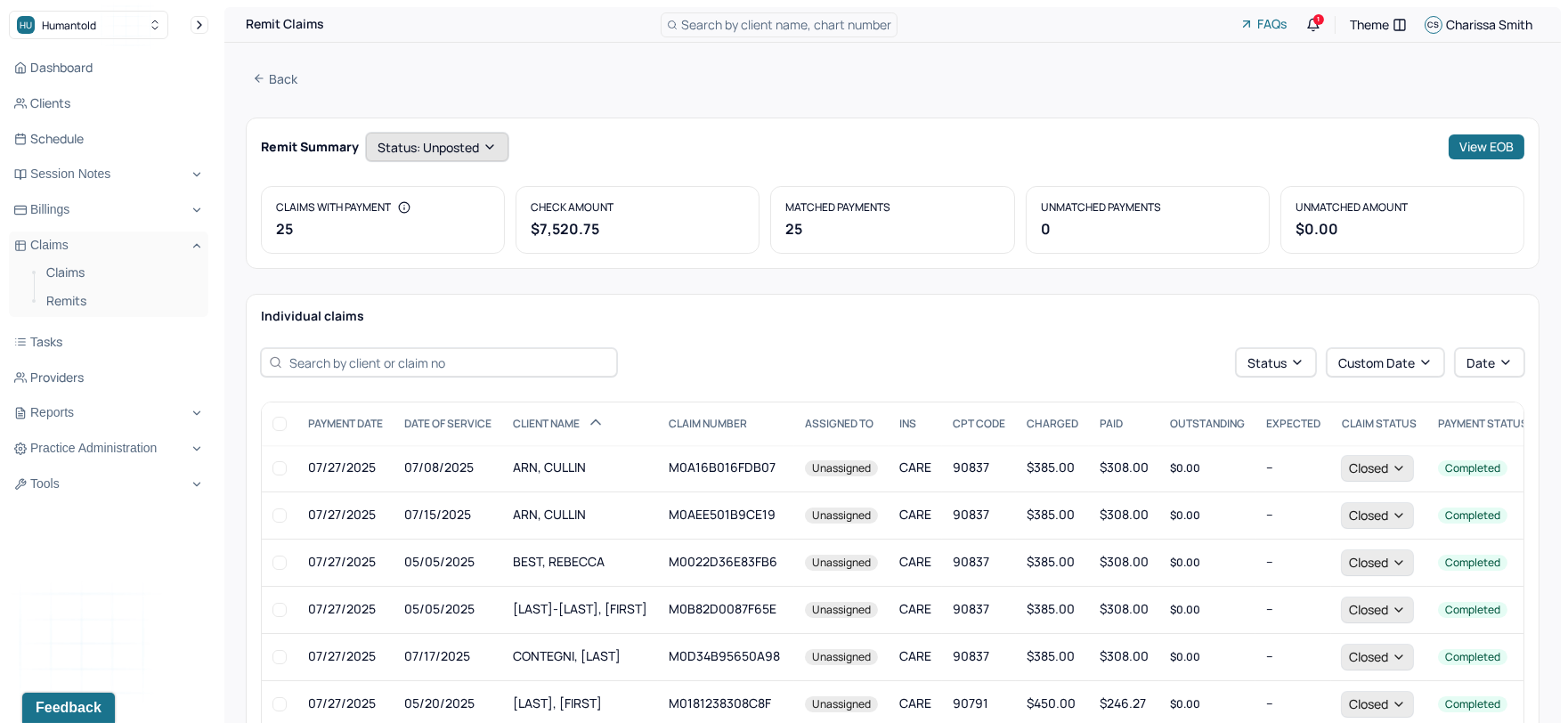 click on "Status: unposted" at bounding box center (437, 147) 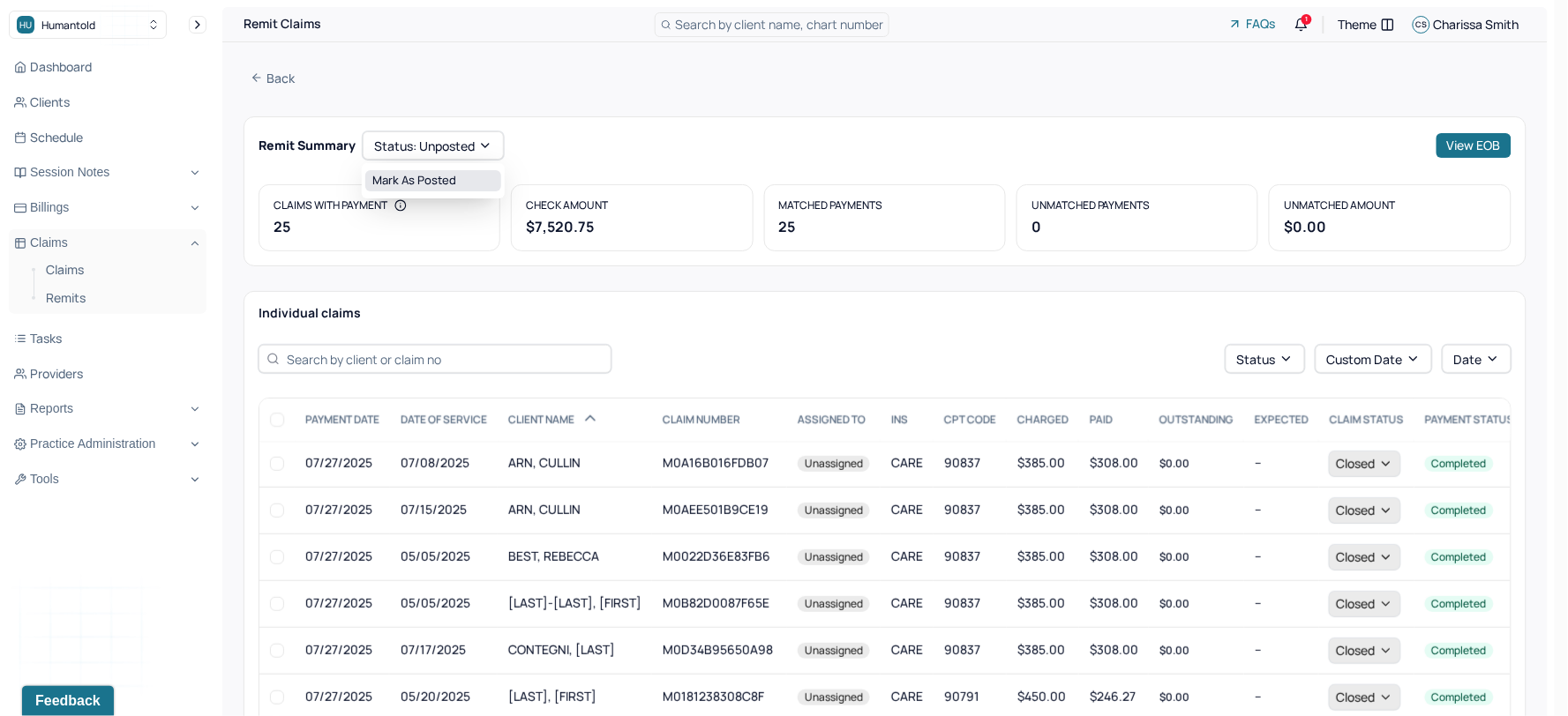 click on "Mark as Posted" at bounding box center (433, 181) 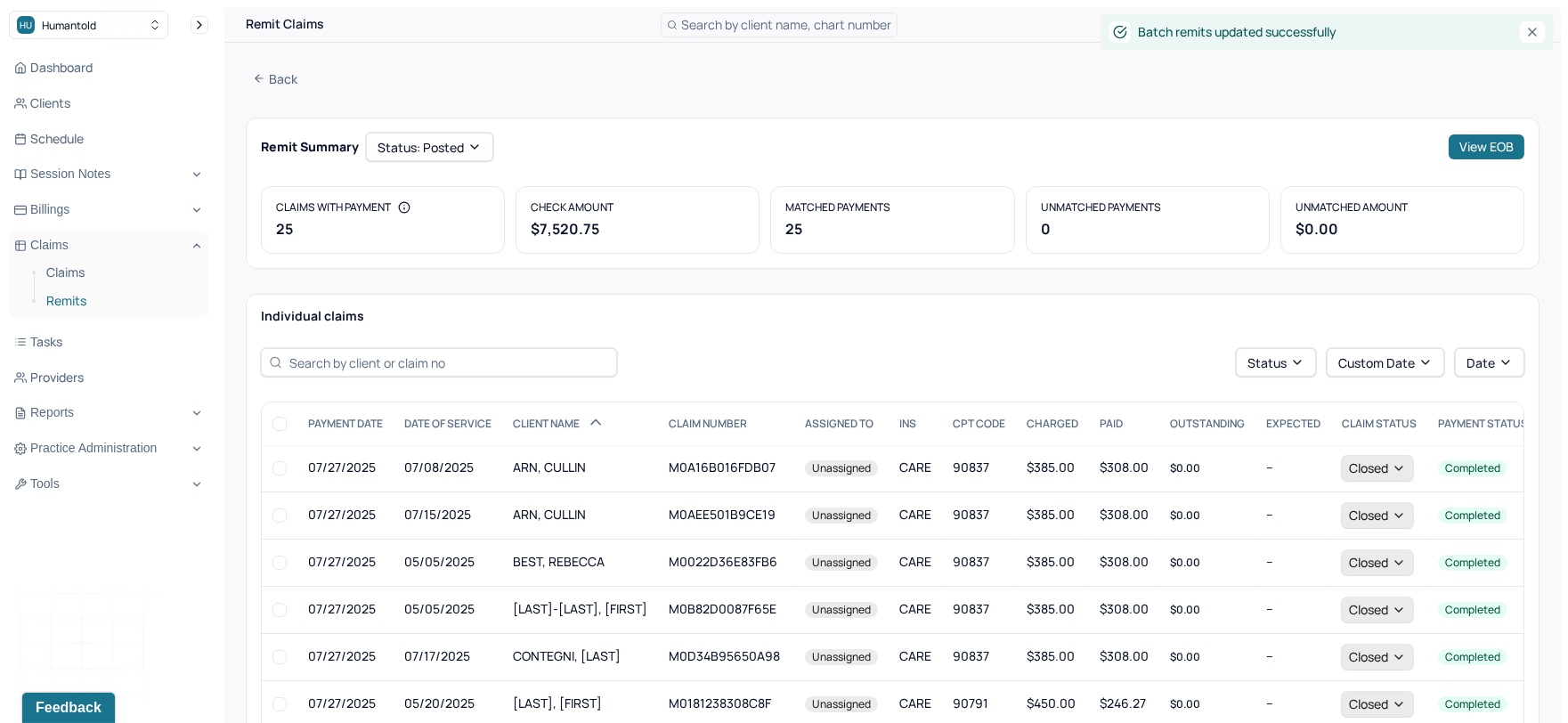 click on "Remits" at bounding box center (120, 301) 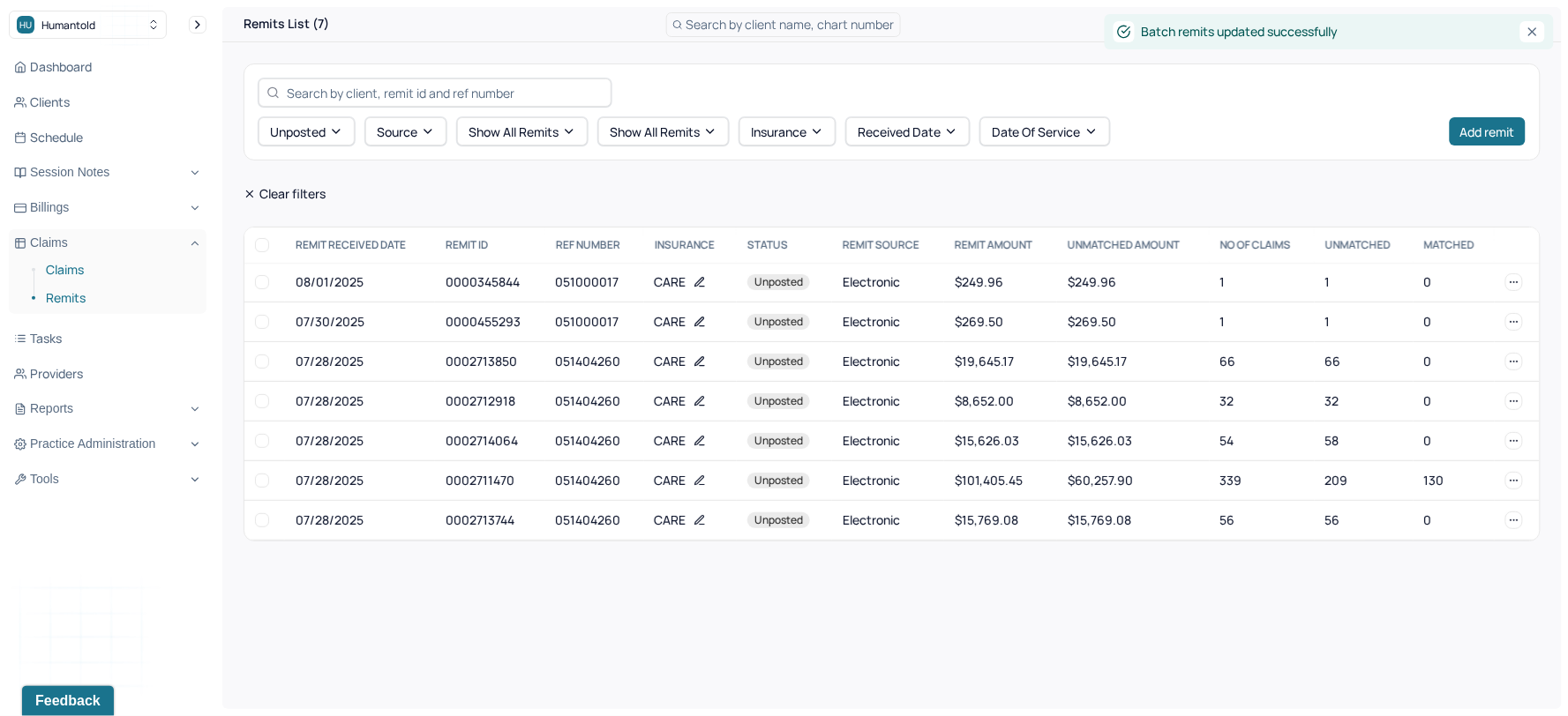 click on "Claims" at bounding box center (119, 270) 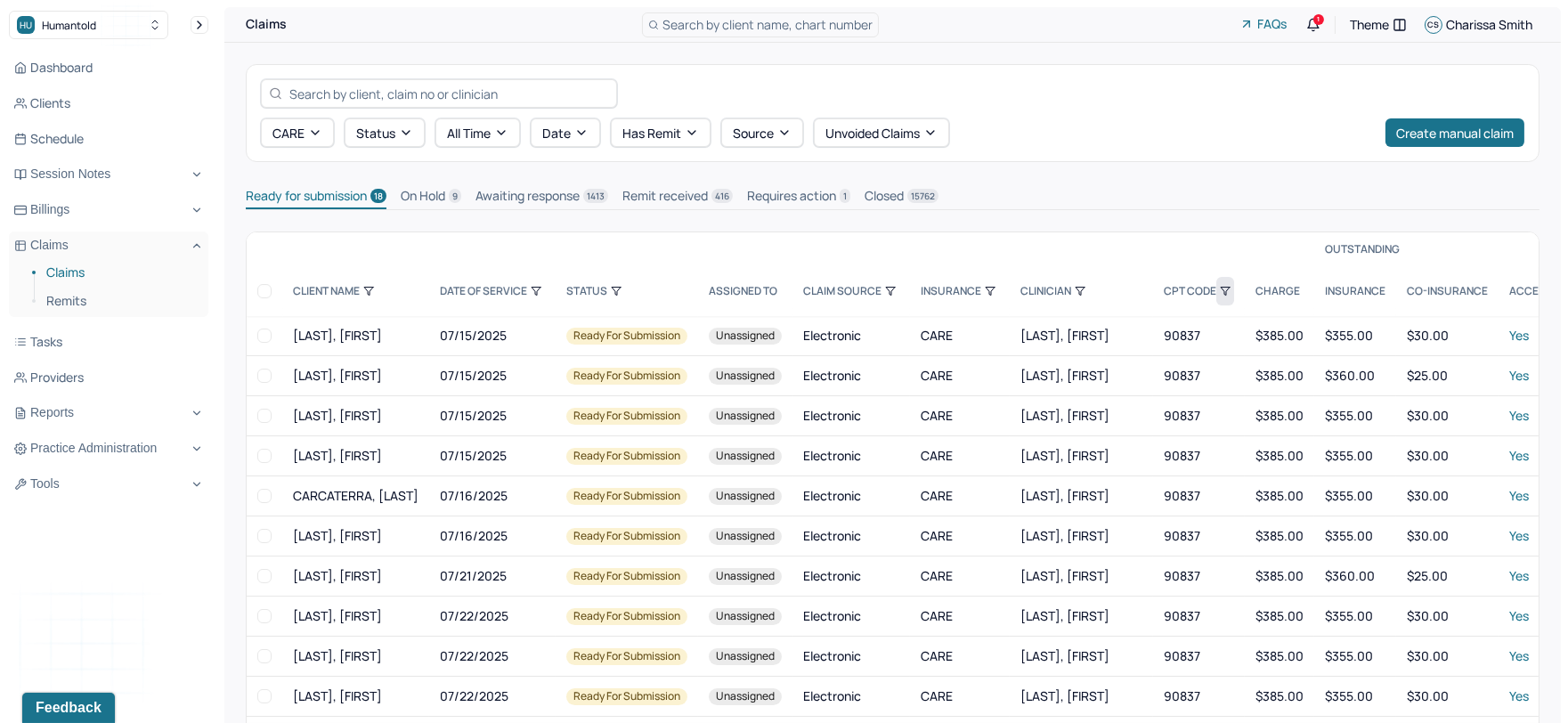 click 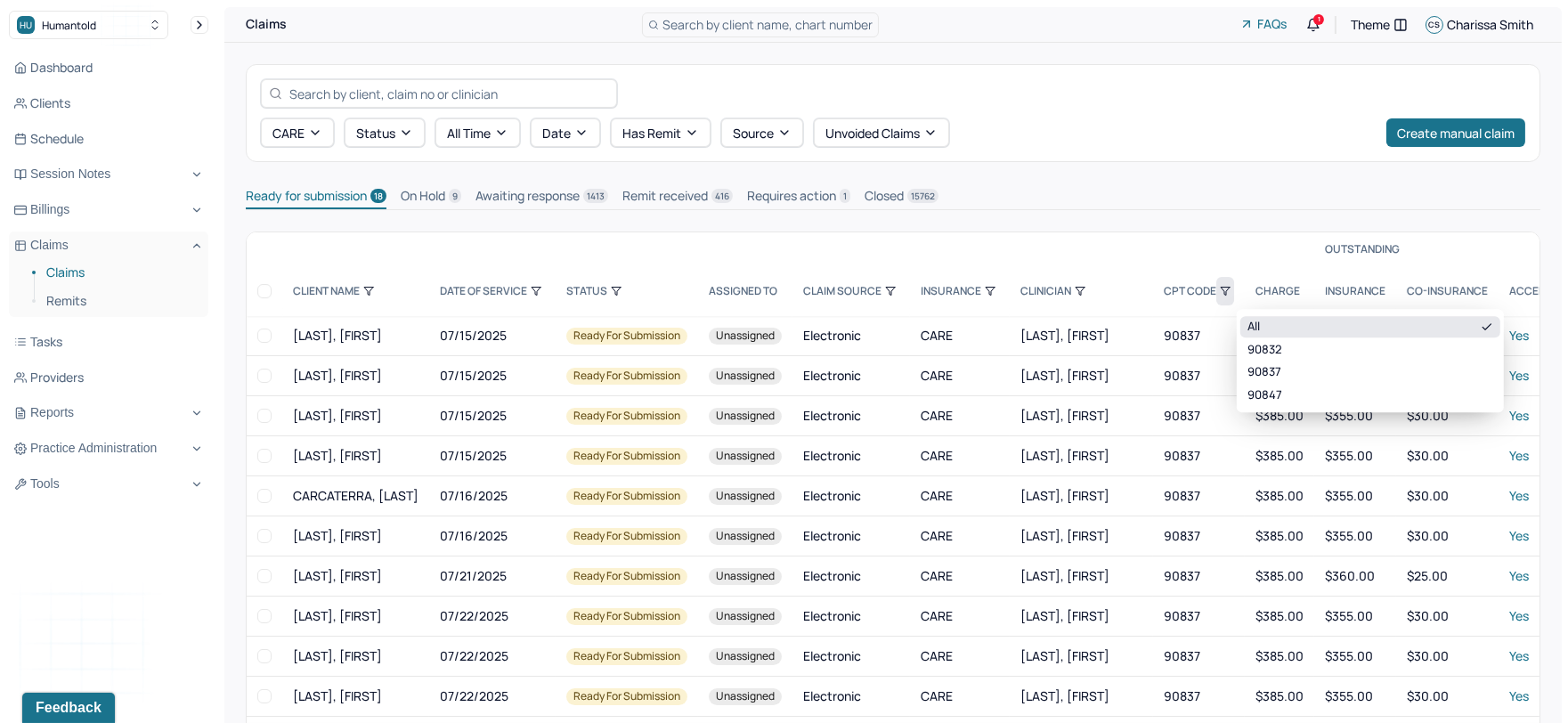 click 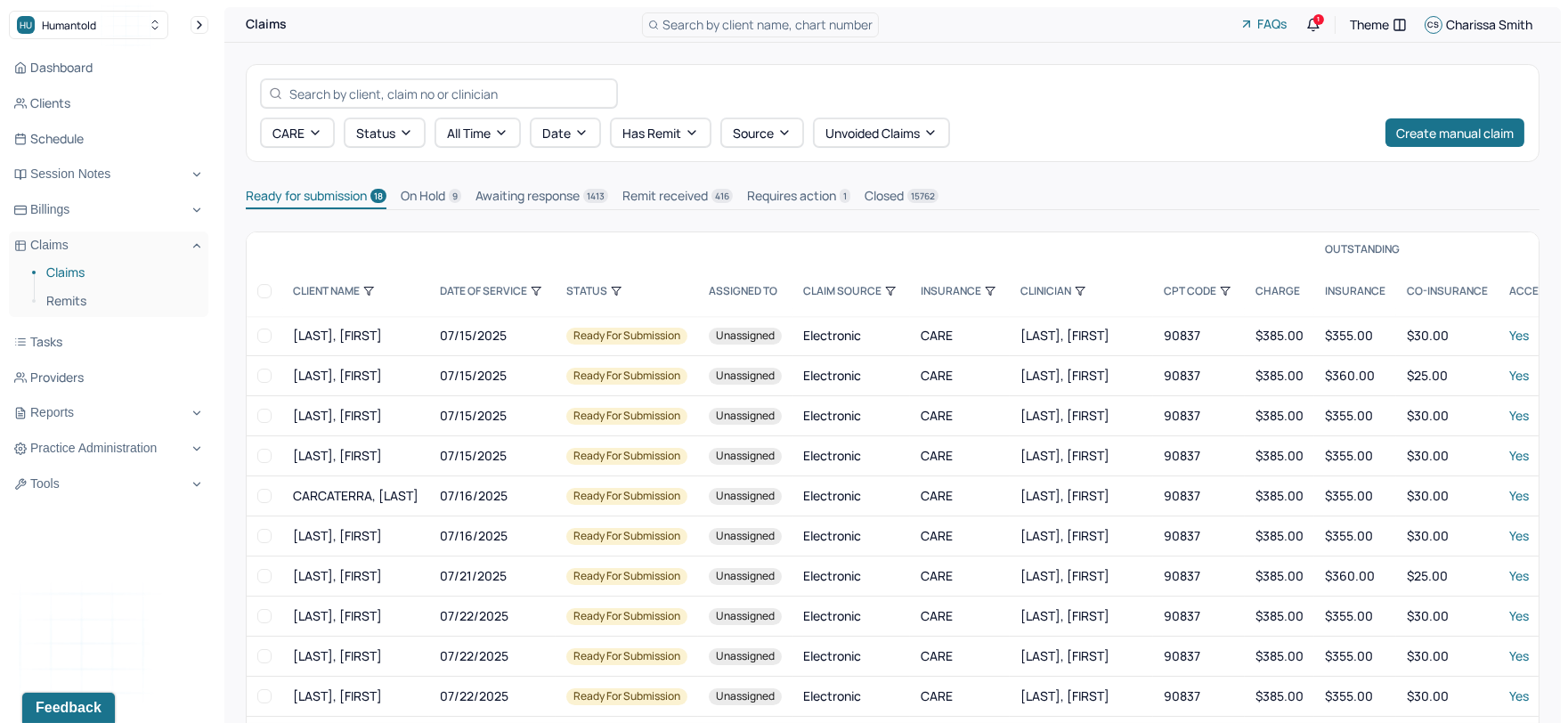 click on "CPT CODE" at bounding box center [1198, 291] 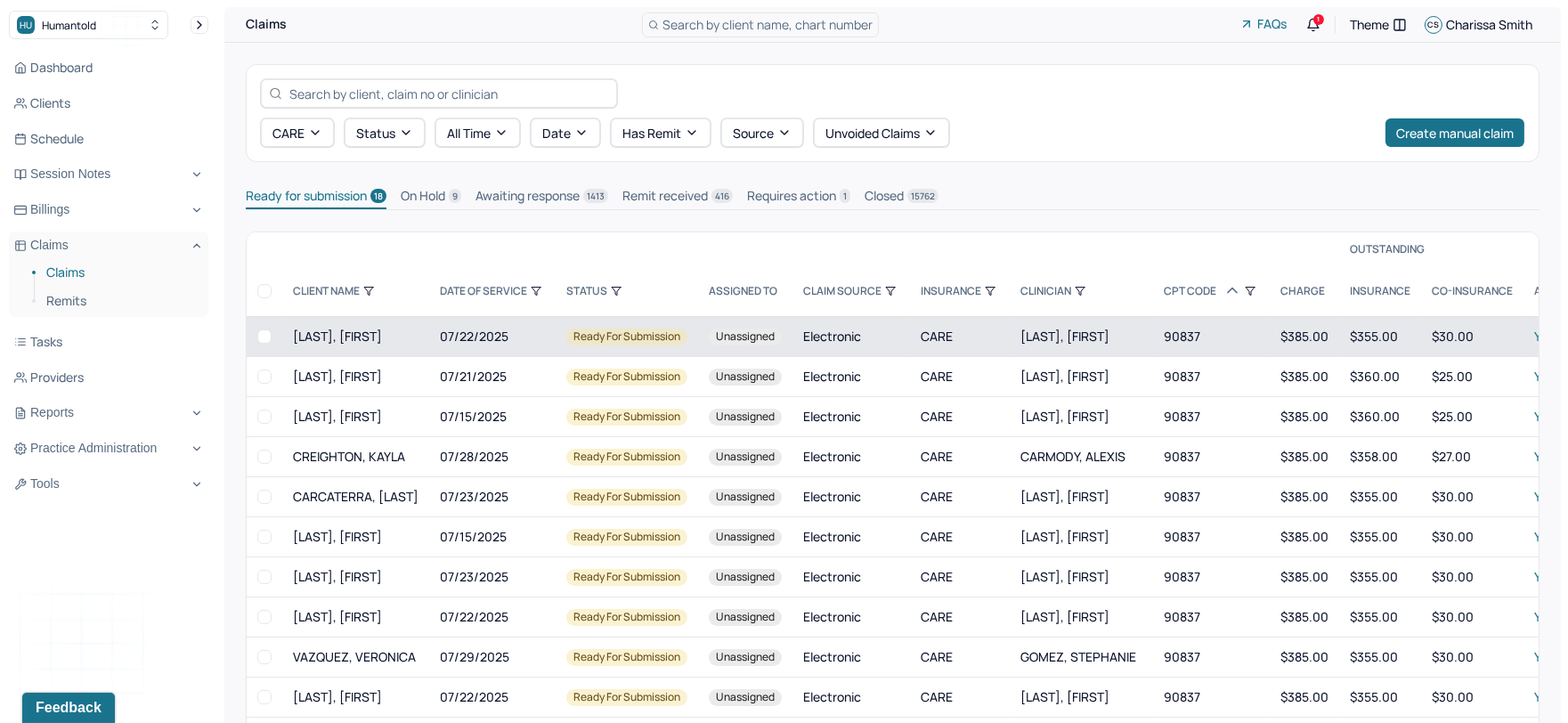 scroll, scrollTop: 245, scrollLeft: 0, axis: vertical 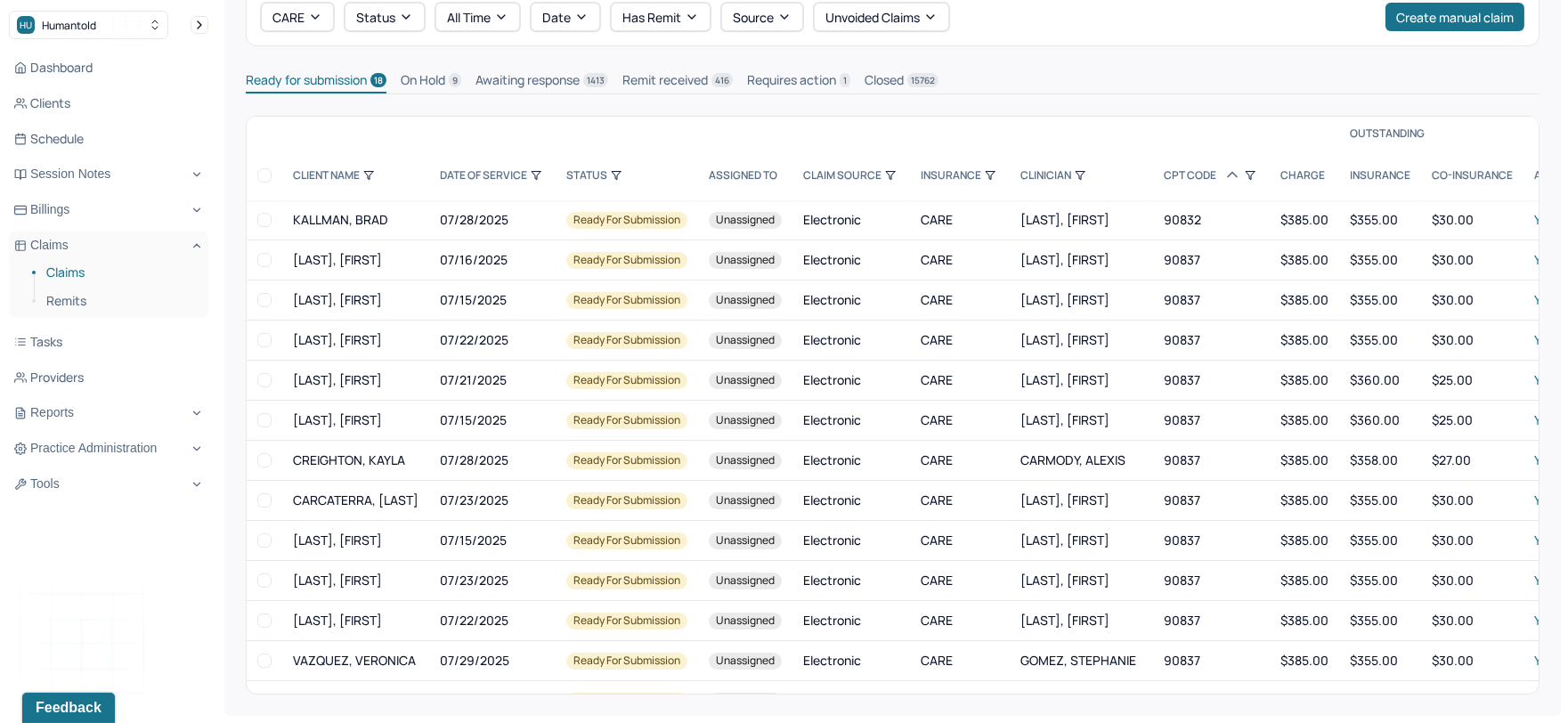 click at bounding box center [264, 175] 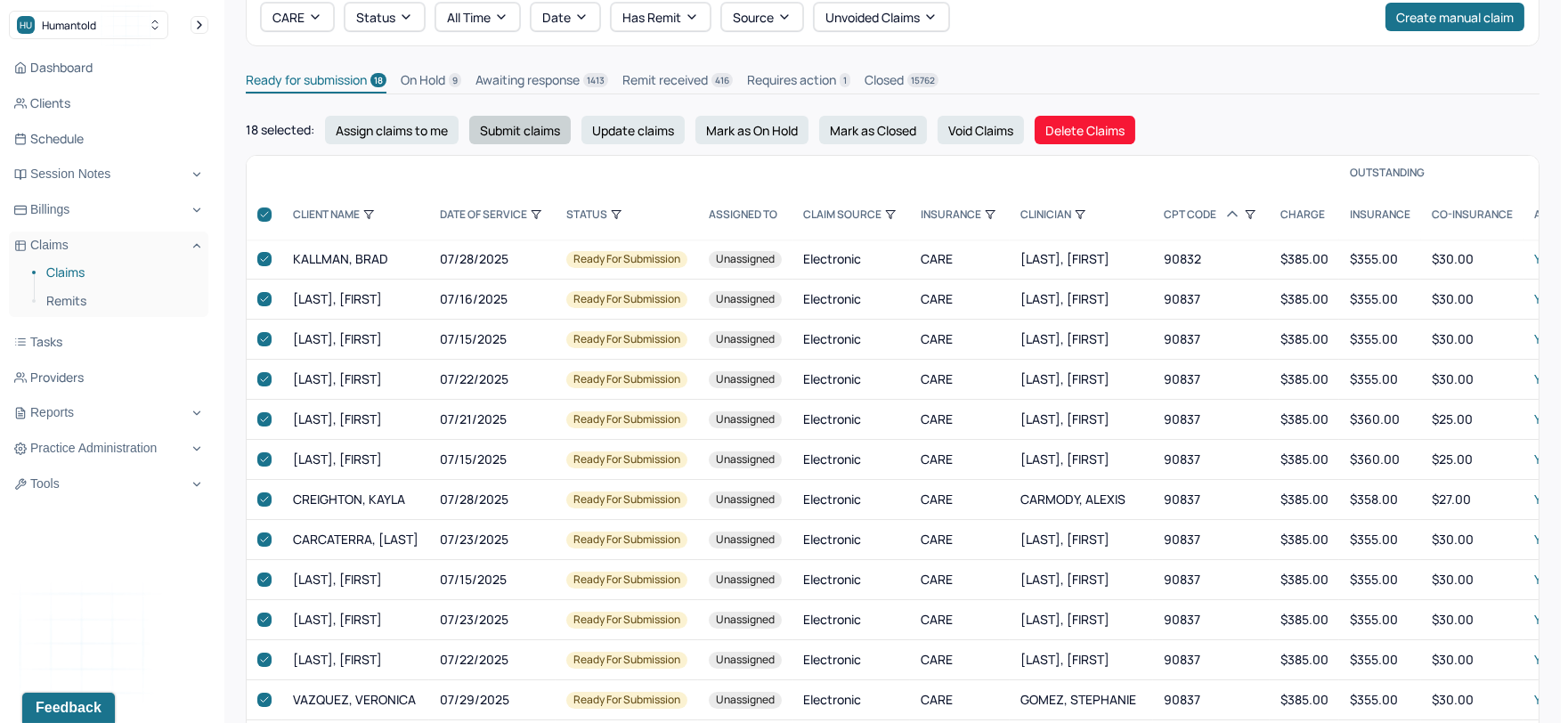 click on "Submit claims" at bounding box center [520, 130] 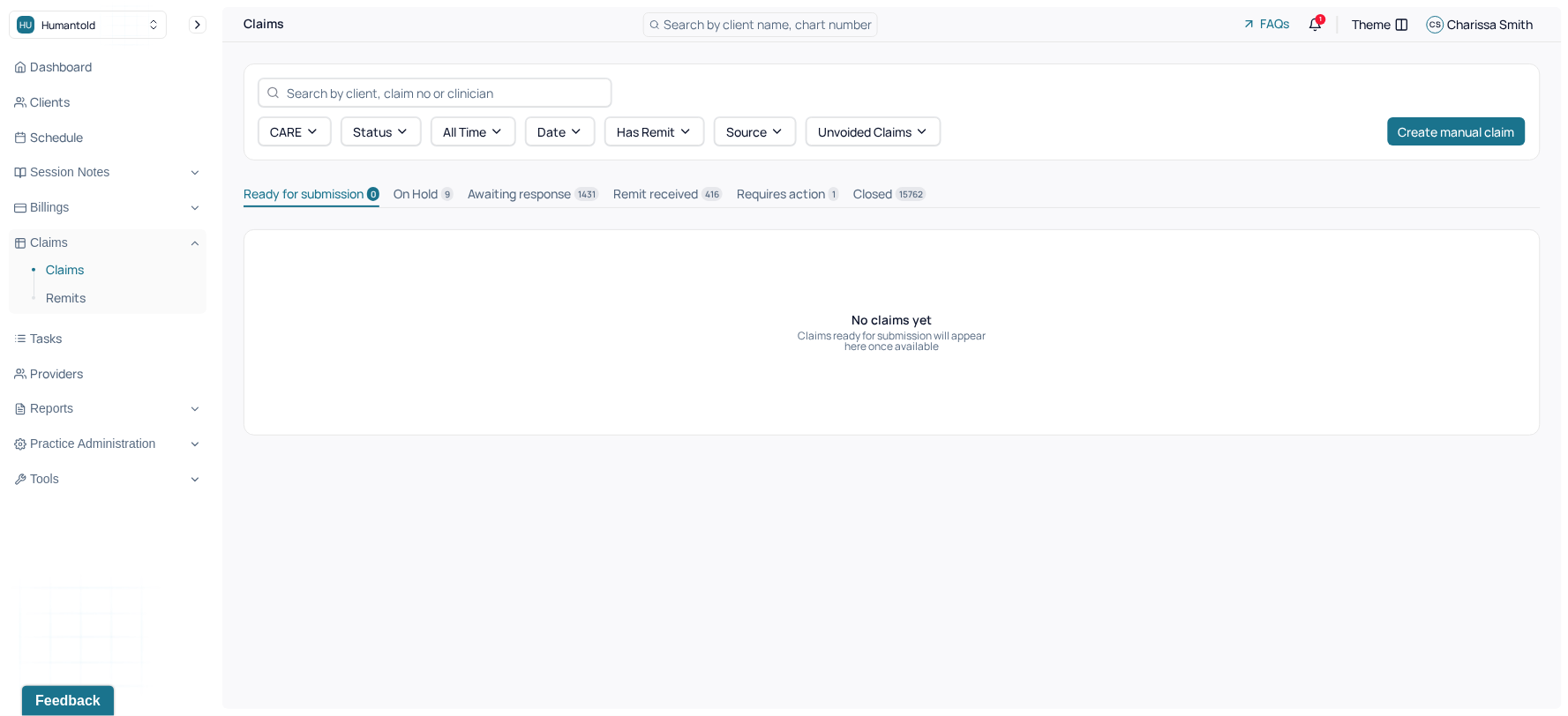 click on "Requires action 1" at bounding box center (788, 196) 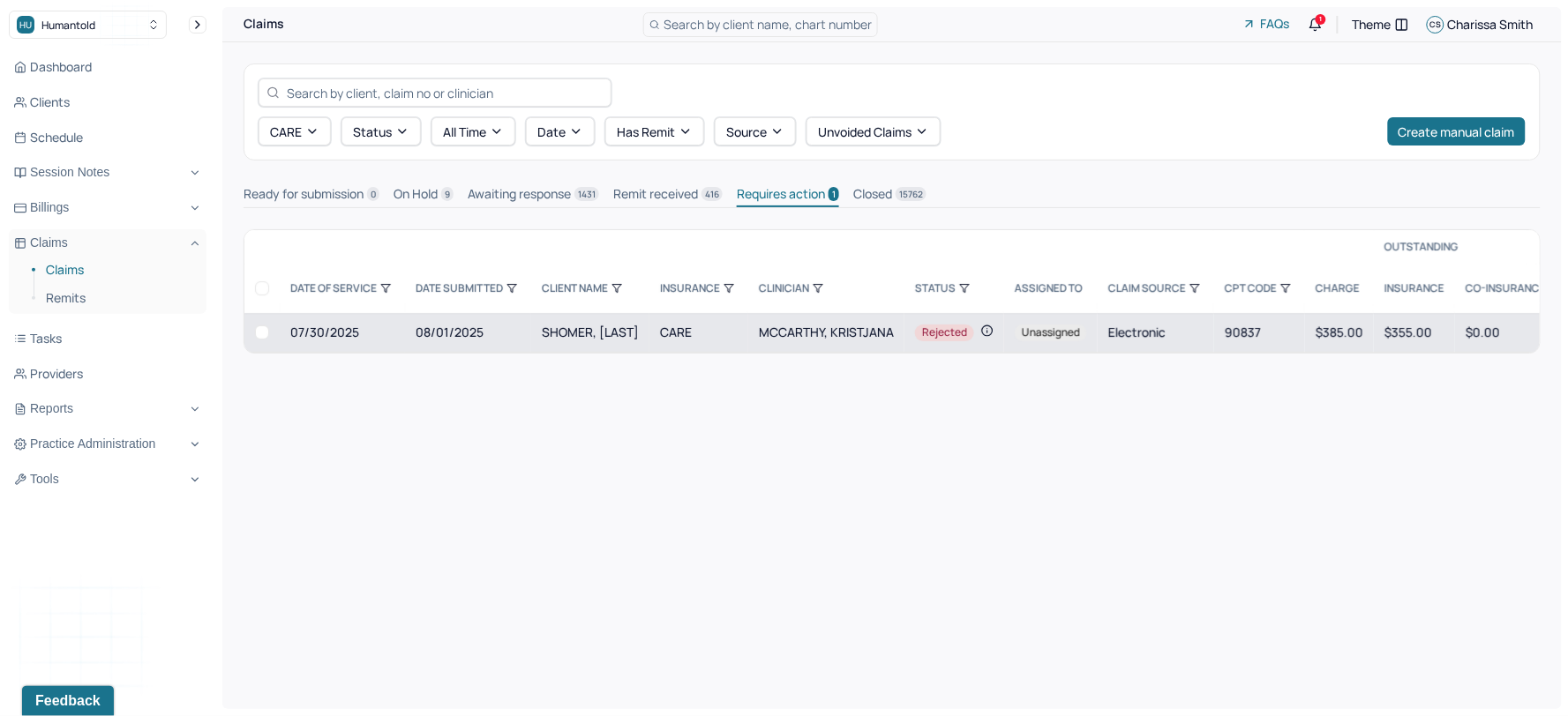 click on "SHOMER, [LAST]" at bounding box center [590, 332] 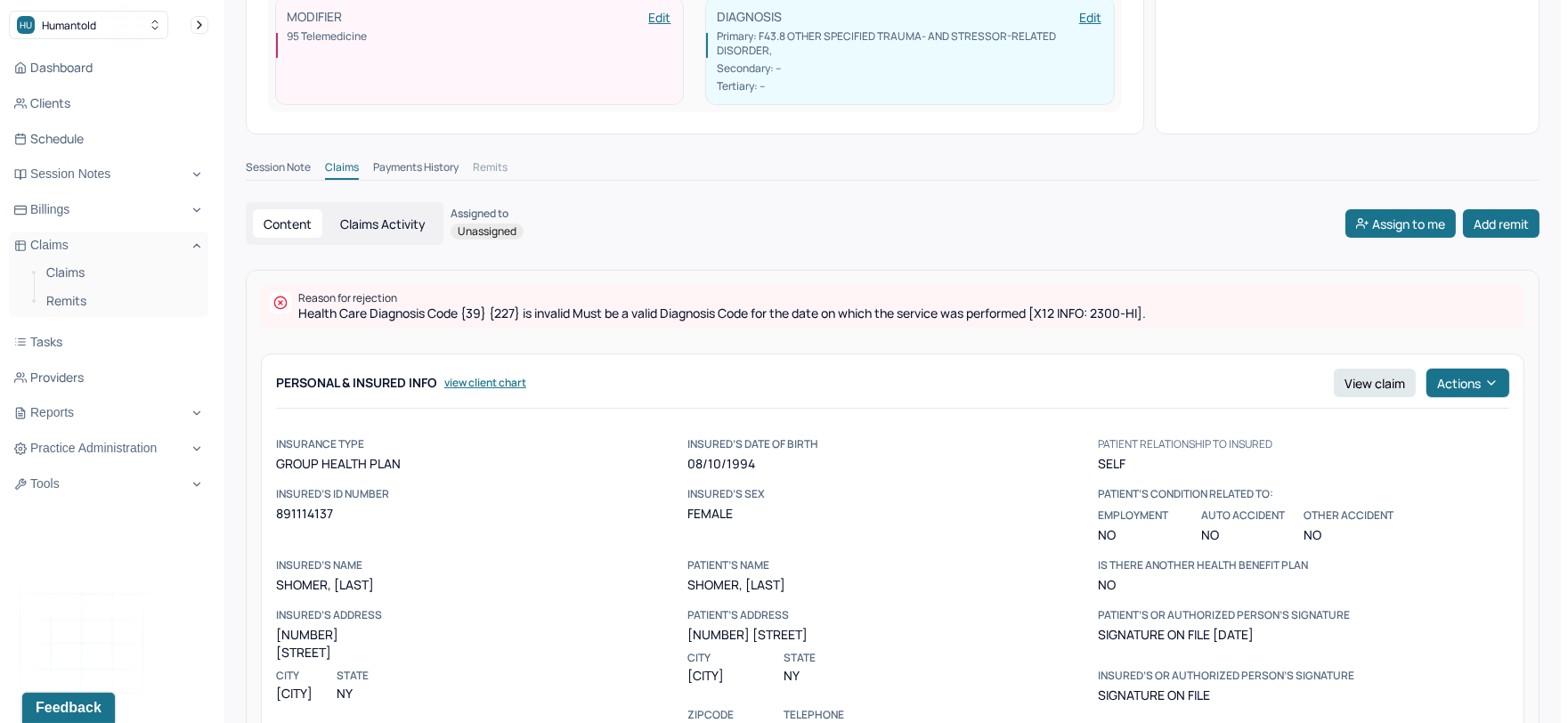 scroll, scrollTop: 395, scrollLeft: 0, axis: vertical 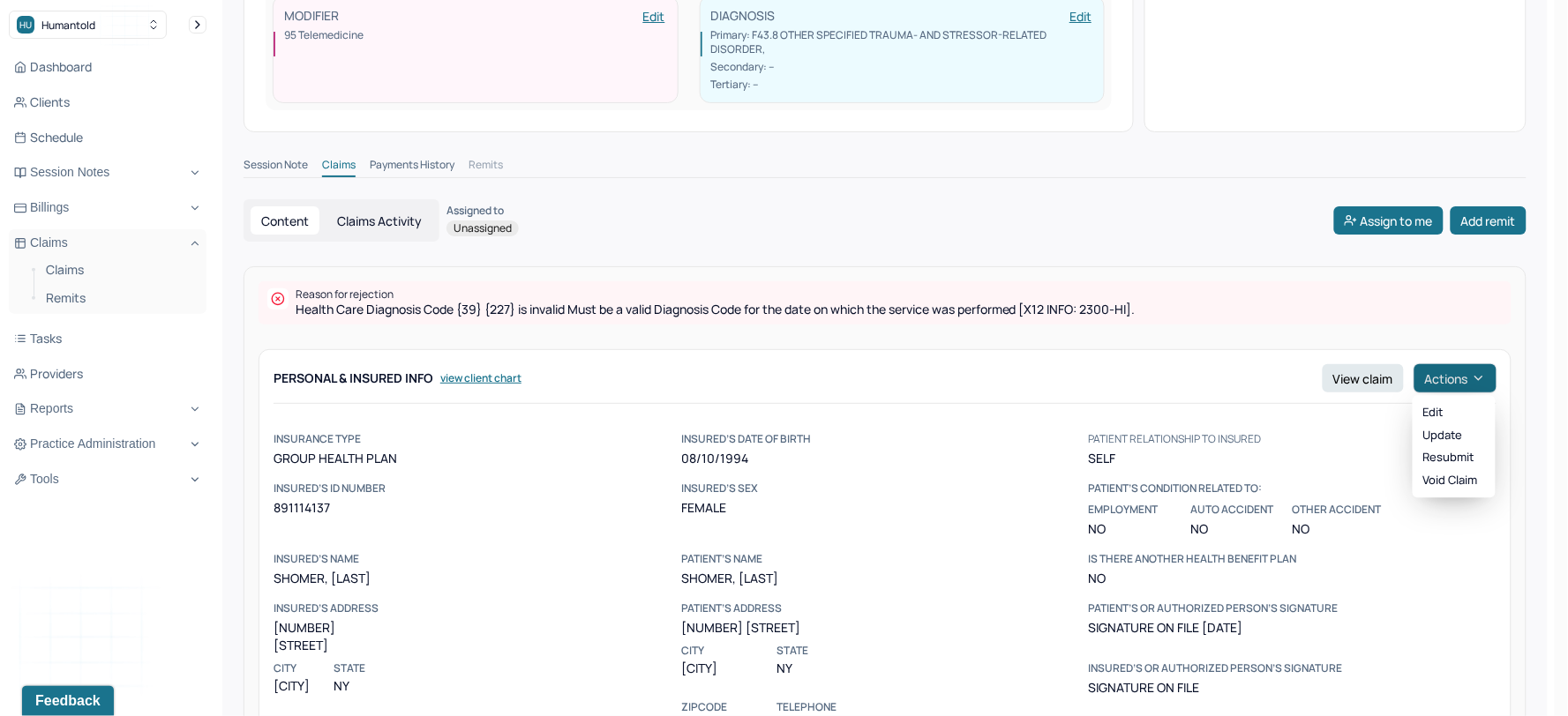 click on "Actions" at bounding box center (1455, 378) 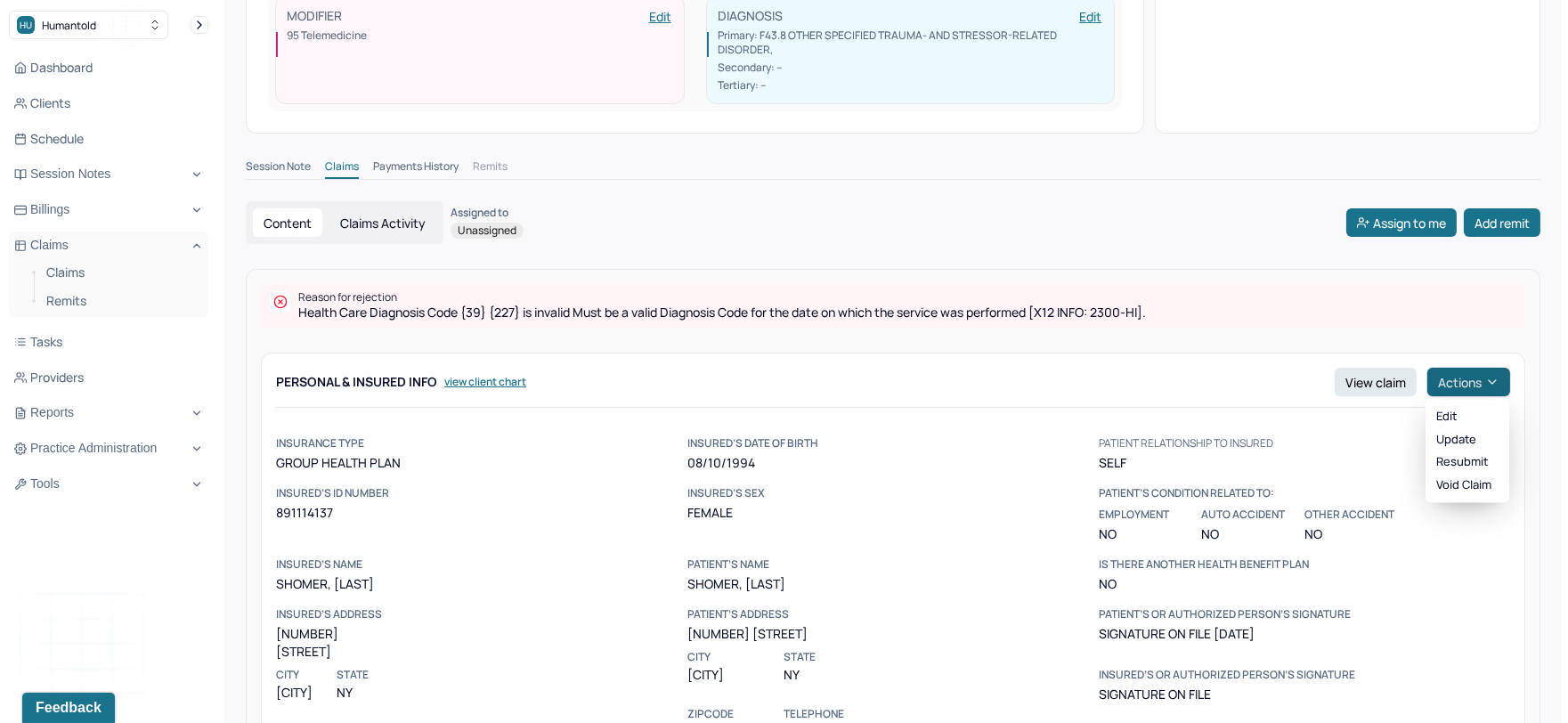 click on "Actions" at bounding box center (1468, 382) 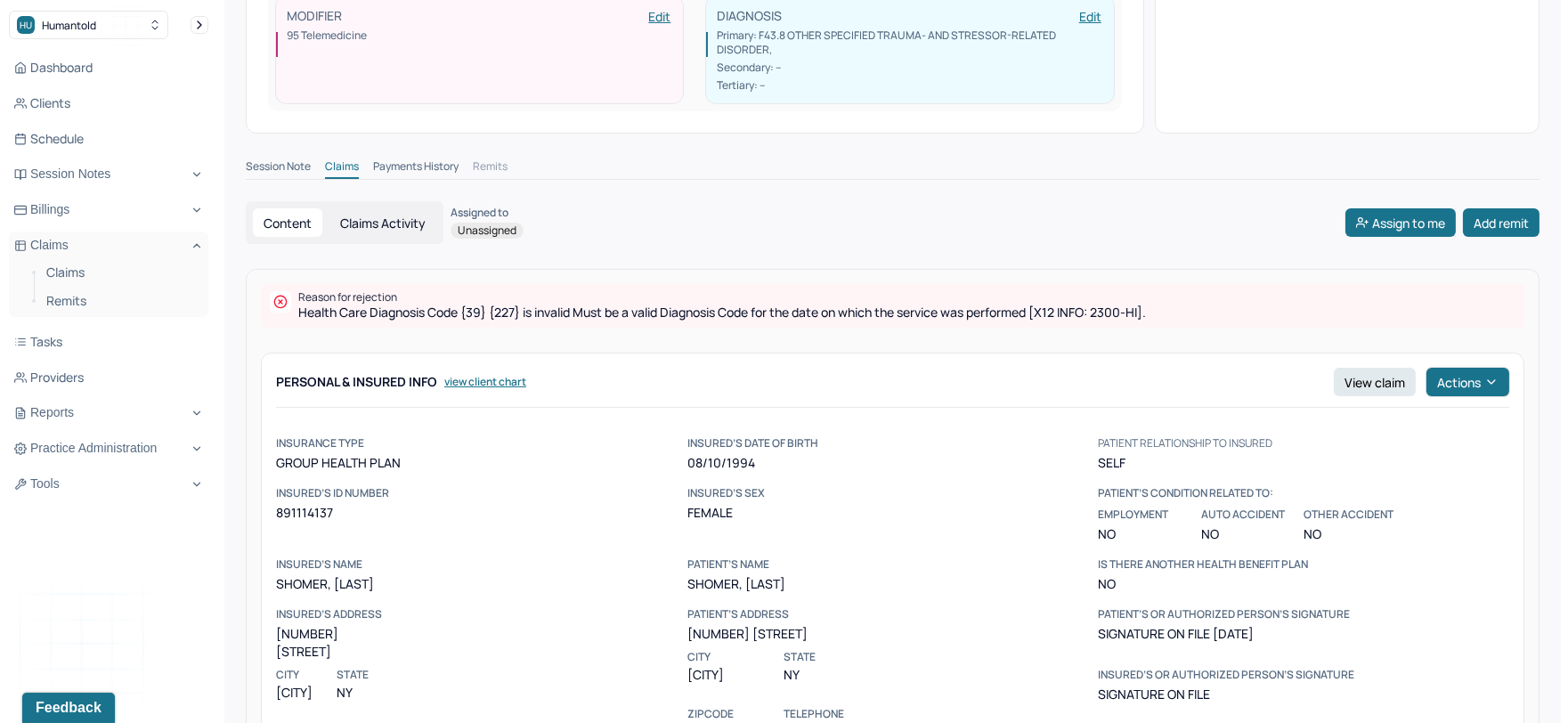 click on "Session Note" at bounding box center [278, 168] 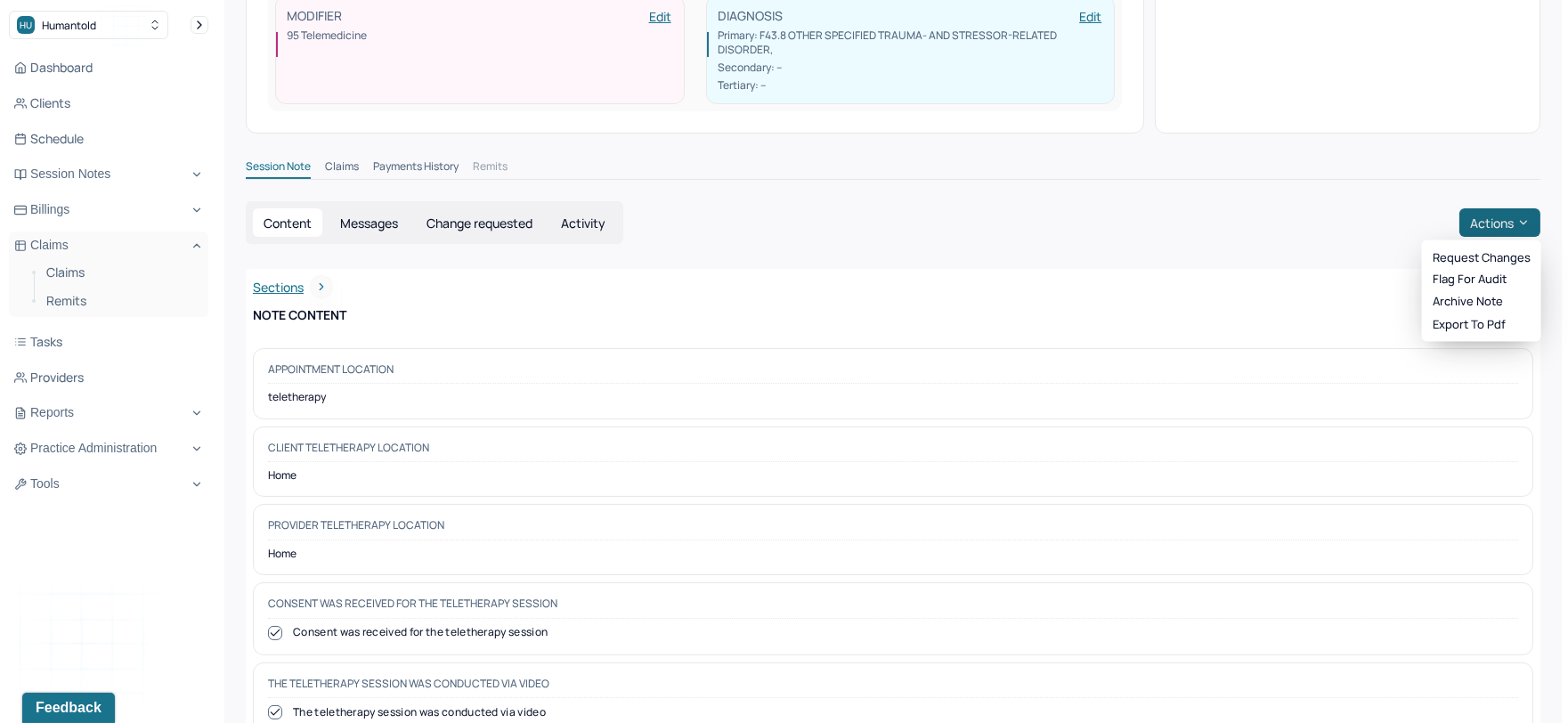 click on "Actions" at bounding box center (1499, 223) 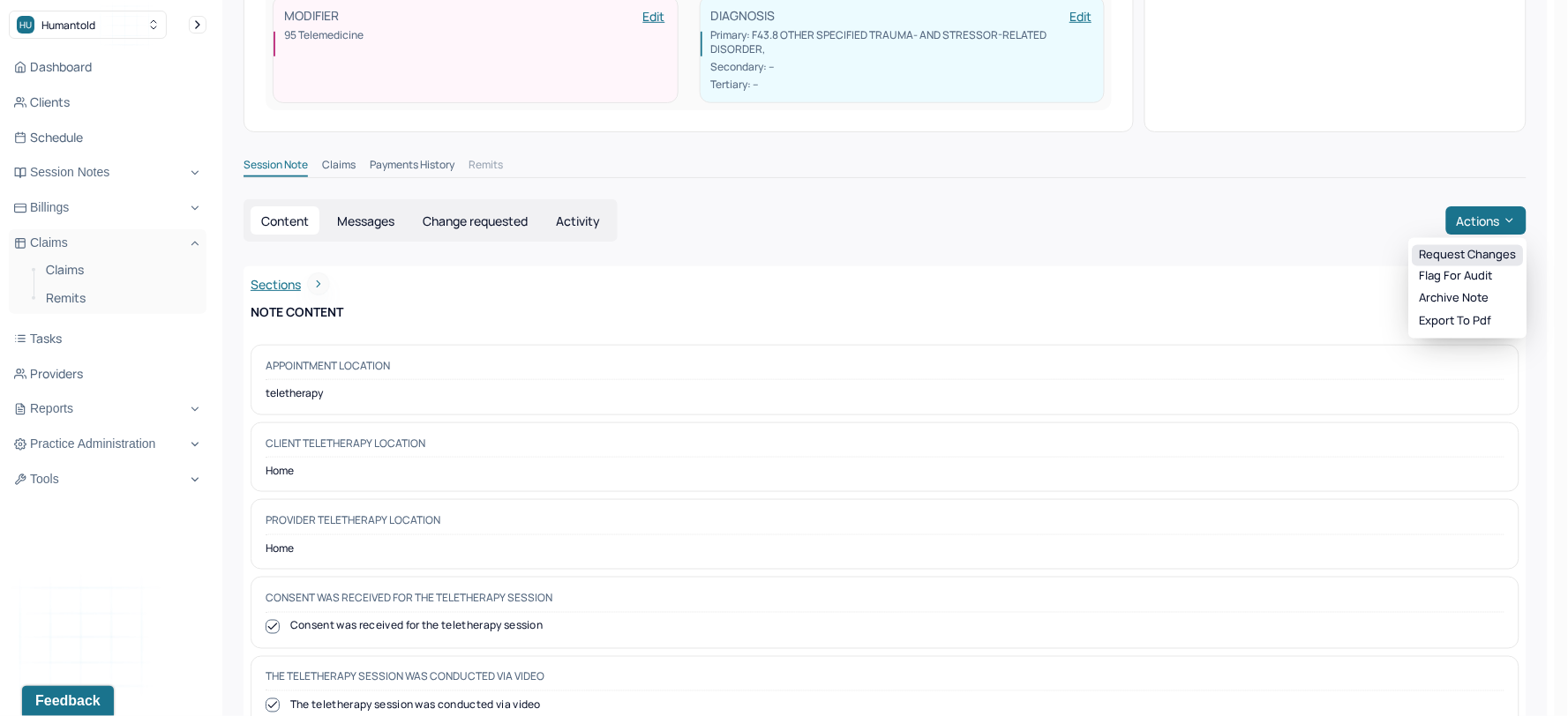 click on "Request changes" at bounding box center (1468, 256) 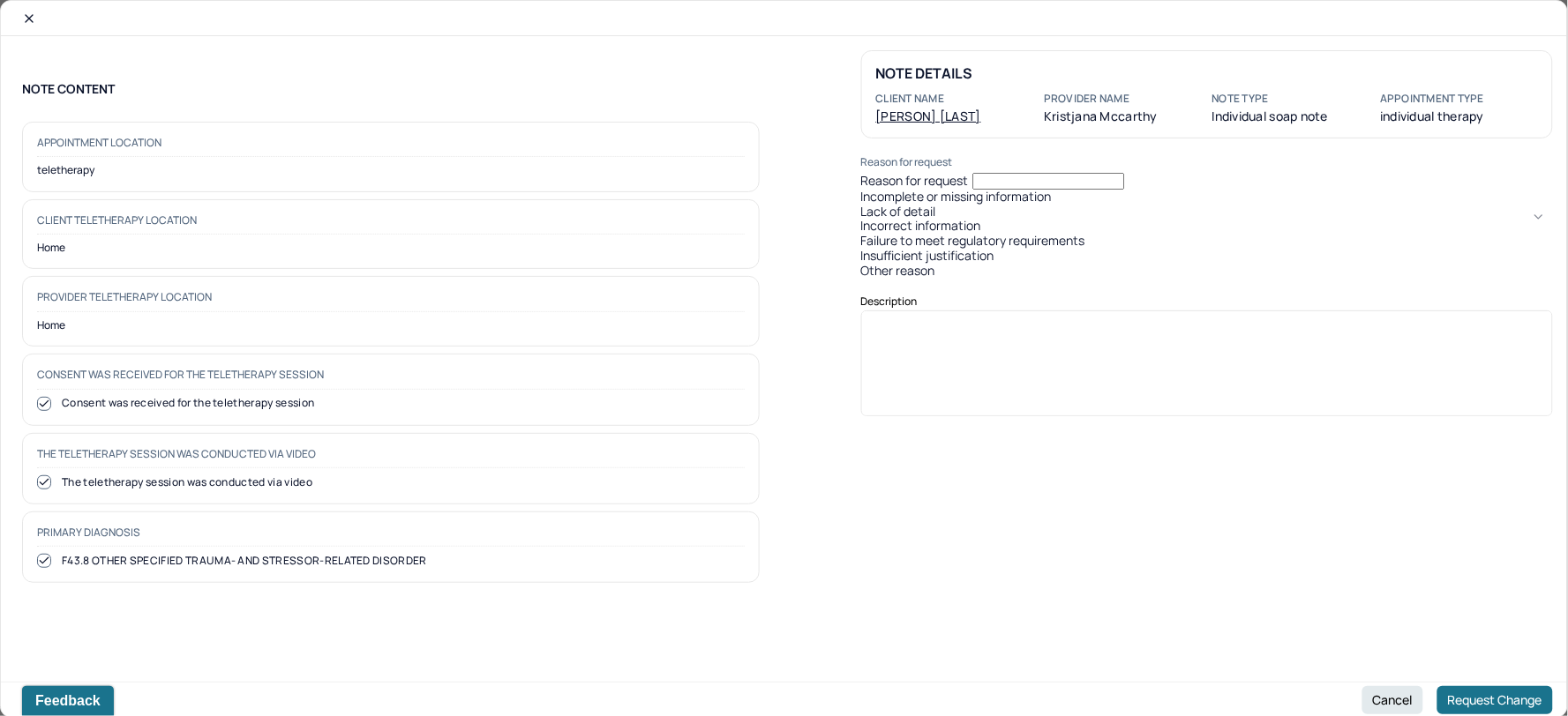 click on "Reason for request" at bounding box center (915, 181) 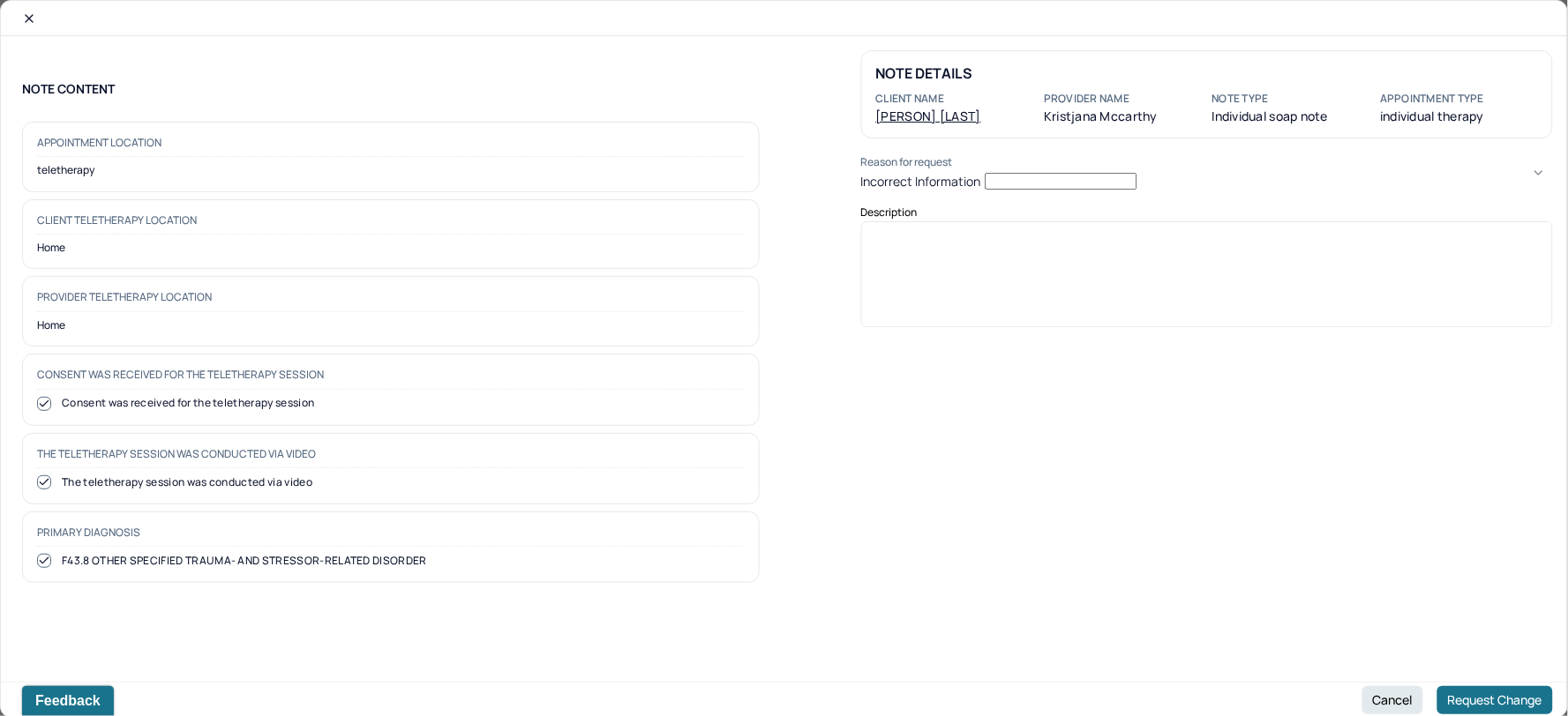 click at bounding box center (1207, 280) 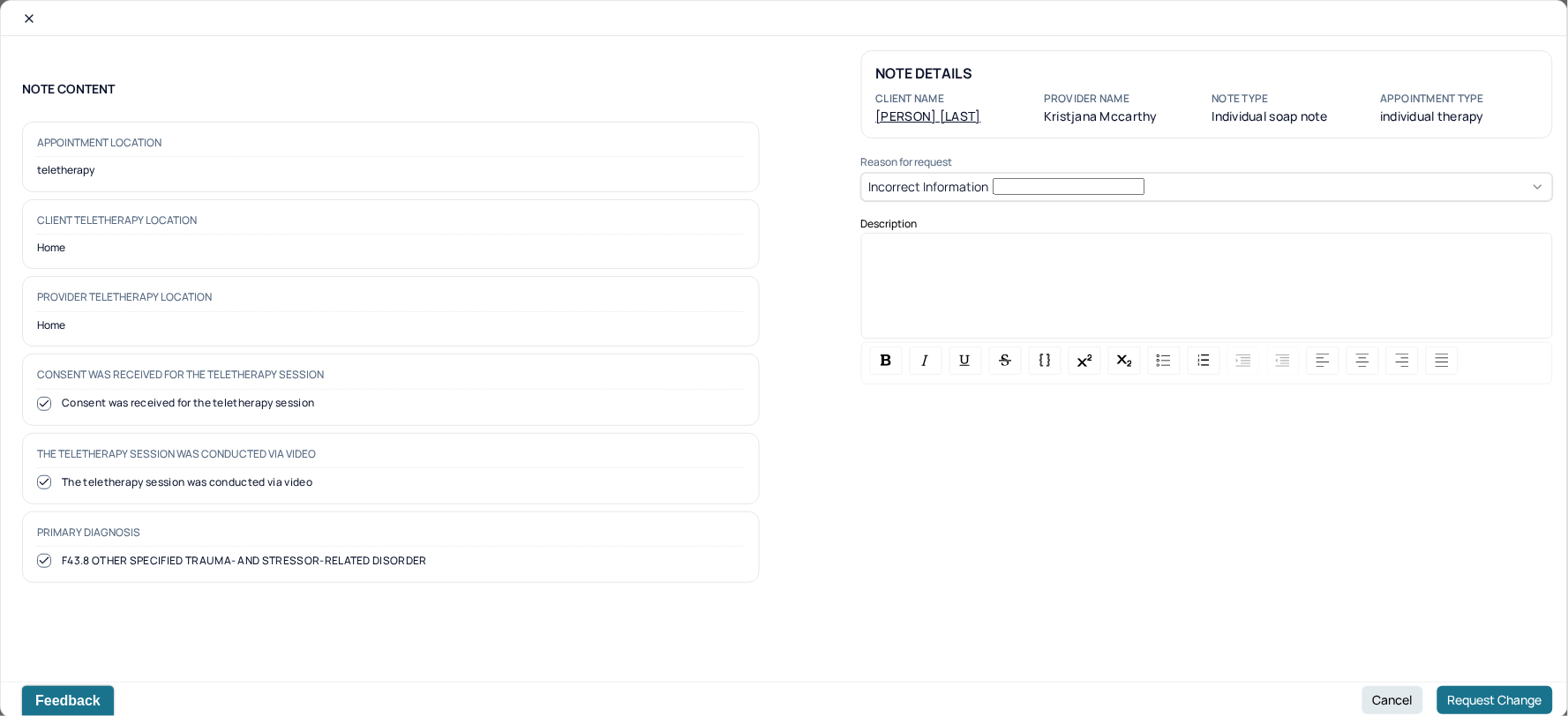 paste 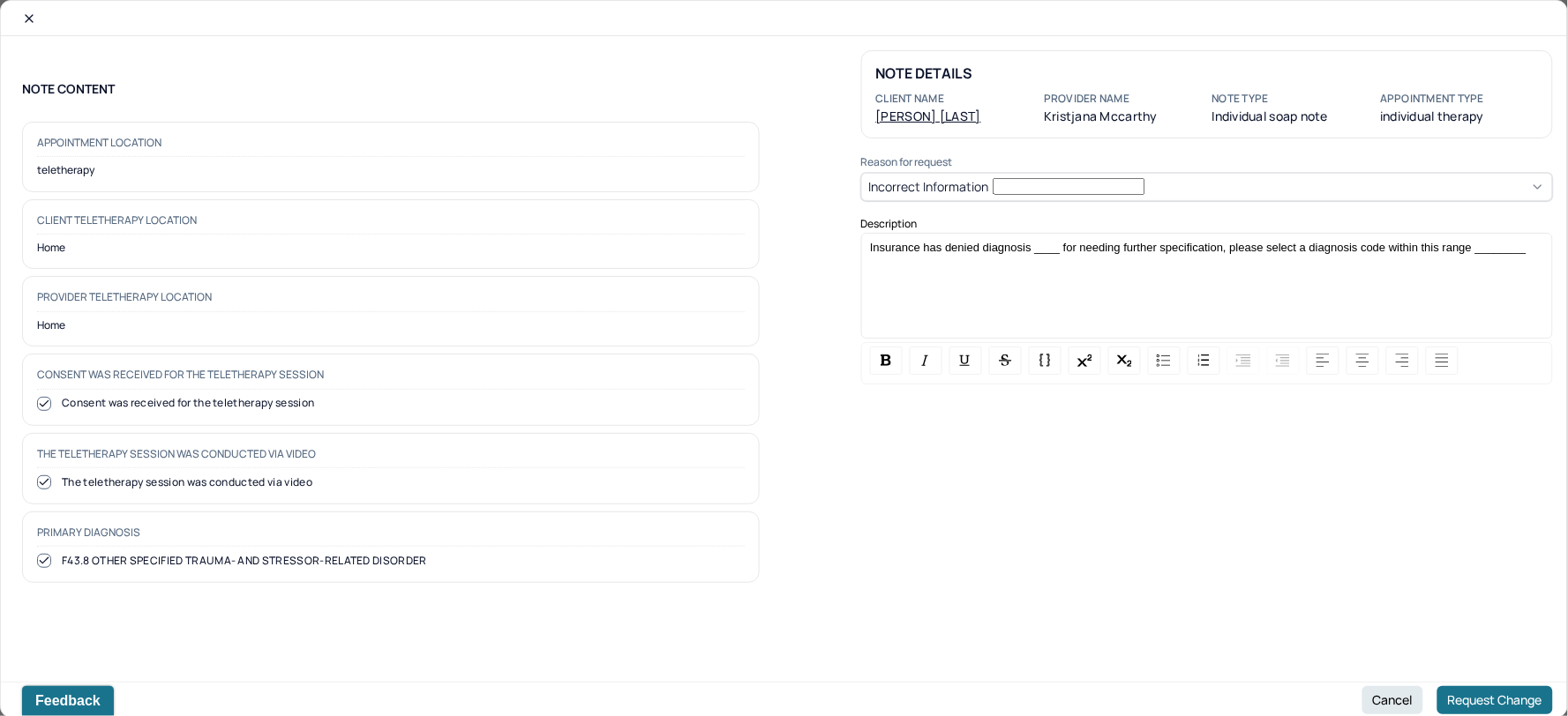 click on "Insurance has denied diagnosis ____ for needing further specification, please select a diagnosis code within this range ________" at bounding box center [1198, 247] 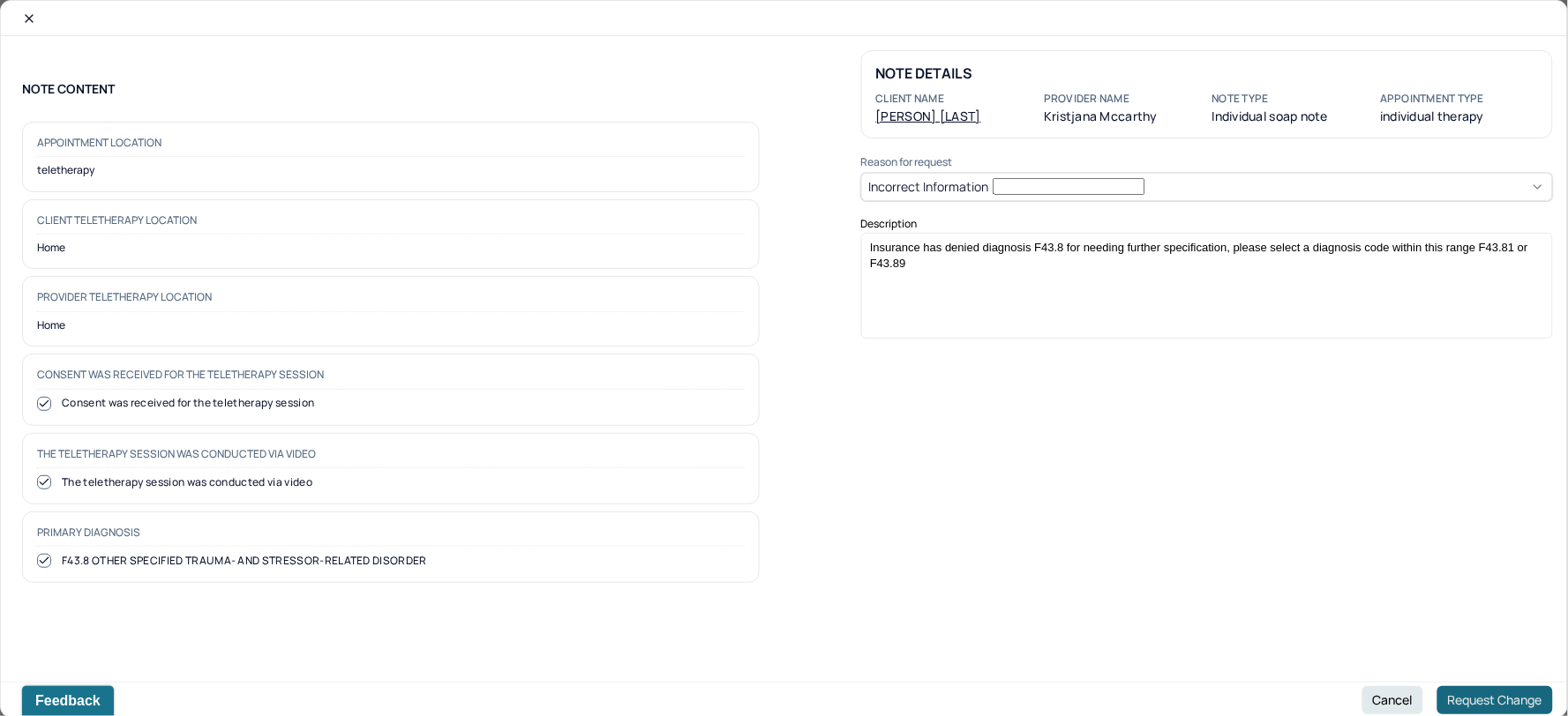 click on "Request Change" at bounding box center [1495, 700] 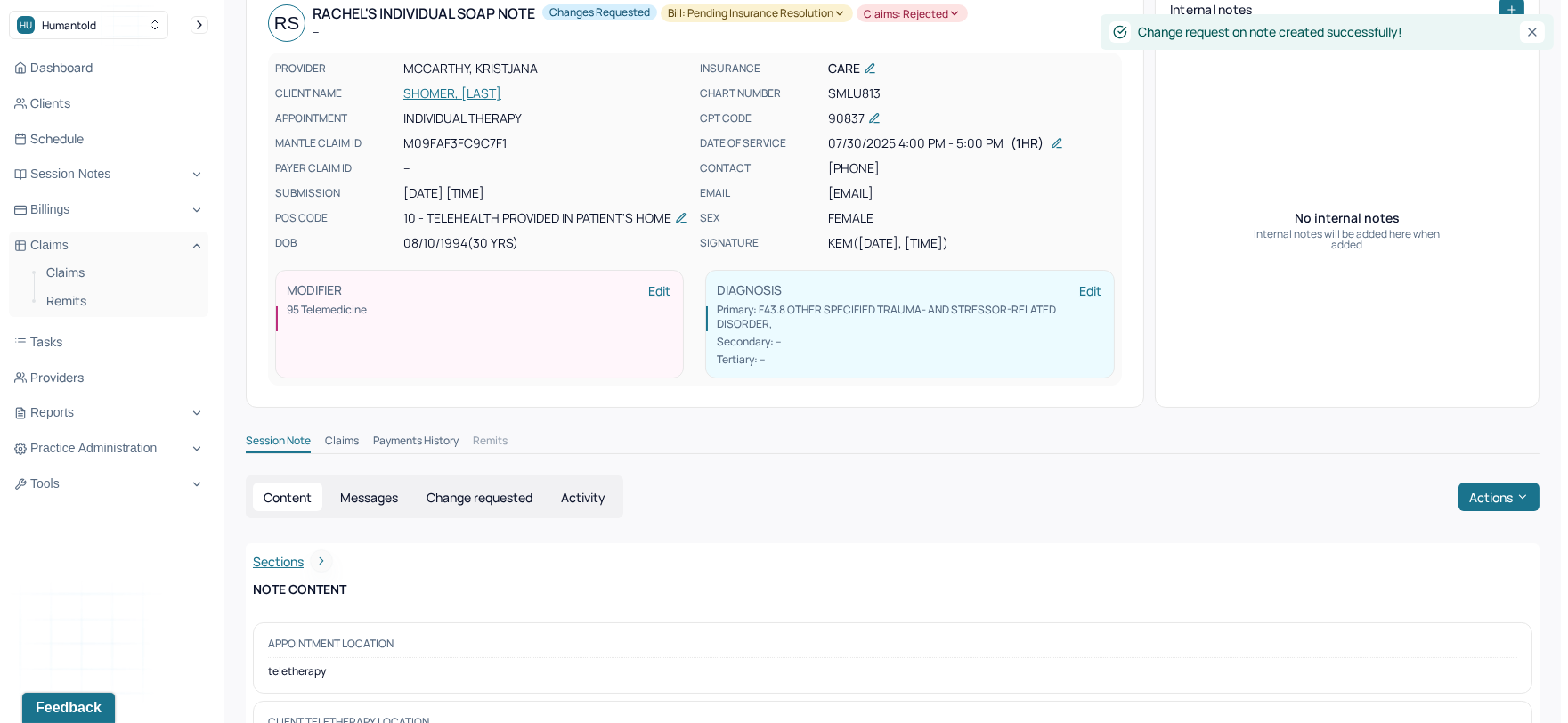 scroll, scrollTop: 0, scrollLeft: 0, axis: both 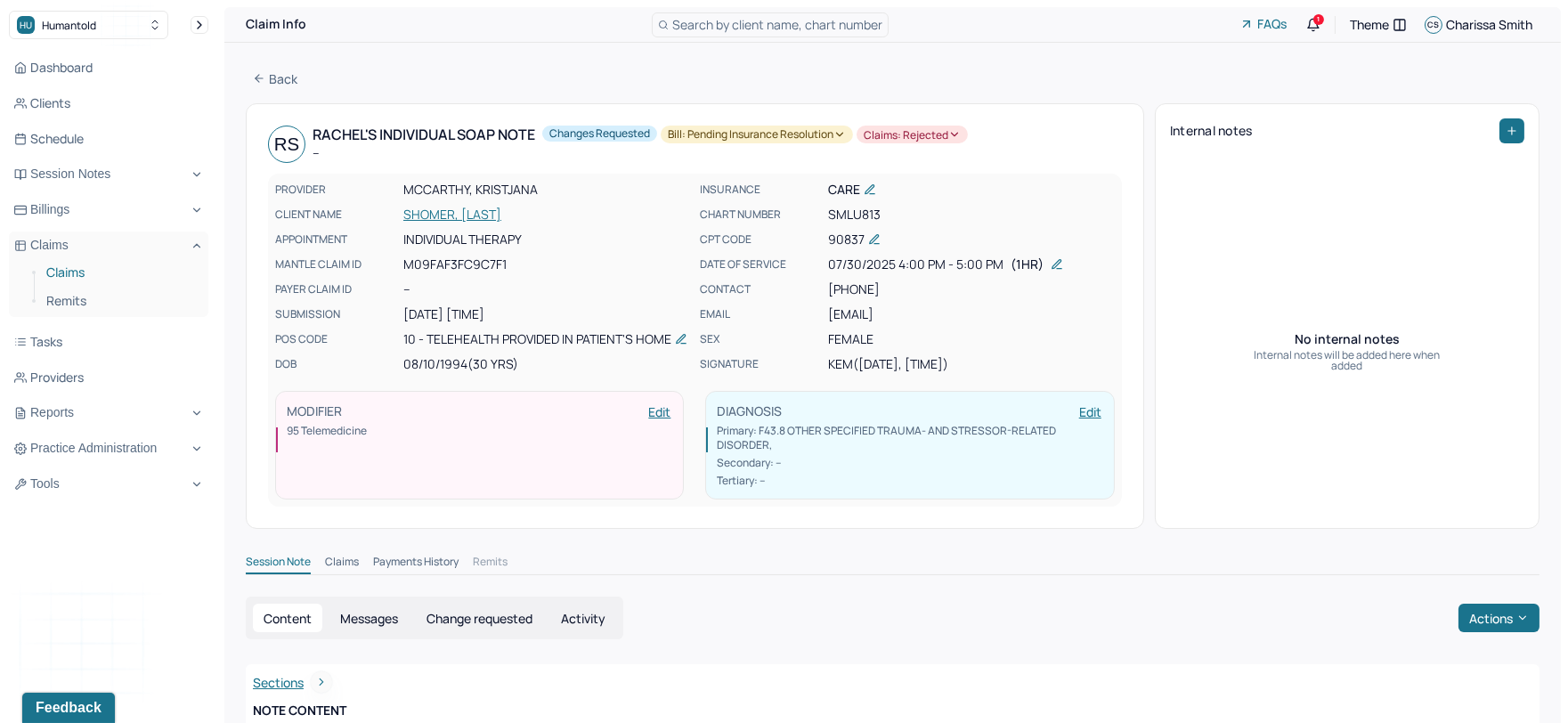 click on "Claims" at bounding box center [120, 272] 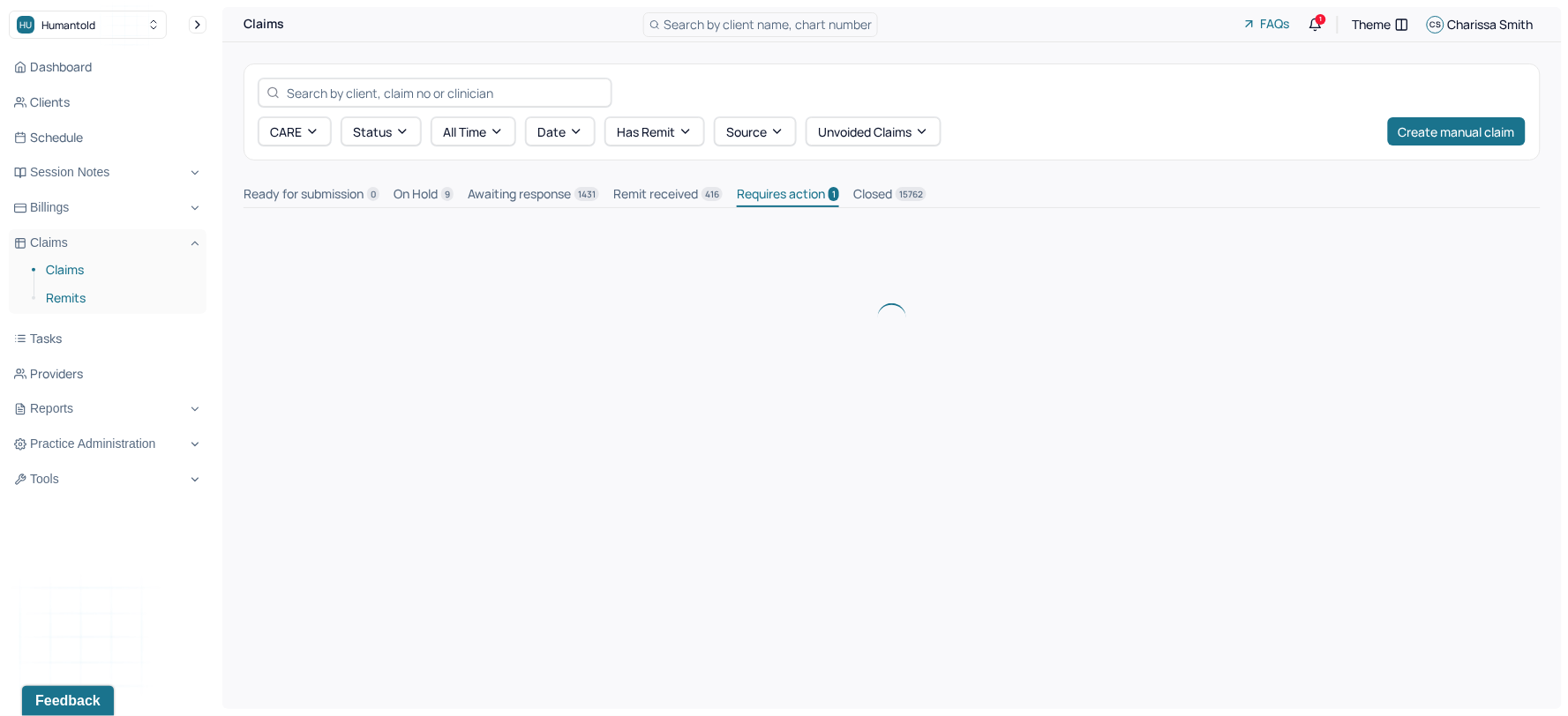 click on "Remits" at bounding box center [119, 298] 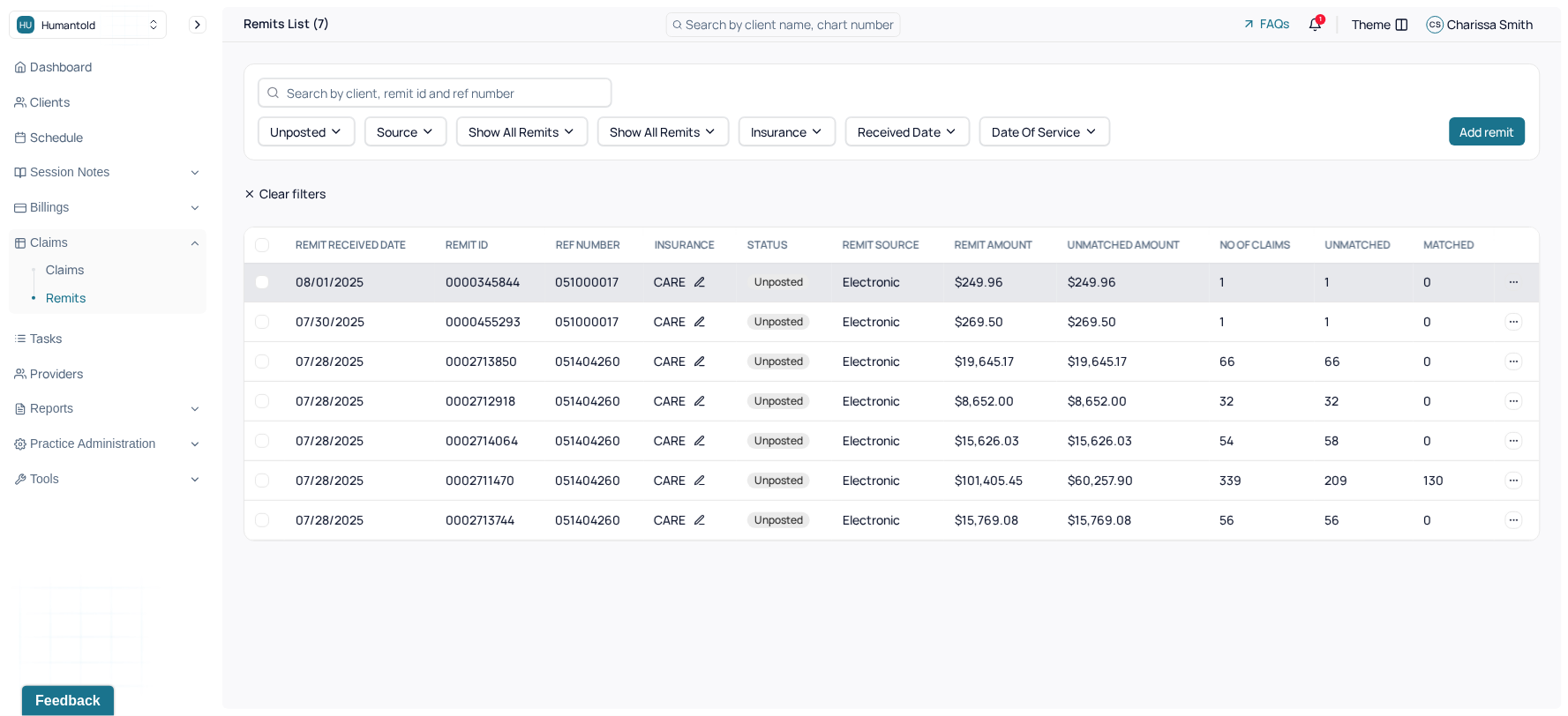 click on "$249.96" at bounding box center [1001, 282] 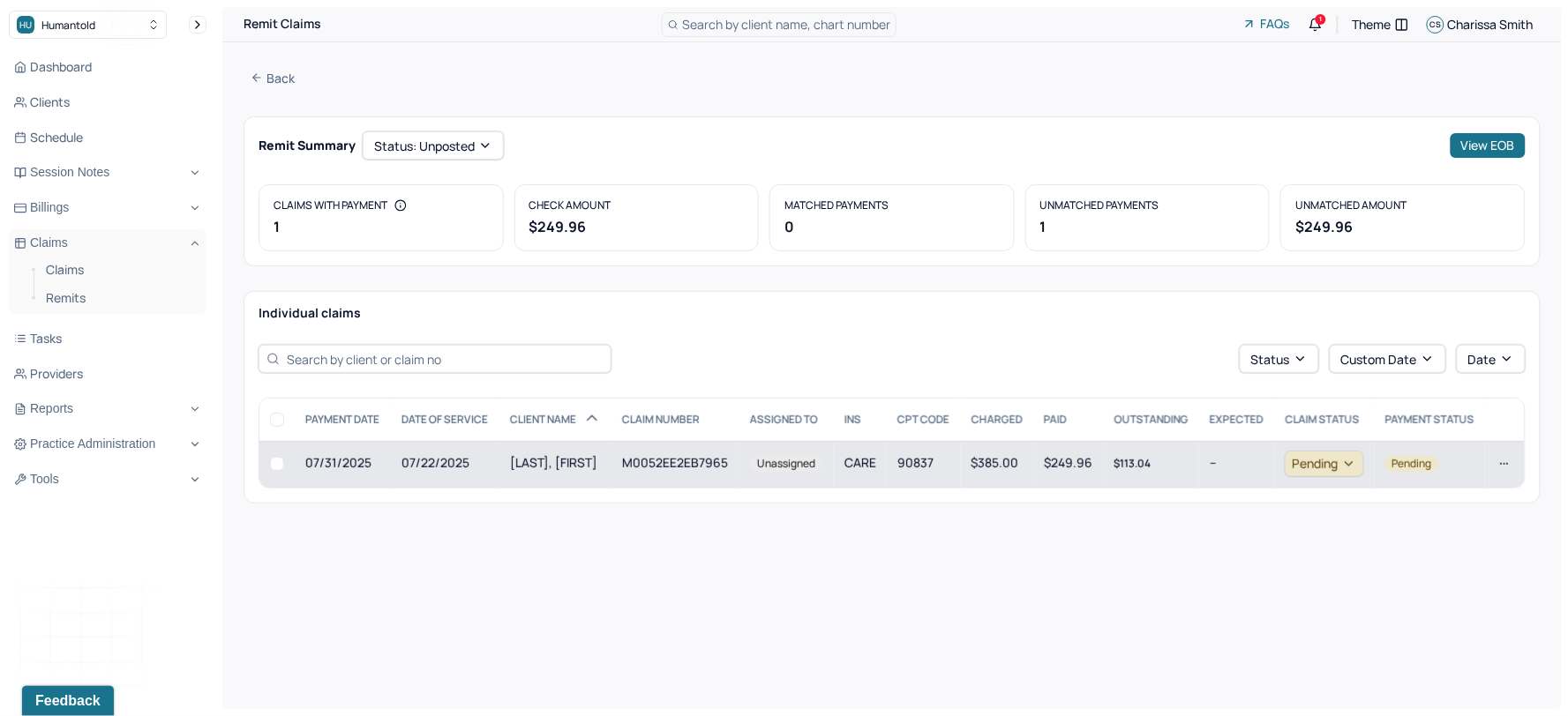click on "90837" at bounding box center [924, 464] 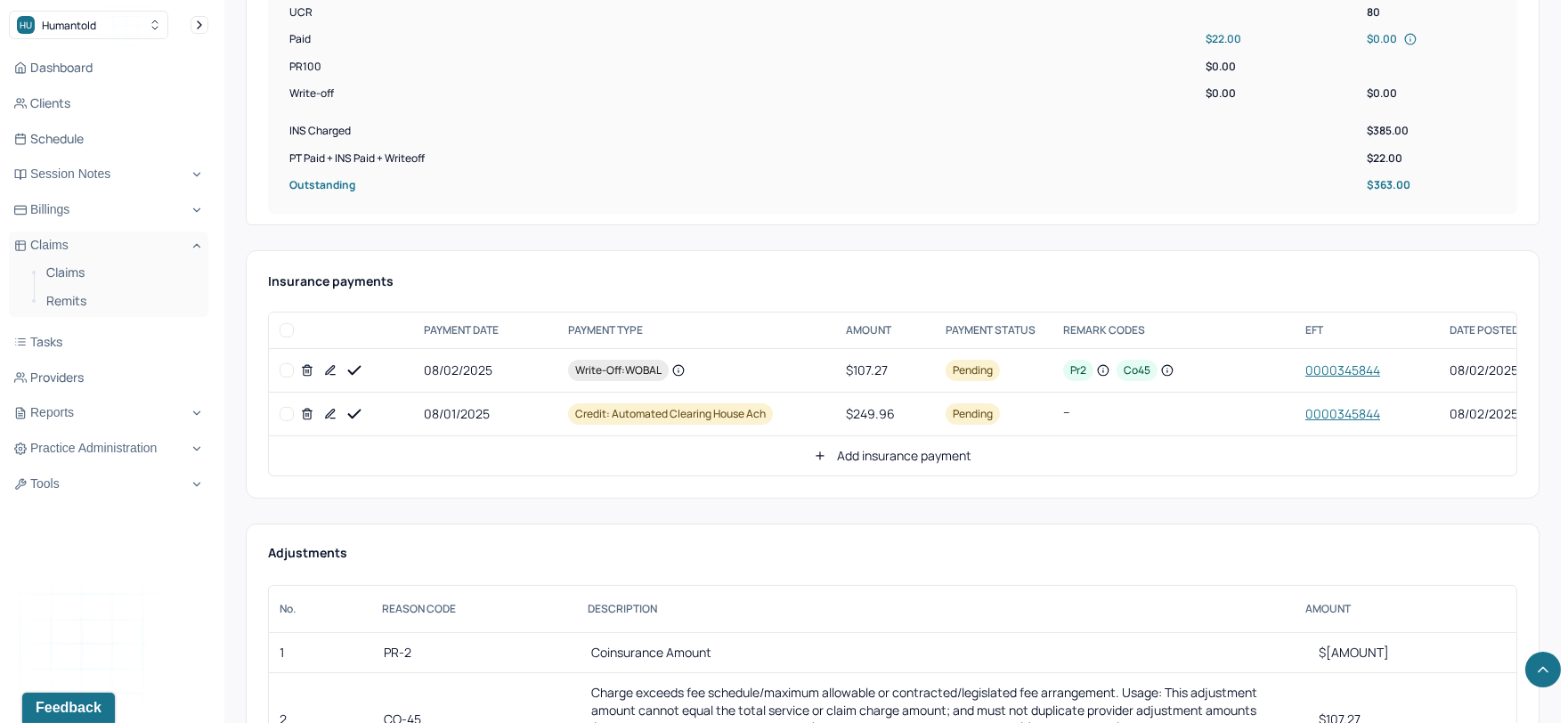 scroll, scrollTop: 791, scrollLeft: 0, axis: vertical 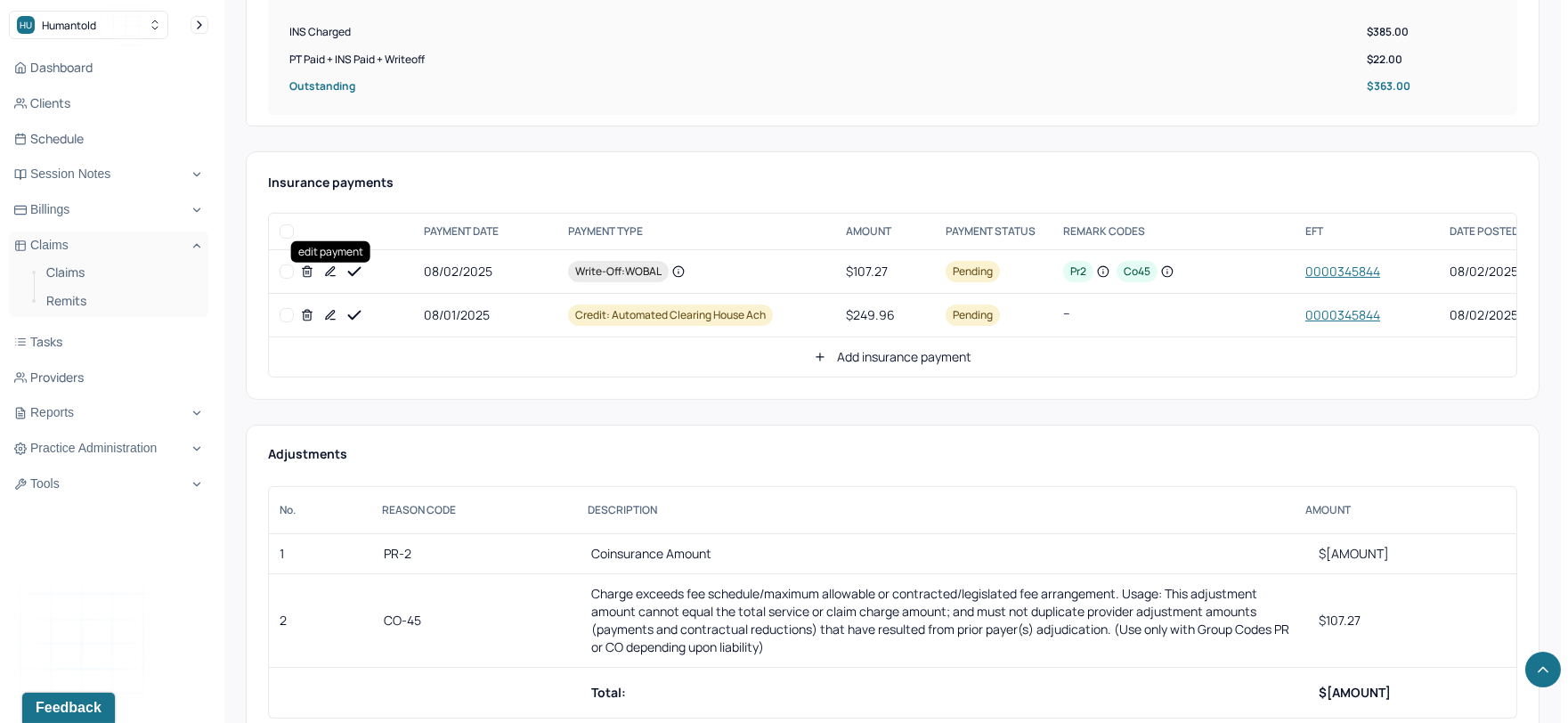 click 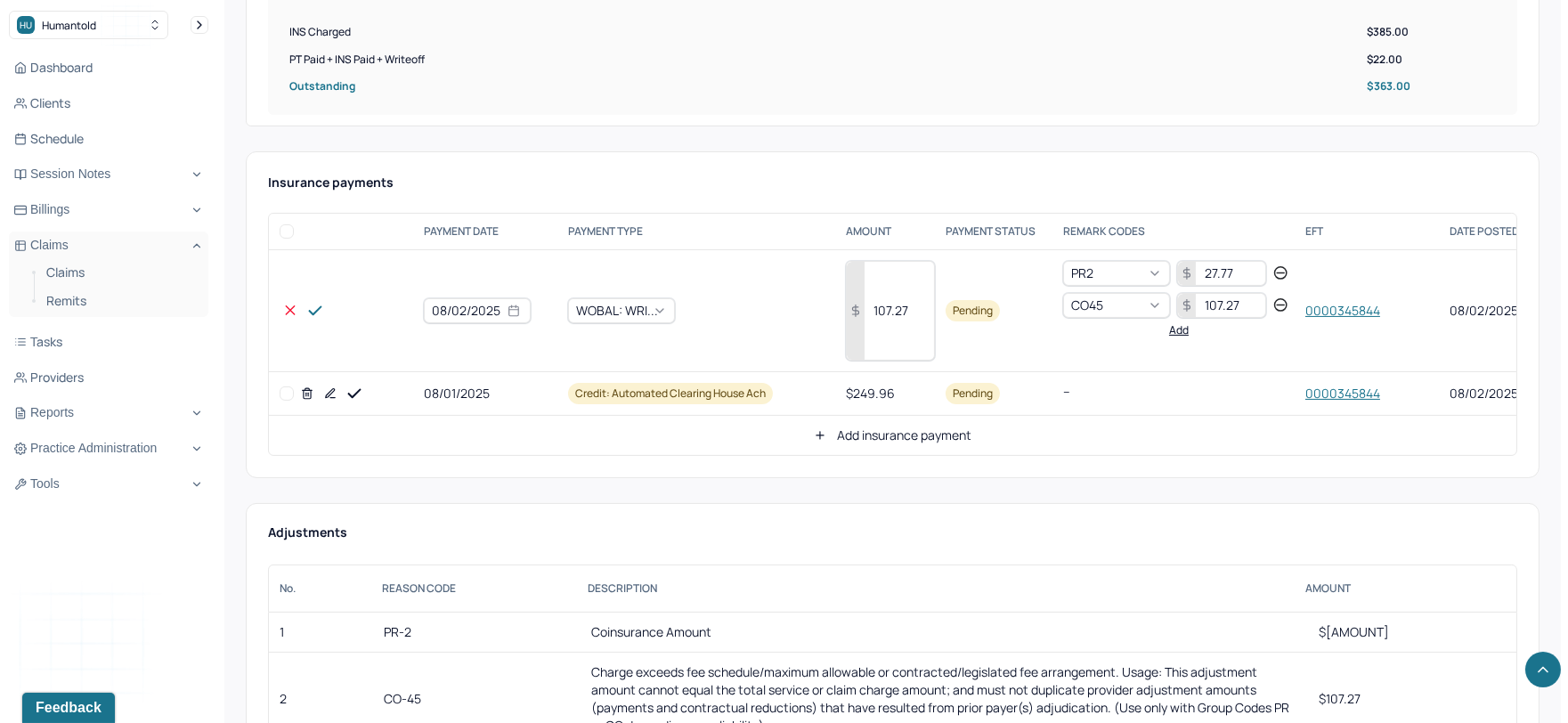 select on "7" 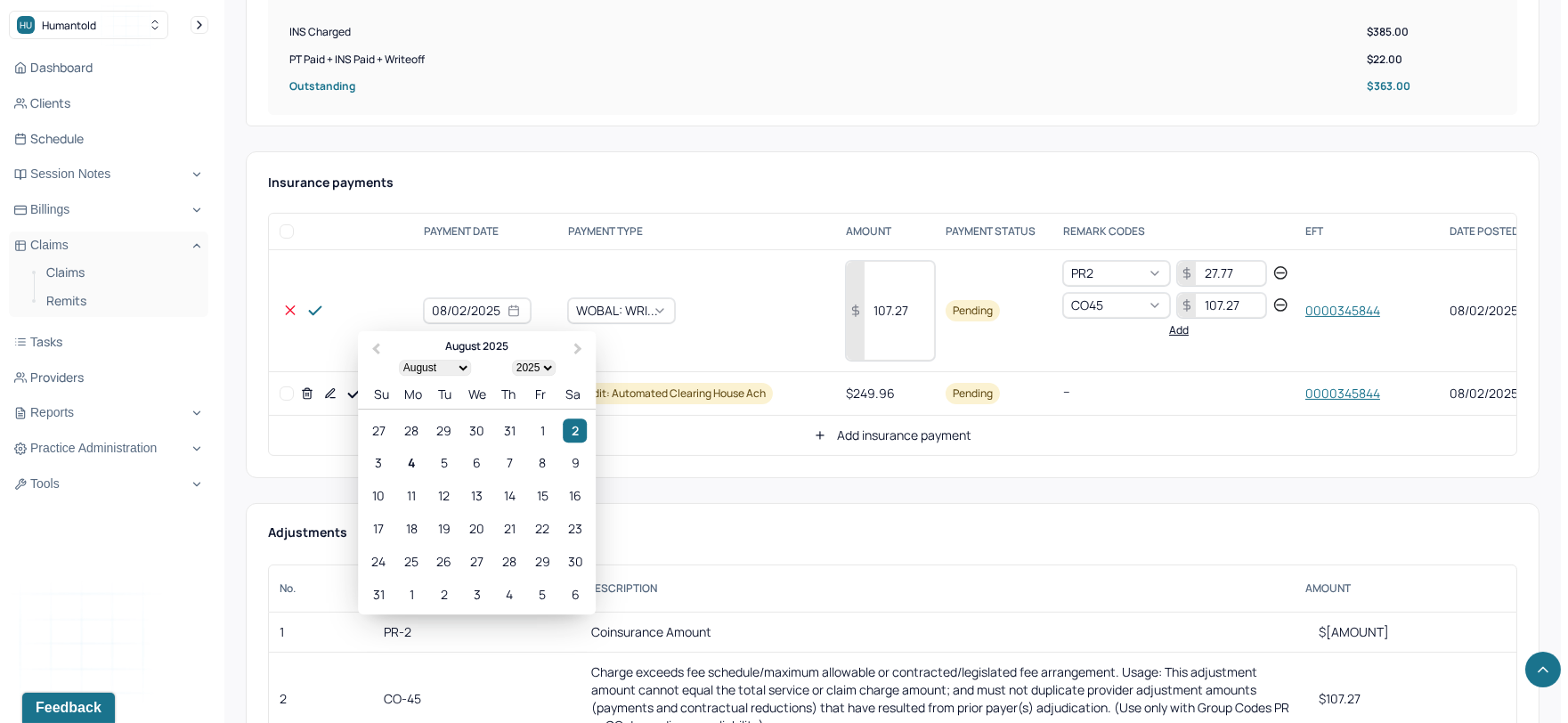 click on "08/02/2025" at bounding box center [477, 311] 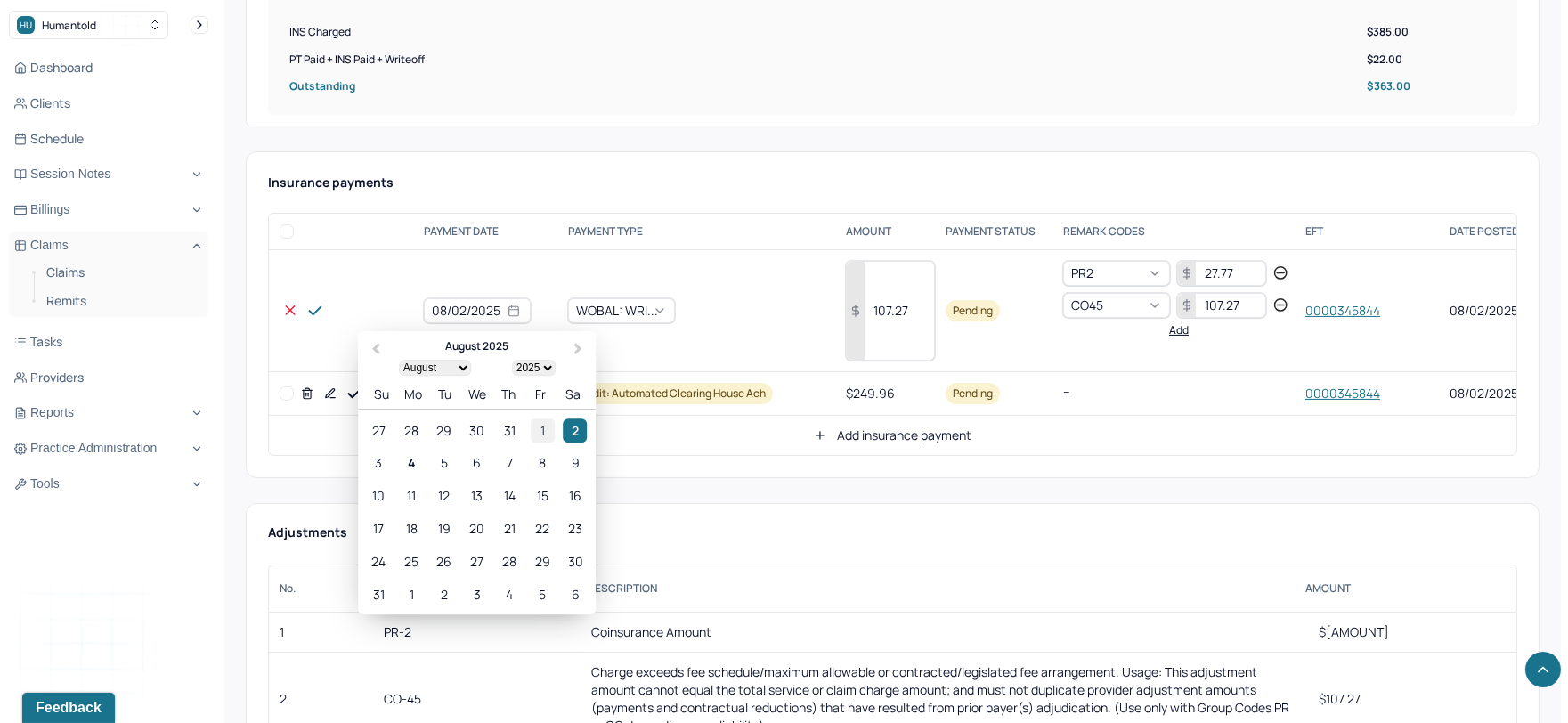 click on "1" at bounding box center [542, 430] 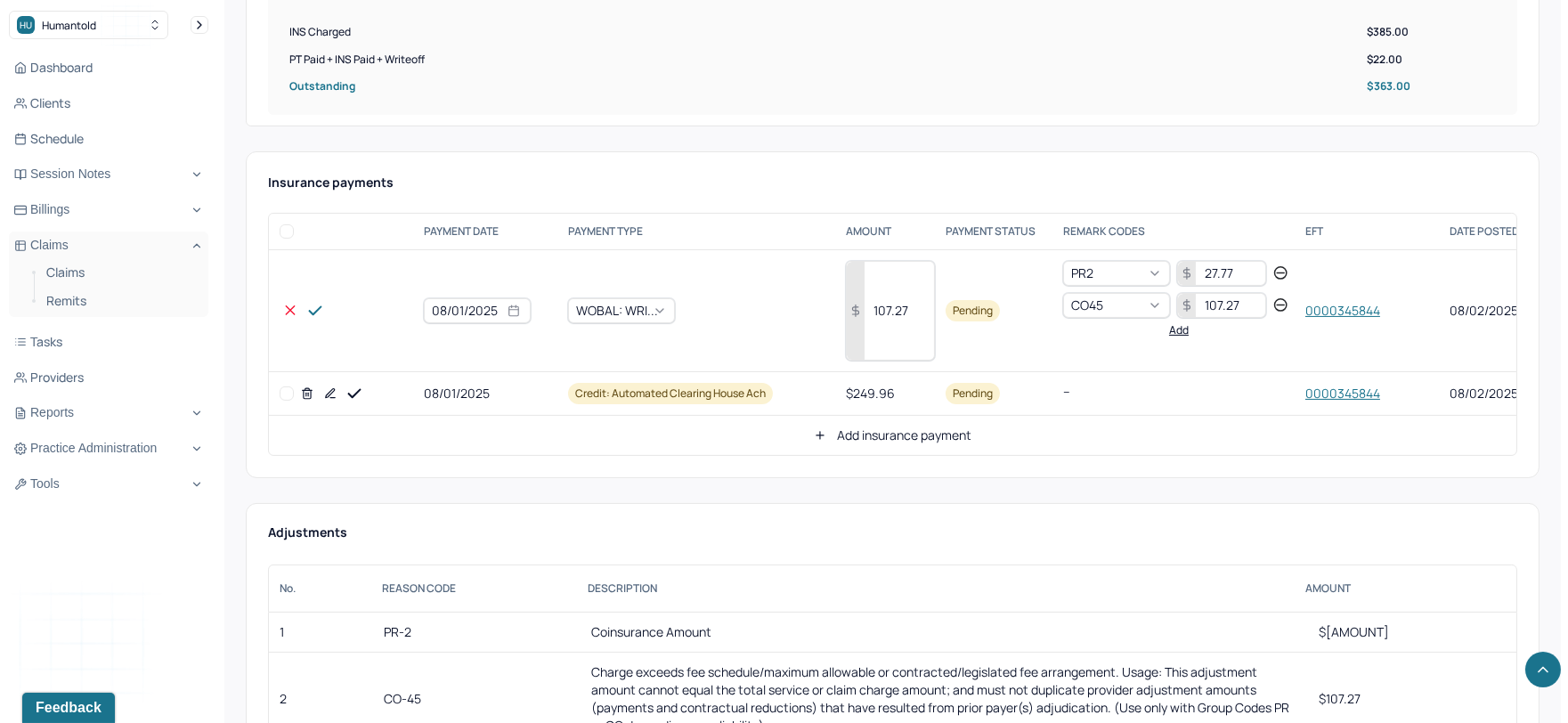 click 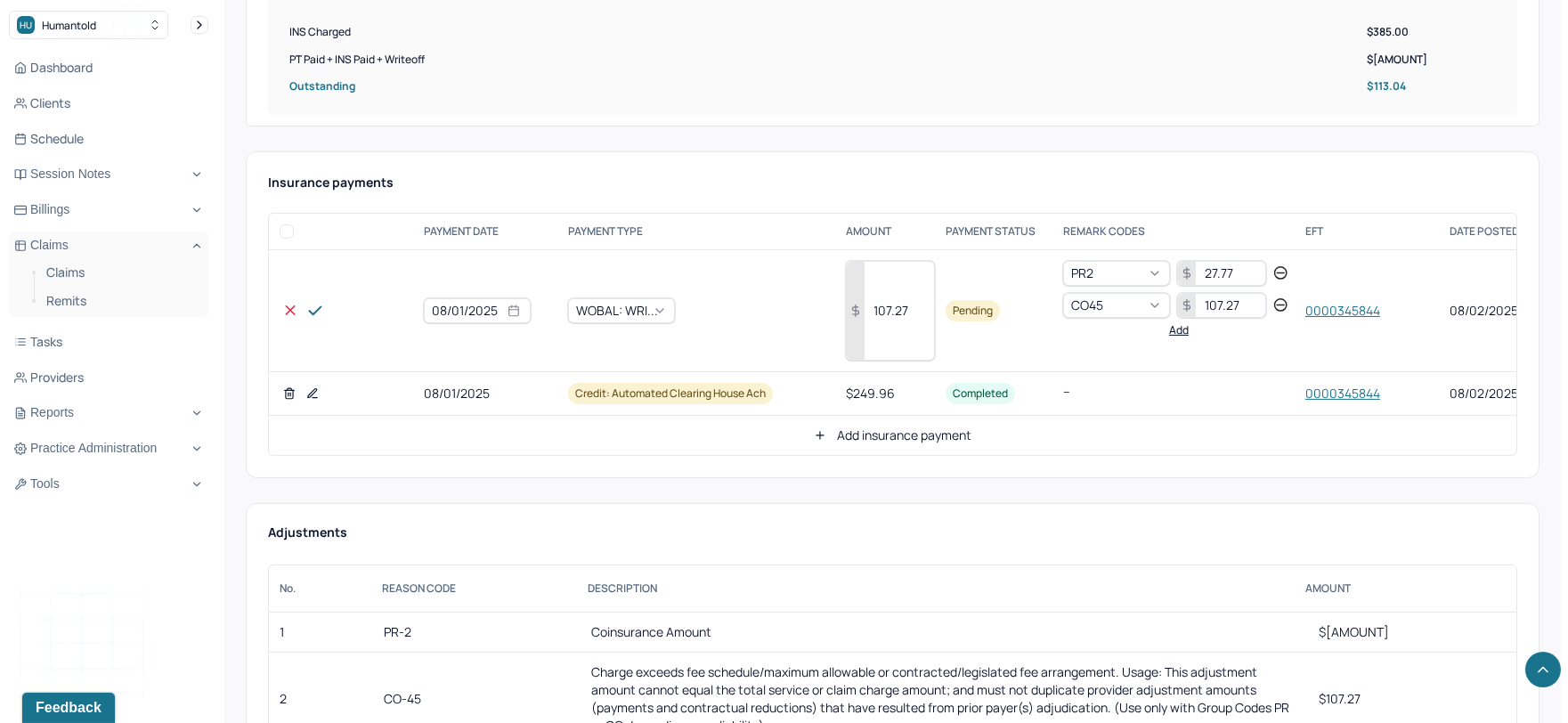 click on "107.27" at bounding box center [890, 311] 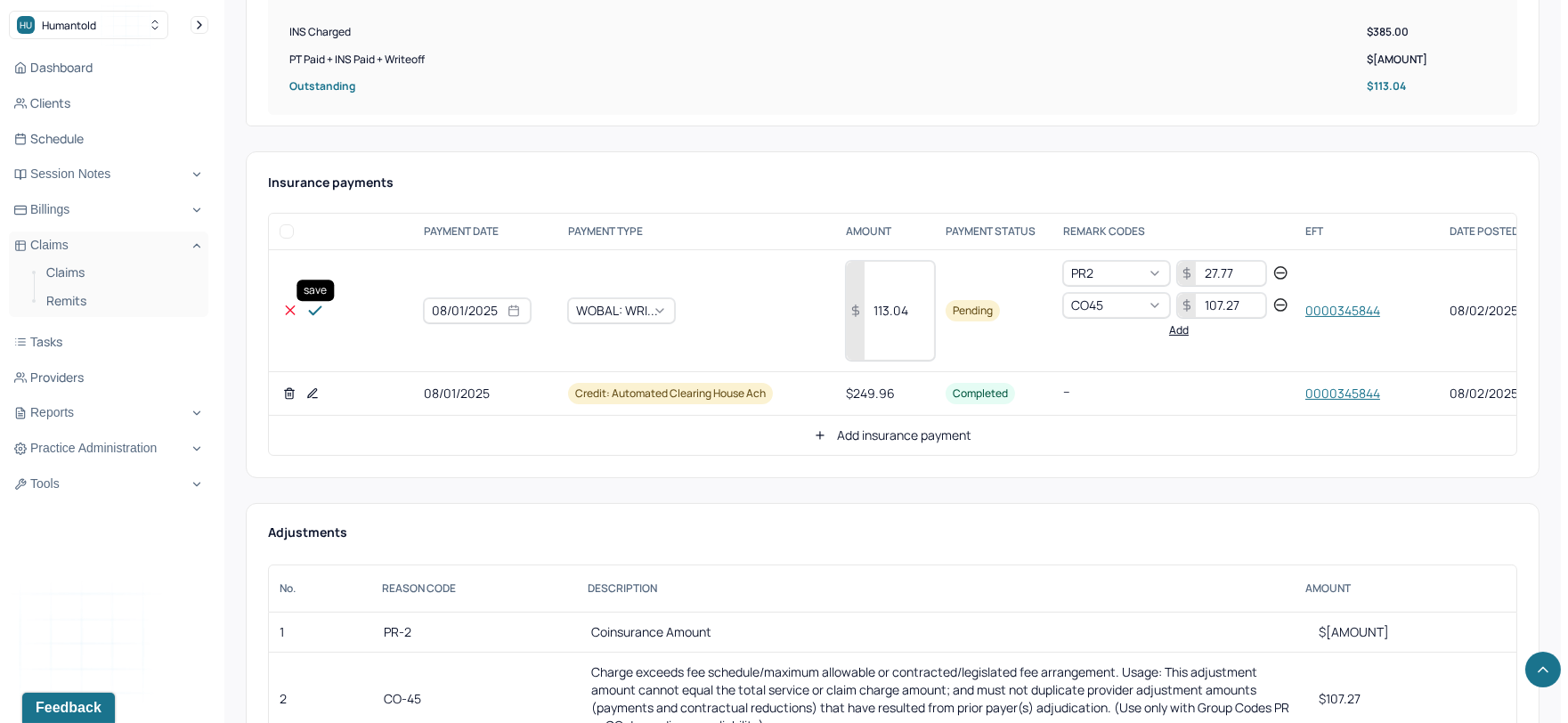 type on "113.04" 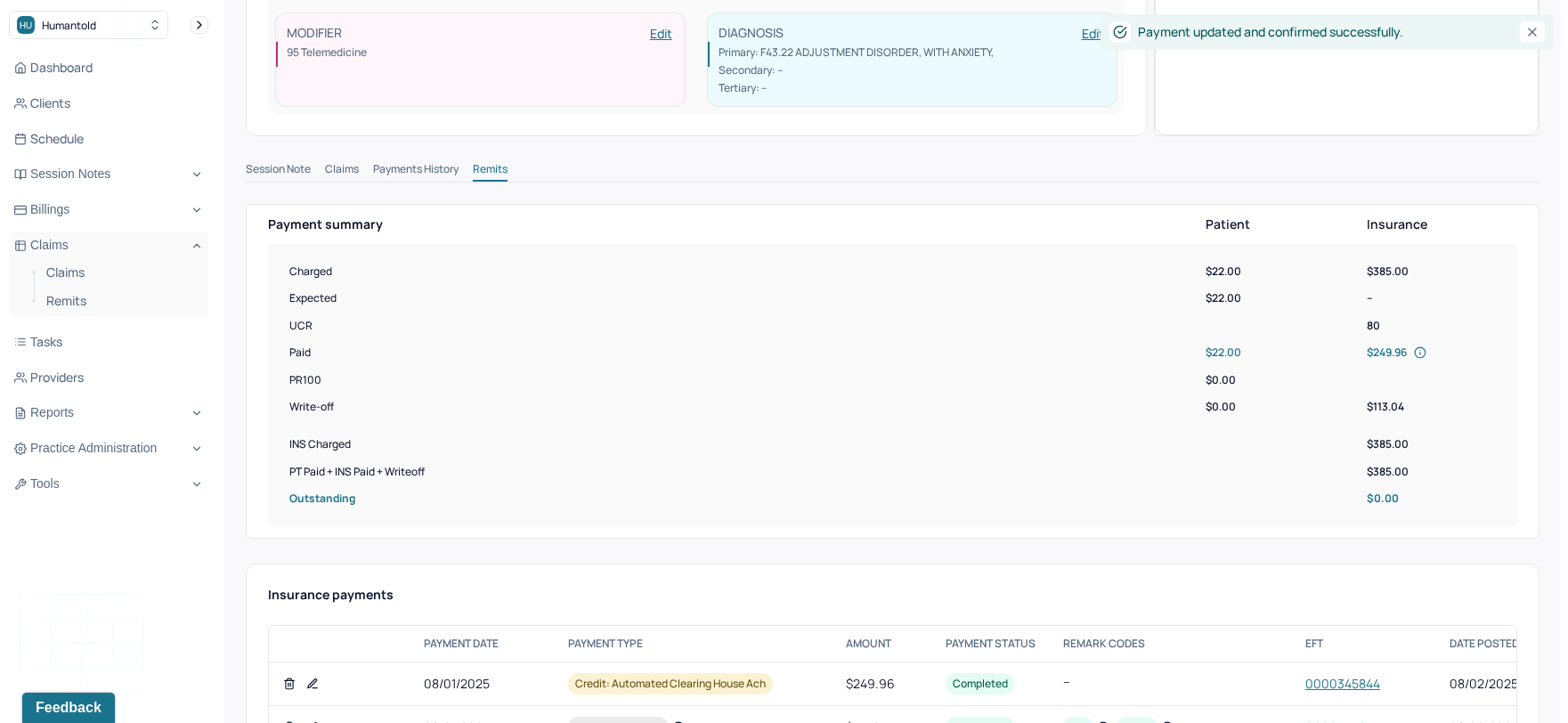 scroll, scrollTop: 0, scrollLeft: 0, axis: both 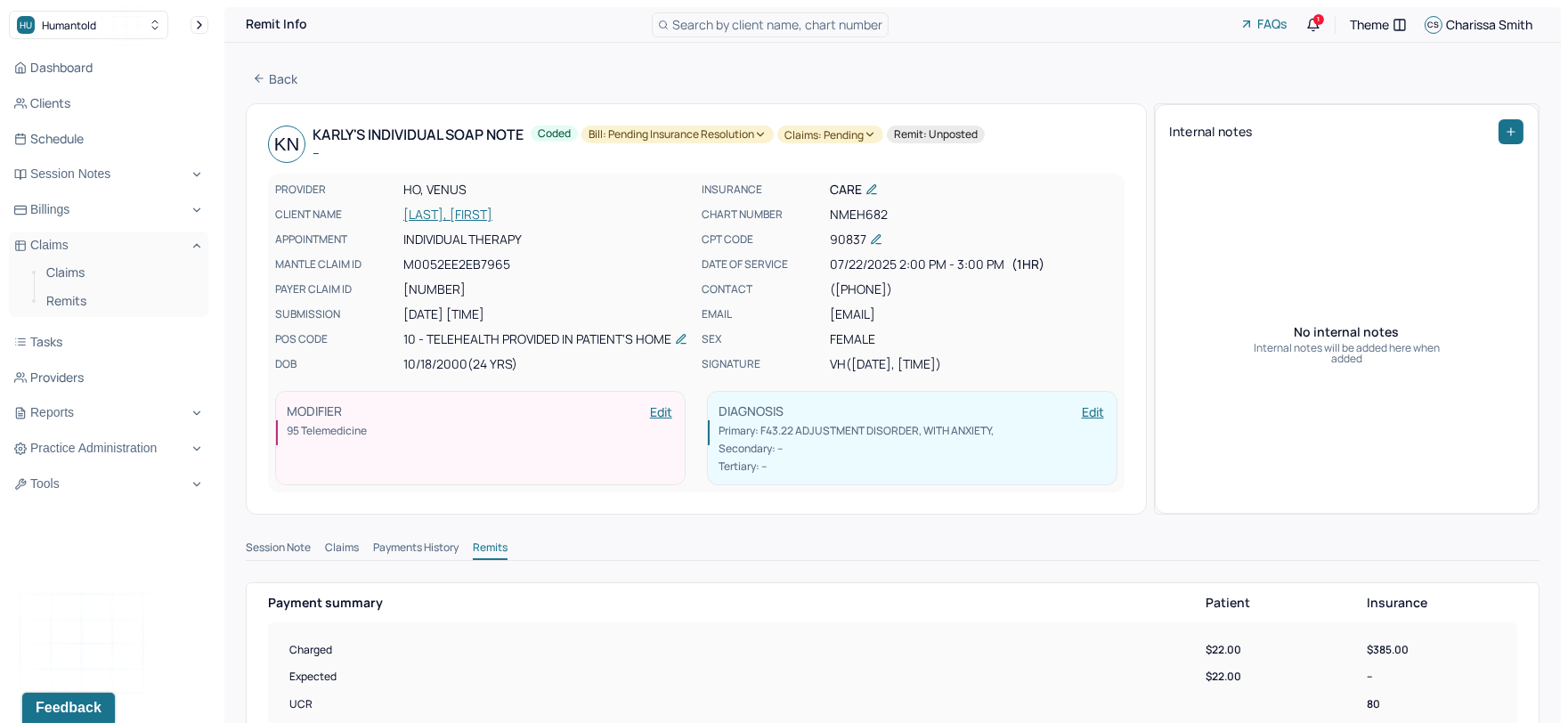 click on "Bill: Pending Insurance Resolution" at bounding box center (678, 134) 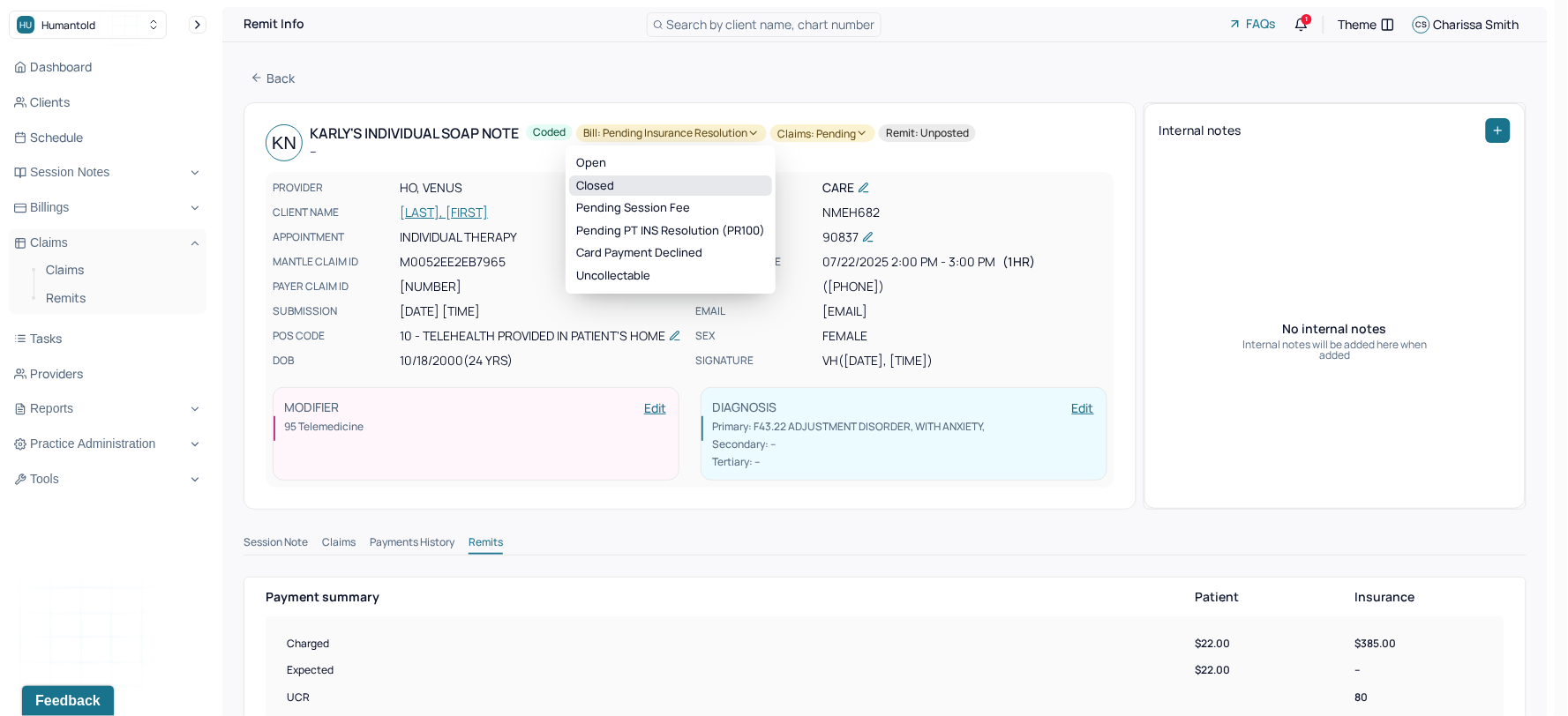click on "Closed" at bounding box center (671, 186) 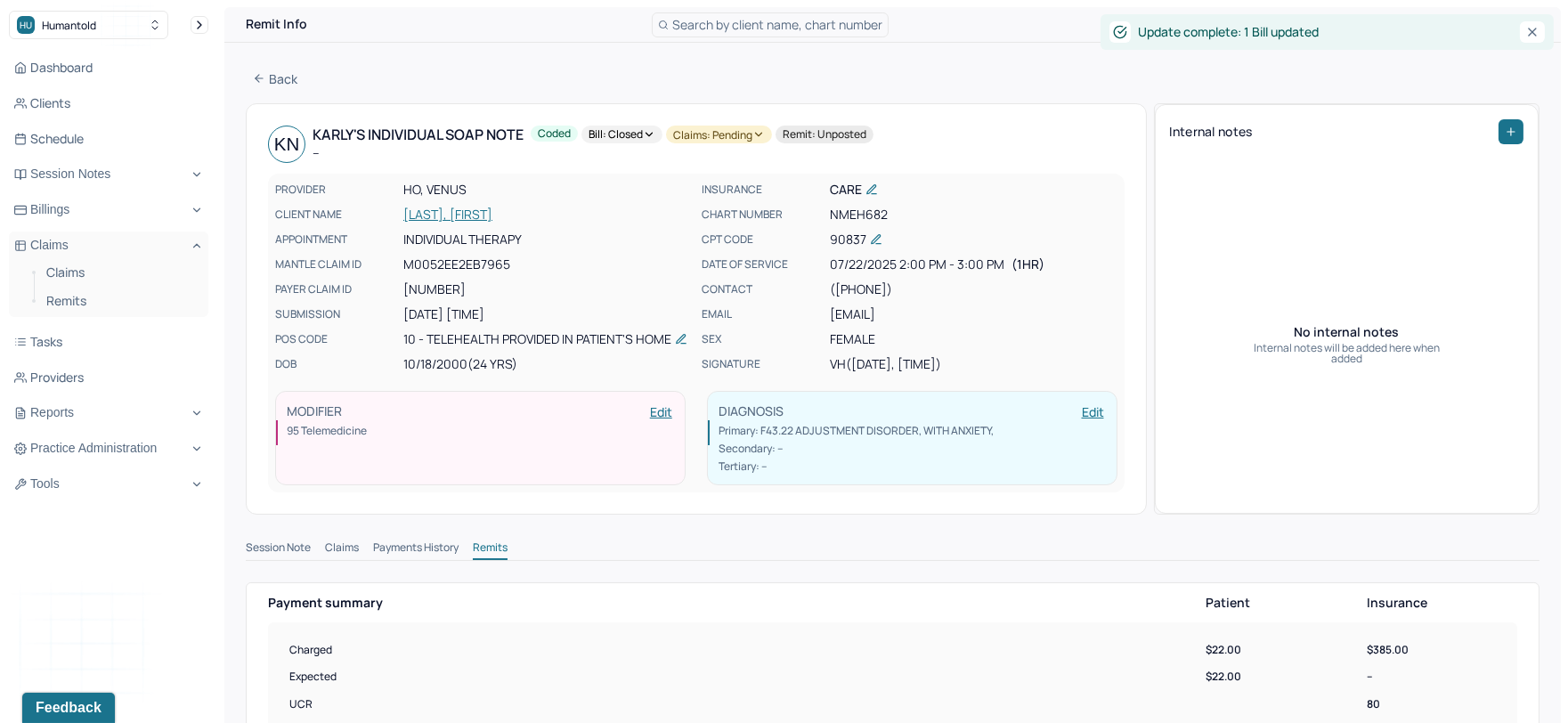 click on "Claims: pending" at bounding box center [719, 134] 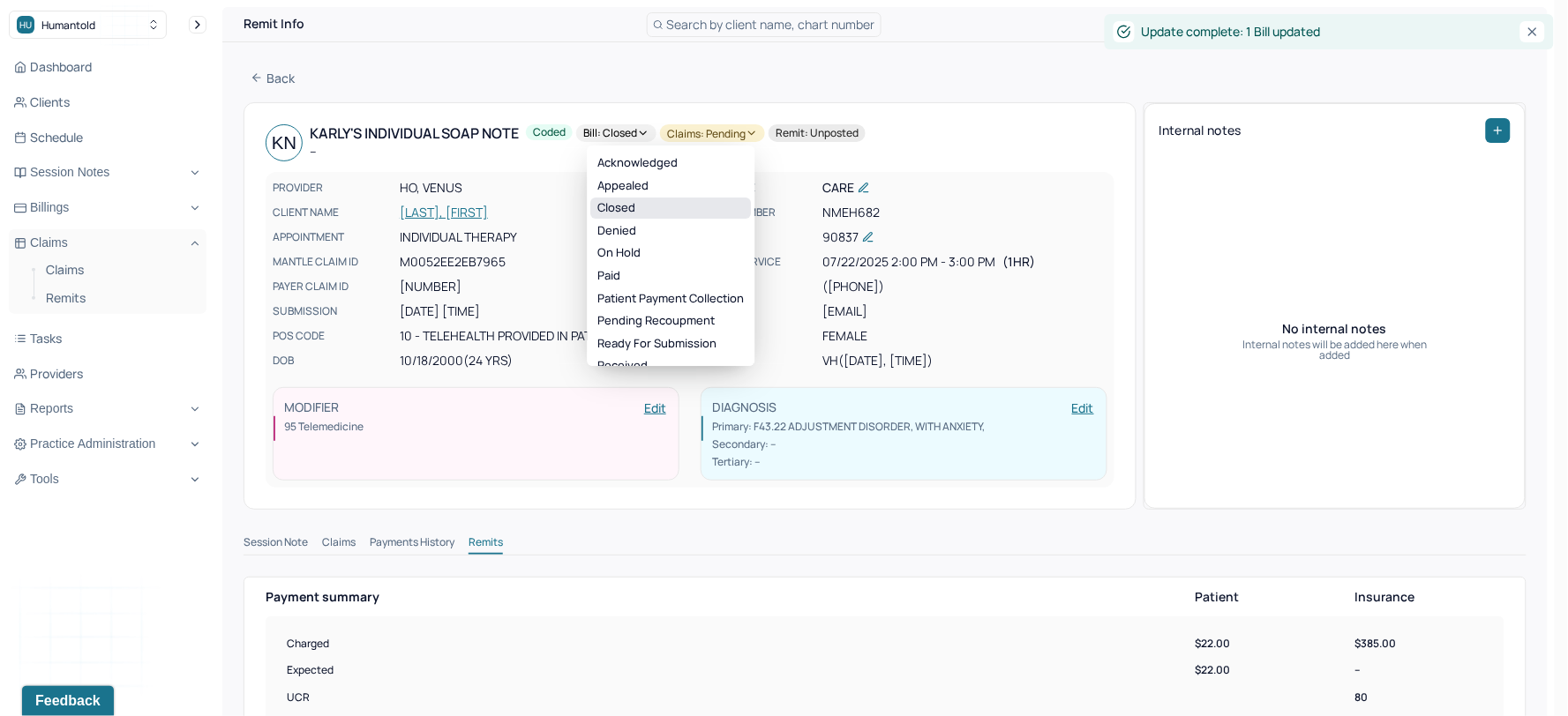 click on "Closed" at bounding box center [671, 208] 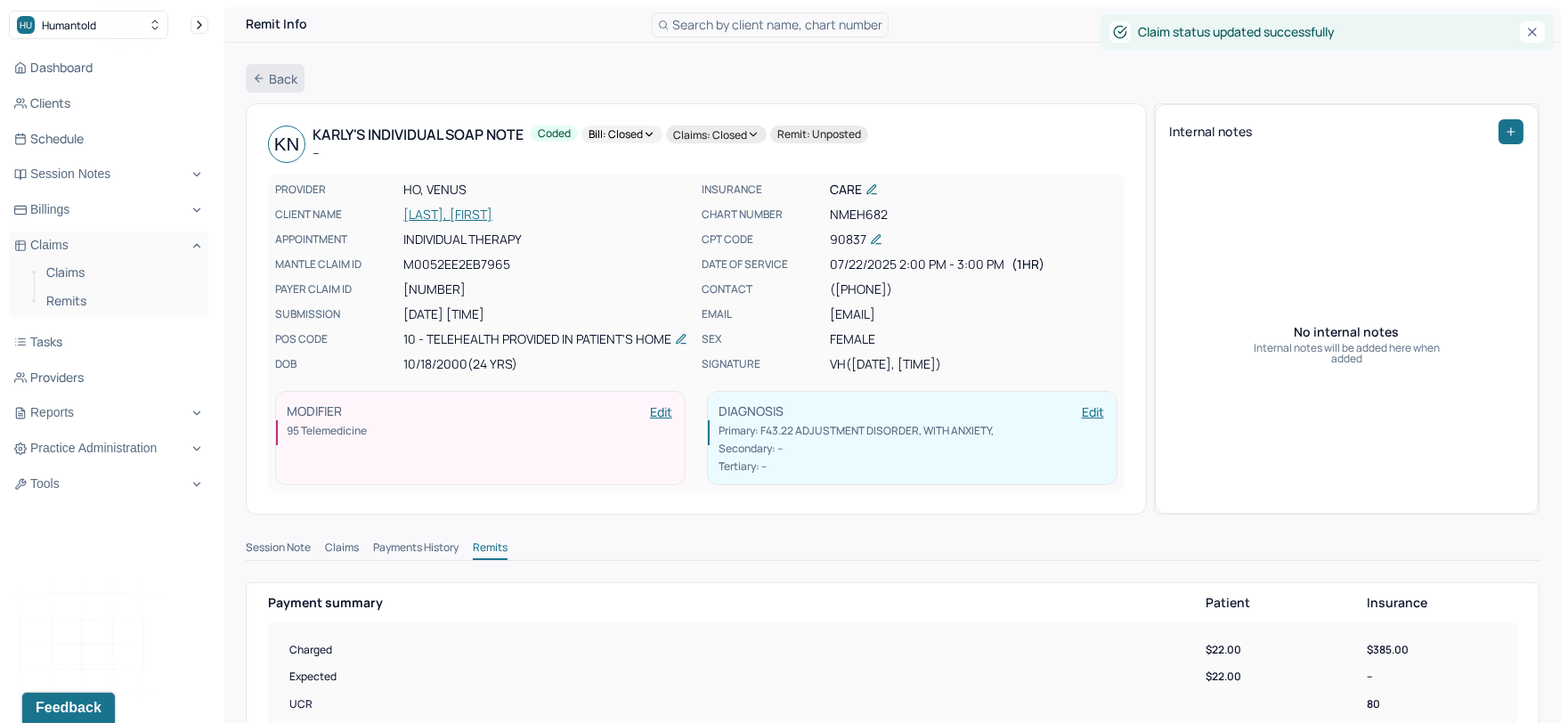 click on "Back" at bounding box center (275, 78) 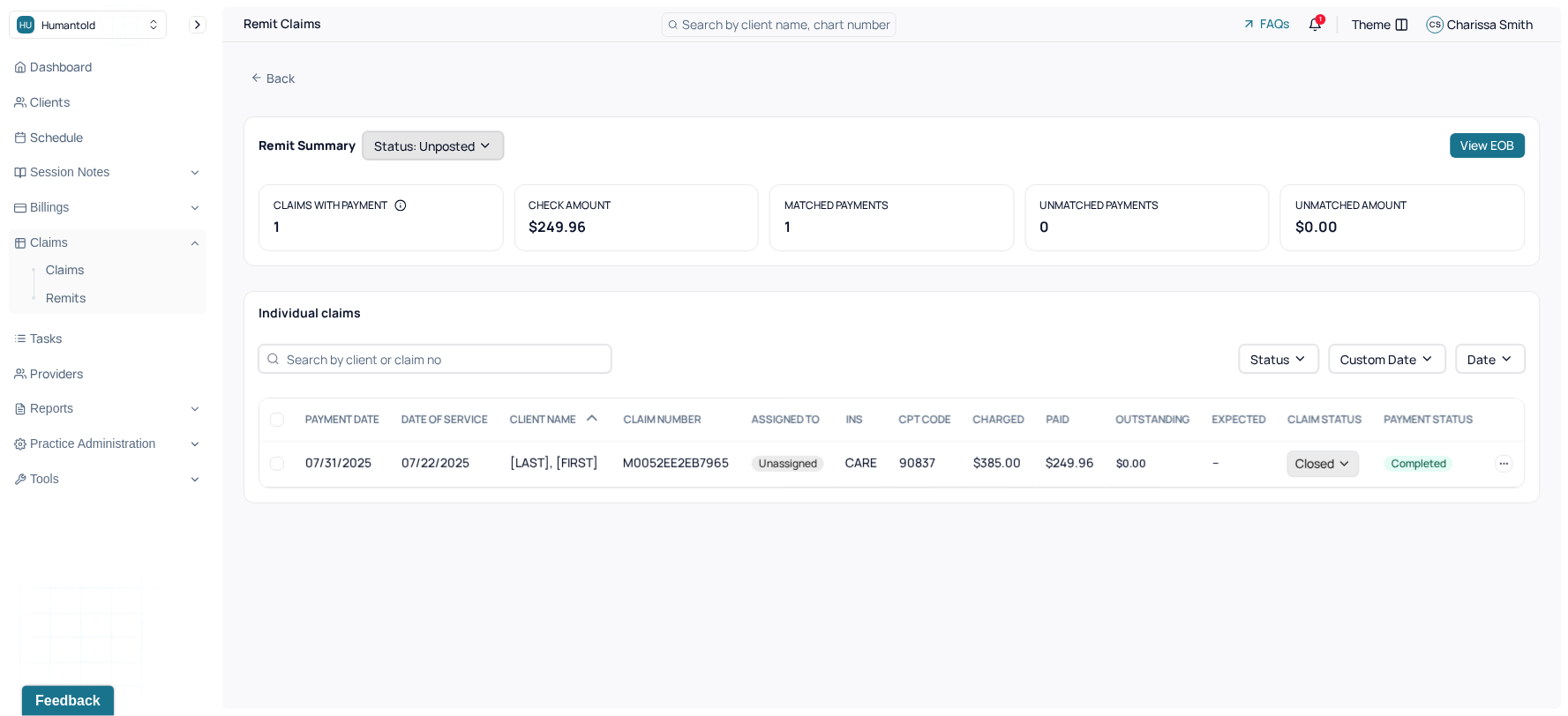 click on "Status: unposted" at bounding box center [433, 145] 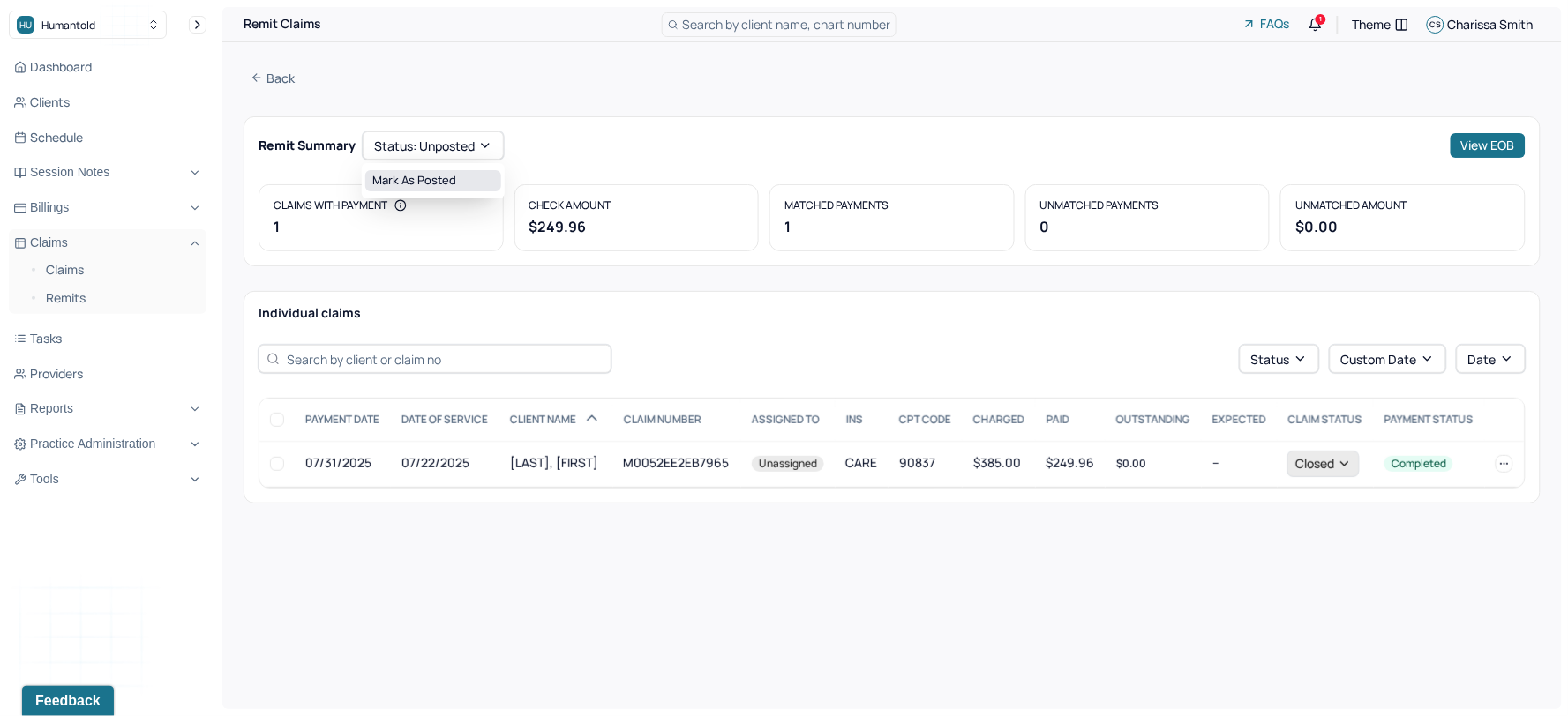 click on "Mark as Posted" at bounding box center (433, 181) 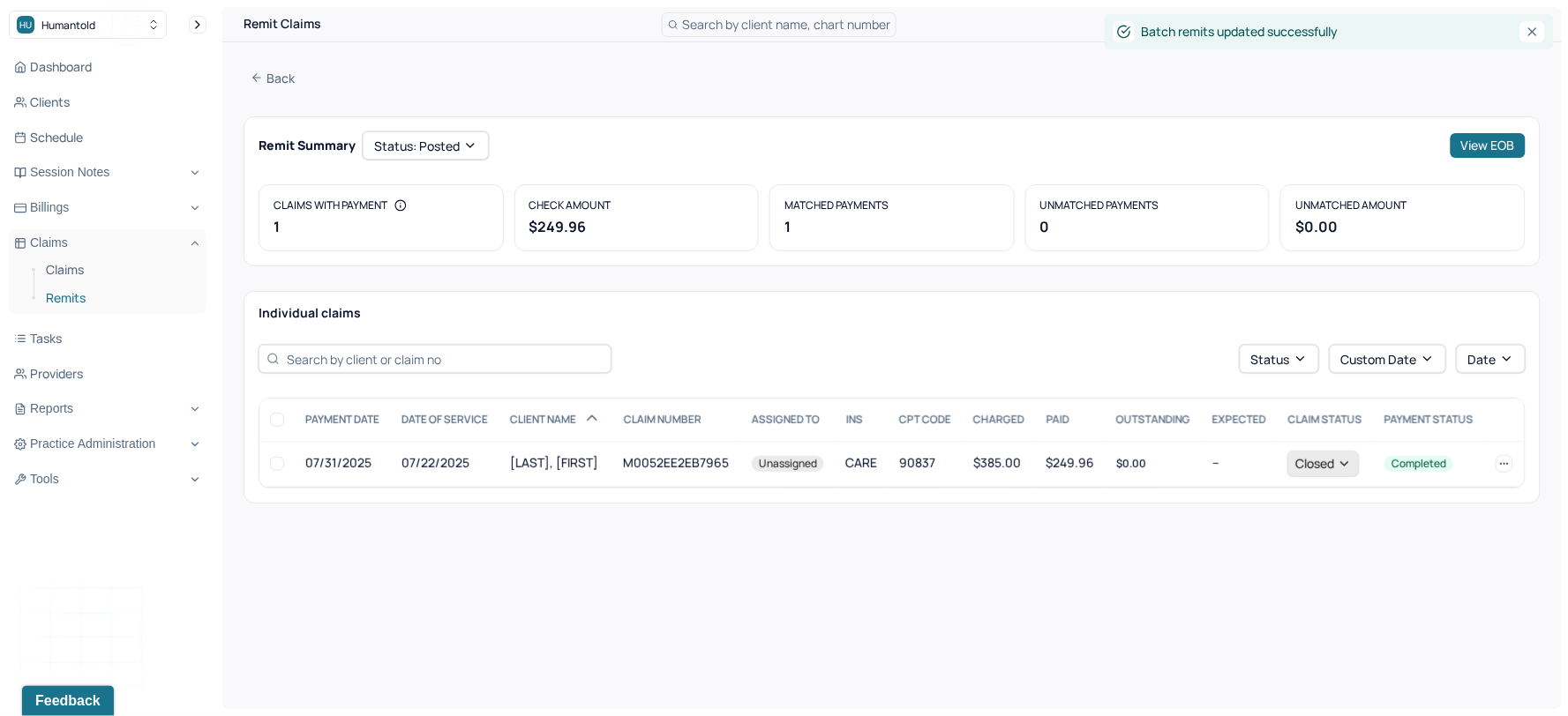 click on "Remits" at bounding box center (119, 298) 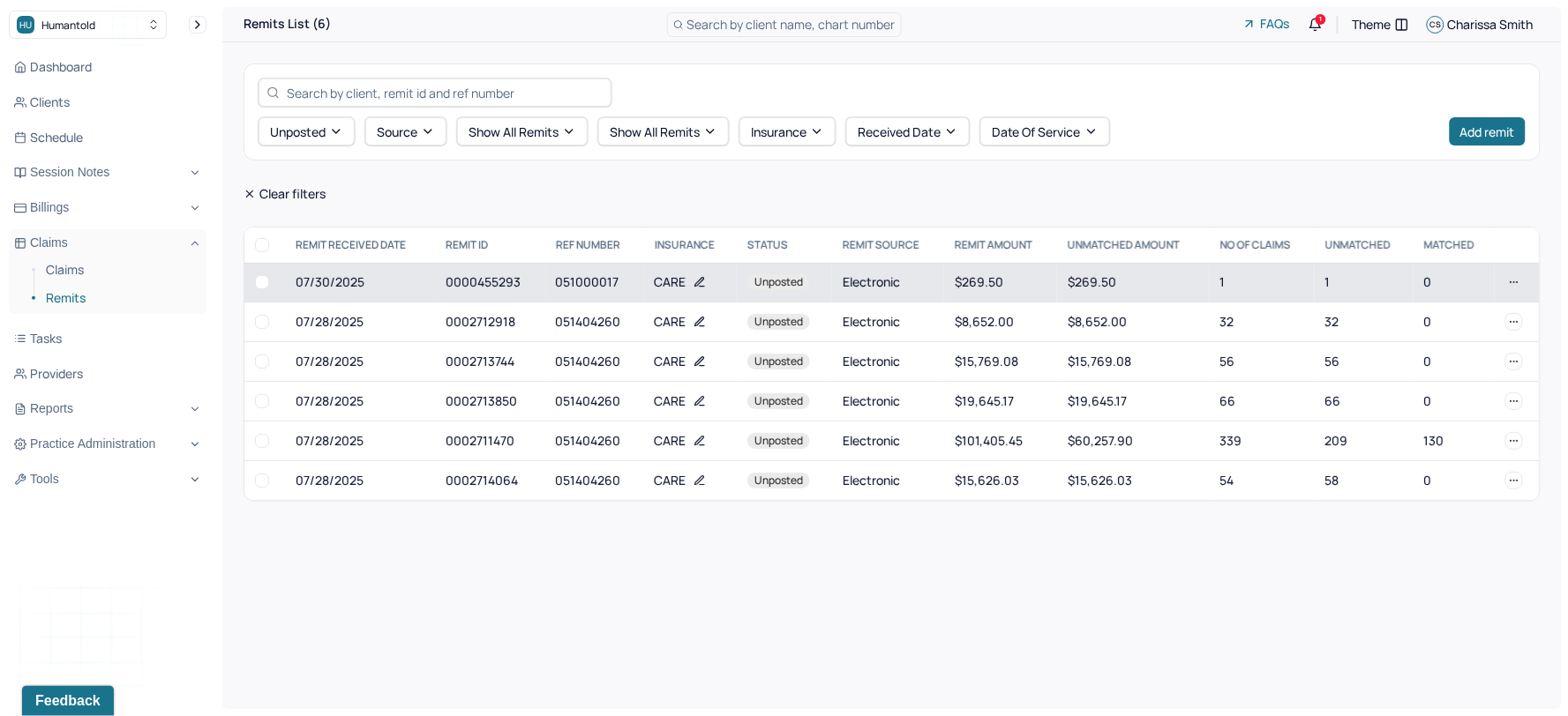 click on "unposted" at bounding box center [784, 282] 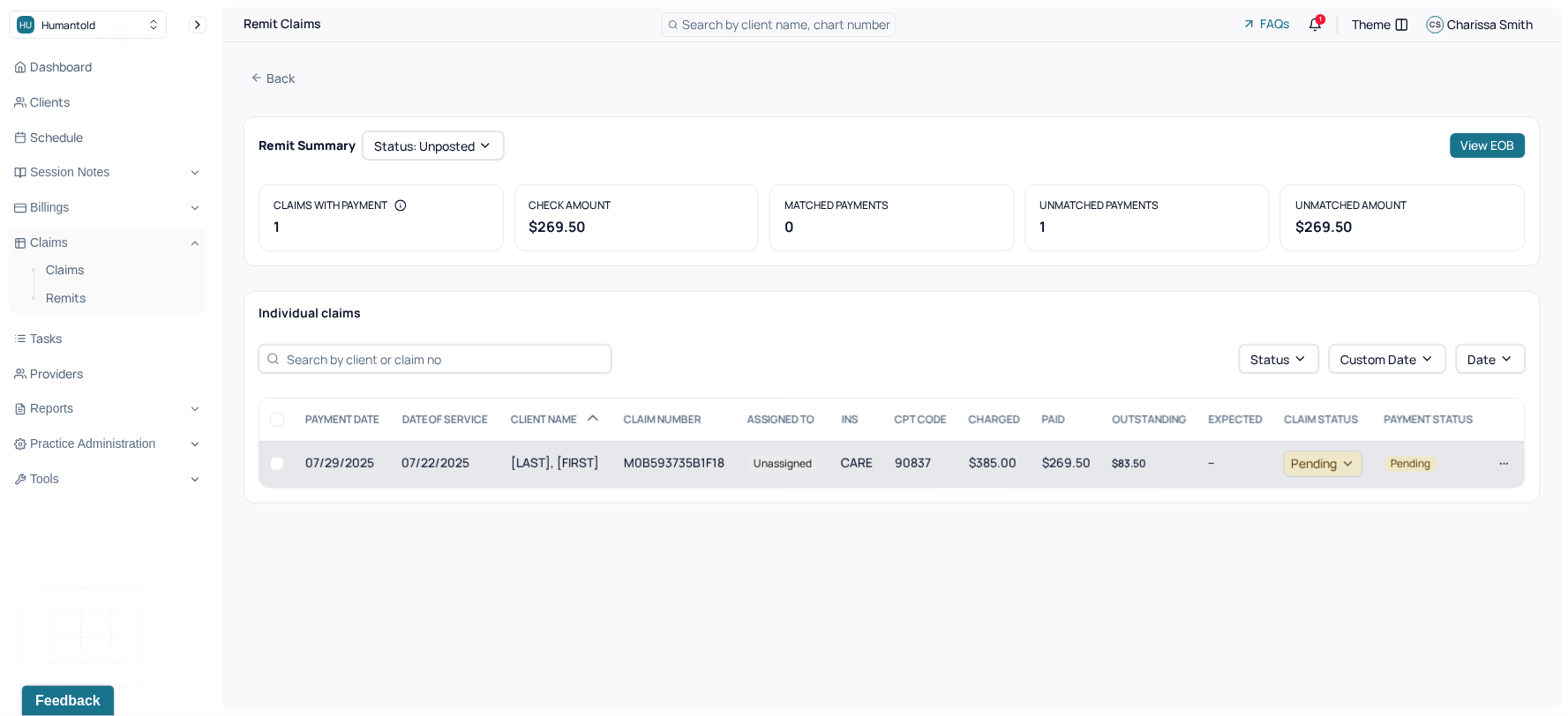 click on "90837" at bounding box center (921, 464) 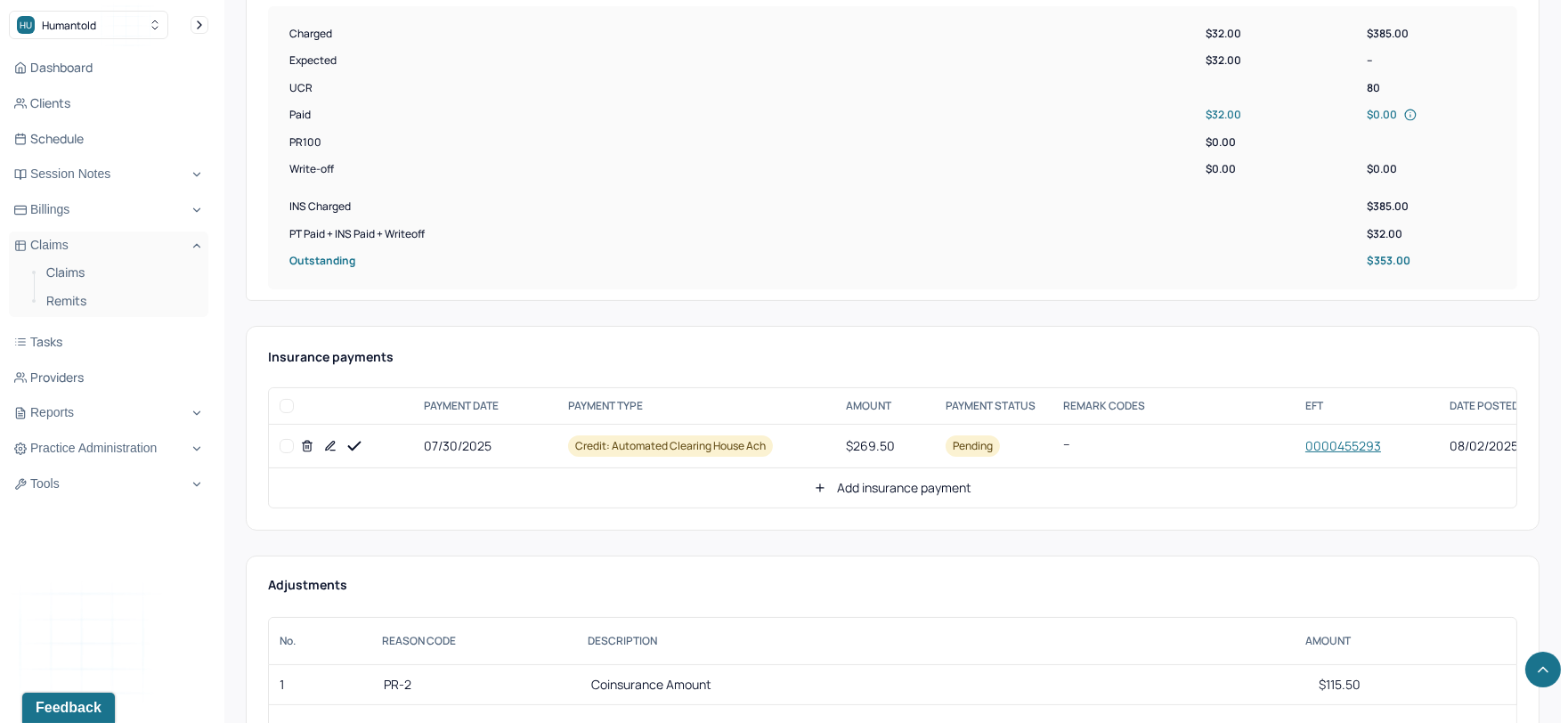 scroll, scrollTop: 692, scrollLeft: 0, axis: vertical 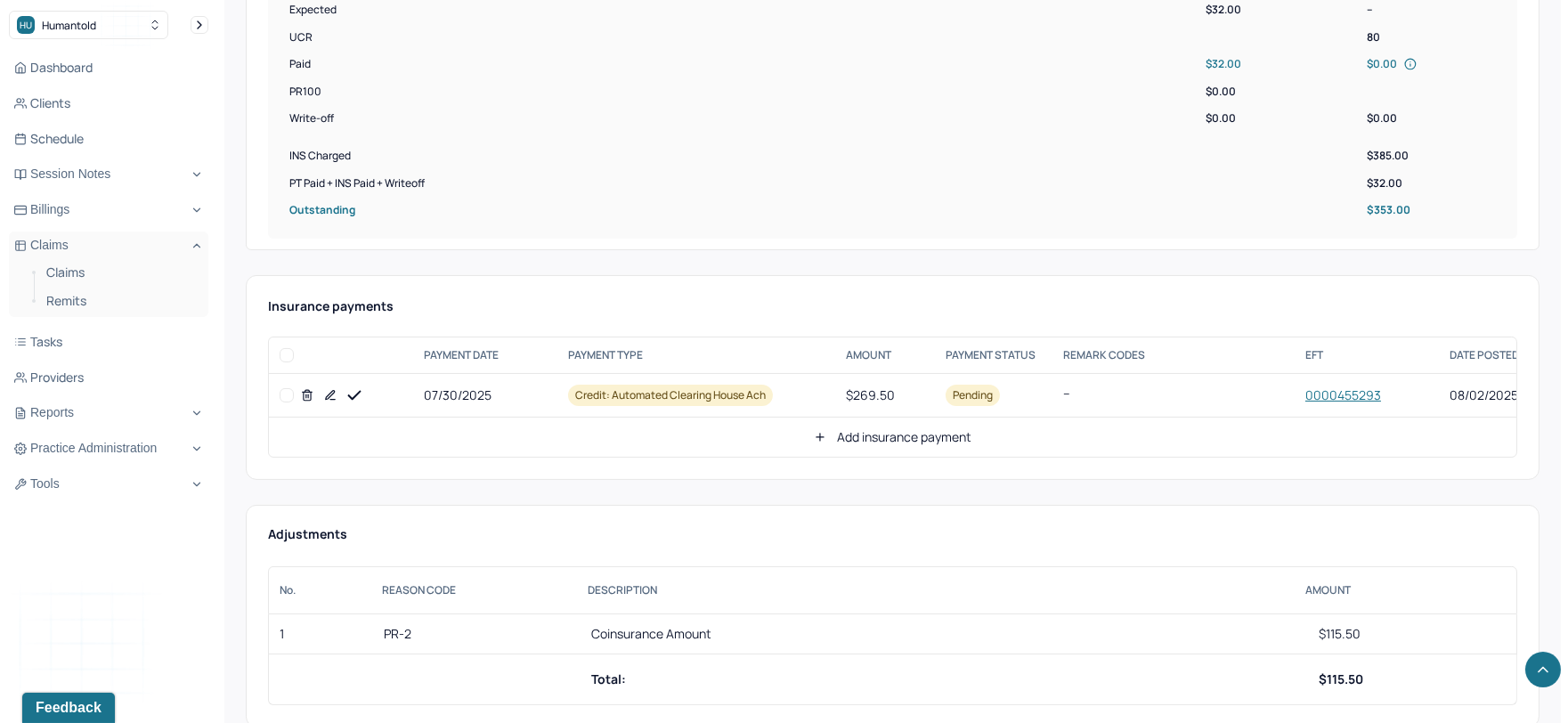 click 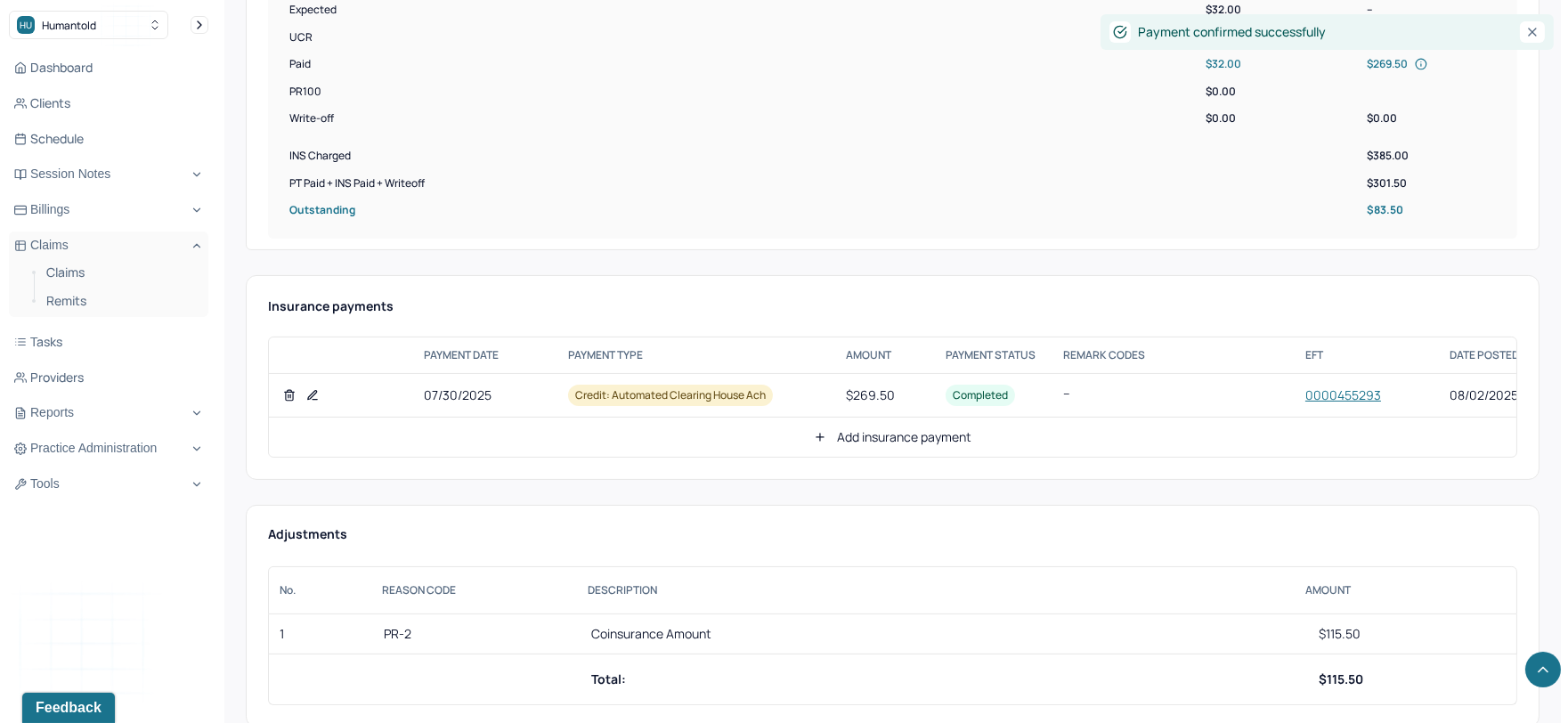 click 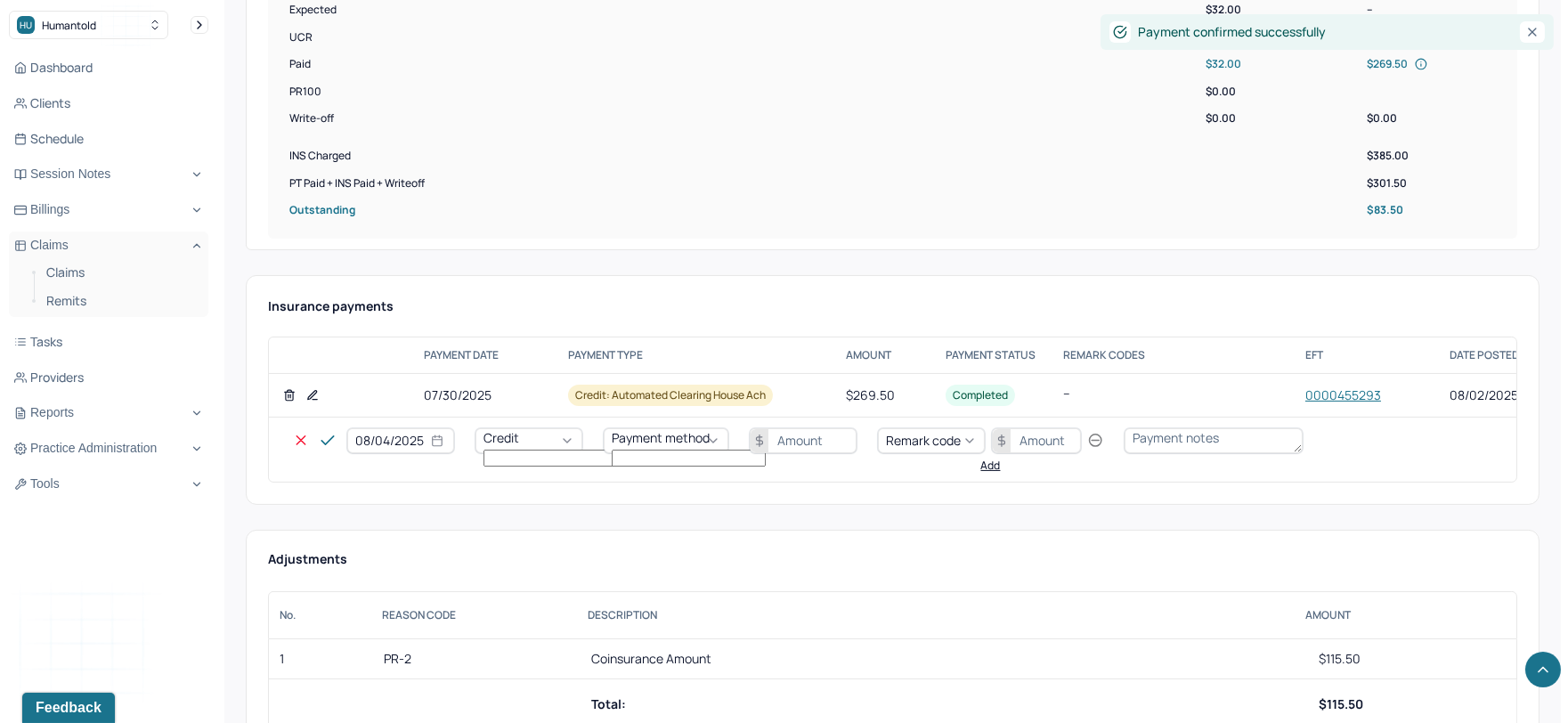 click on "08/04/2025" at bounding box center (401, 441) 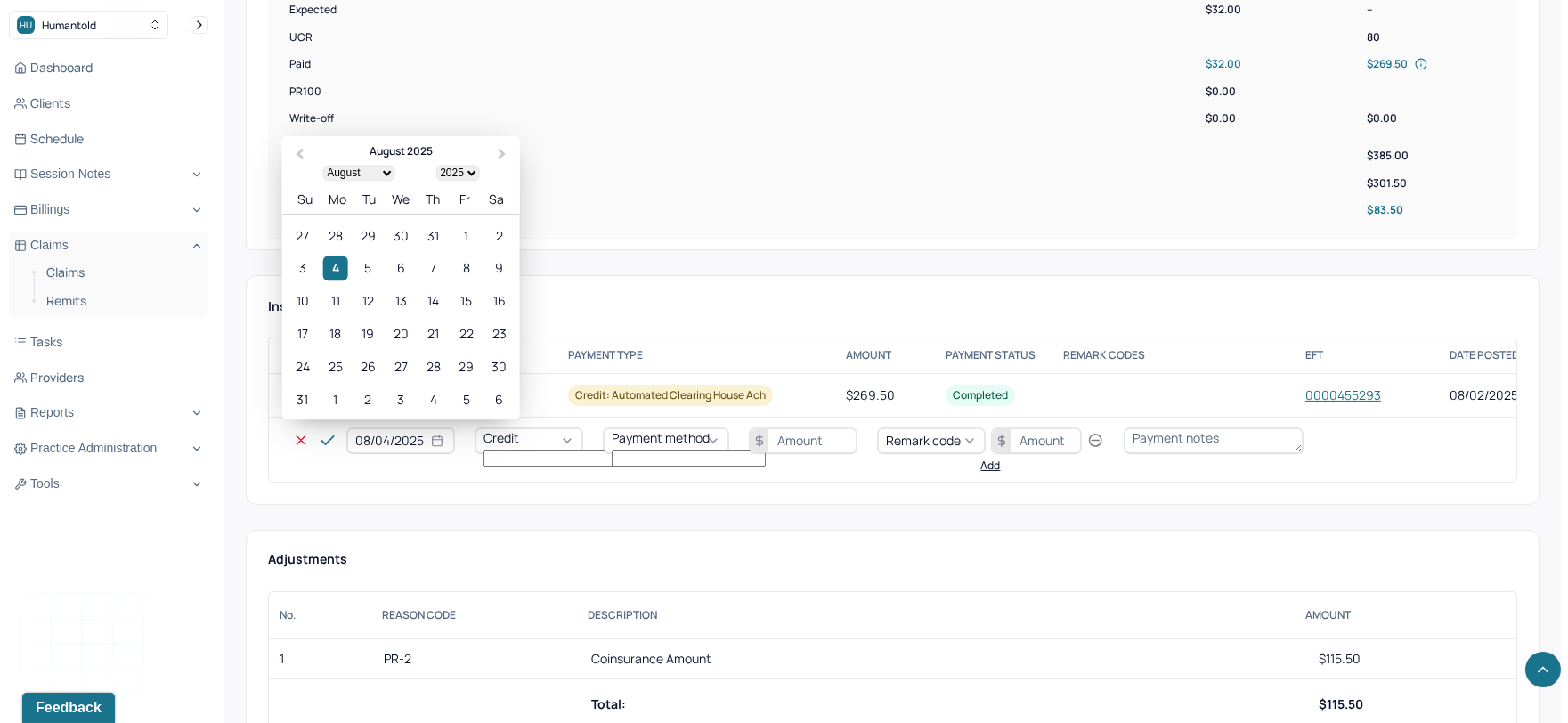 click on "08/04/2025" at bounding box center [401, 441] 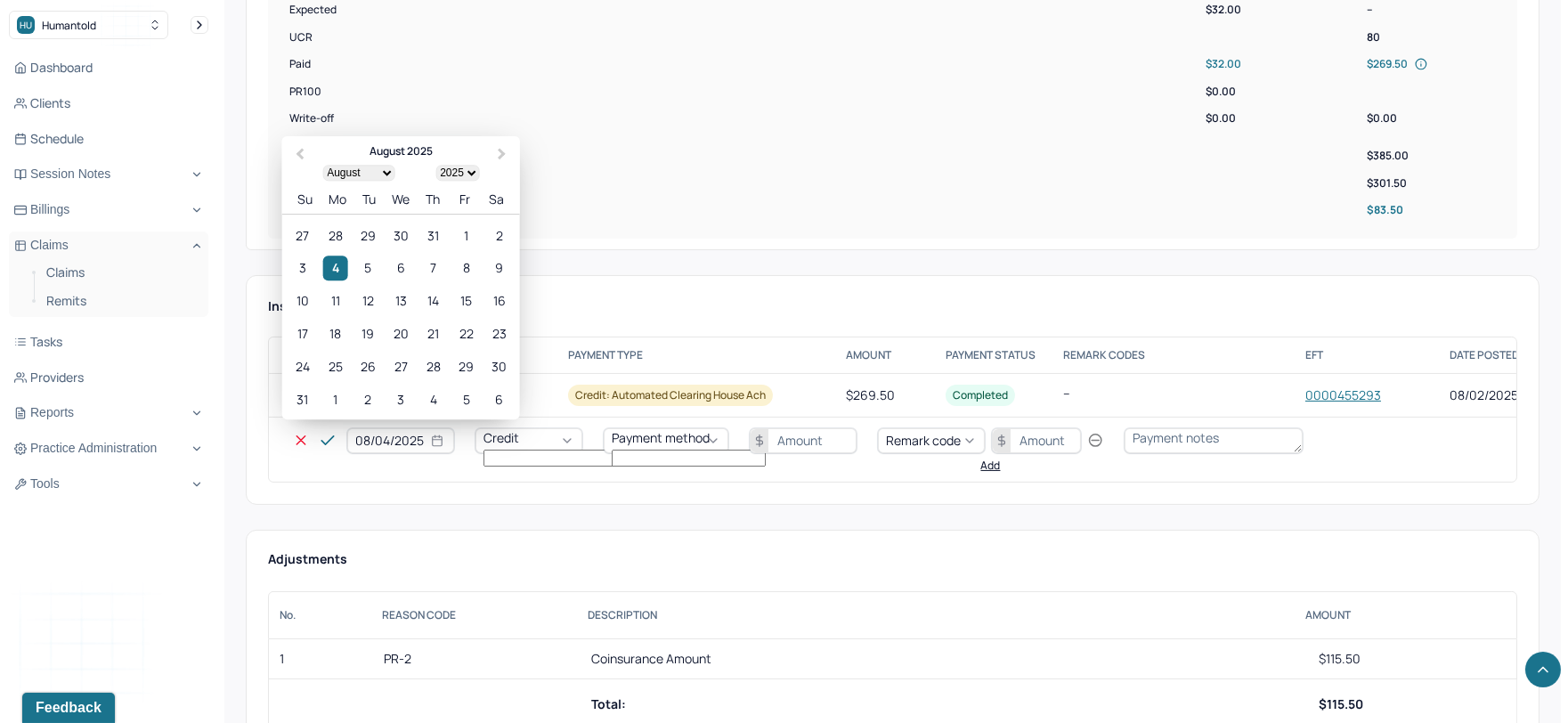 click on "08/04/2025 Credit Payment method Remark code Add" at bounding box center [827, 450] 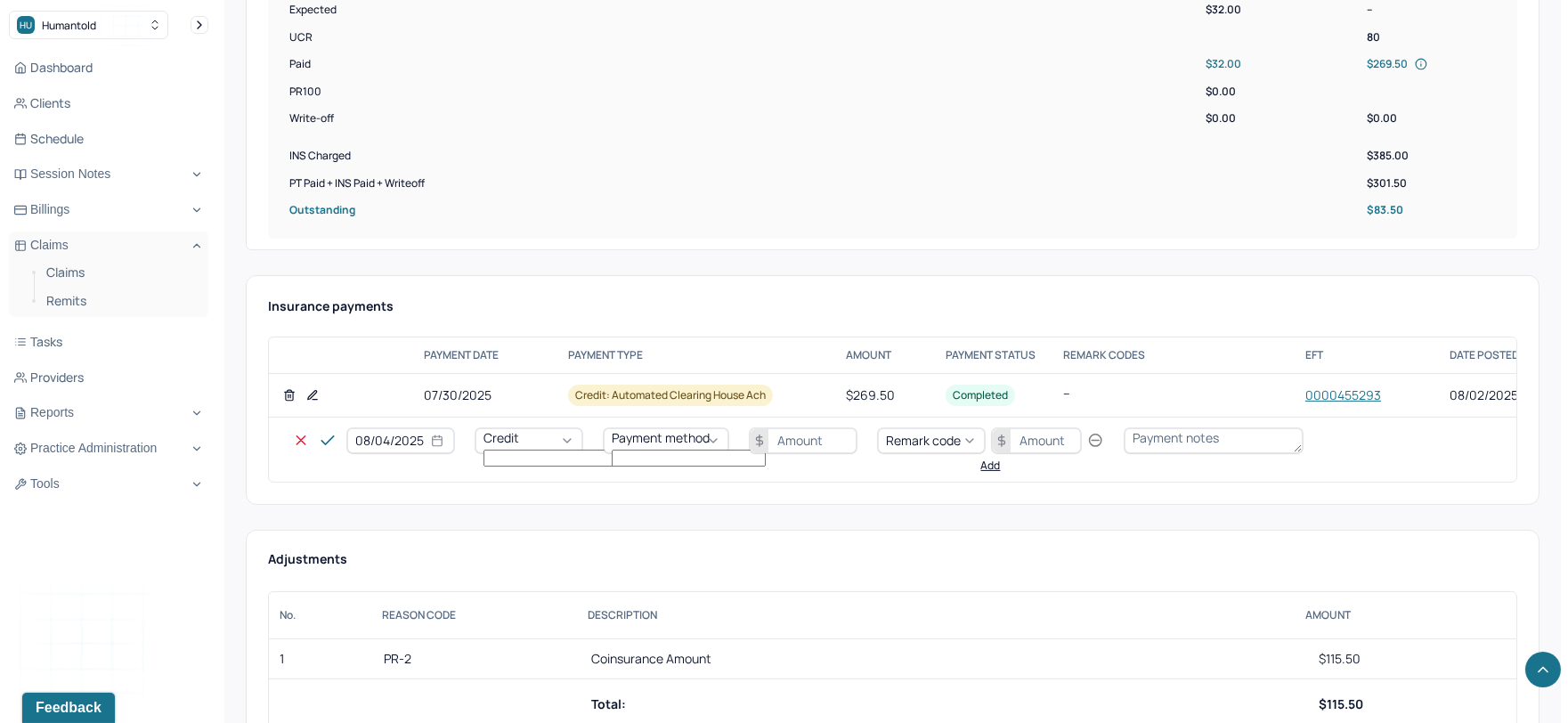 click on "08/04/2025" at bounding box center [401, 441] 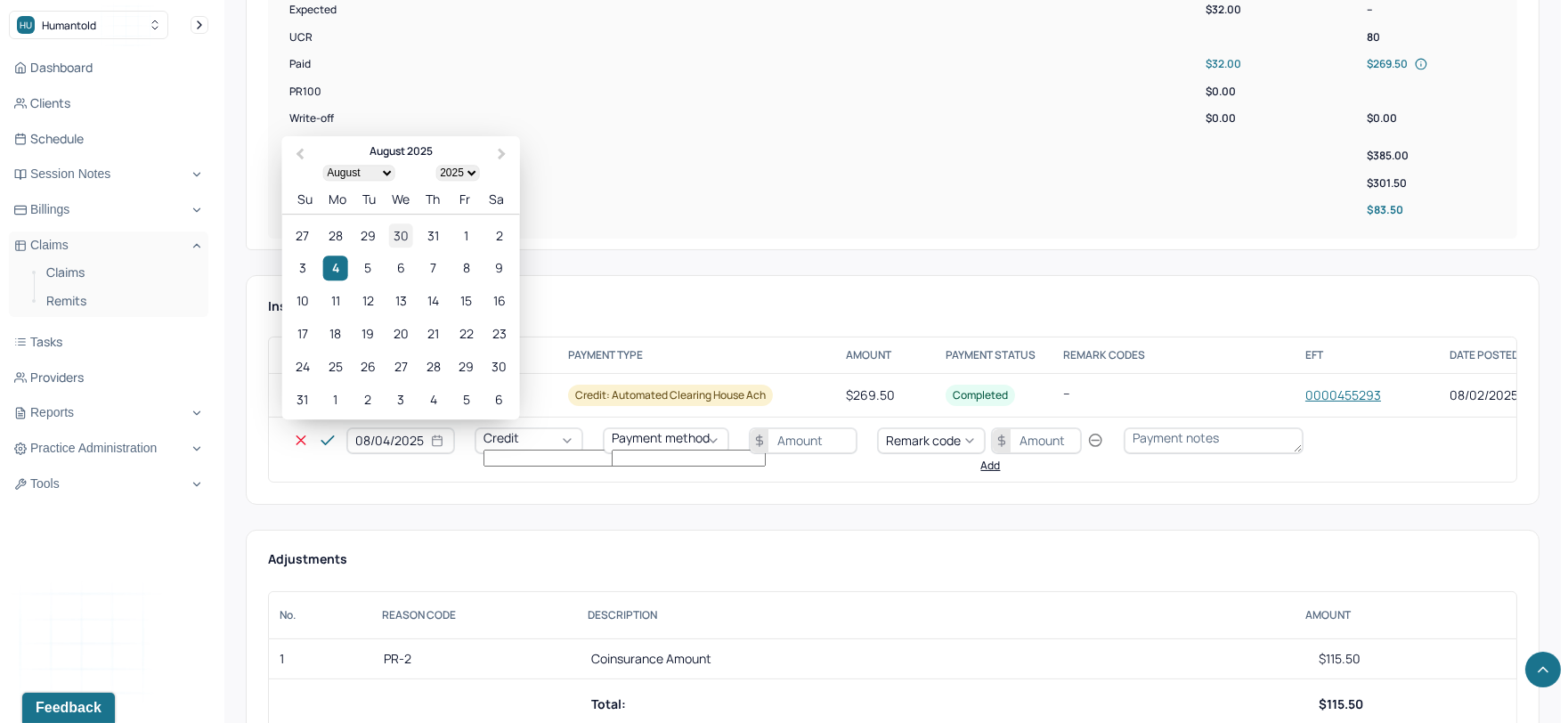 click on "30" at bounding box center (401, 235) 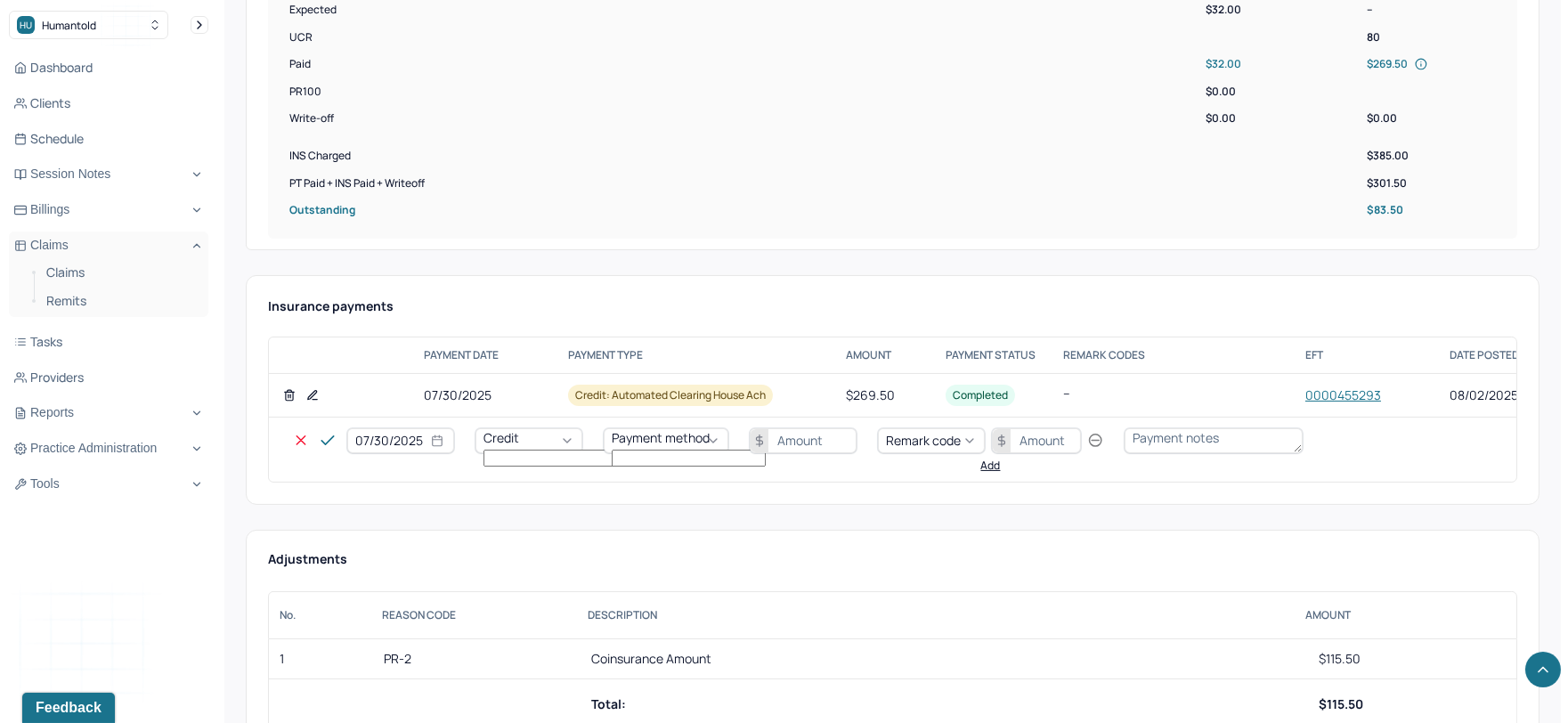 click on "Credit" at bounding box center (501, 437) 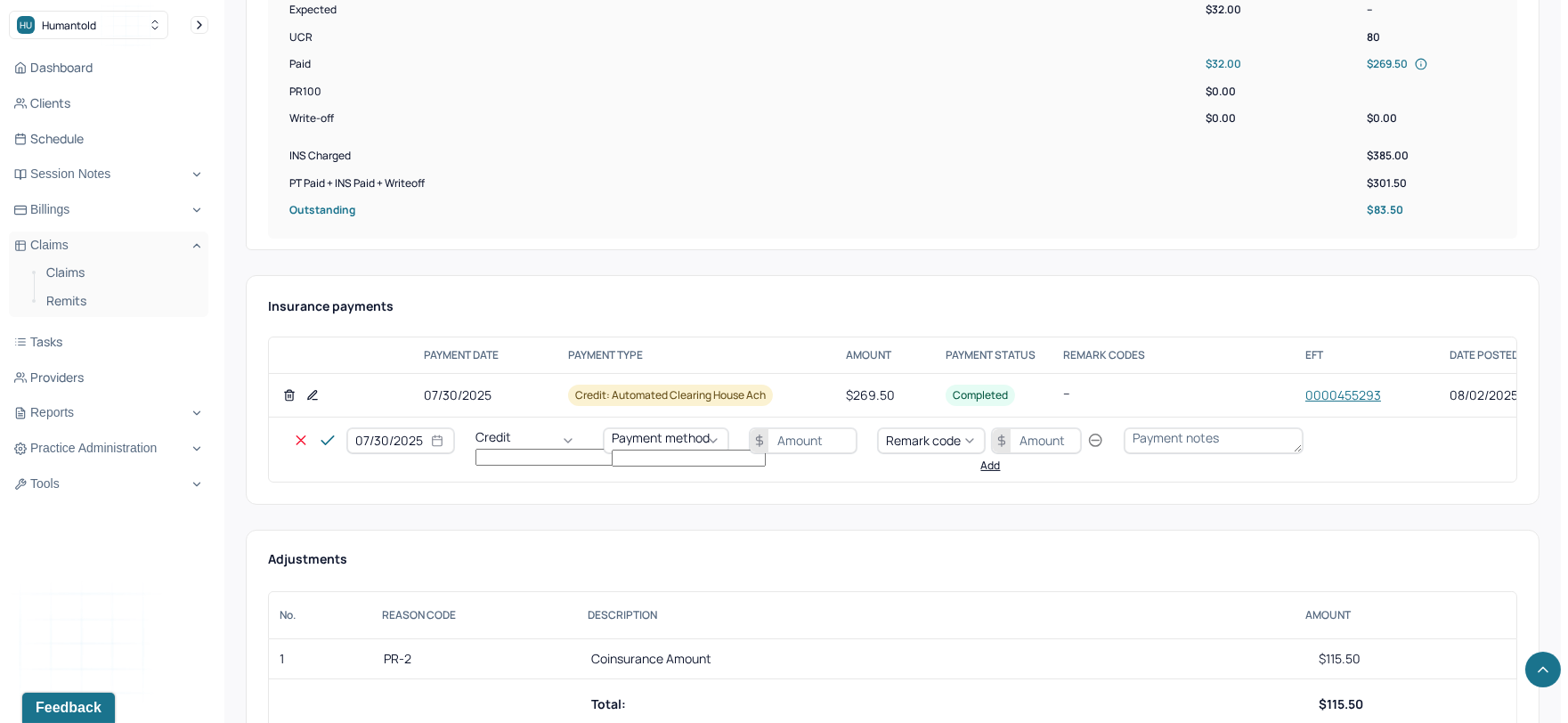 click on "Write off" at bounding box center (53, 2527) 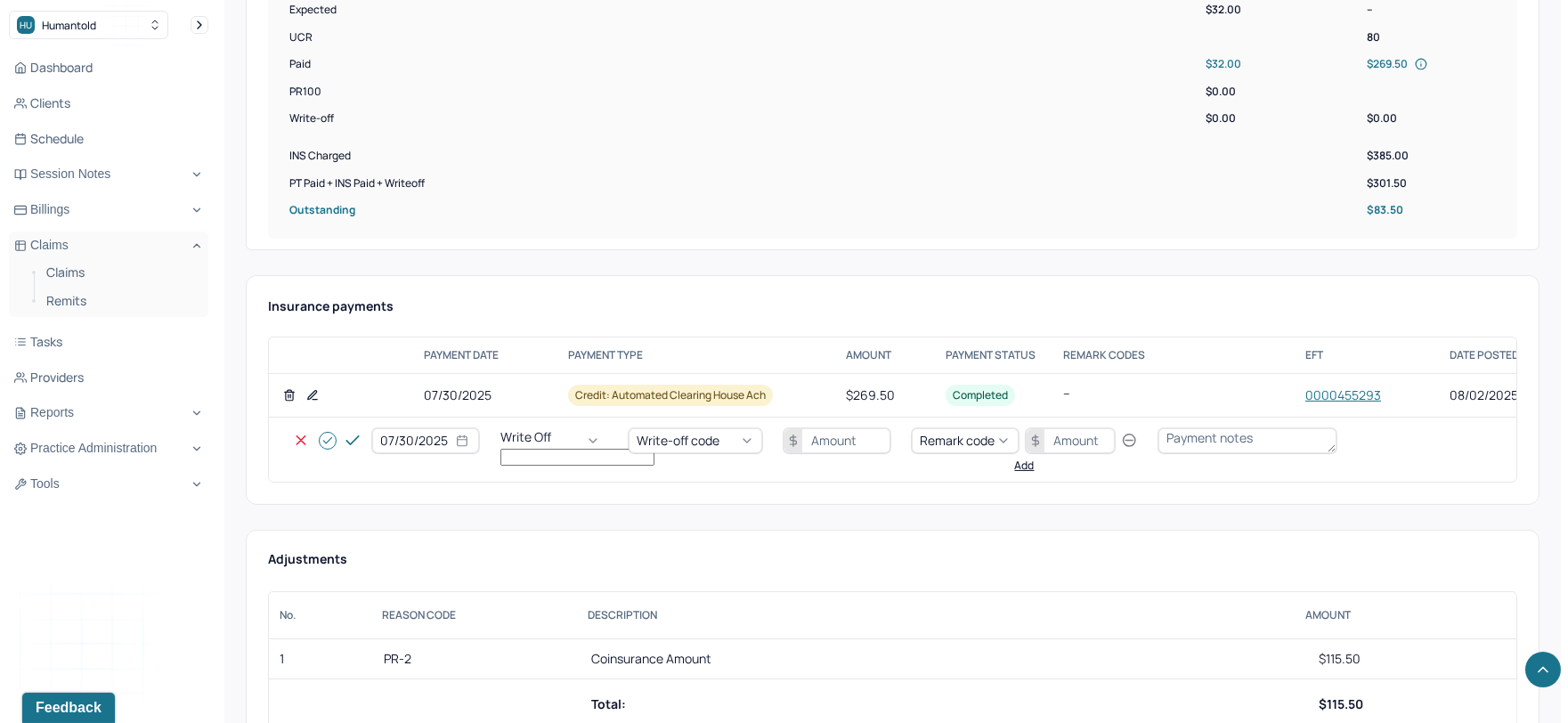click on "Write-off code" at bounding box center (678, 440) 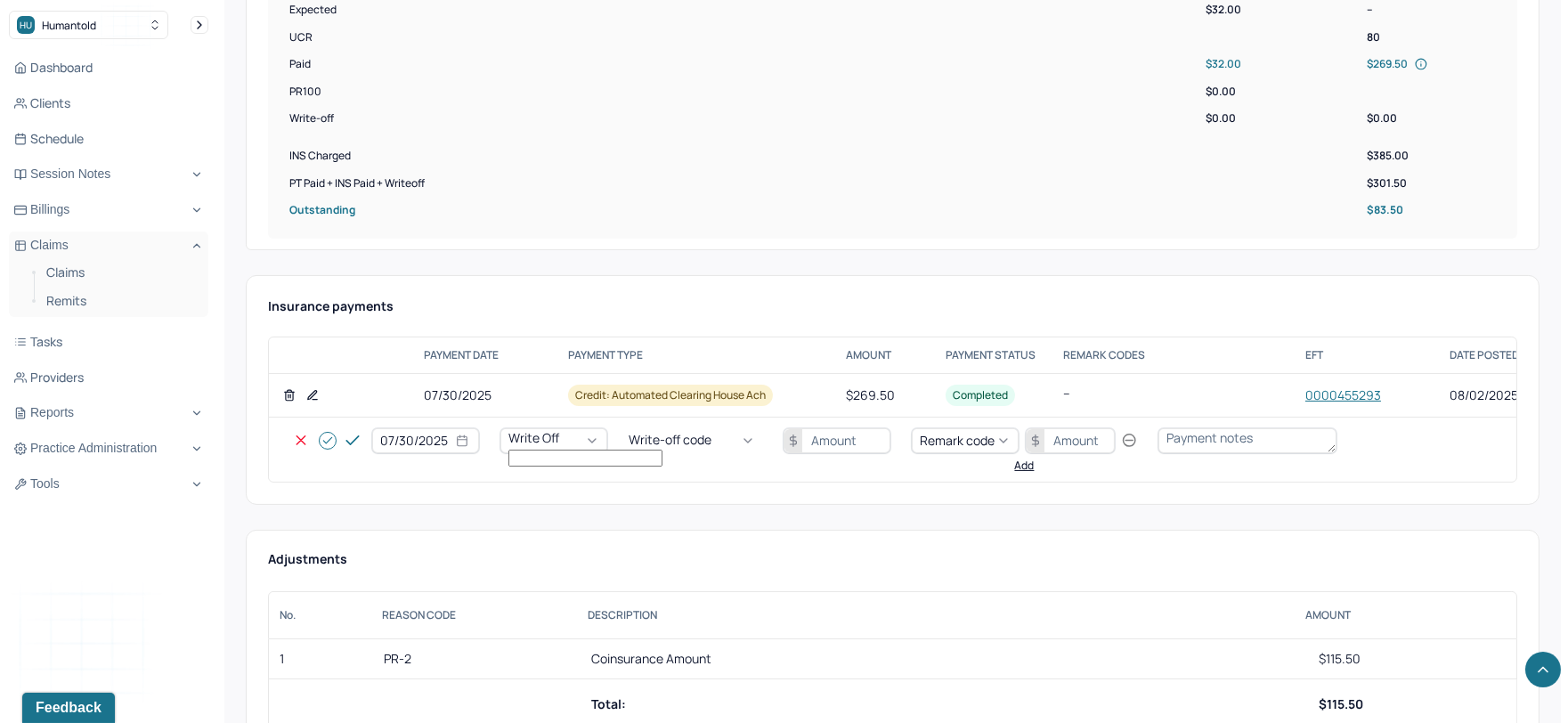 drag, startPoint x: 702, startPoint y: 532, endPoint x: 763, endPoint y: 495, distance: 71.34424 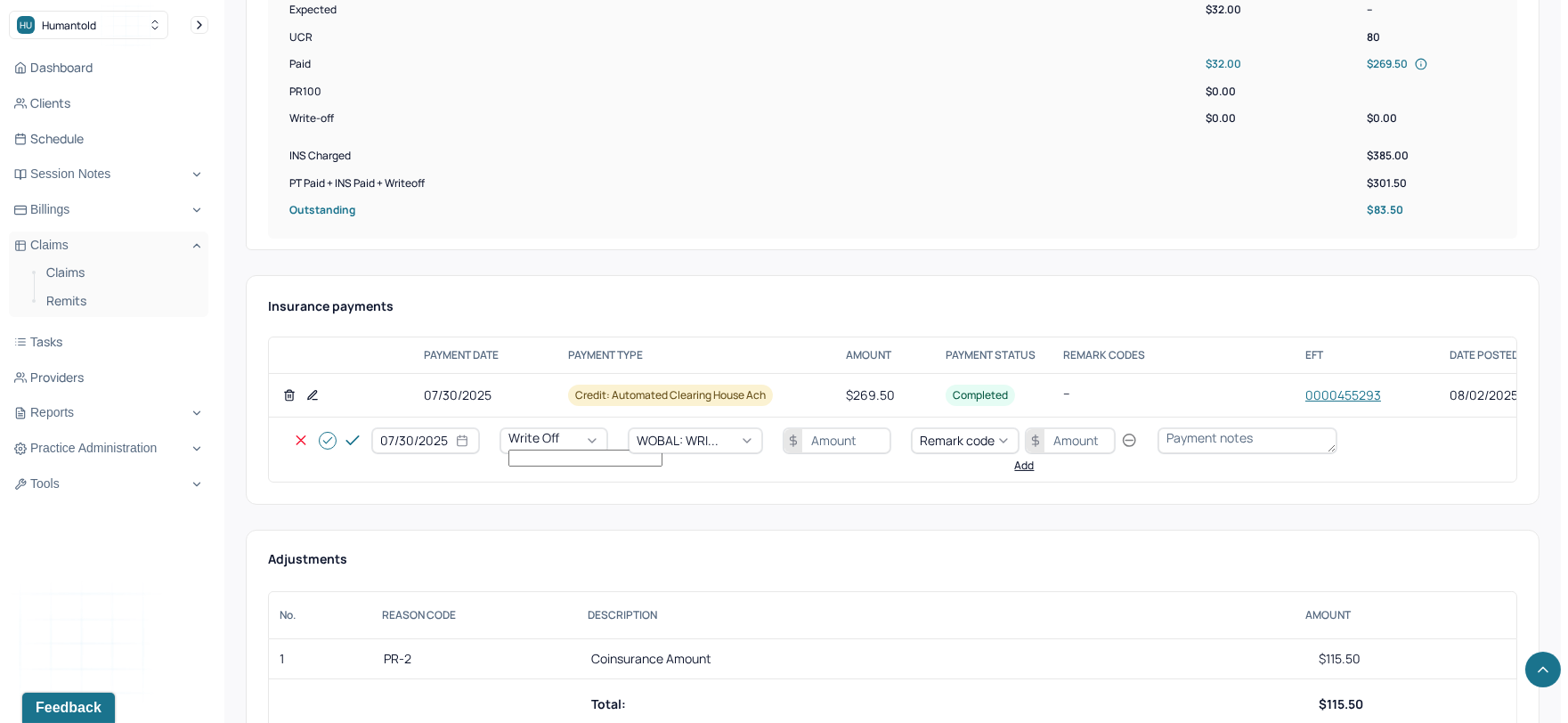 click at bounding box center (837, 441) 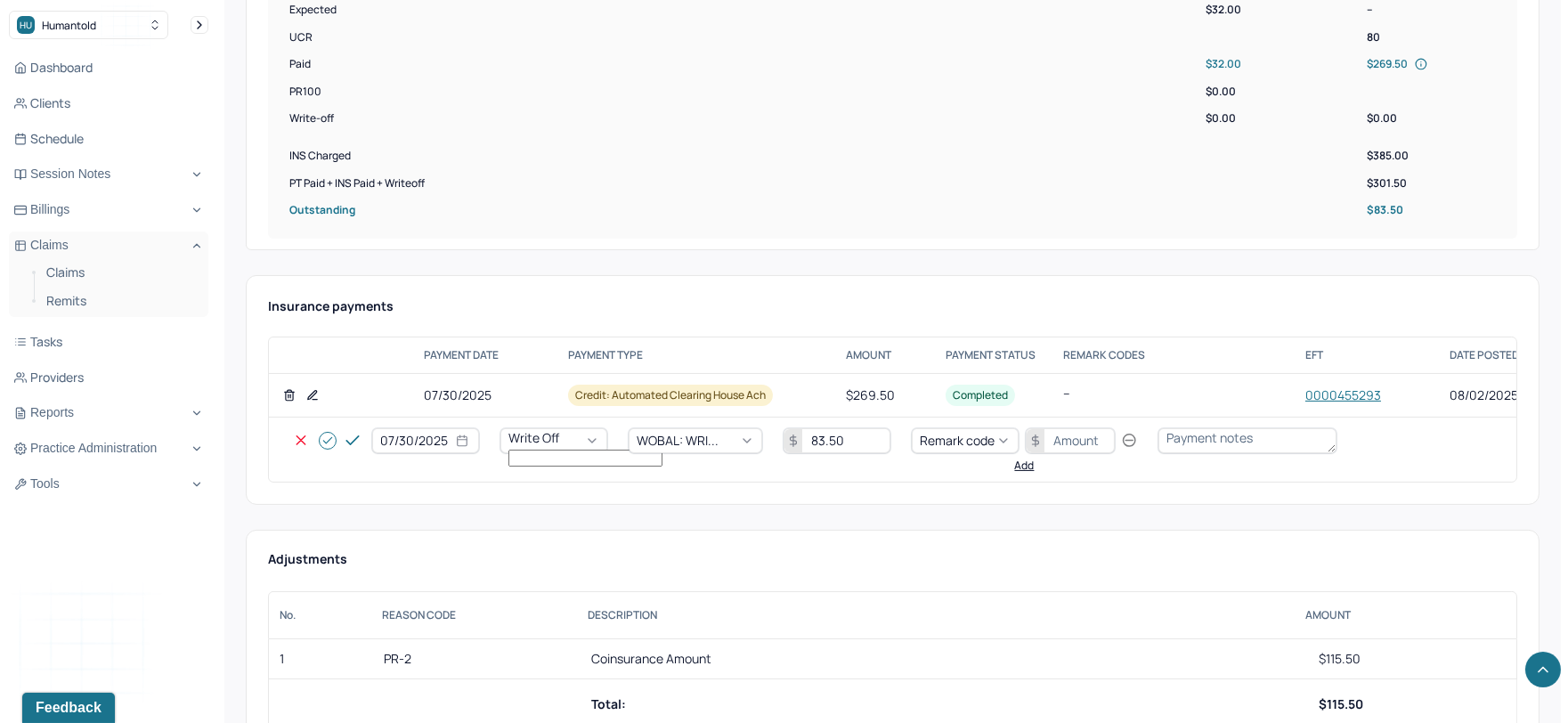 type on "83.50" 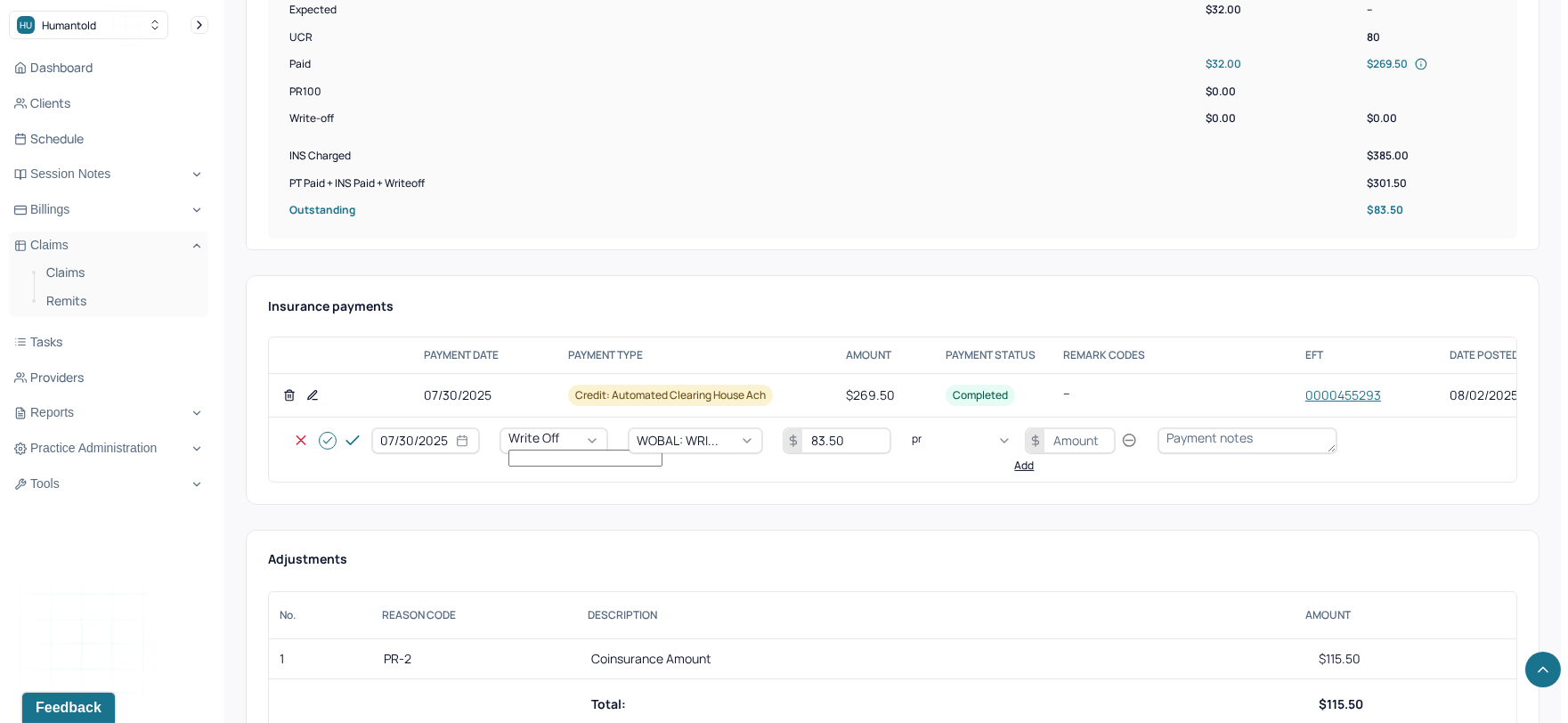 type on "pr2" 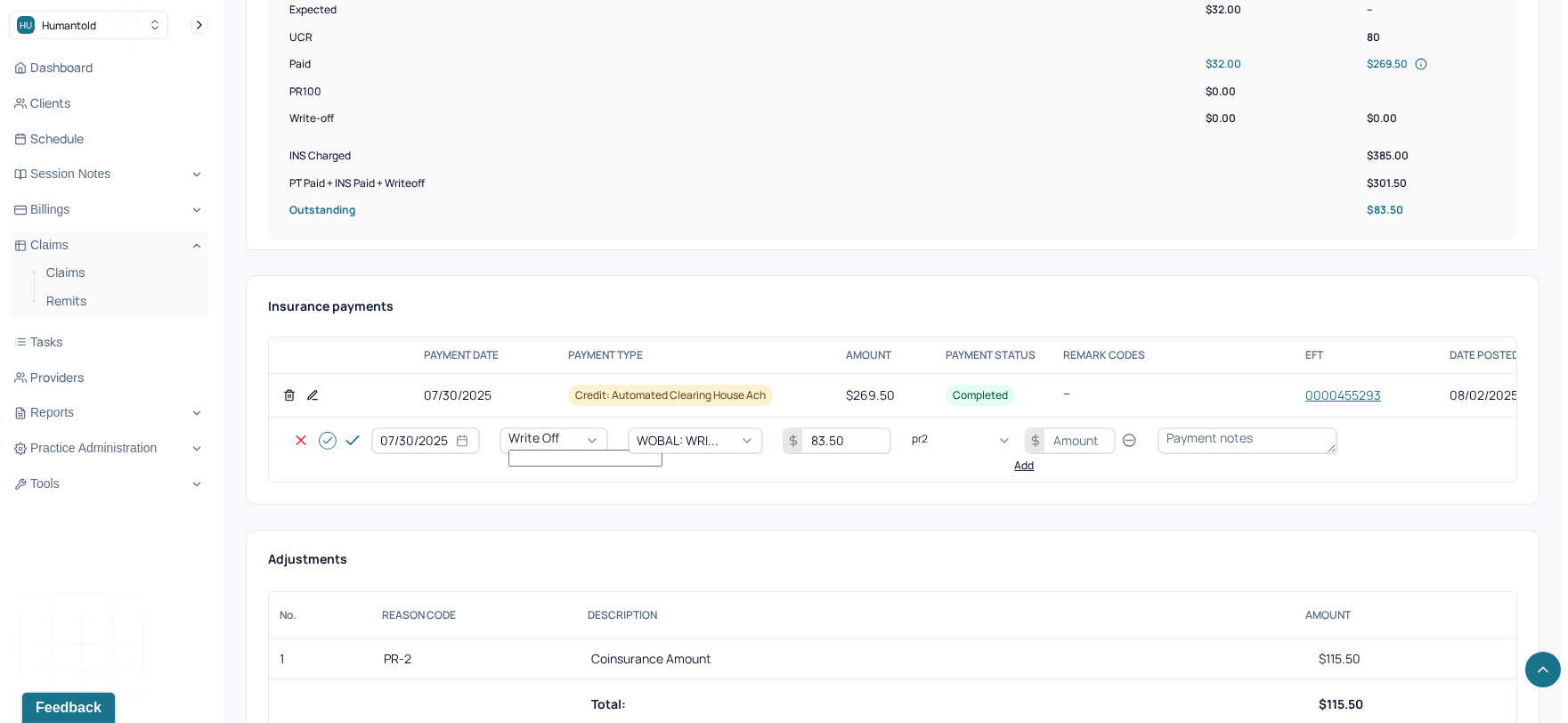 type 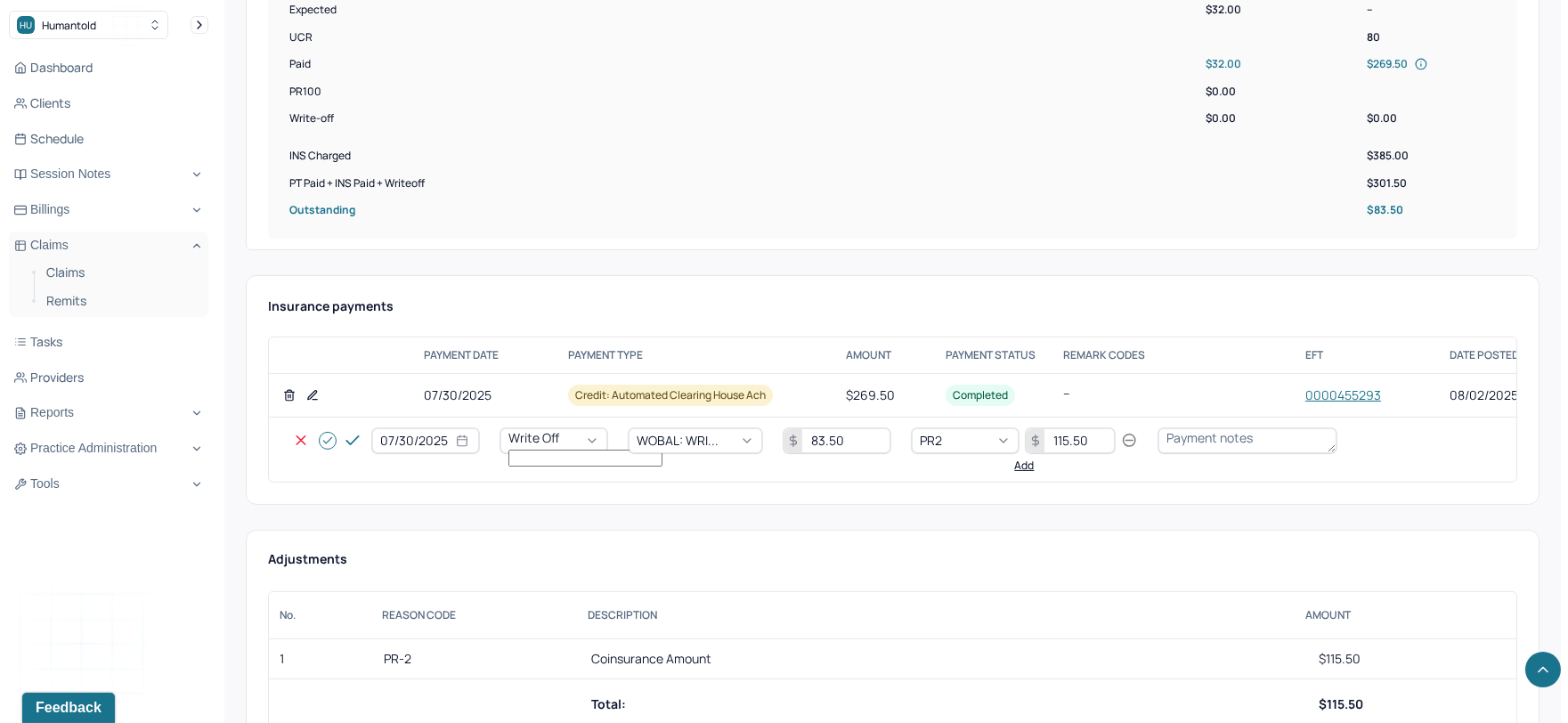 type on "115.50" 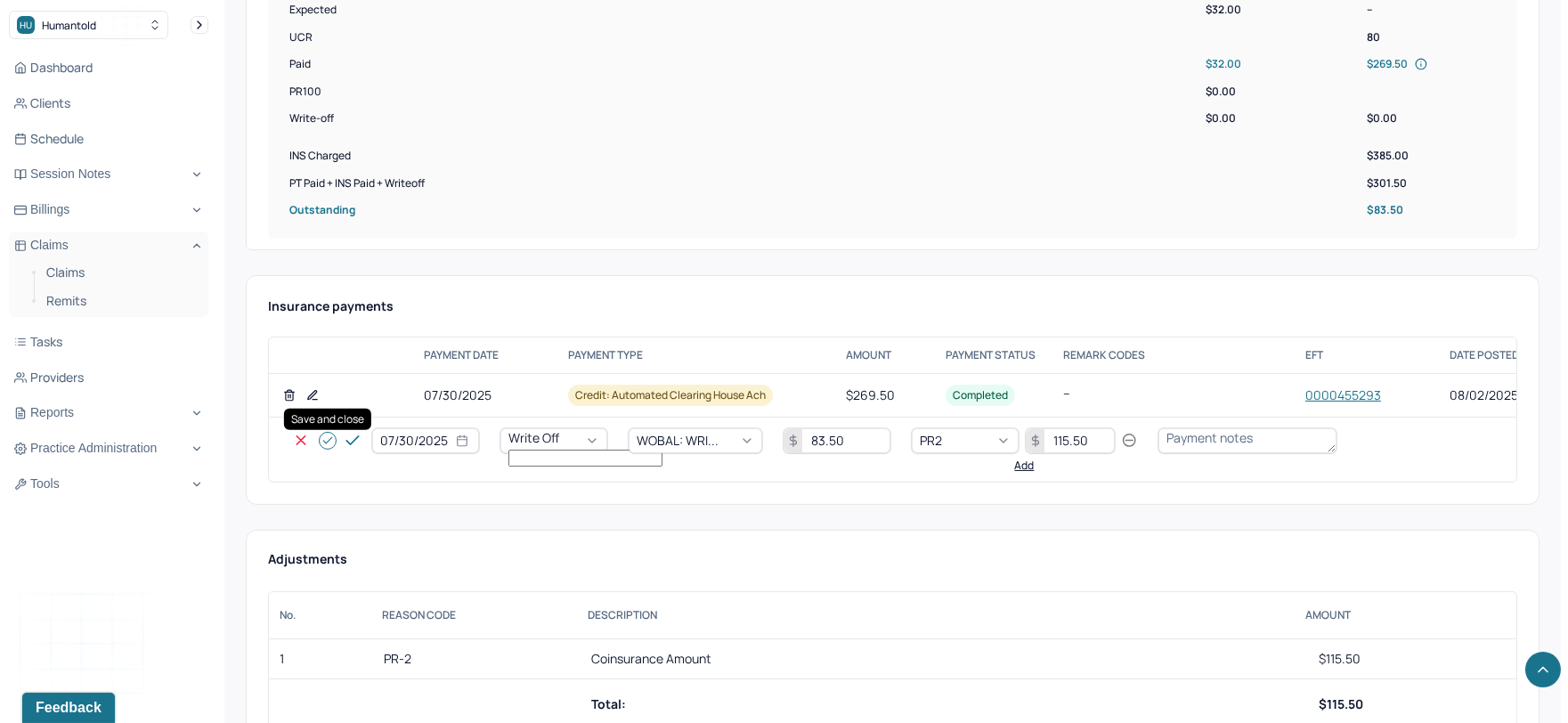 click 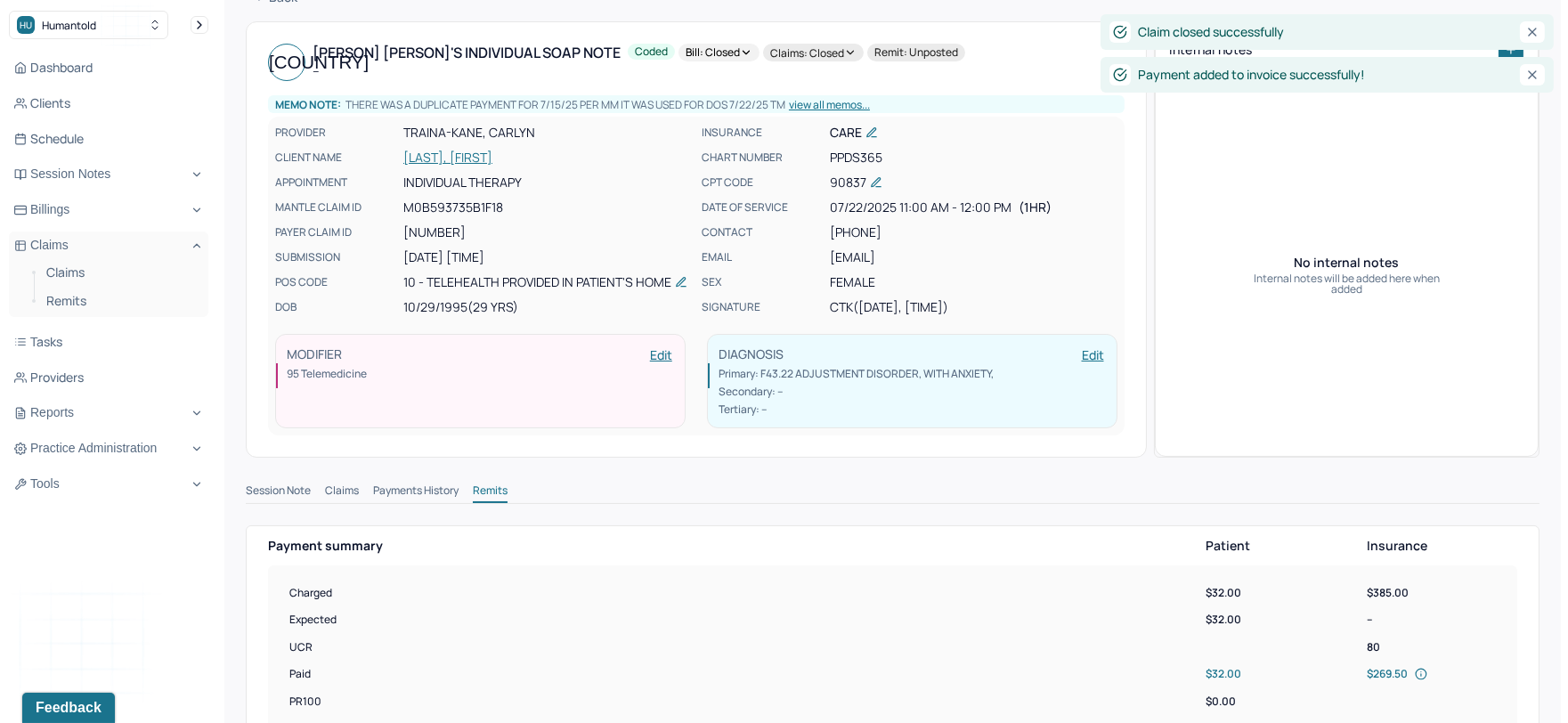 scroll, scrollTop: 0, scrollLeft: 0, axis: both 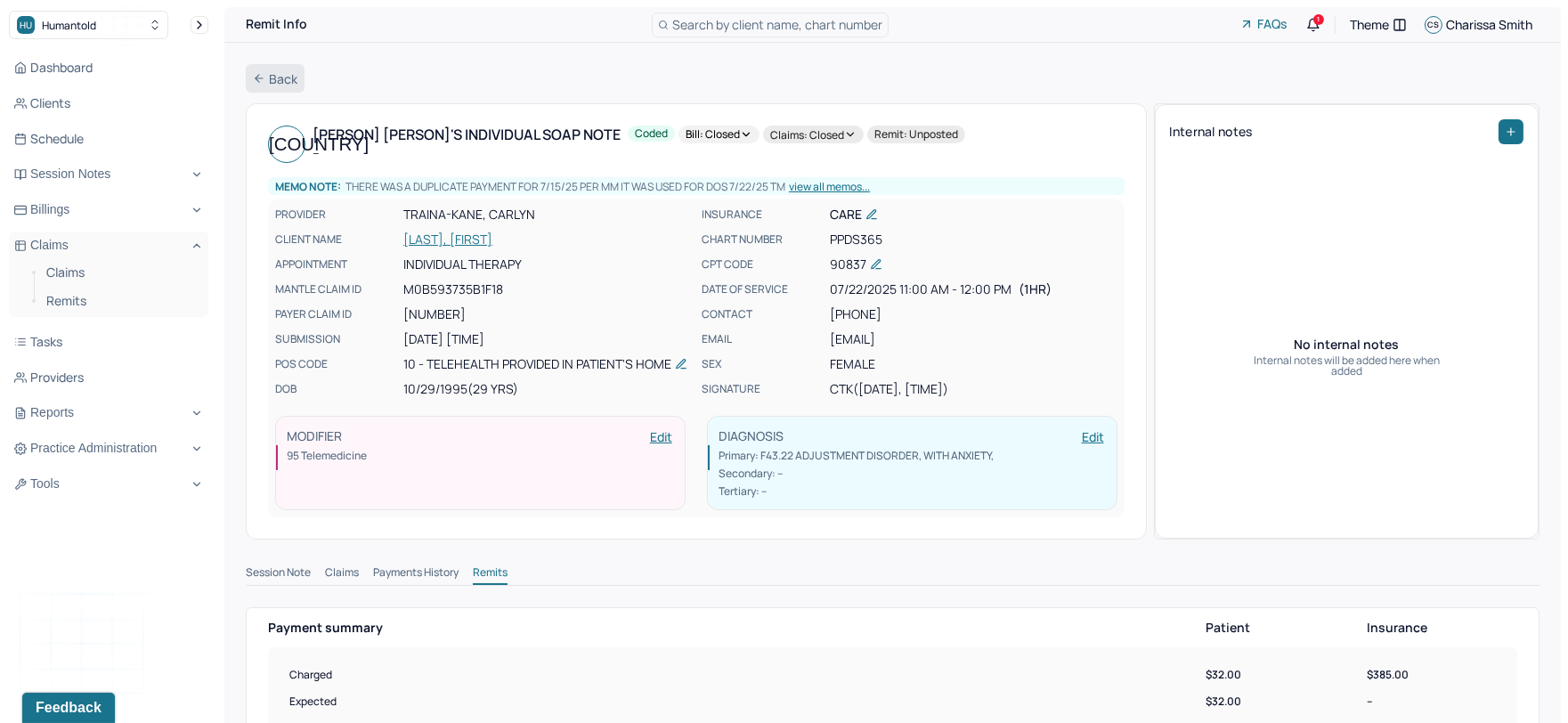 click on "Back" at bounding box center [275, 78] 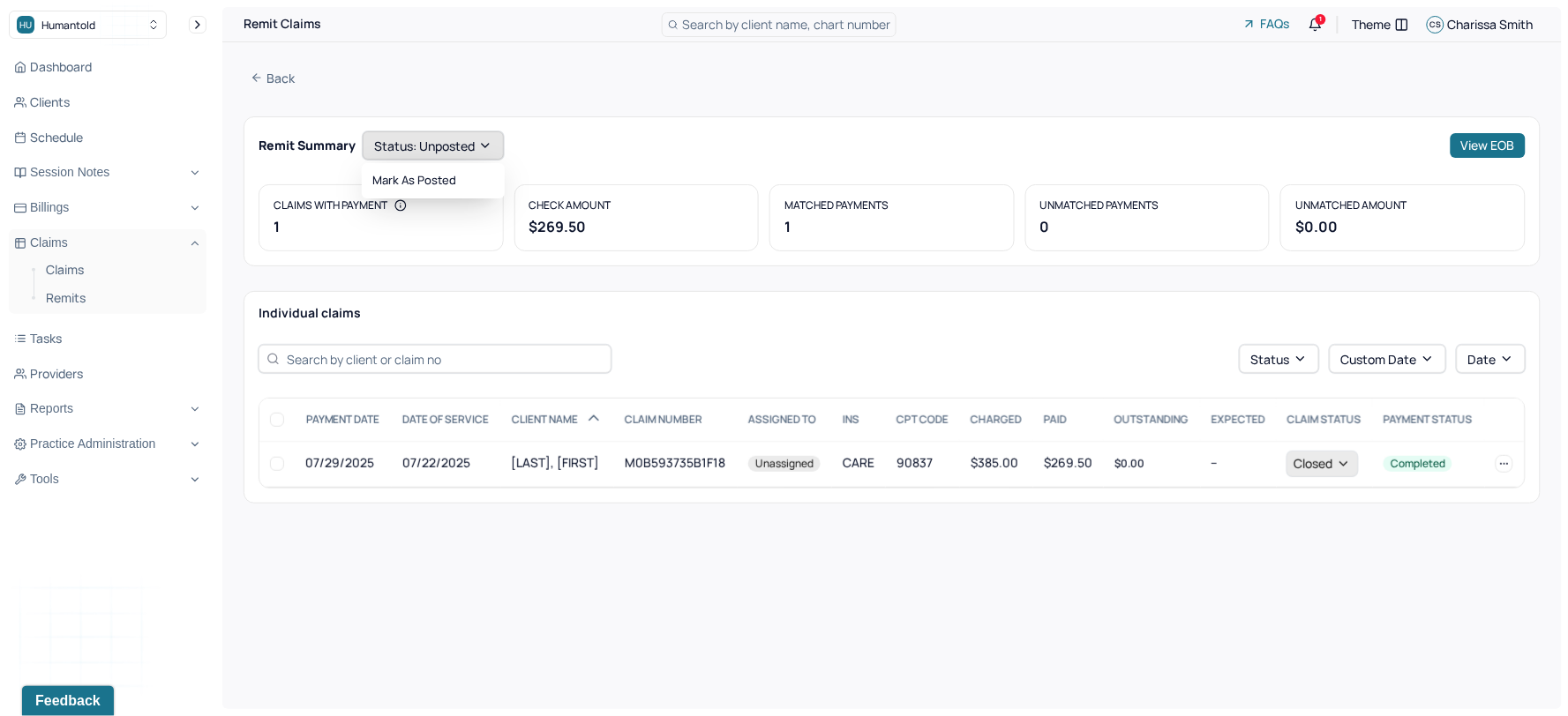 click on "Status: unposted" at bounding box center [433, 145] 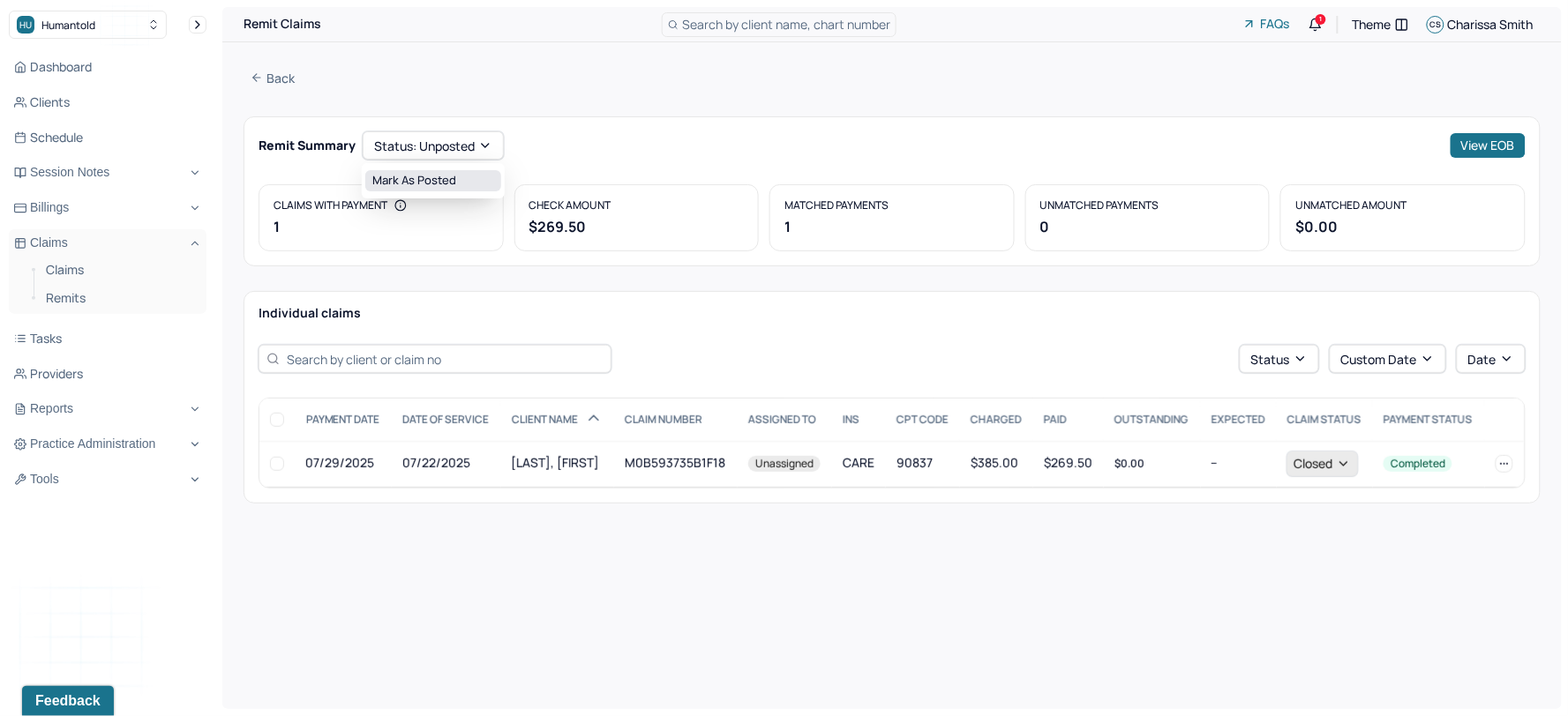 click on "Mark as Posted" at bounding box center (433, 181) 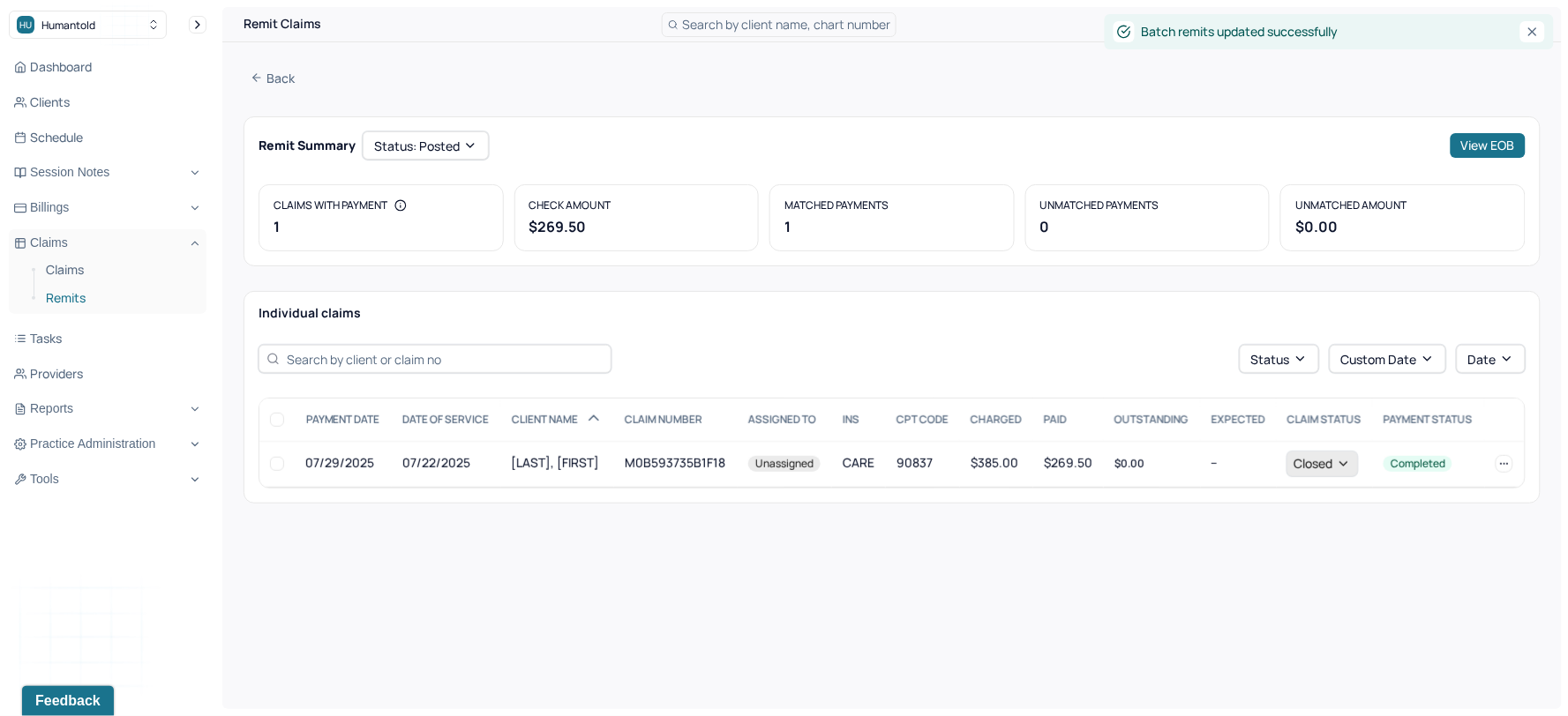 click on "Remits" at bounding box center (119, 298) 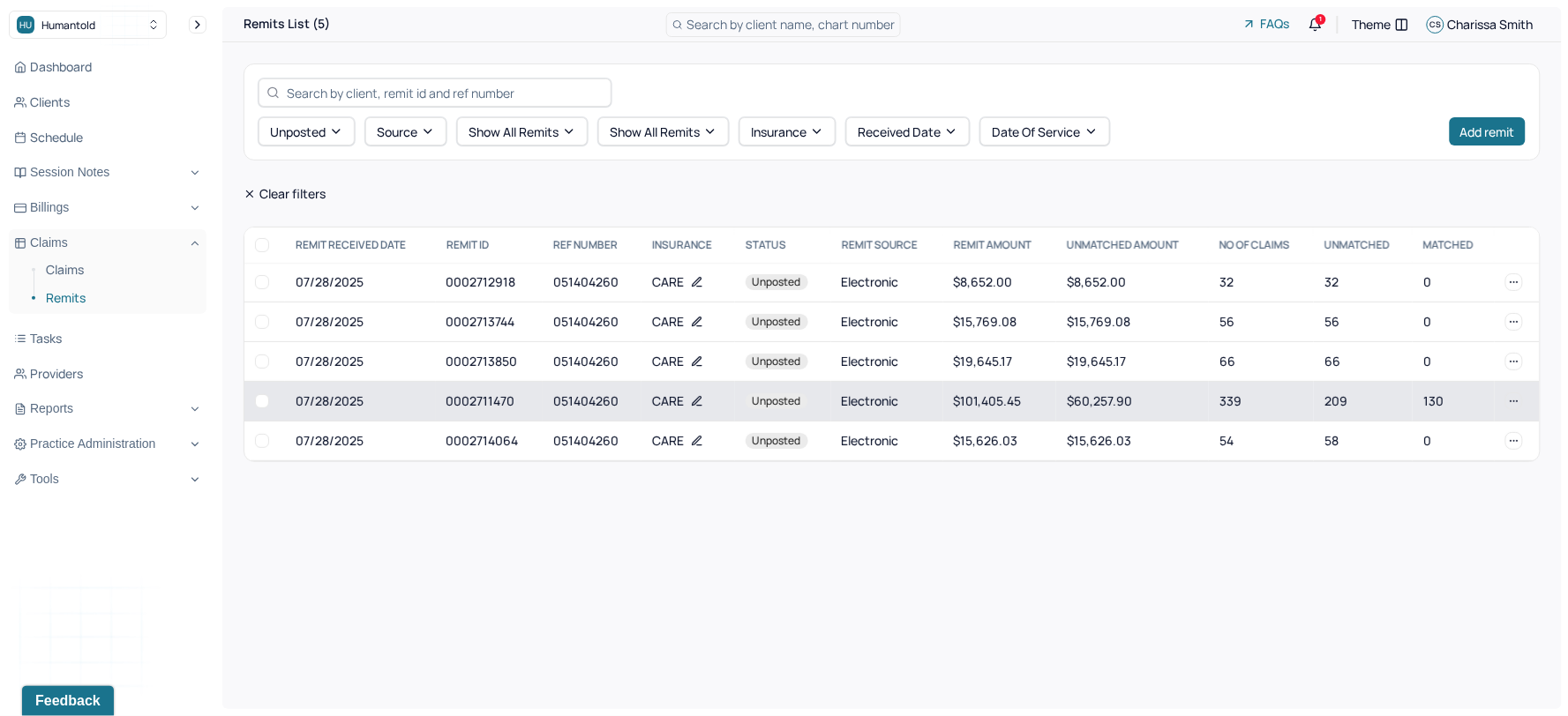 click on "CARE" at bounding box center [687, 401] 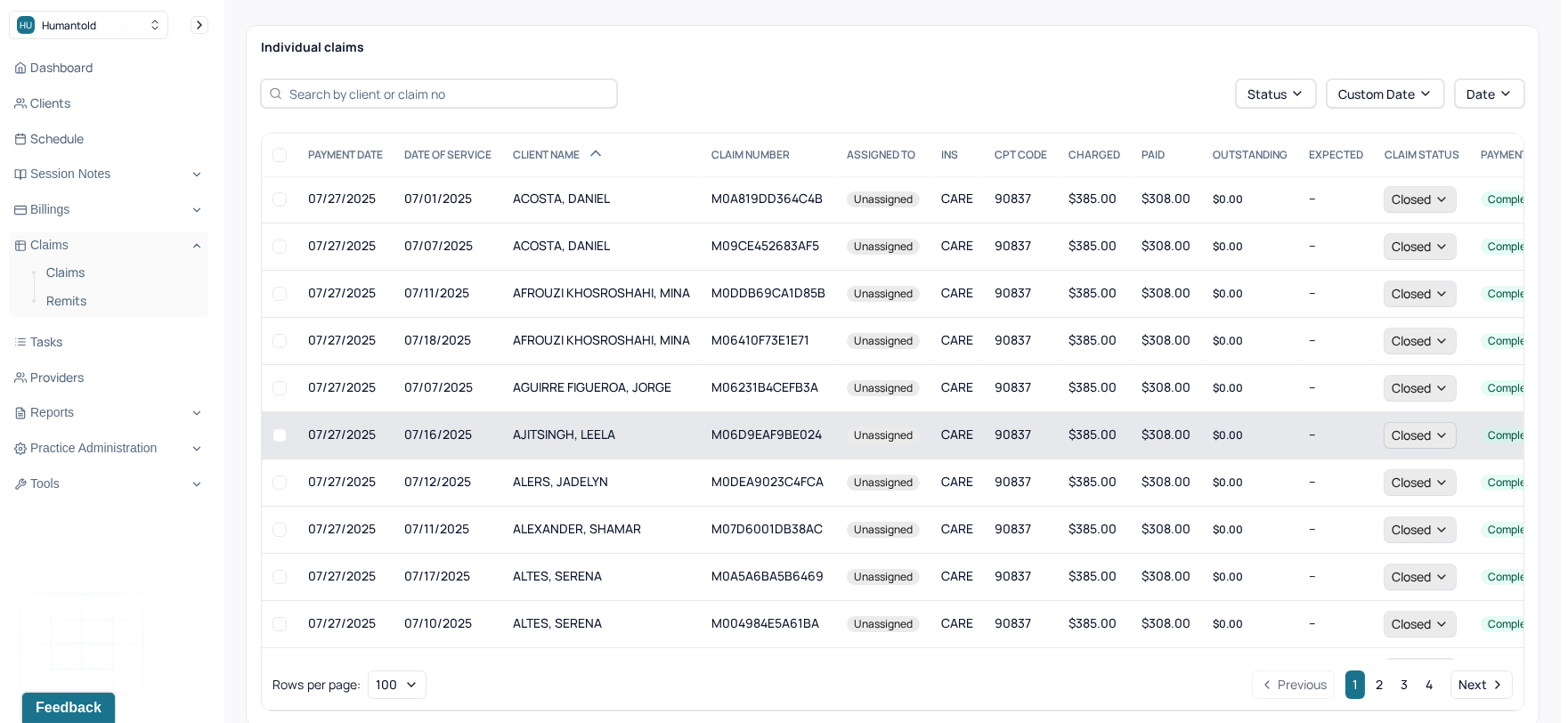 scroll, scrollTop: 301, scrollLeft: 0, axis: vertical 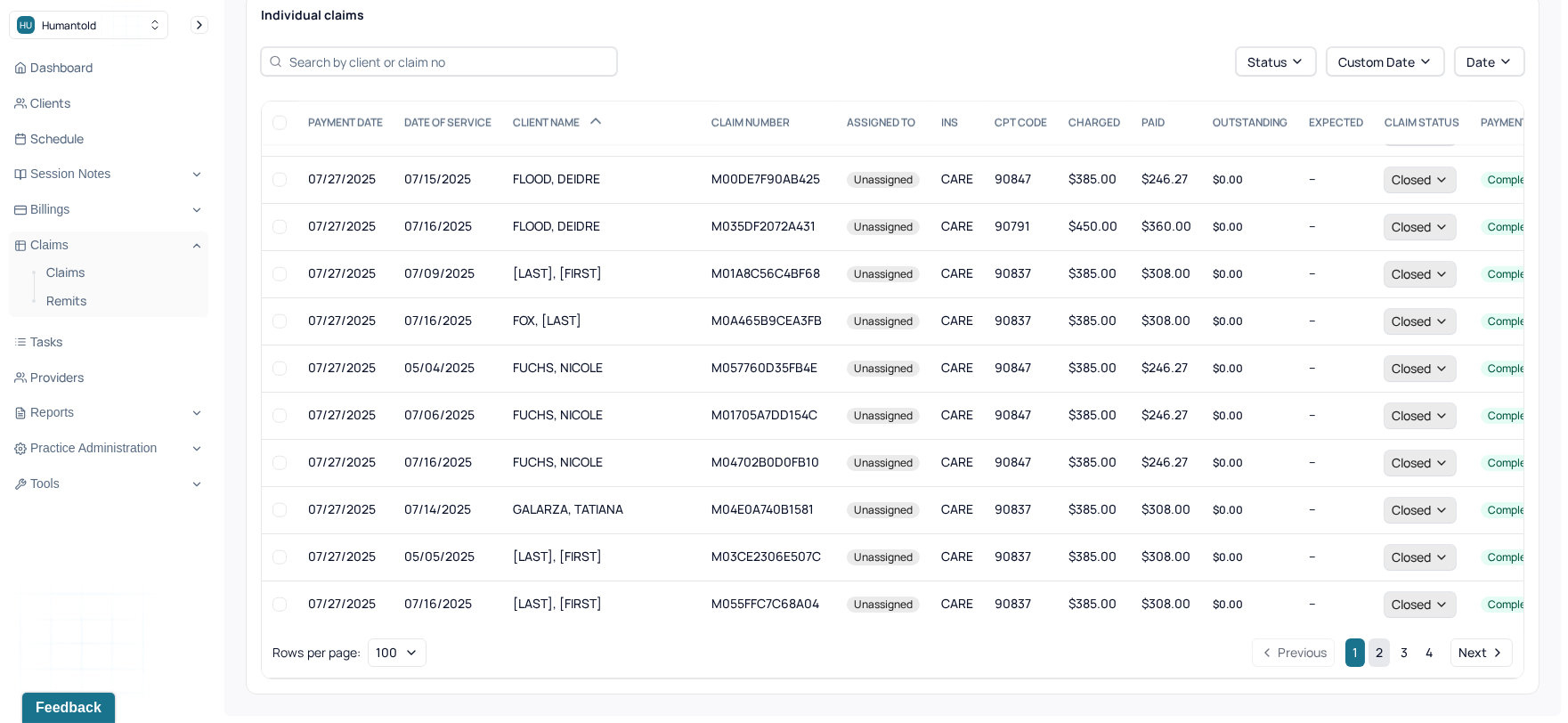 click on "2" at bounding box center [1379, 653] 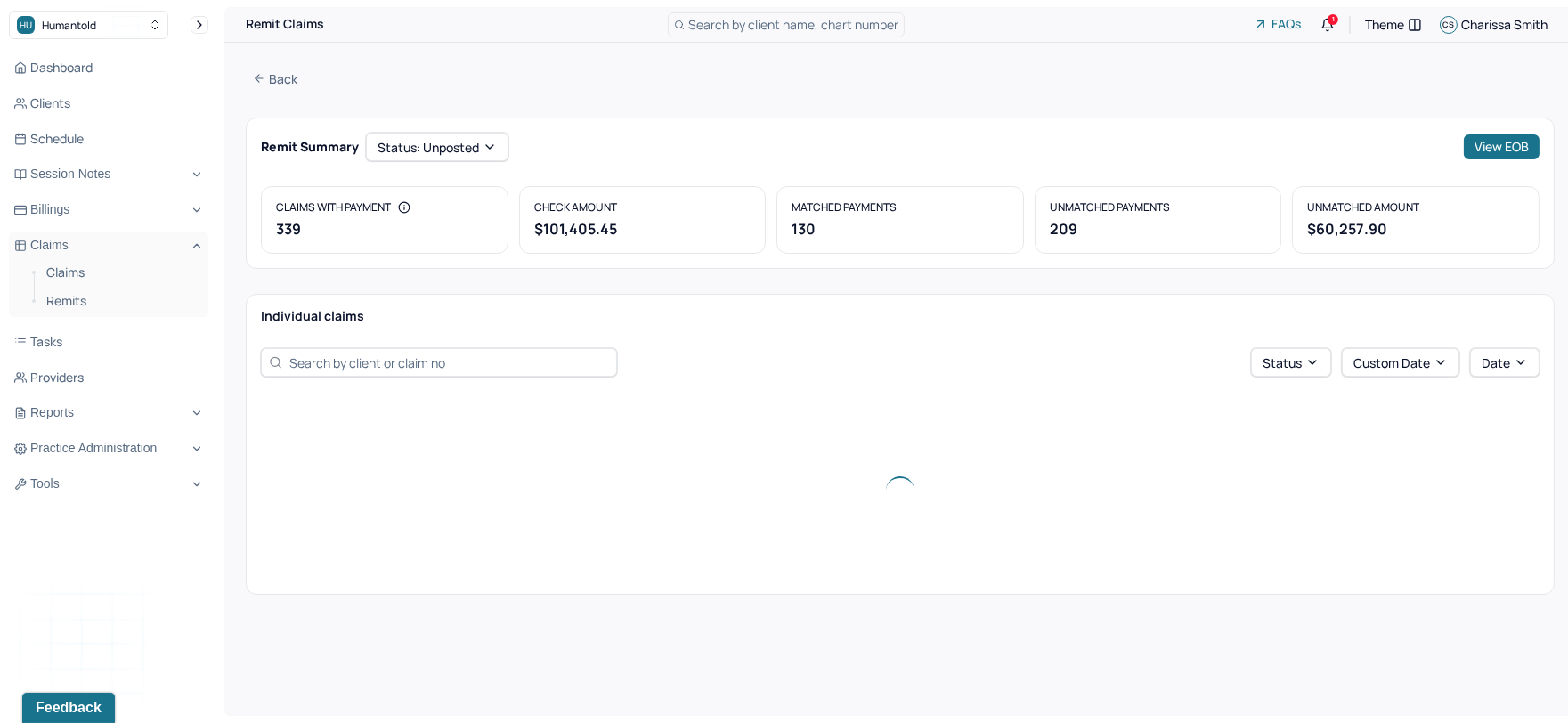 scroll, scrollTop: 0, scrollLeft: 0, axis: both 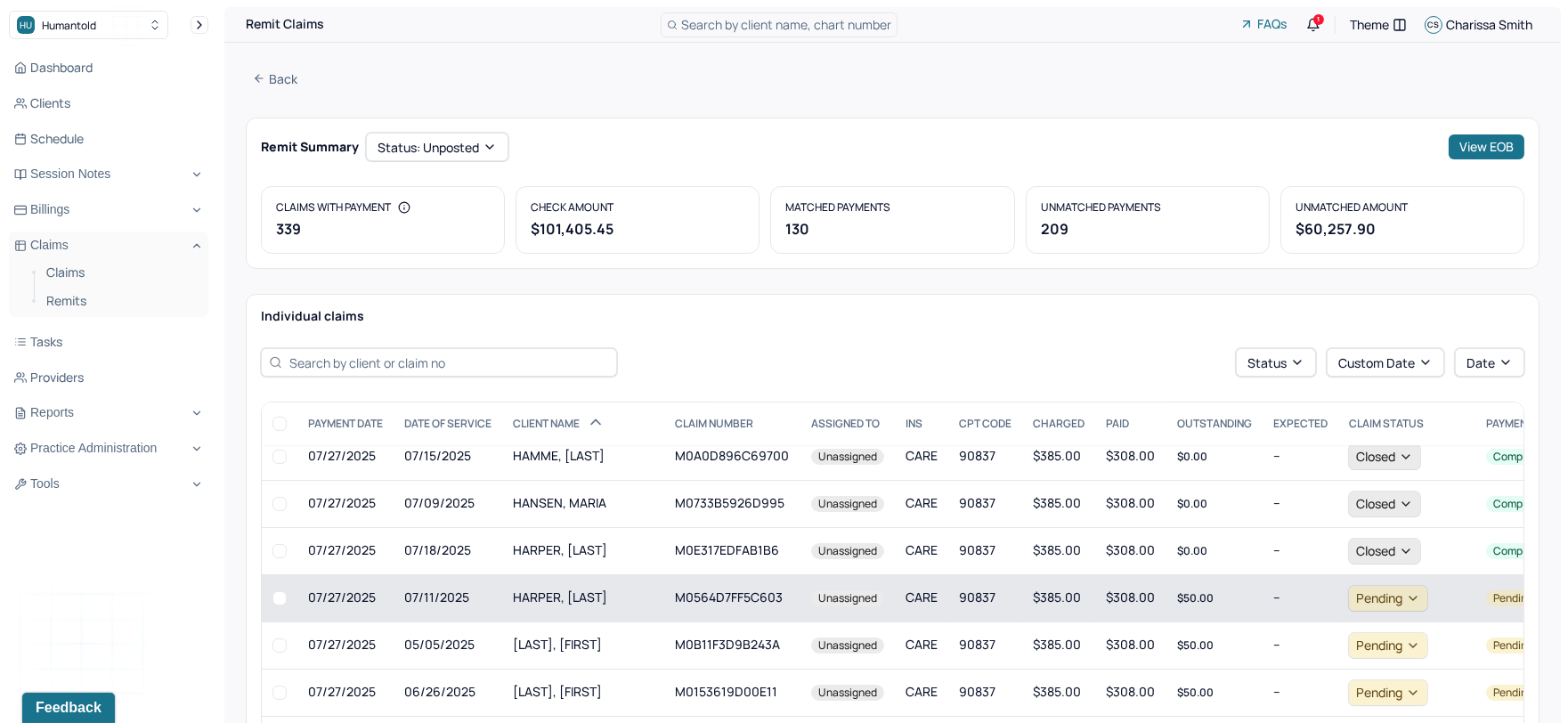 click on "$385.00" at bounding box center [1059, 597] 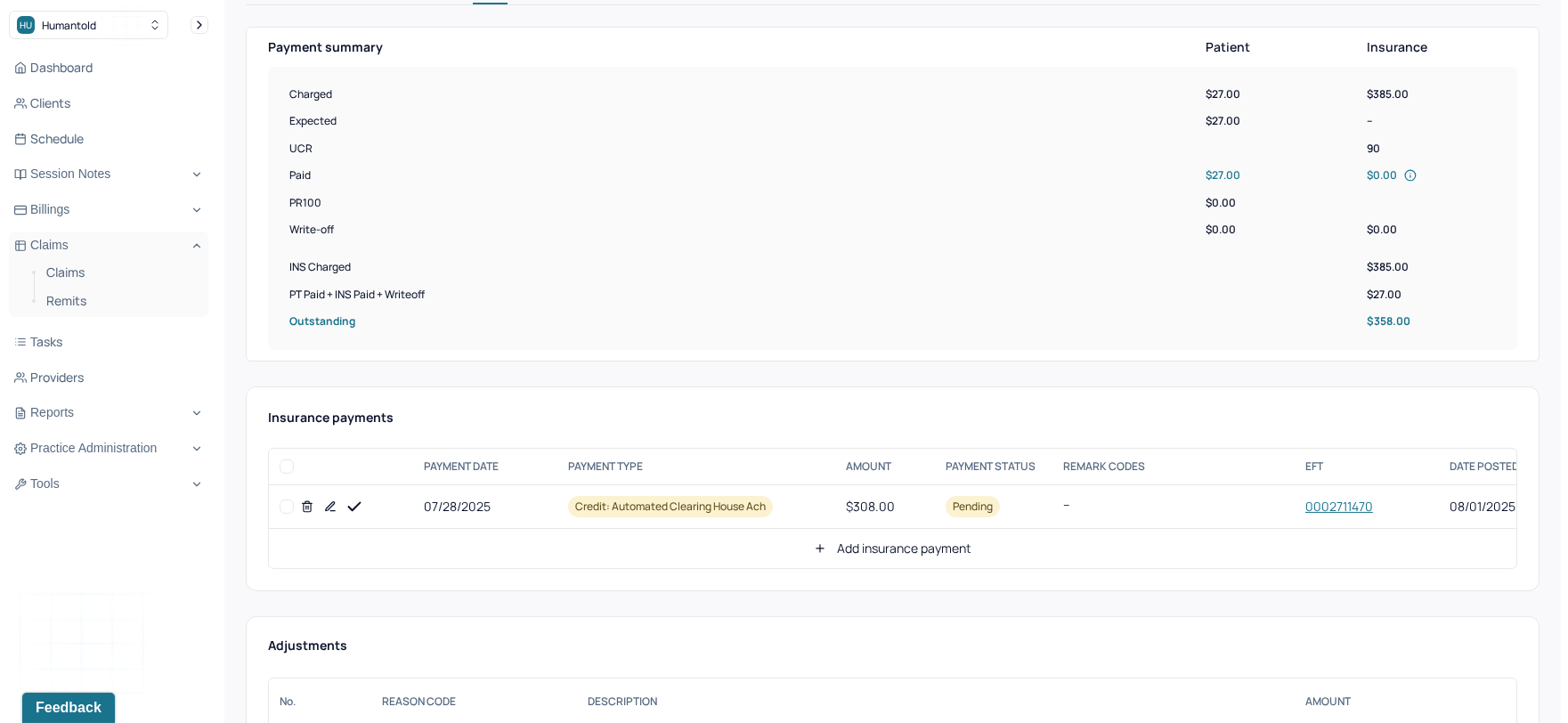 scroll, scrollTop: 692, scrollLeft: 0, axis: vertical 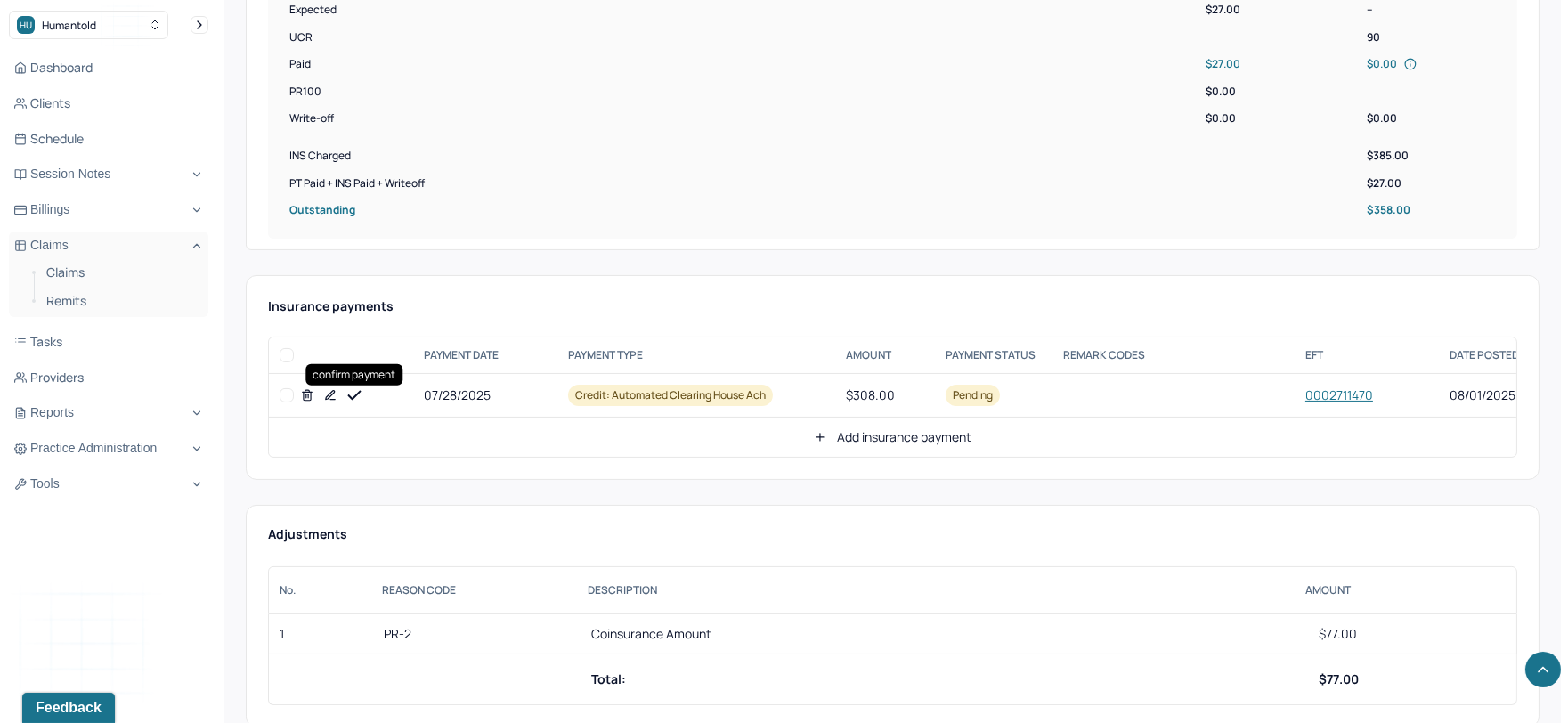 click 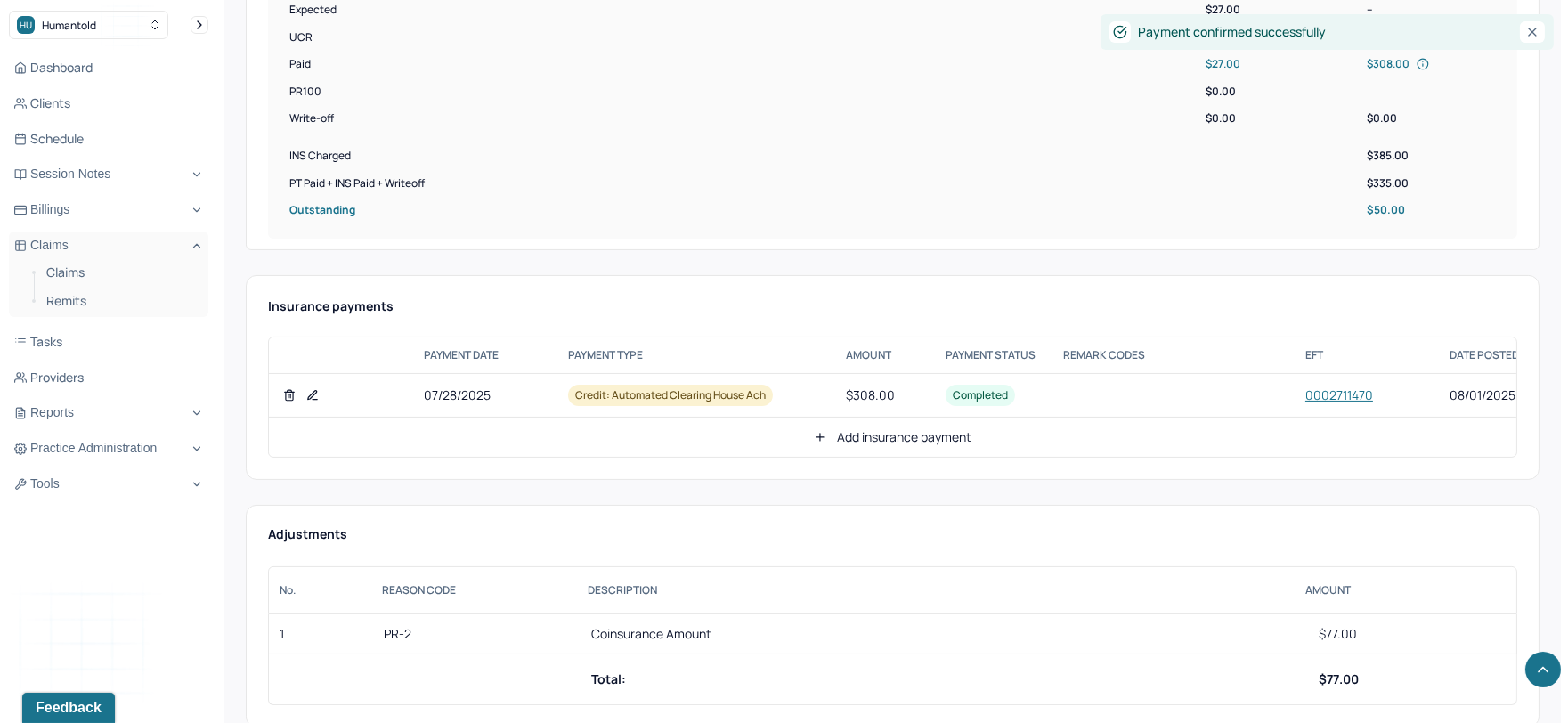 click 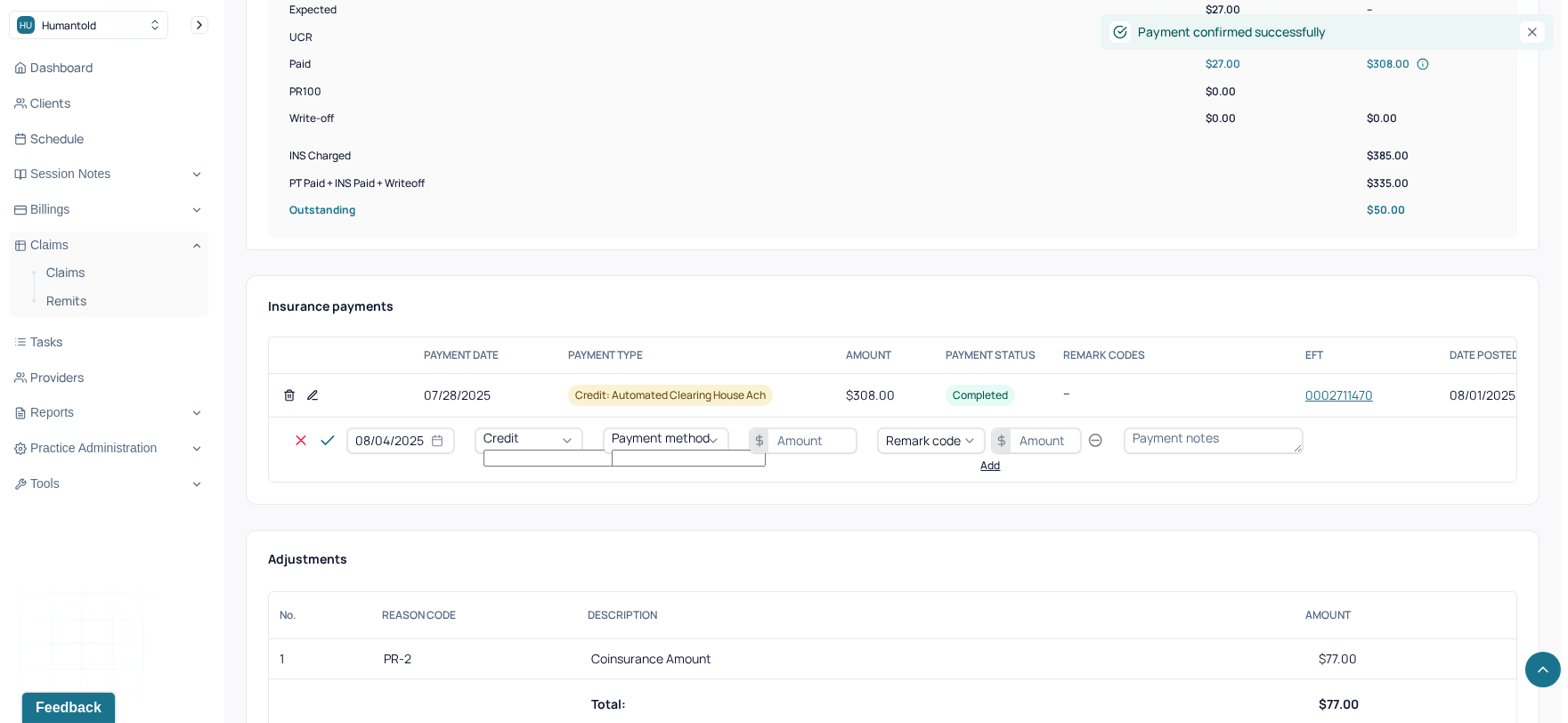 click on "08/04/2025" at bounding box center (401, 441) 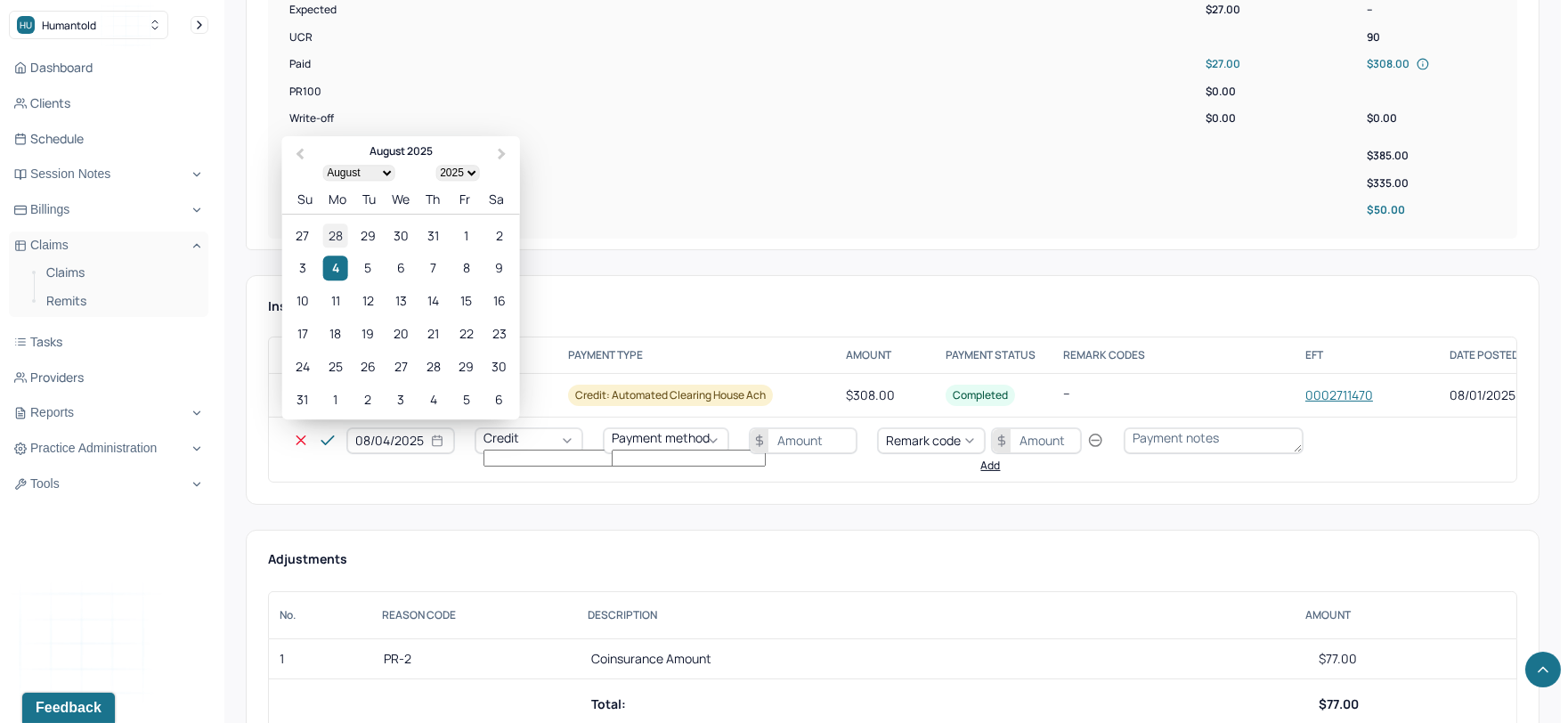 click on "28" at bounding box center (335, 235) 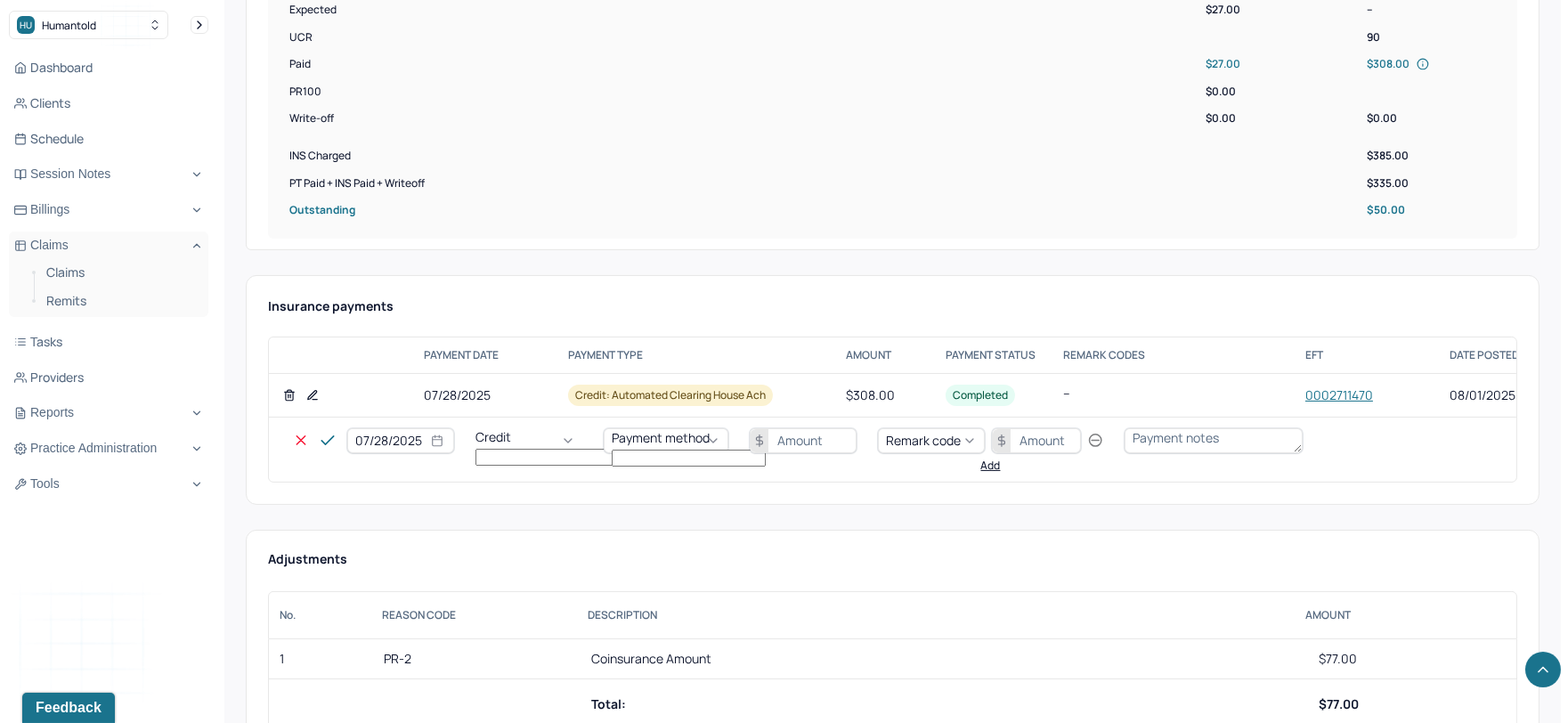click on "Credit" at bounding box center [529, 441] 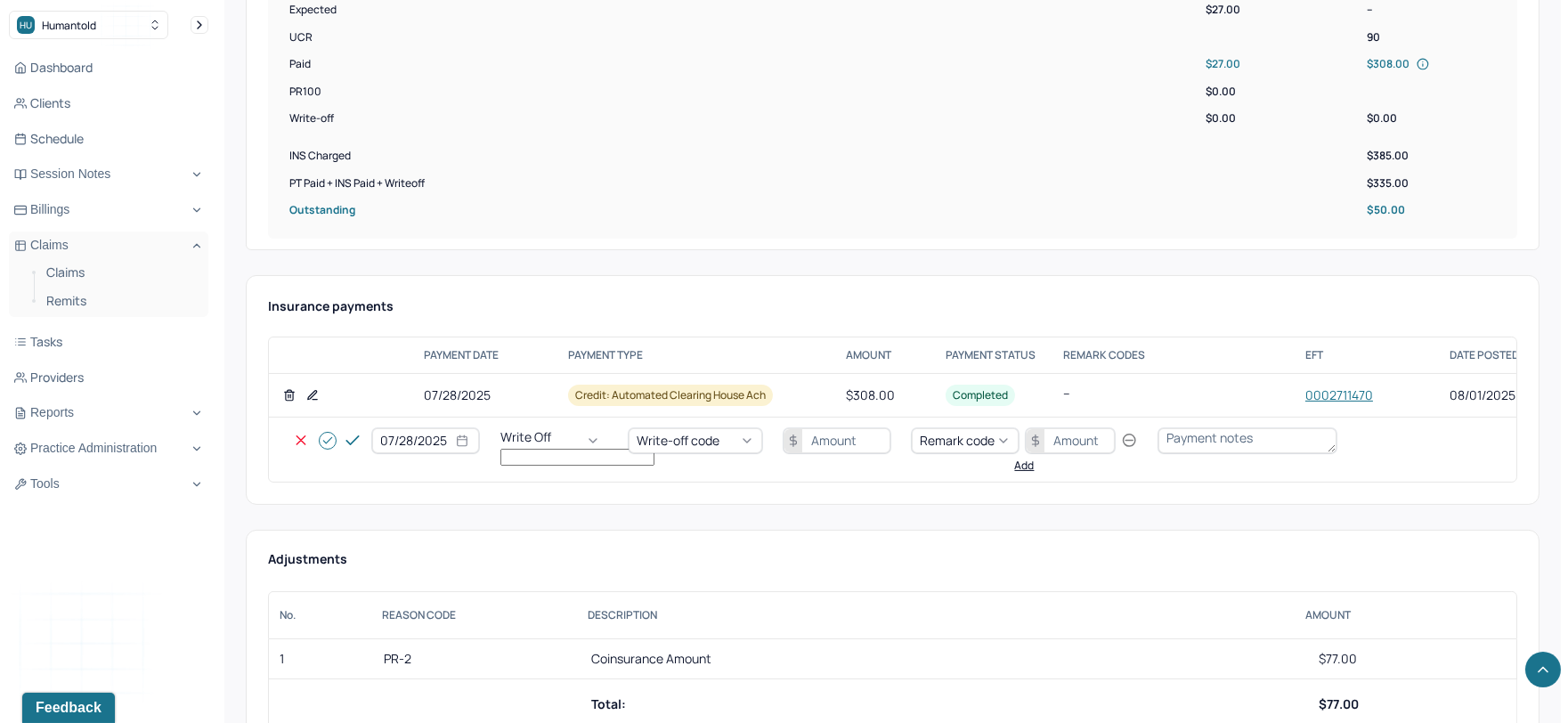 click on "Write-off code" at bounding box center [695, 441] 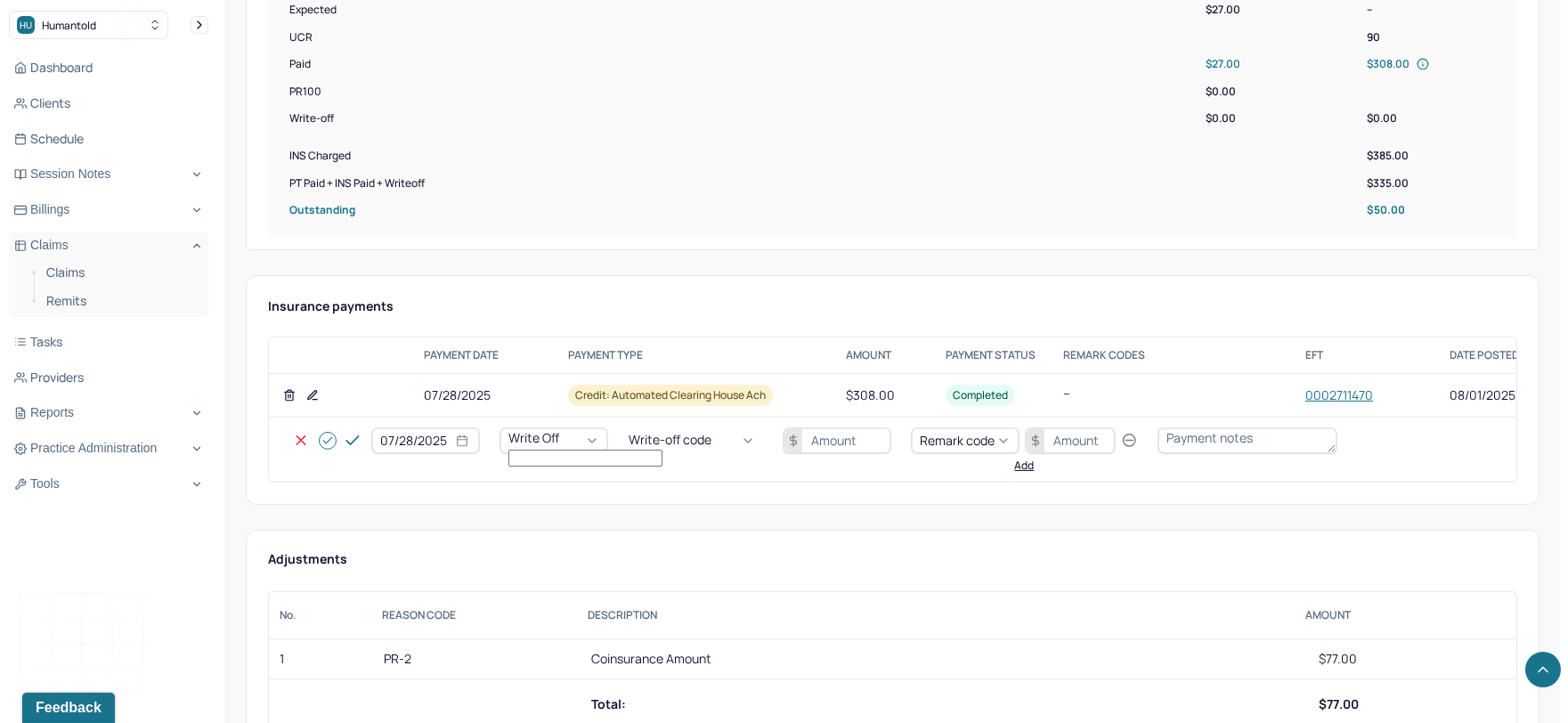 click on "WOBAL: WRITE OFF - BALANCE (INSADJ)" at bounding box center [89, 2546] 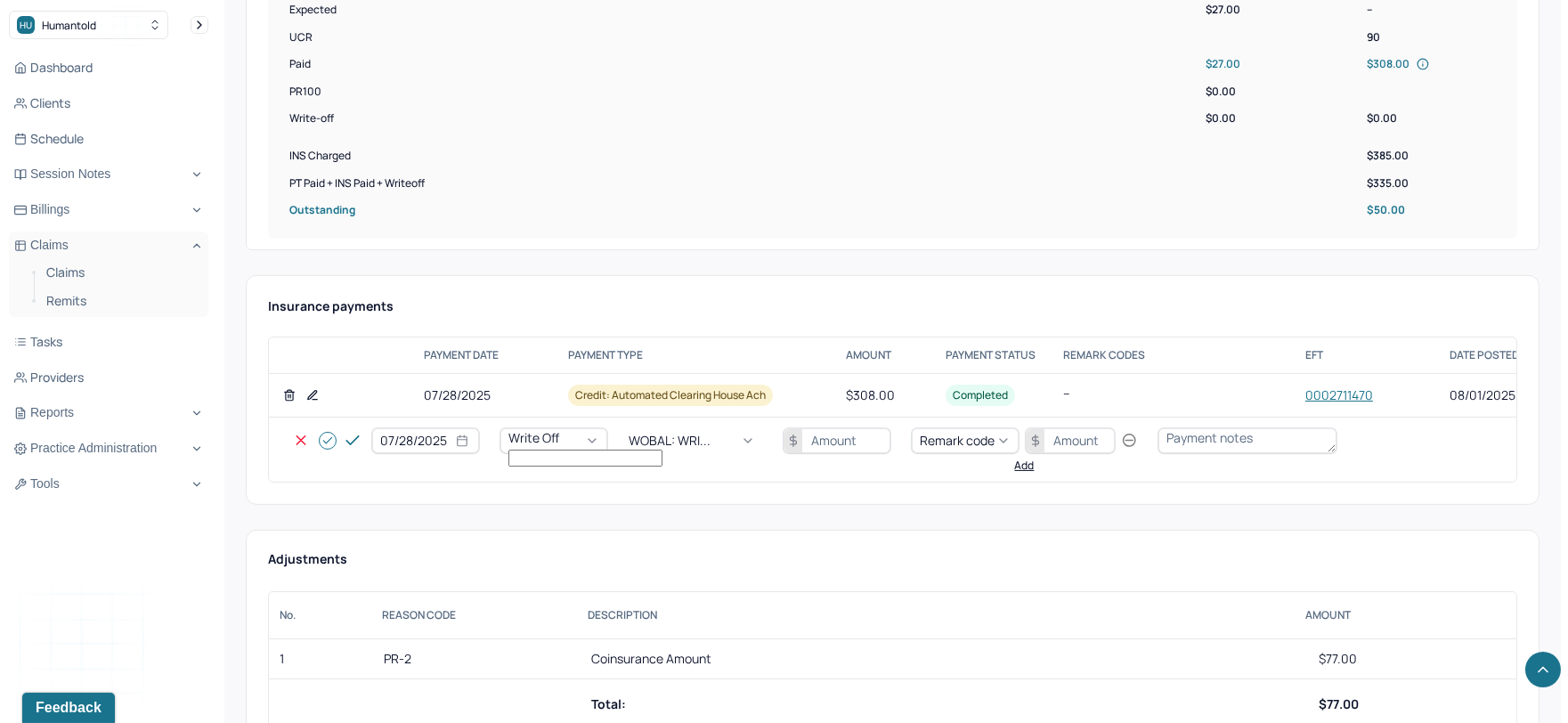 click at bounding box center (837, 441) 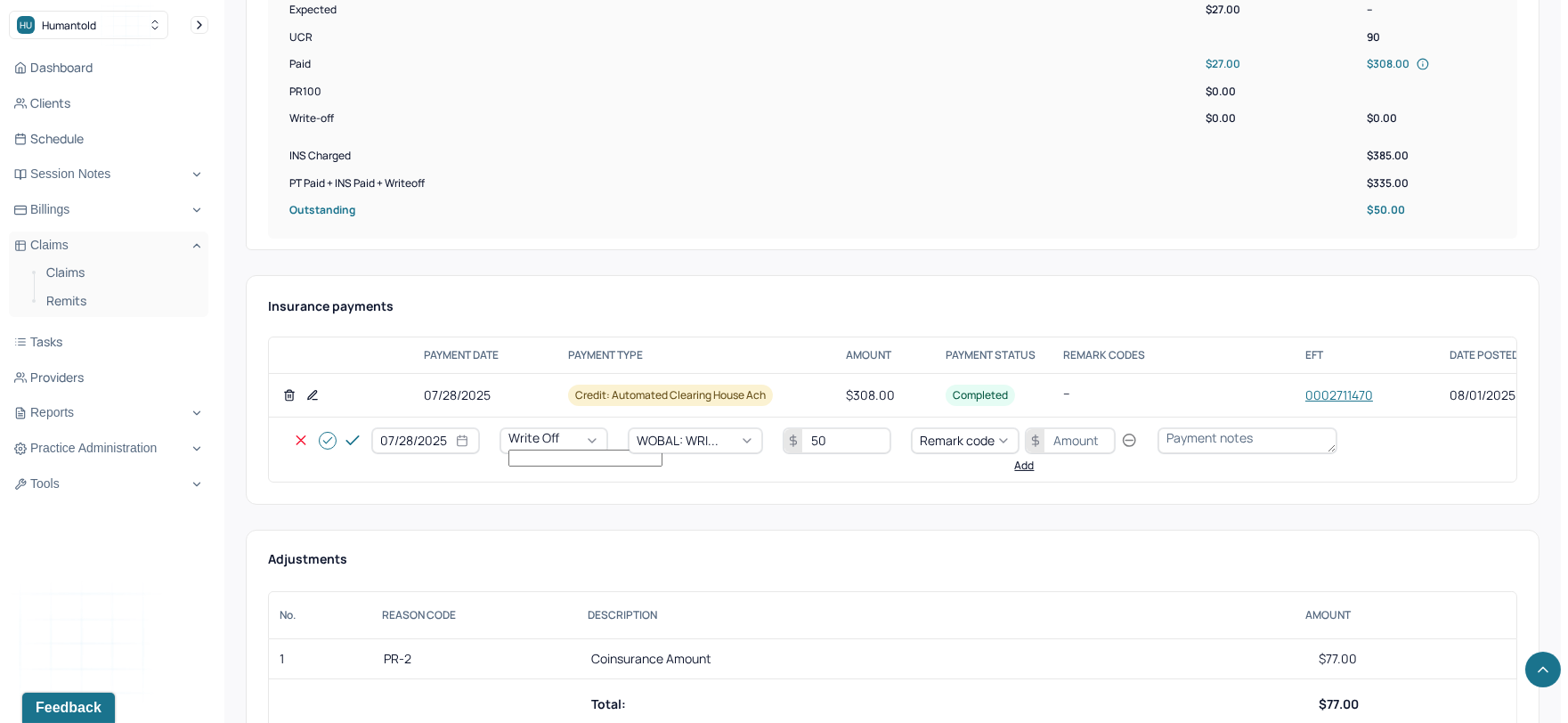 type on "50" 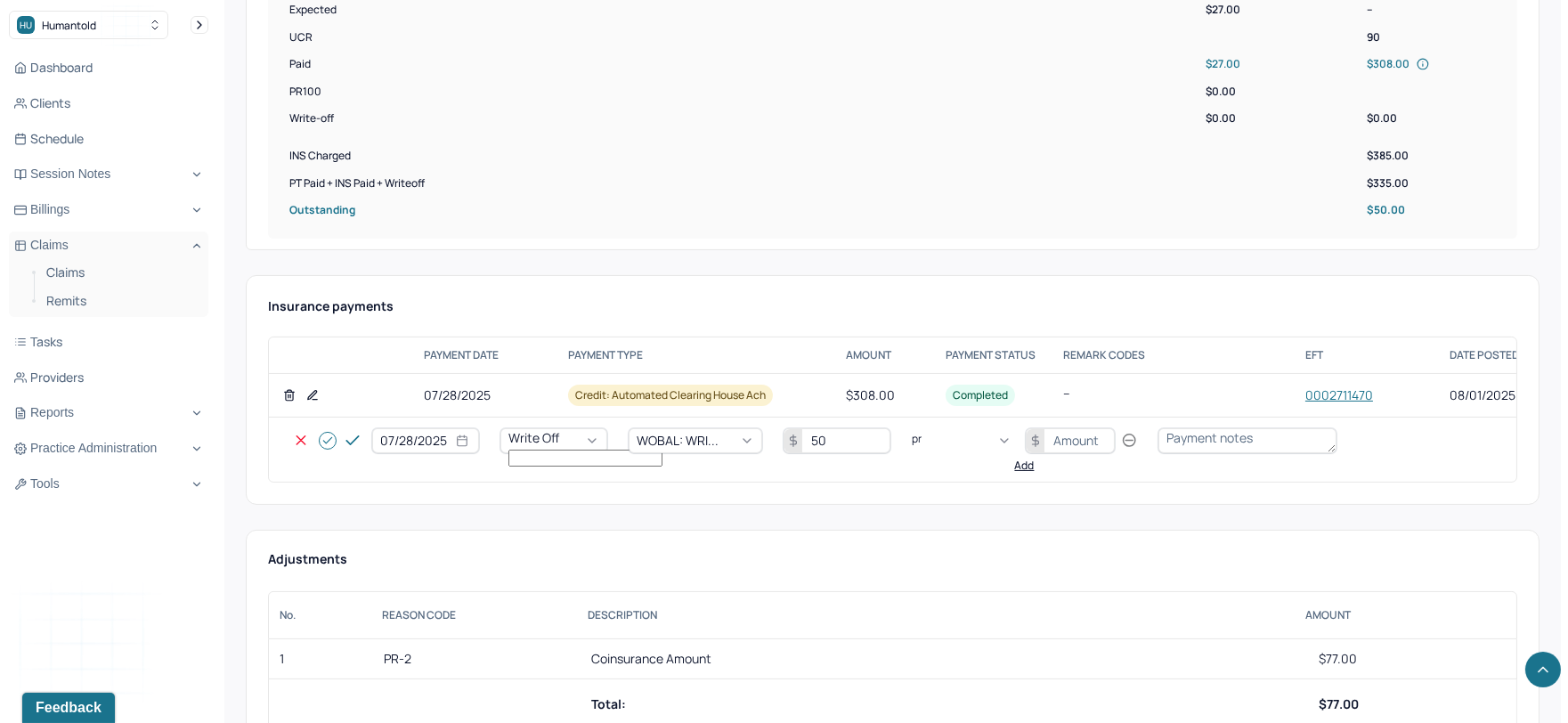type on "pr2" 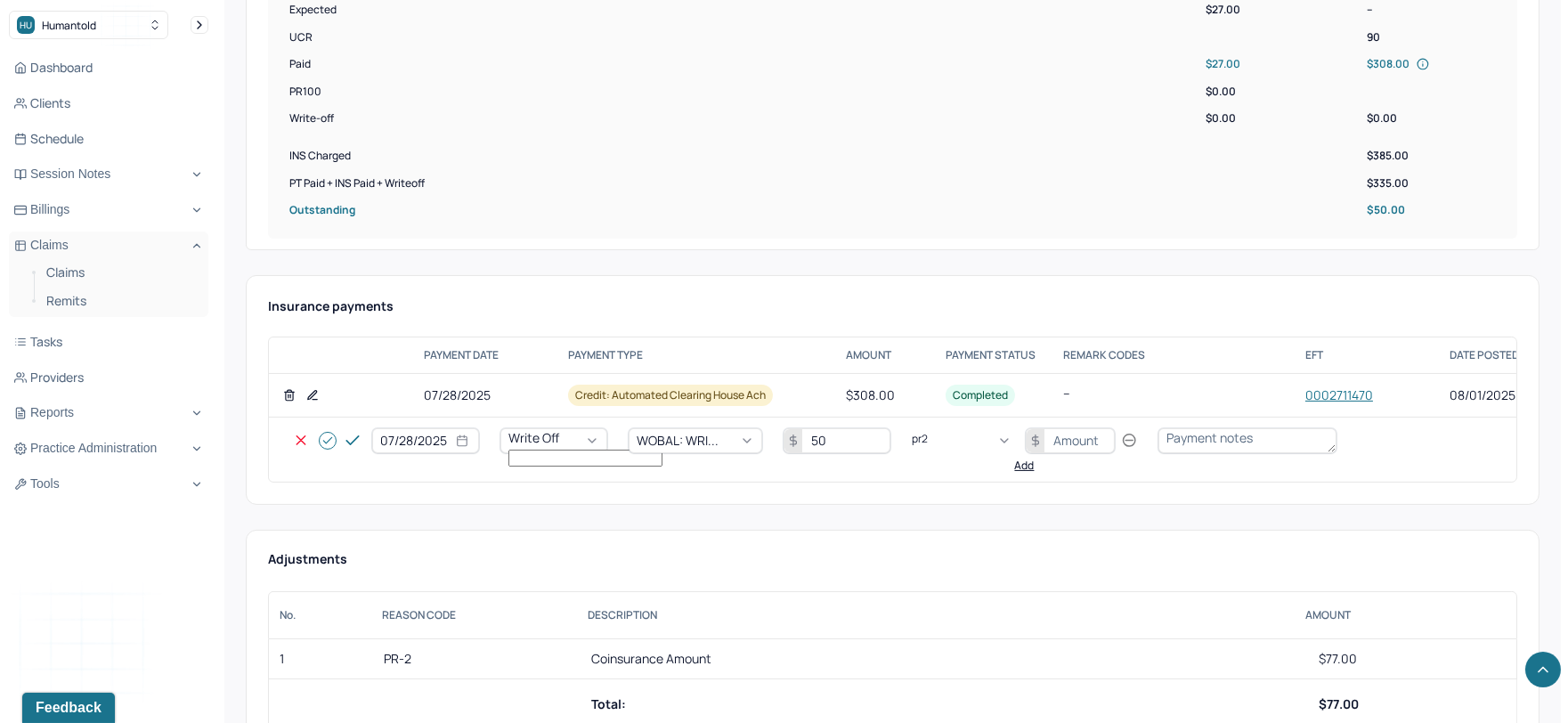 type 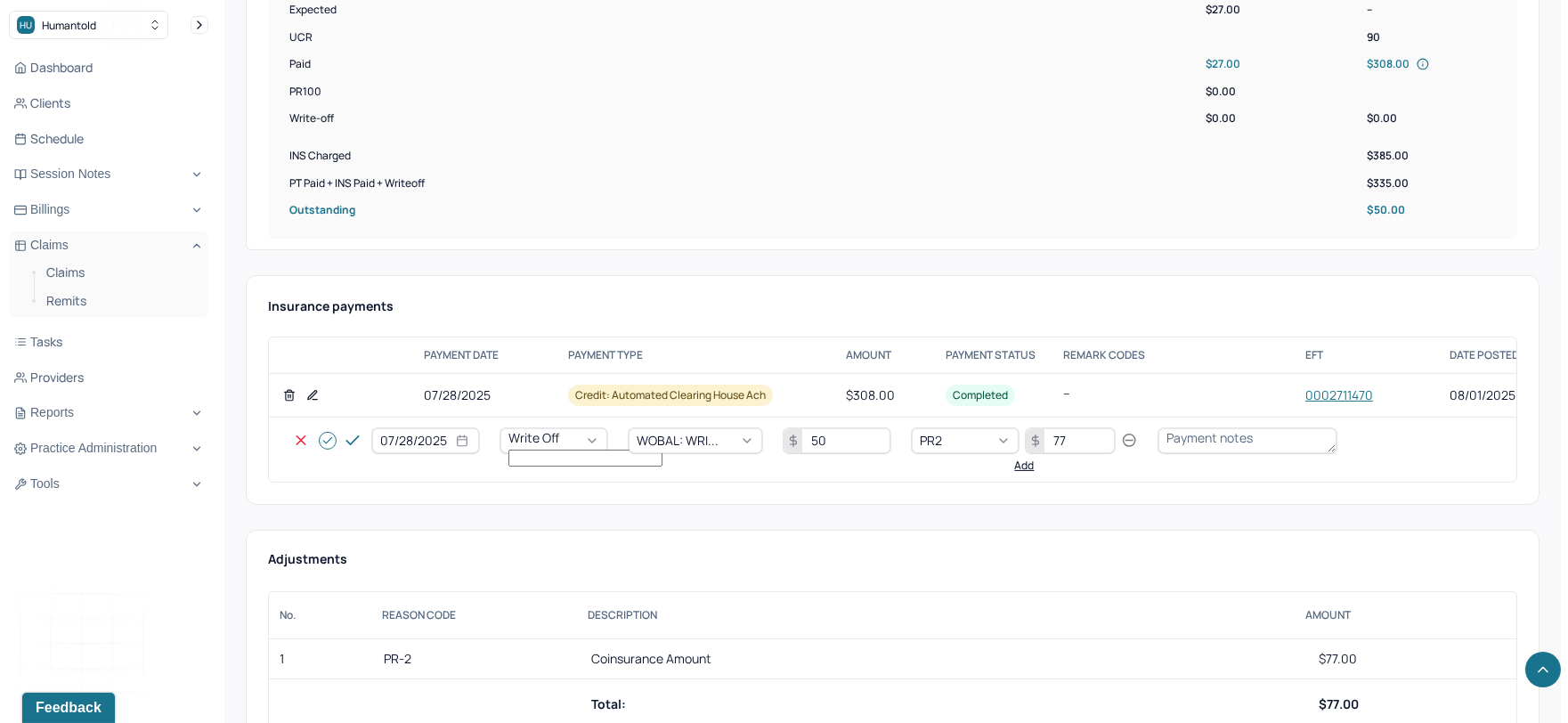 type on "77" 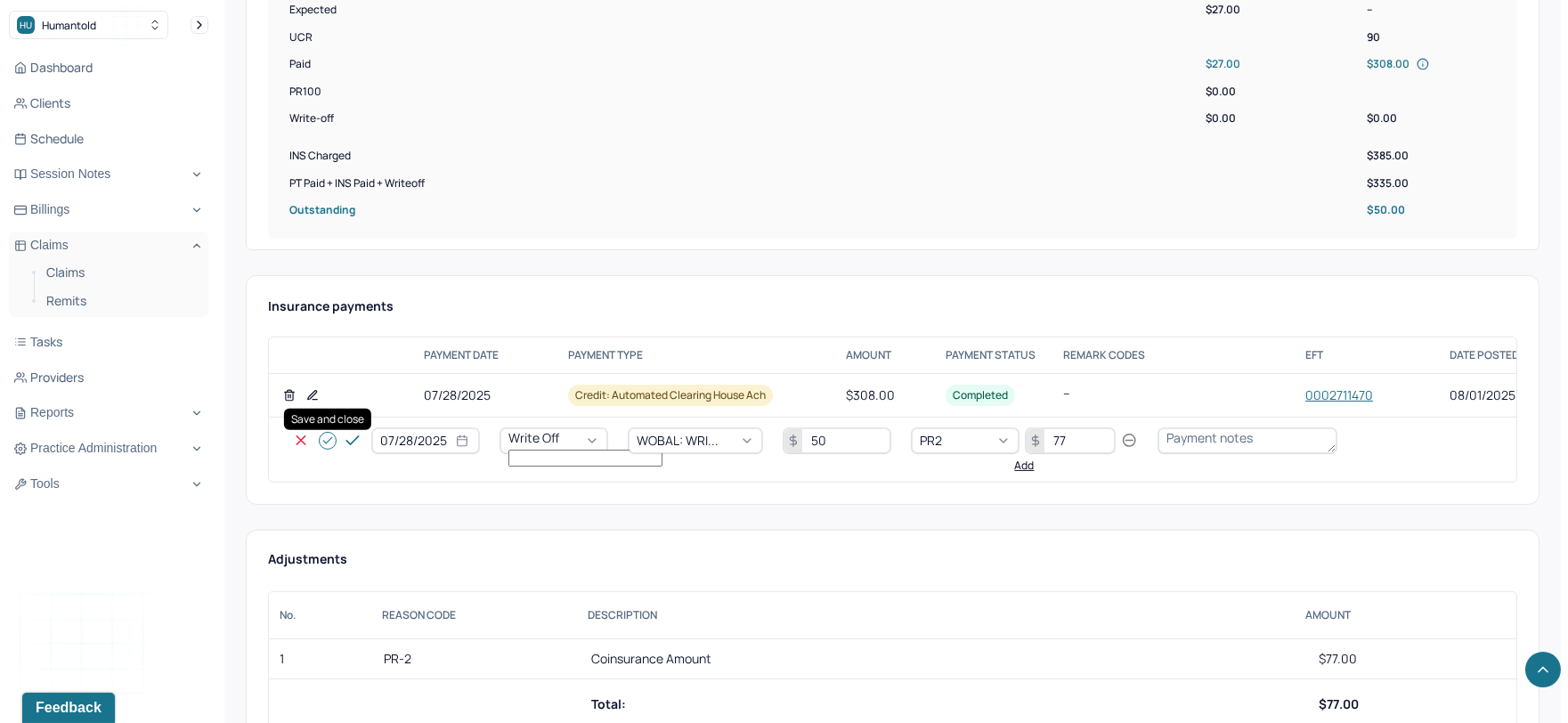 click 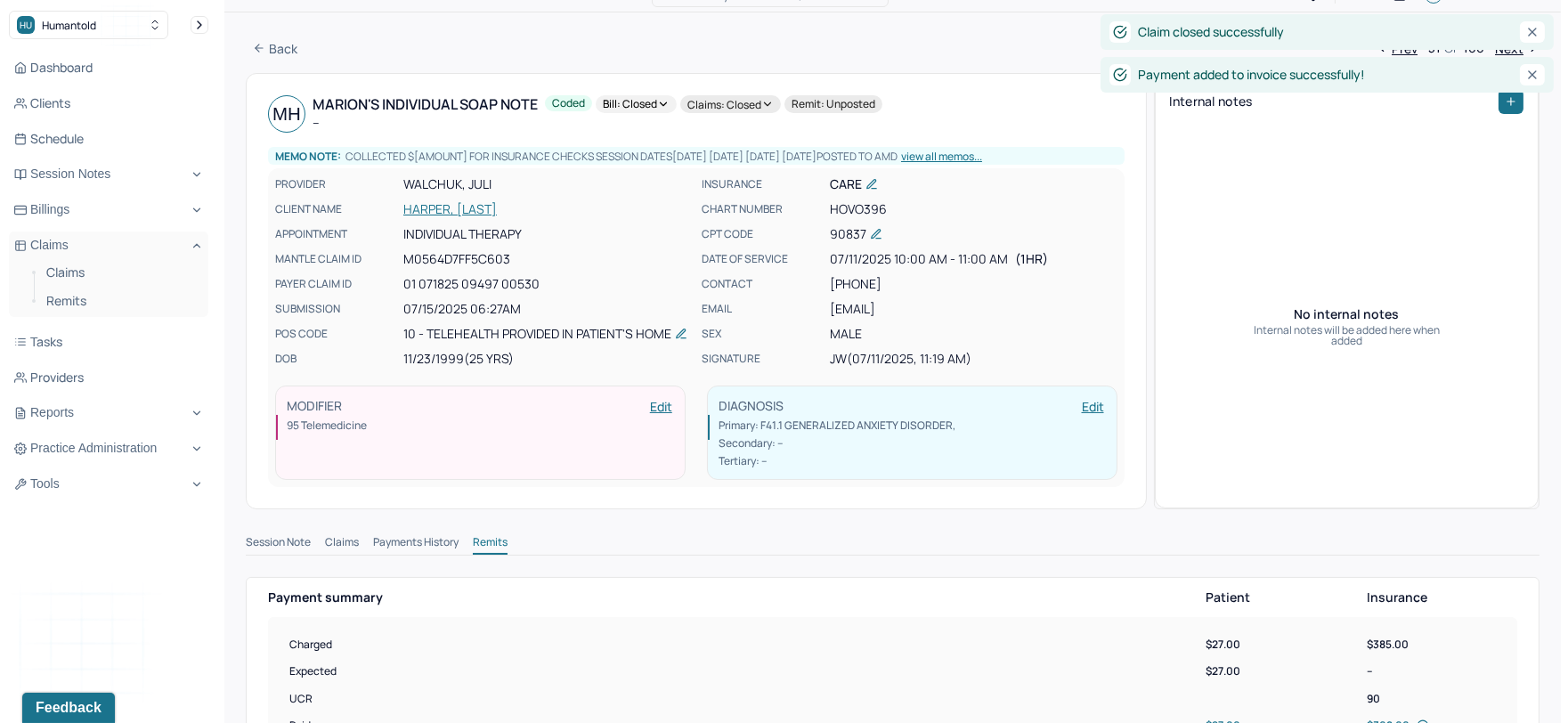 scroll, scrollTop: 0, scrollLeft: 0, axis: both 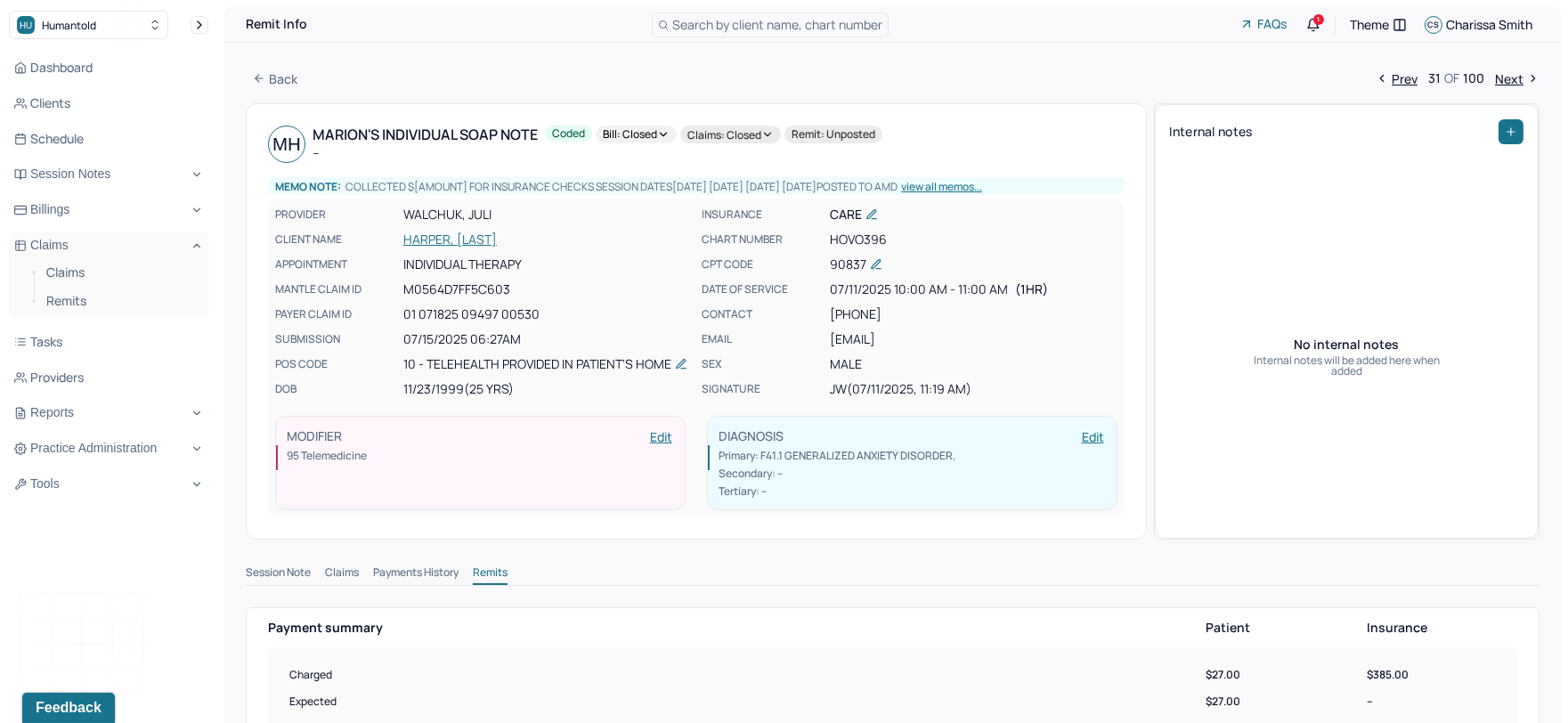 click on "Next" at bounding box center (1517, 78) 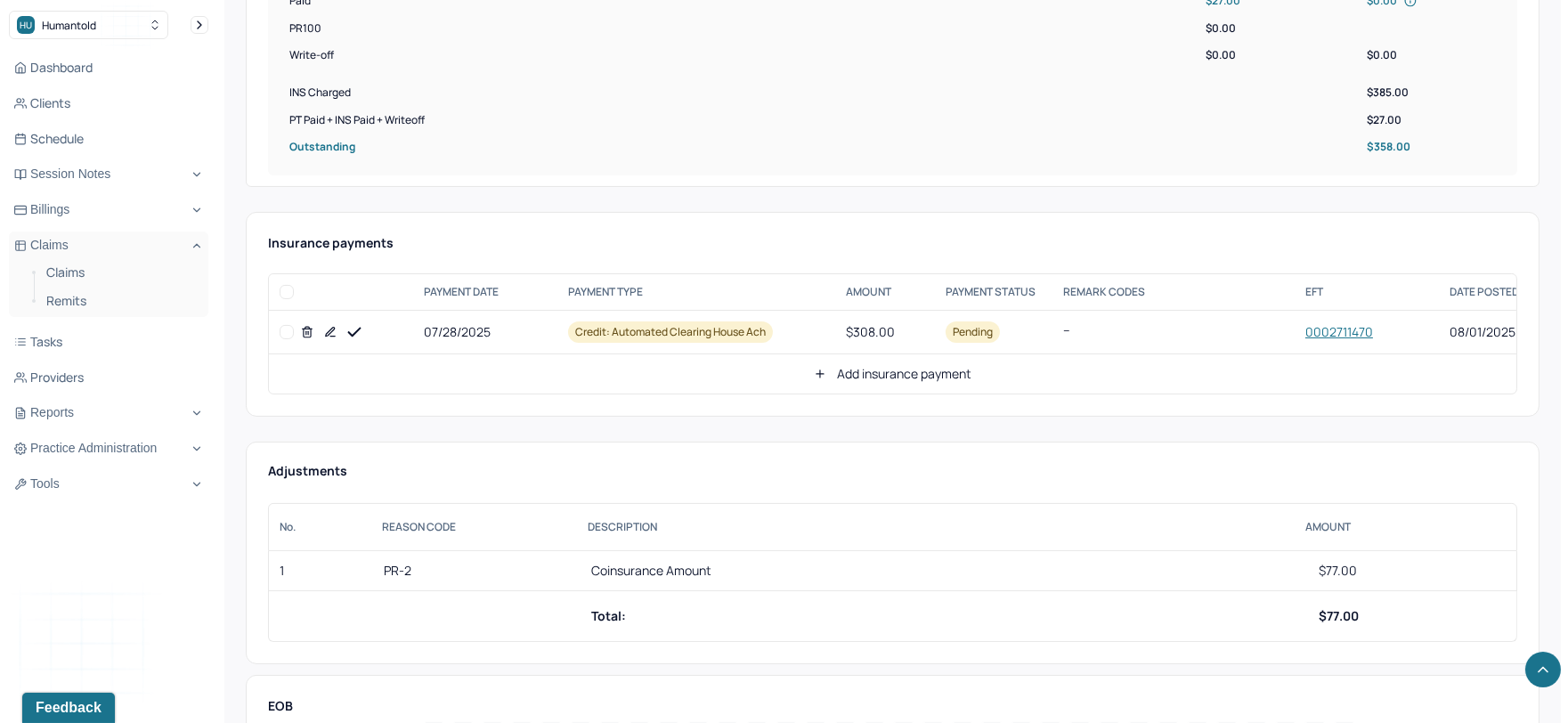 scroll, scrollTop: 791, scrollLeft: 0, axis: vertical 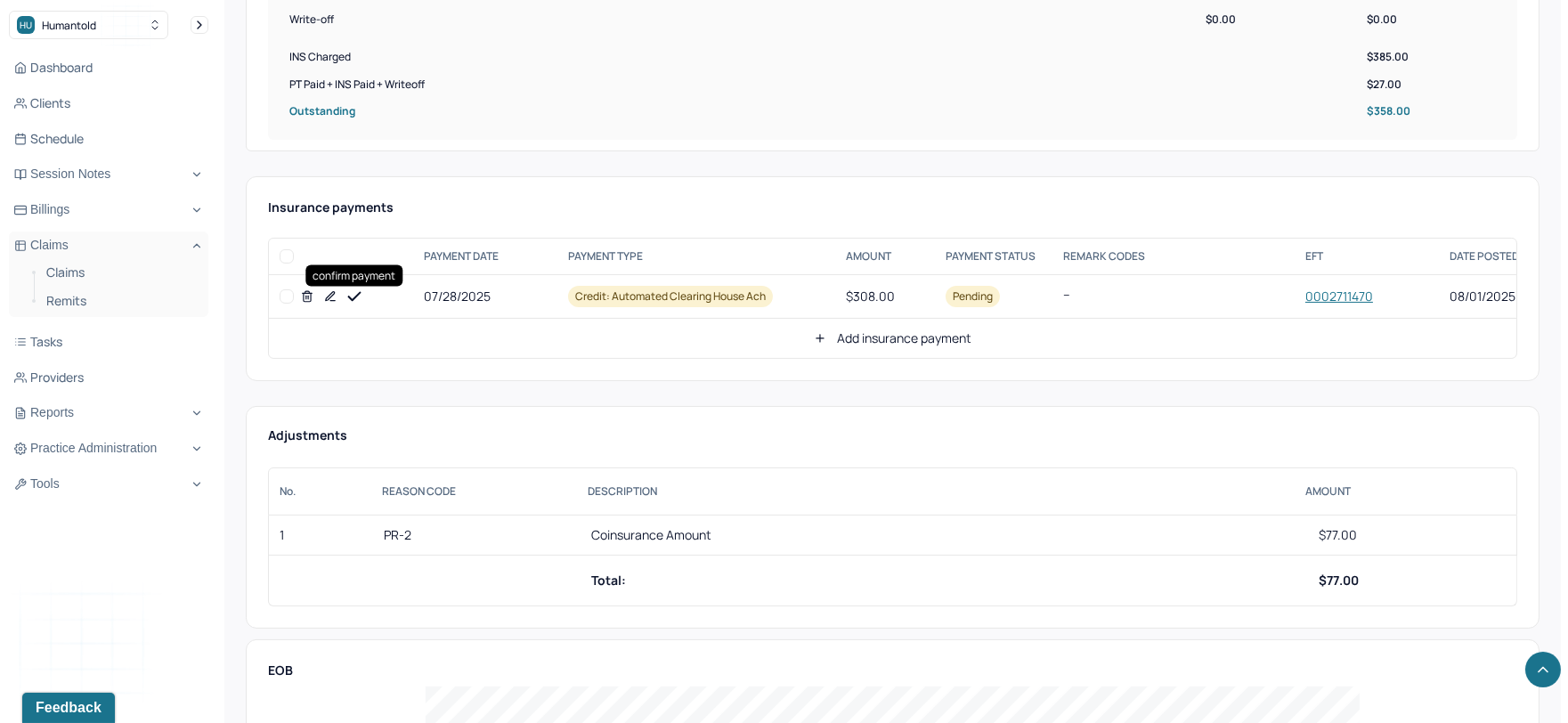 click 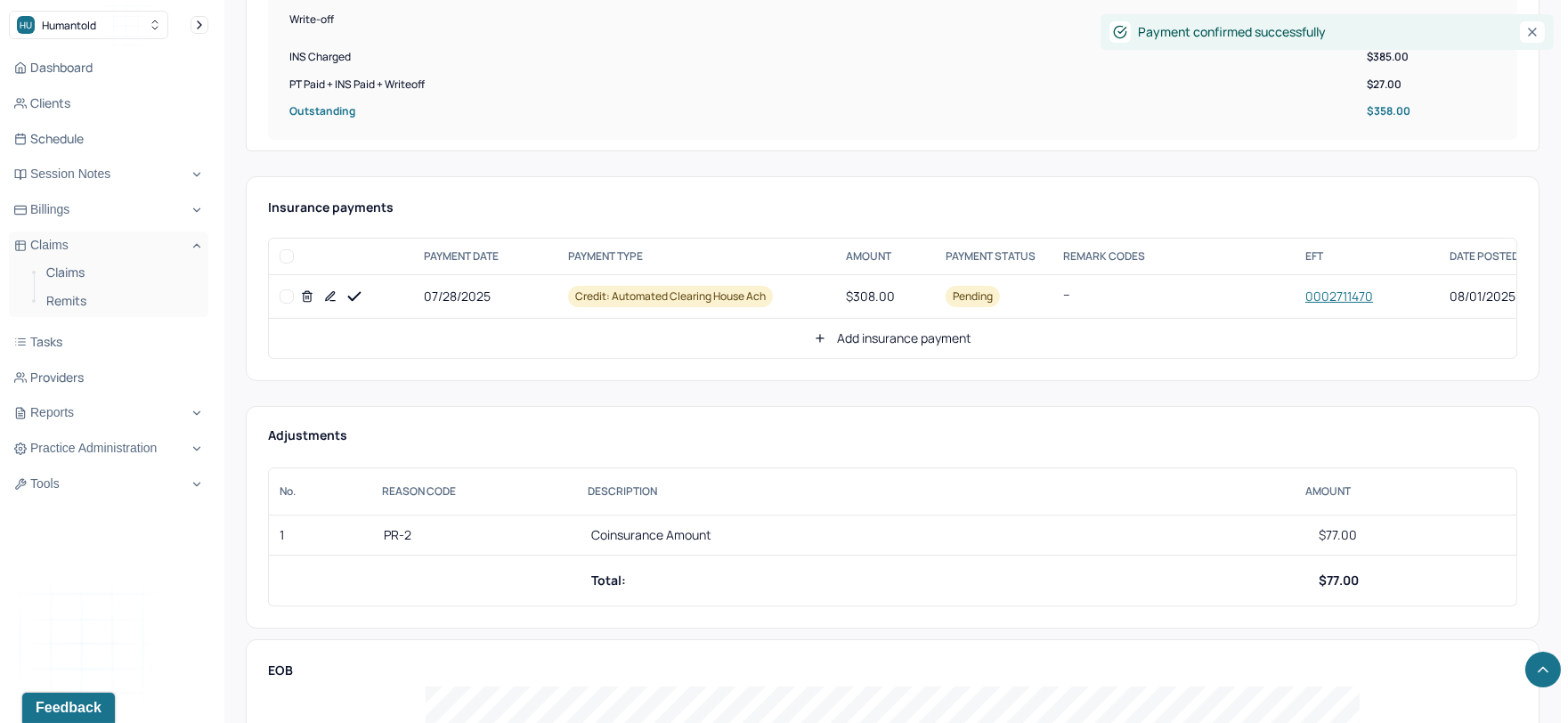 click 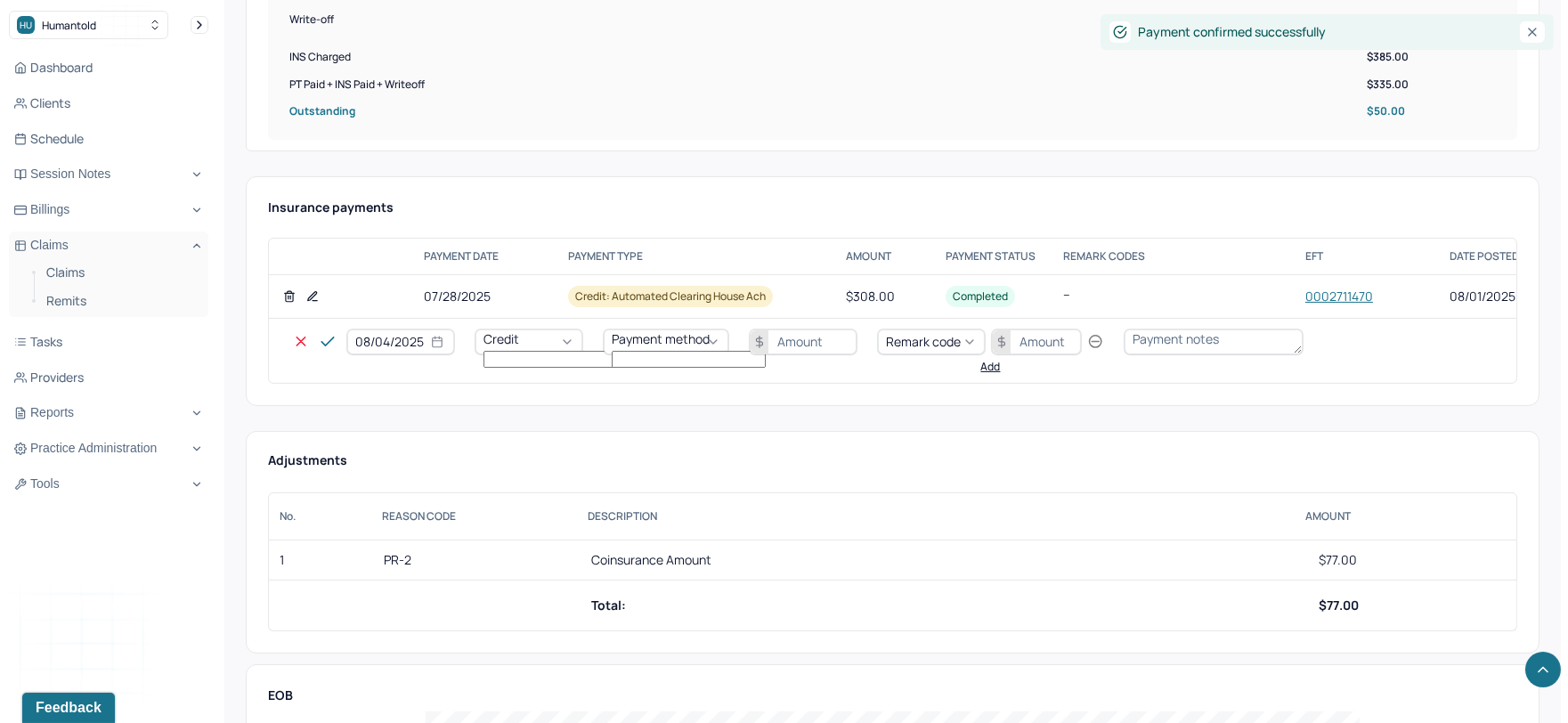 click on "08/04/2025" at bounding box center (401, 342) 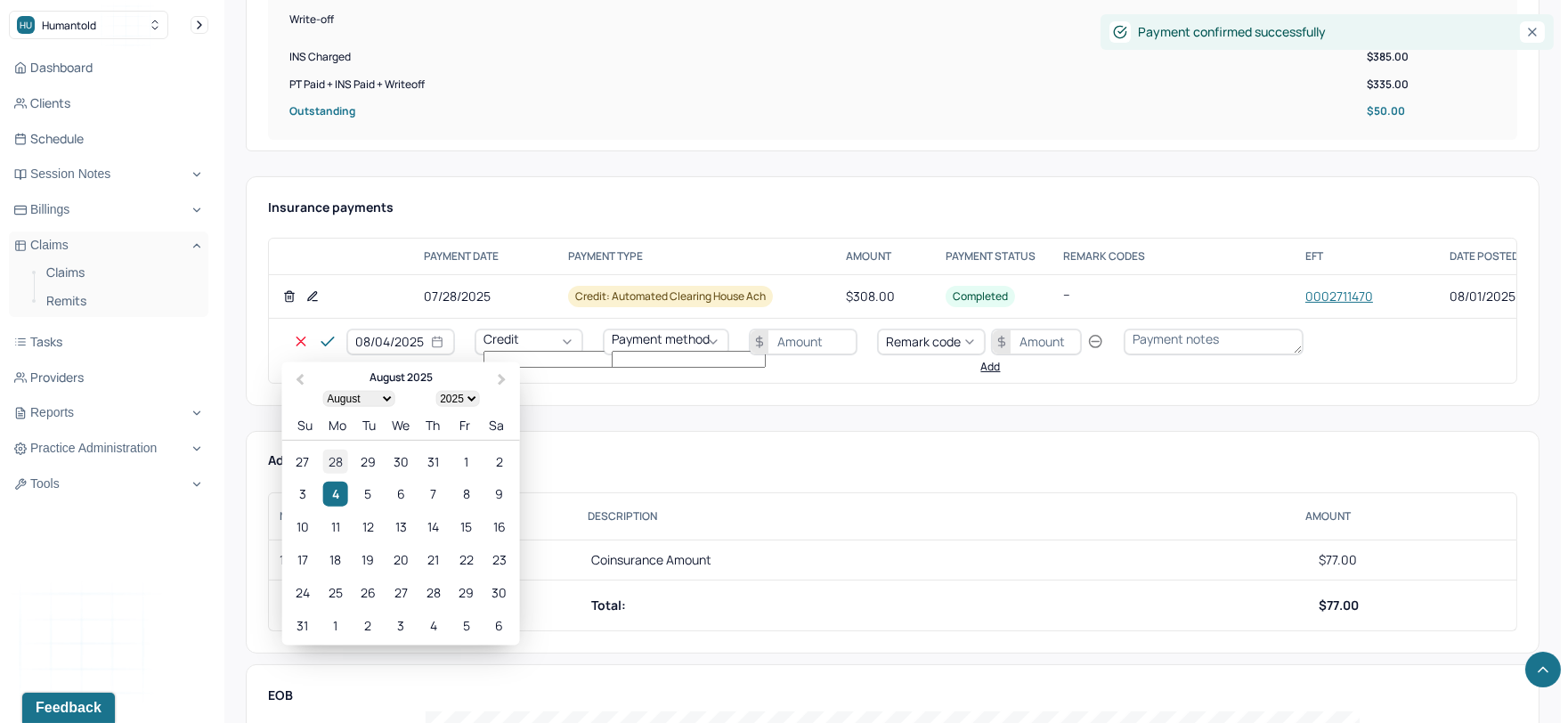click on "28" at bounding box center (335, 460) 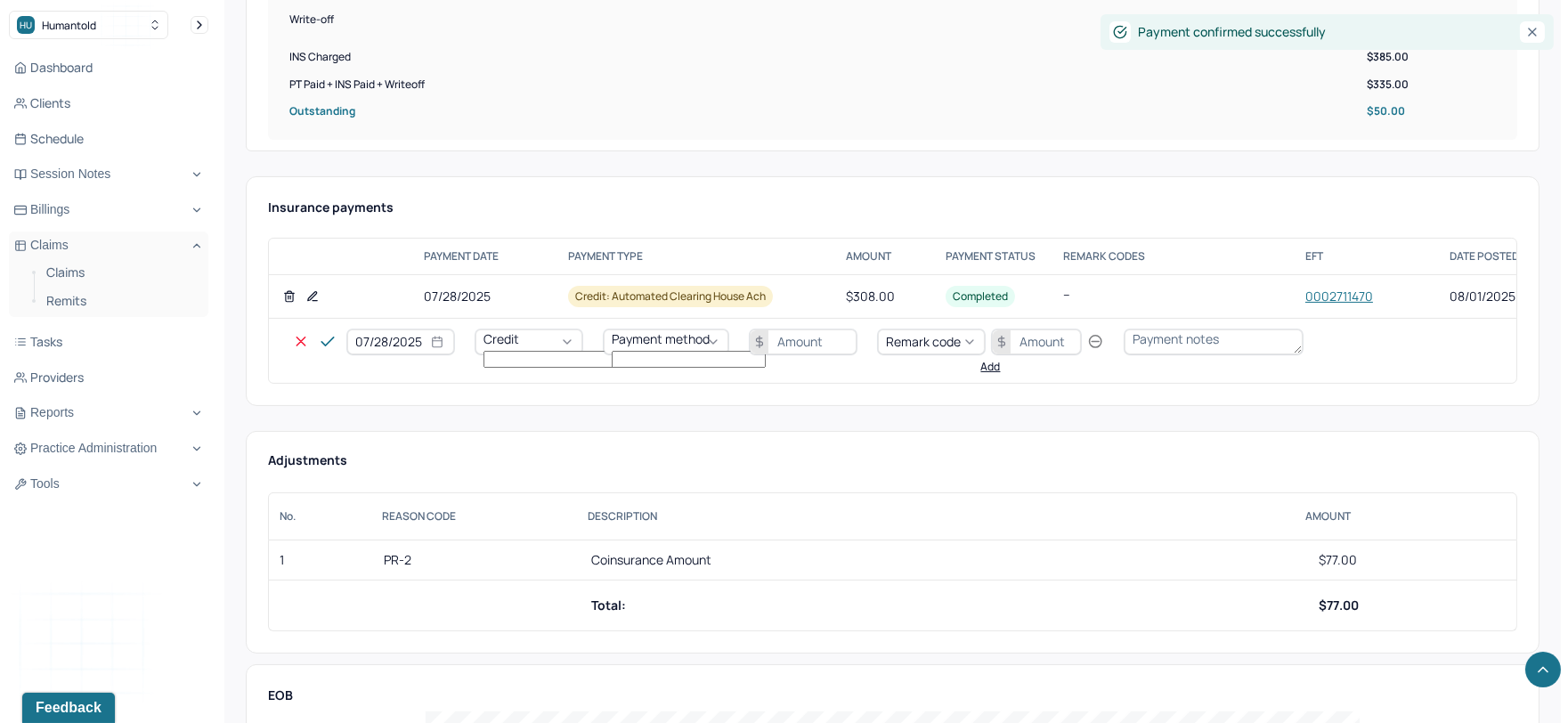 click on "Credit" at bounding box center [501, 338] 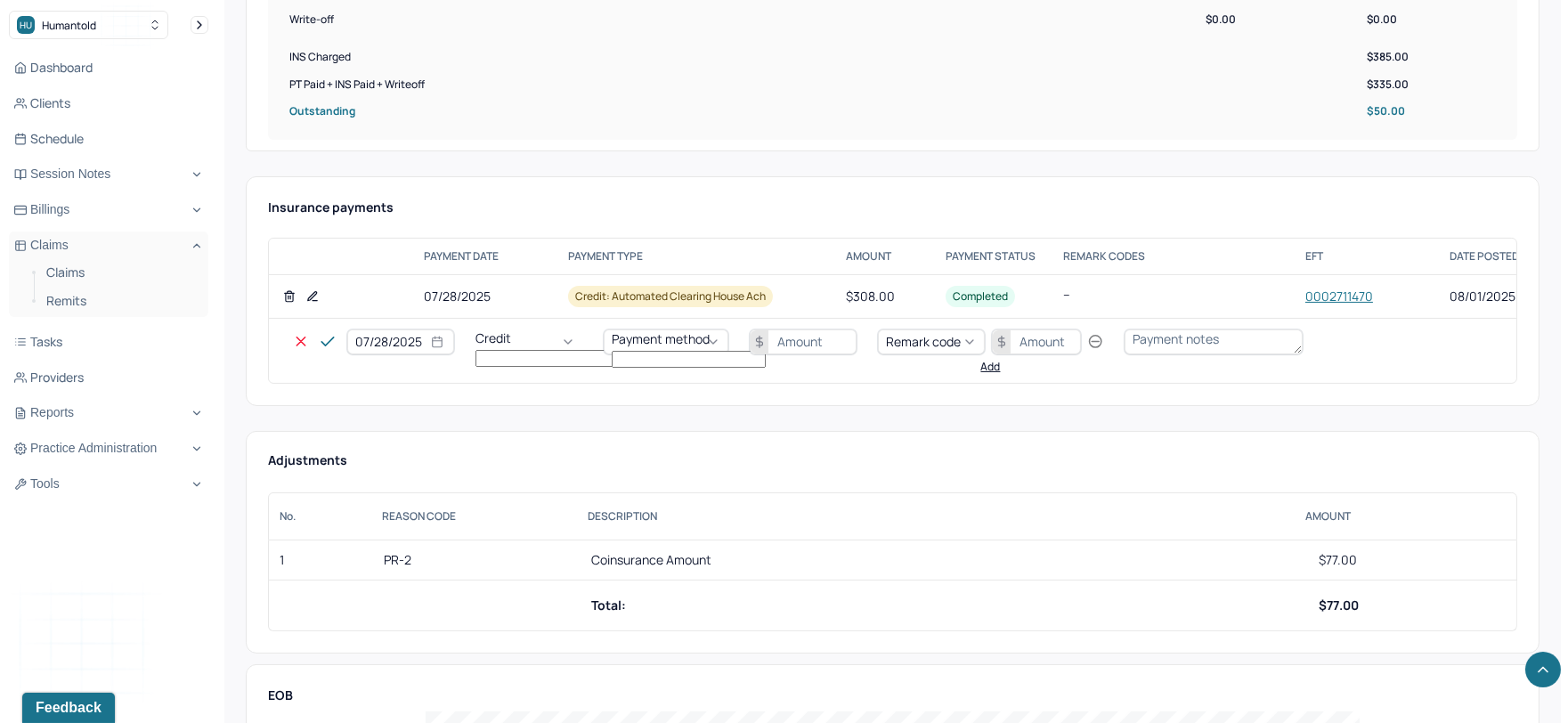 click on "Write off" at bounding box center [53, 2428] 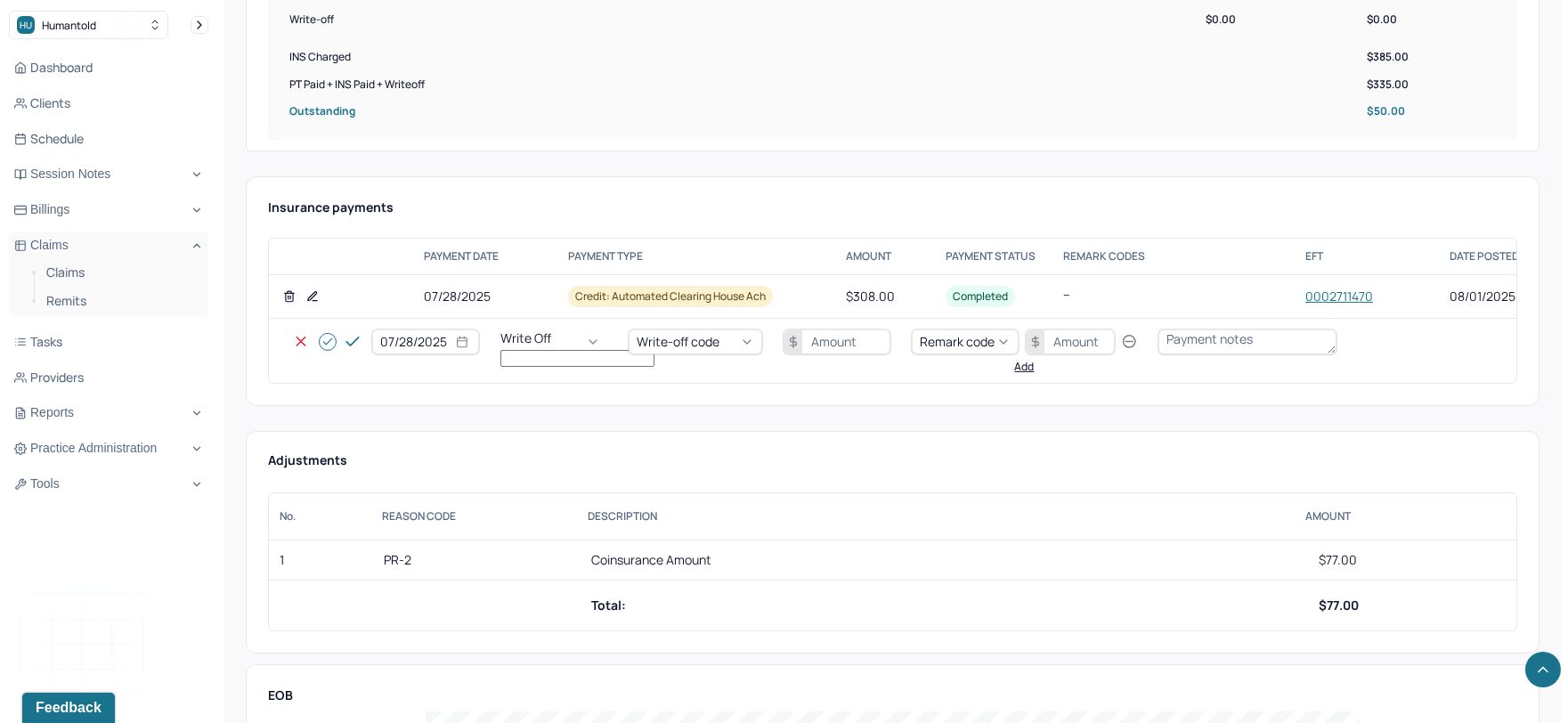 click on "Write-off code" at bounding box center [678, 341] 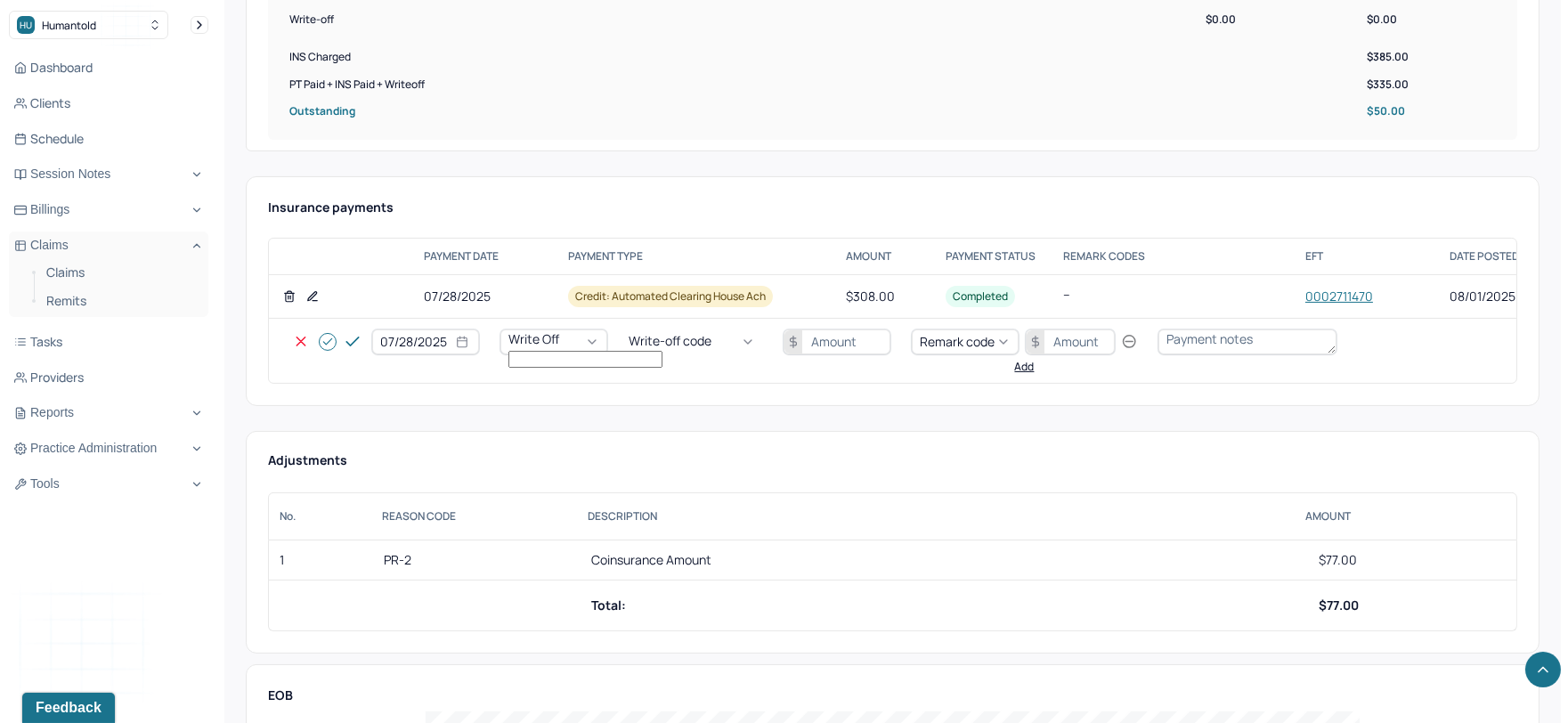 click on "WOBAL: WRITE OFF - BALANCE (INSADJ)" at bounding box center [89, 2447] 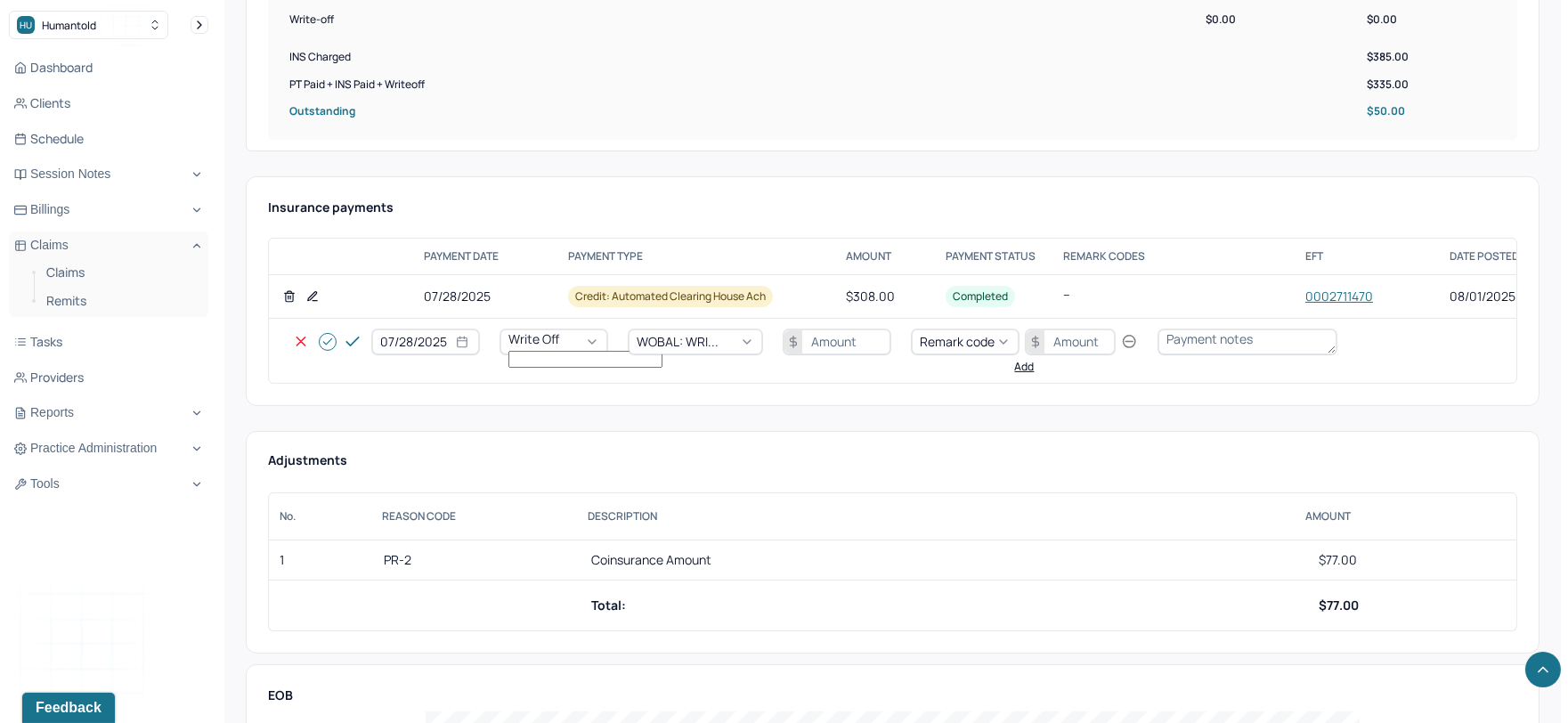 click at bounding box center (837, 342) 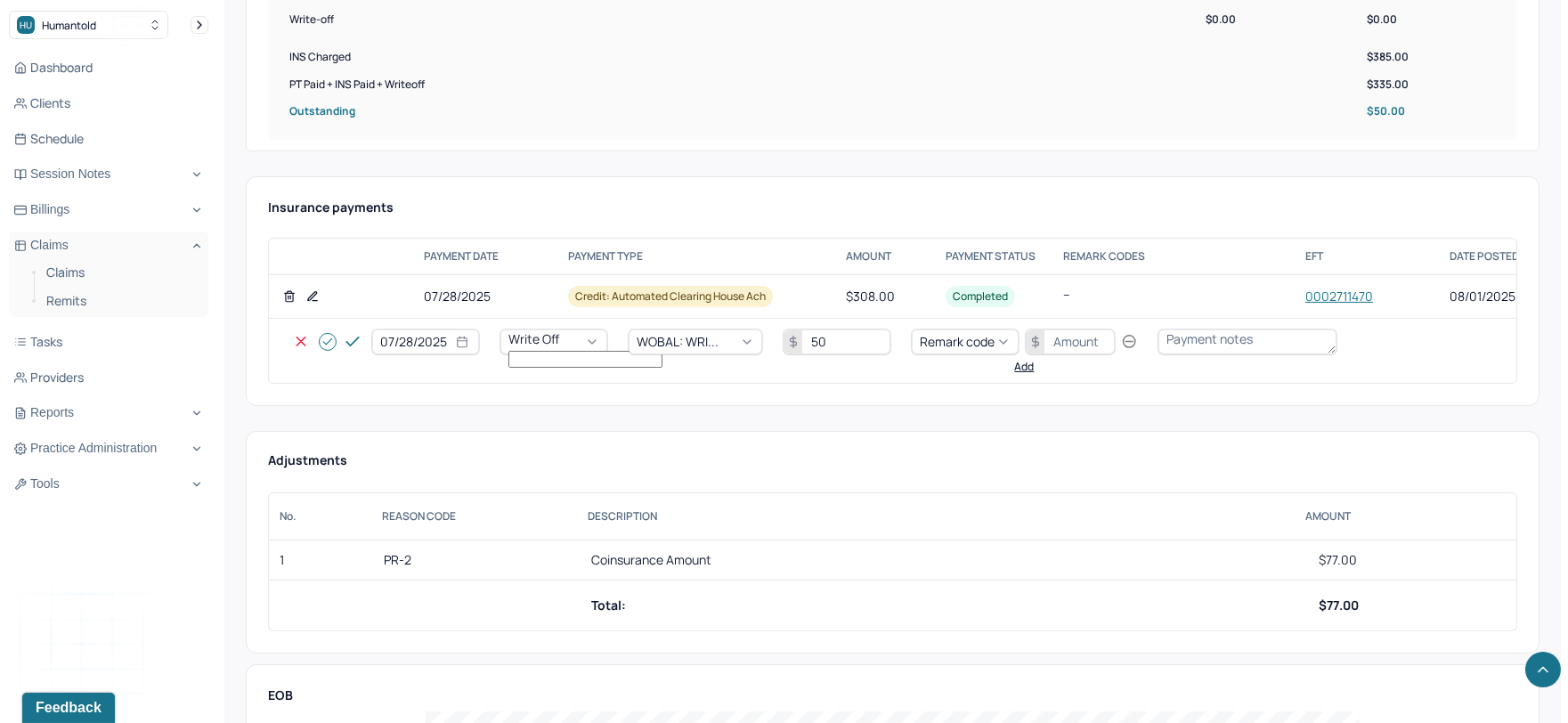 type on "50" 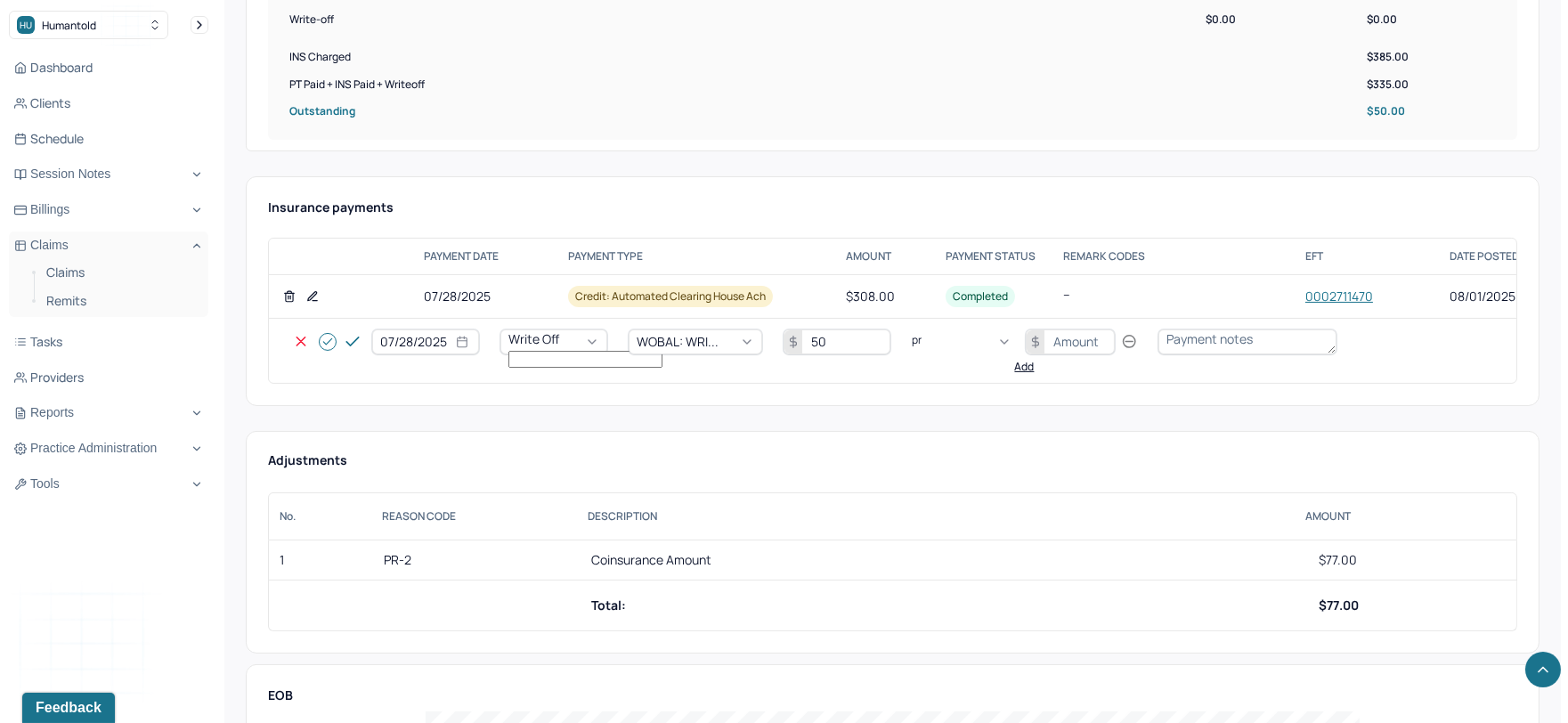 type on "pr2" 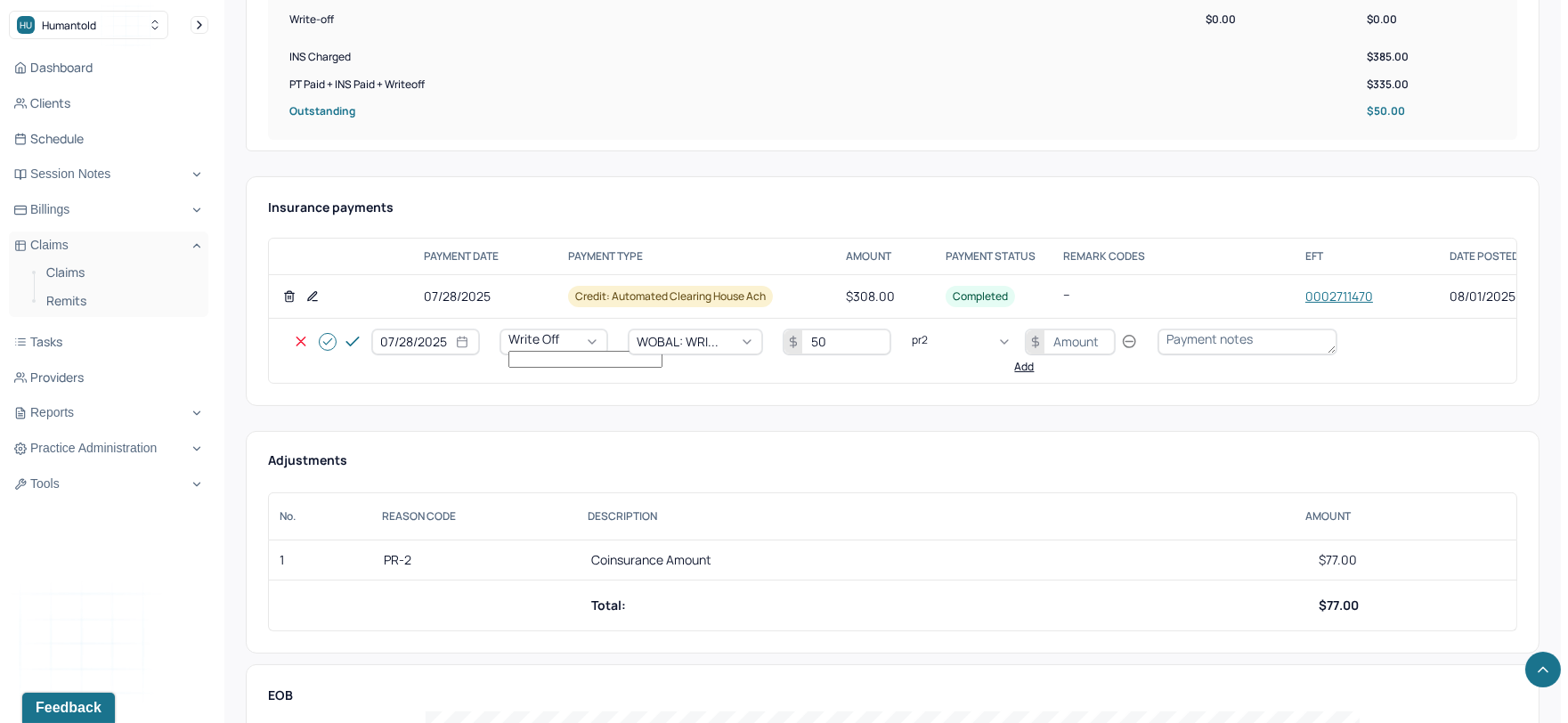 type 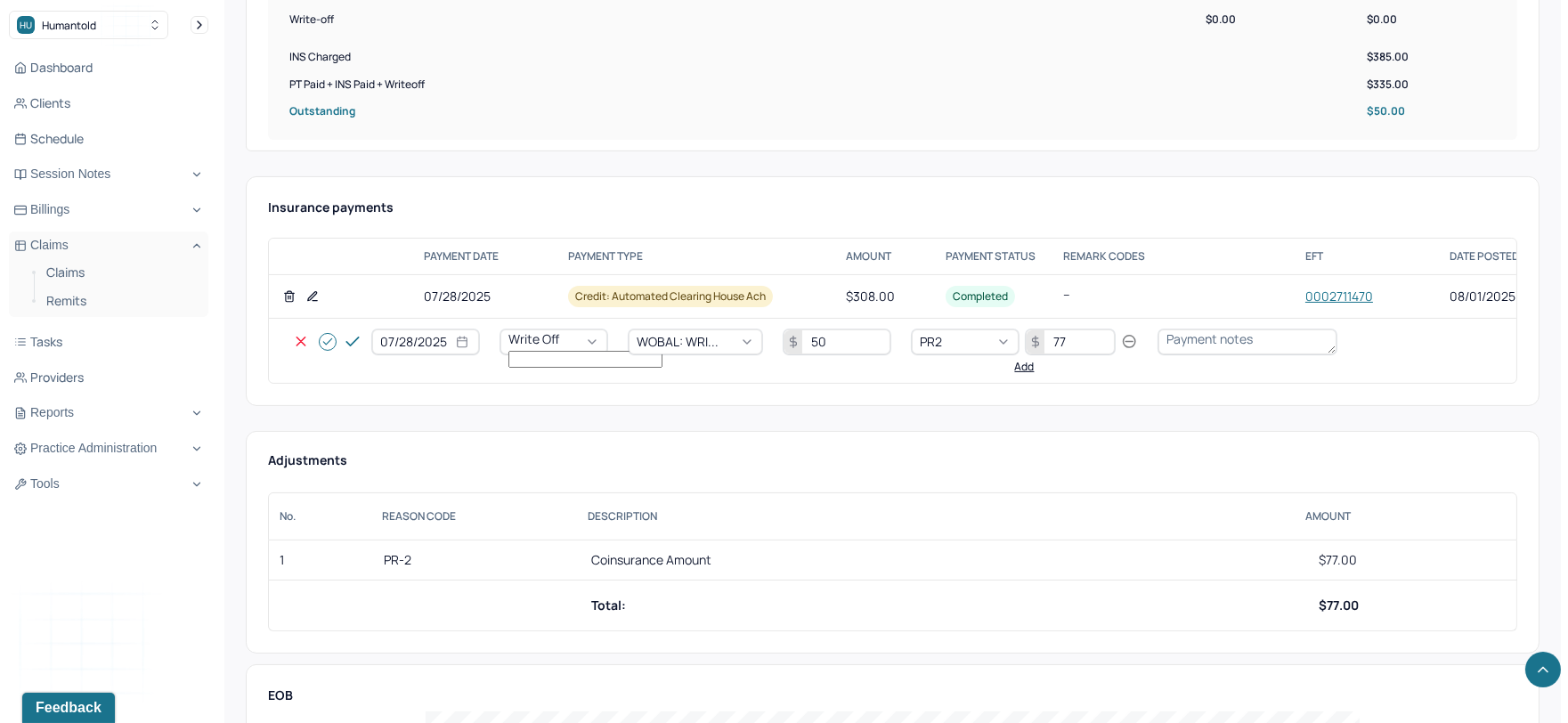 type on "77" 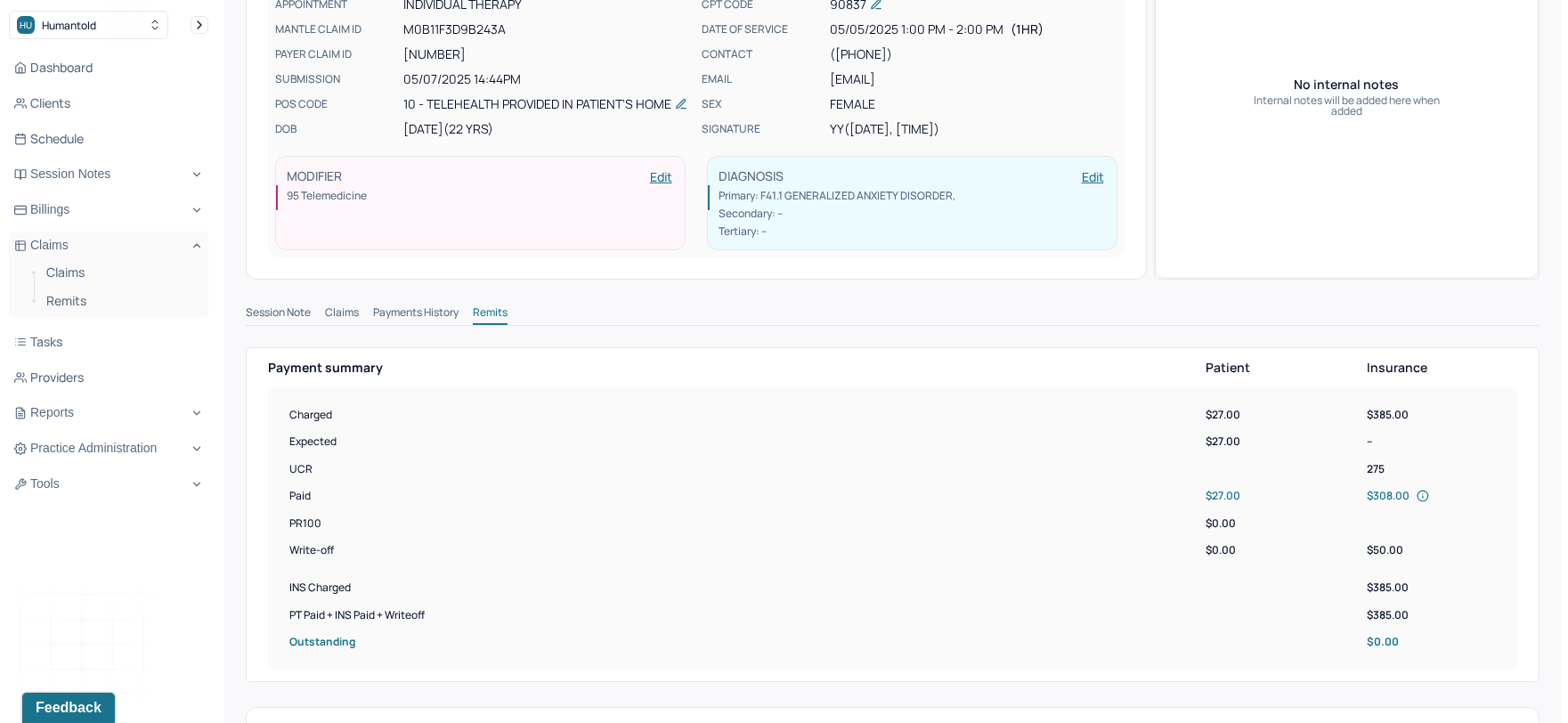 scroll, scrollTop: 0, scrollLeft: 0, axis: both 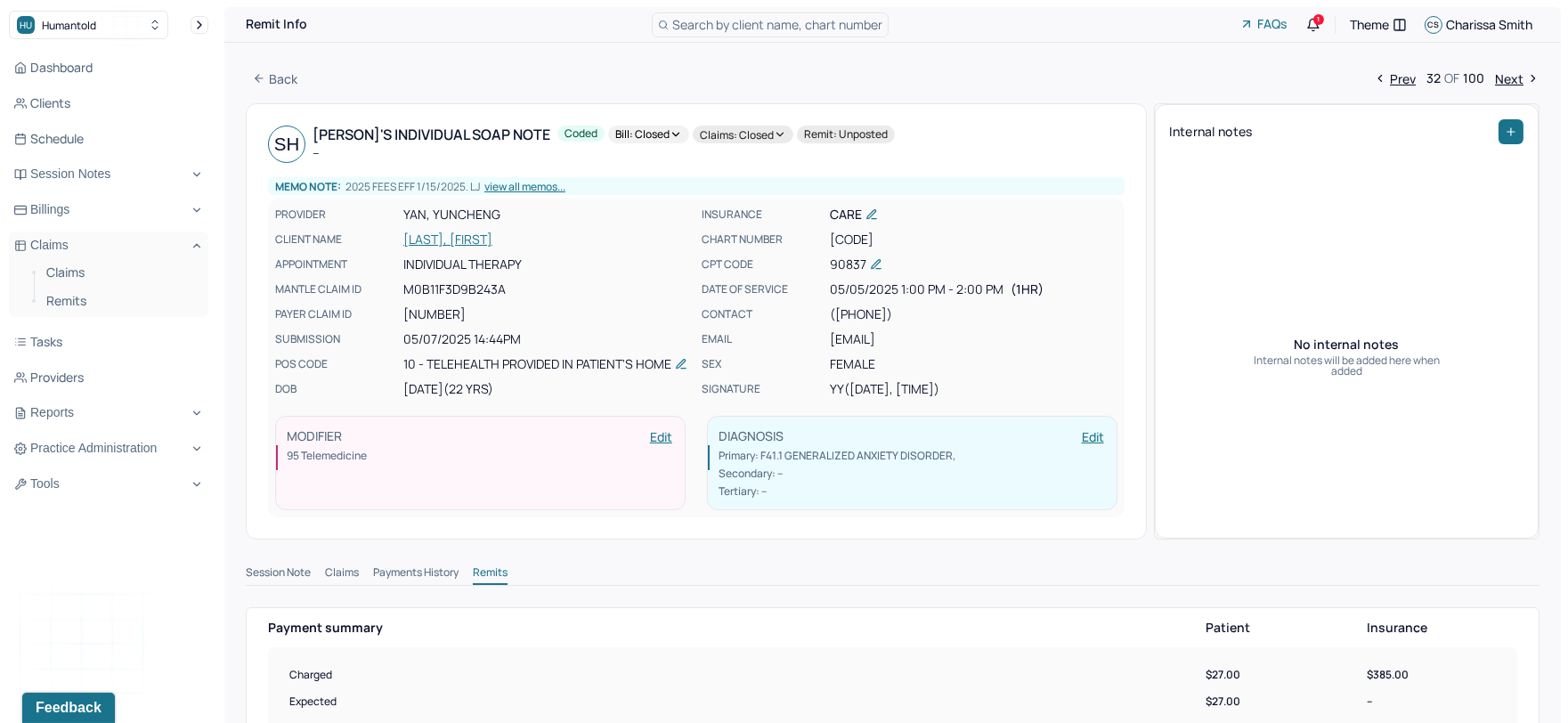 click on "Next" at bounding box center [1517, 78] 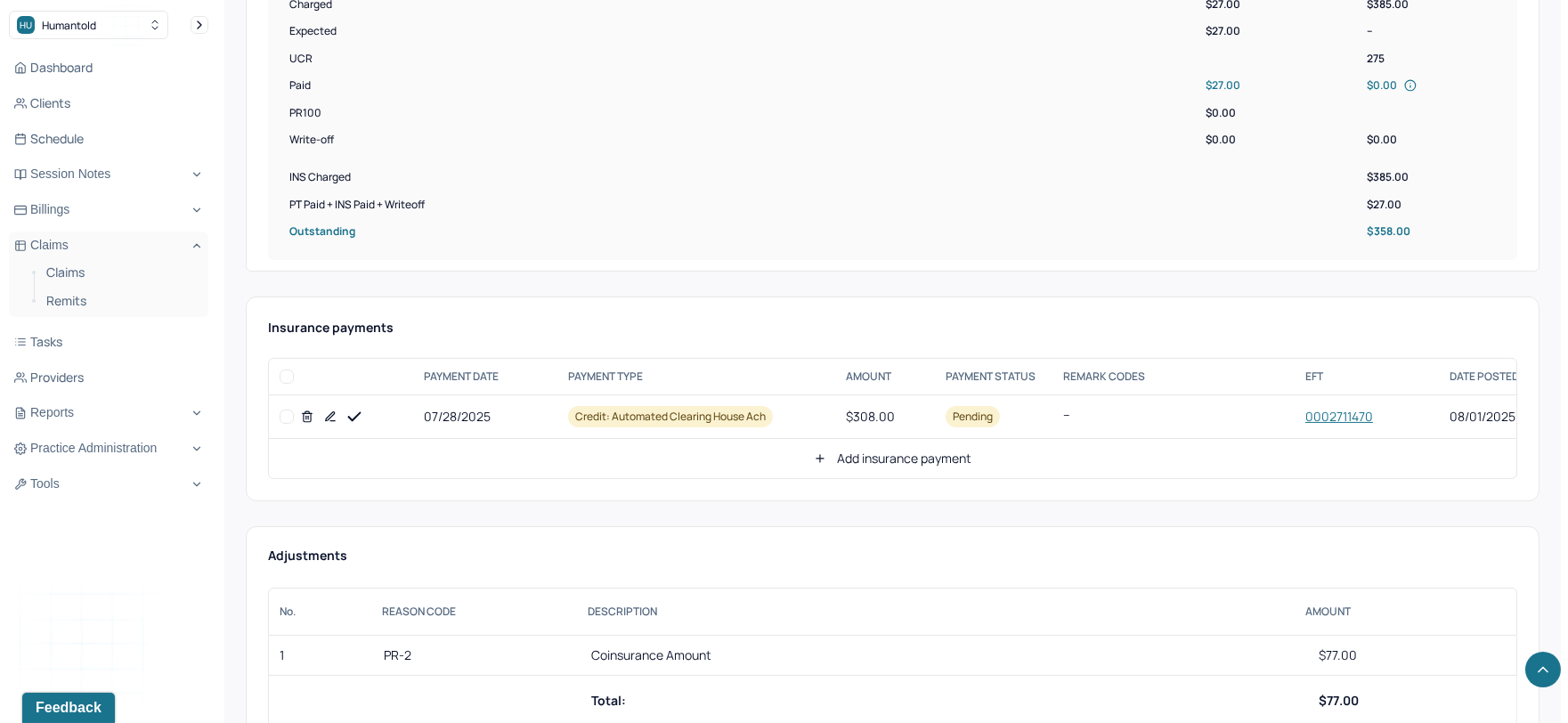 scroll, scrollTop: 692, scrollLeft: 0, axis: vertical 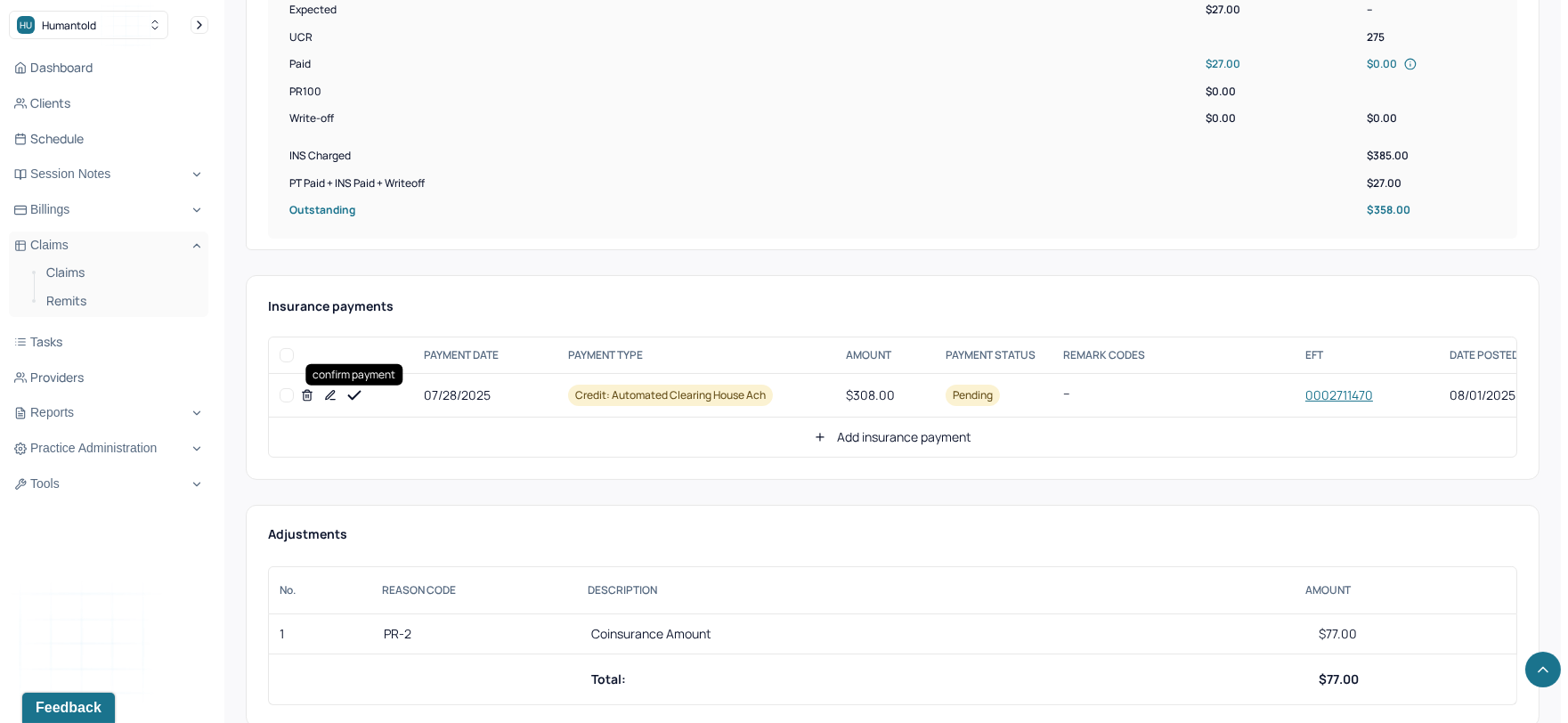 click 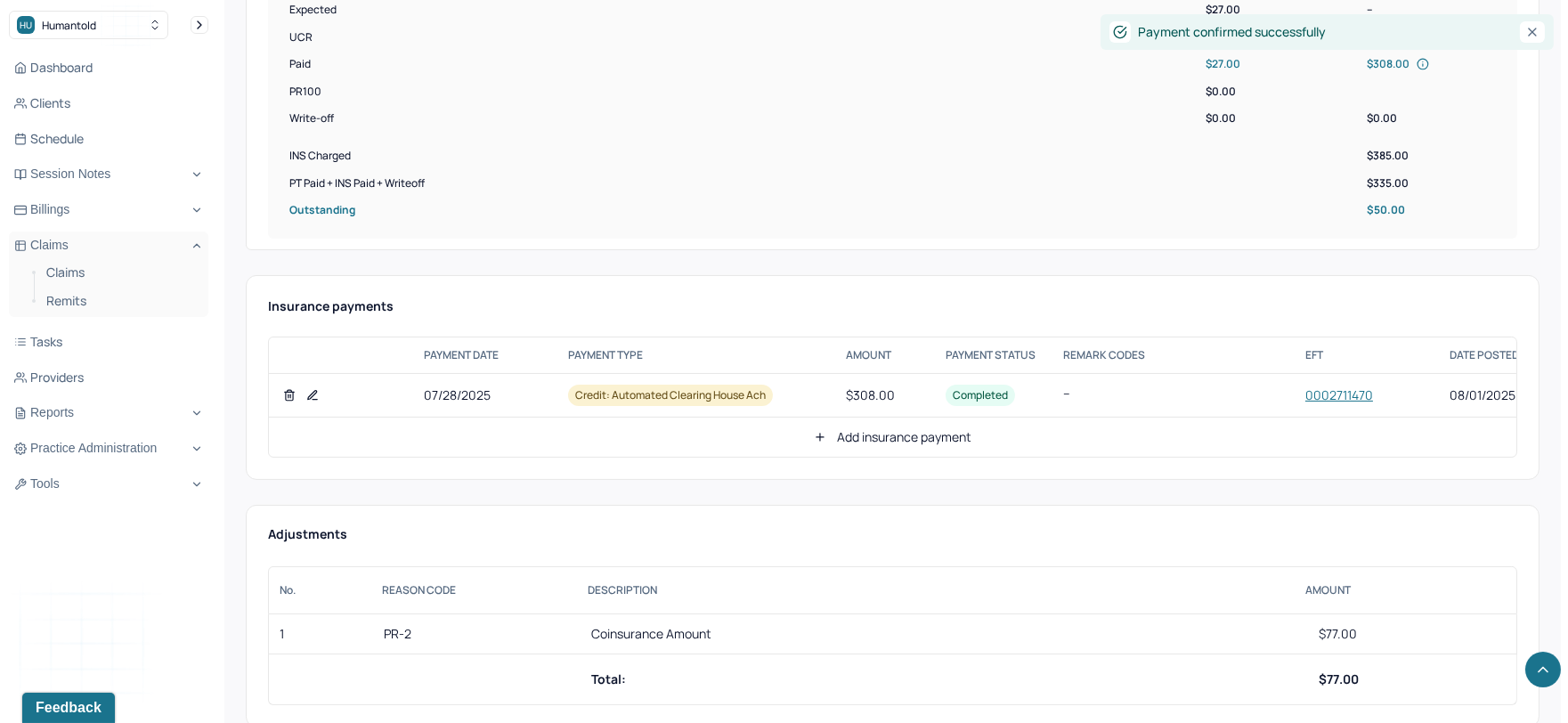 click 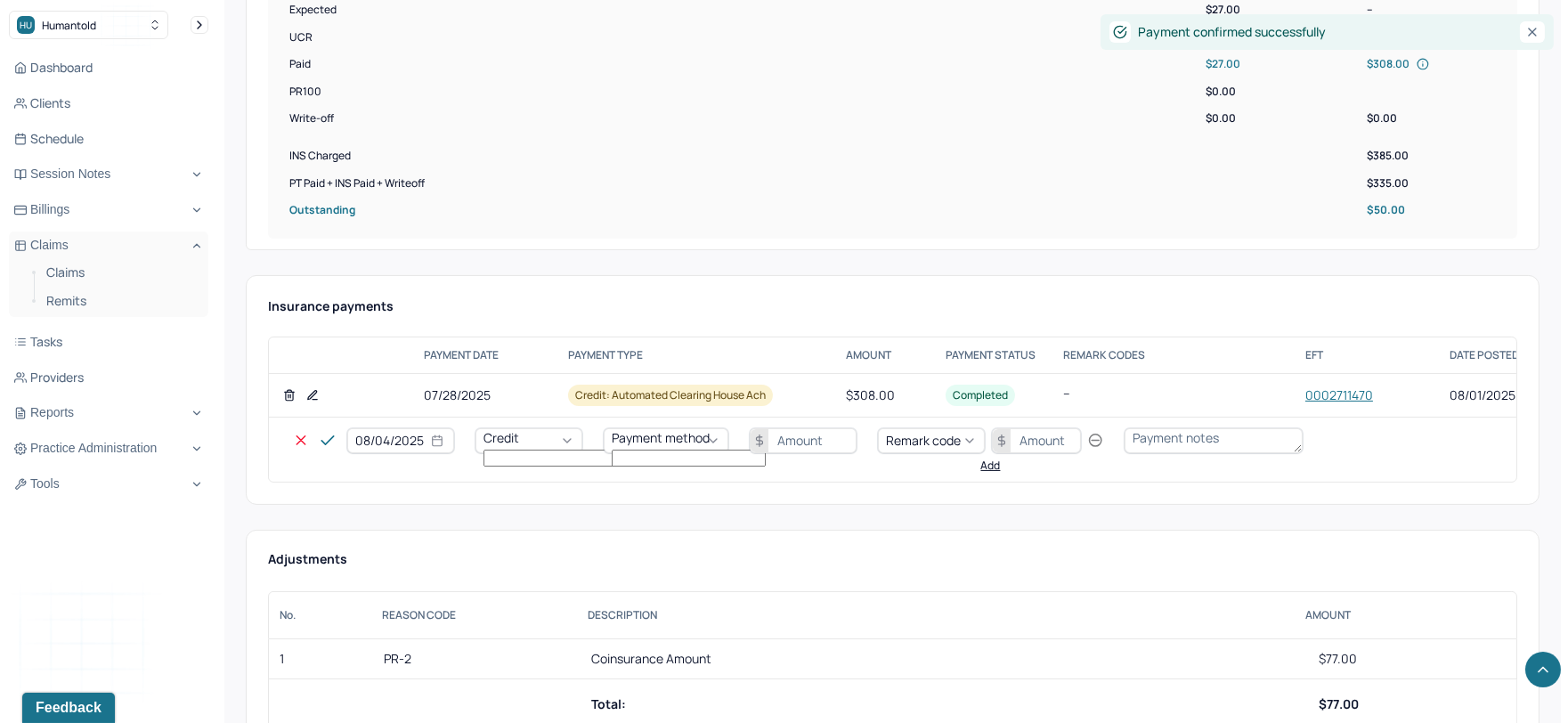 select on "7" 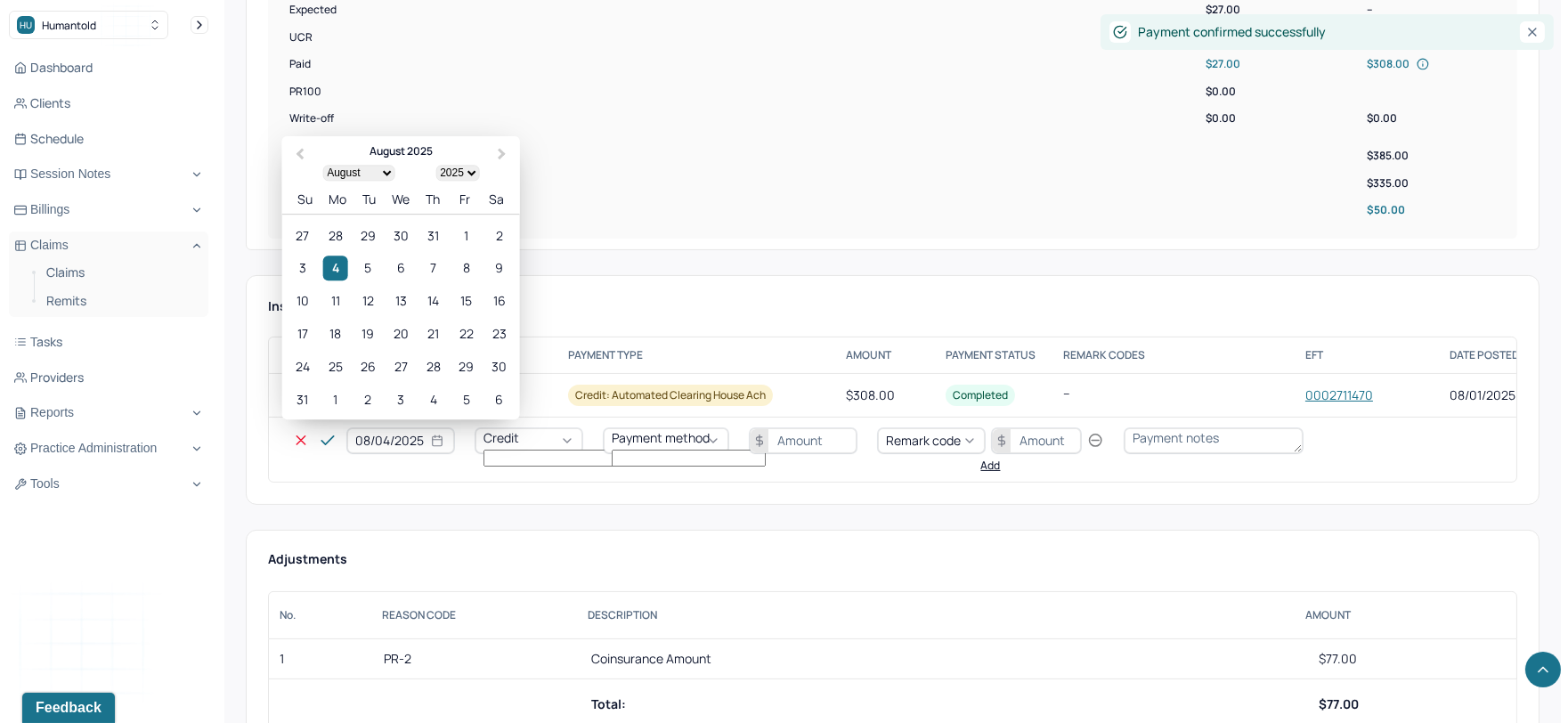 click on "08/04/2025" at bounding box center (401, 441) 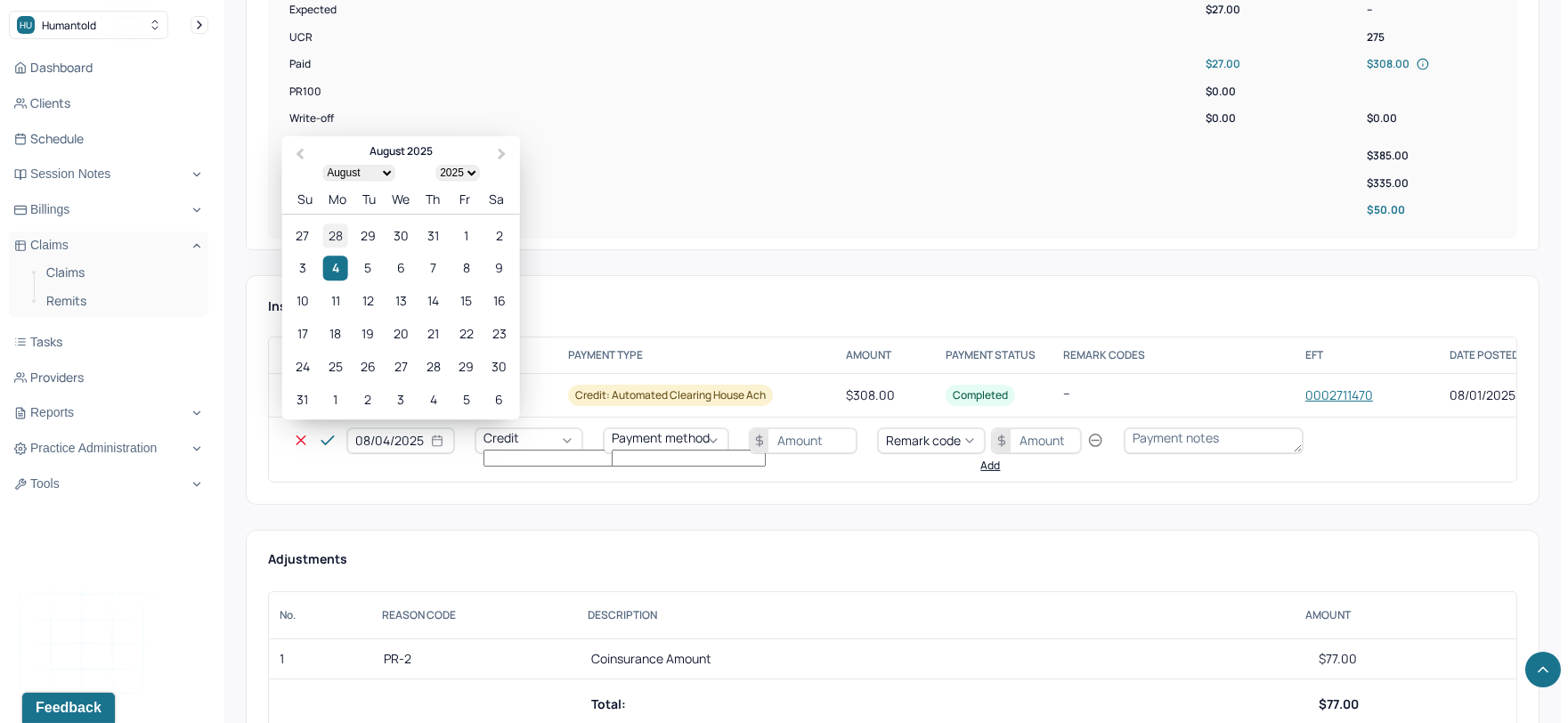 click on "28" at bounding box center (335, 235) 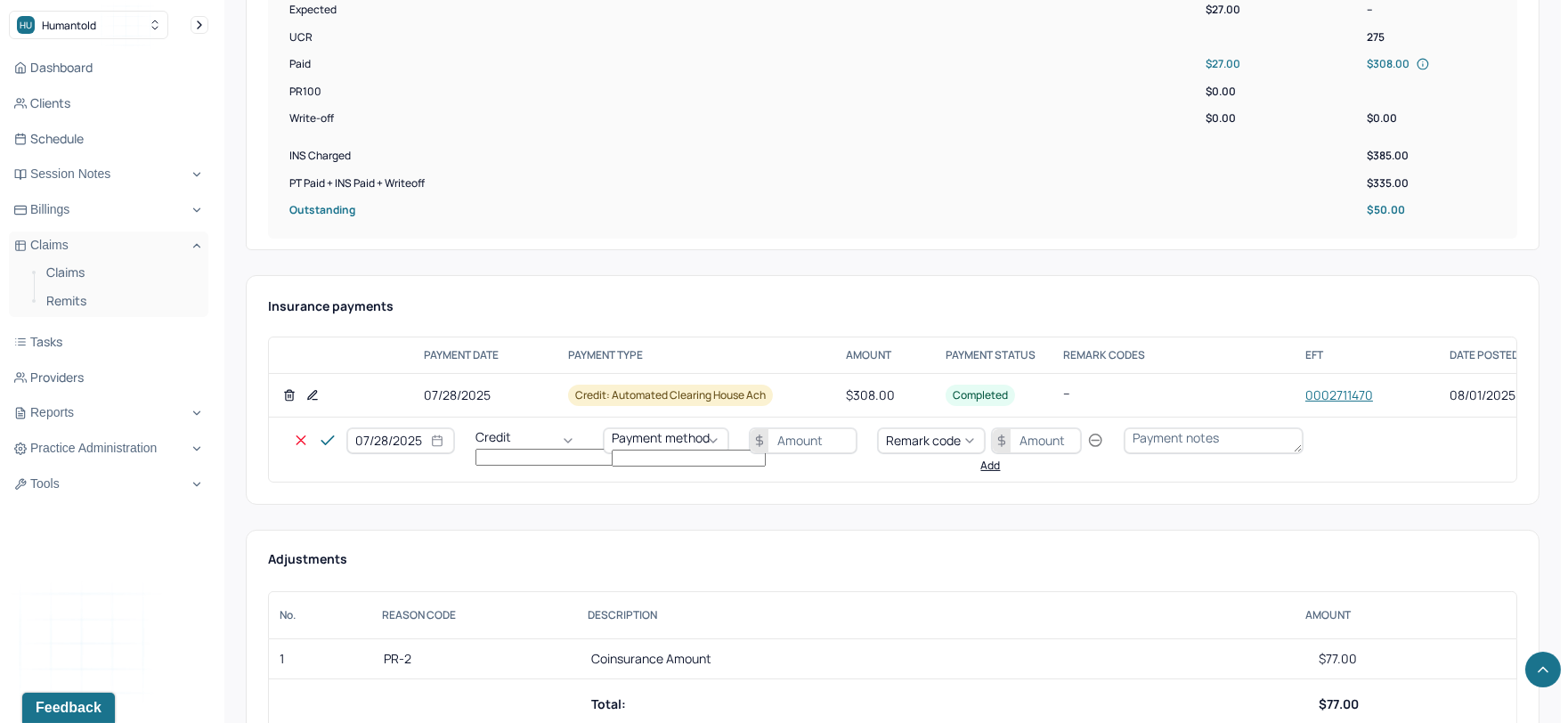 click on "Credit" at bounding box center (529, 441) 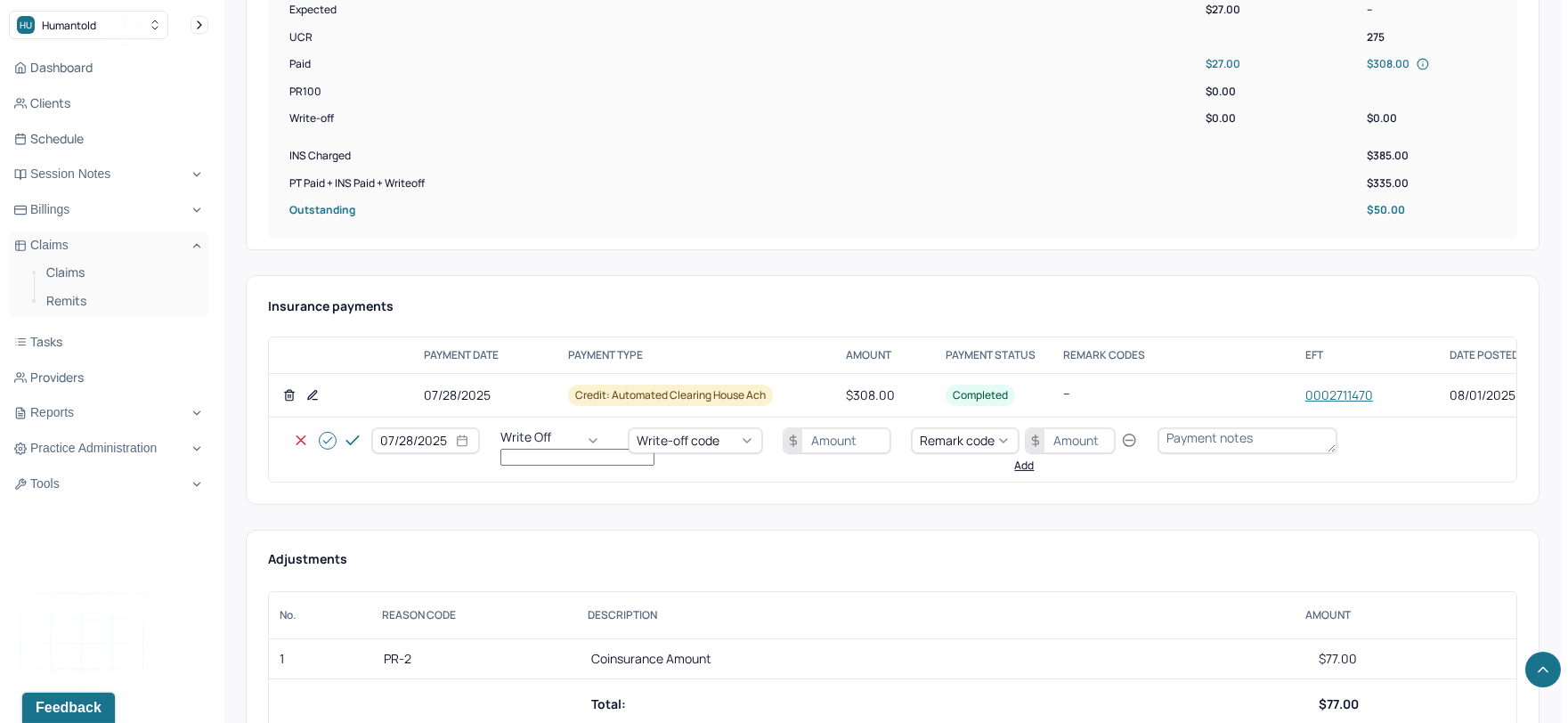 click on "Write-off code" at bounding box center (678, 440) 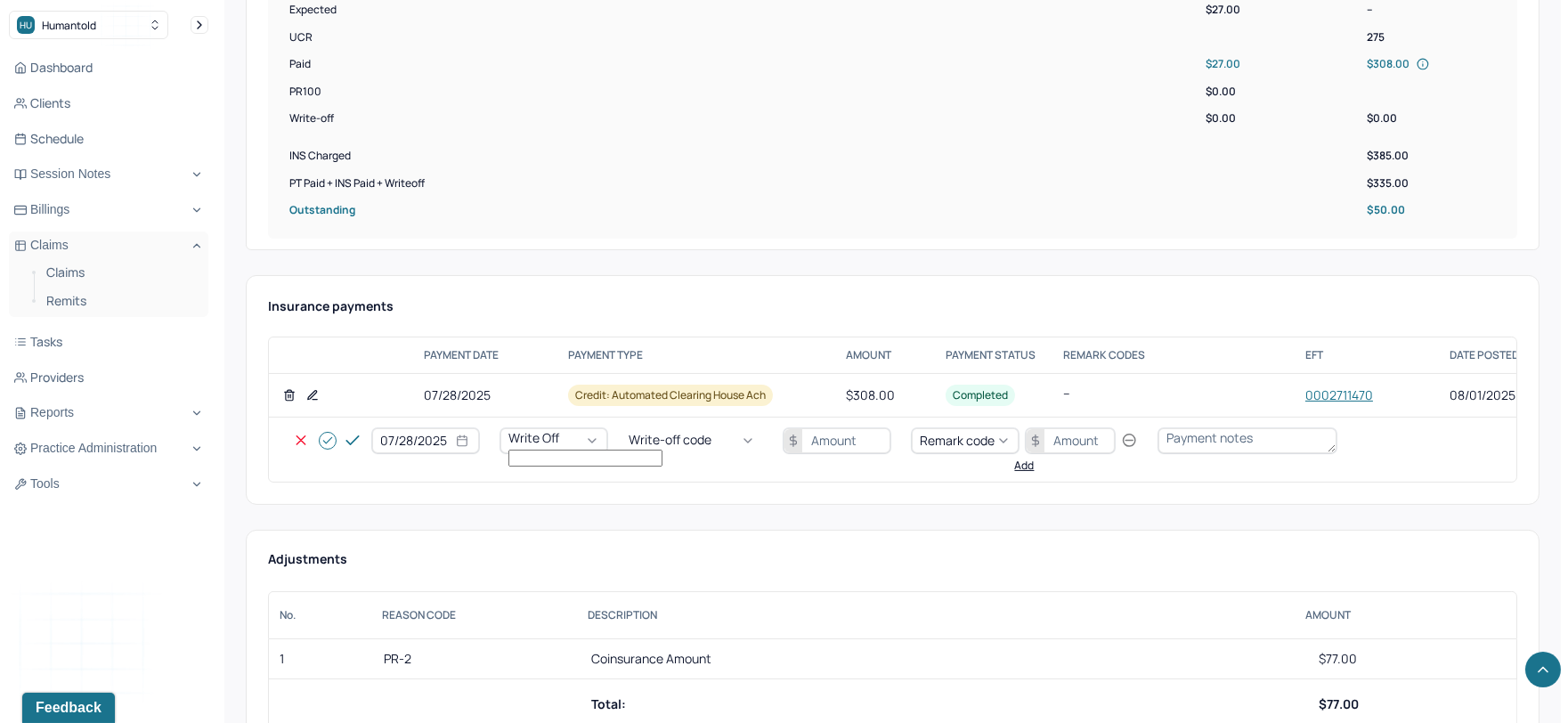 click on "WOBAL: WRITE OFF - BALANCE (INSADJ)" at bounding box center [89, 2546] 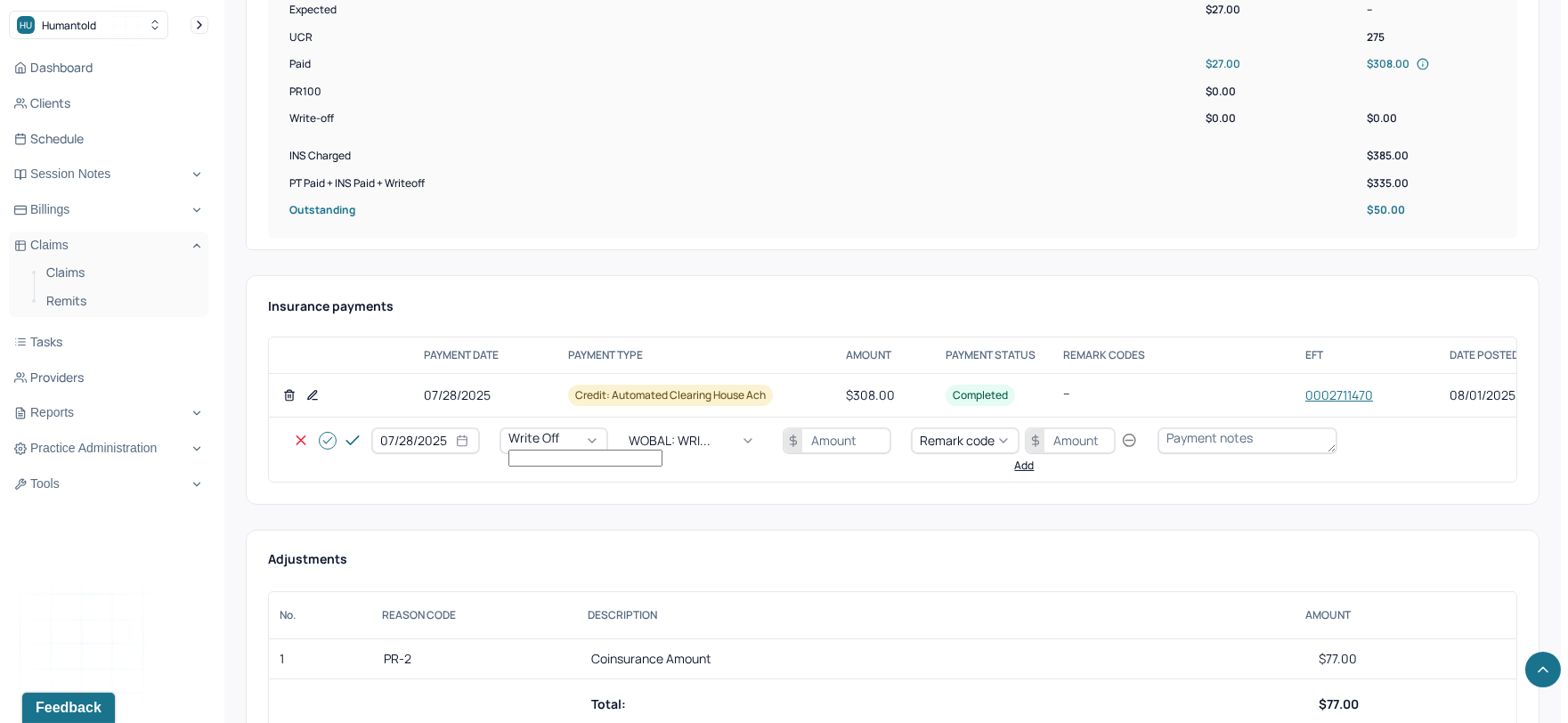 click at bounding box center [837, 441] 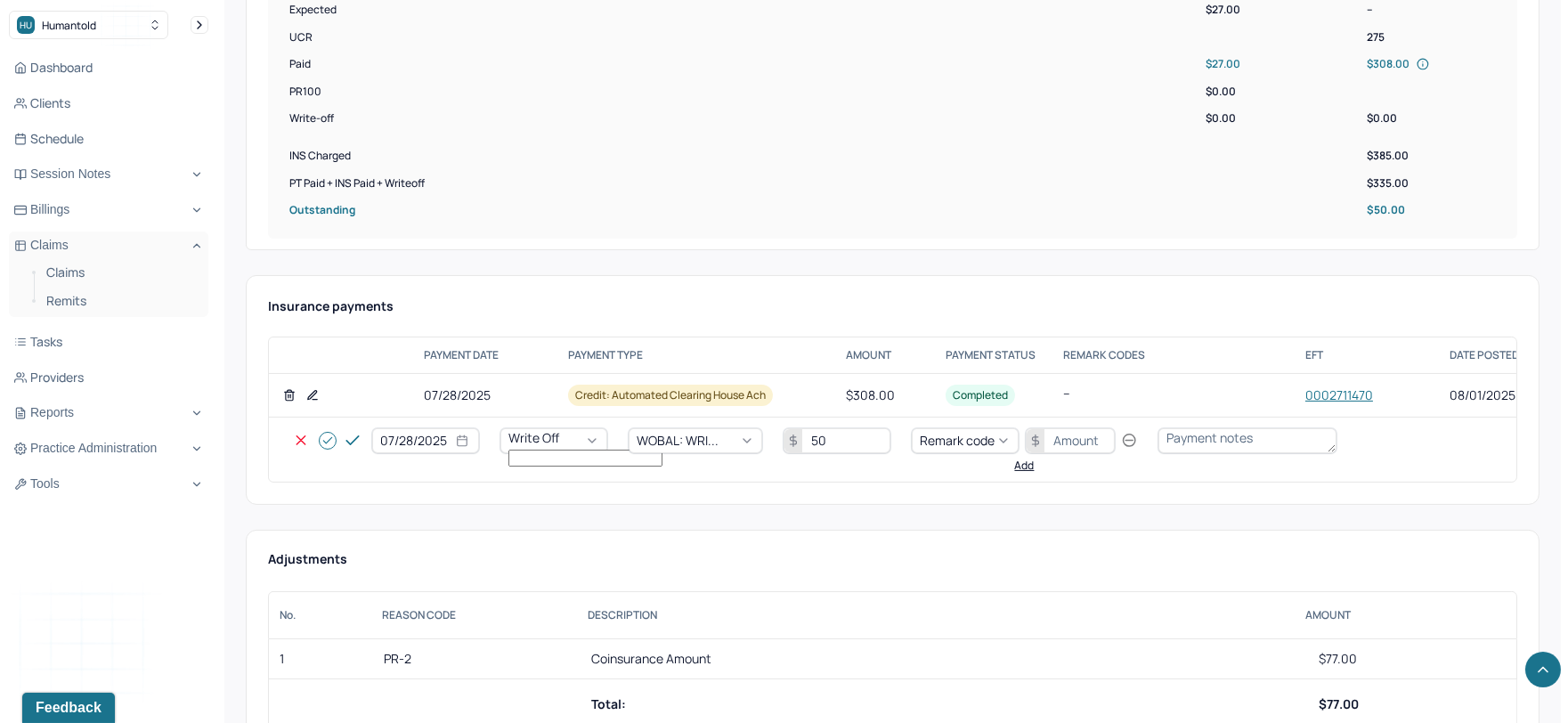 type on "50" 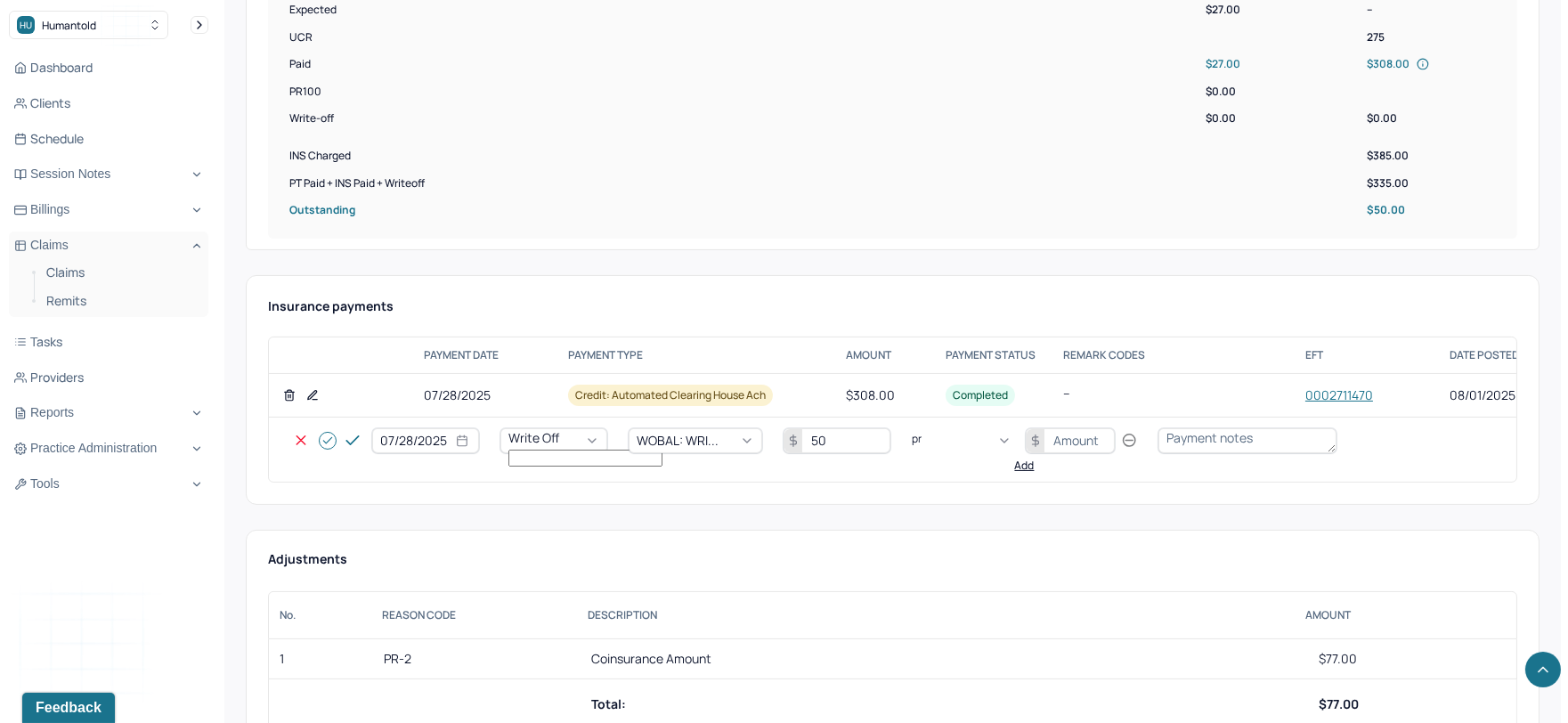 type on "pr2" 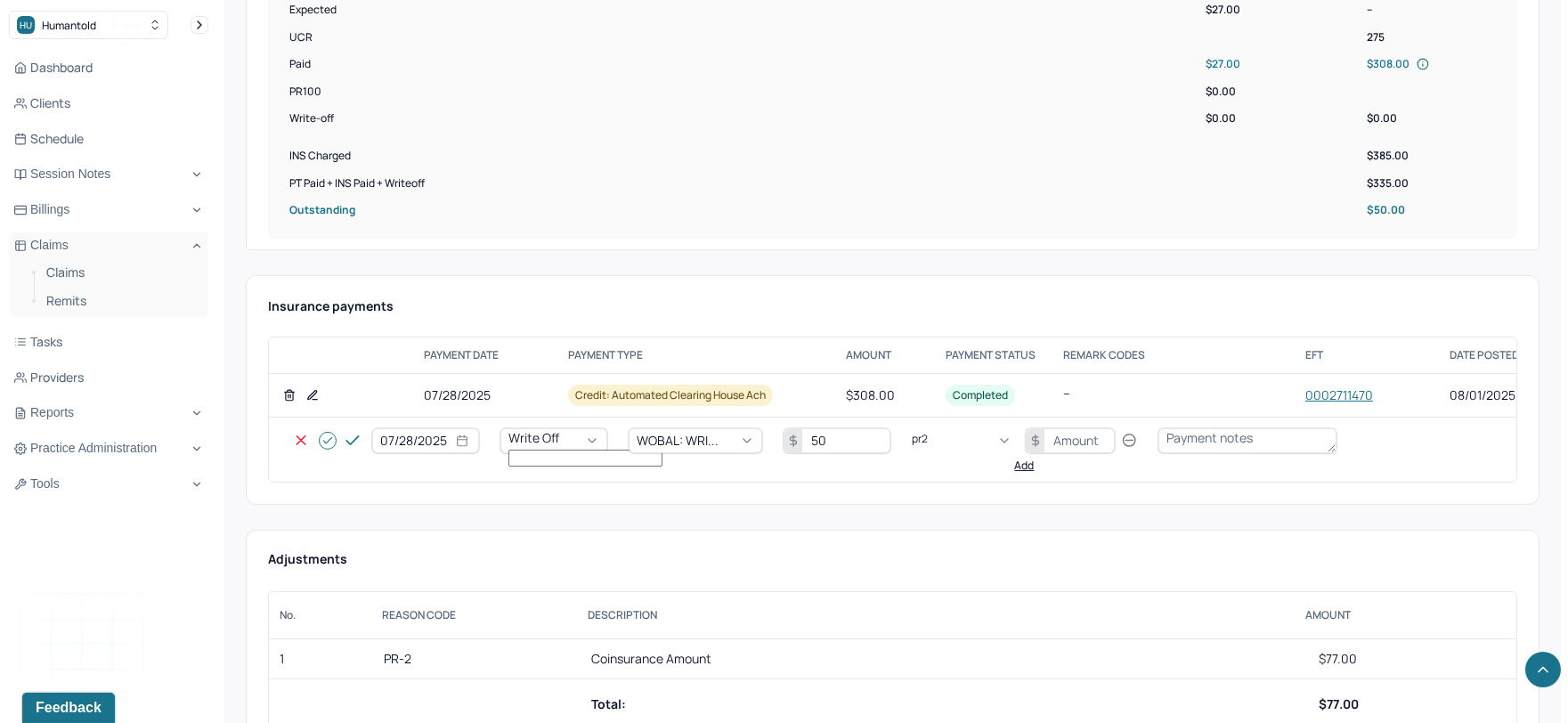 type 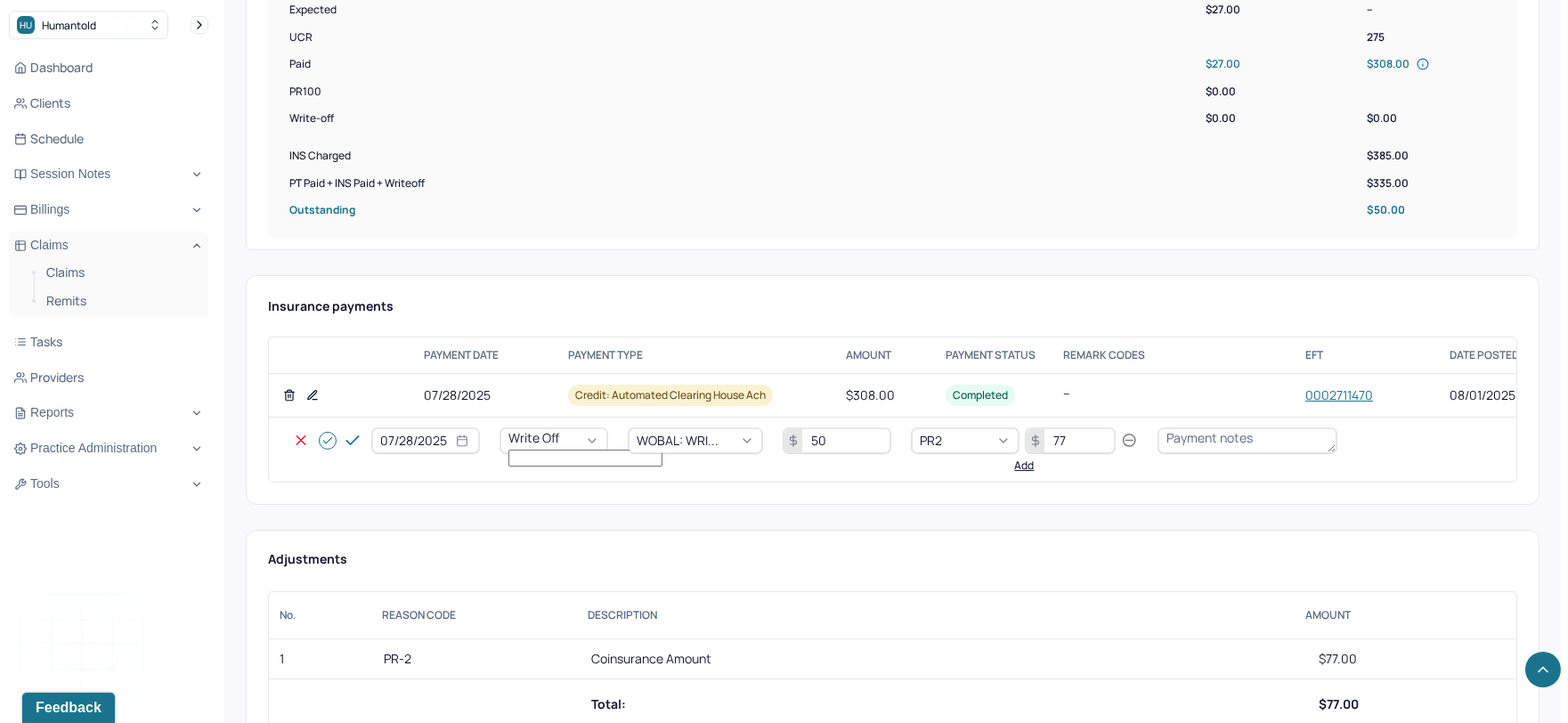 type on "77" 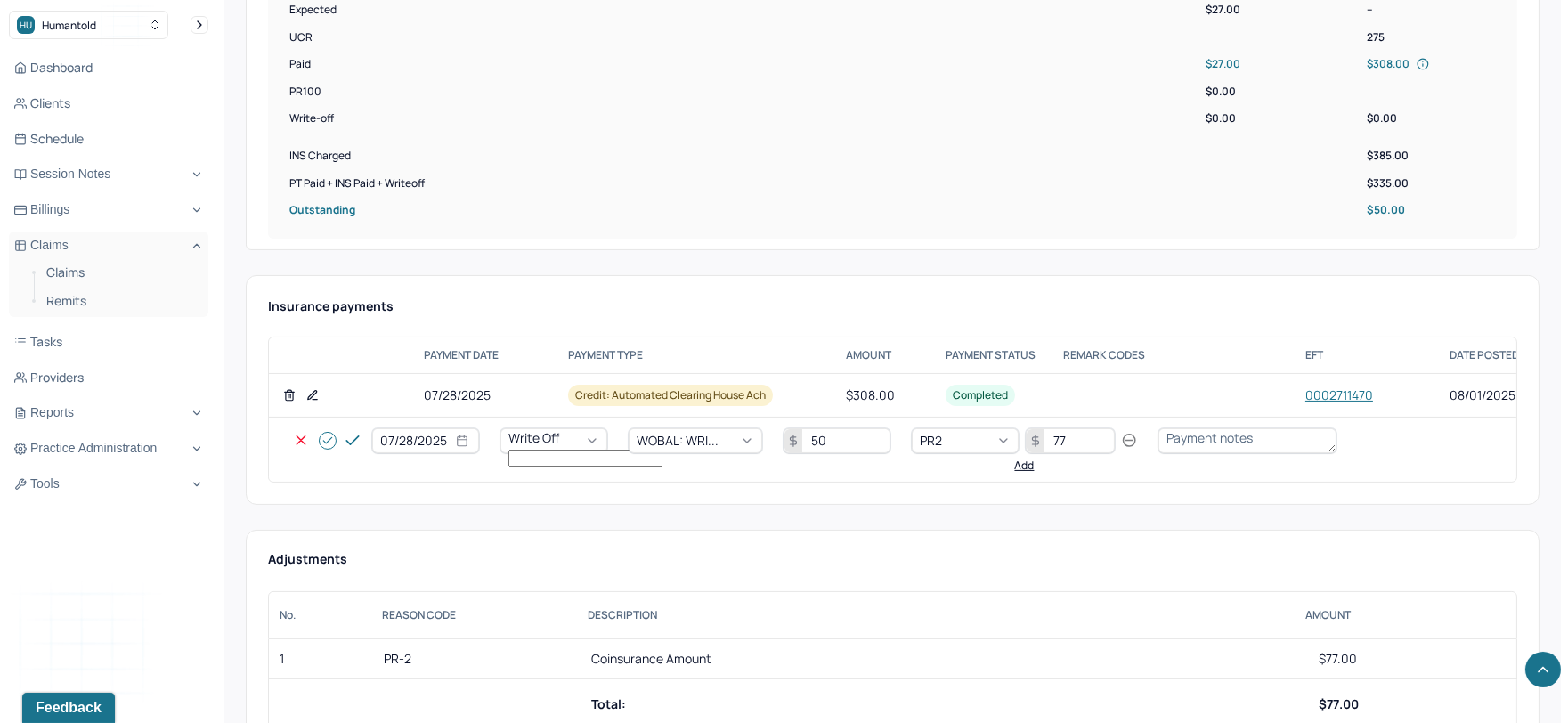 click 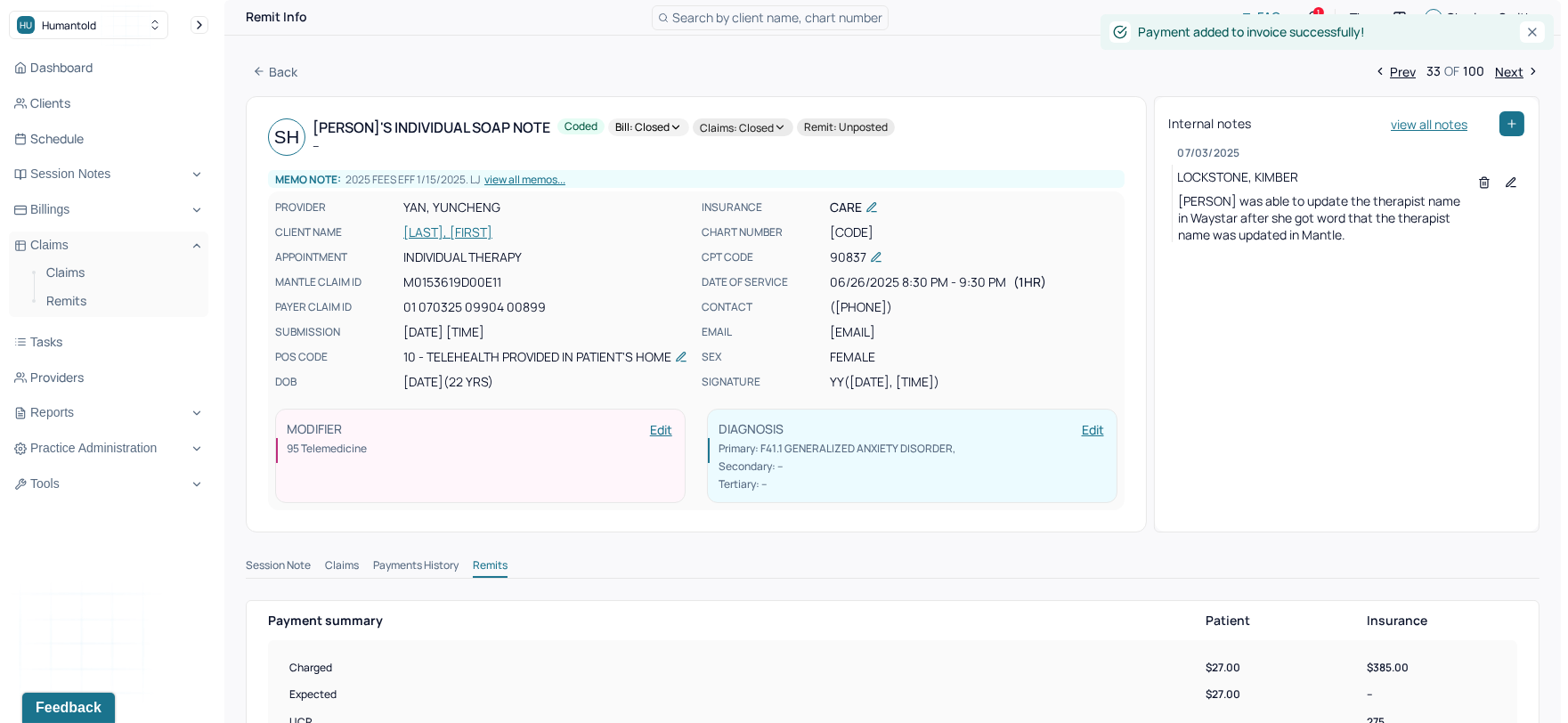 scroll, scrollTop: 0, scrollLeft: 0, axis: both 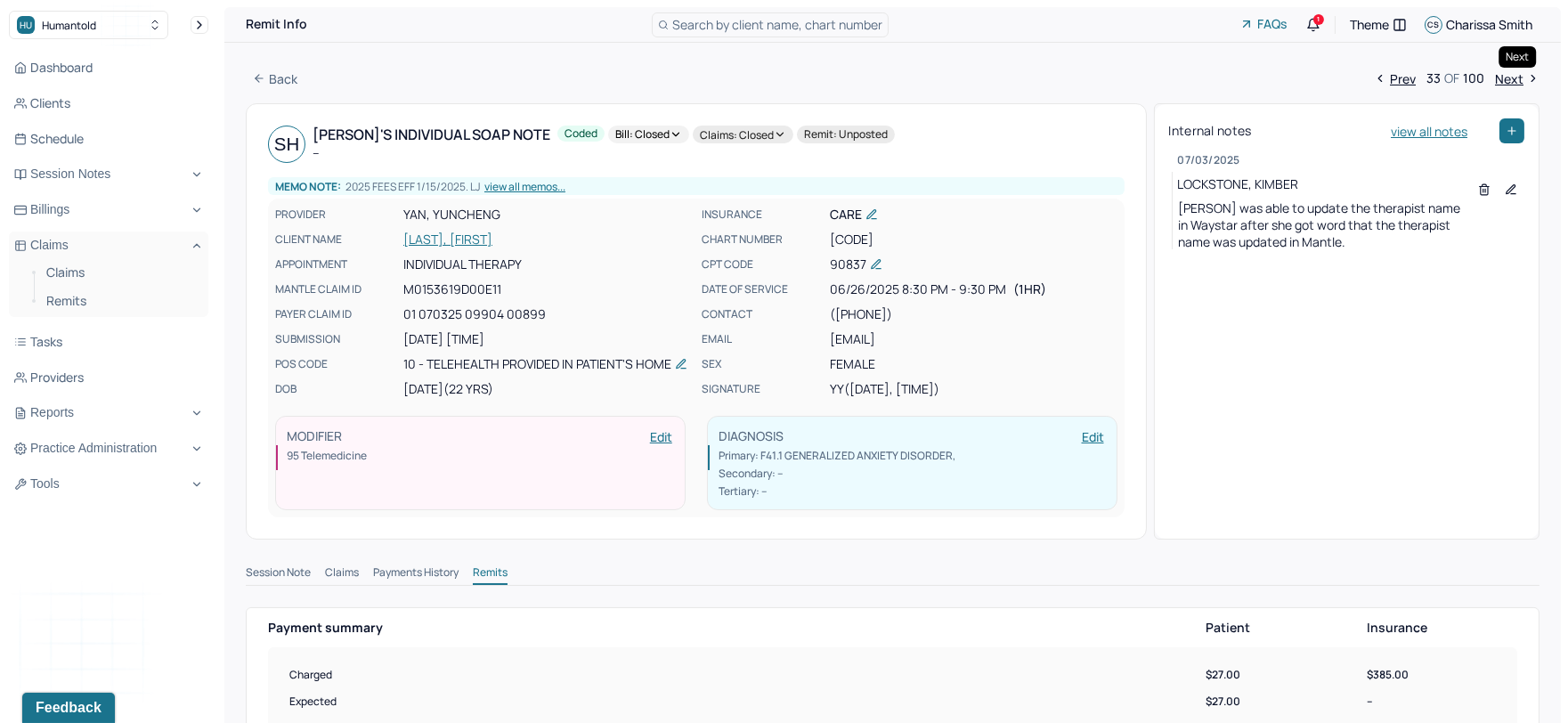 click on "Next" at bounding box center (1517, 78) 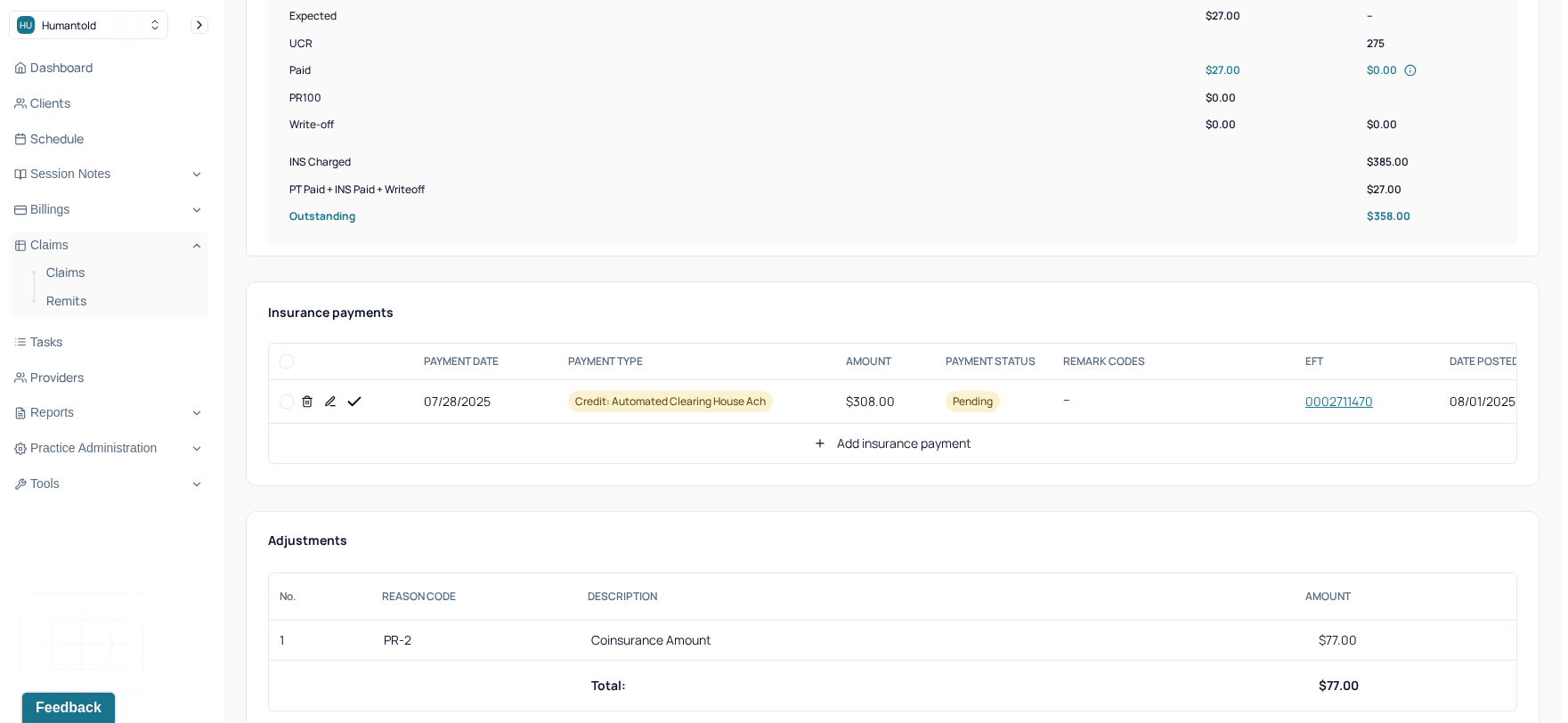 scroll, scrollTop: 692, scrollLeft: 0, axis: vertical 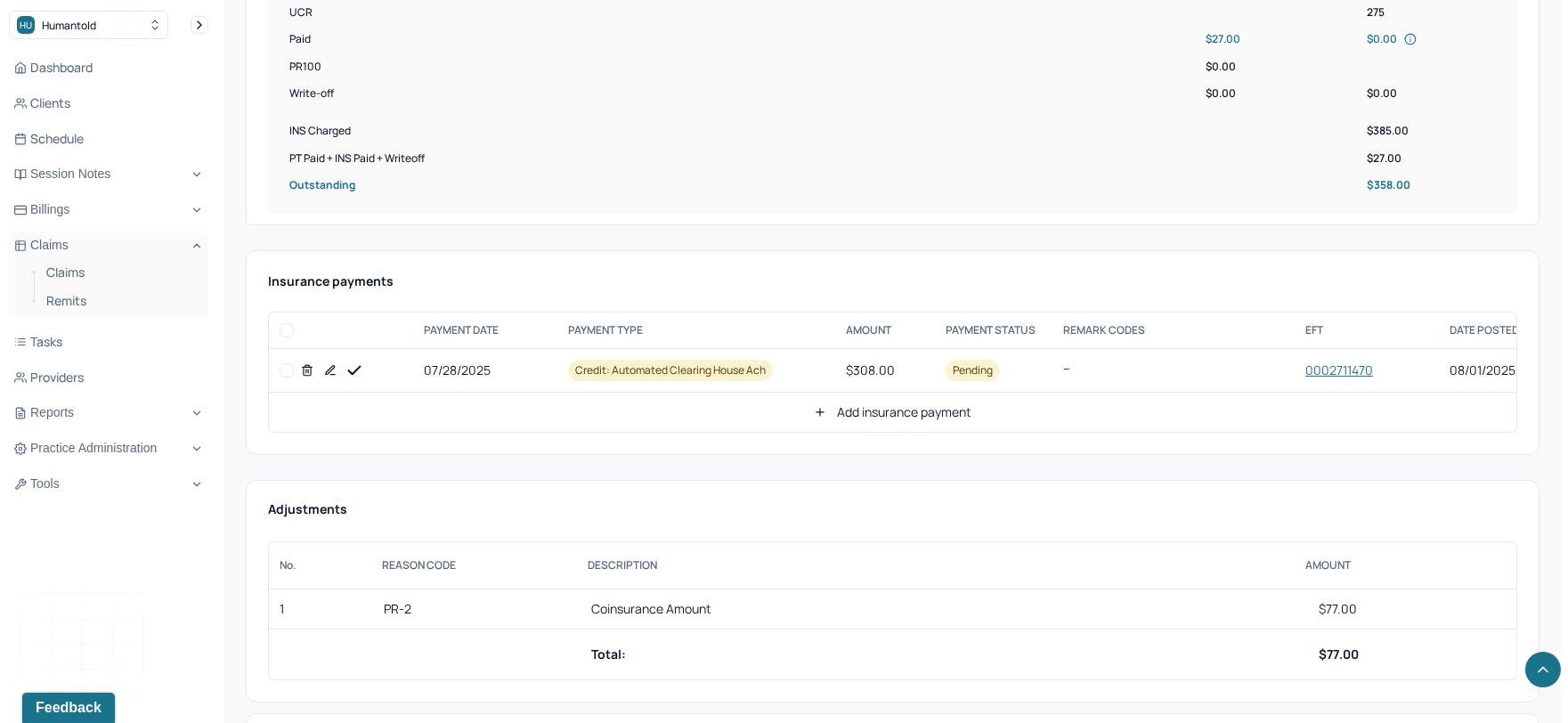 click 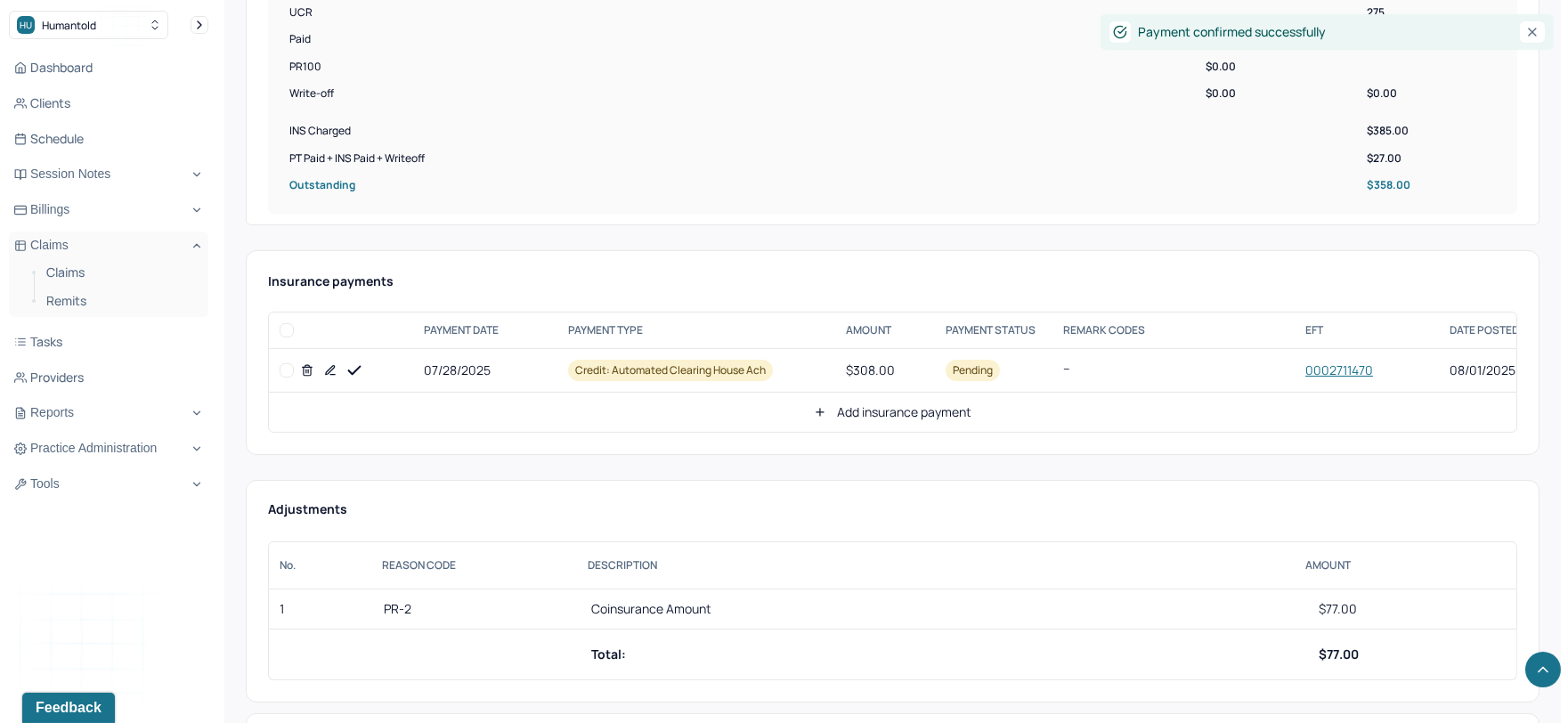 click 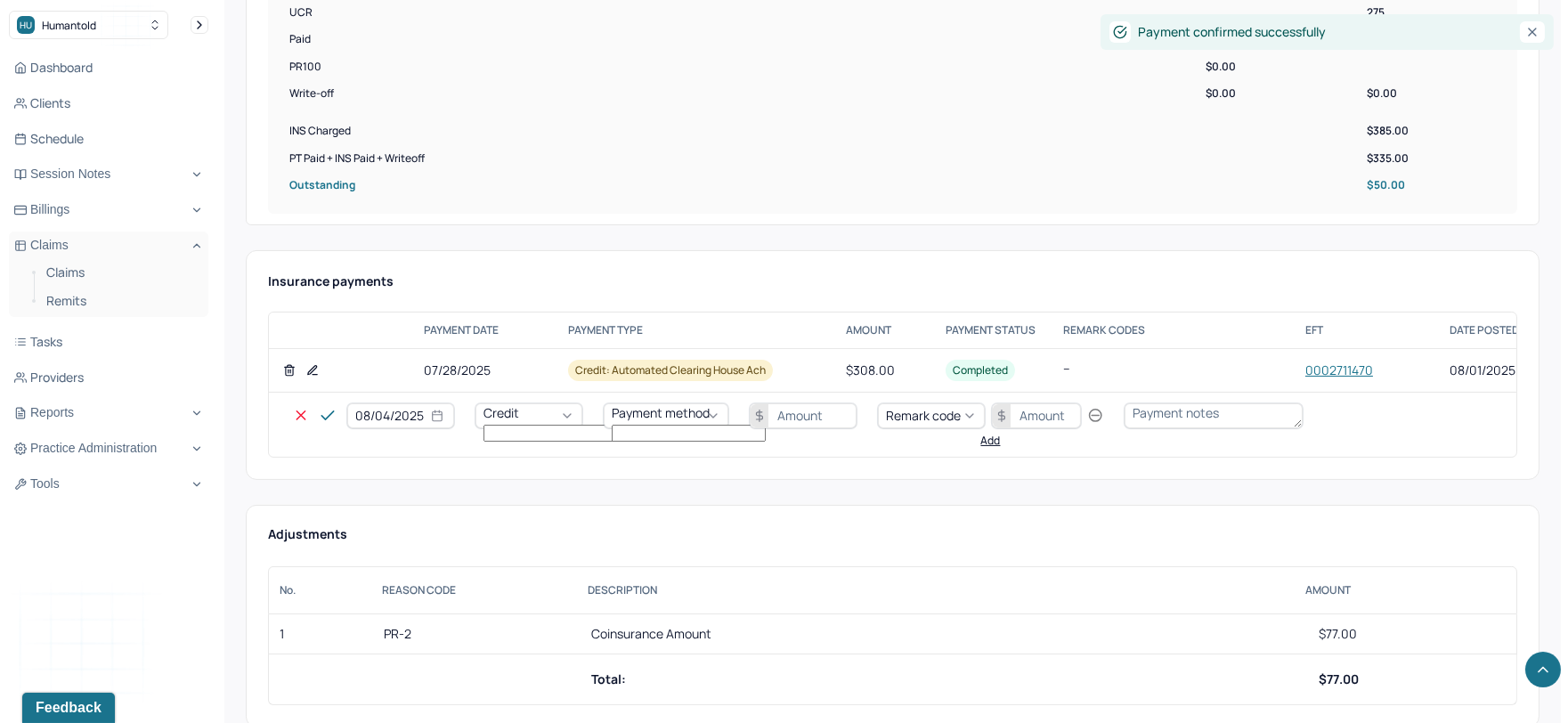 click on "08/04/2025" at bounding box center [401, 416] 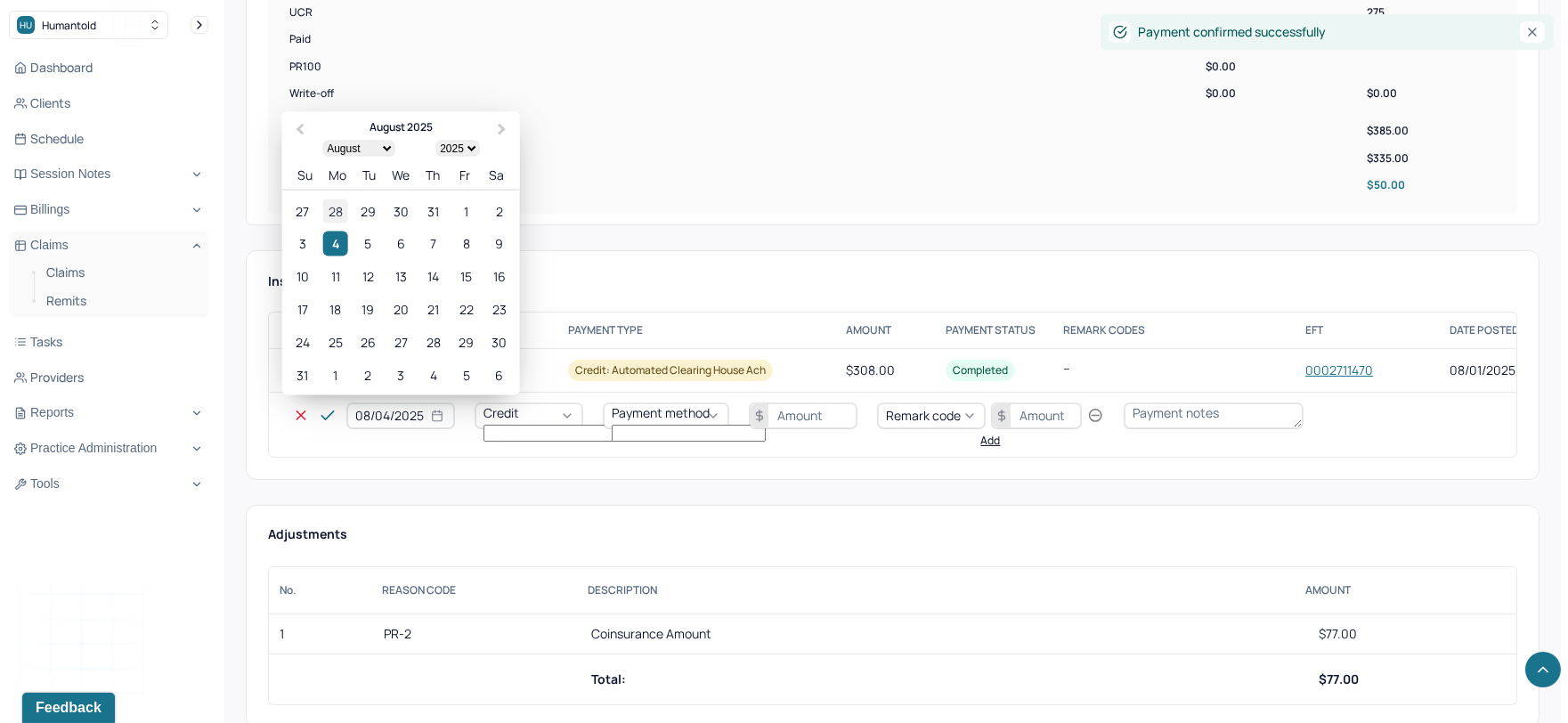 click on "28" at bounding box center [335, 210] 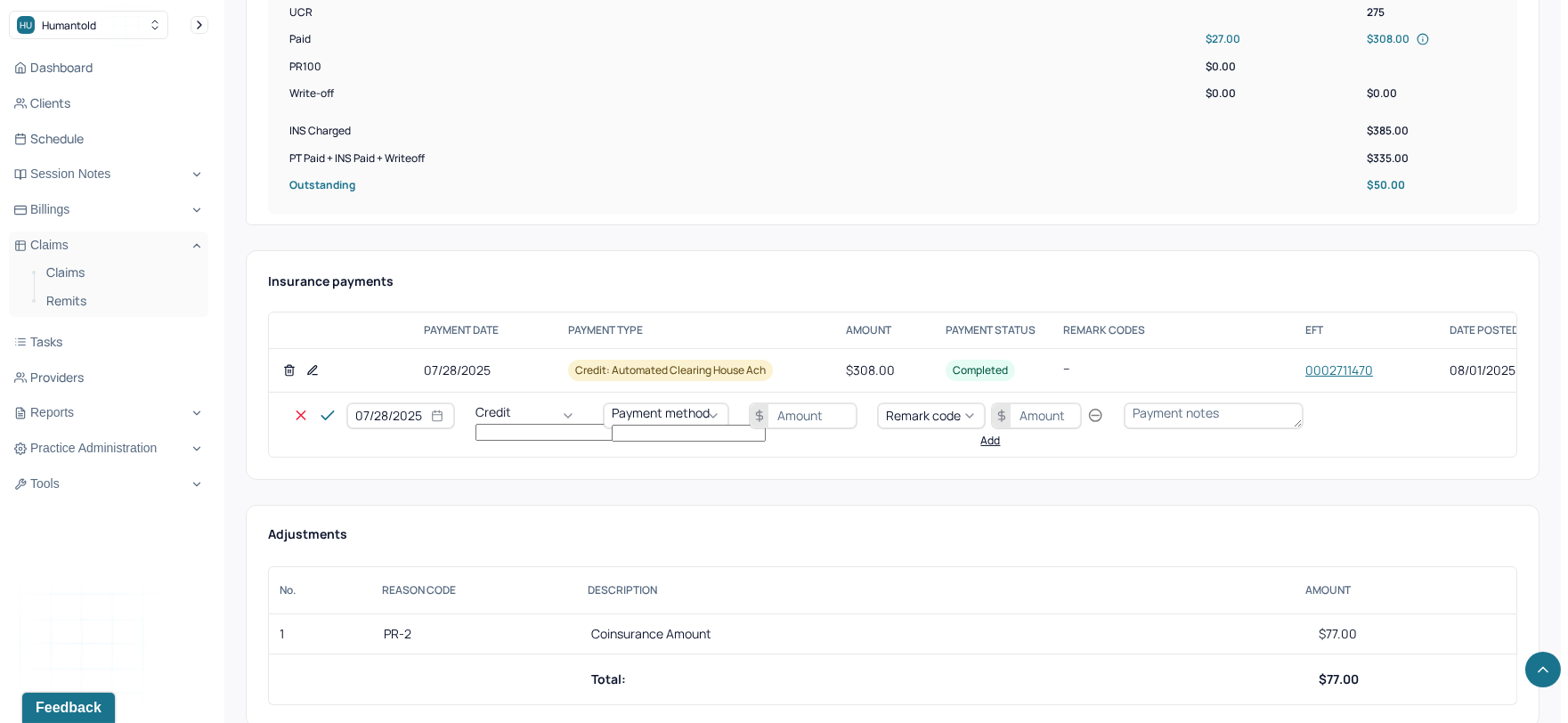 click on "Credit" at bounding box center [529, 416] 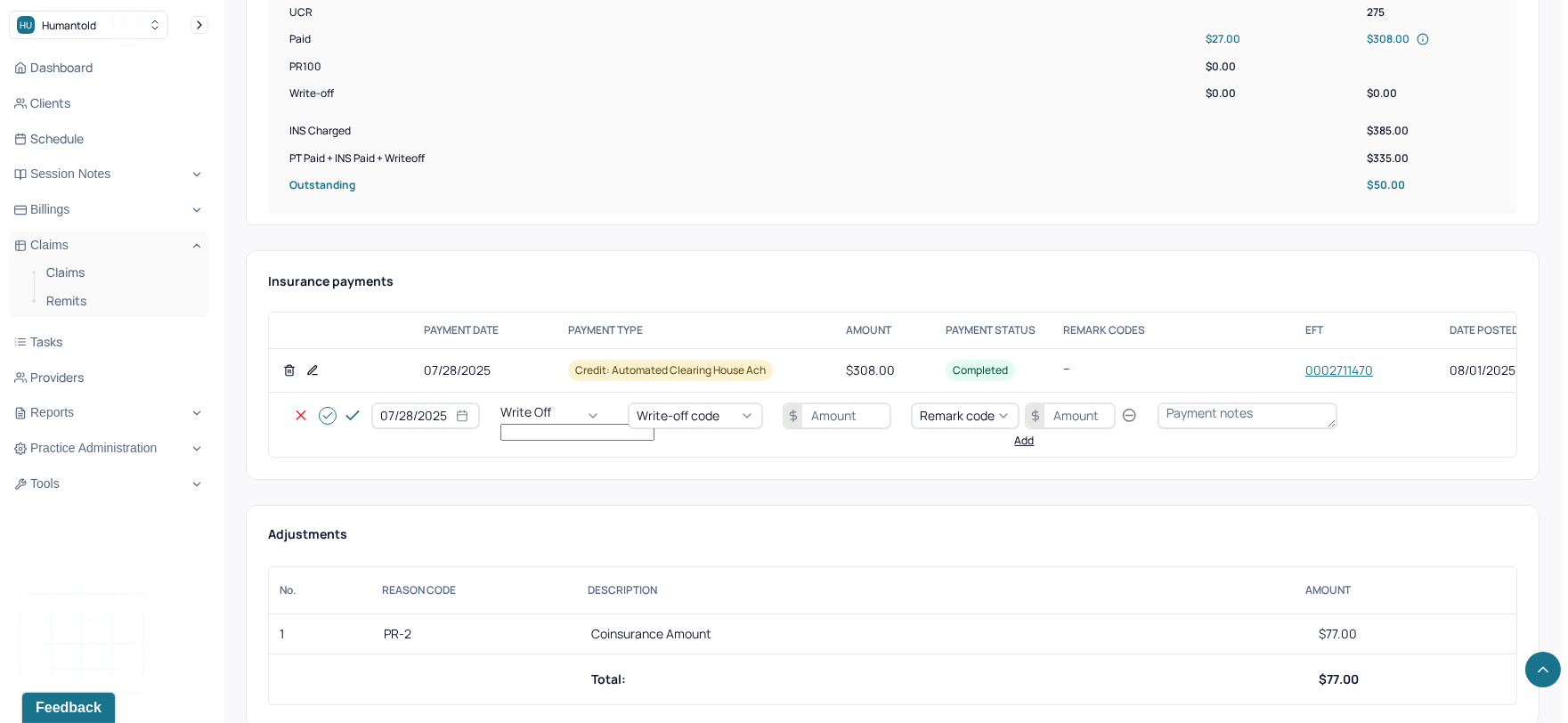 click on "Write-off code" at bounding box center [678, 415] 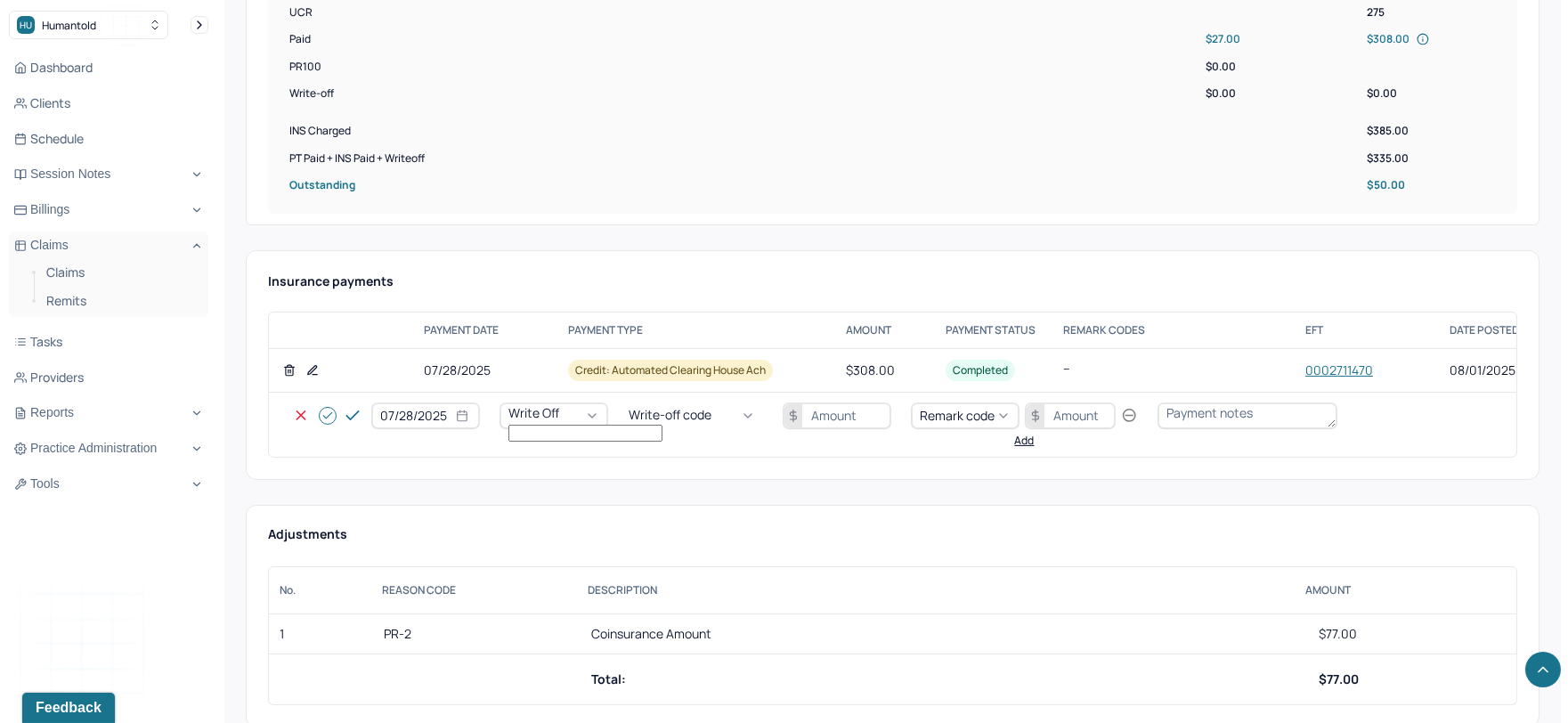 drag, startPoint x: 698, startPoint y: 505, endPoint x: 786, endPoint y: 450, distance: 103.77379 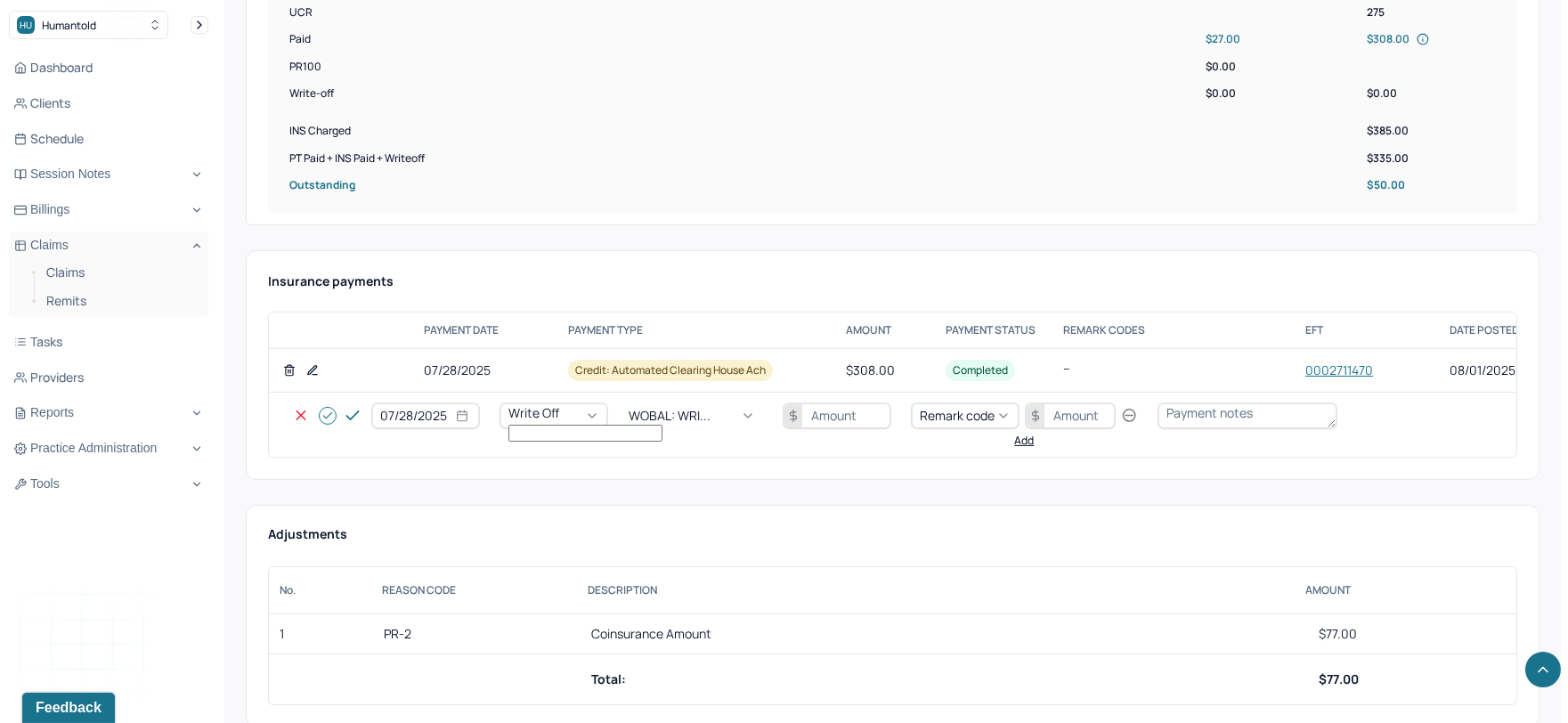 click at bounding box center (837, 416) 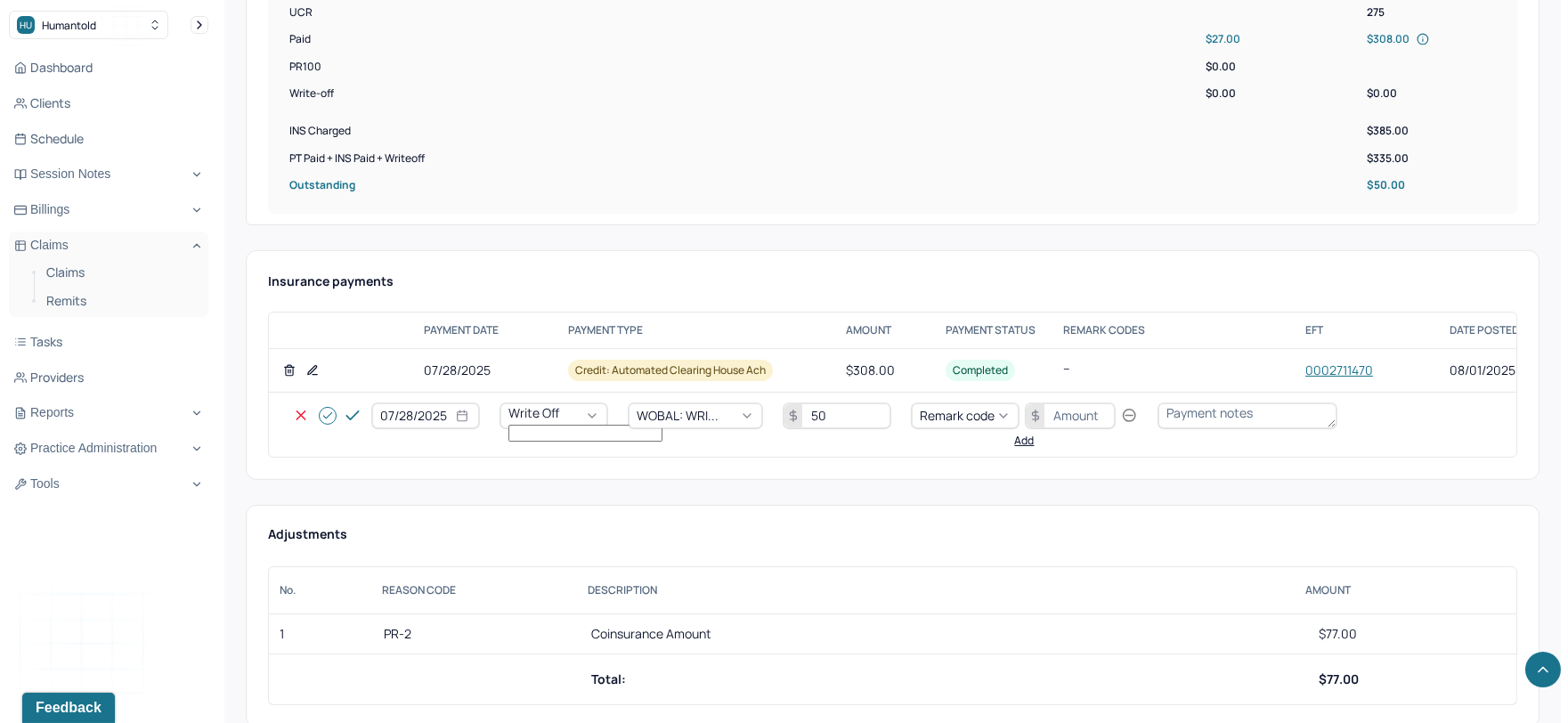 type on "50" 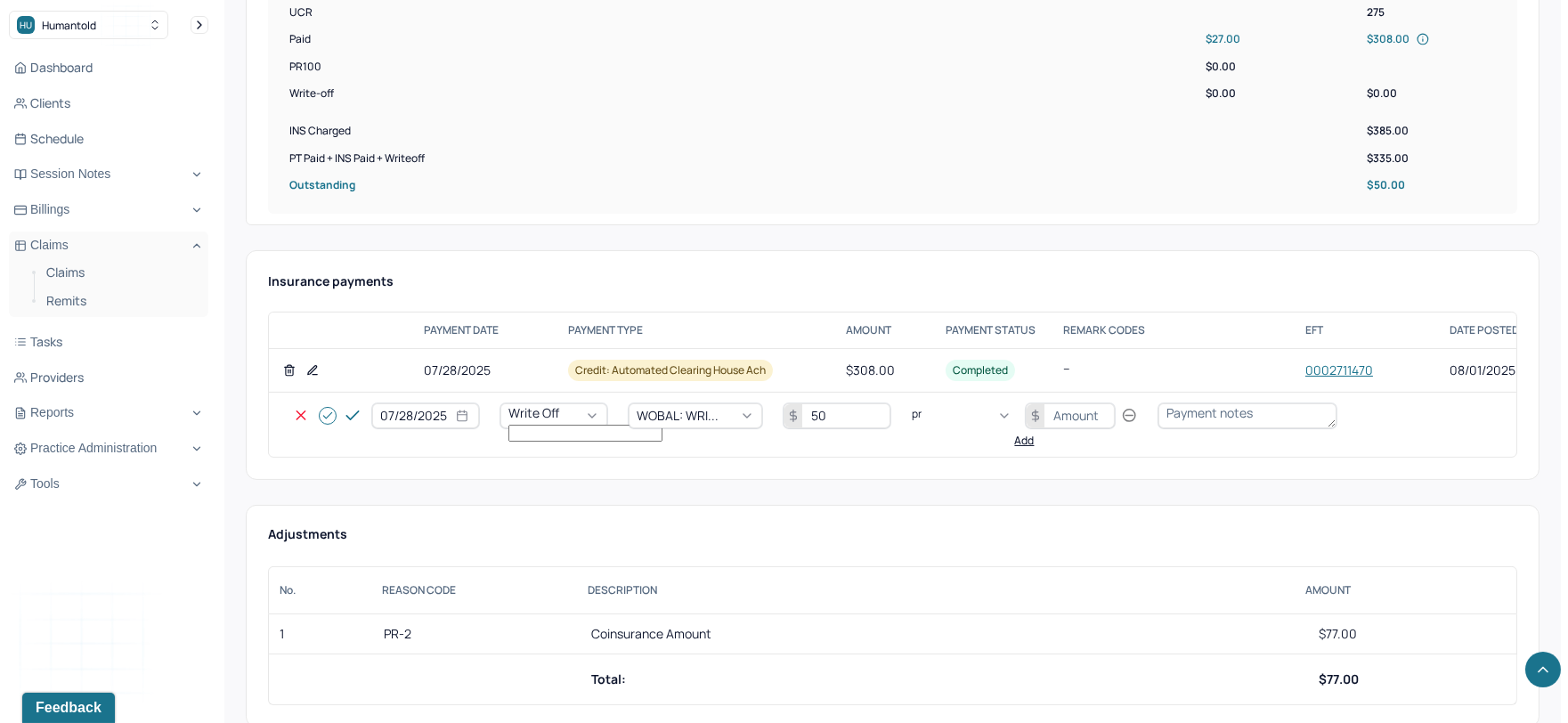 type on "pr2" 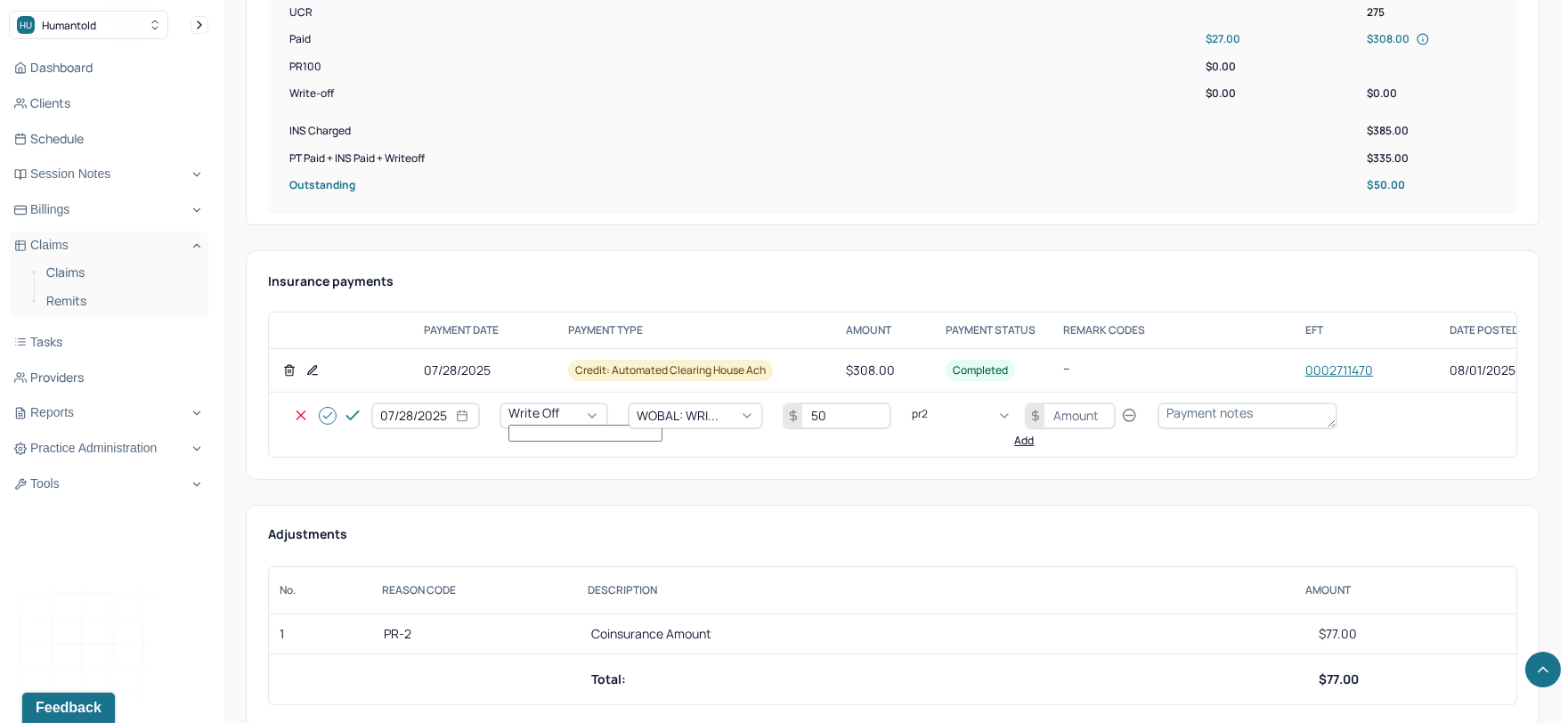 type 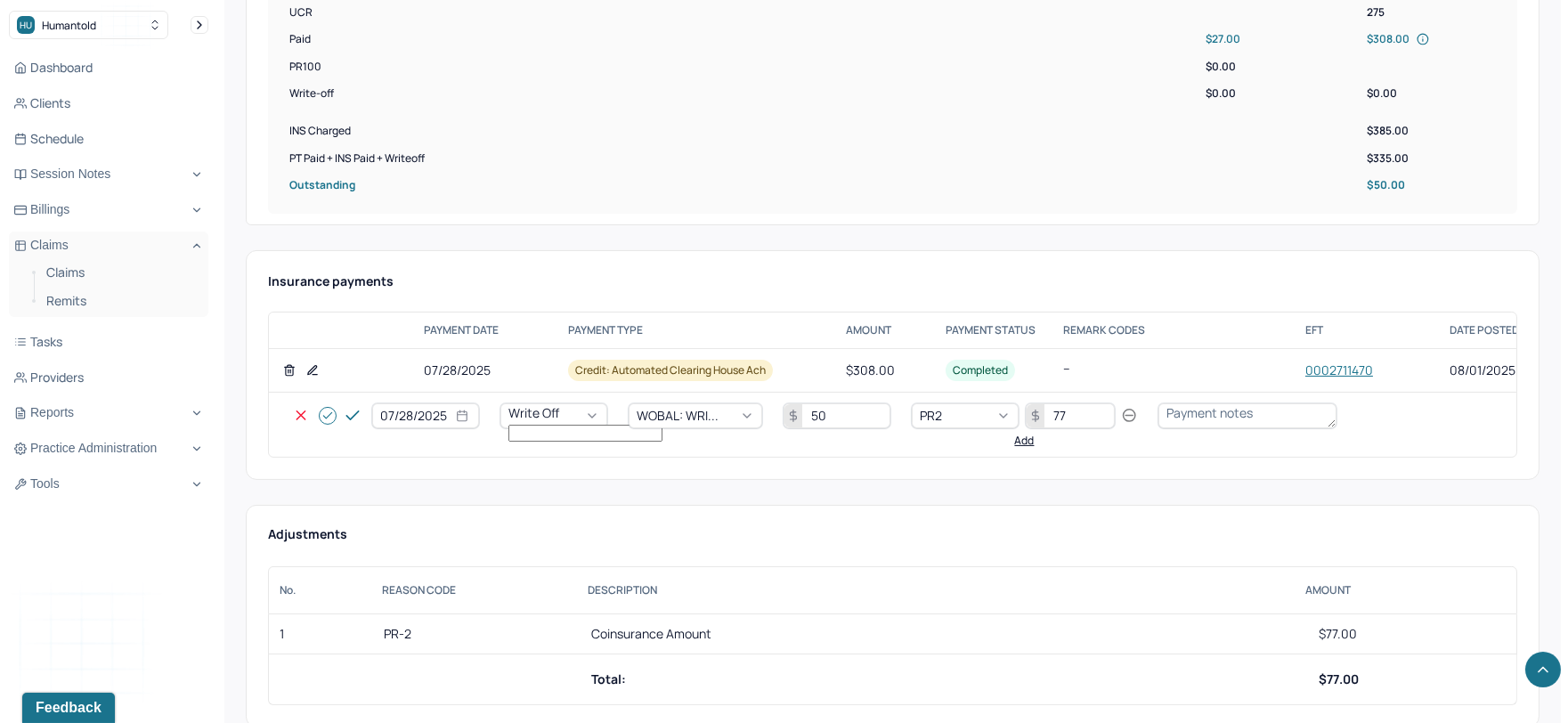 type on "77" 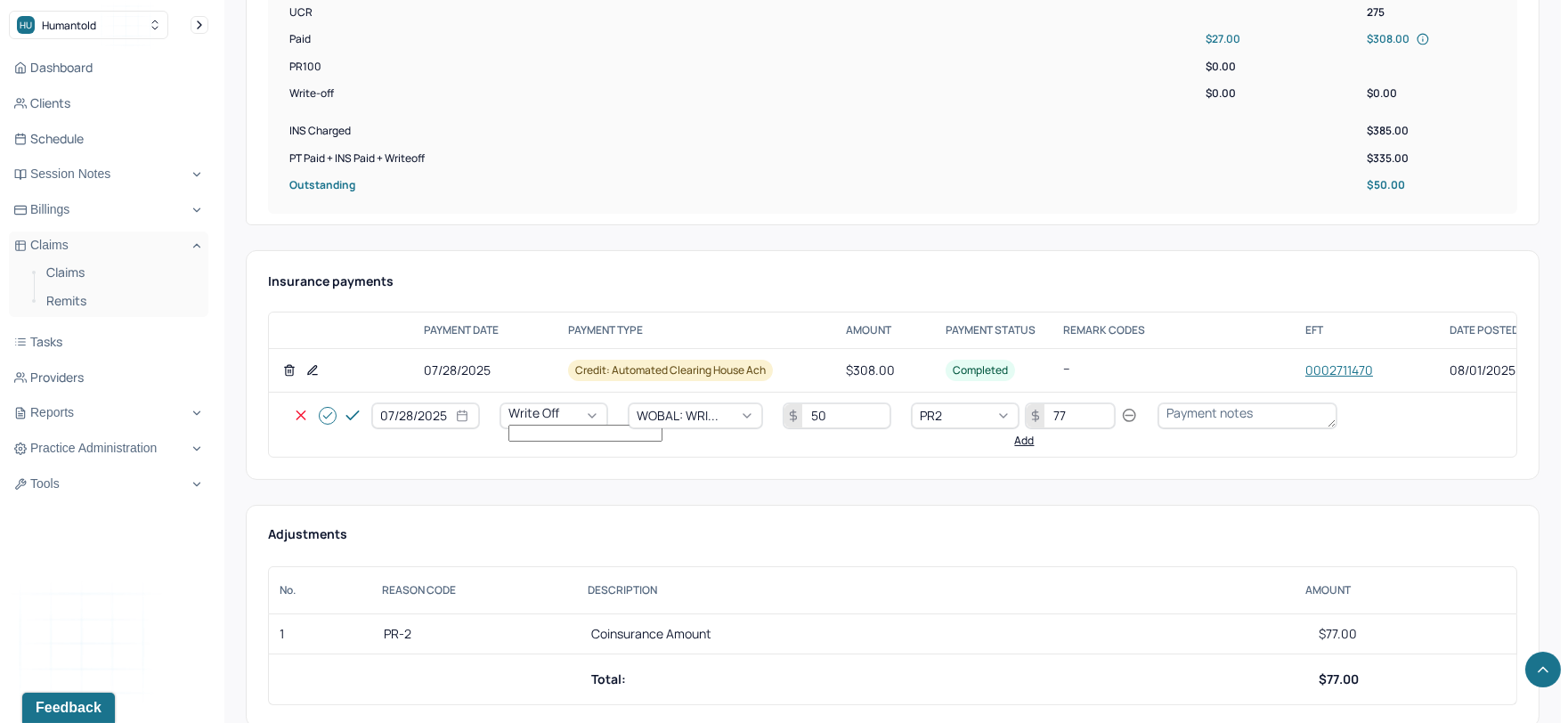 click 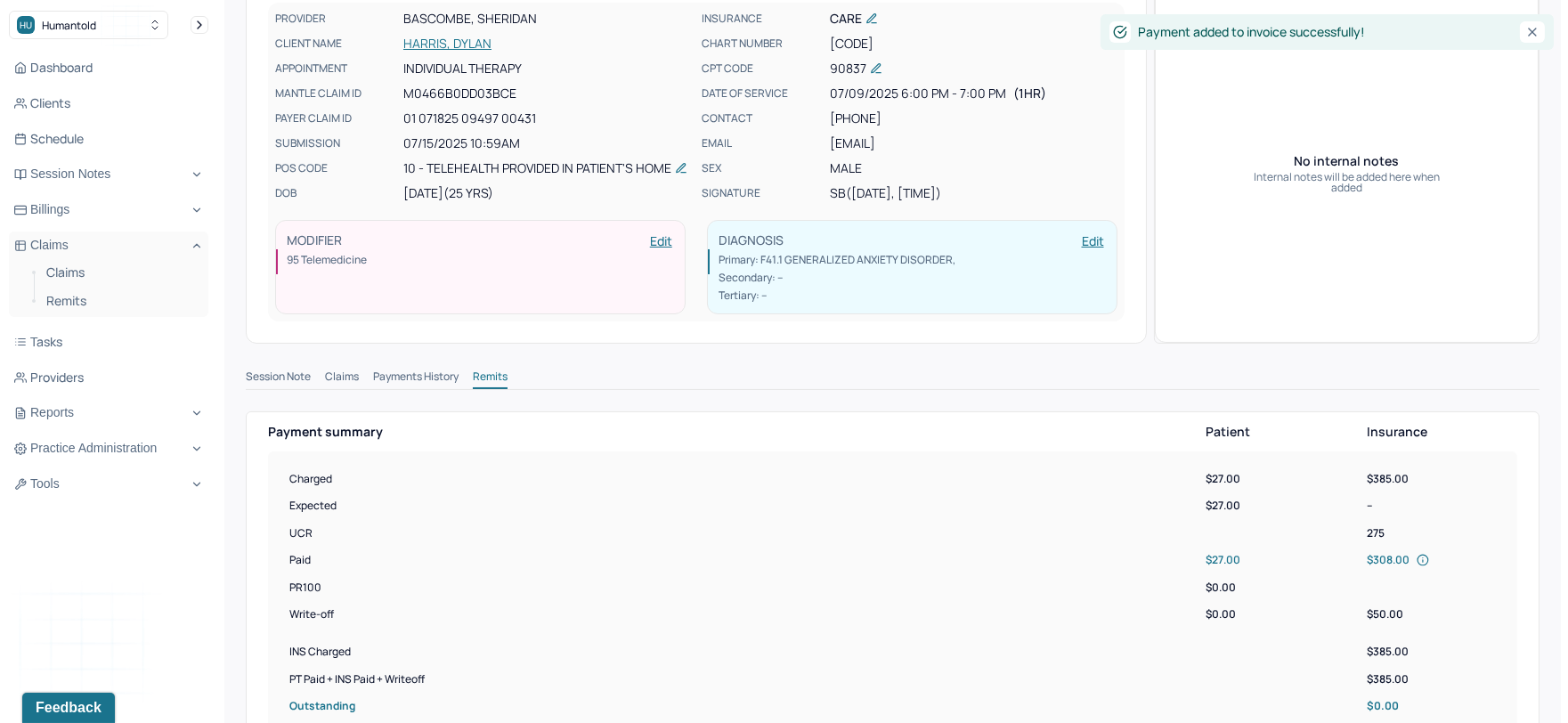 scroll, scrollTop: 0, scrollLeft: 0, axis: both 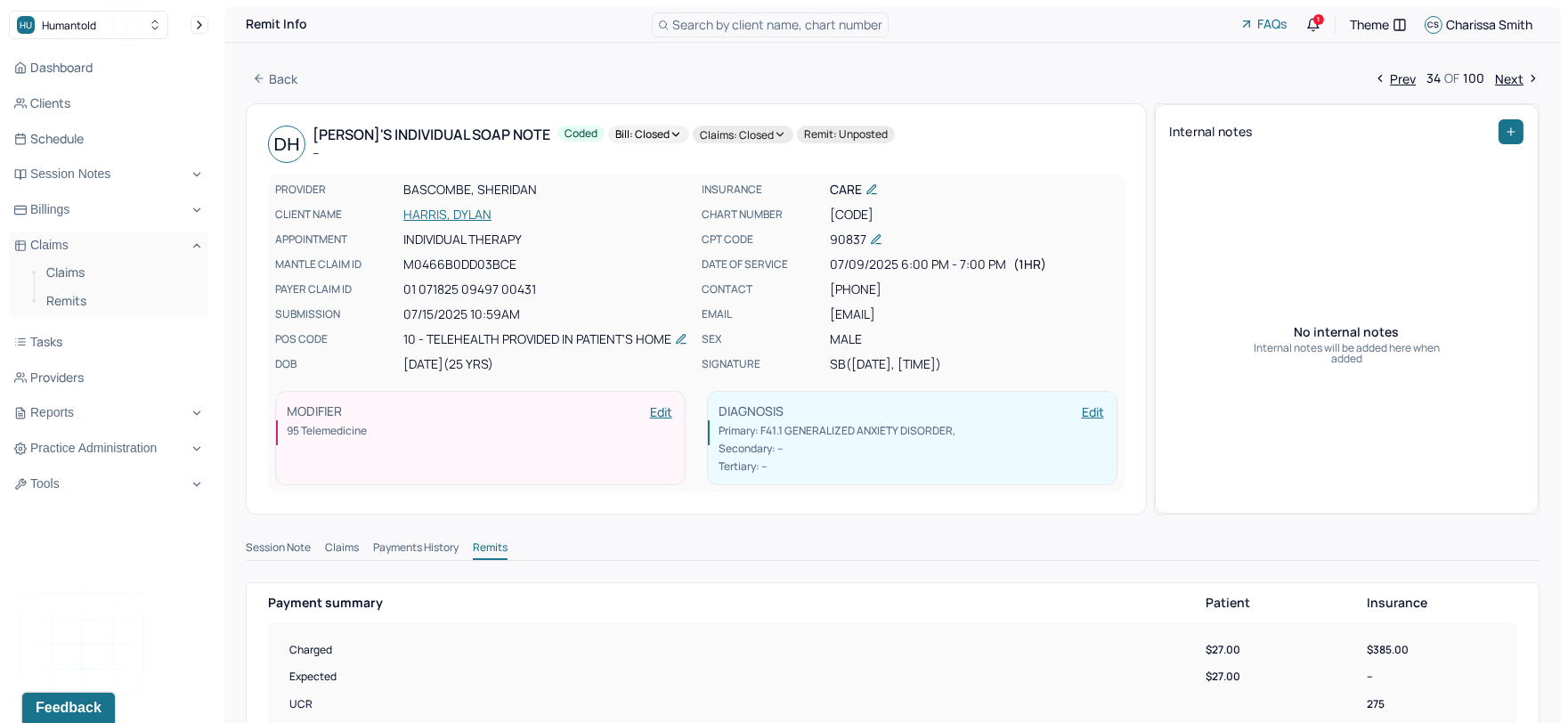 click on "Next" at bounding box center [1517, 78] 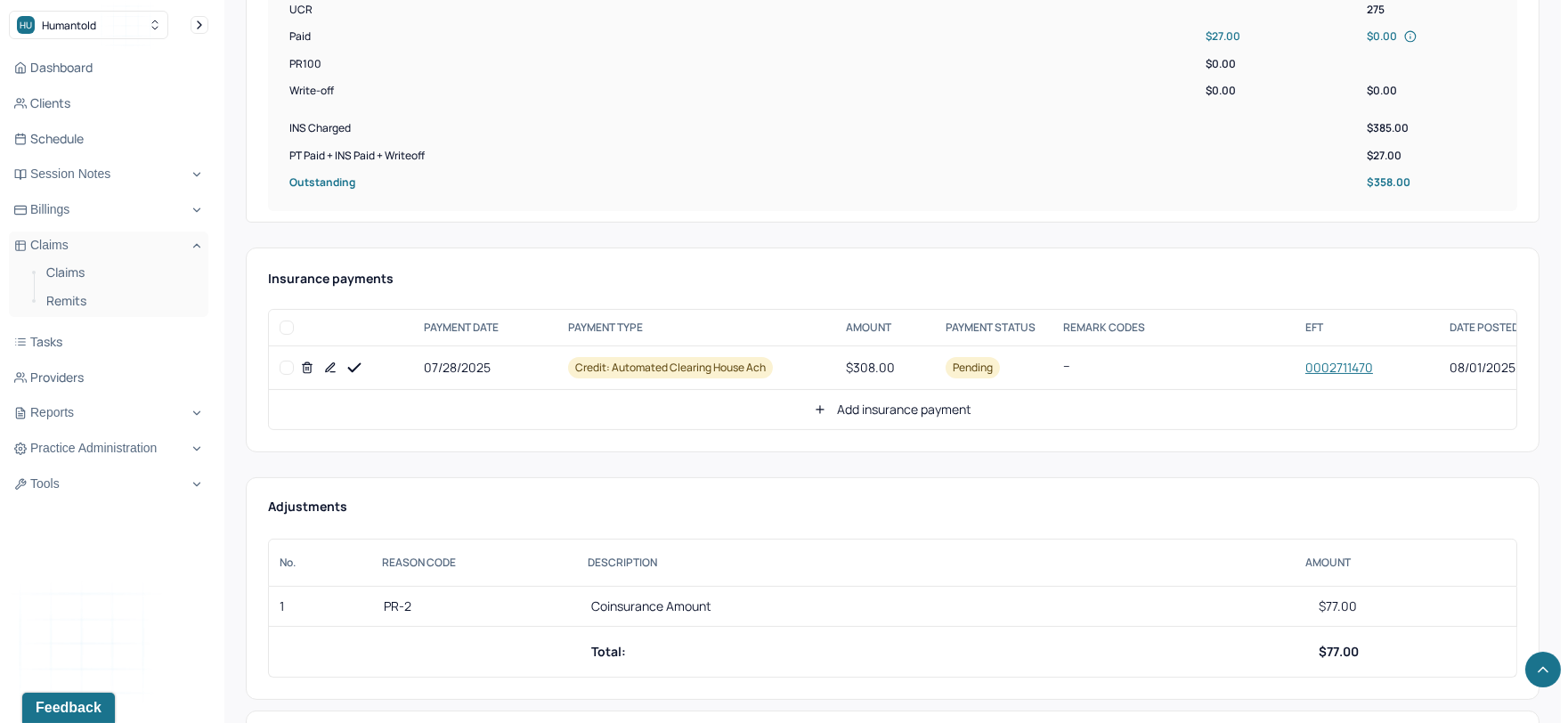 scroll, scrollTop: 791, scrollLeft: 0, axis: vertical 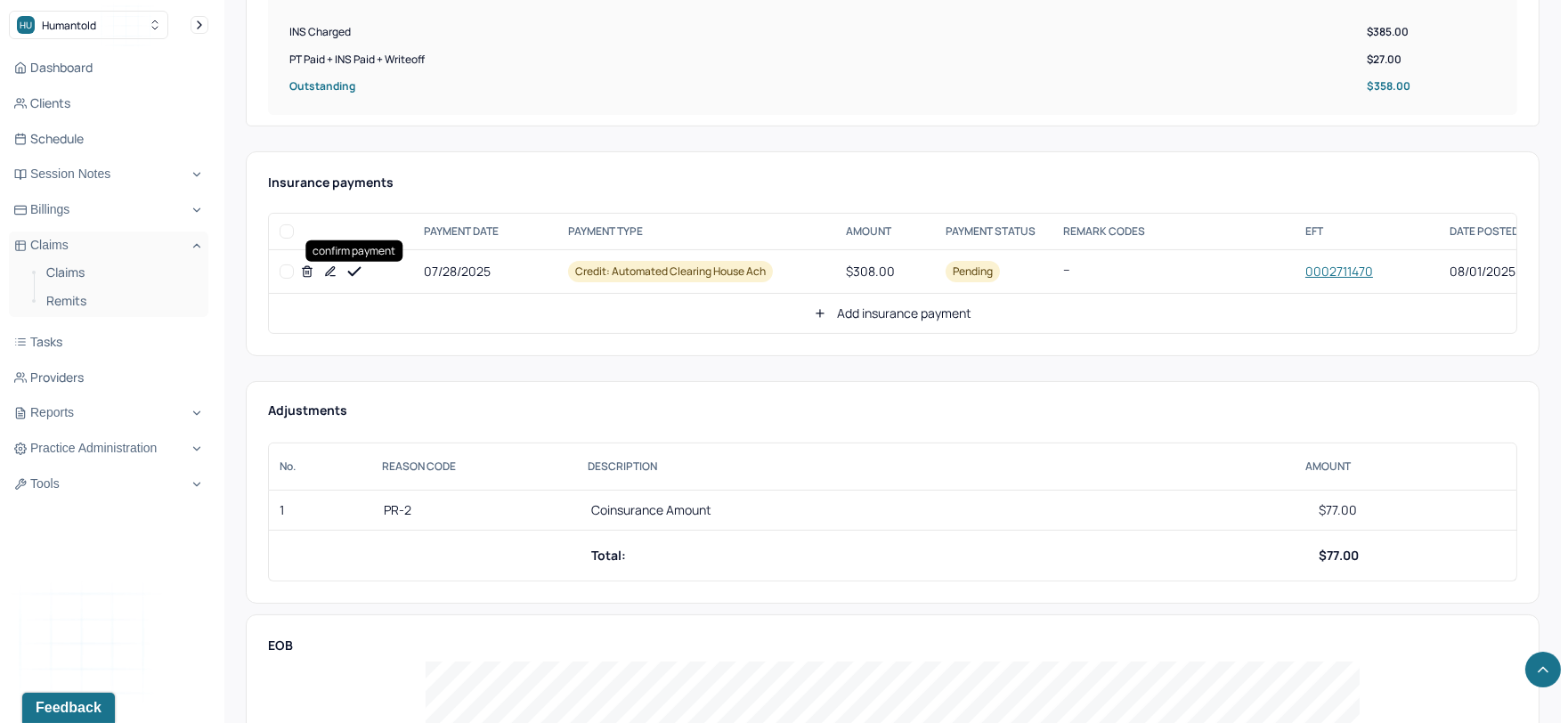 click 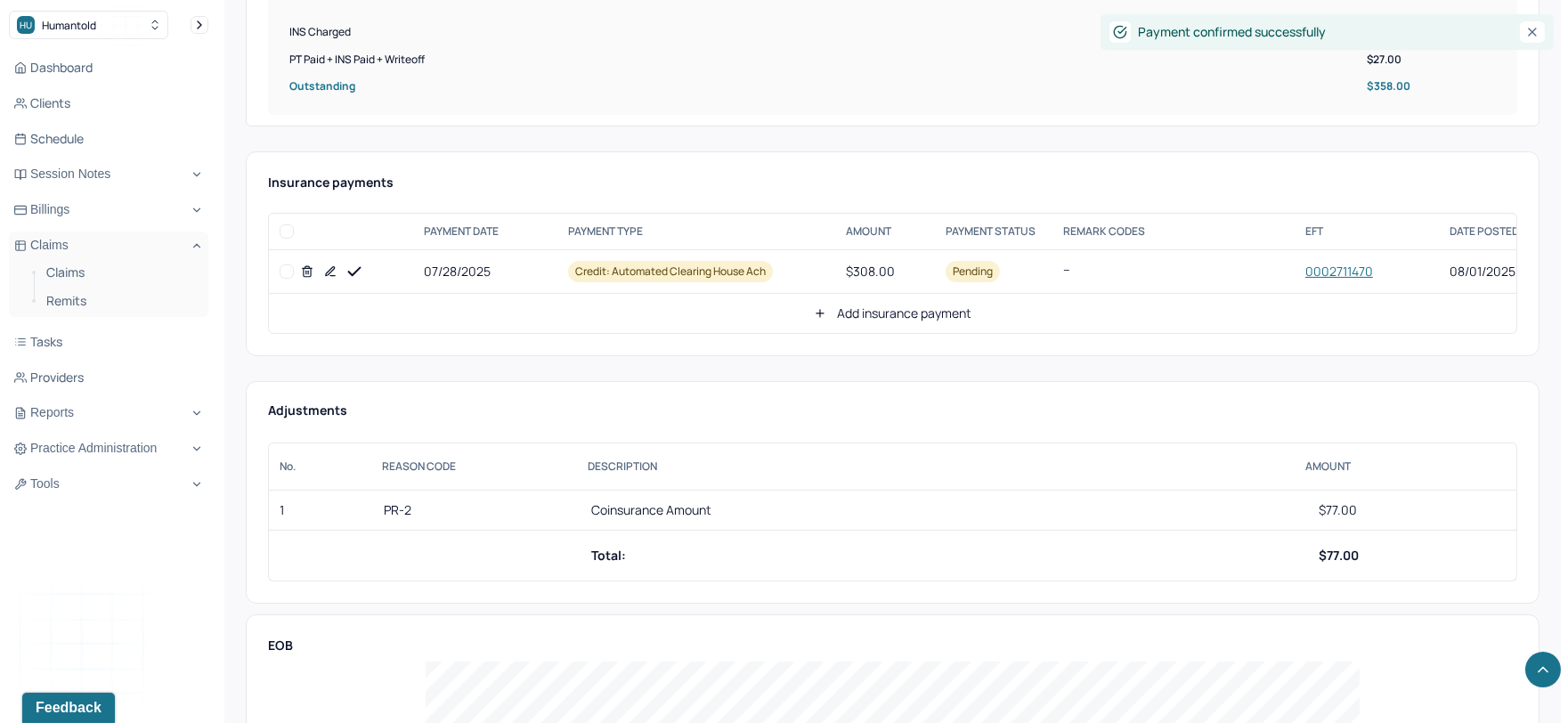 click 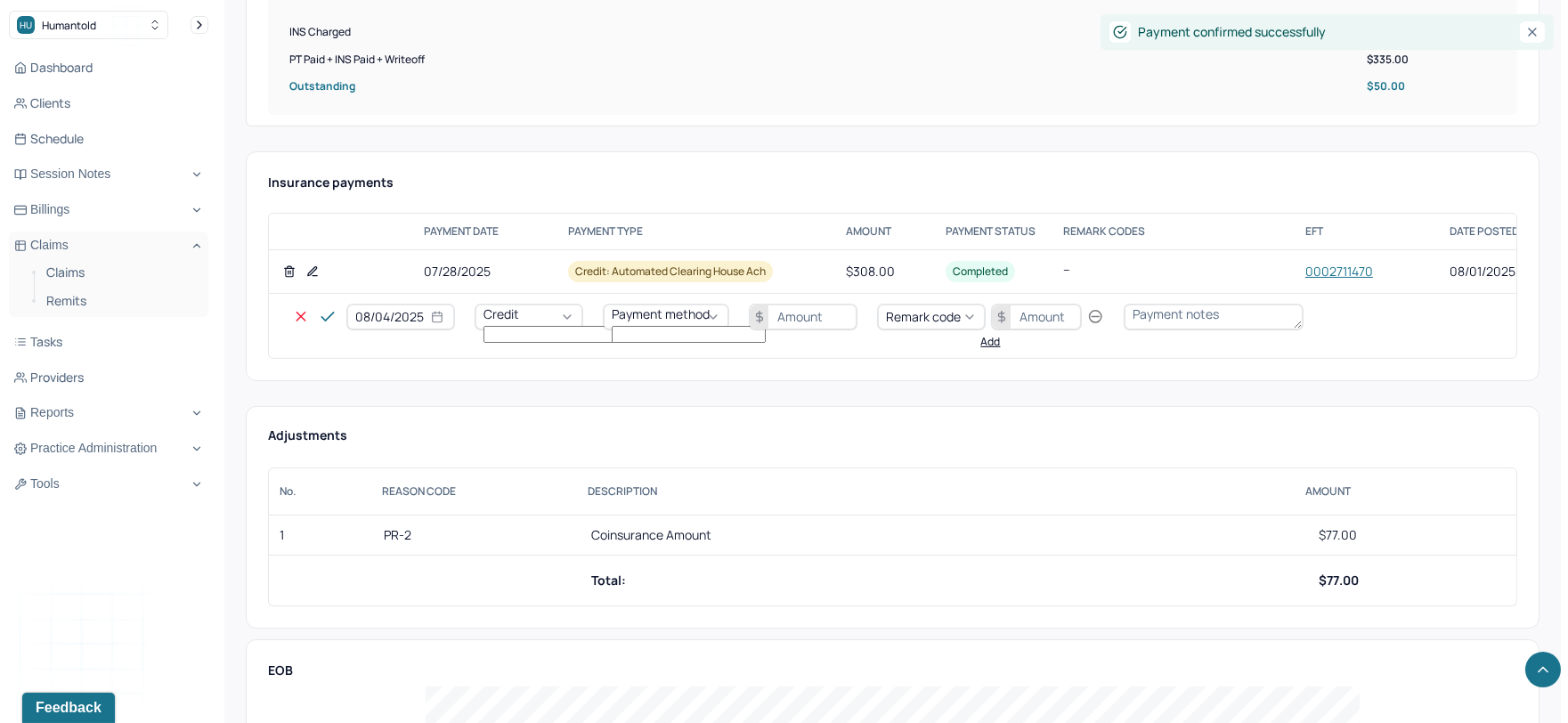 click on "08/04/2025" at bounding box center [401, 317] 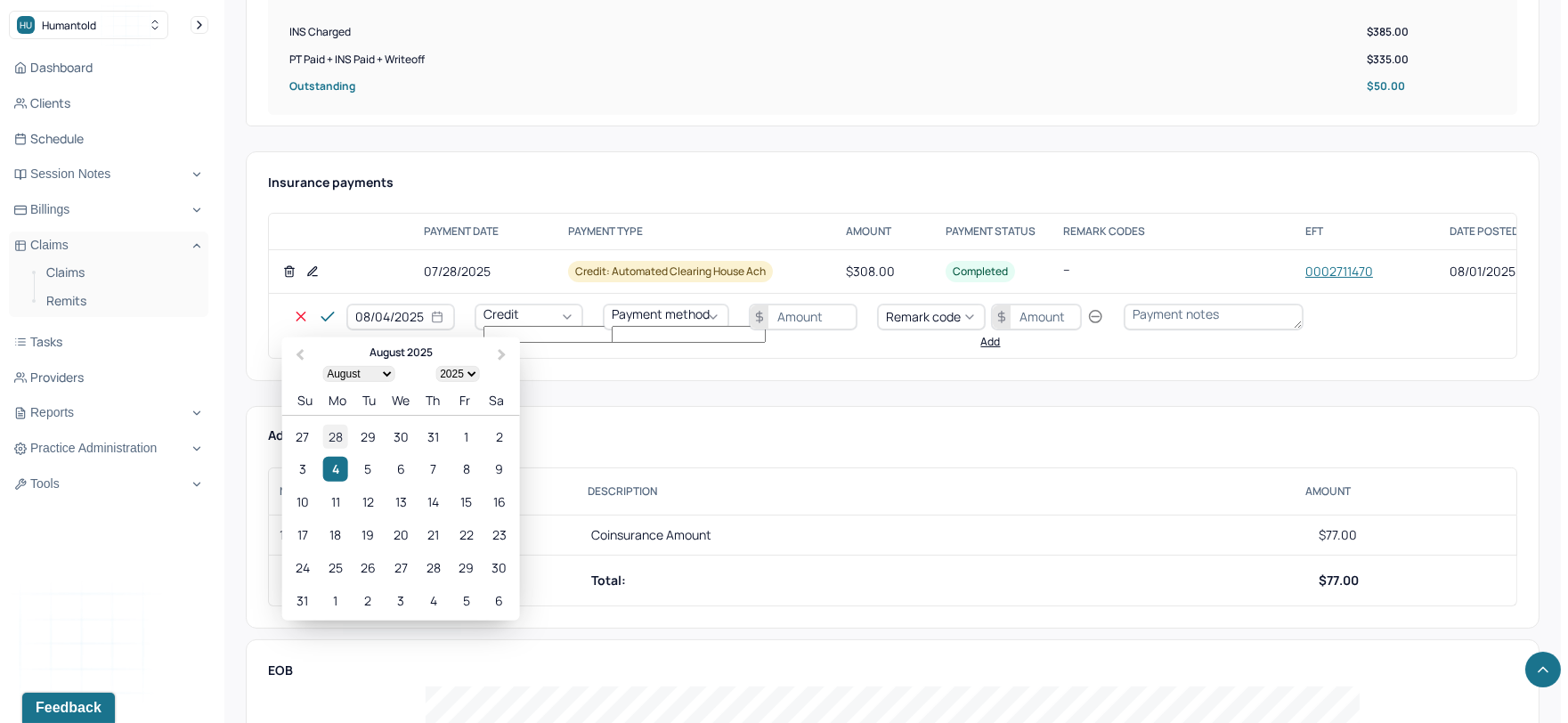 click on "28" at bounding box center [335, 436] 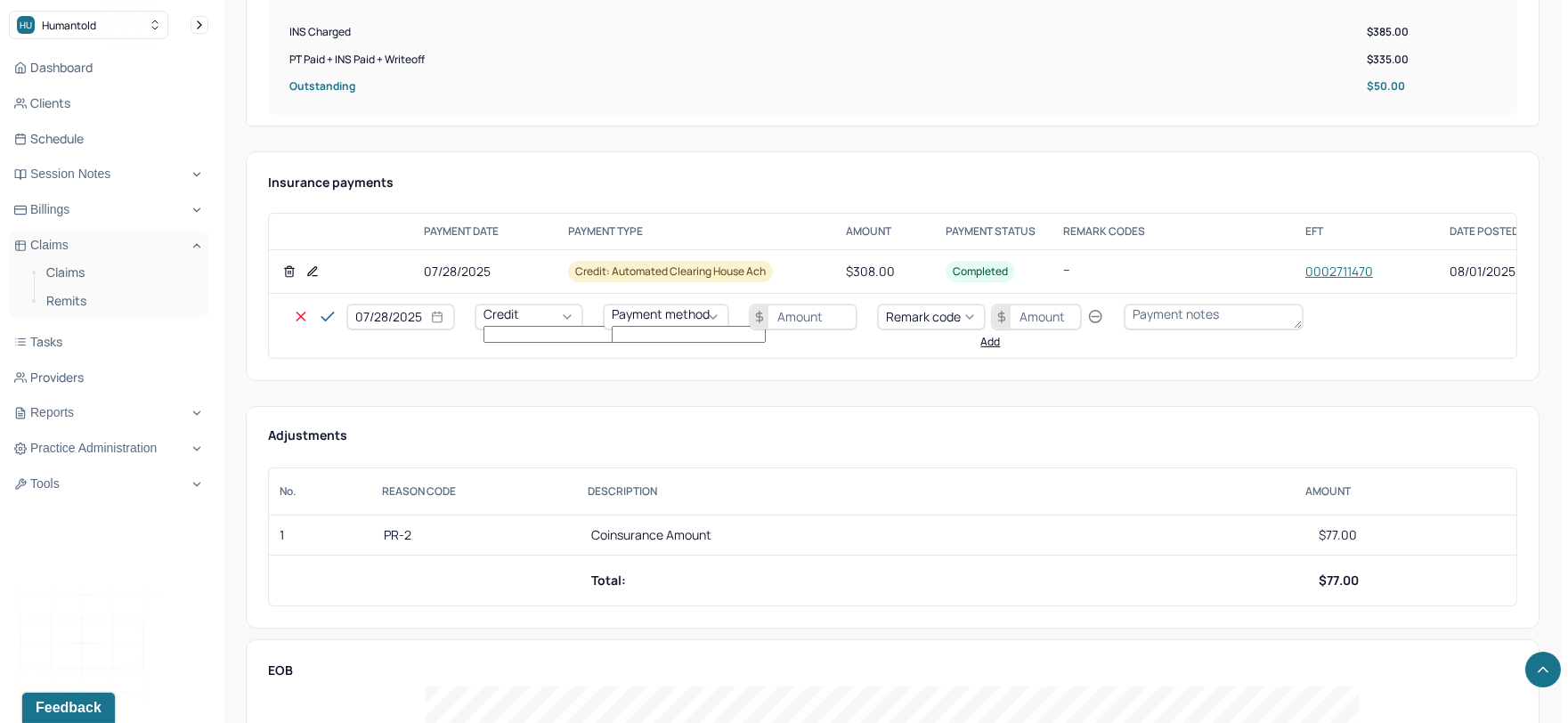 click on "Credit" at bounding box center (529, 317) 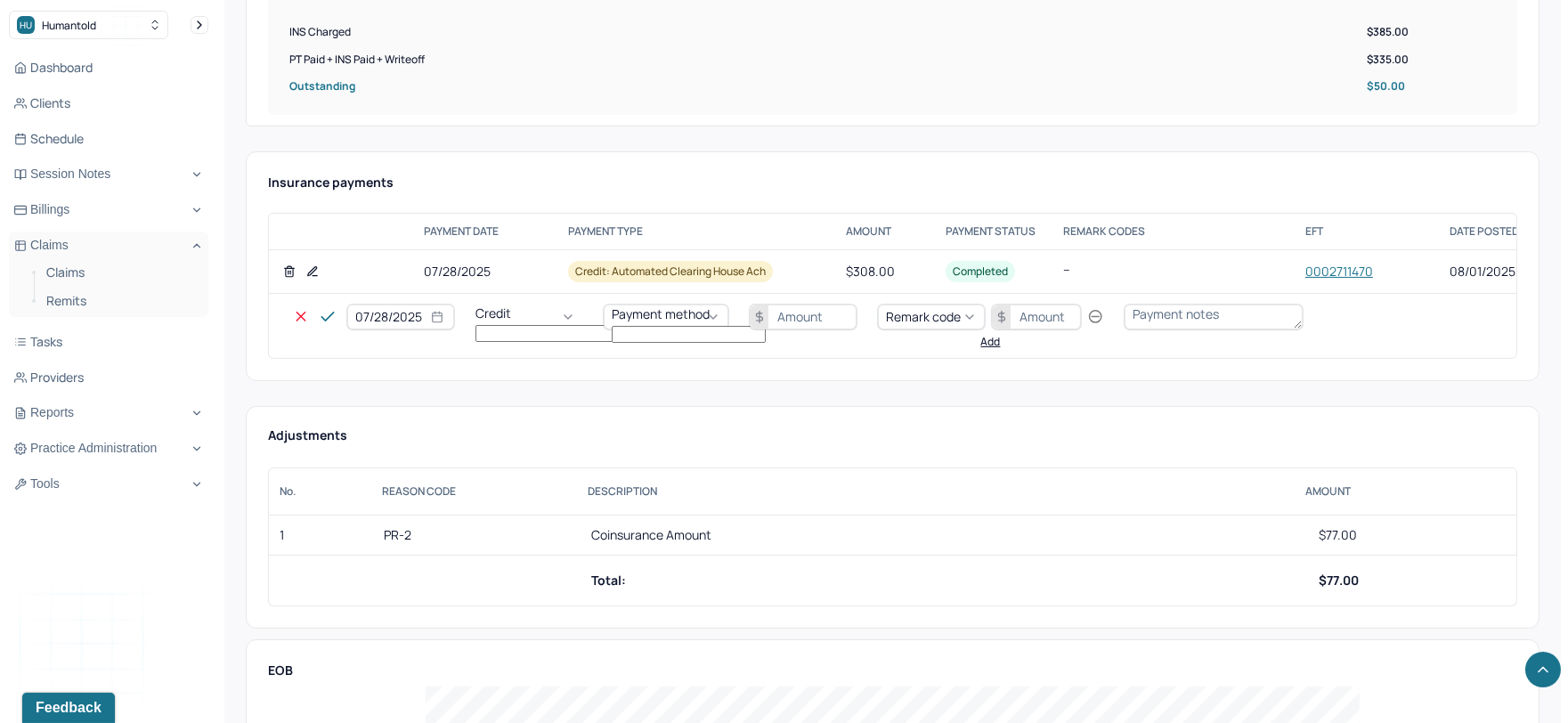 click on "Write off" at bounding box center [53, 2403] 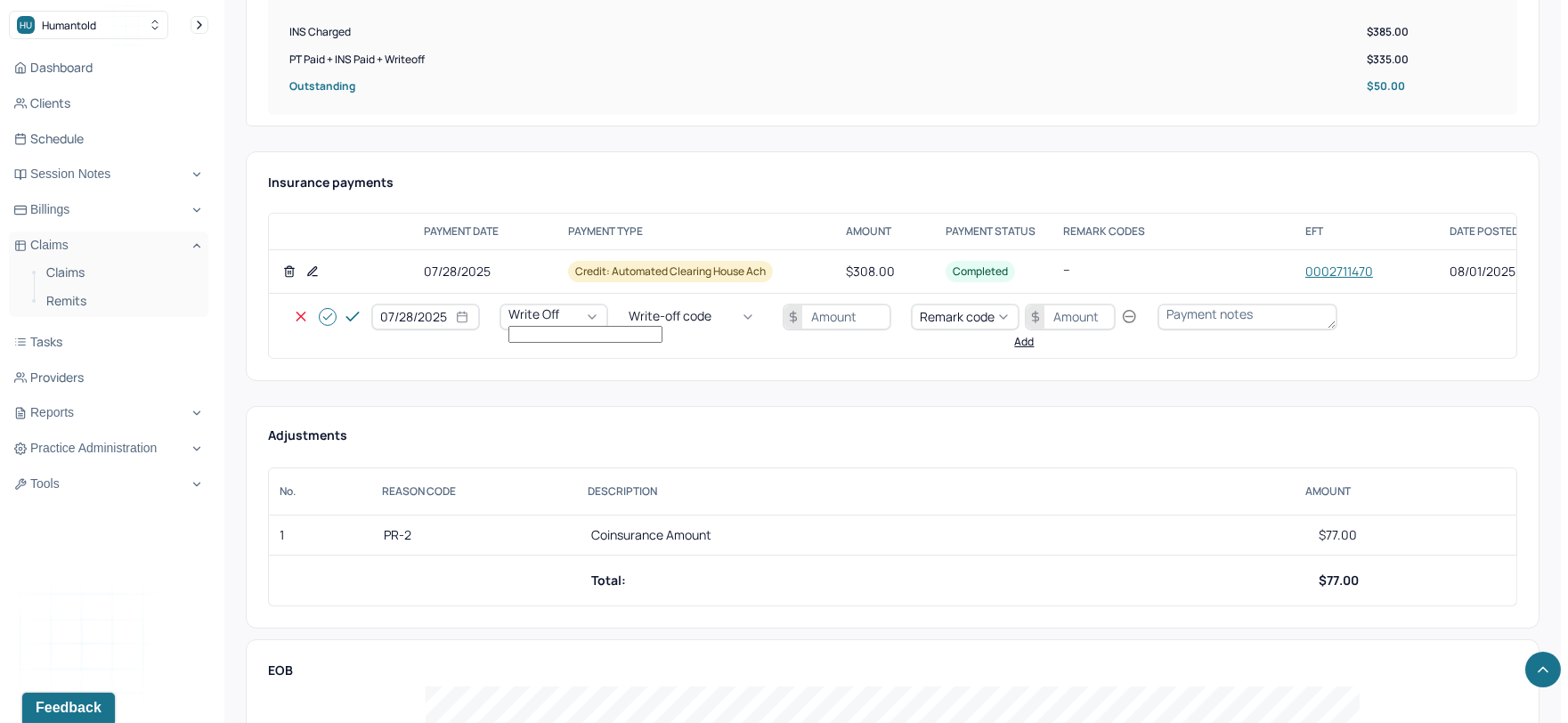 click on "Write-off code" at bounding box center [670, 316] 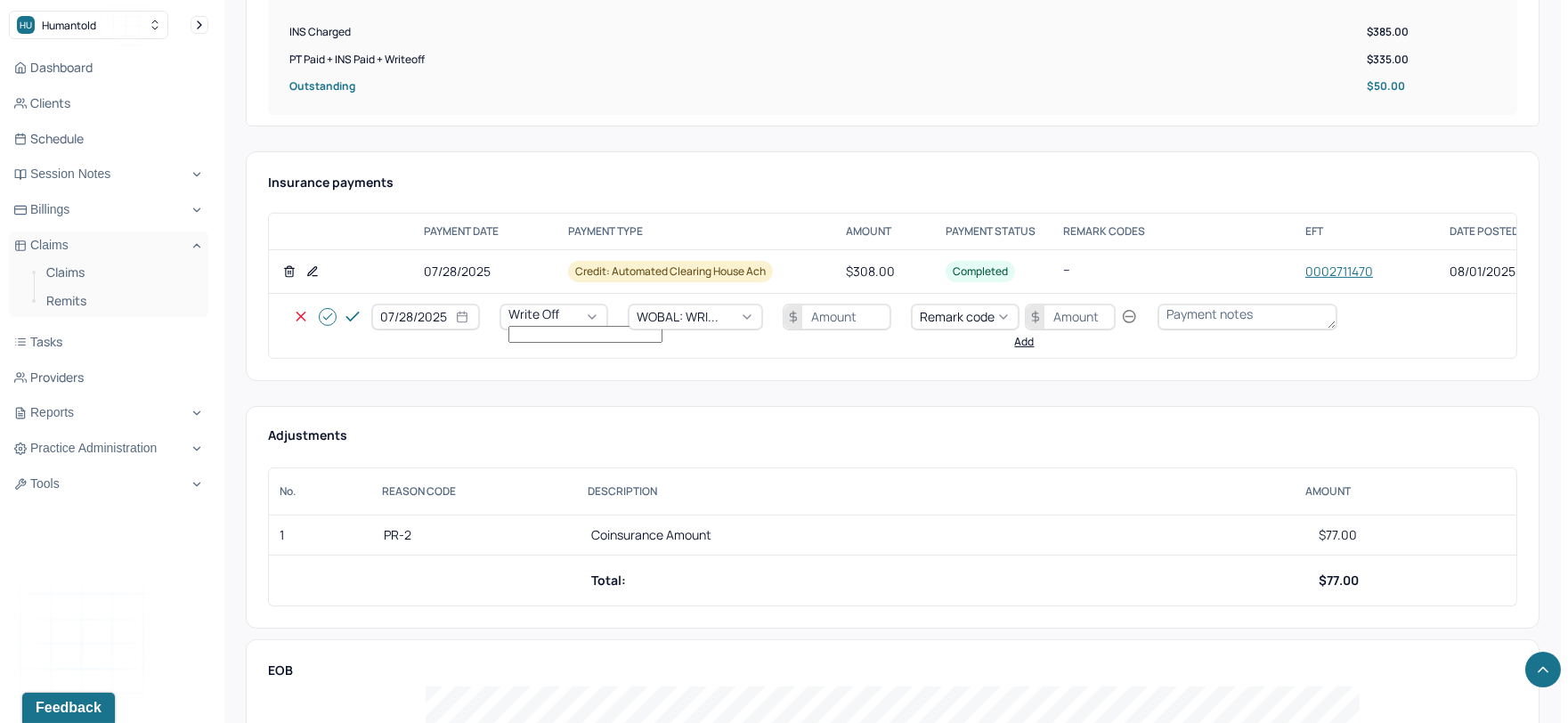 click at bounding box center (837, 317) 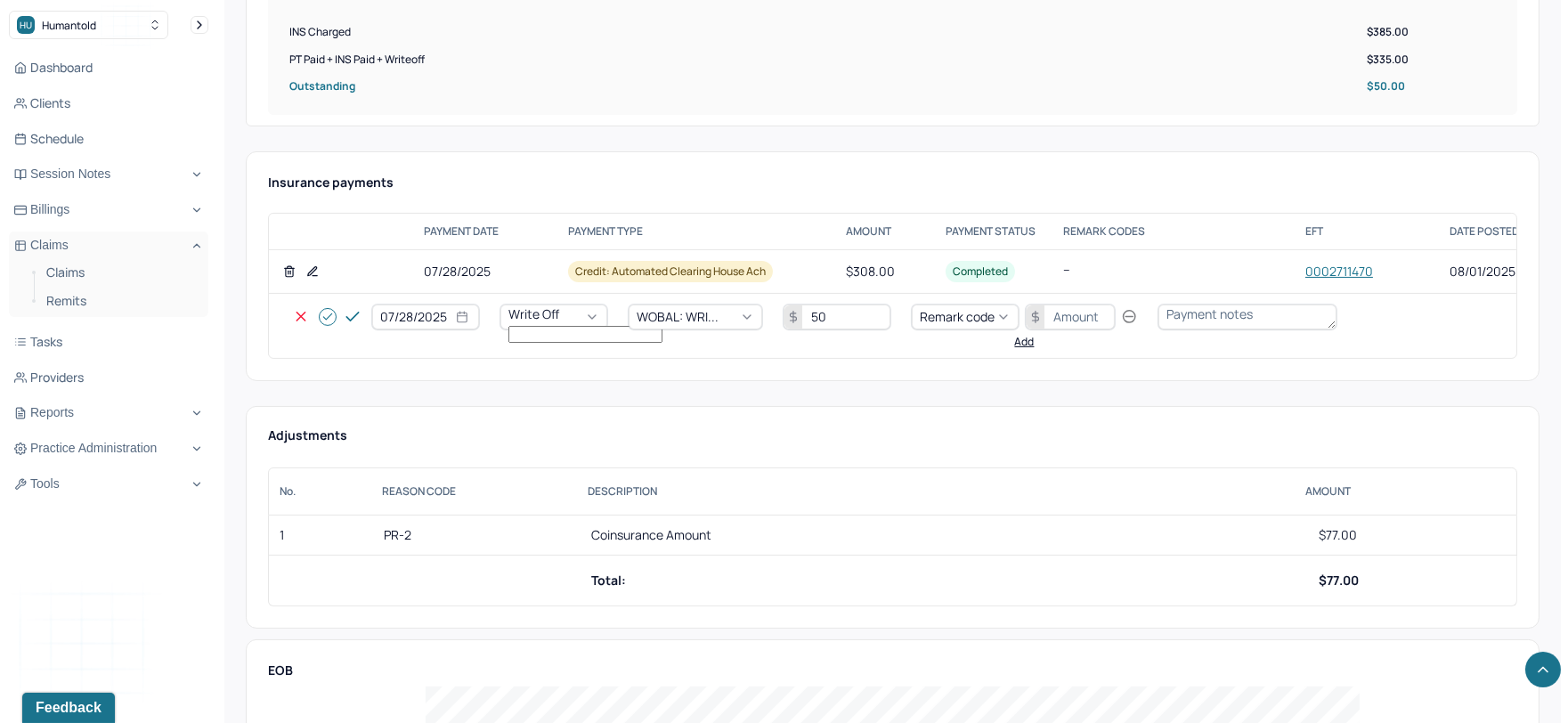 type on "50" 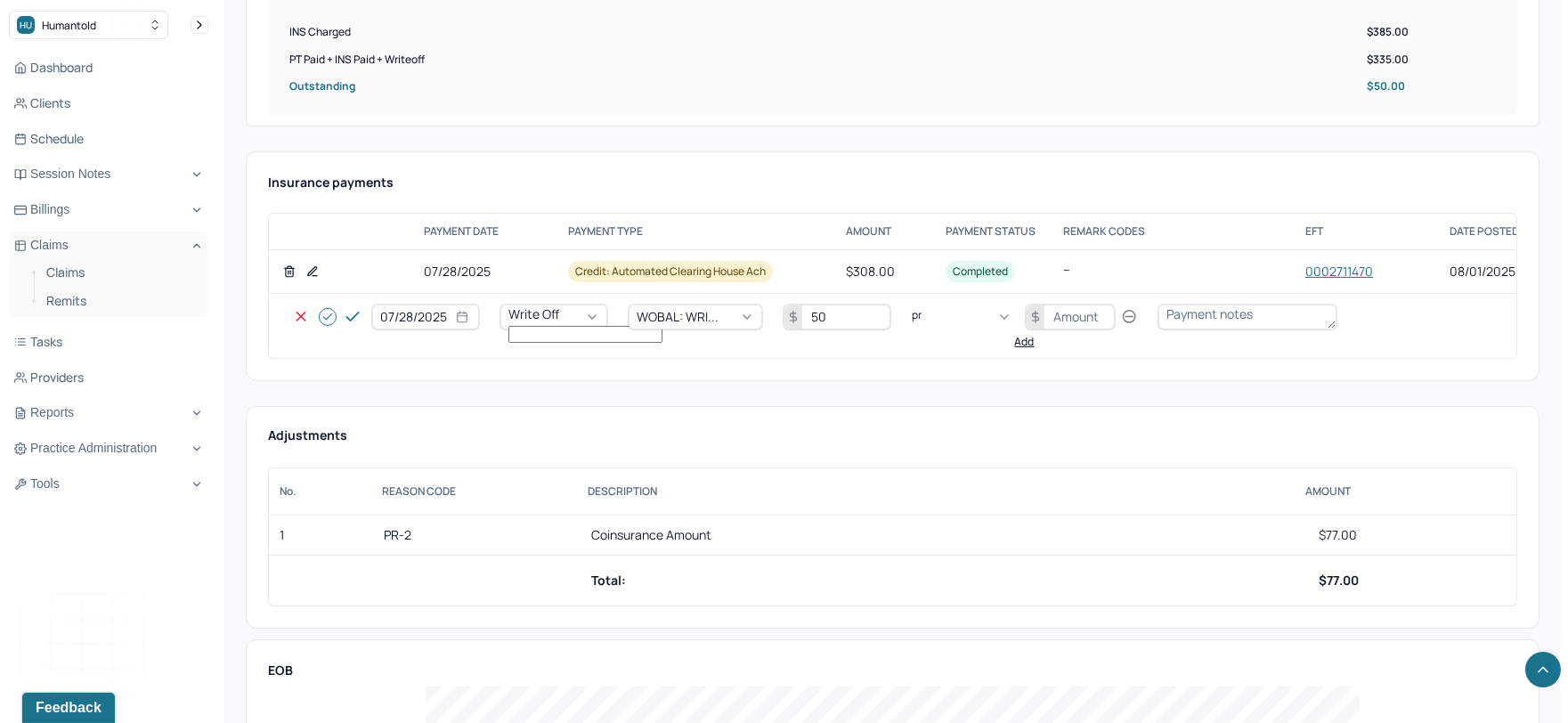 type on "pr2" 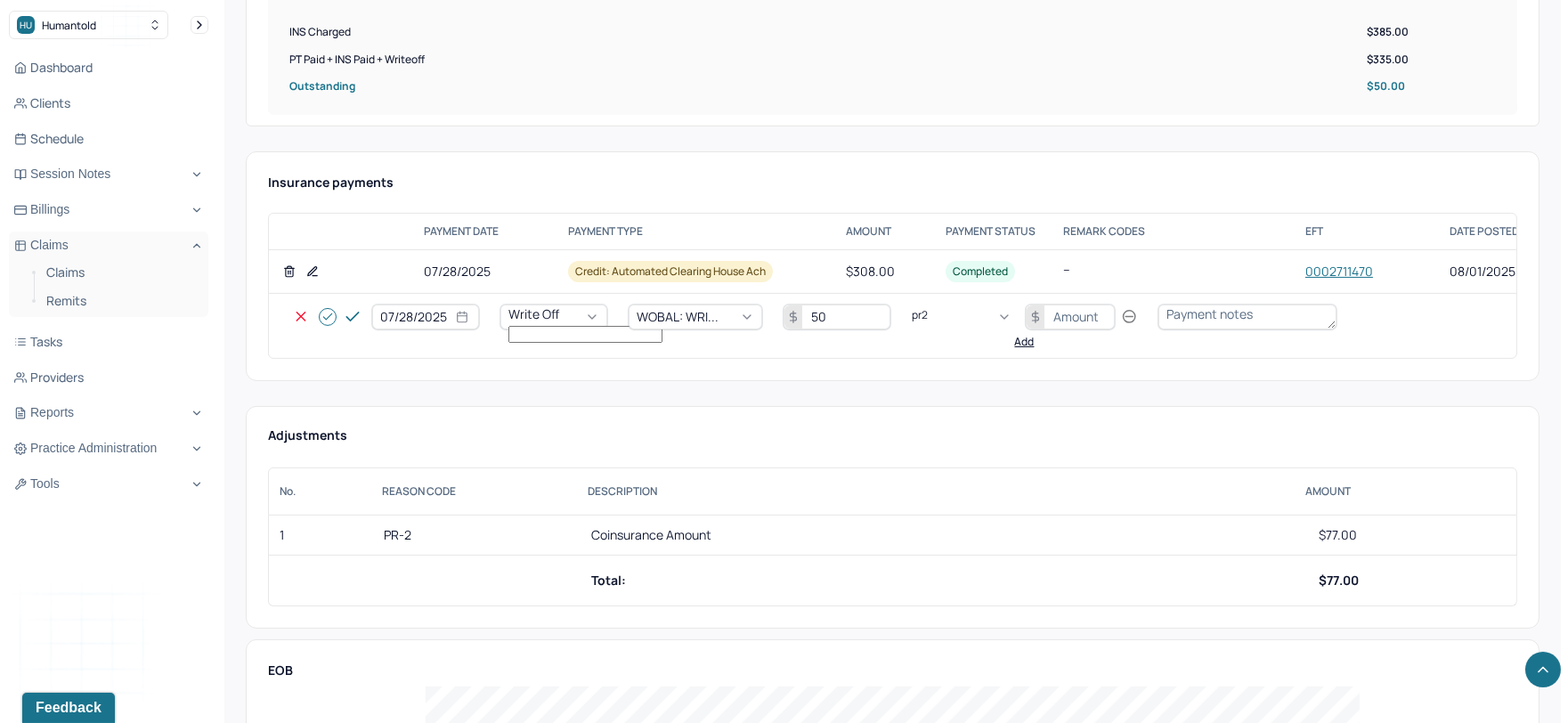 type 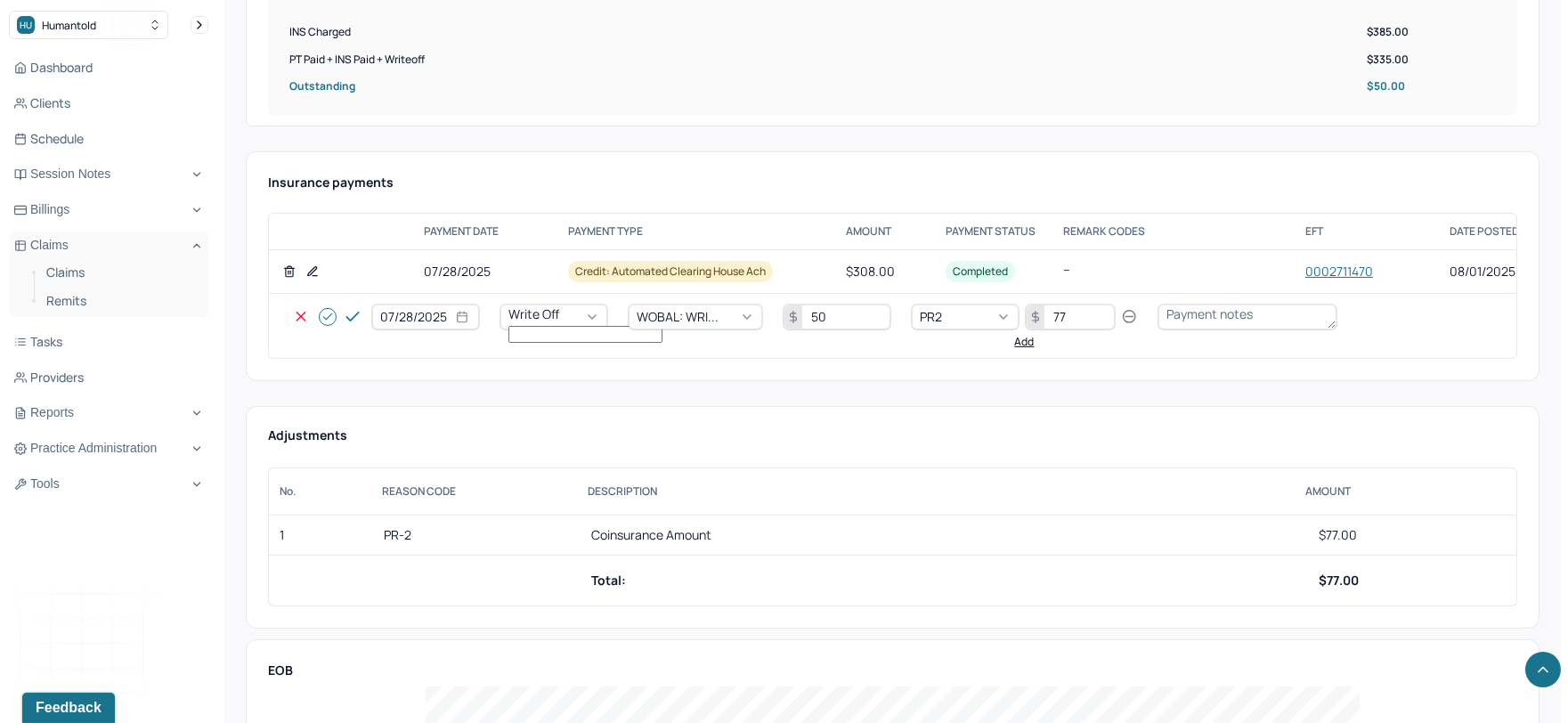 type on "77" 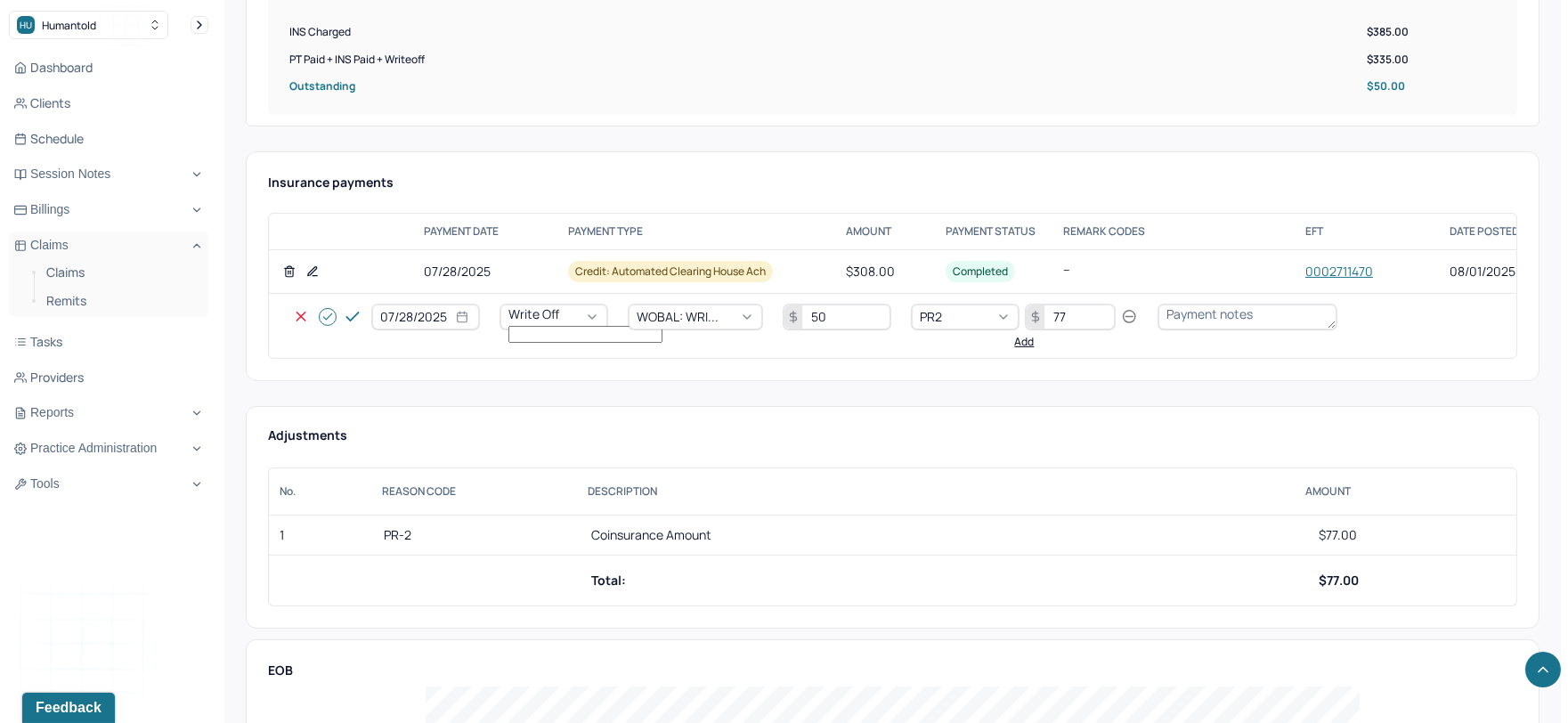click 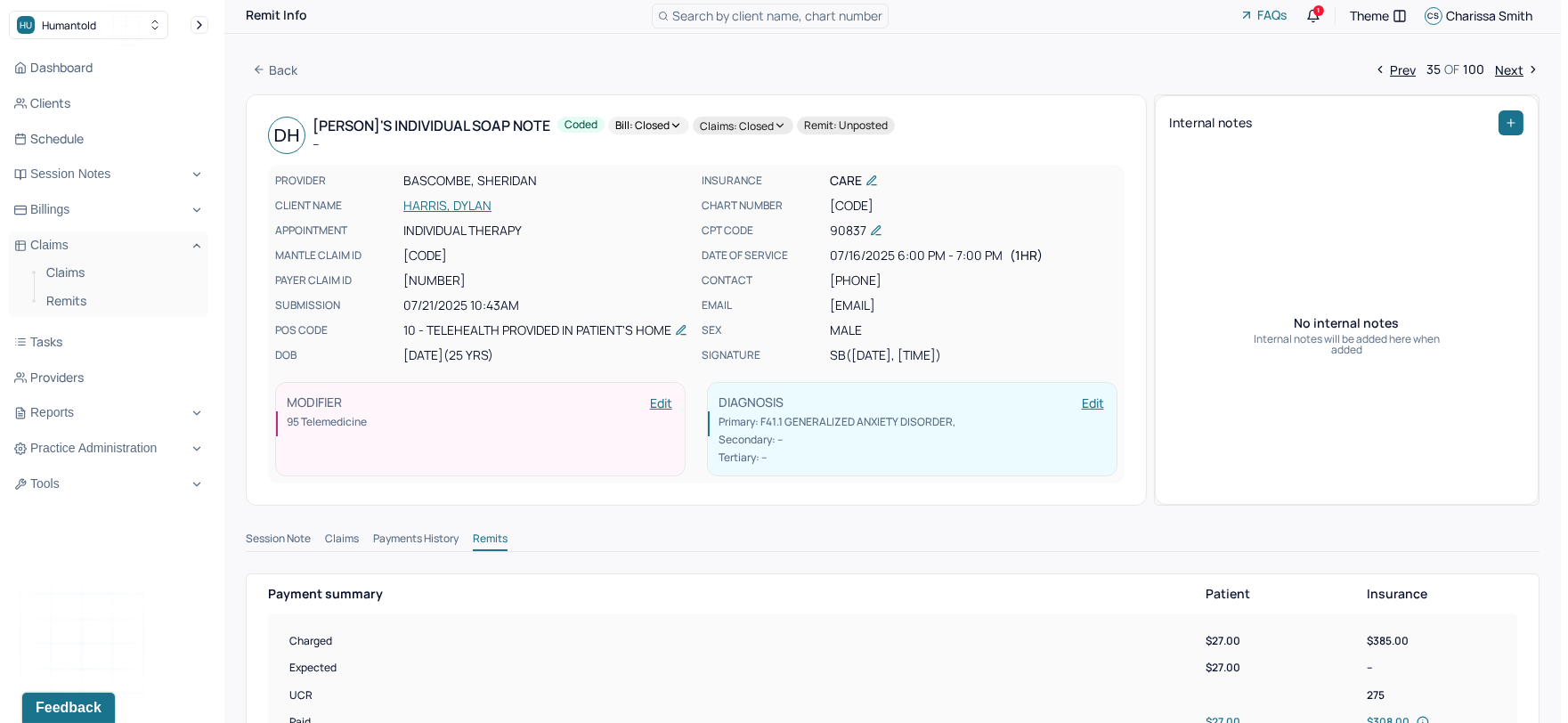 scroll, scrollTop: 0, scrollLeft: 0, axis: both 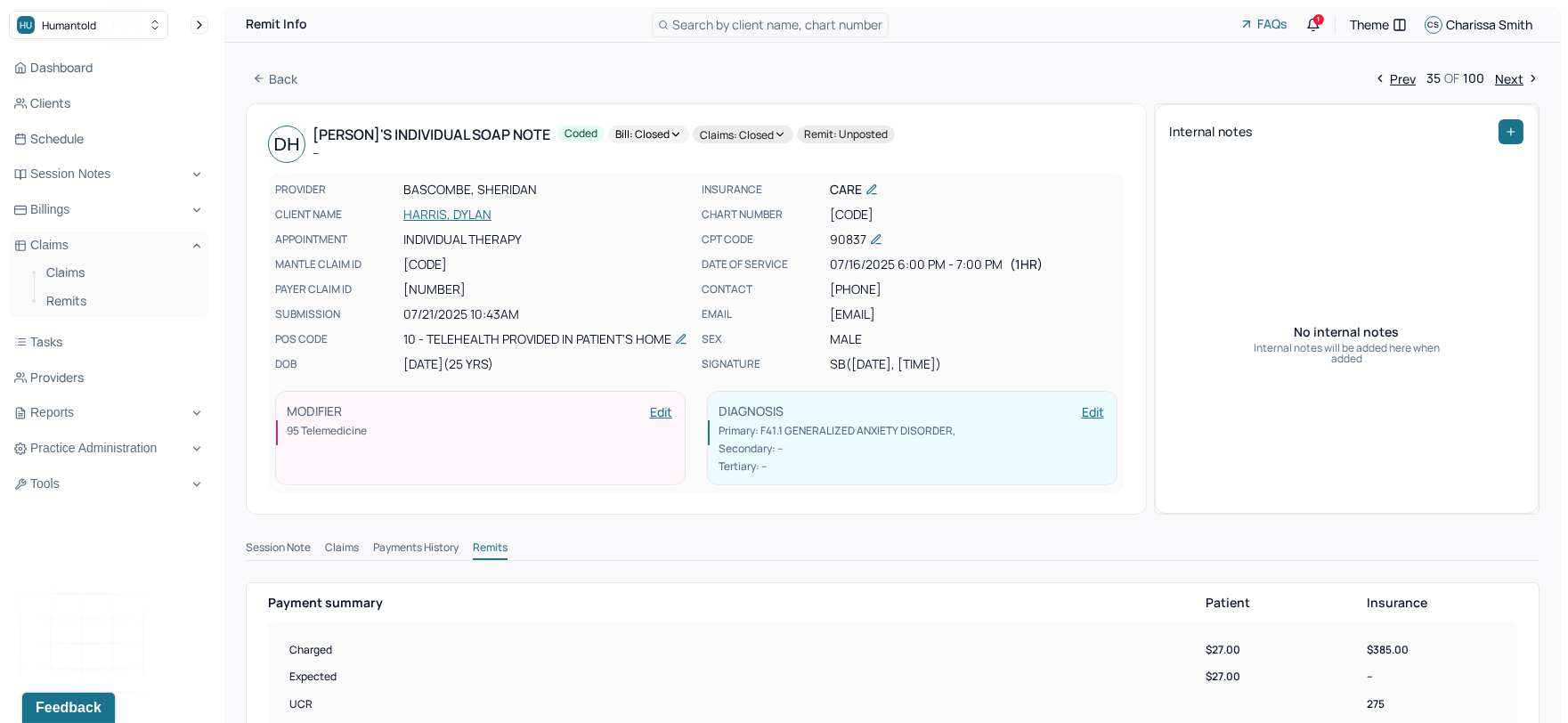 click on "Next" at bounding box center (1517, 78) 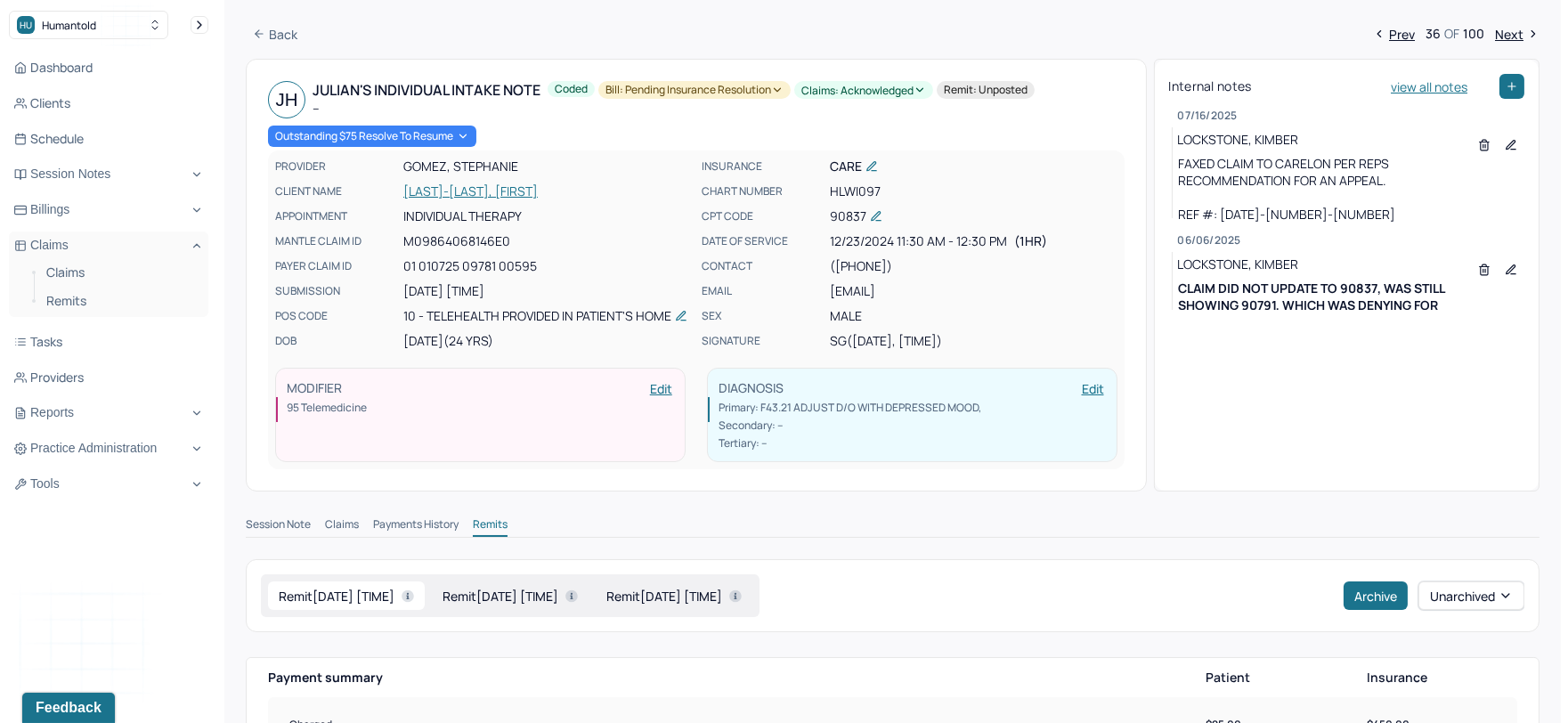 scroll, scrollTop: 0, scrollLeft: 0, axis: both 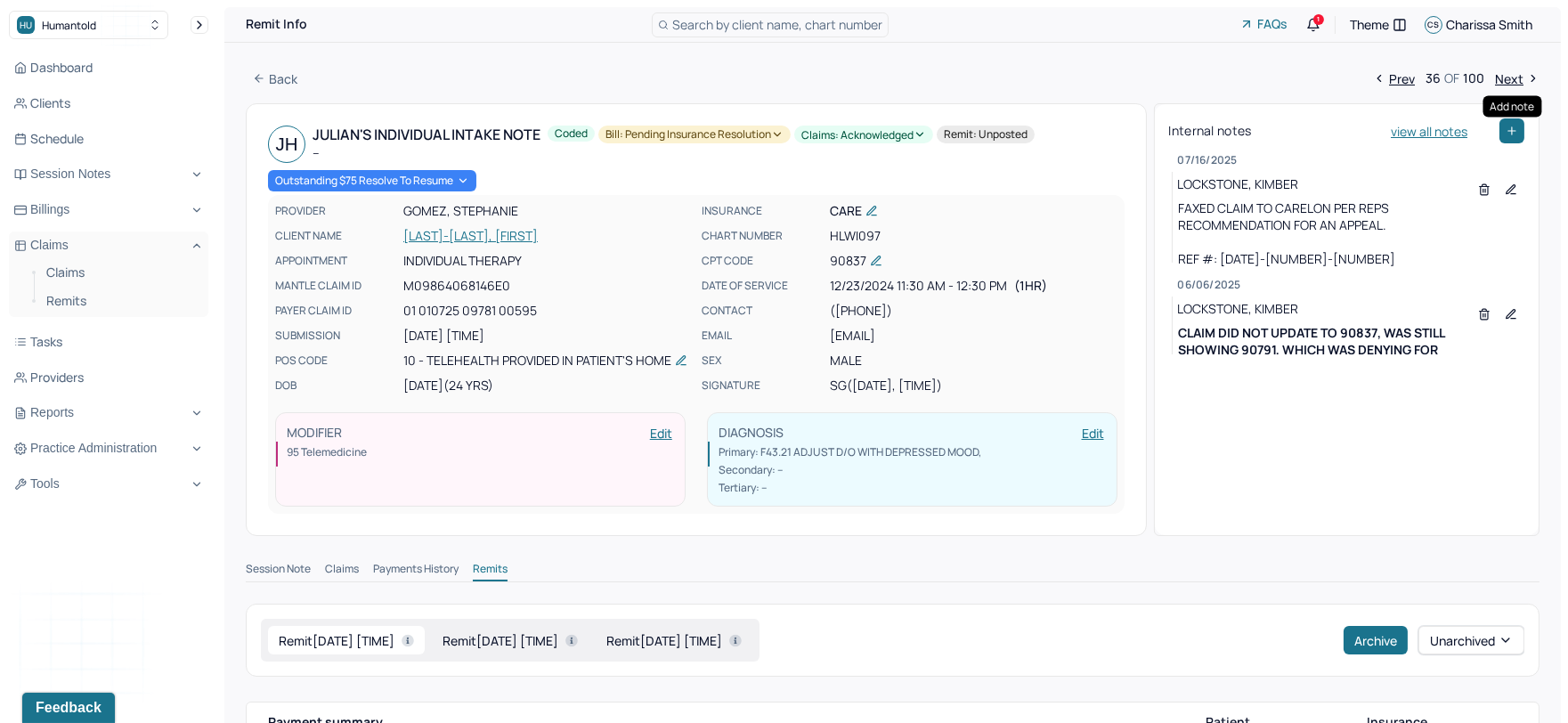click 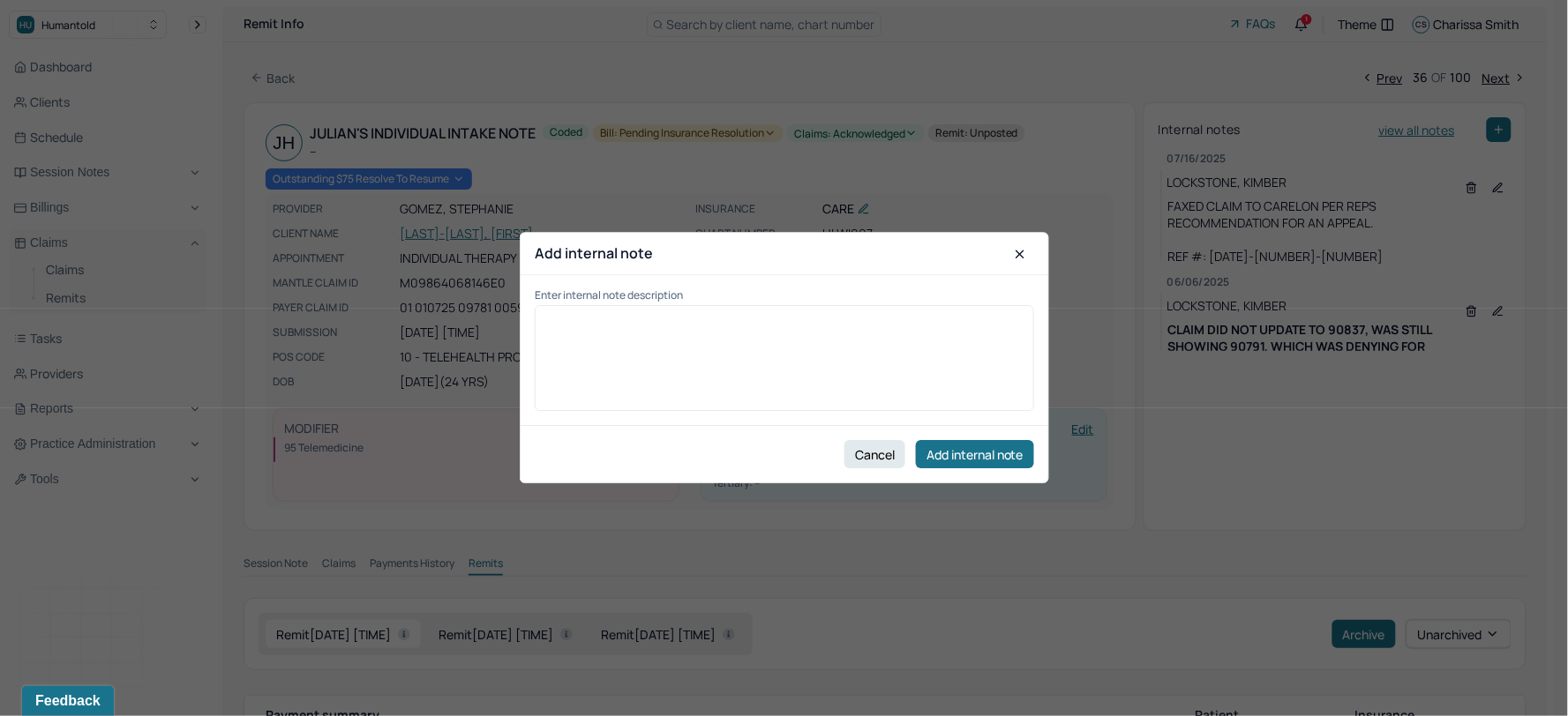 click at bounding box center (784, 365) 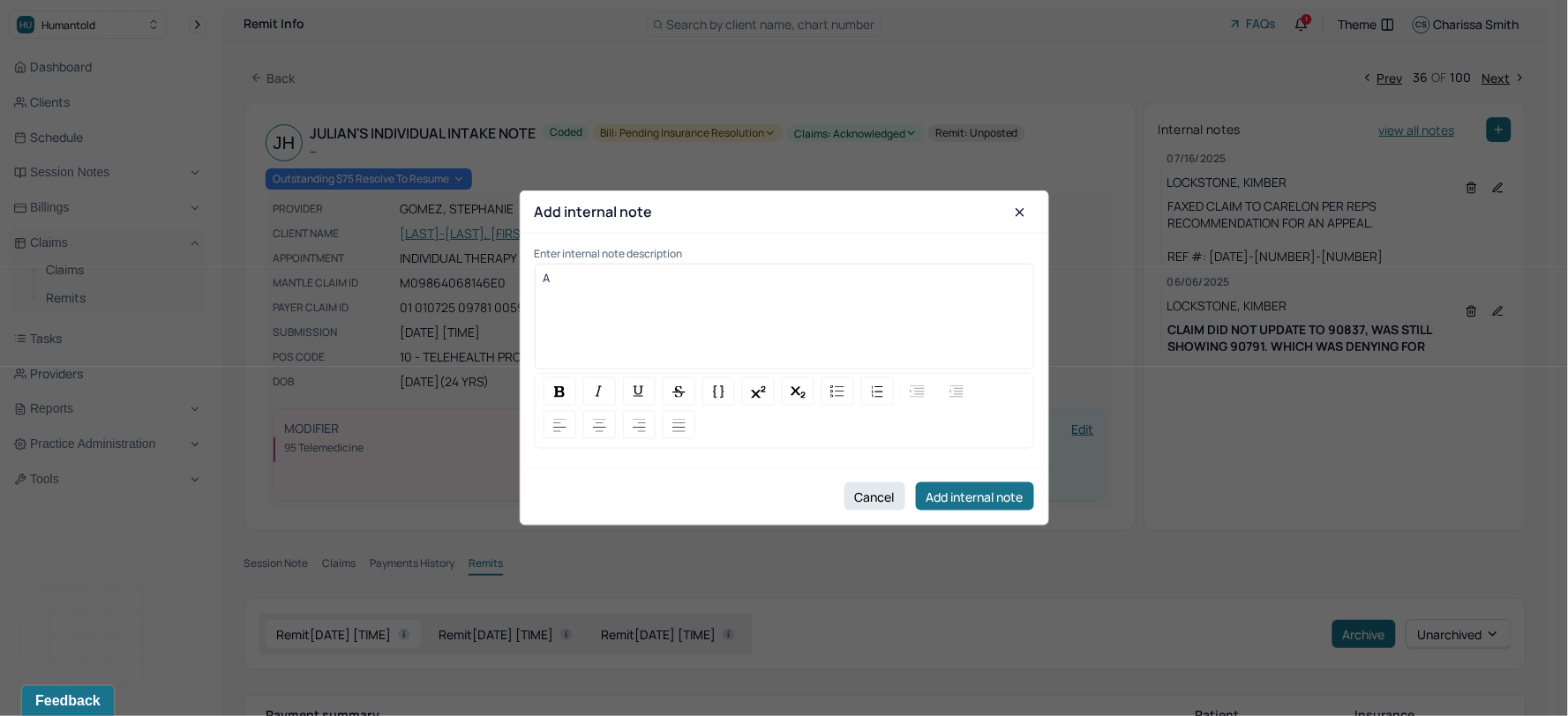 type 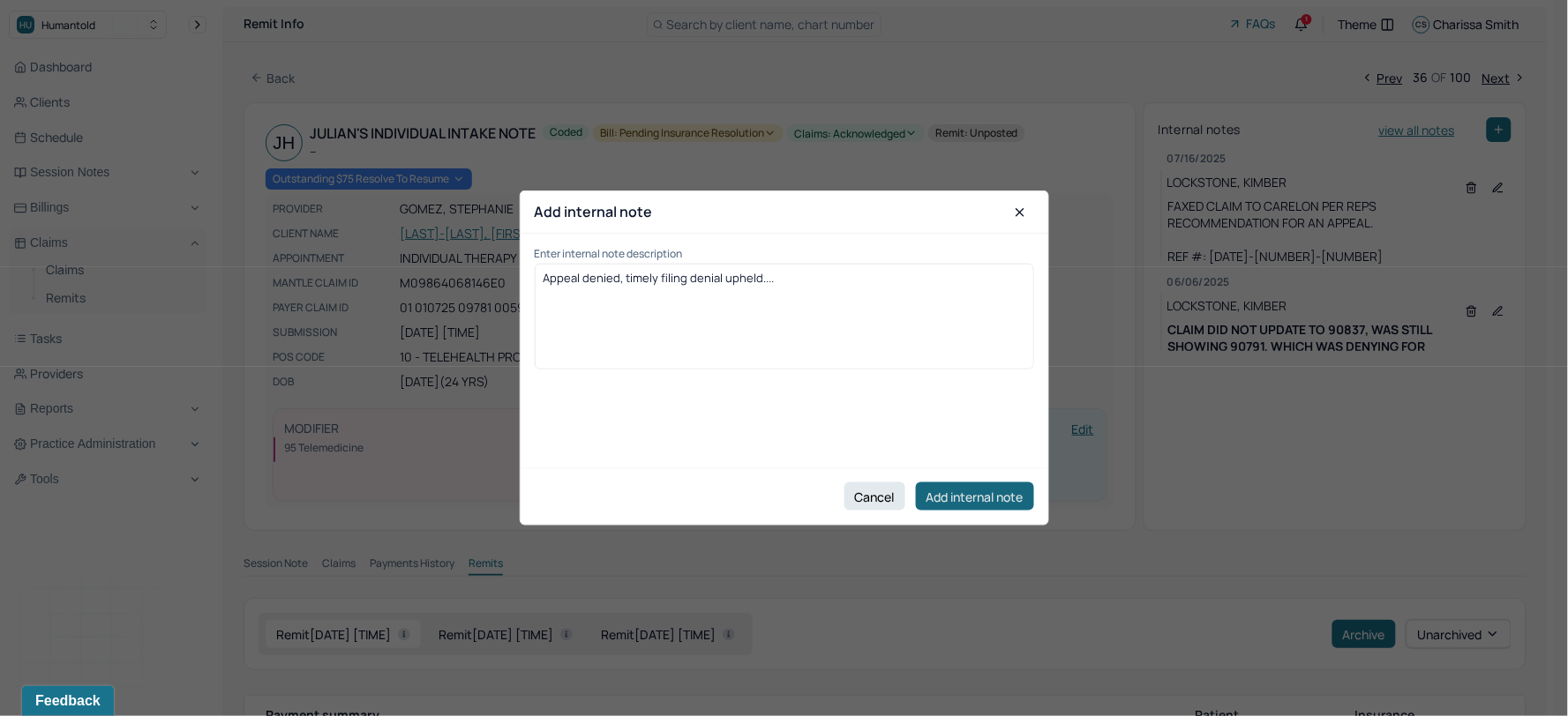 click on "Add internal note" at bounding box center [975, 496] 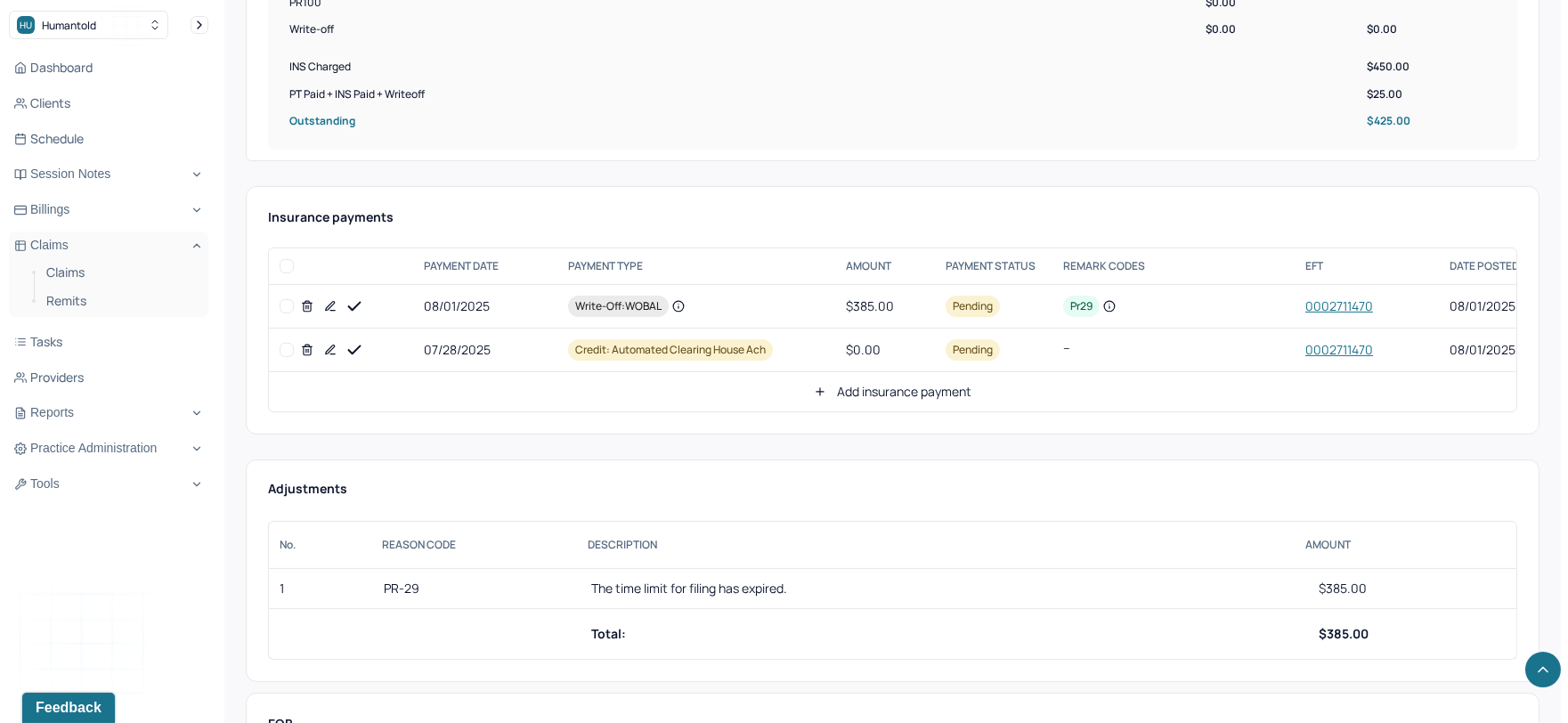 scroll, scrollTop: 890, scrollLeft: 0, axis: vertical 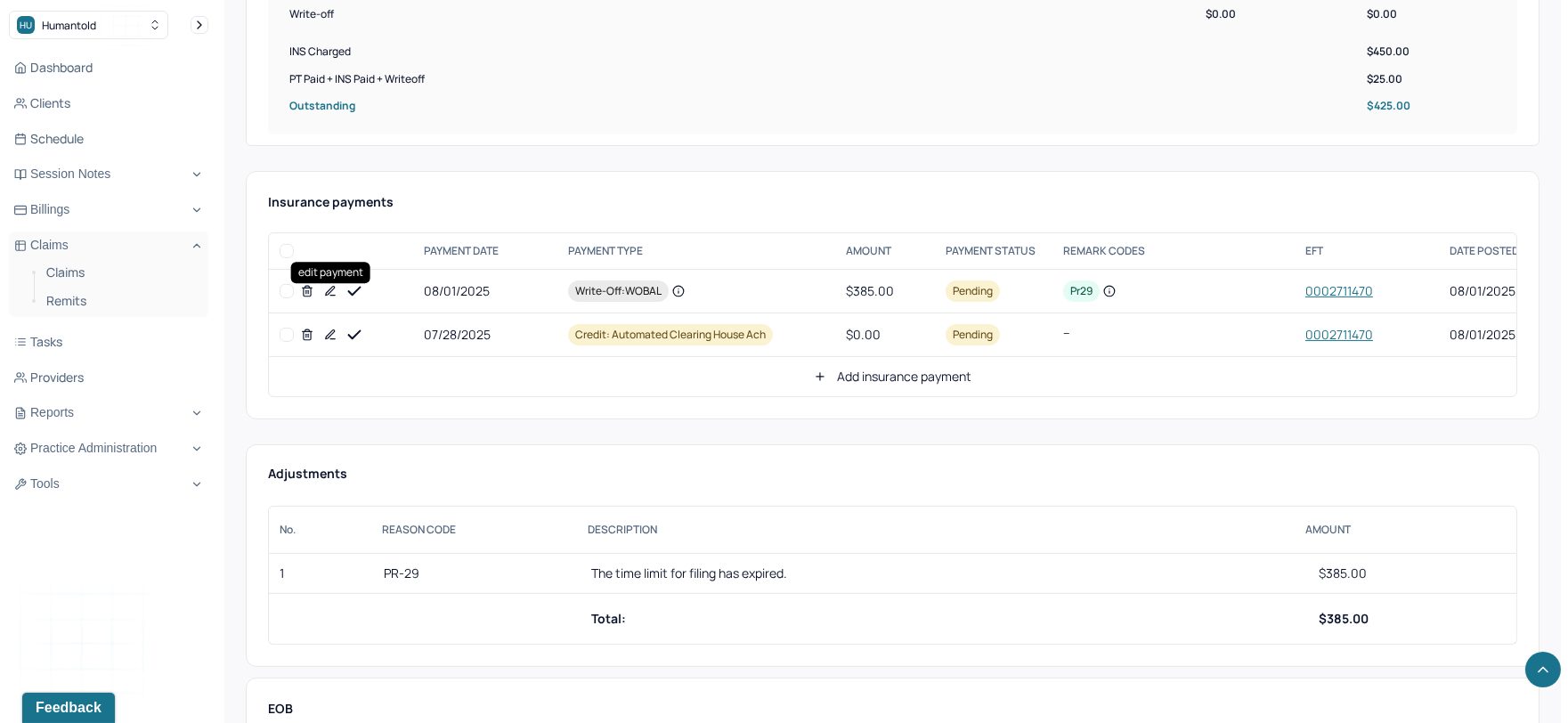 click 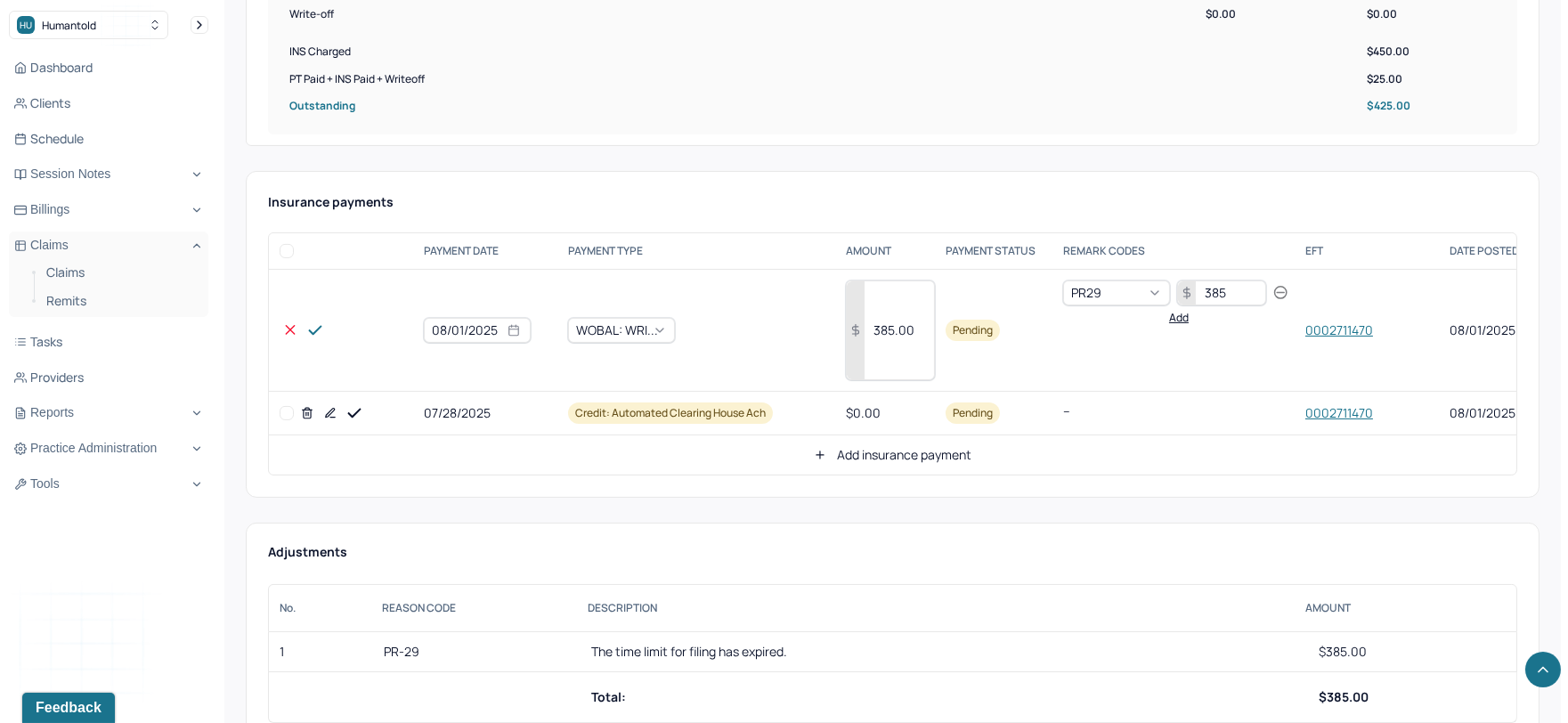 select on "7" 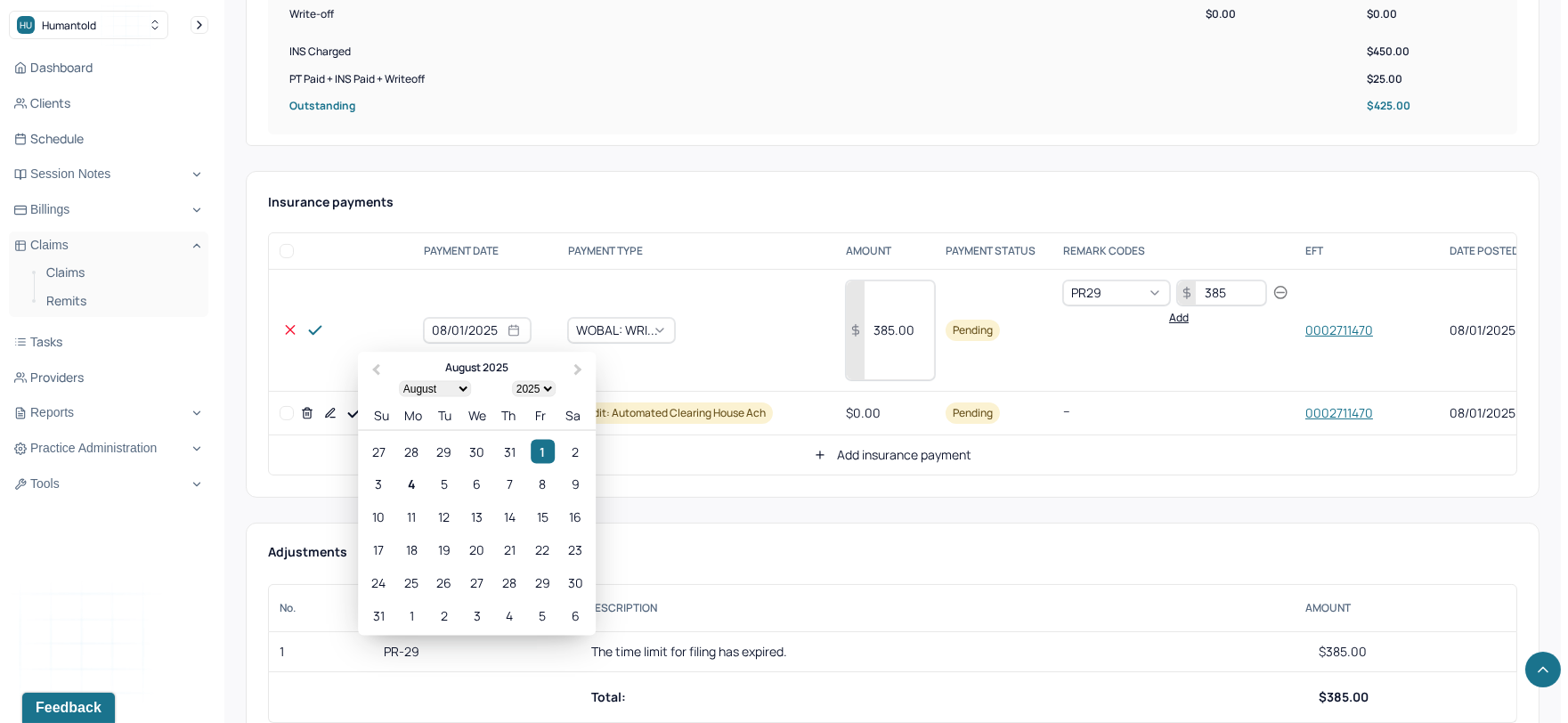 click on "08/01/2025" at bounding box center [477, 330] 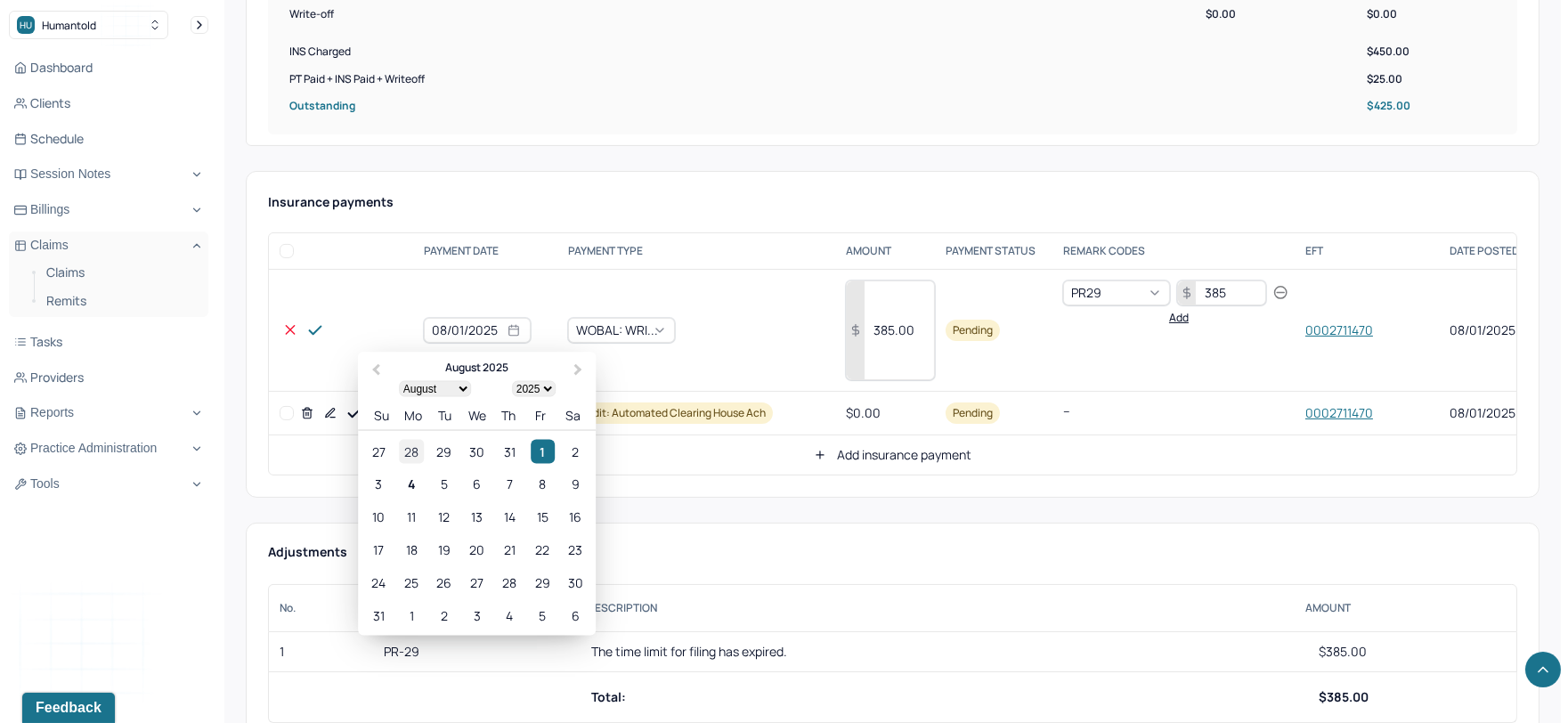 click on "28" at bounding box center (411, 451) 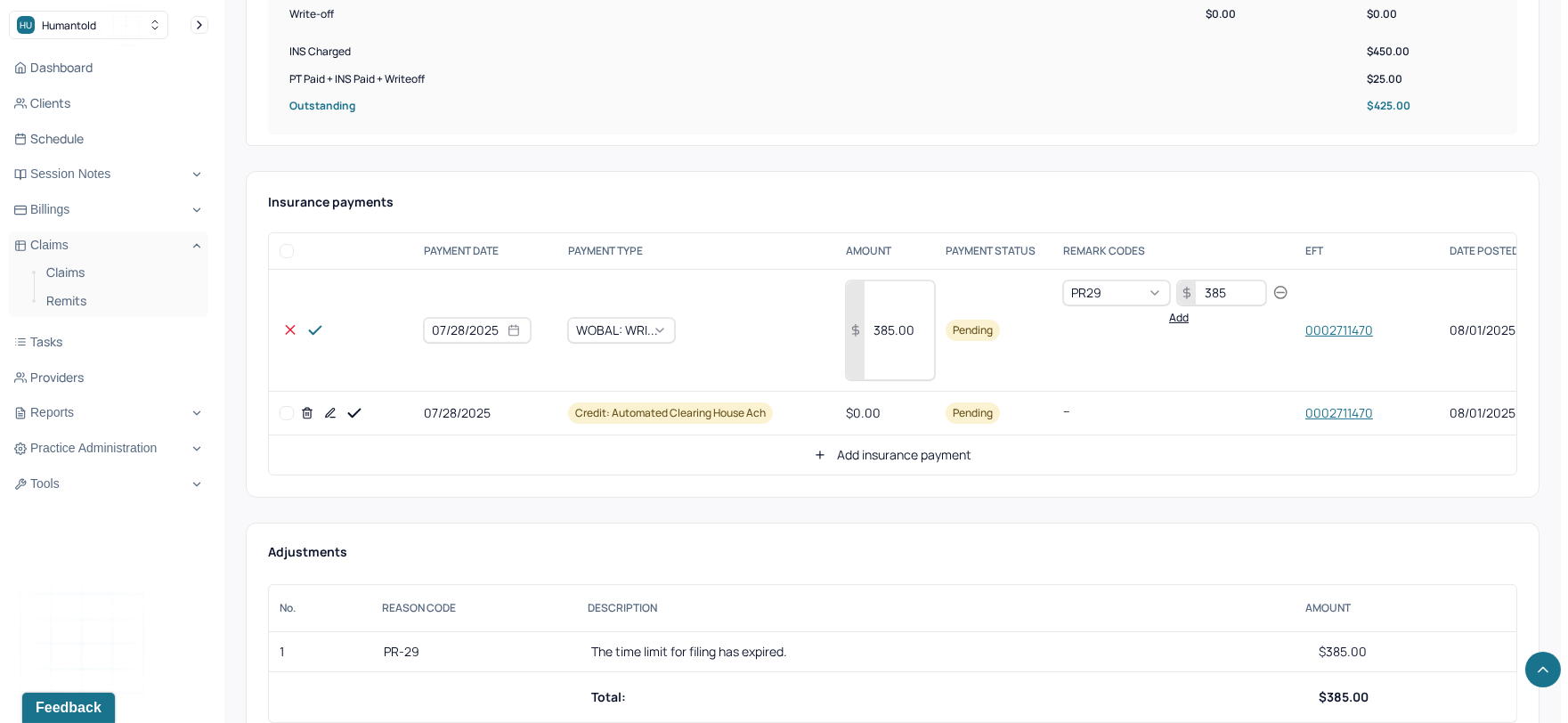 click on "385.00" at bounding box center [890, 330] 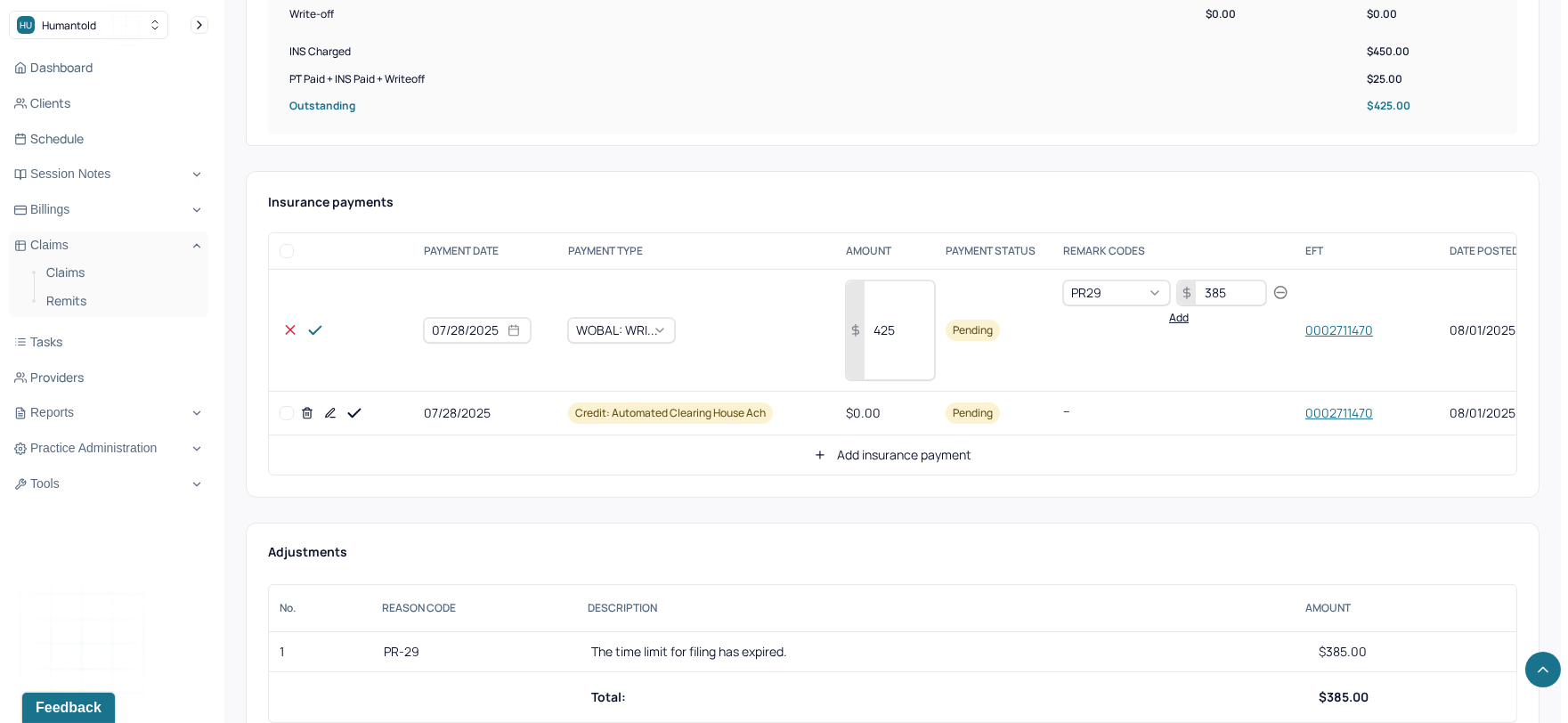 type on "425" 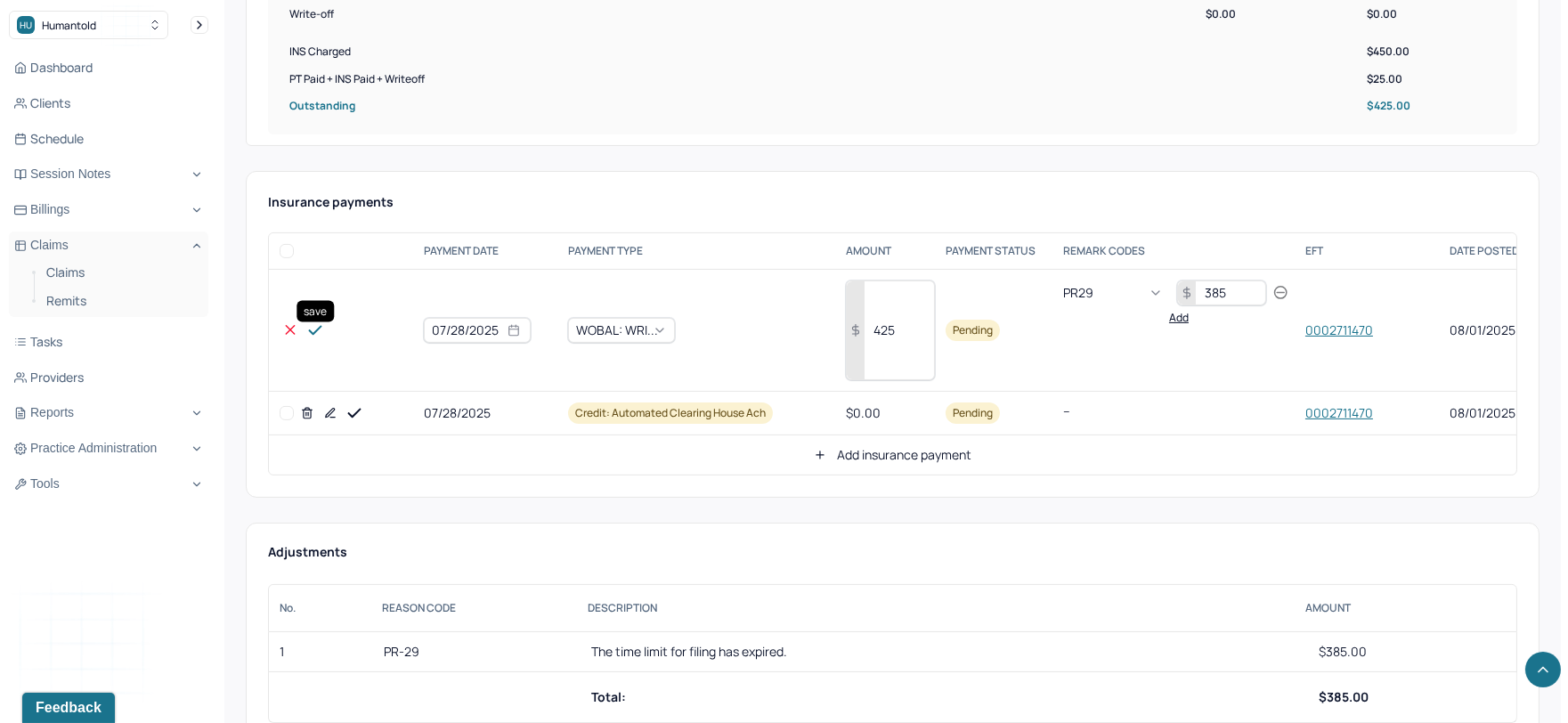 click 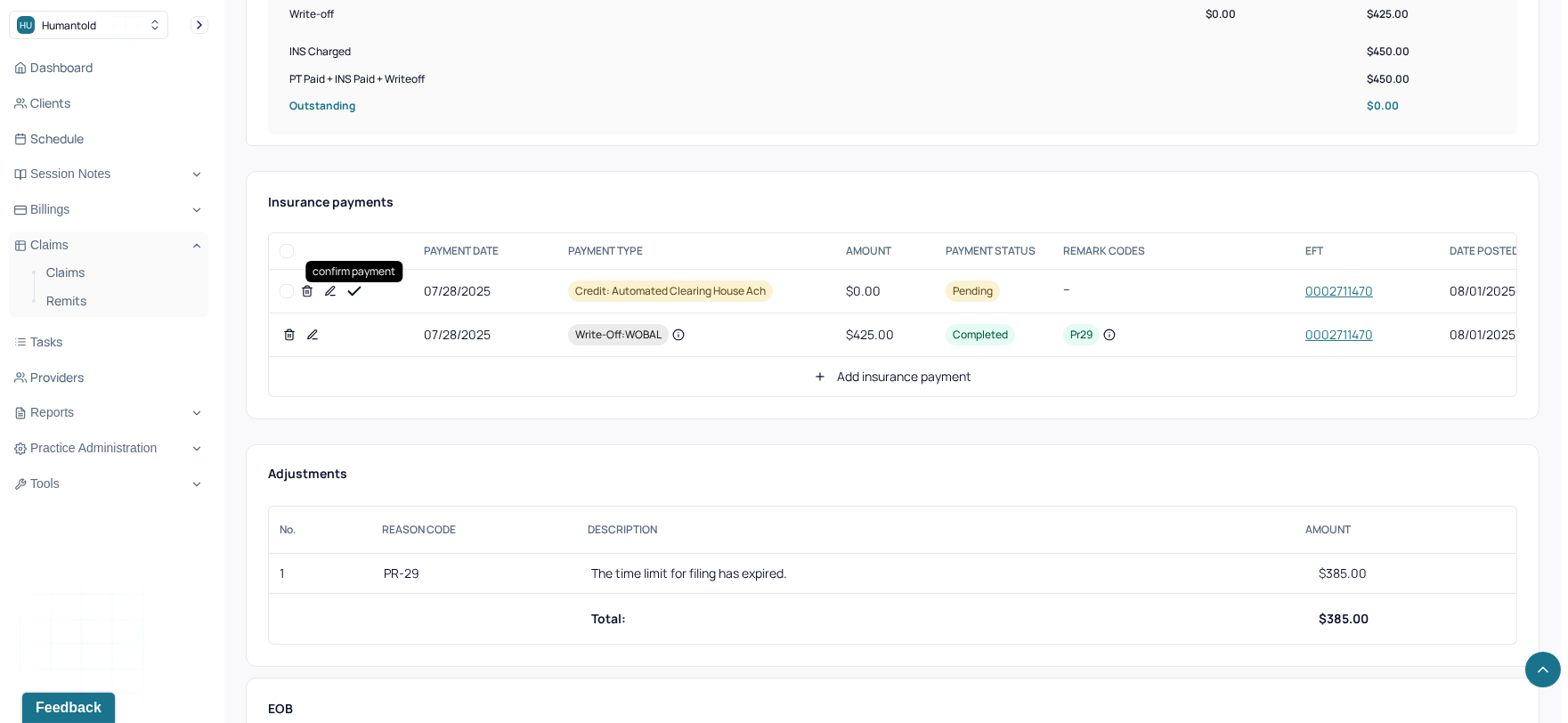 click 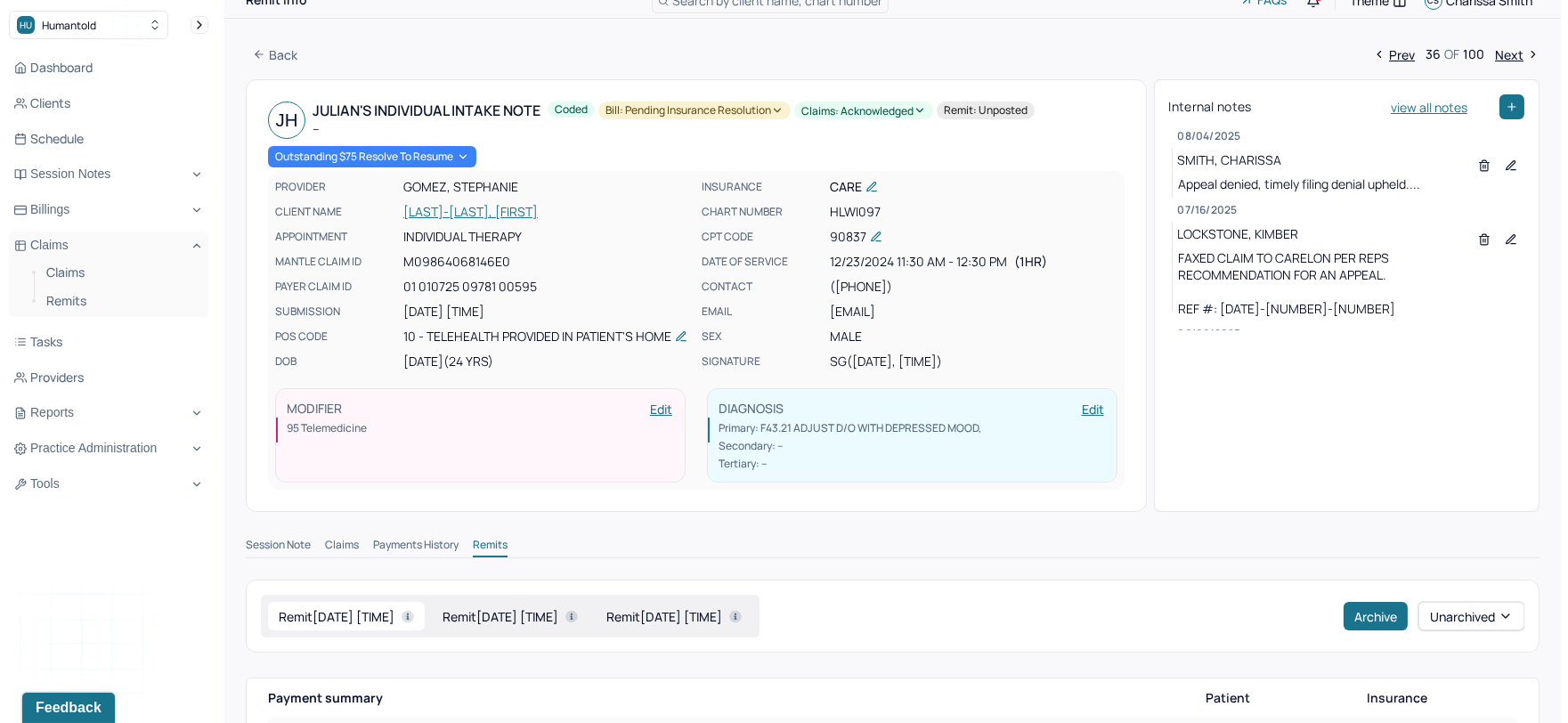 scroll, scrollTop: 0, scrollLeft: 0, axis: both 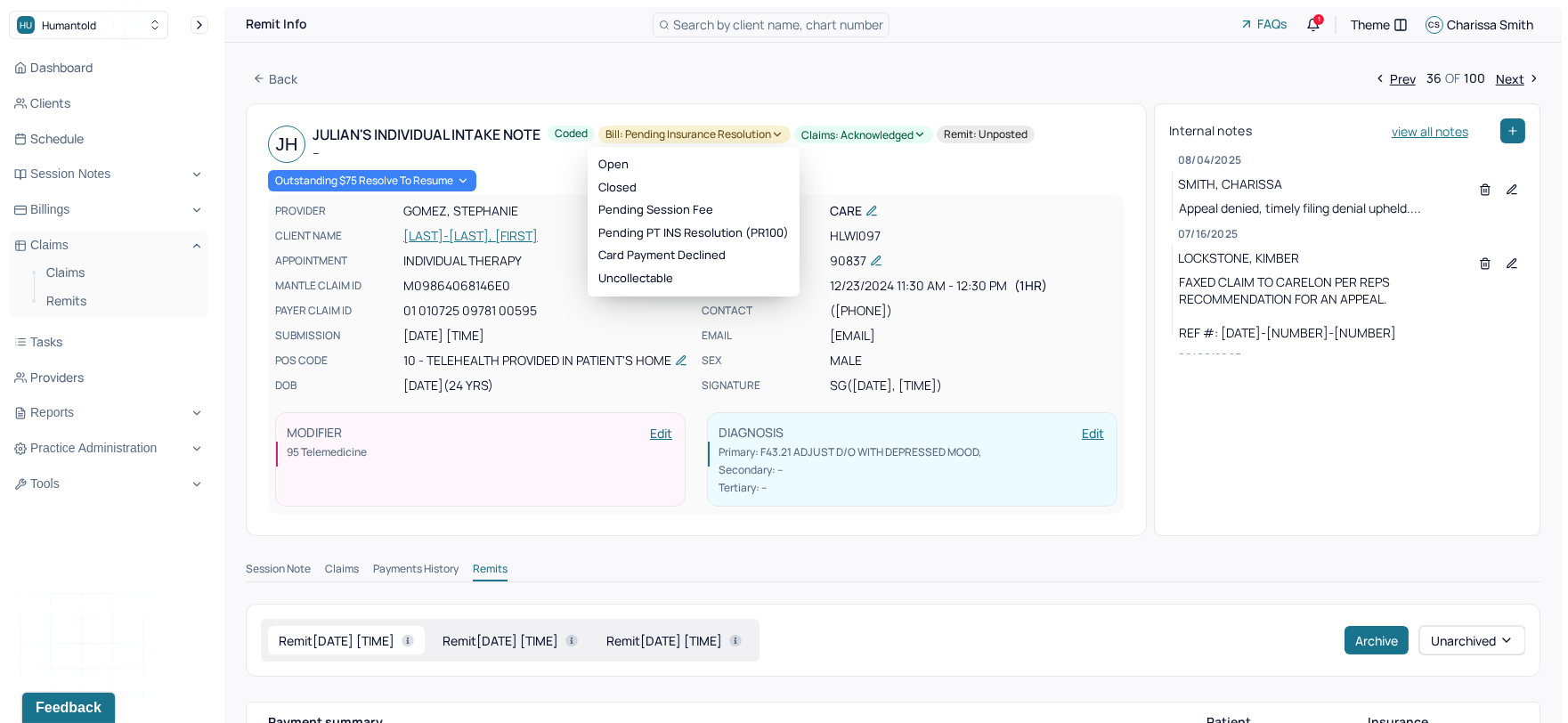 click on "Bill: Pending Insurance Resolution" at bounding box center (695, 134) 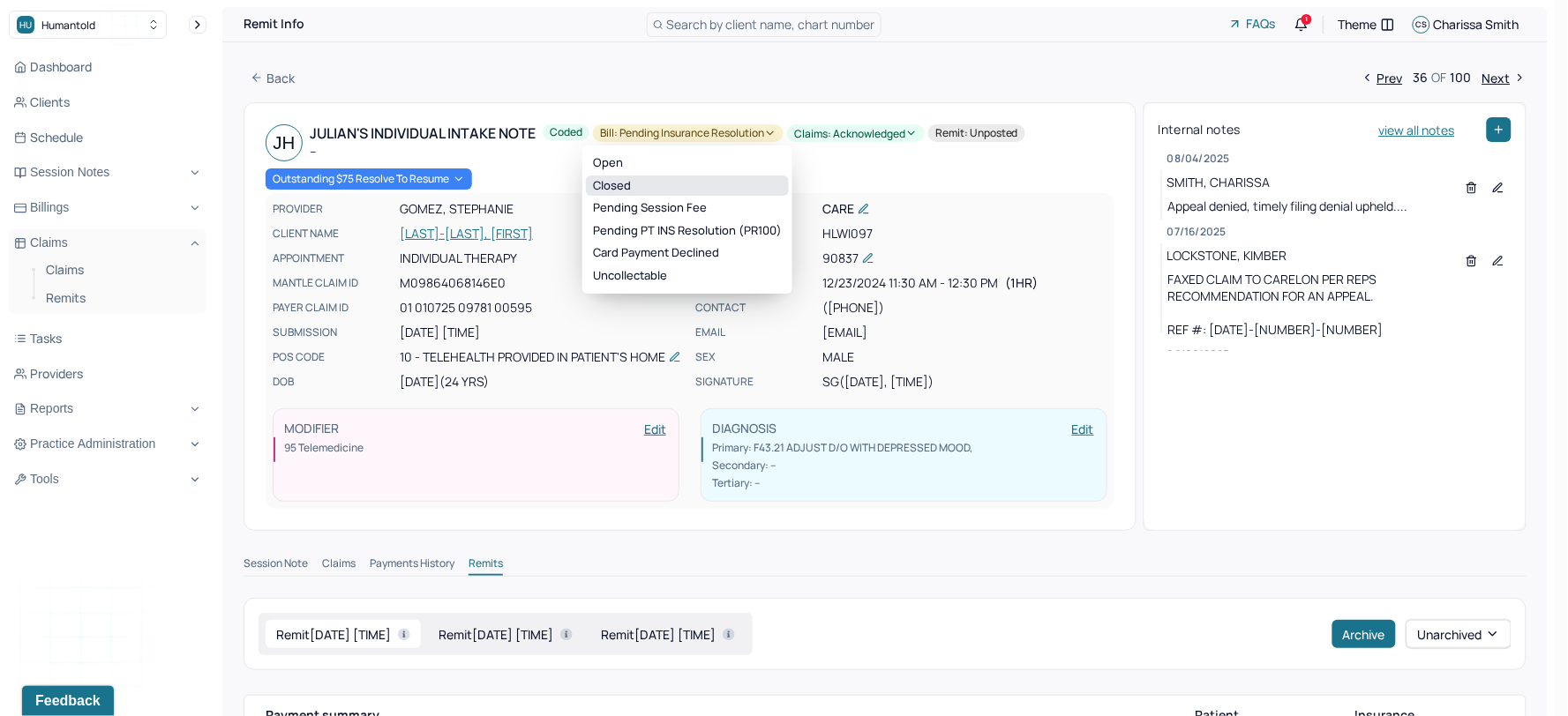 click on "Closed" at bounding box center [687, 186] 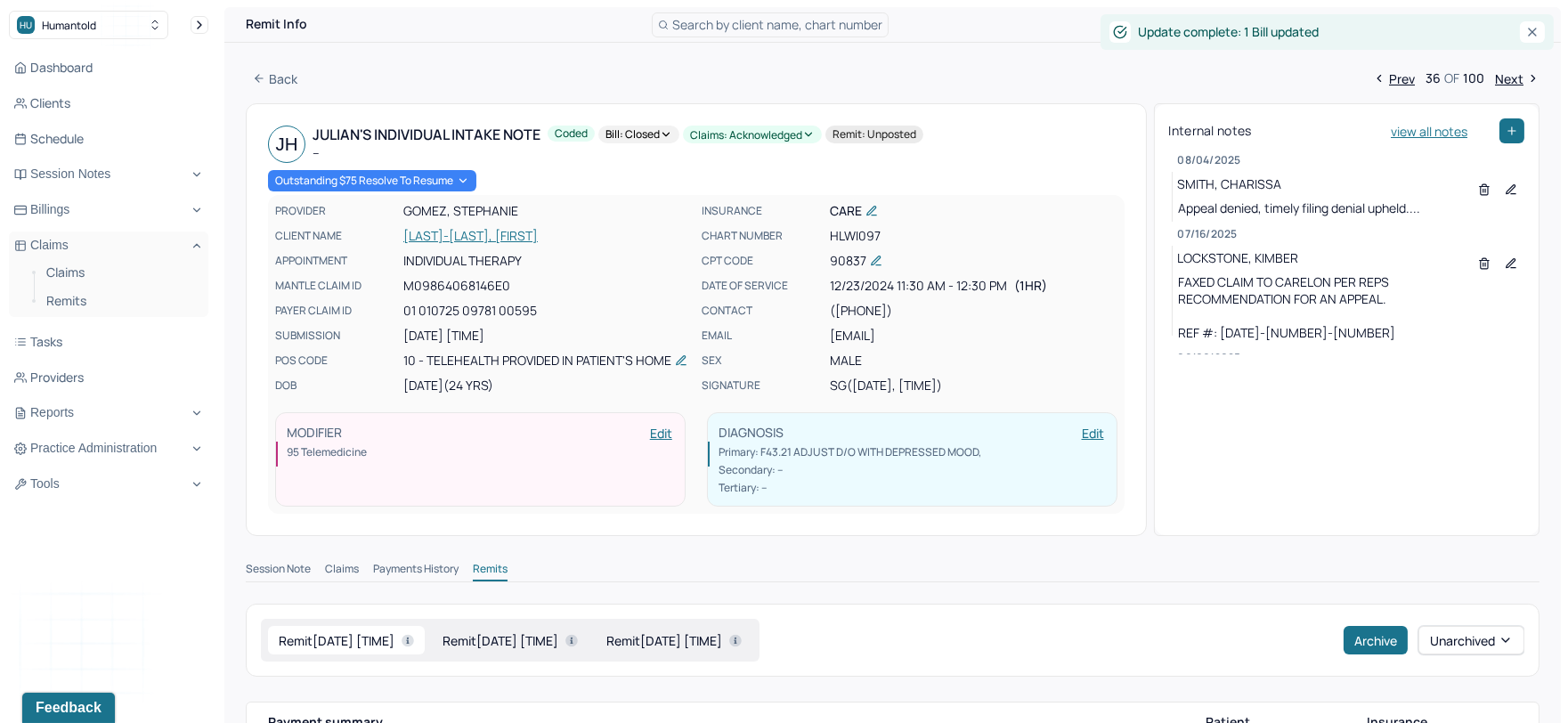 click on "Claims: acknowledged" at bounding box center [752, 134] 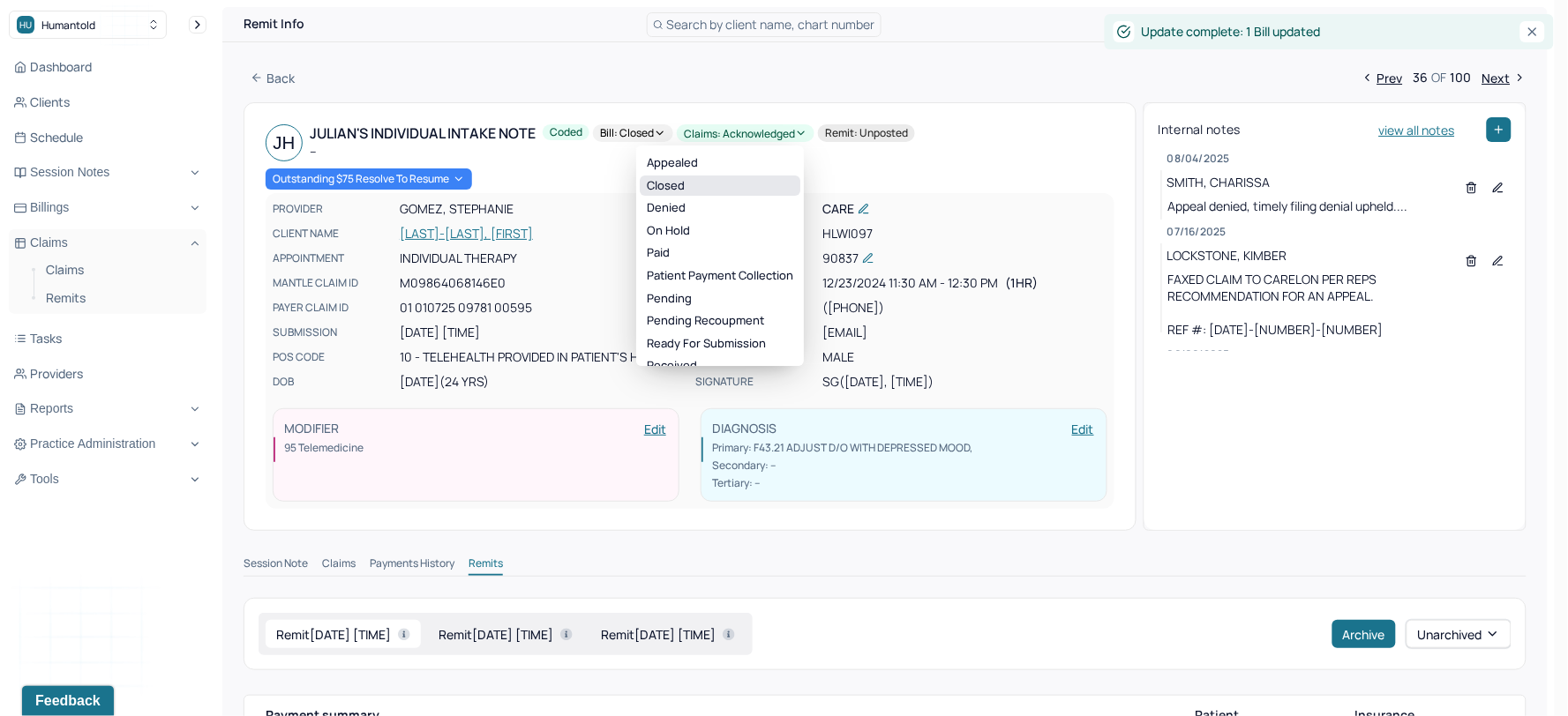 click on "Closed" at bounding box center [720, 186] 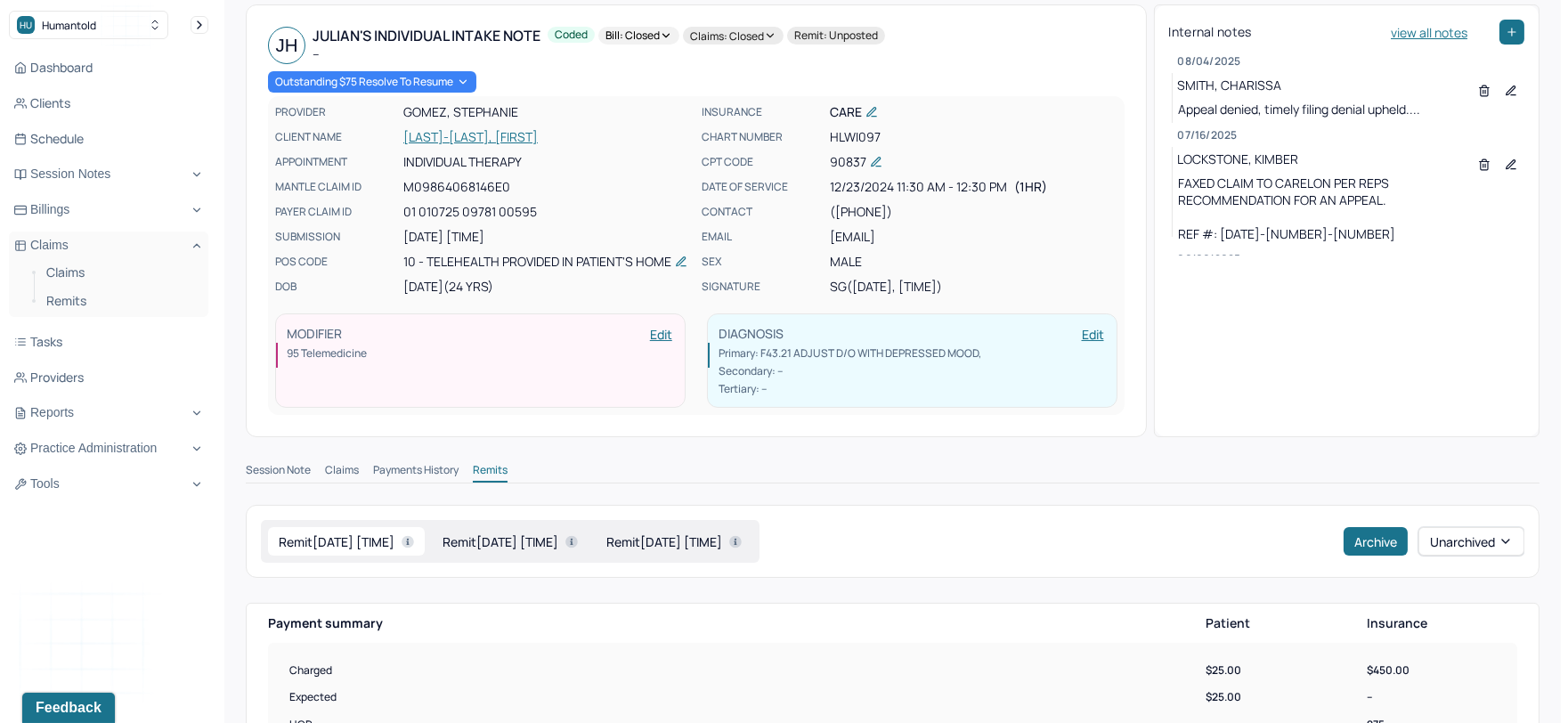 scroll, scrollTop: 0, scrollLeft: 0, axis: both 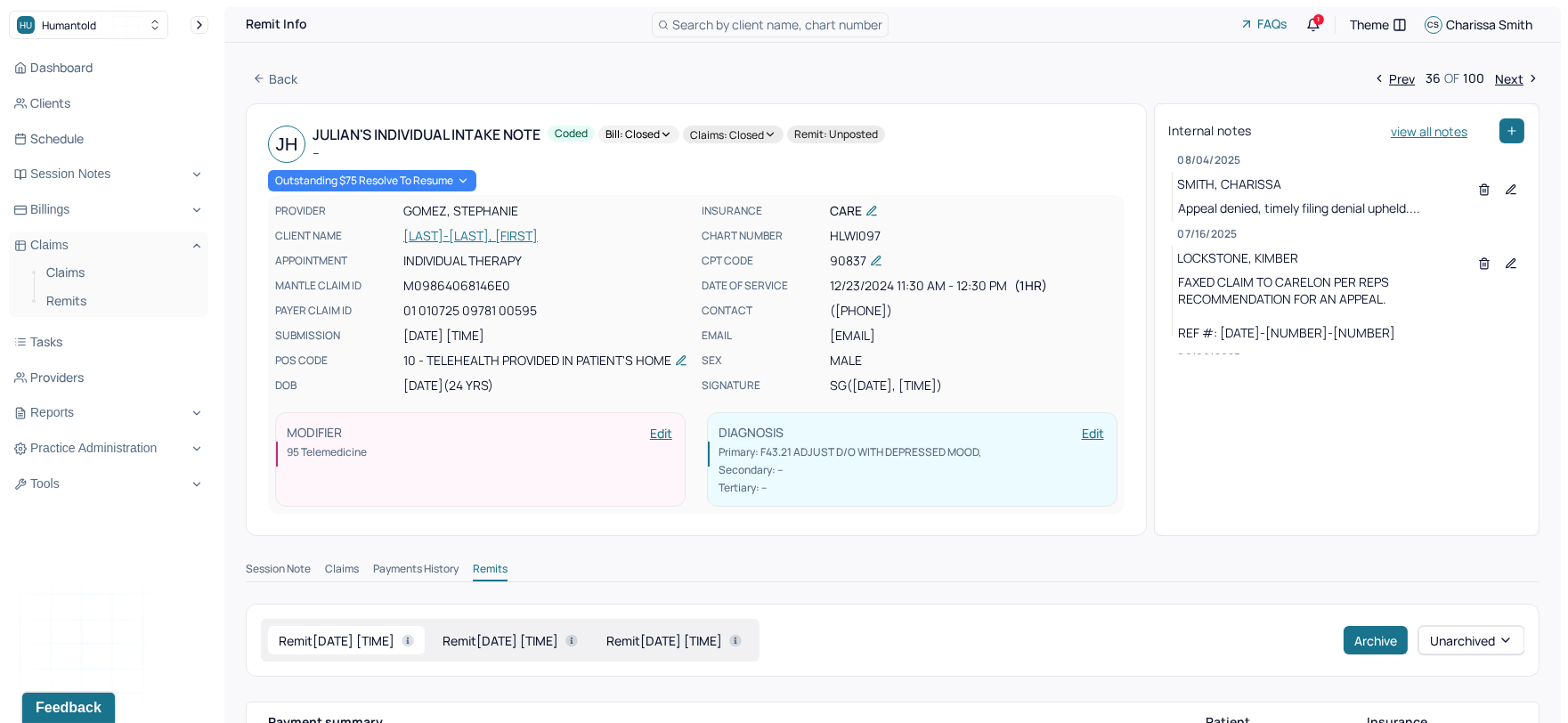 click on "Next" at bounding box center (1517, 78) 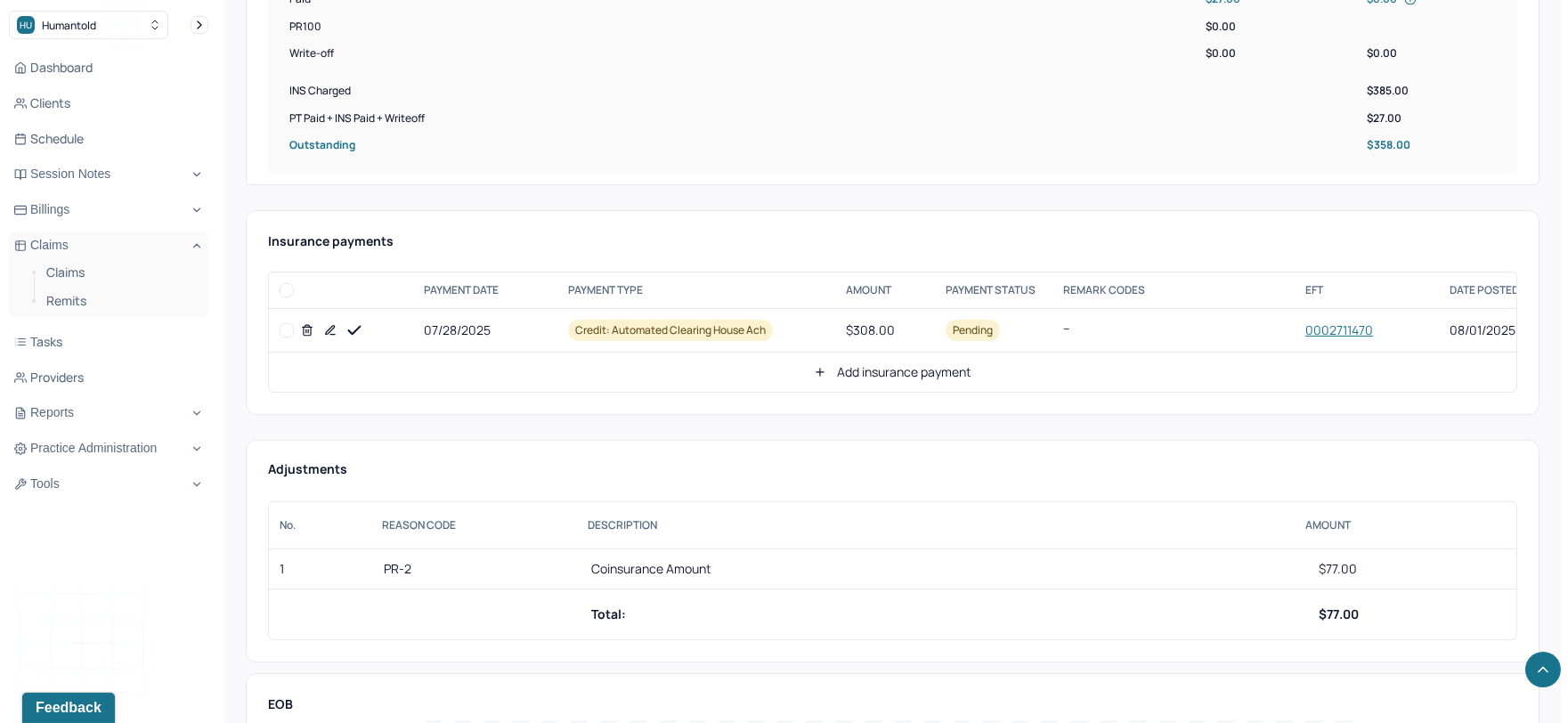 scroll, scrollTop: 791, scrollLeft: 0, axis: vertical 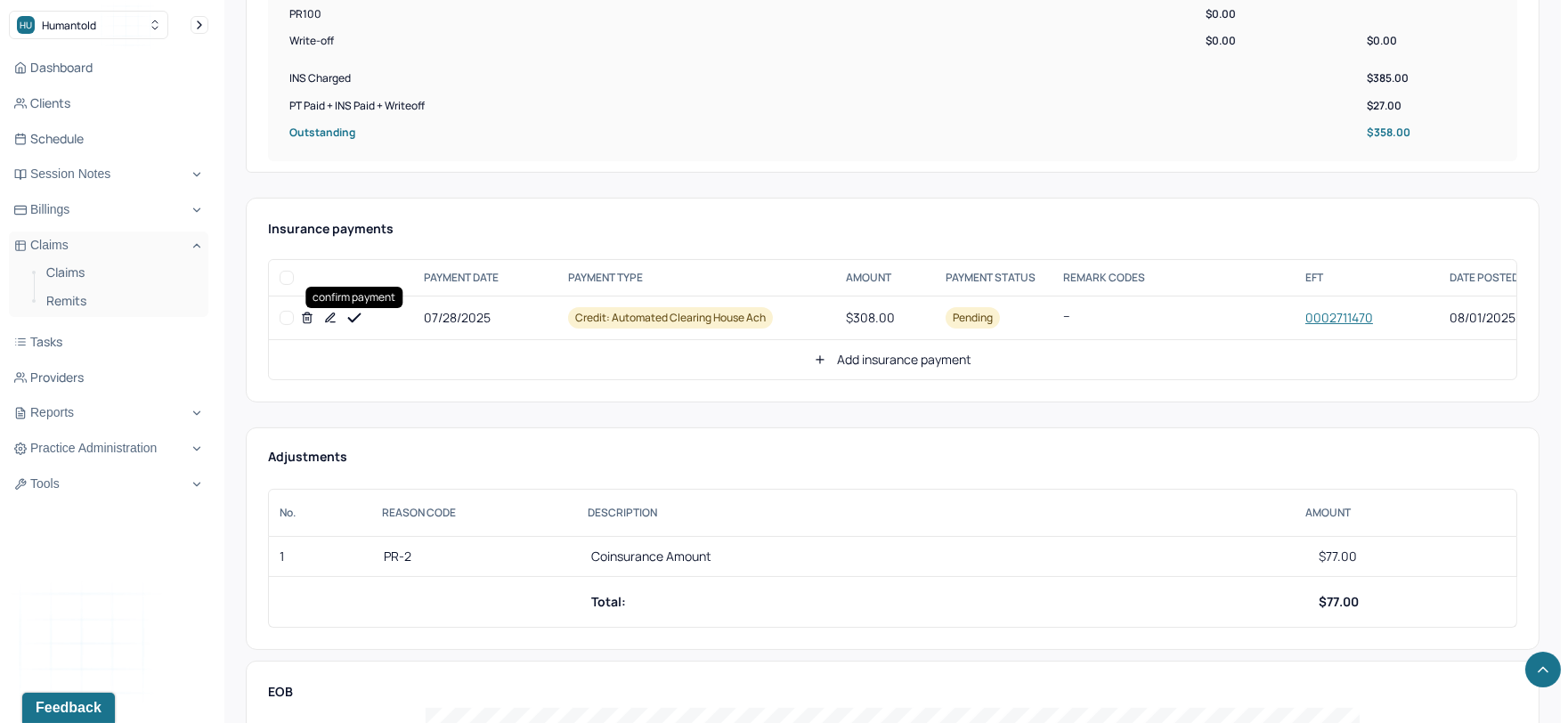 click 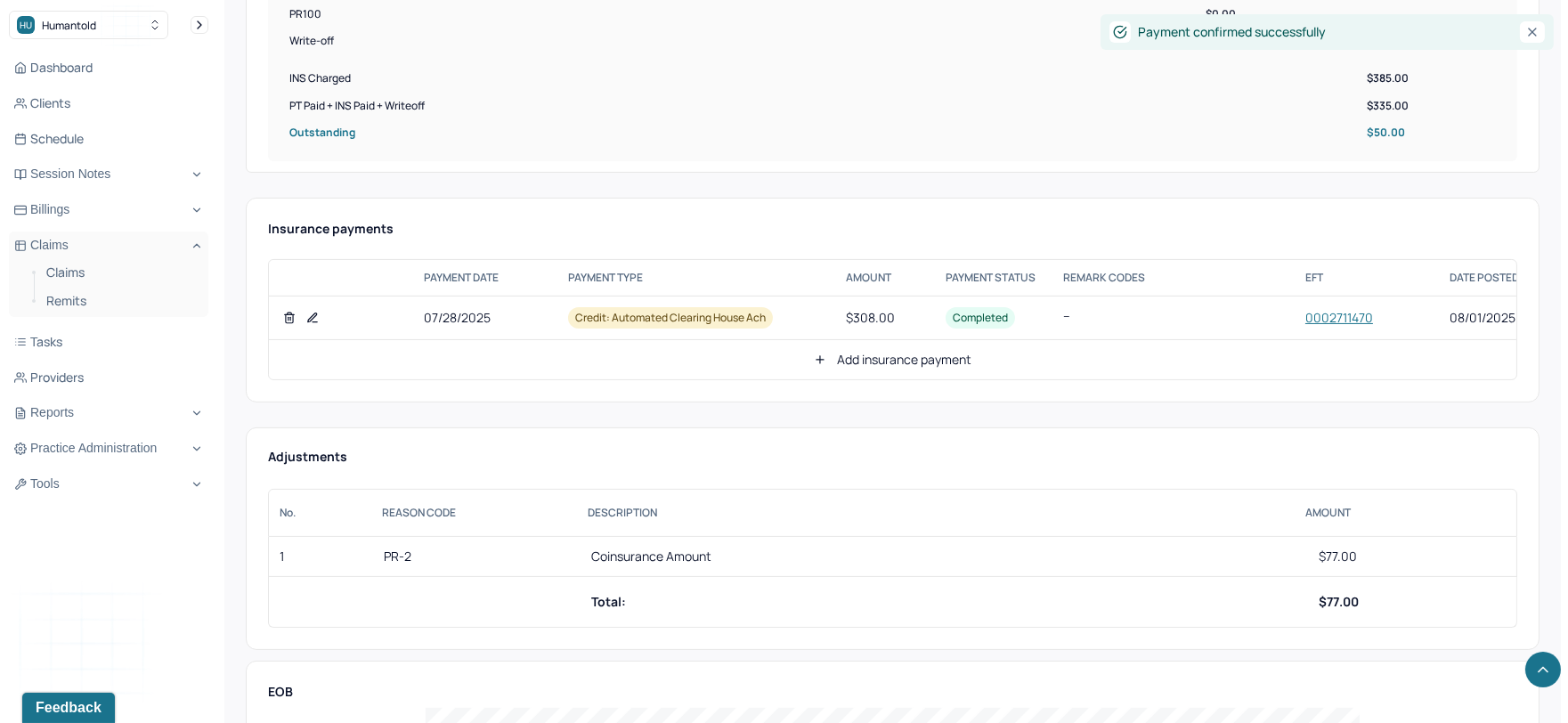 click 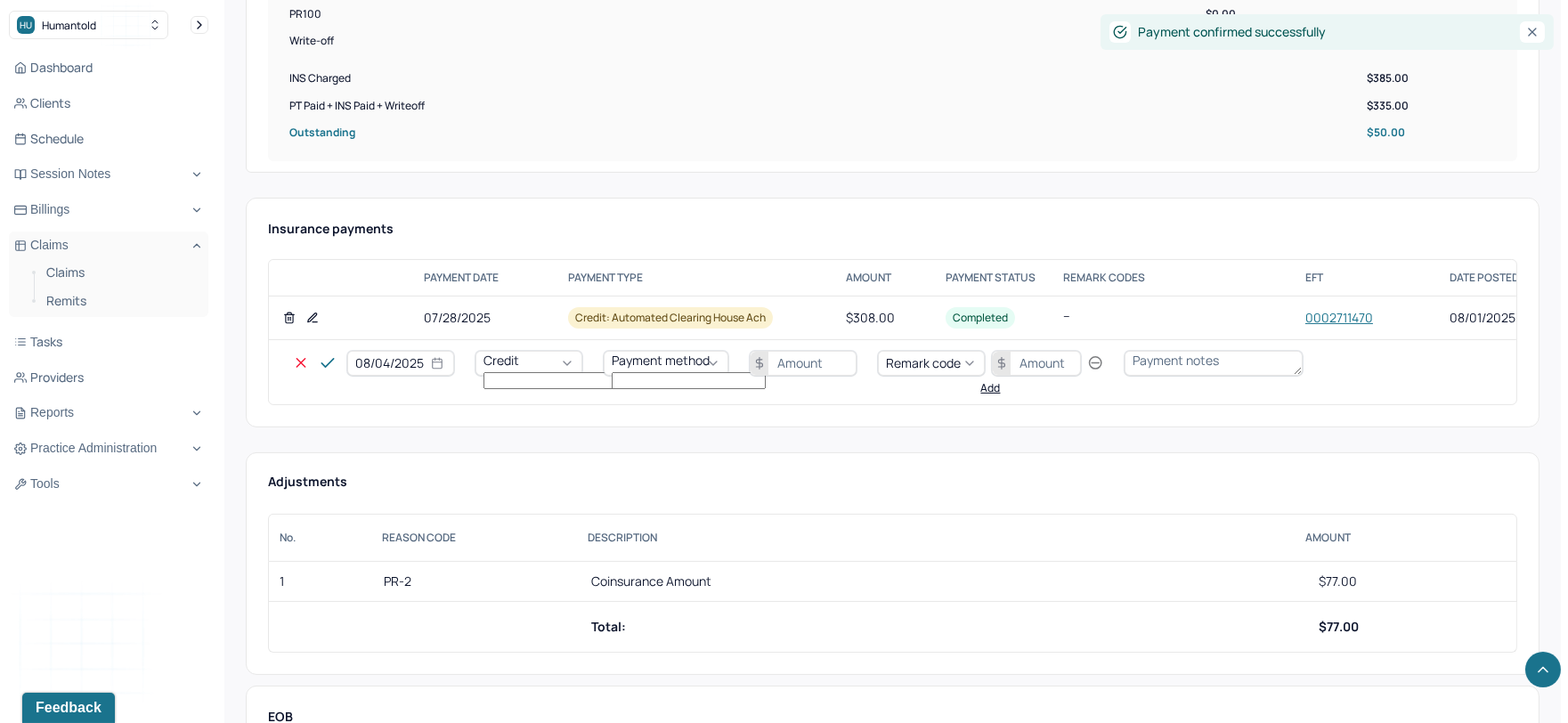 select on "7" 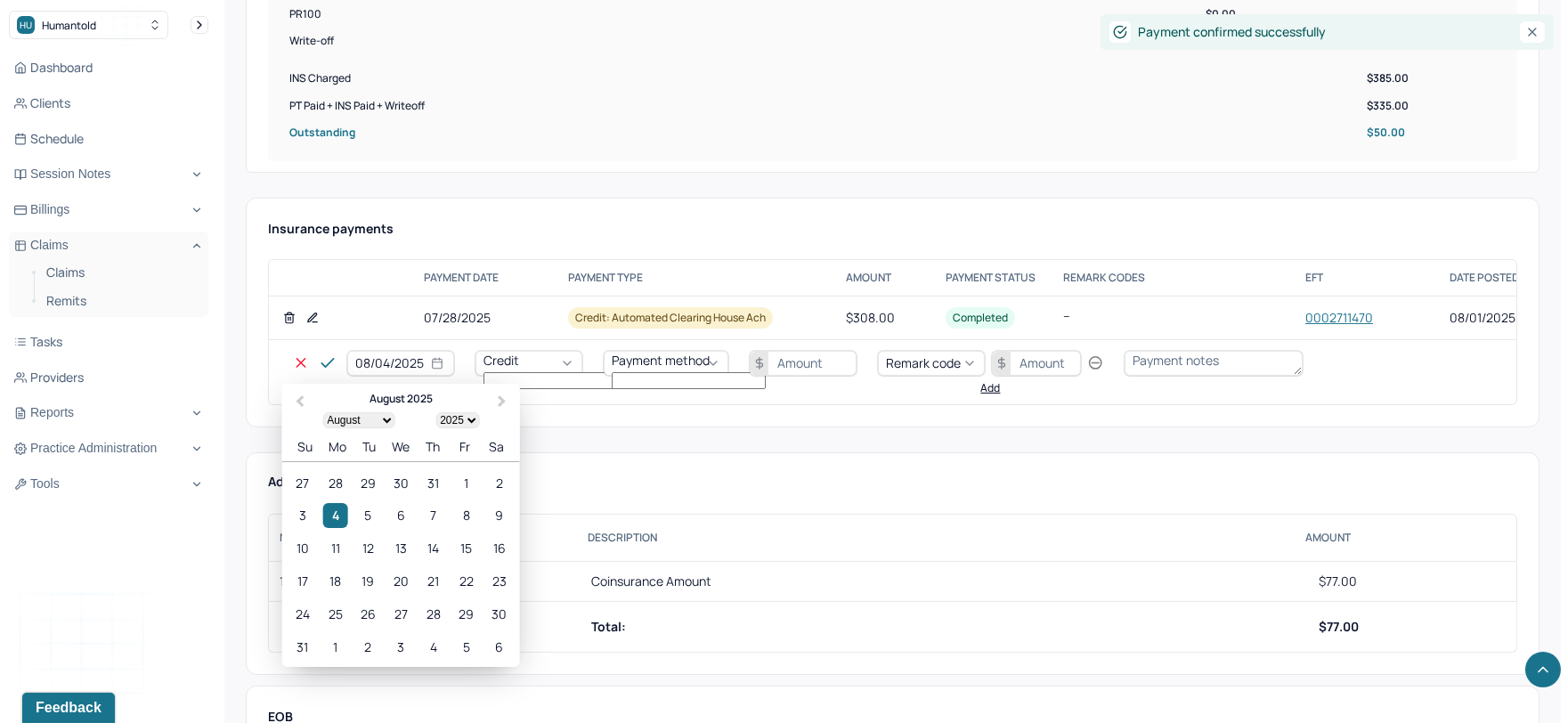 click on "08/04/2025" at bounding box center [401, 363] 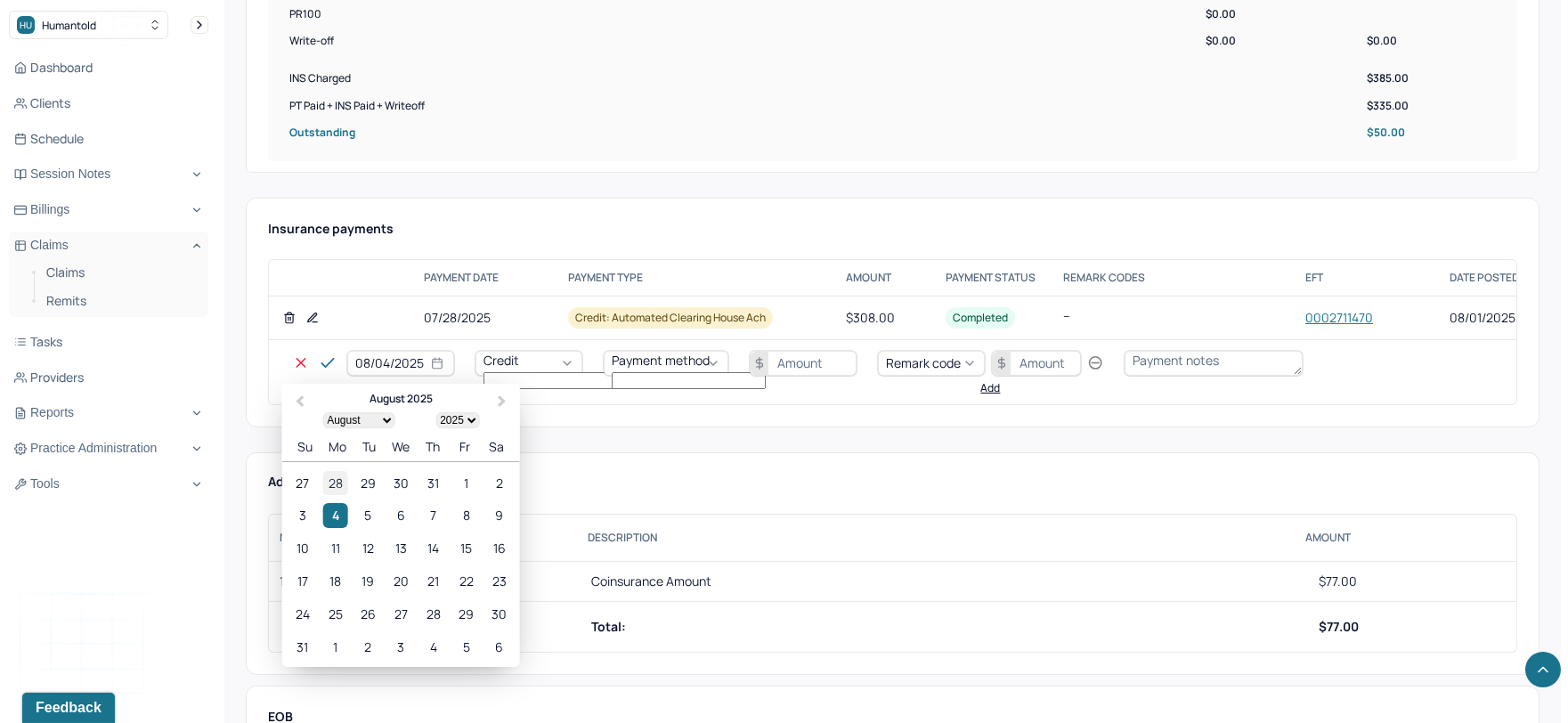 click on "28" at bounding box center (335, 483) 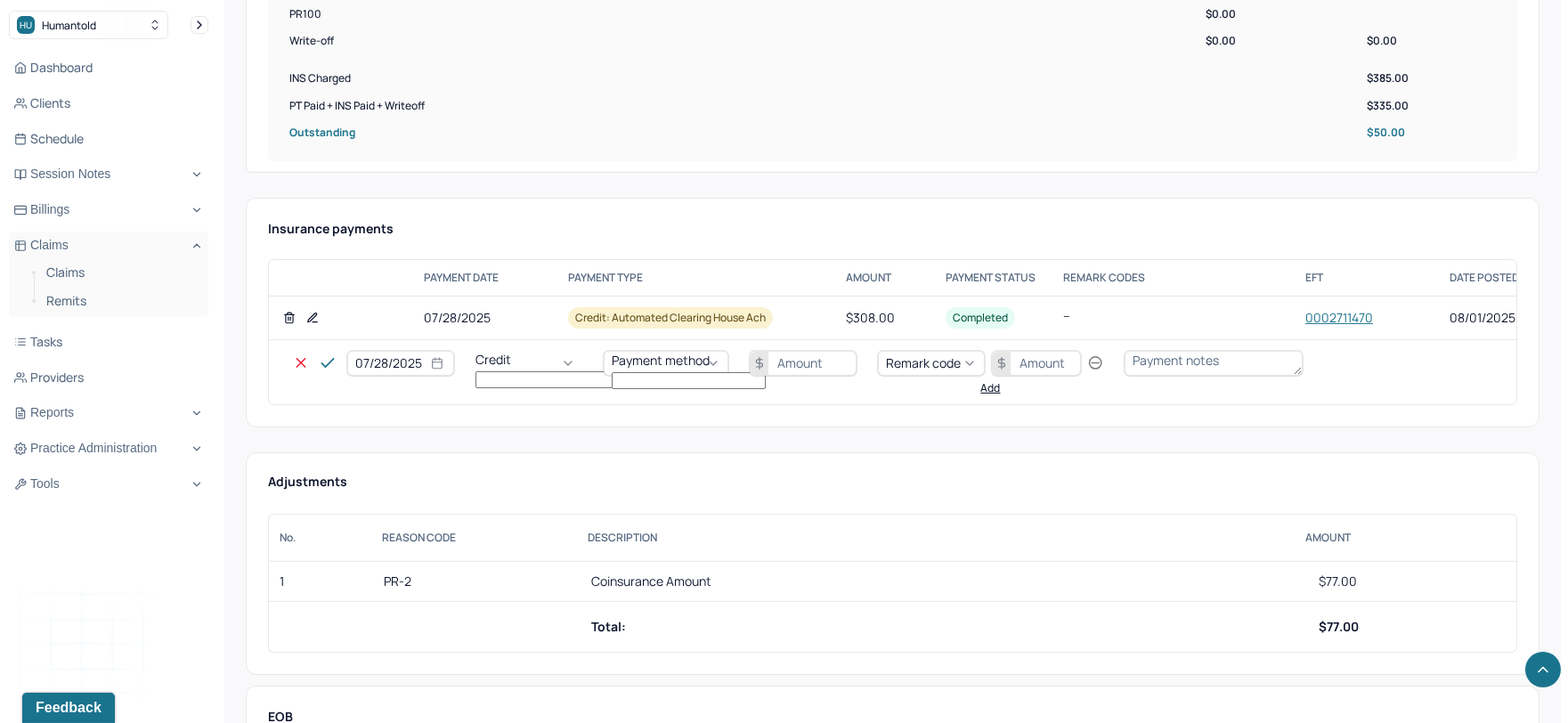 click on "Credit" at bounding box center (529, 363) 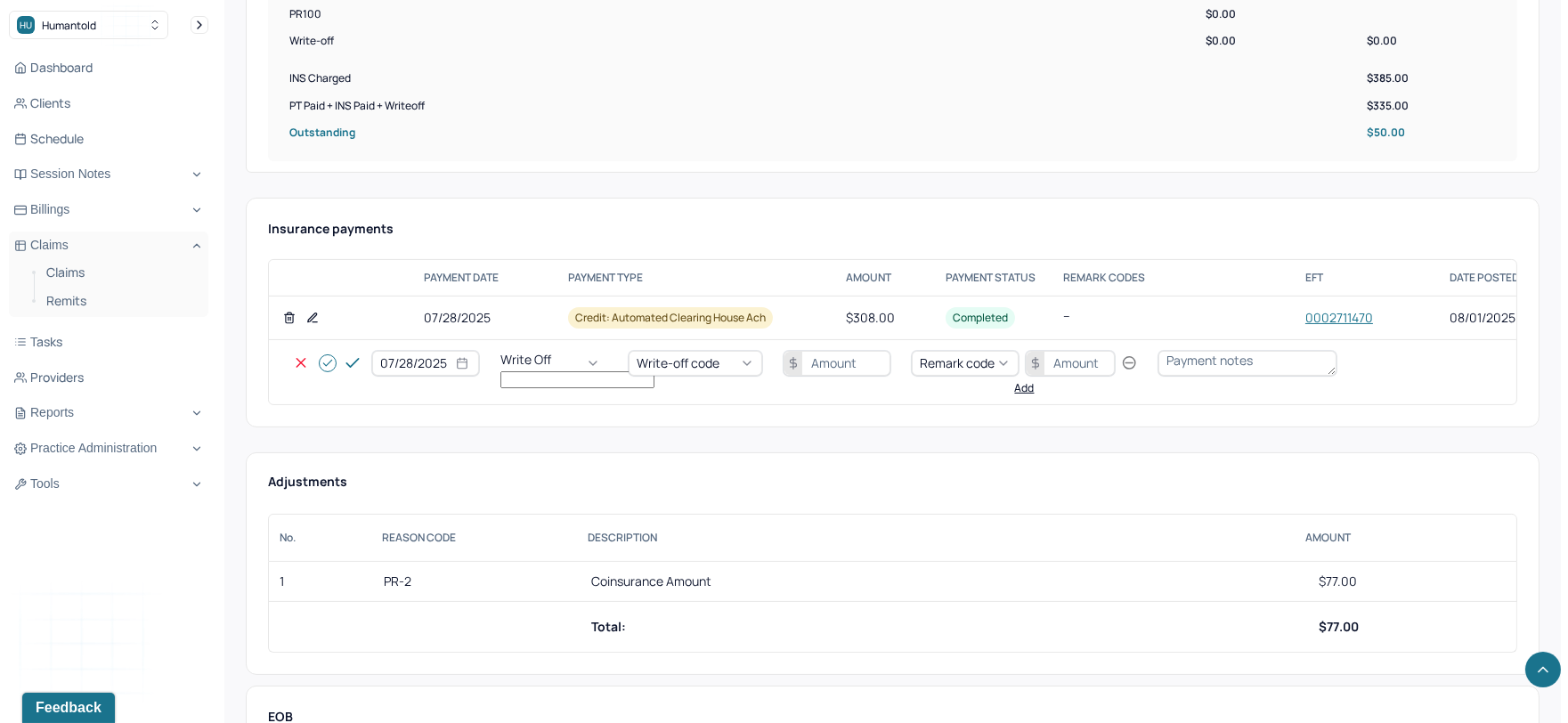click at bounding box center (738, 363) 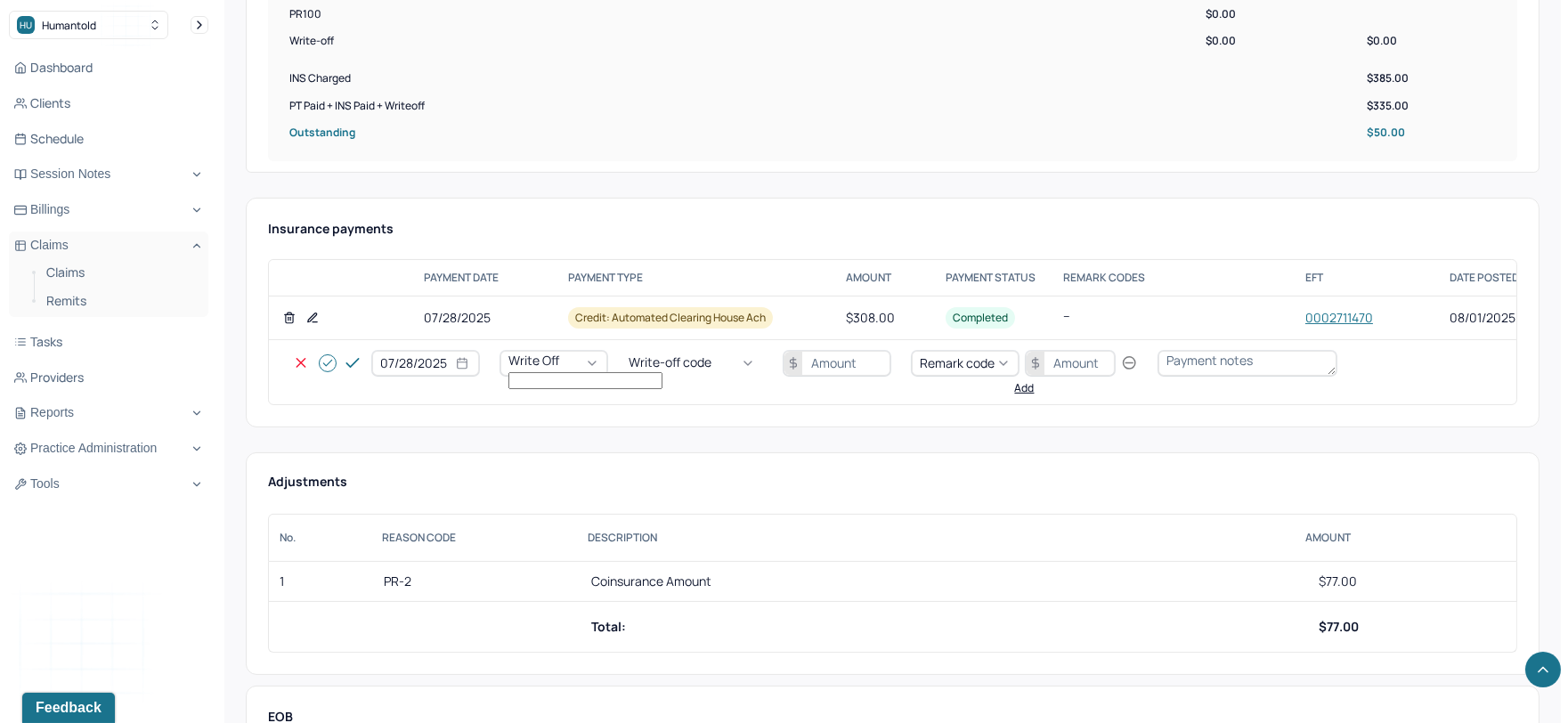 click on "WOBAL: WRITE OFF - BALANCE (INSADJ)" at bounding box center (89, 2468) 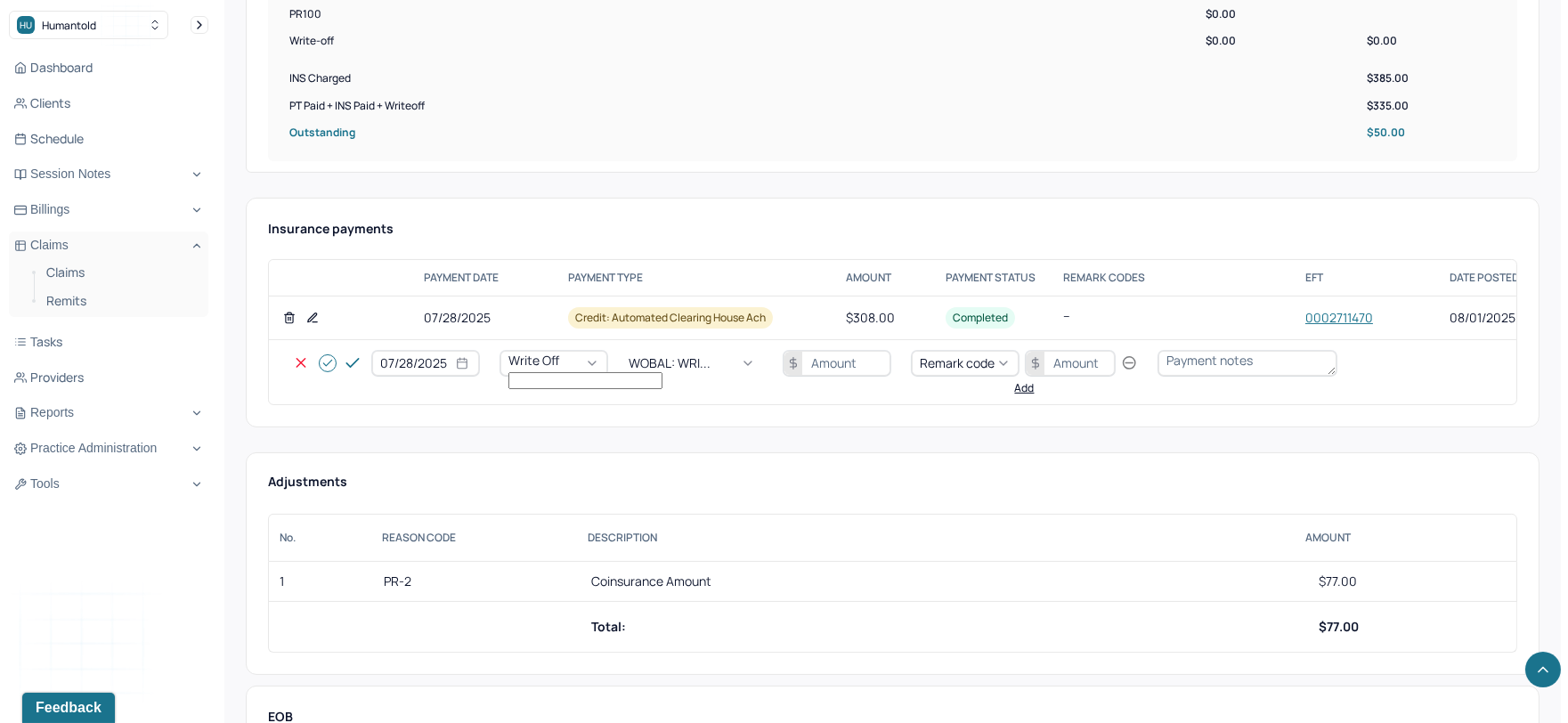 click at bounding box center (837, 363) 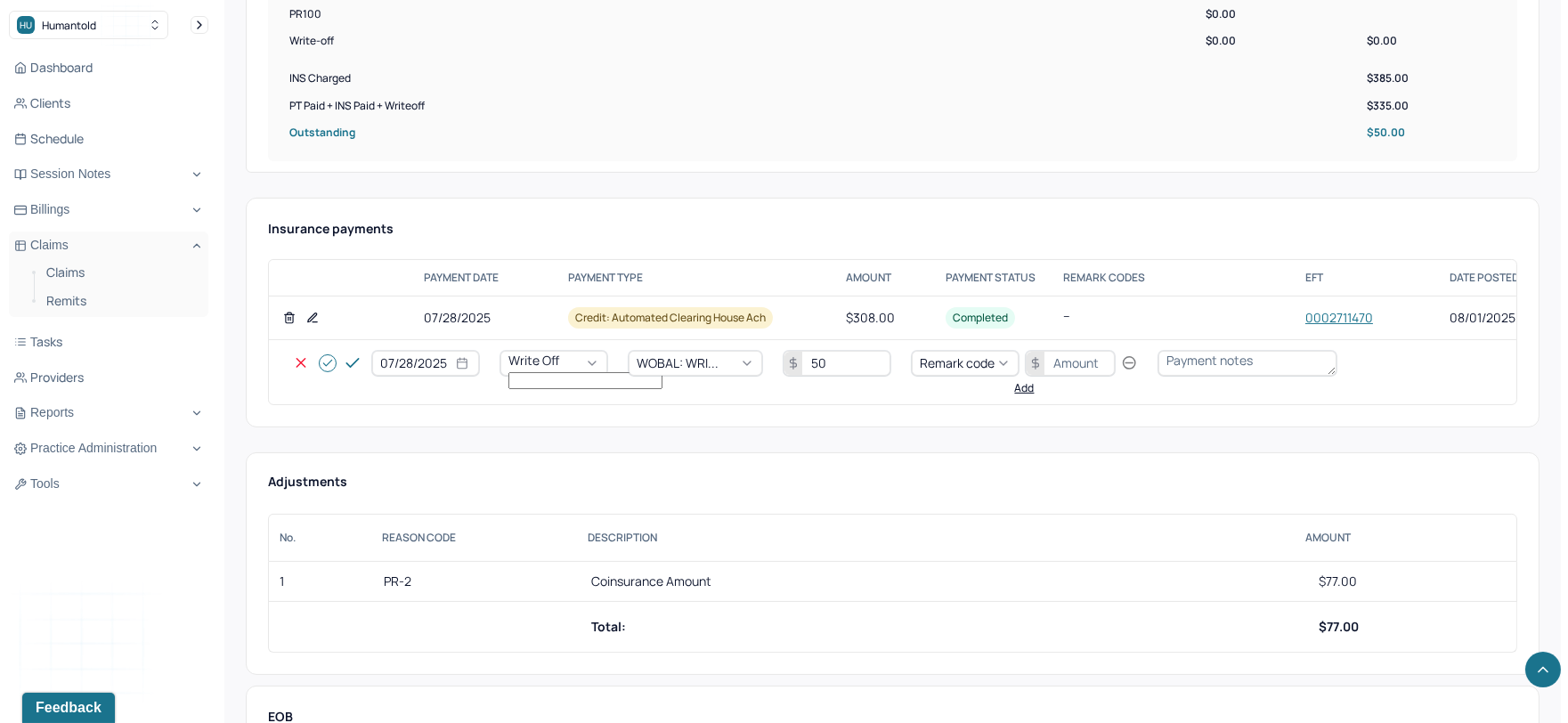 type on "50" 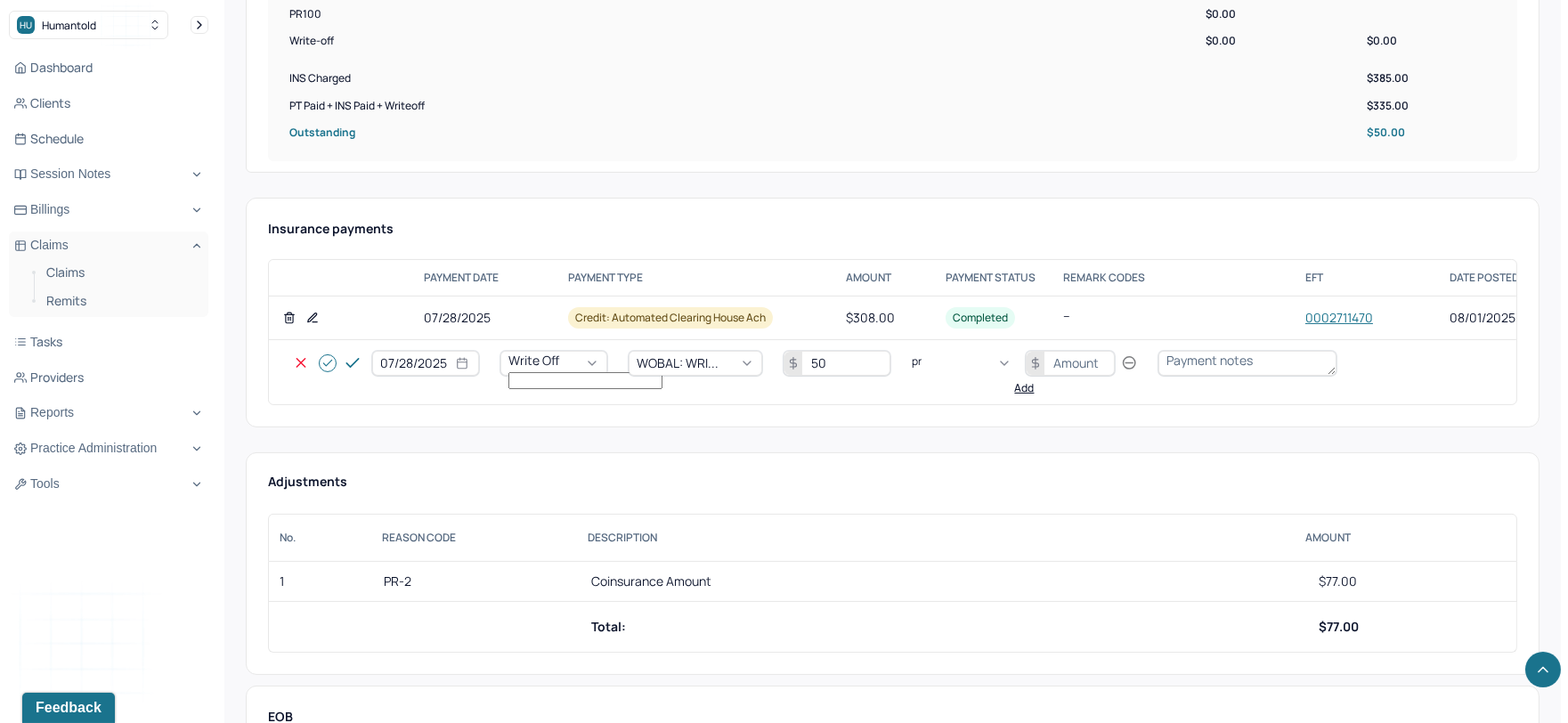type on "pr2" 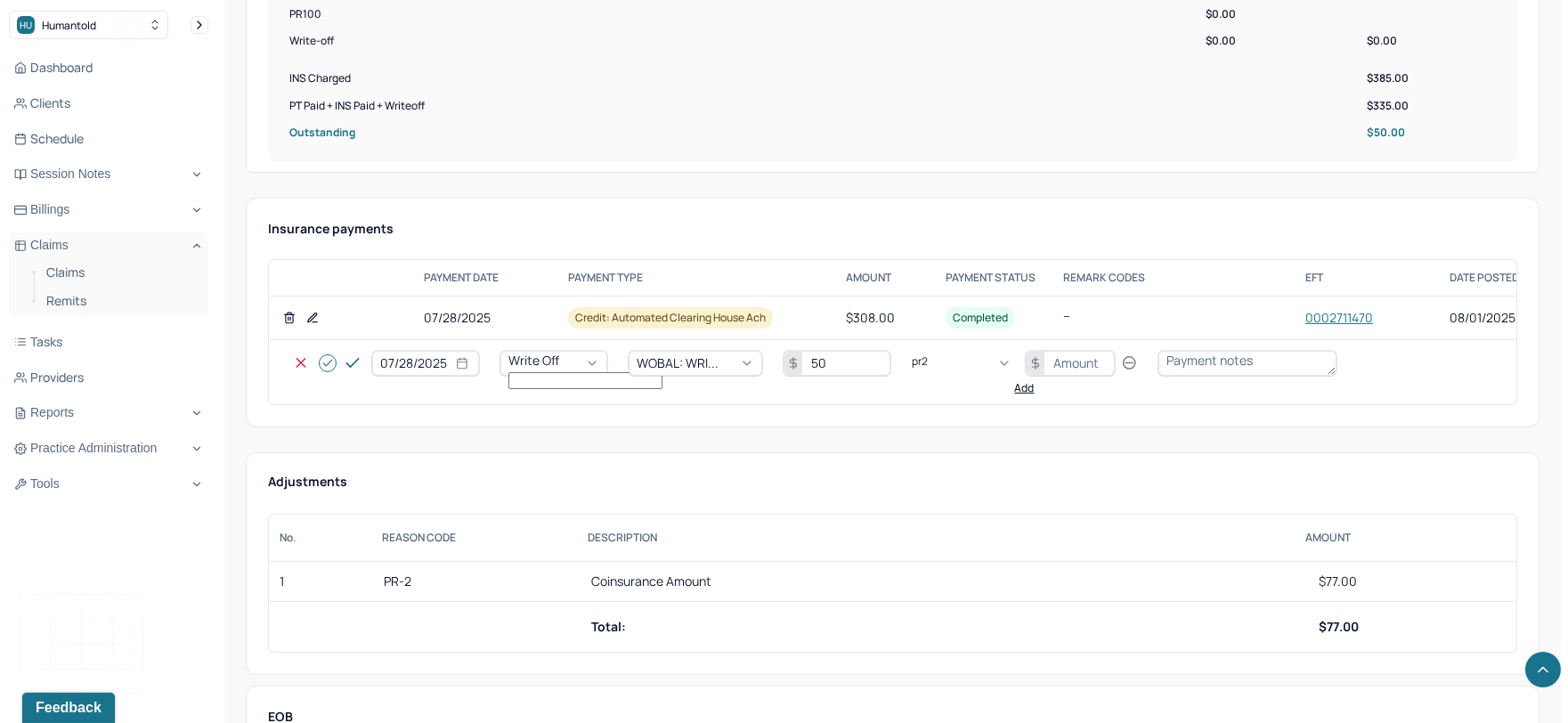 type 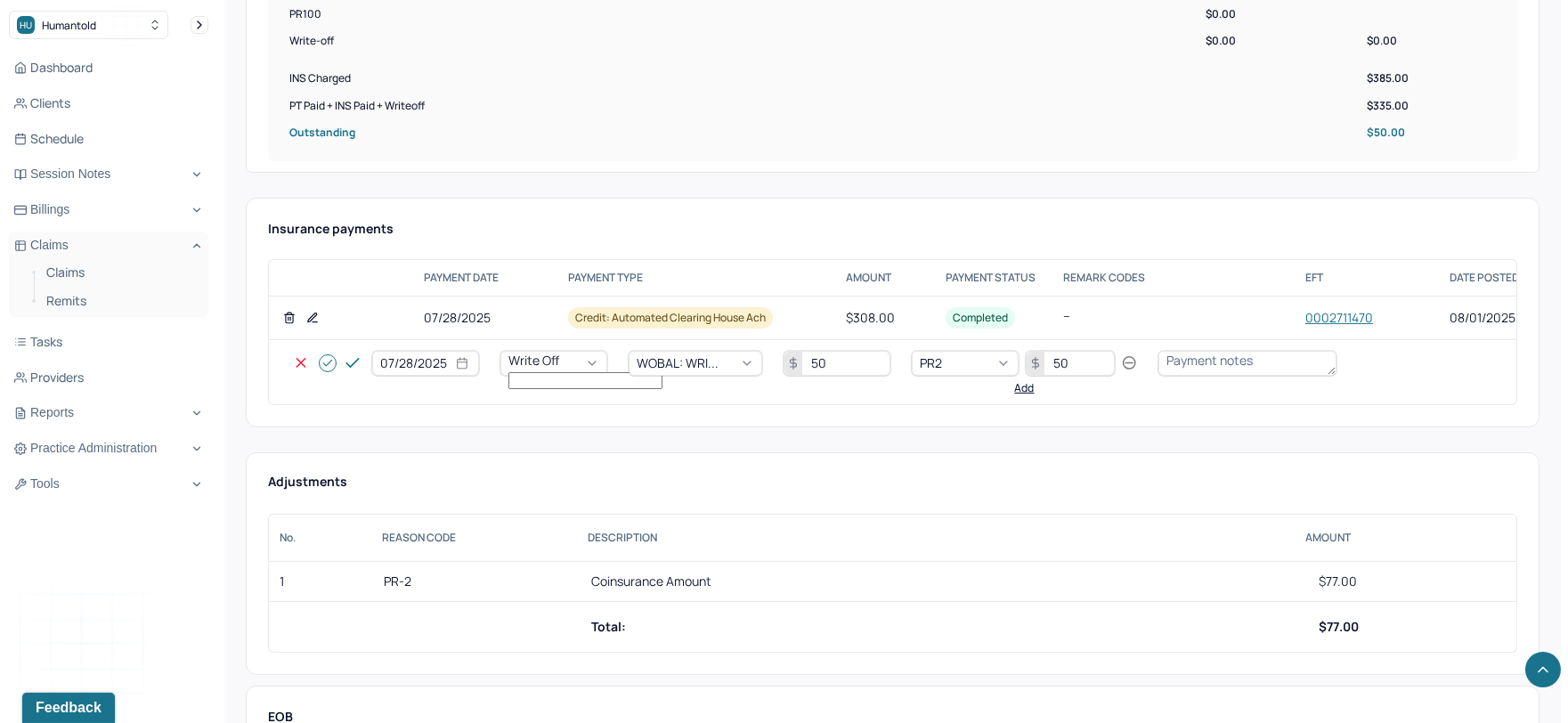 type on "50" 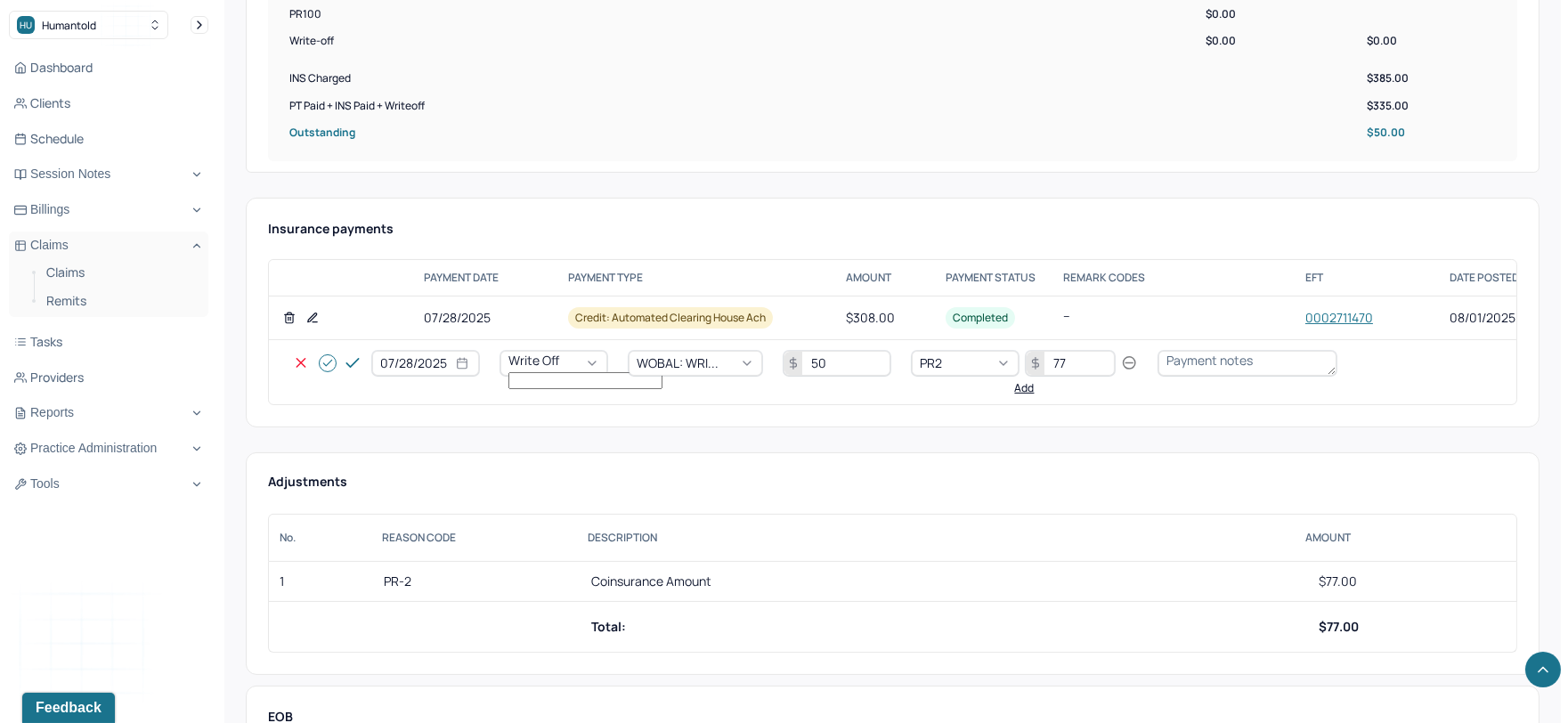 type on "77" 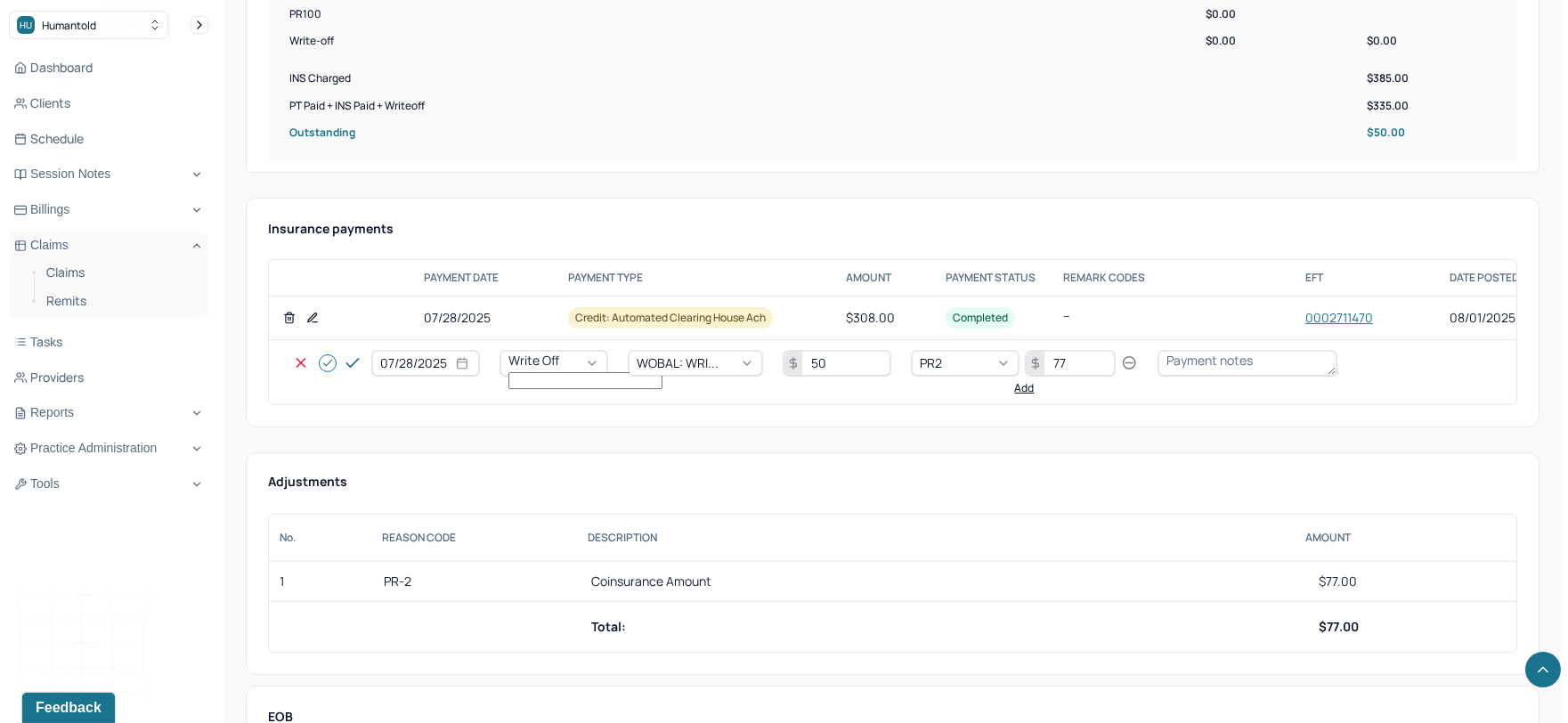 click 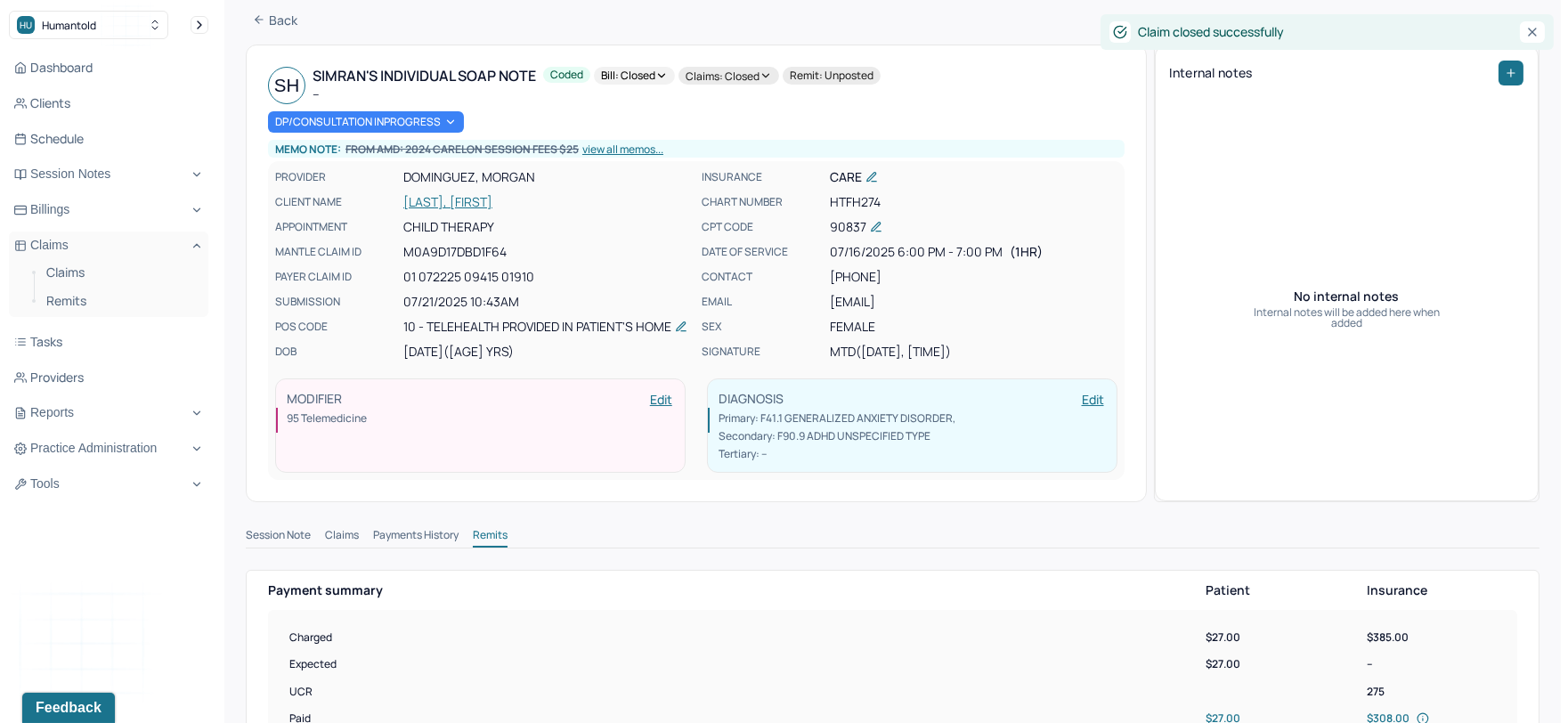 scroll, scrollTop: 0, scrollLeft: 0, axis: both 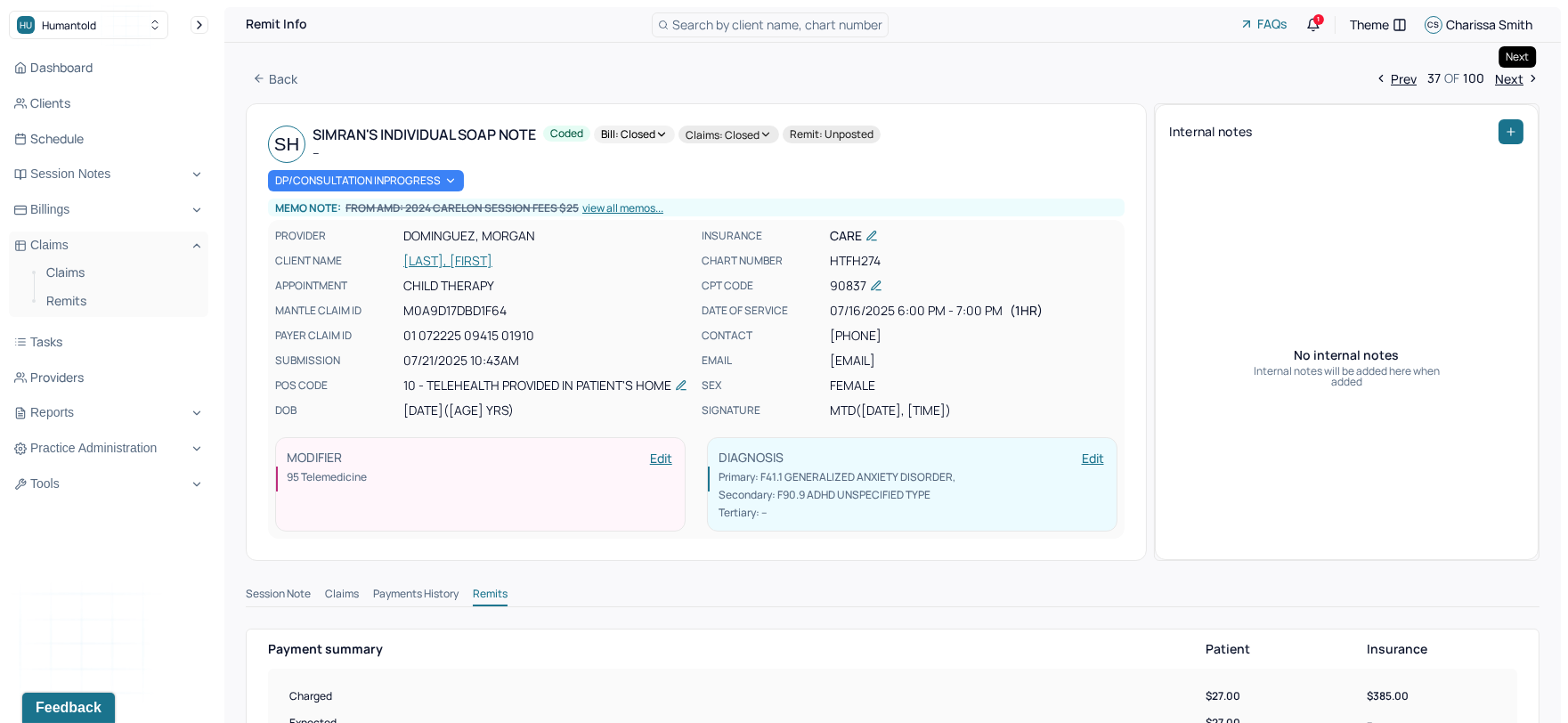 click on "Next" at bounding box center [1517, 78] 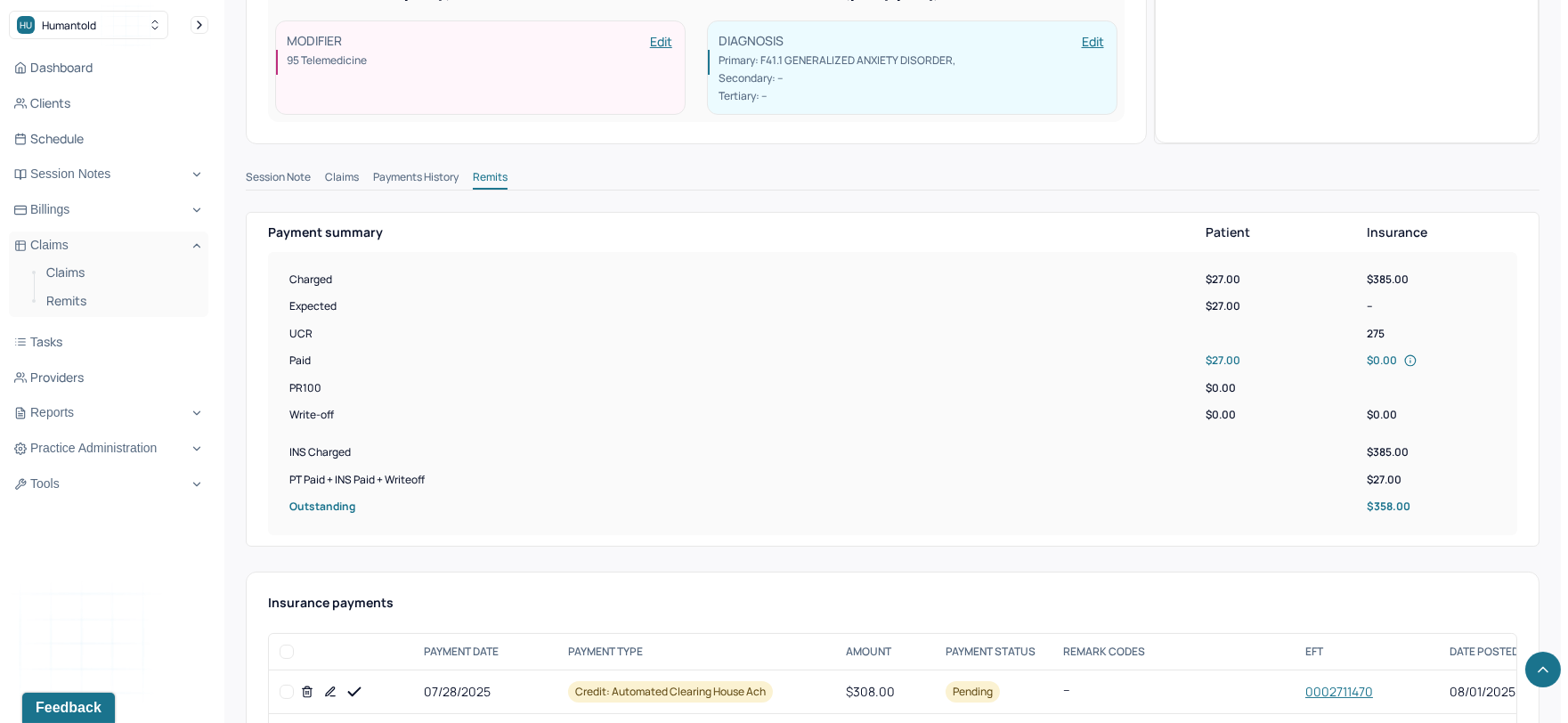 scroll, scrollTop: 791, scrollLeft: 0, axis: vertical 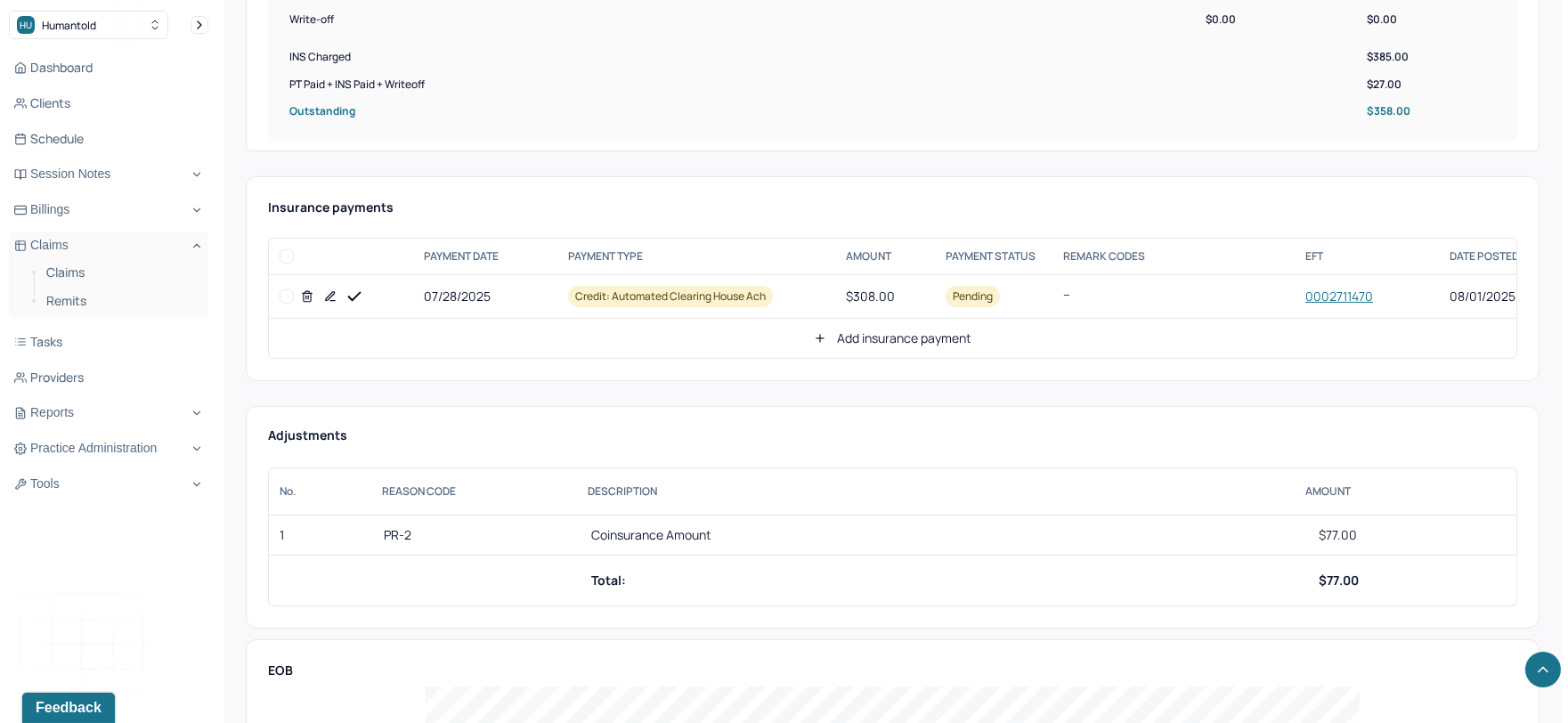 click 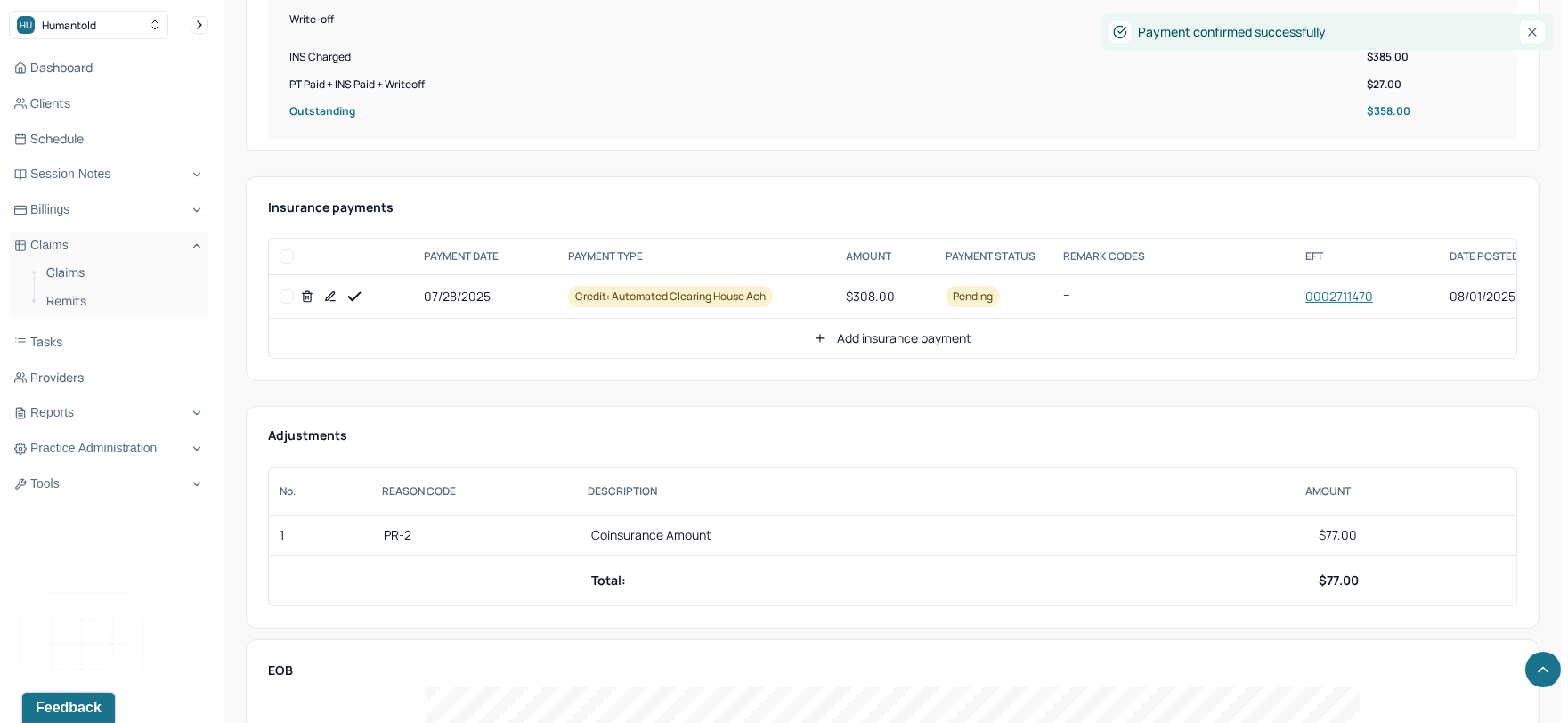 click 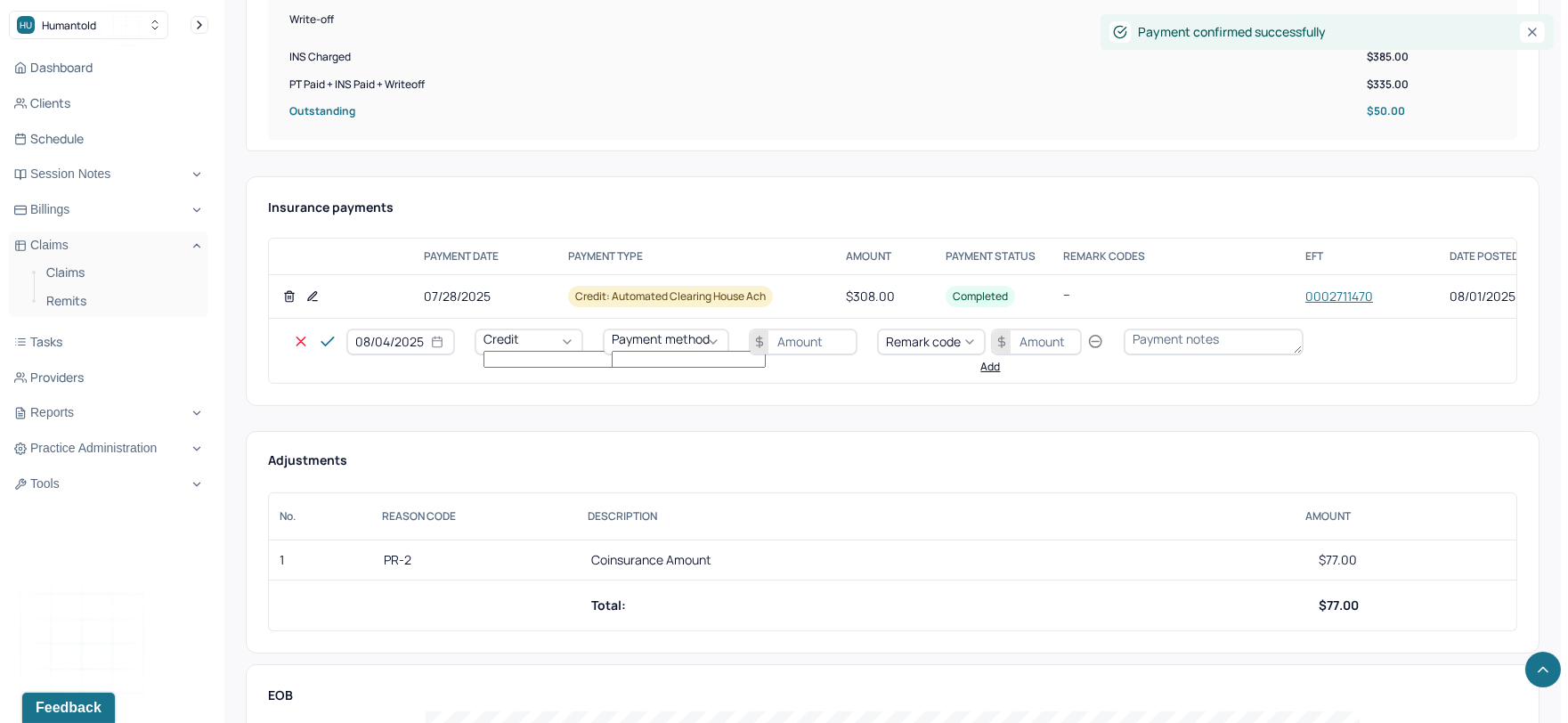 click on "08/04/2025" at bounding box center (401, 342) 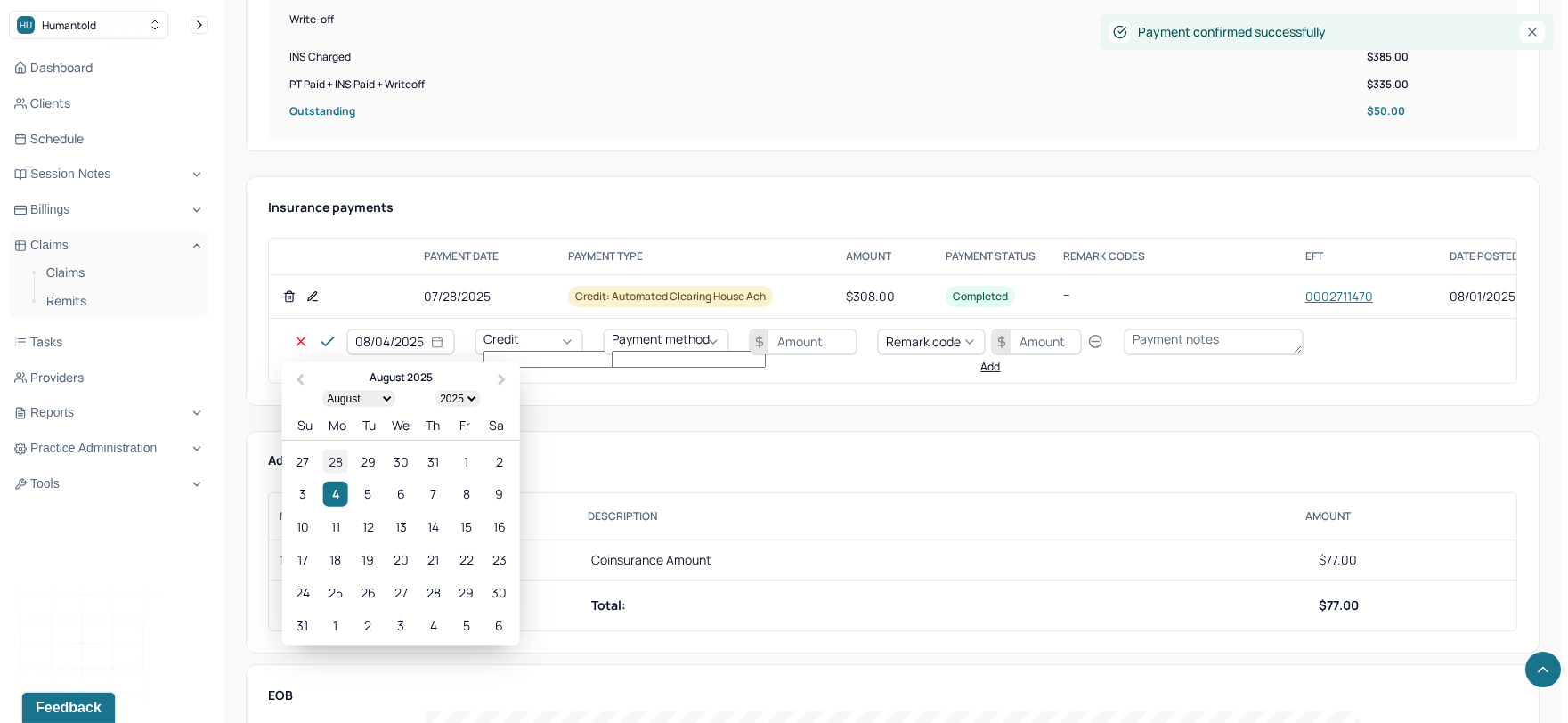 click on "28" at bounding box center [335, 460] 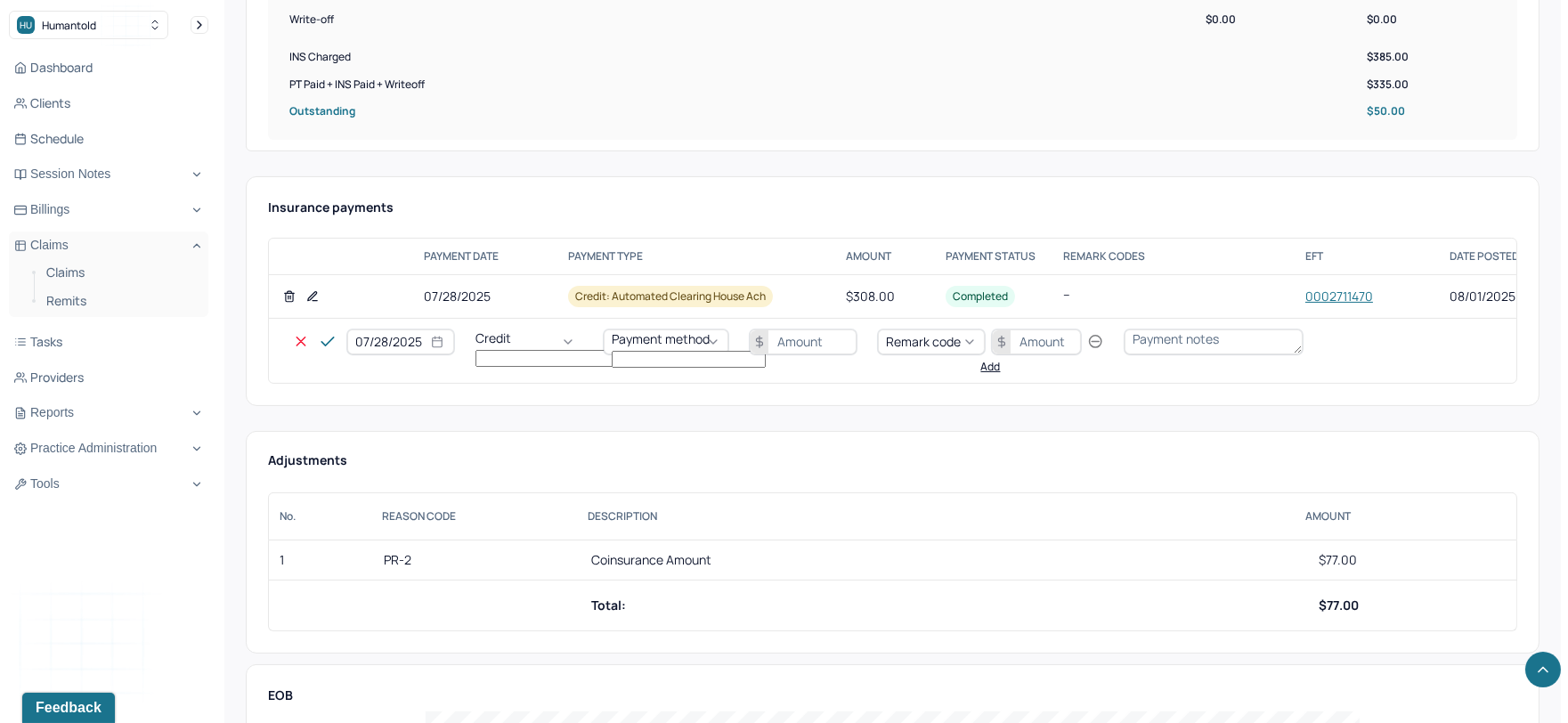 click on "Credit" at bounding box center (529, 342) 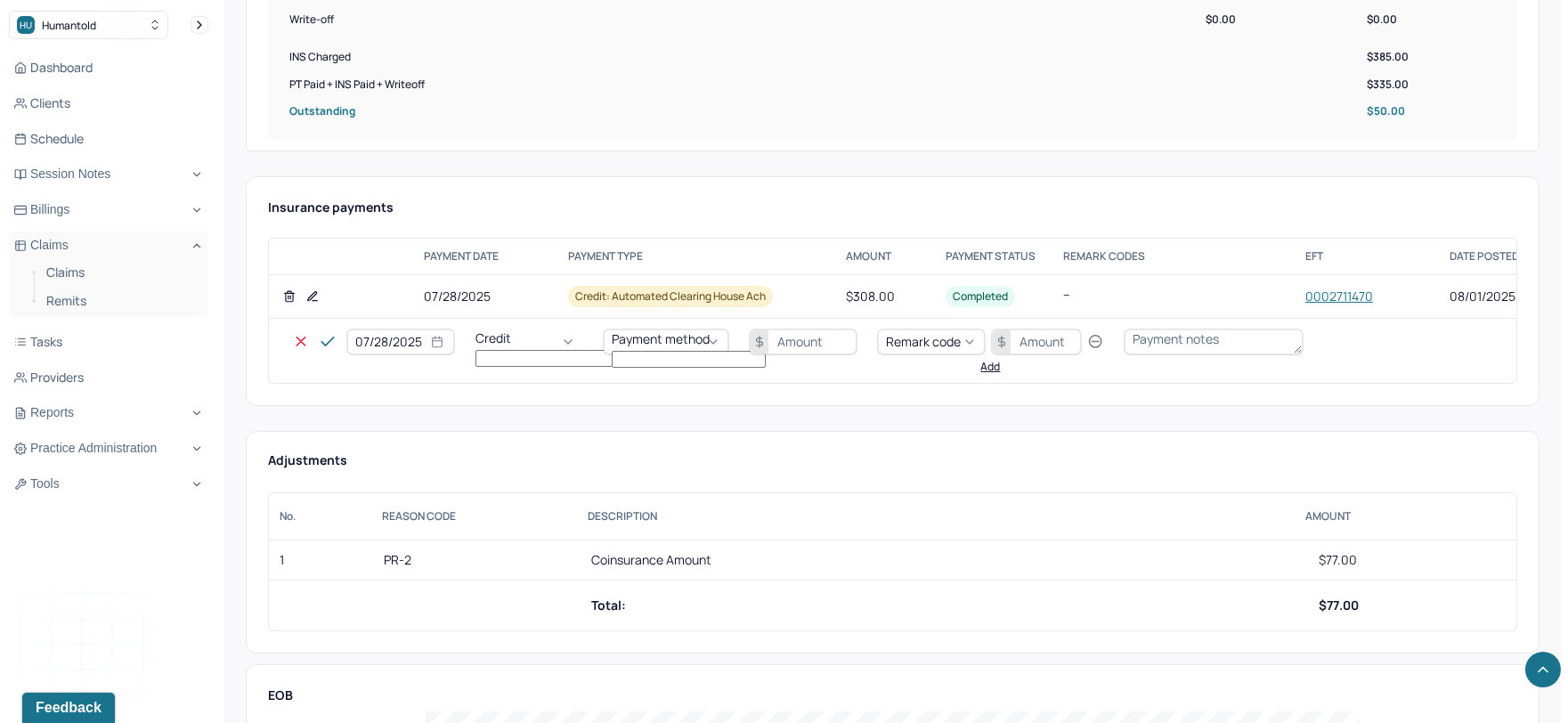 click on "Write off" at bounding box center [53, 2428] 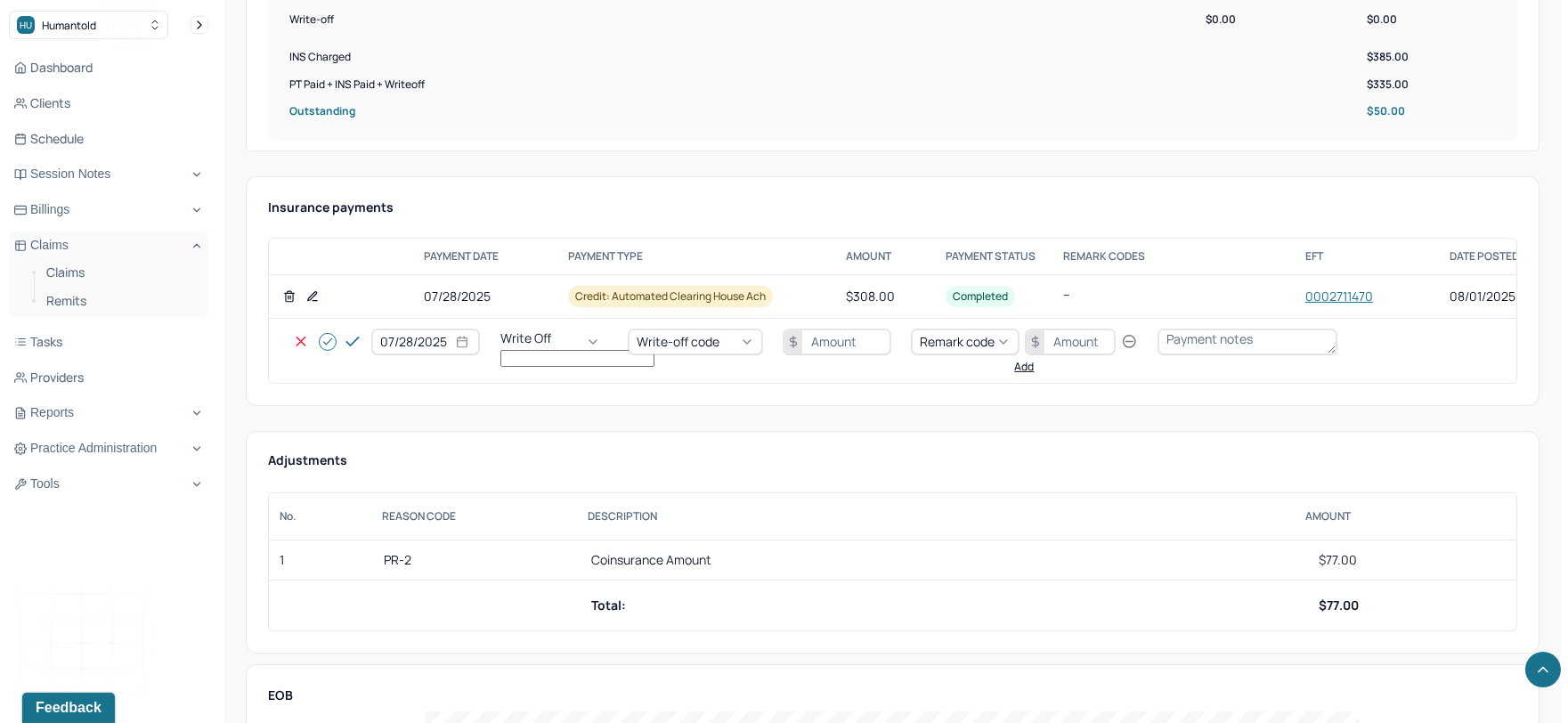 click on "Write-off code" at bounding box center [678, 341] 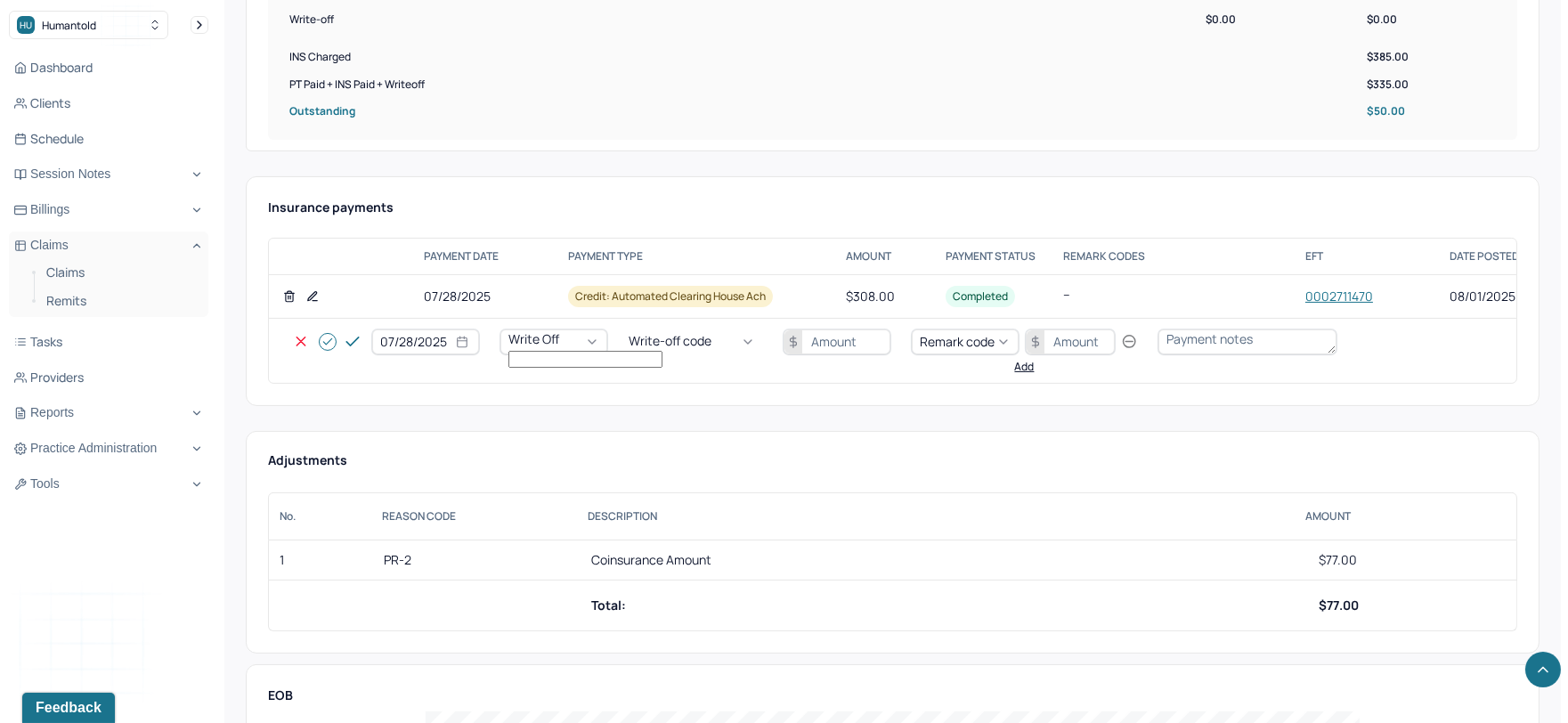 drag, startPoint x: 695, startPoint y: 436, endPoint x: 734, endPoint y: 420, distance: 42.154478 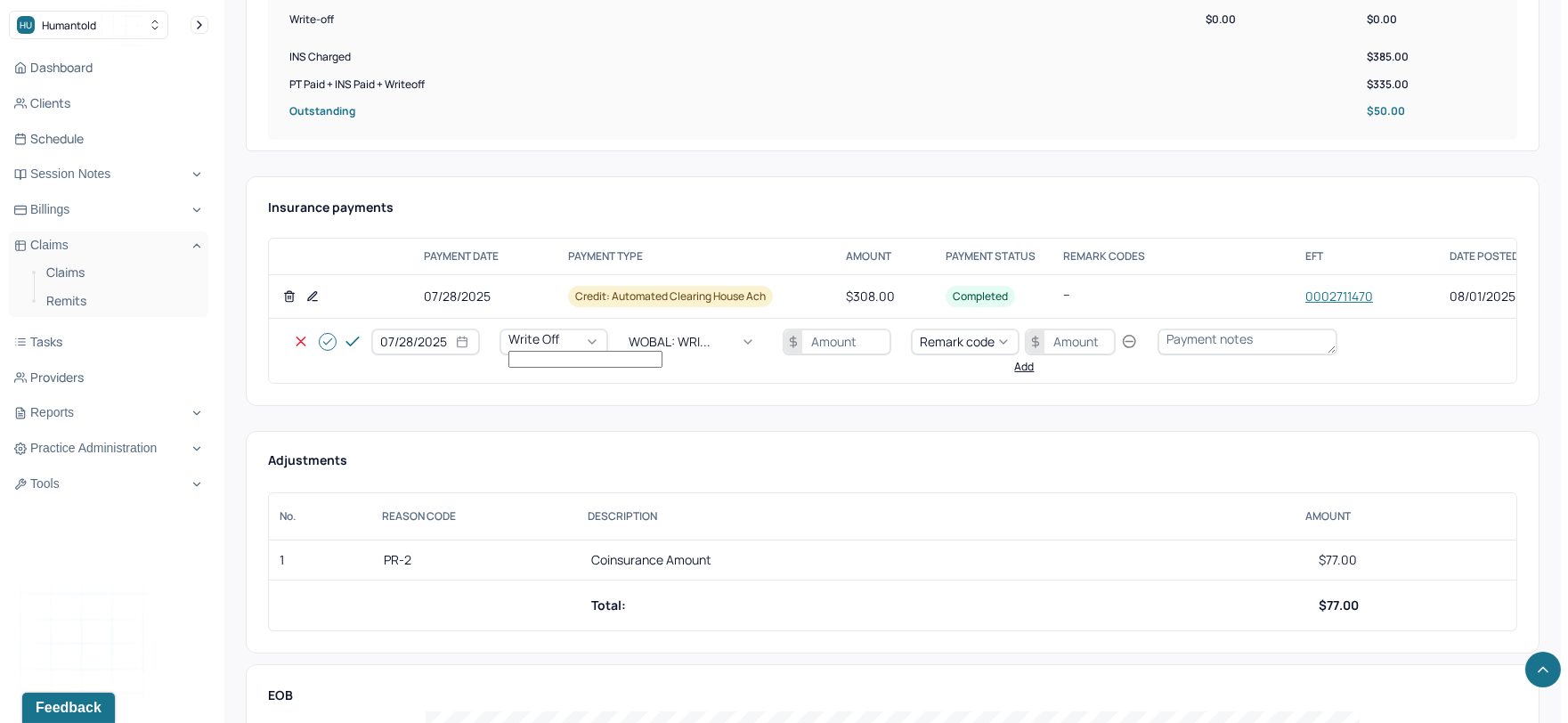 click at bounding box center [837, 342] 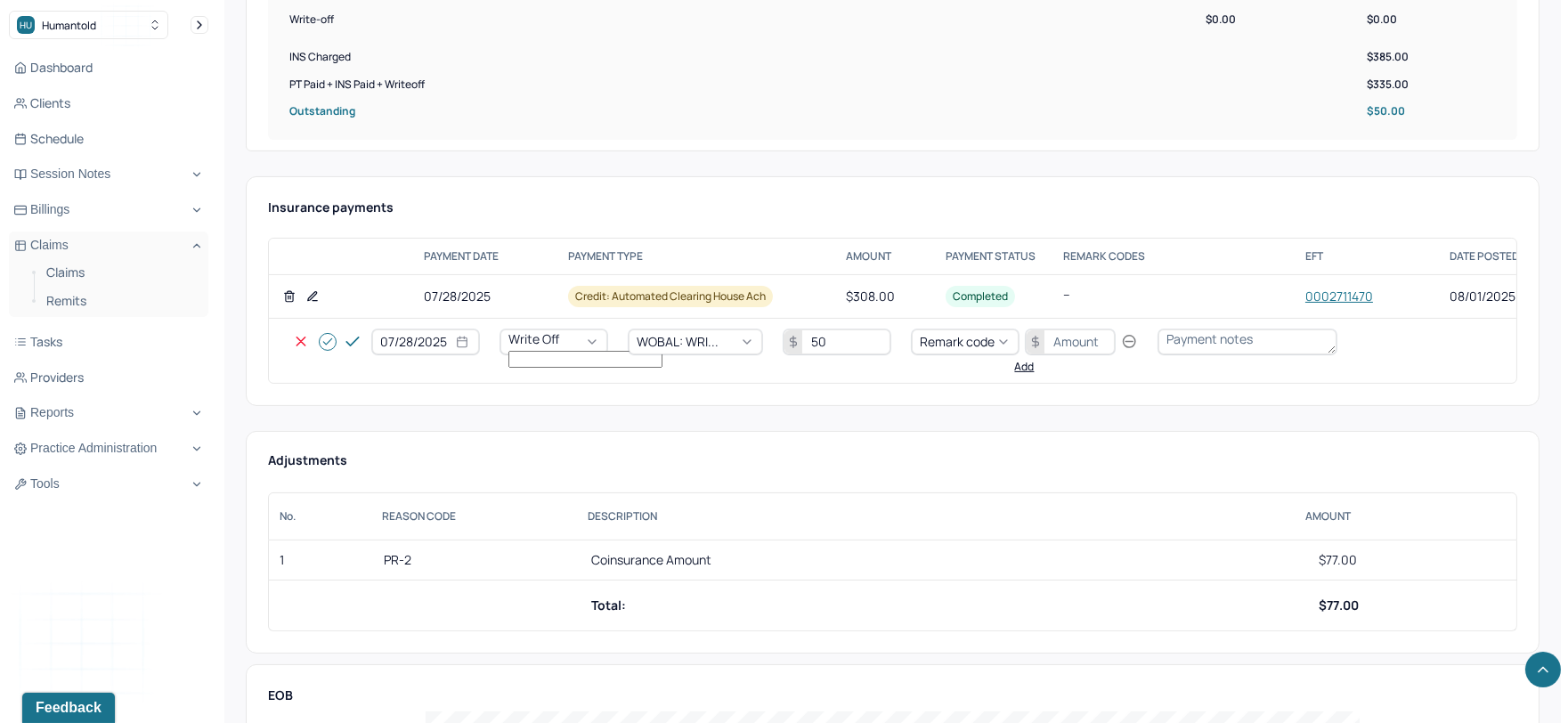 type on "50" 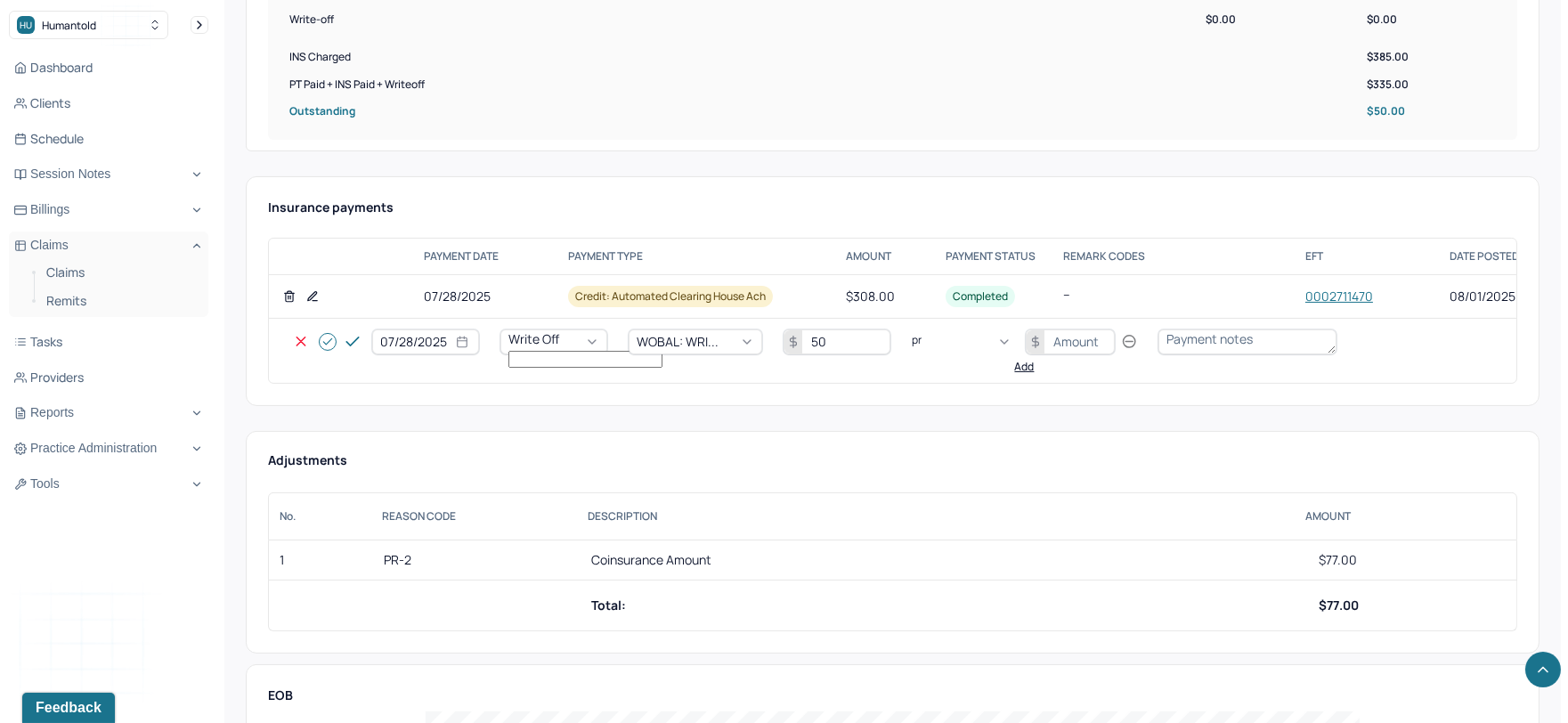 type on "pr2" 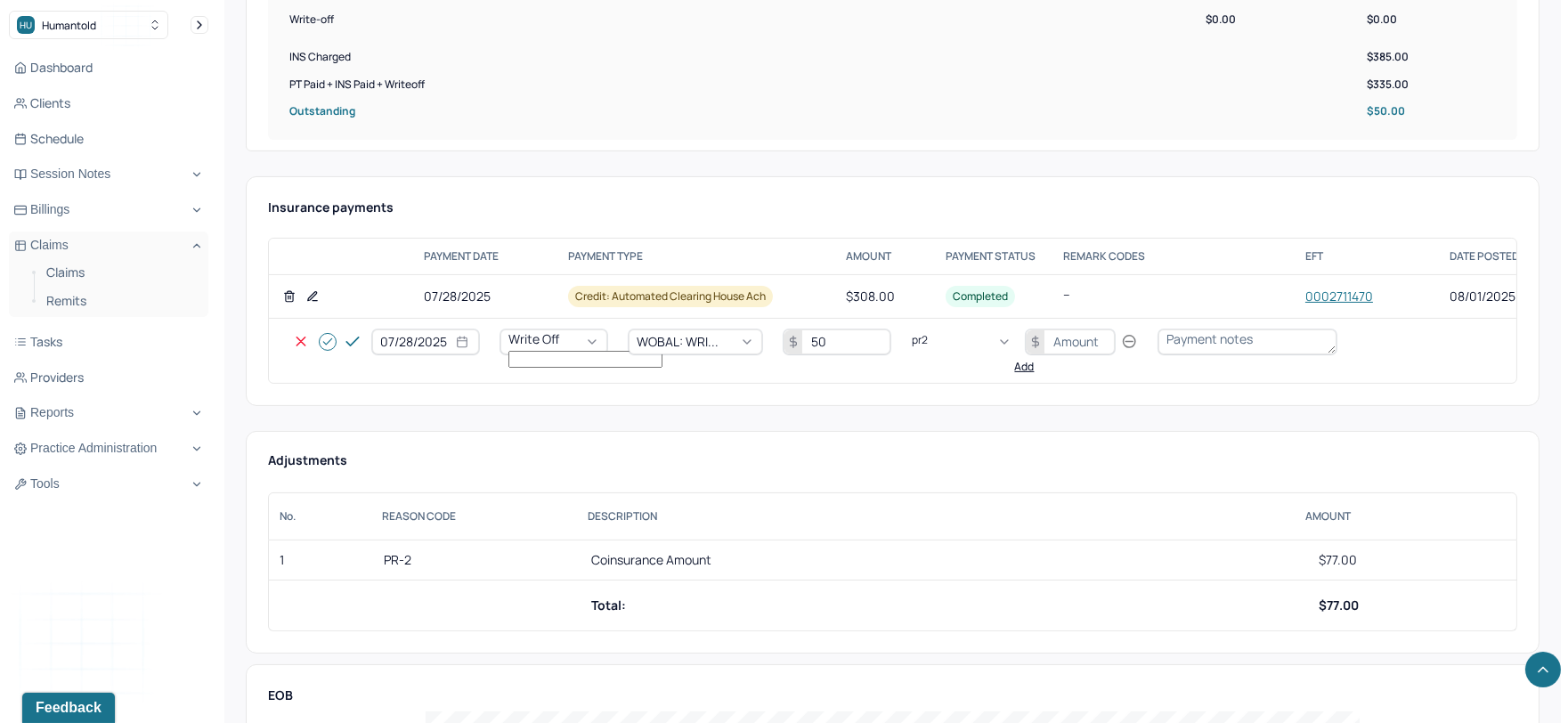 type 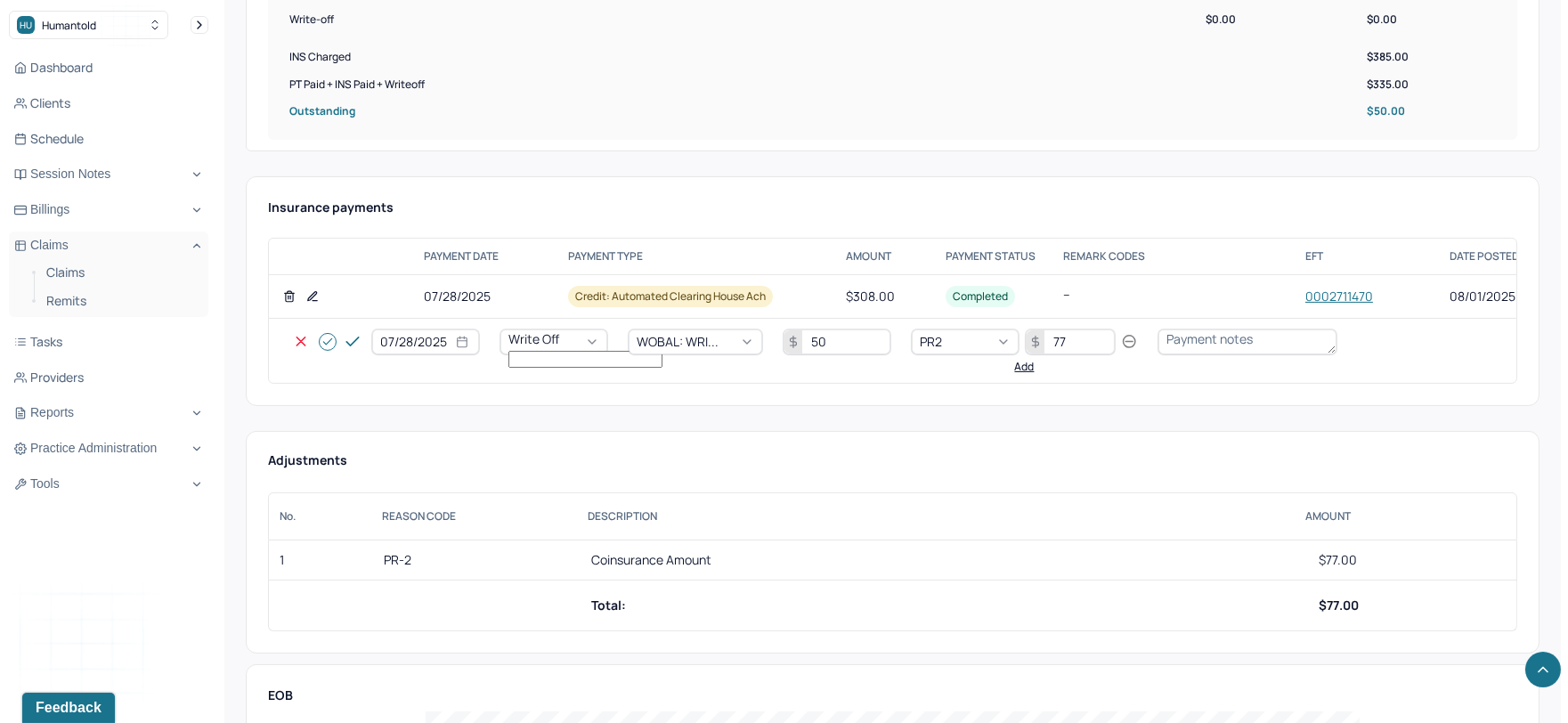 type on "77" 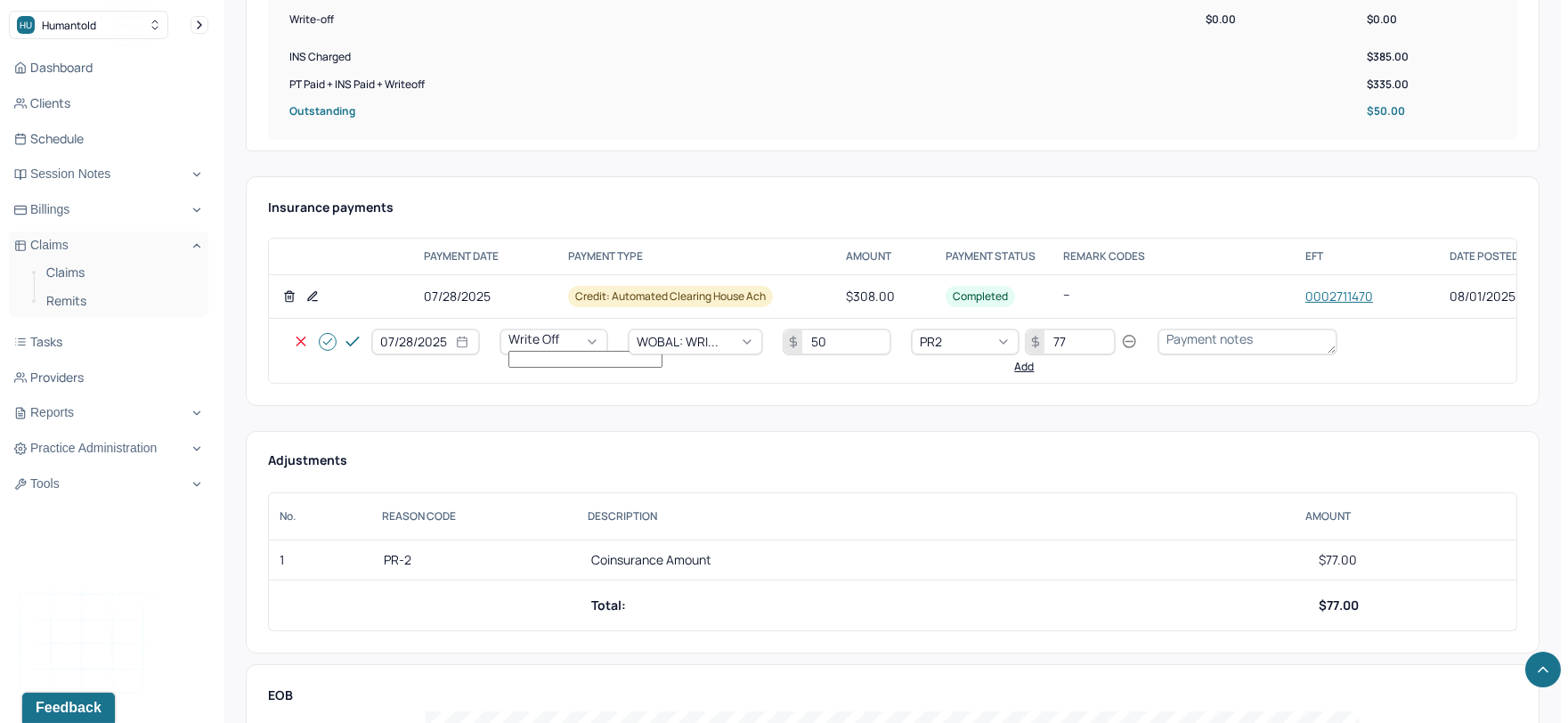 type 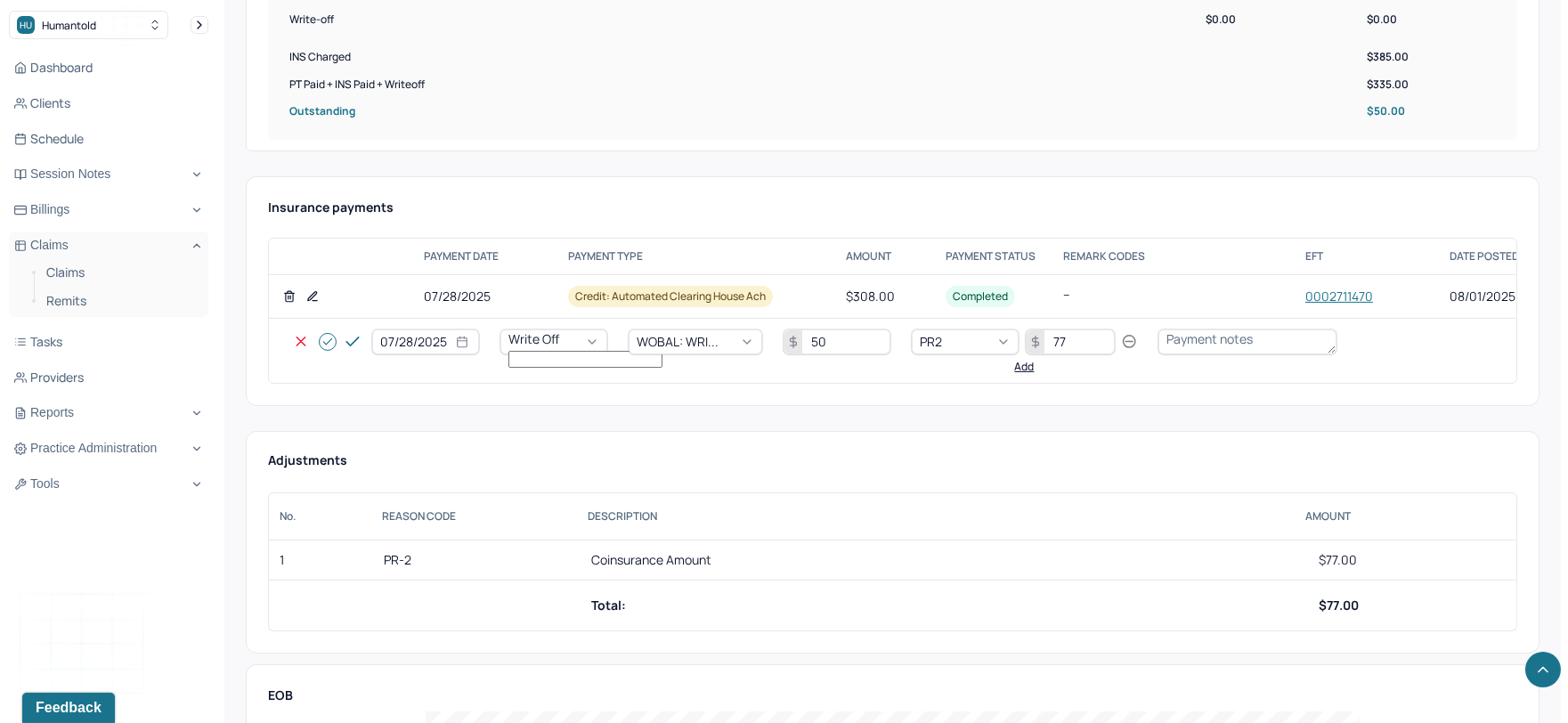 click 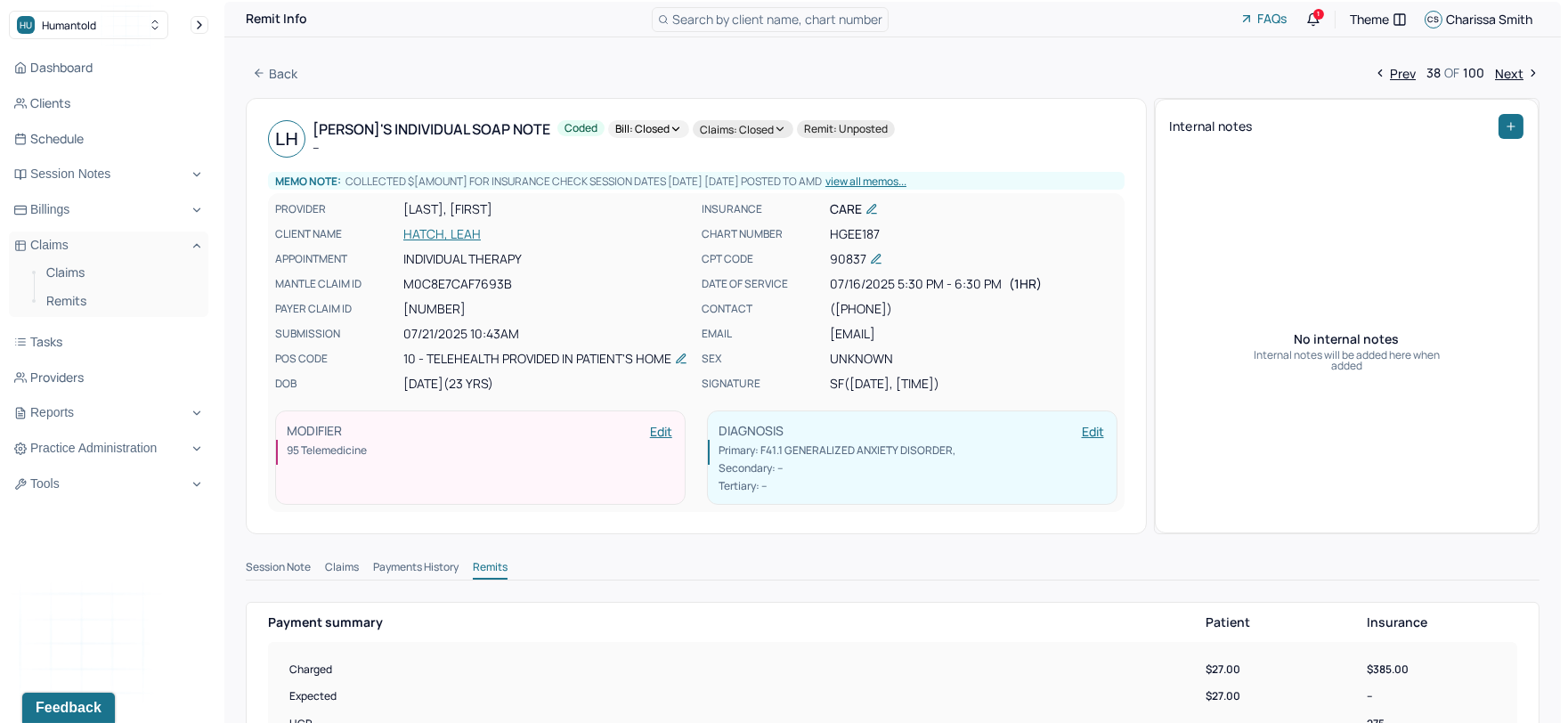 scroll, scrollTop: 0, scrollLeft: 0, axis: both 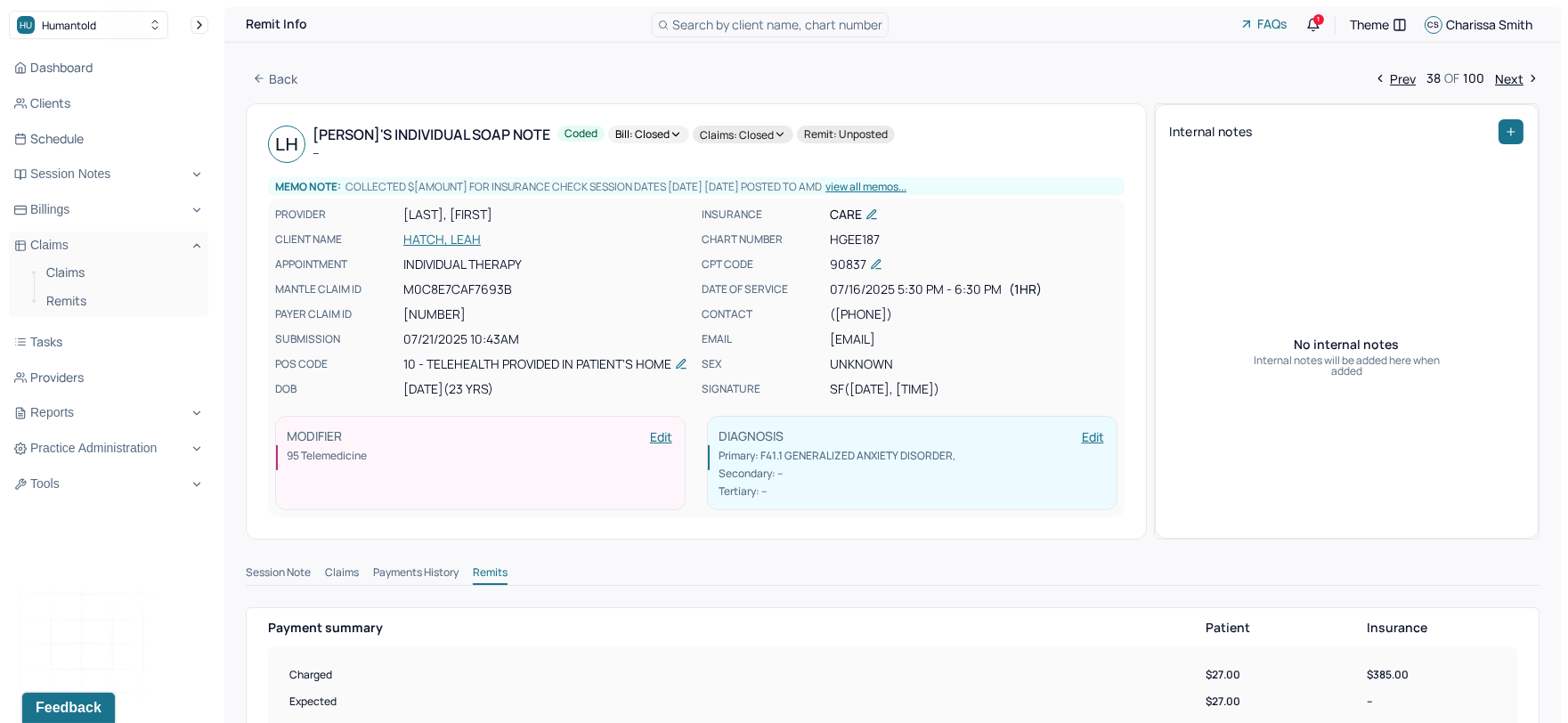 click on "Next" at bounding box center [1517, 78] 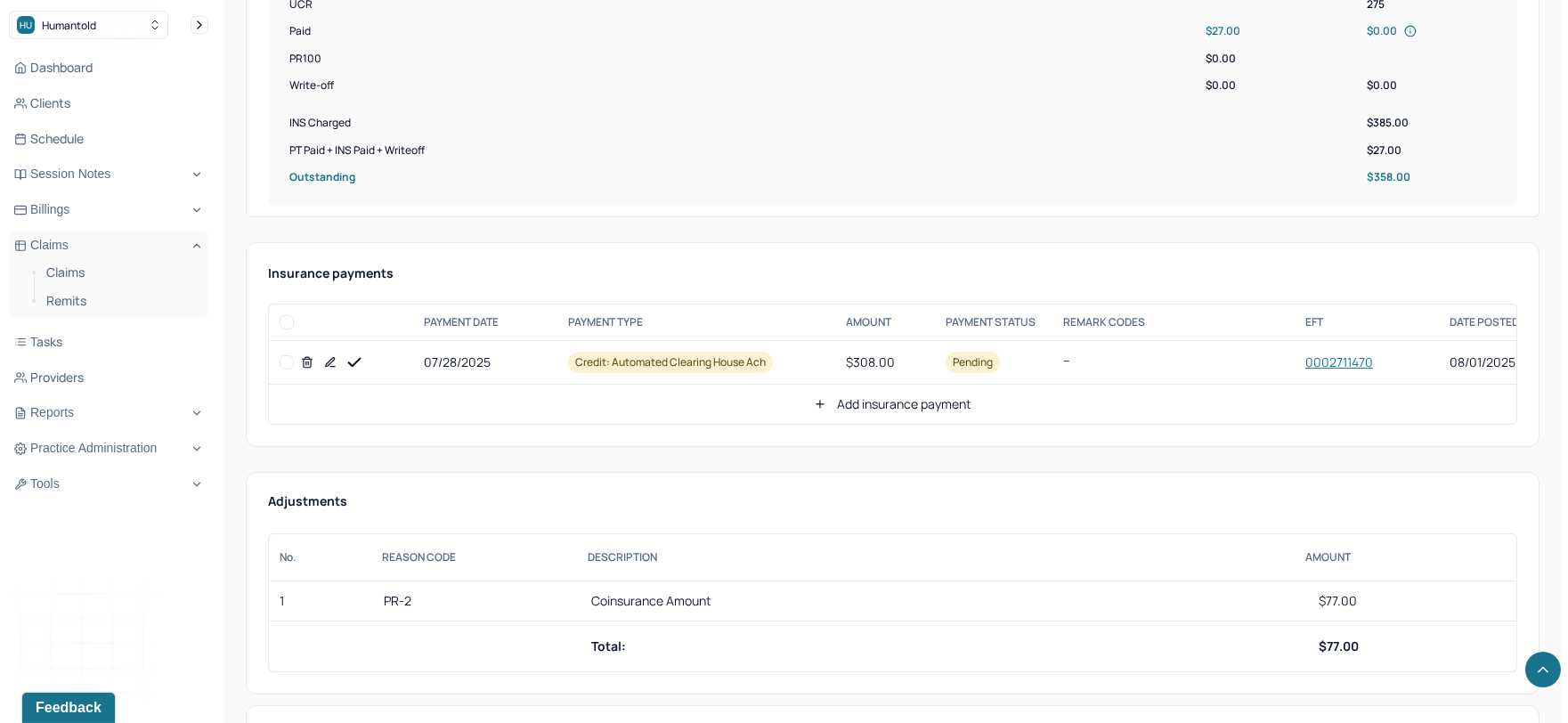 scroll, scrollTop: 791, scrollLeft: 0, axis: vertical 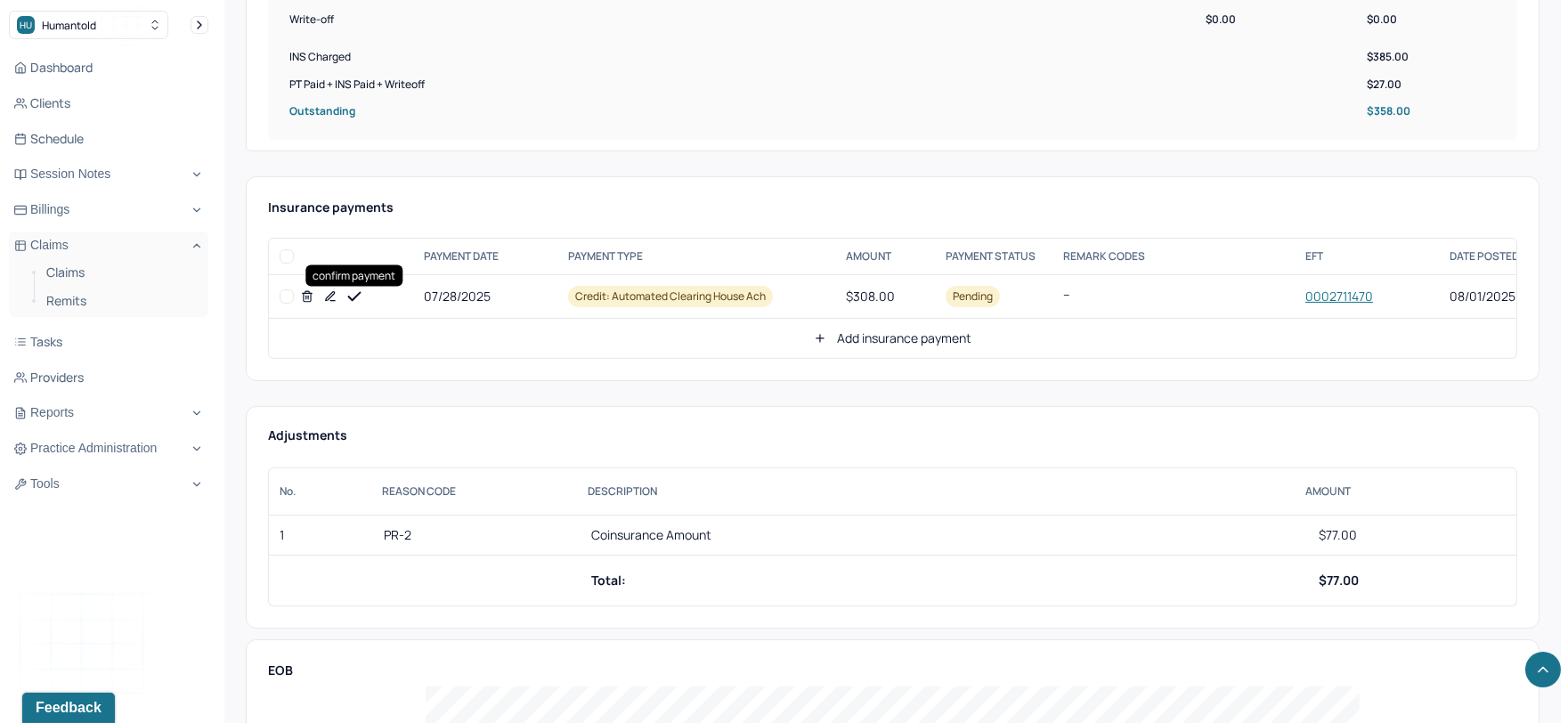 click 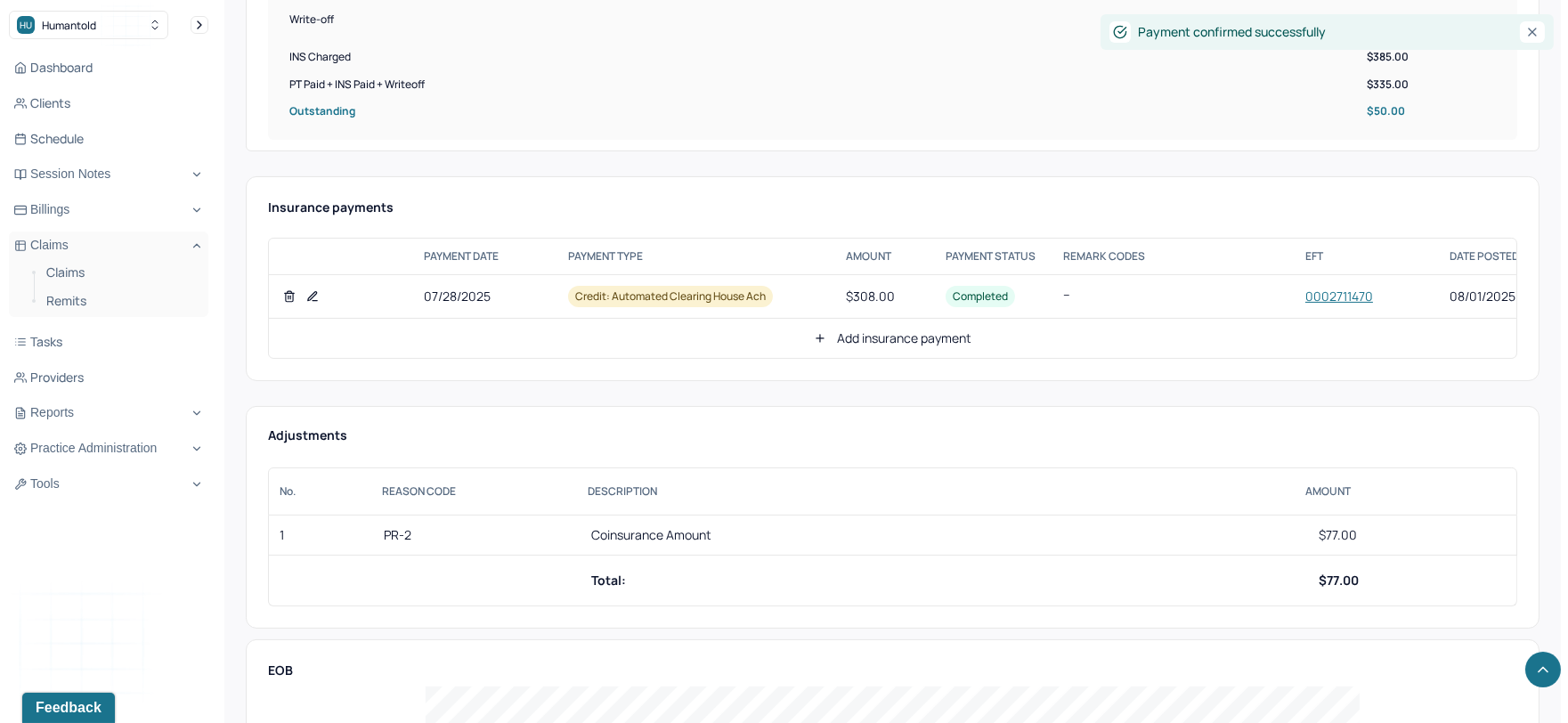 click 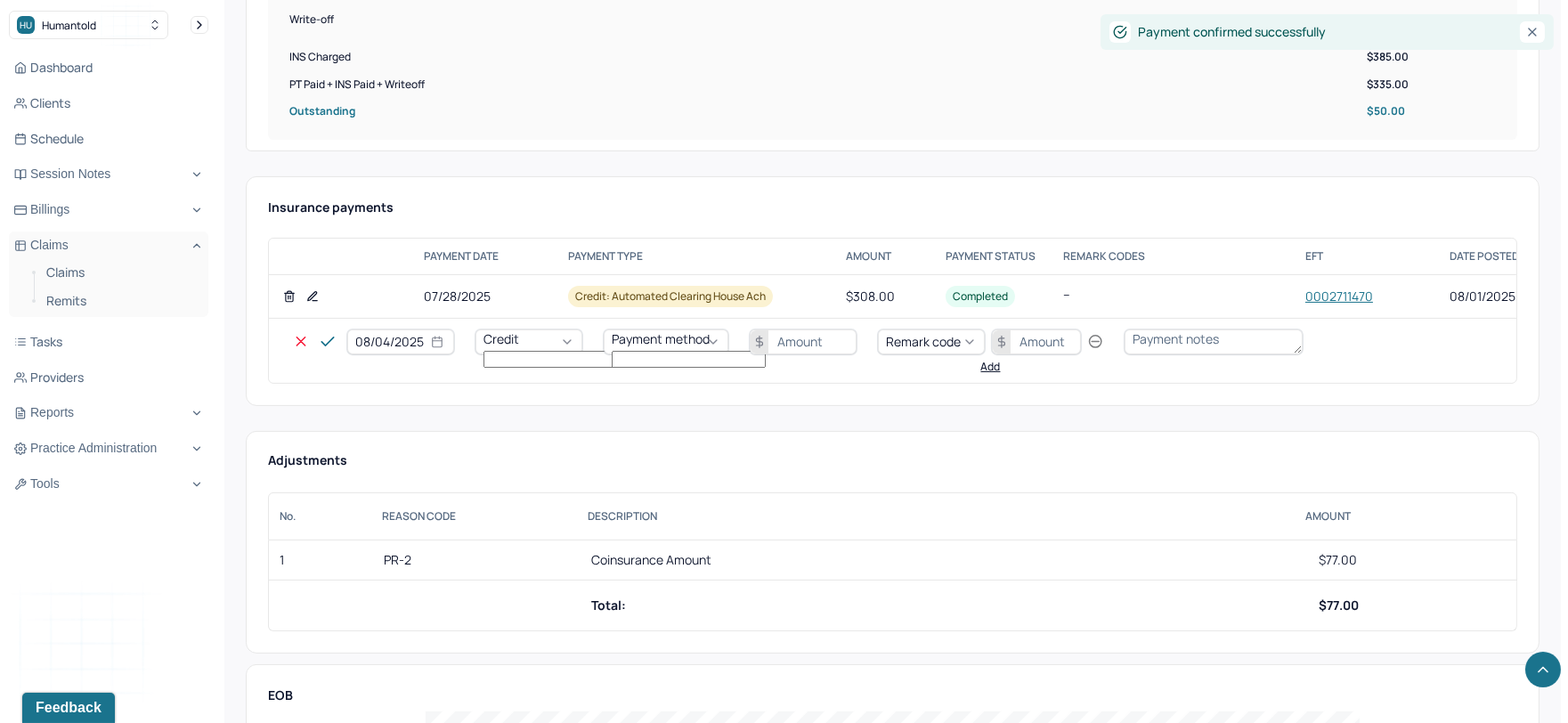 select on "7" 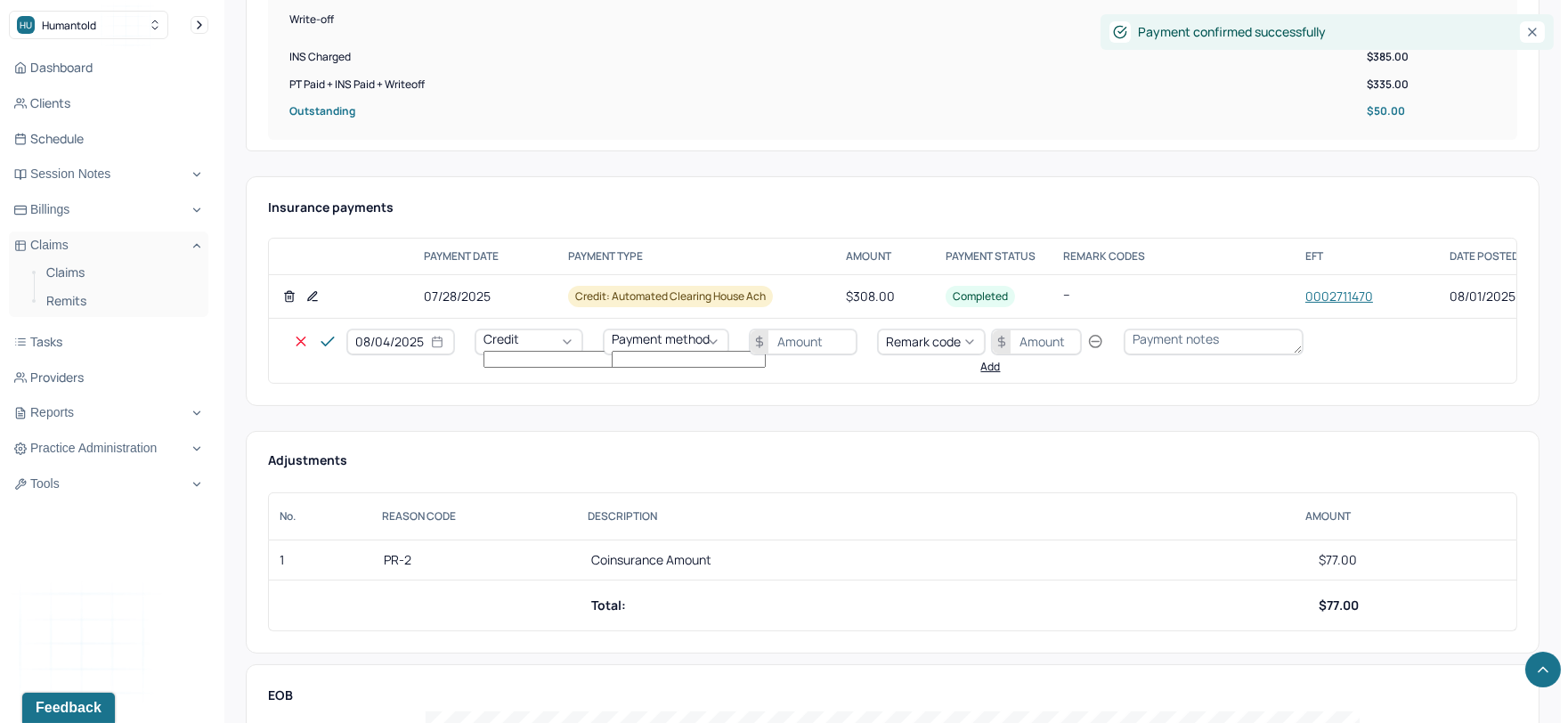 select on "2025" 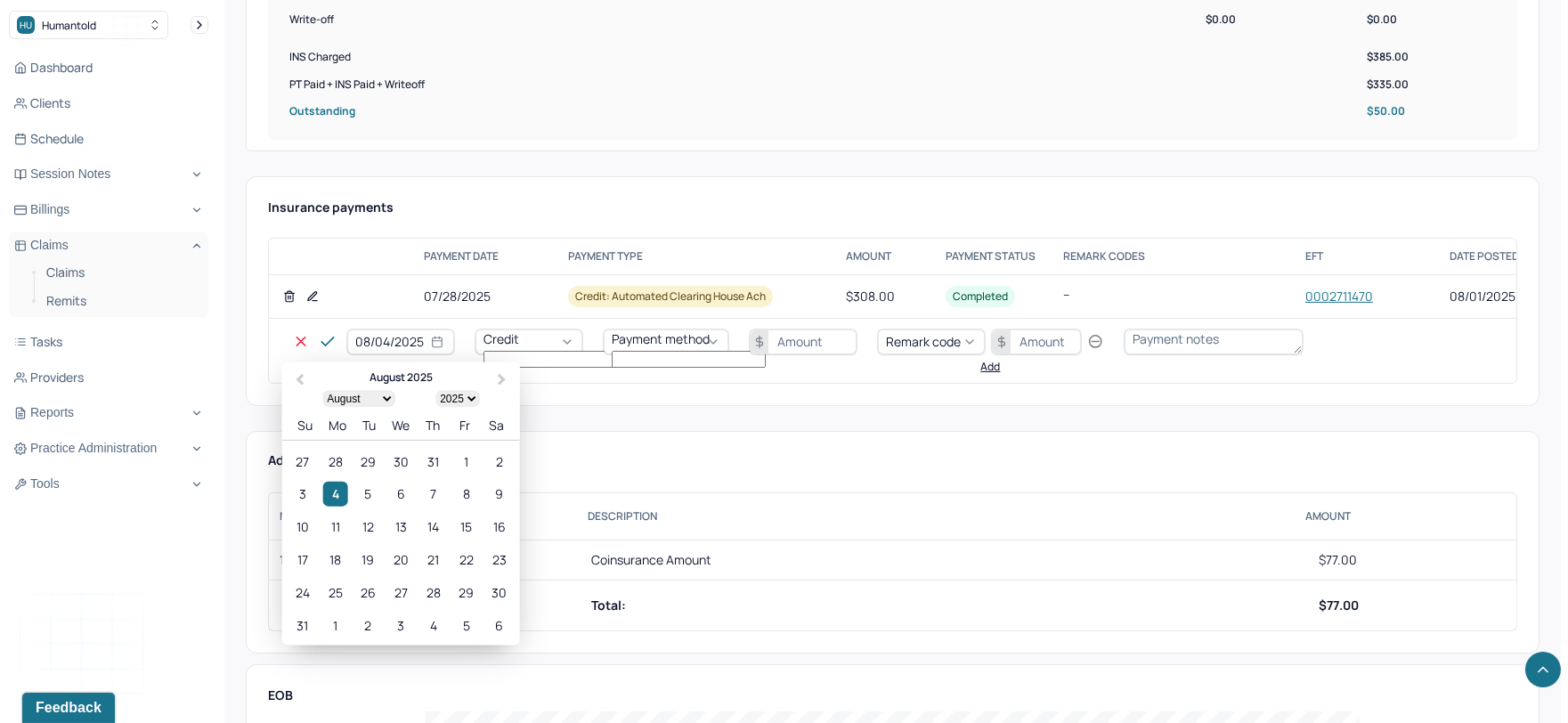 click on "08/04/2025" at bounding box center [401, 342] 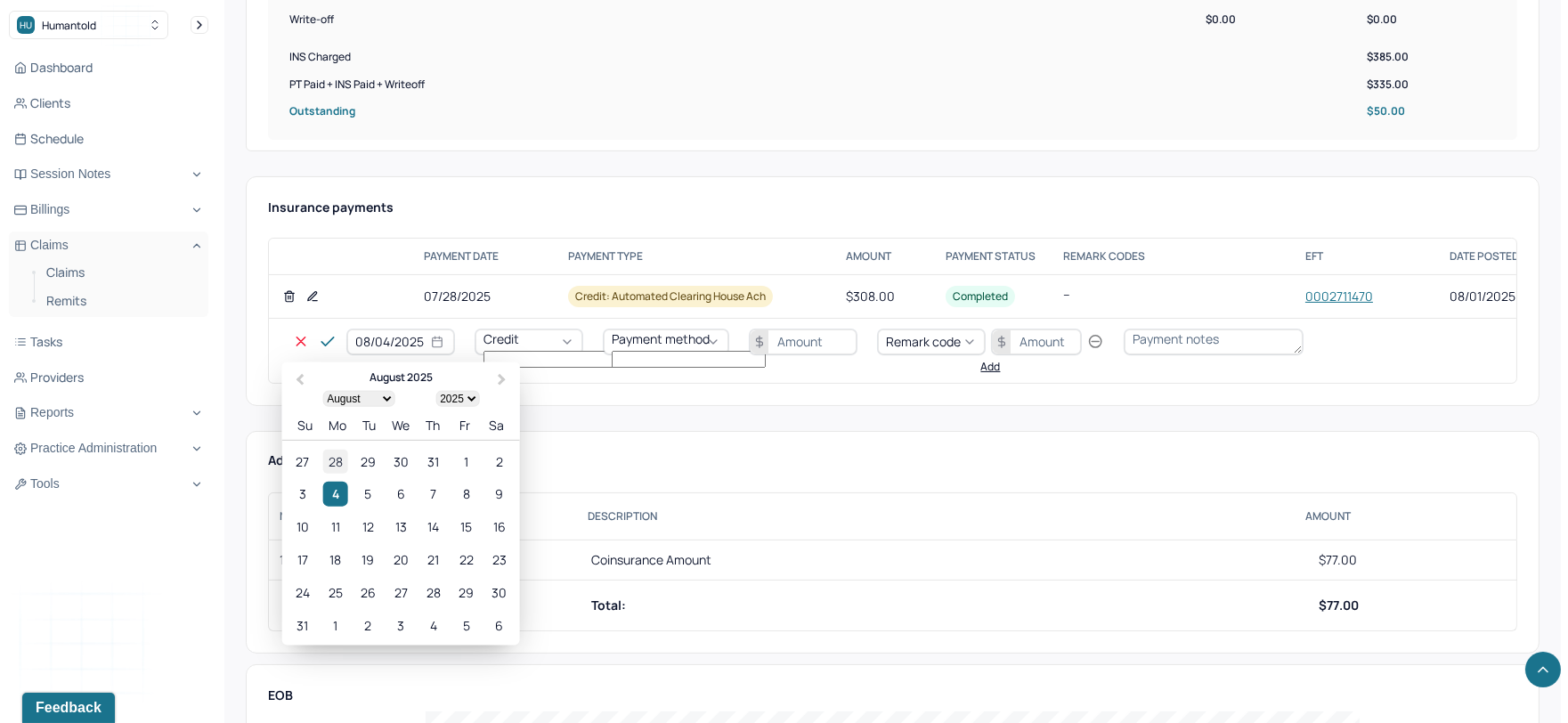 click on "28" at bounding box center (335, 460) 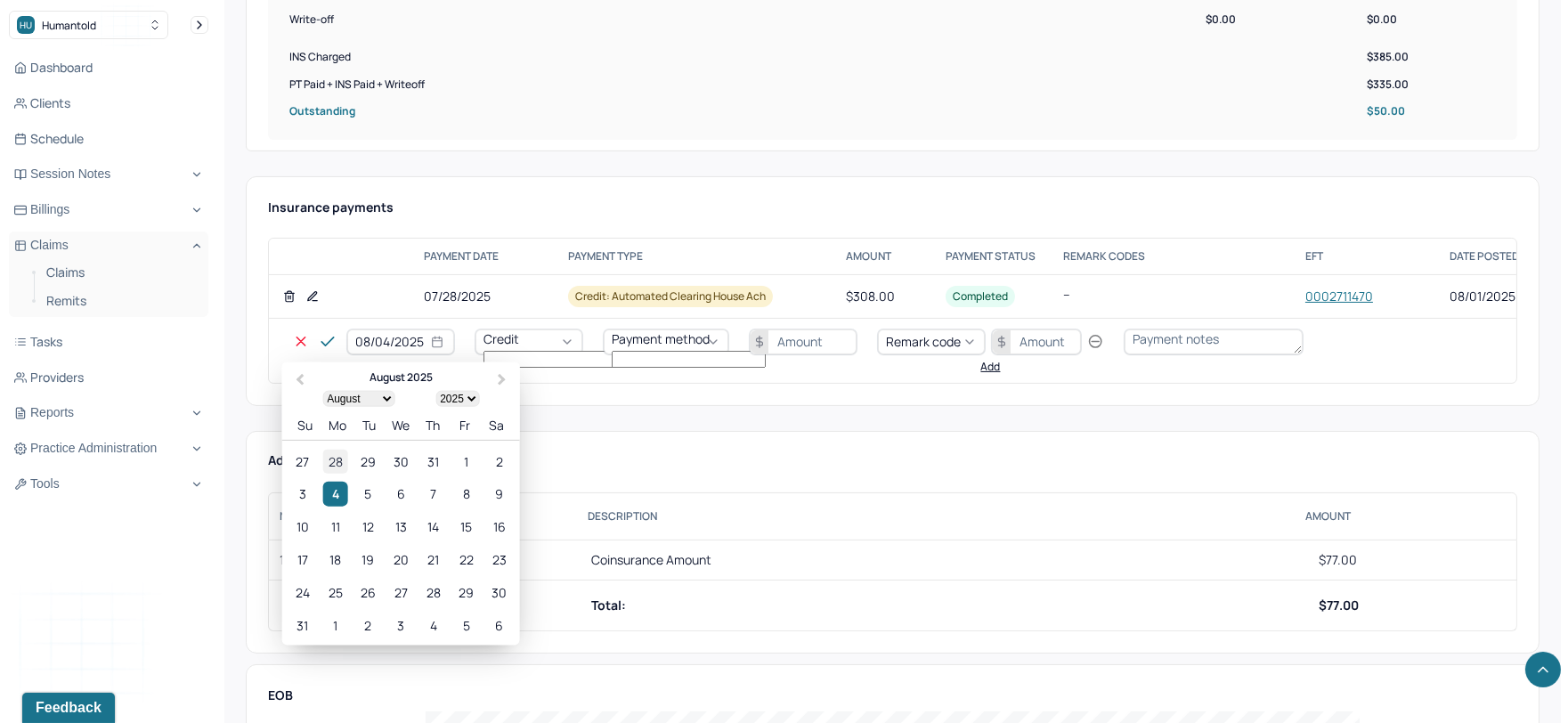 type on "07/28/2025" 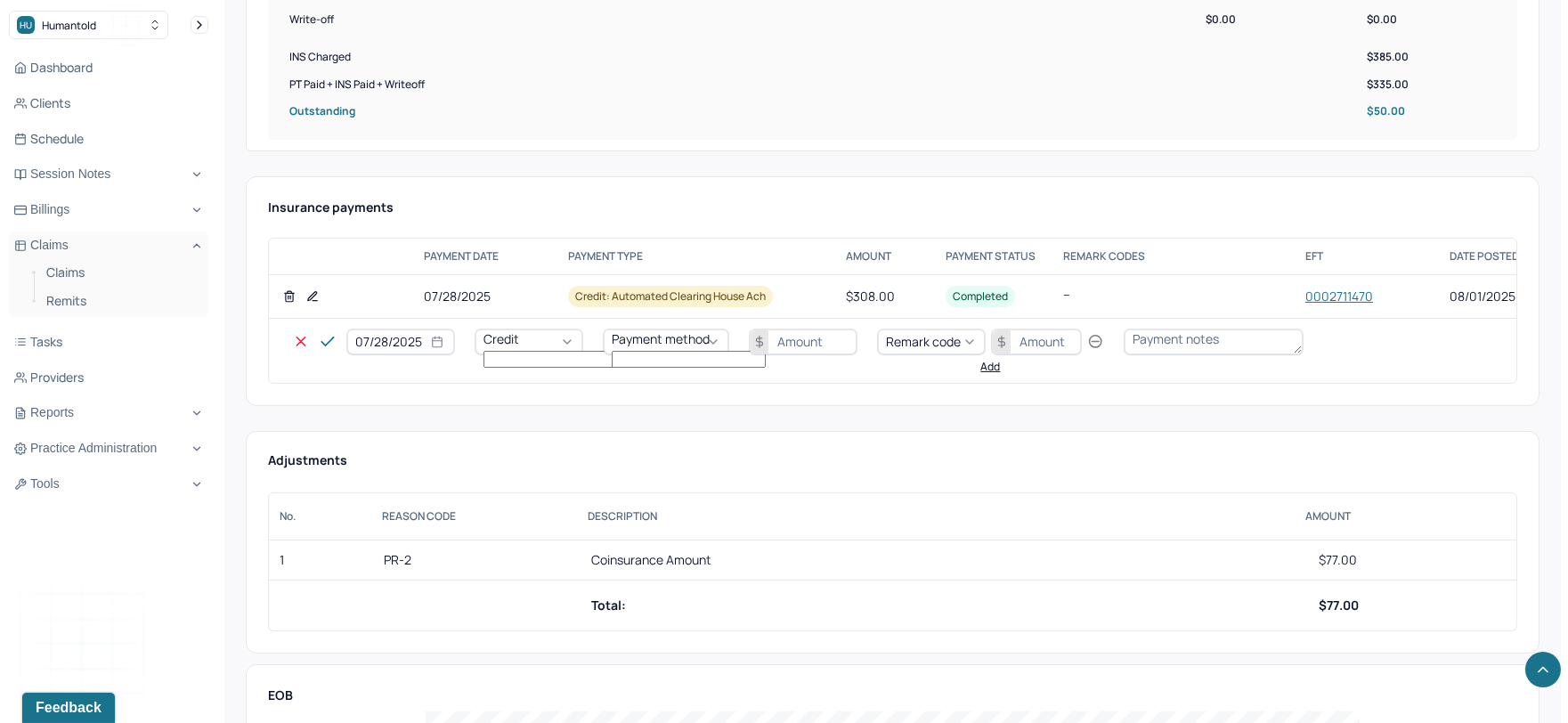click on "Credit" at bounding box center [501, 338] 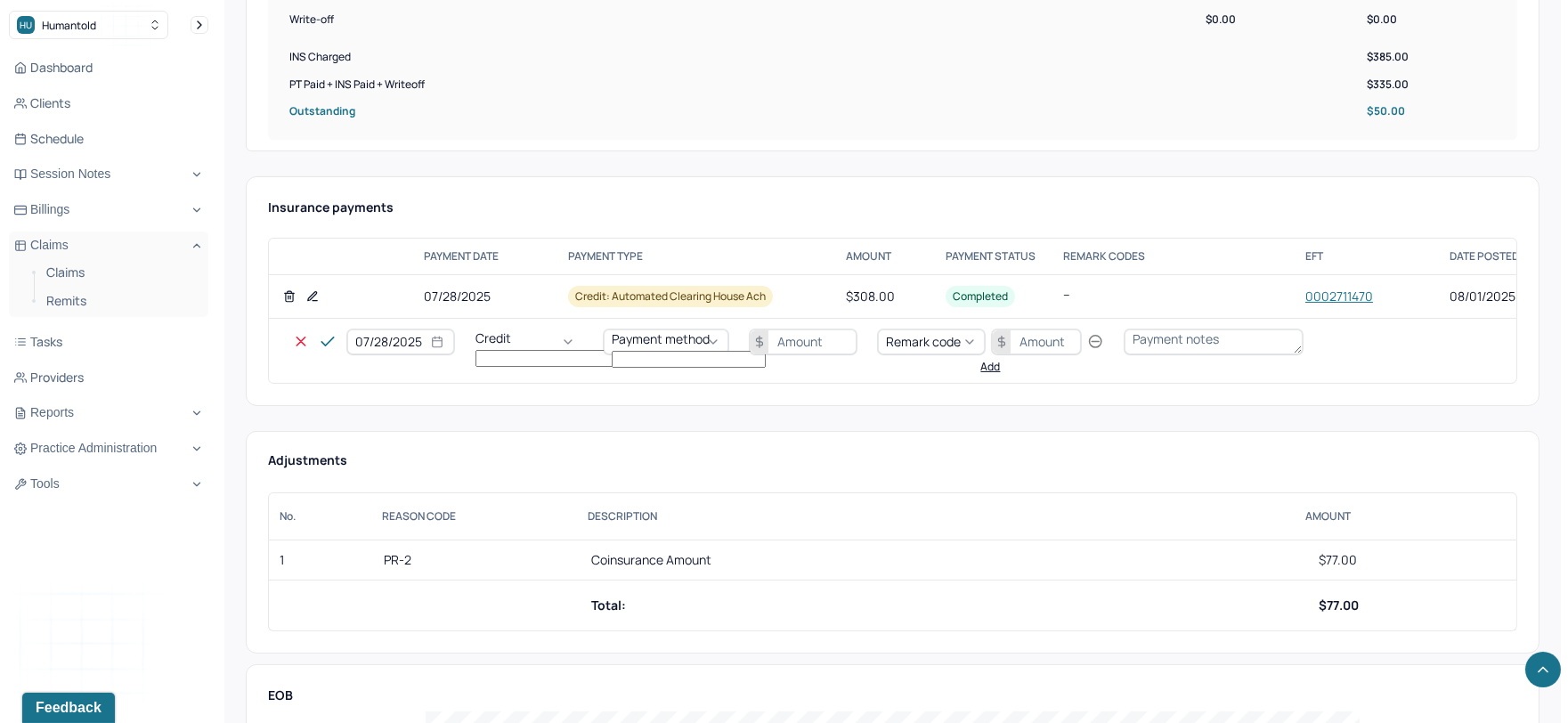 click on "Write off" at bounding box center (53, 2428) 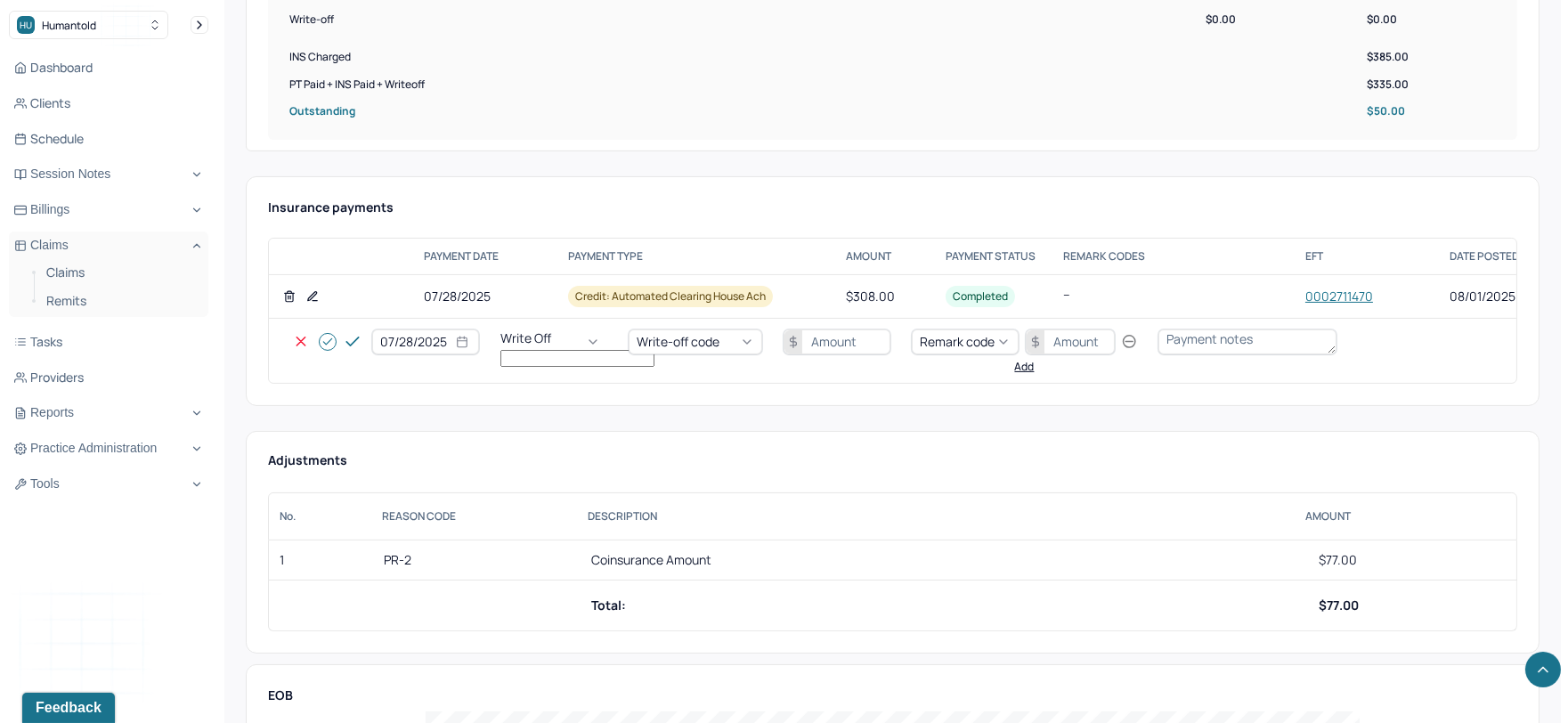click on "Write-off code" at bounding box center (678, 341) 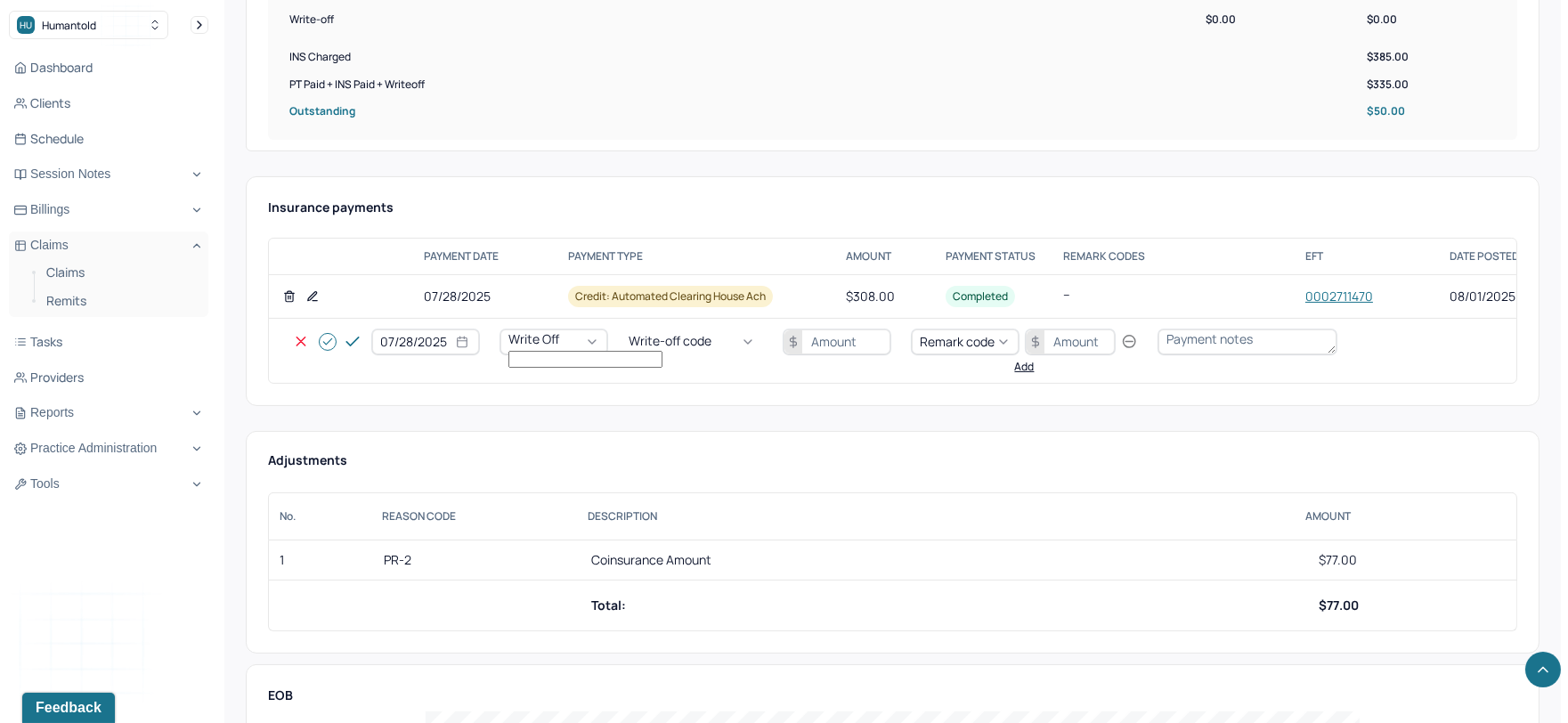click on "WOBAL: WRITE OFF - BALANCE (INSADJ)" at bounding box center [89, 2447] 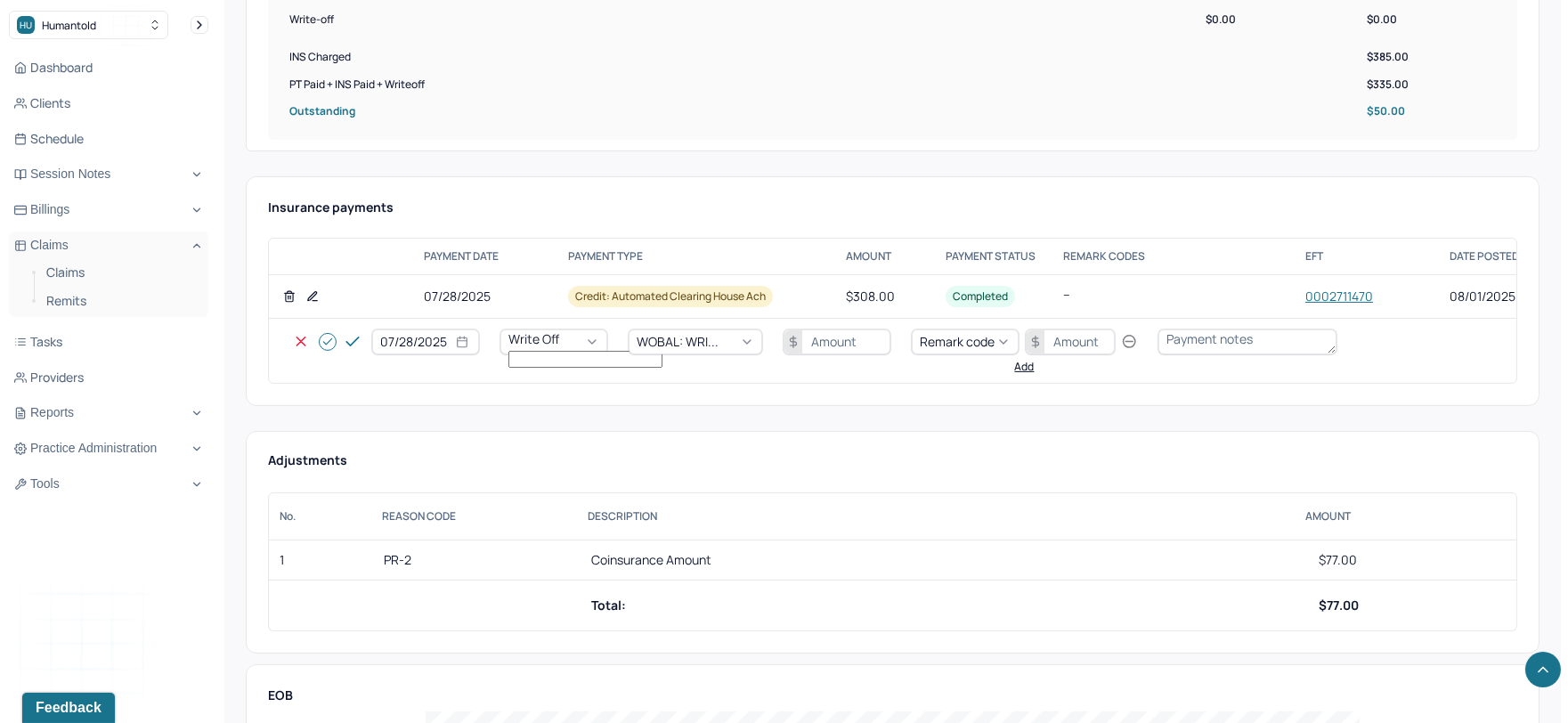 click at bounding box center [837, 342] 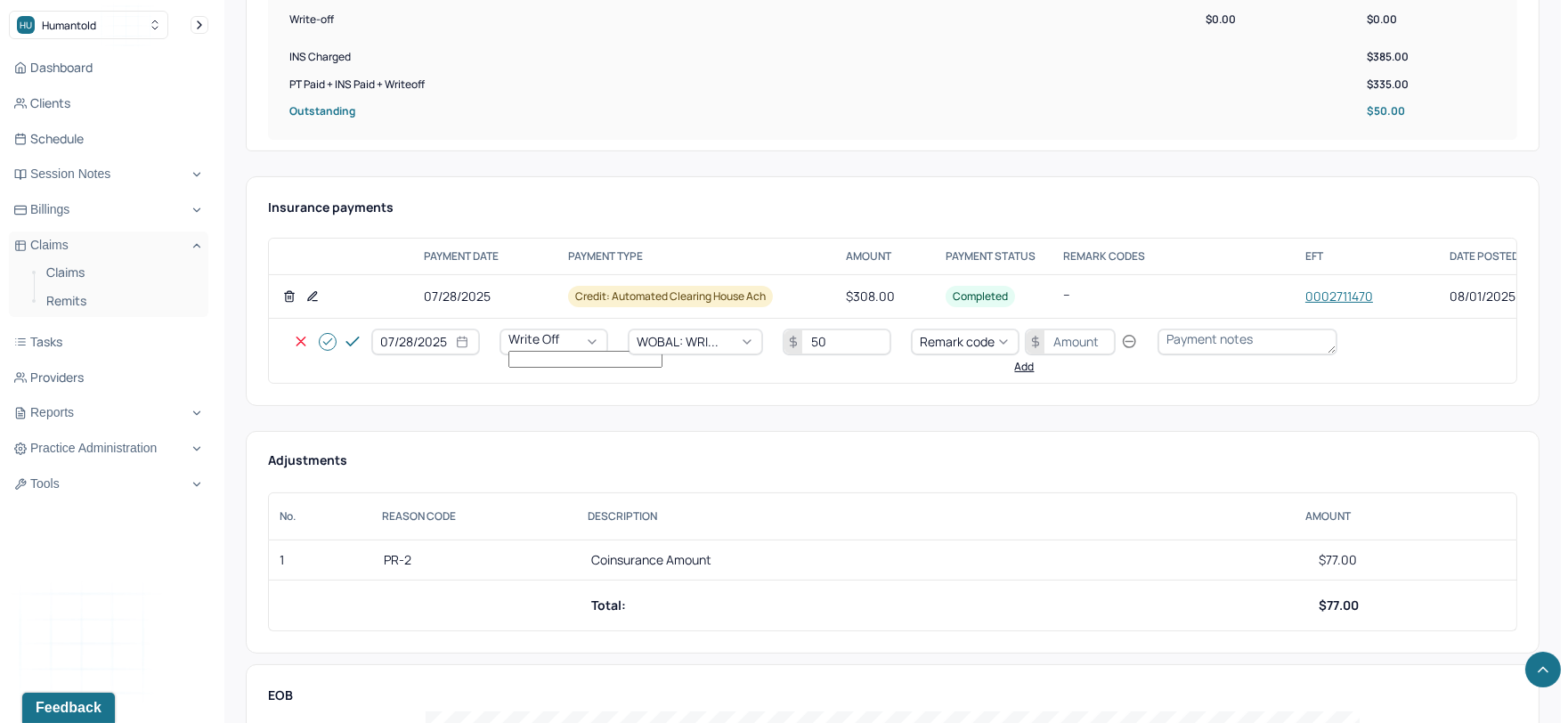 type on "50" 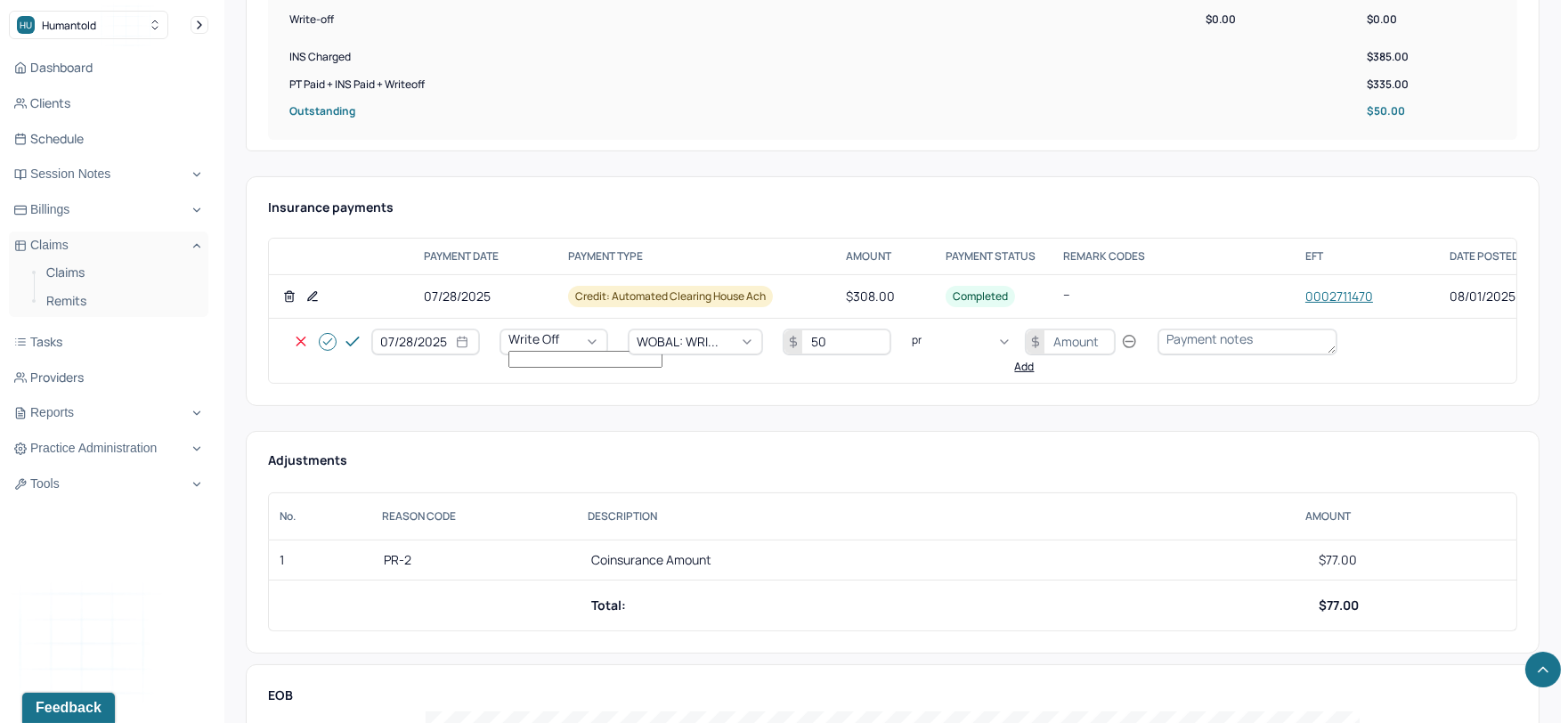 type on "pr2" 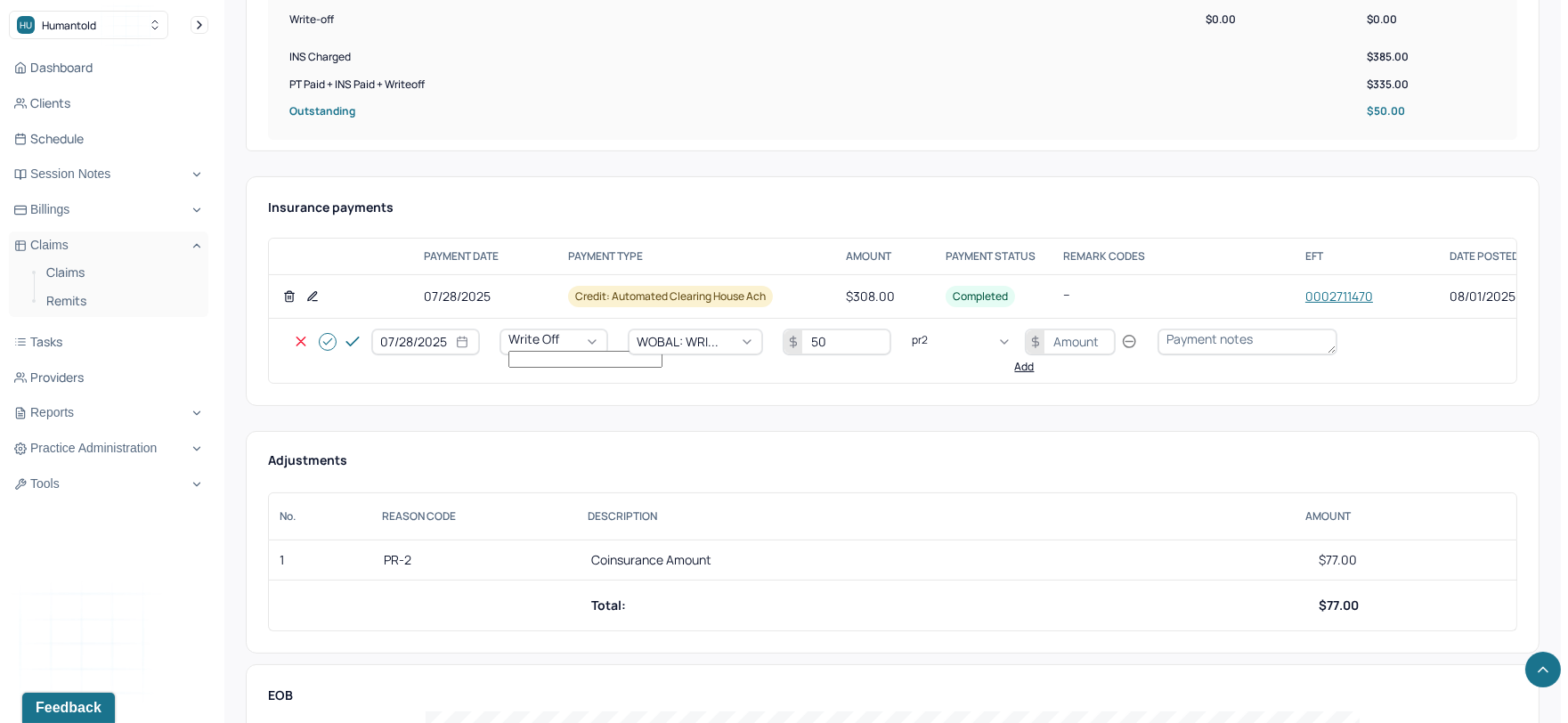 type 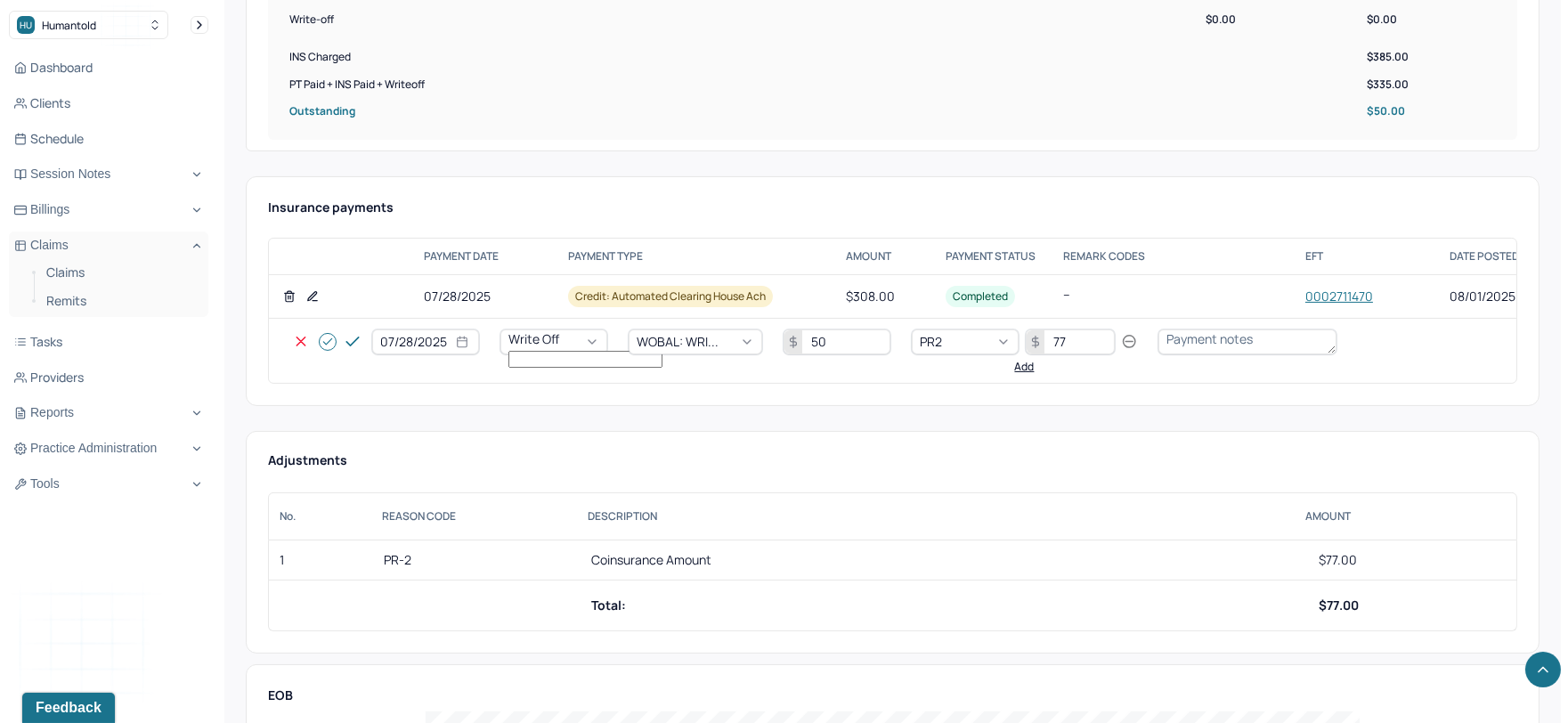 type on "77" 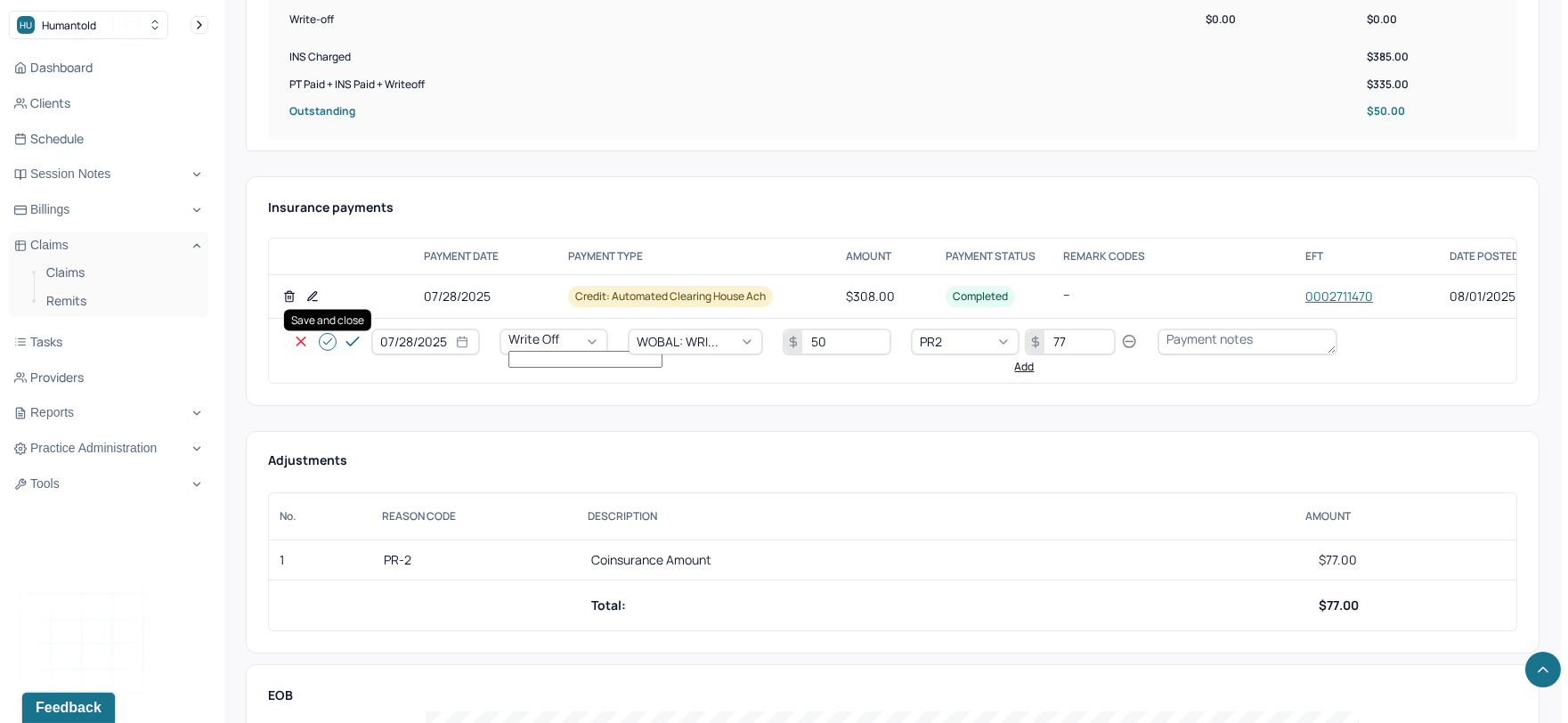 click 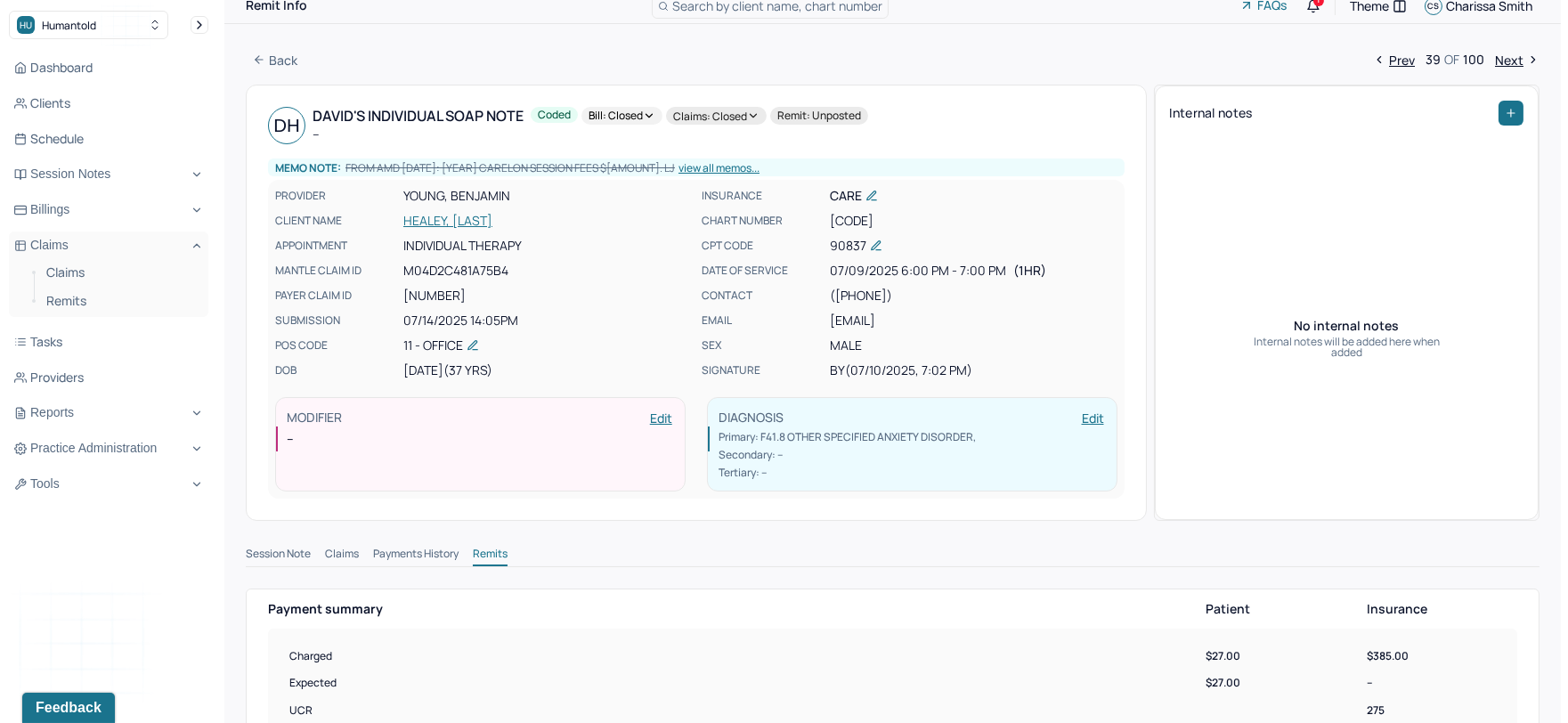 scroll, scrollTop: 0, scrollLeft: 0, axis: both 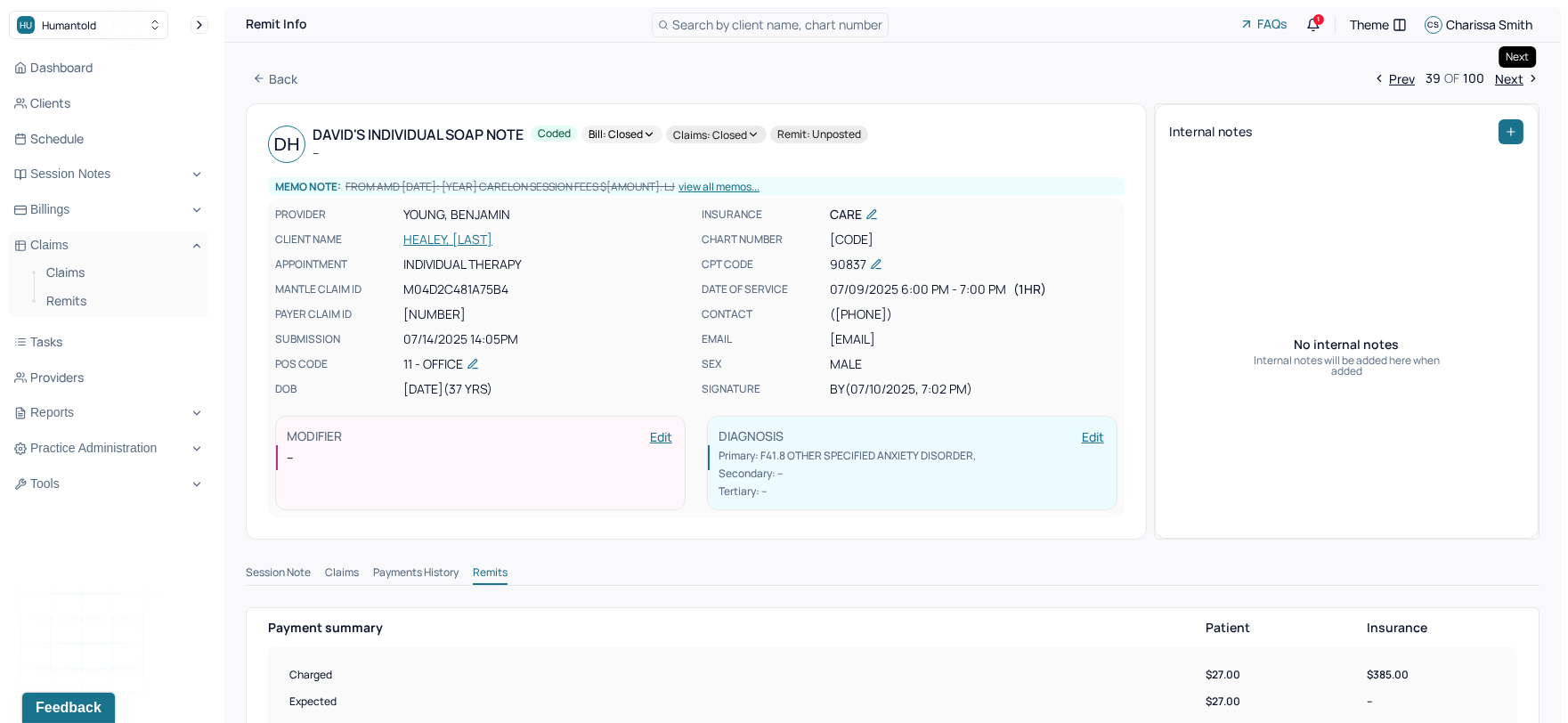 click on "Next" at bounding box center [1517, 78] 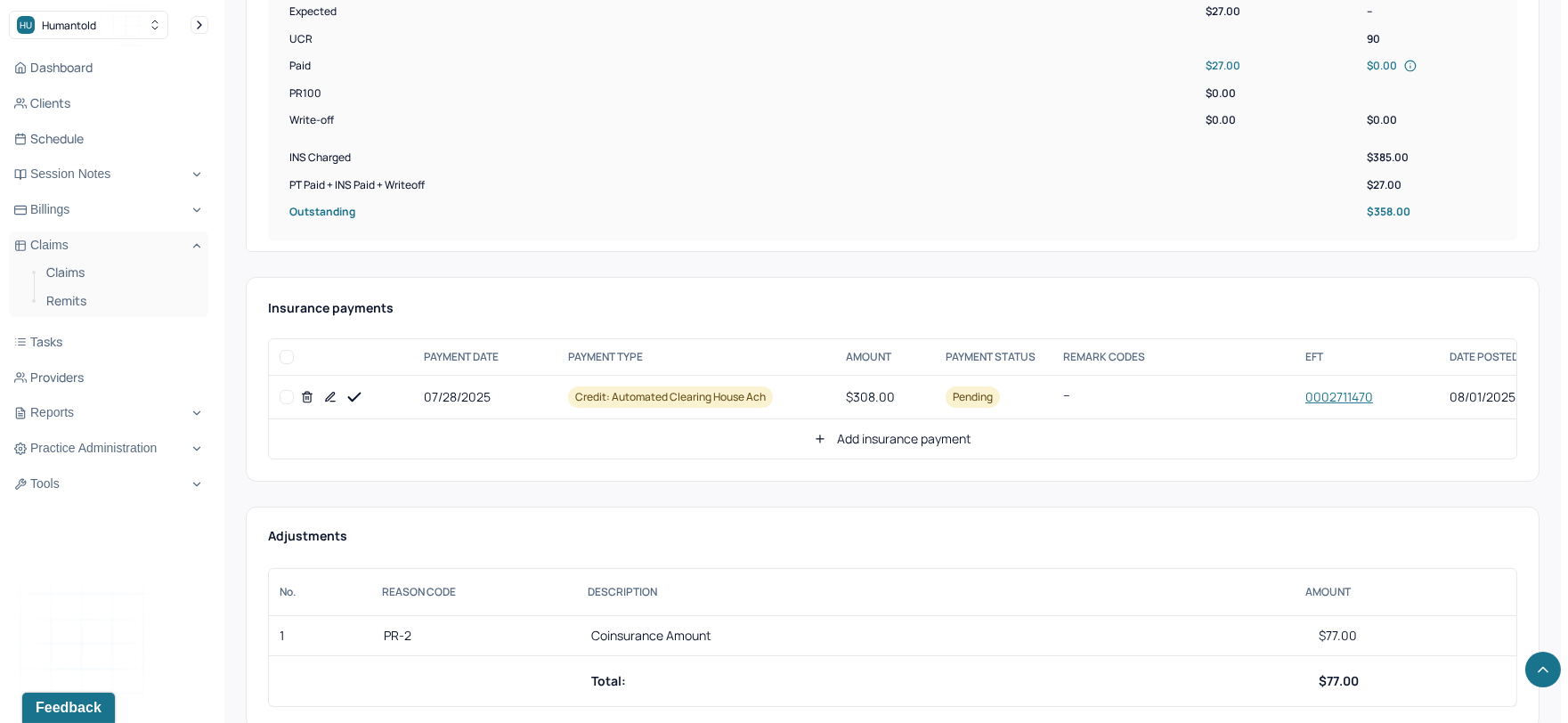 scroll, scrollTop: 692, scrollLeft: 0, axis: vertical 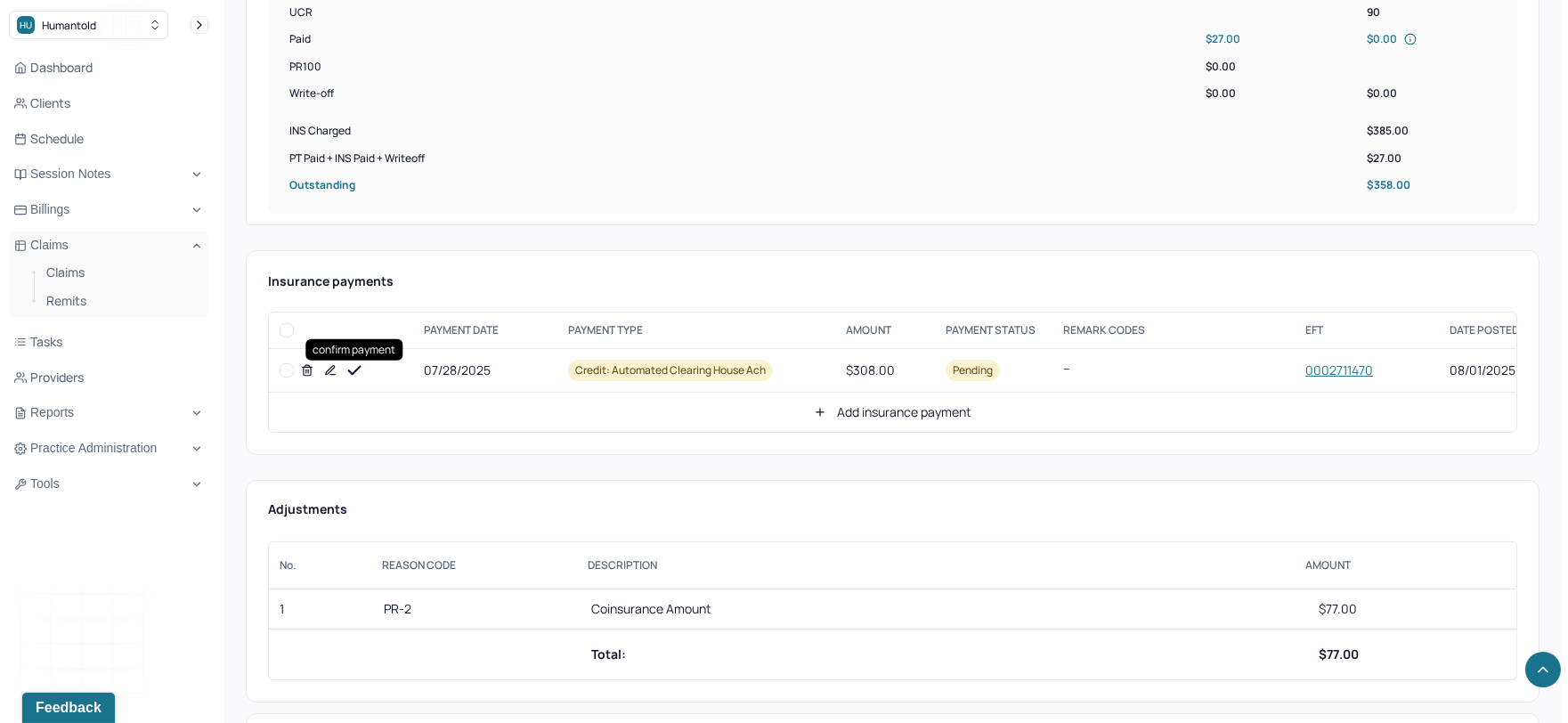 click 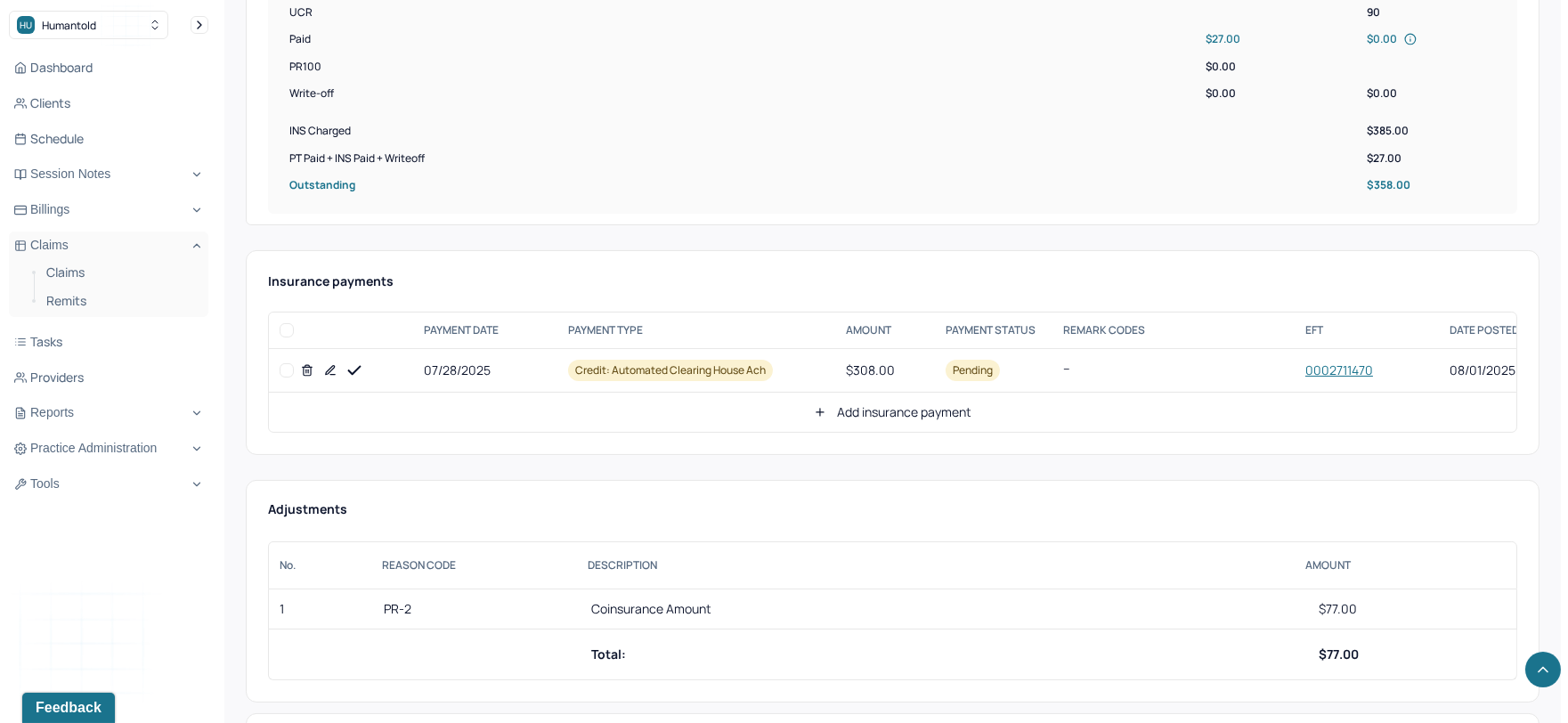 click 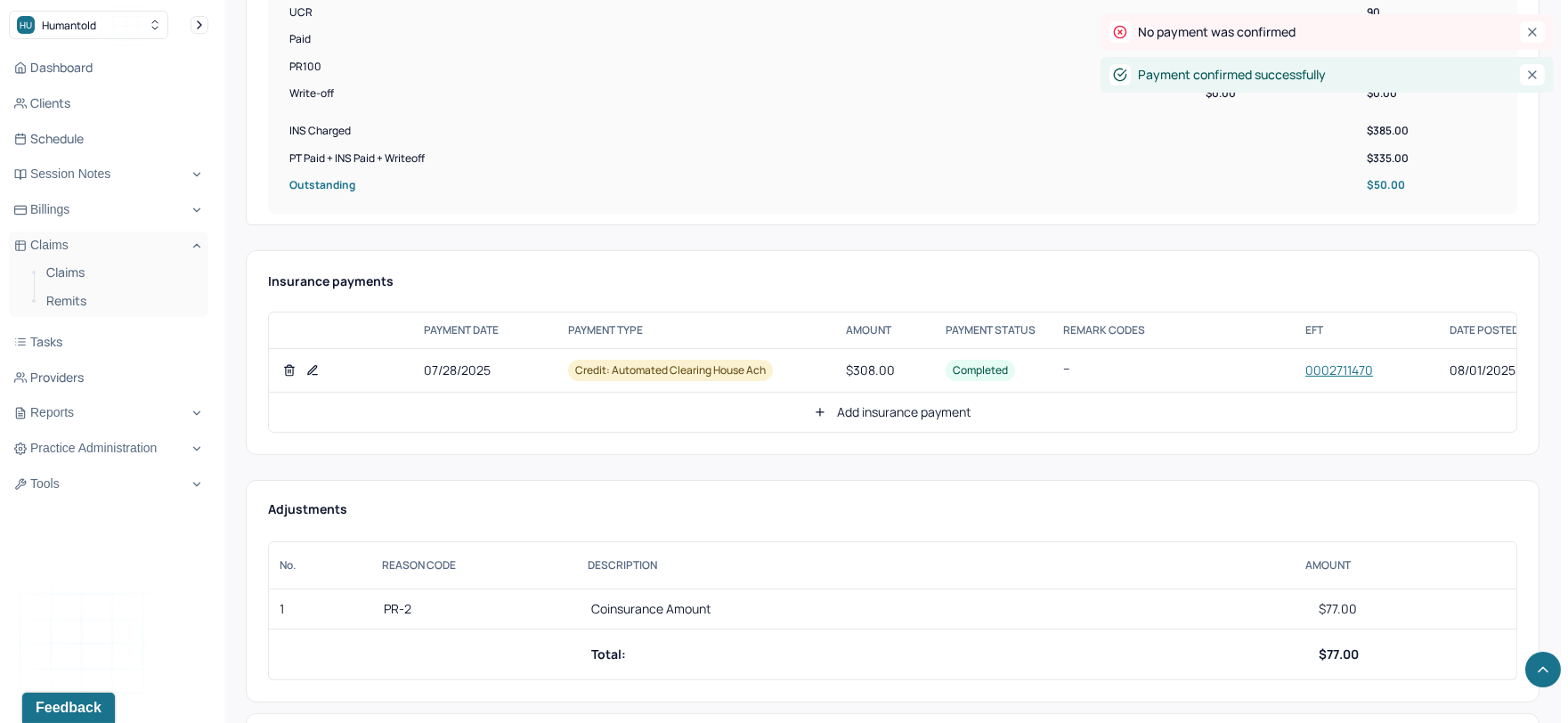 click 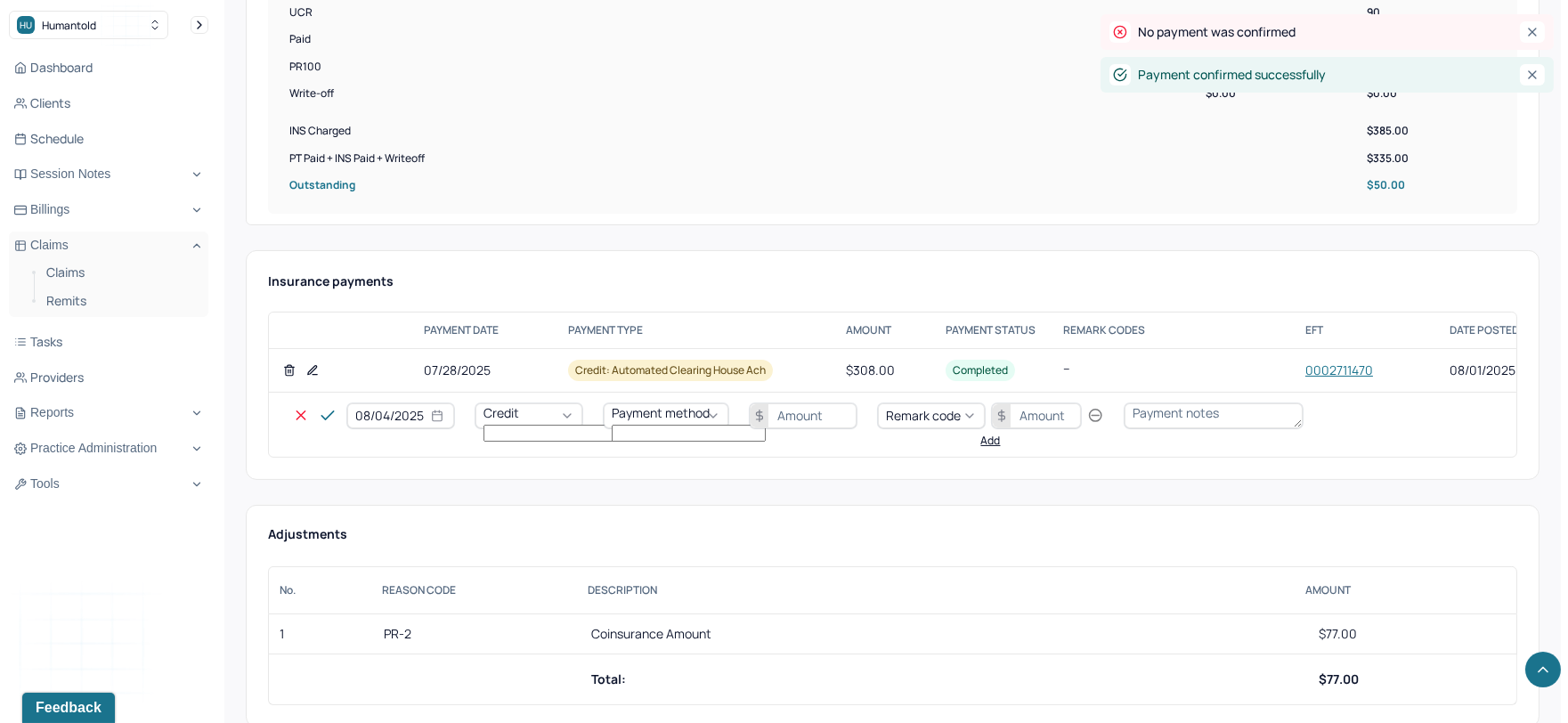 click on "08/04/2025" at bounding box center (401, 416) 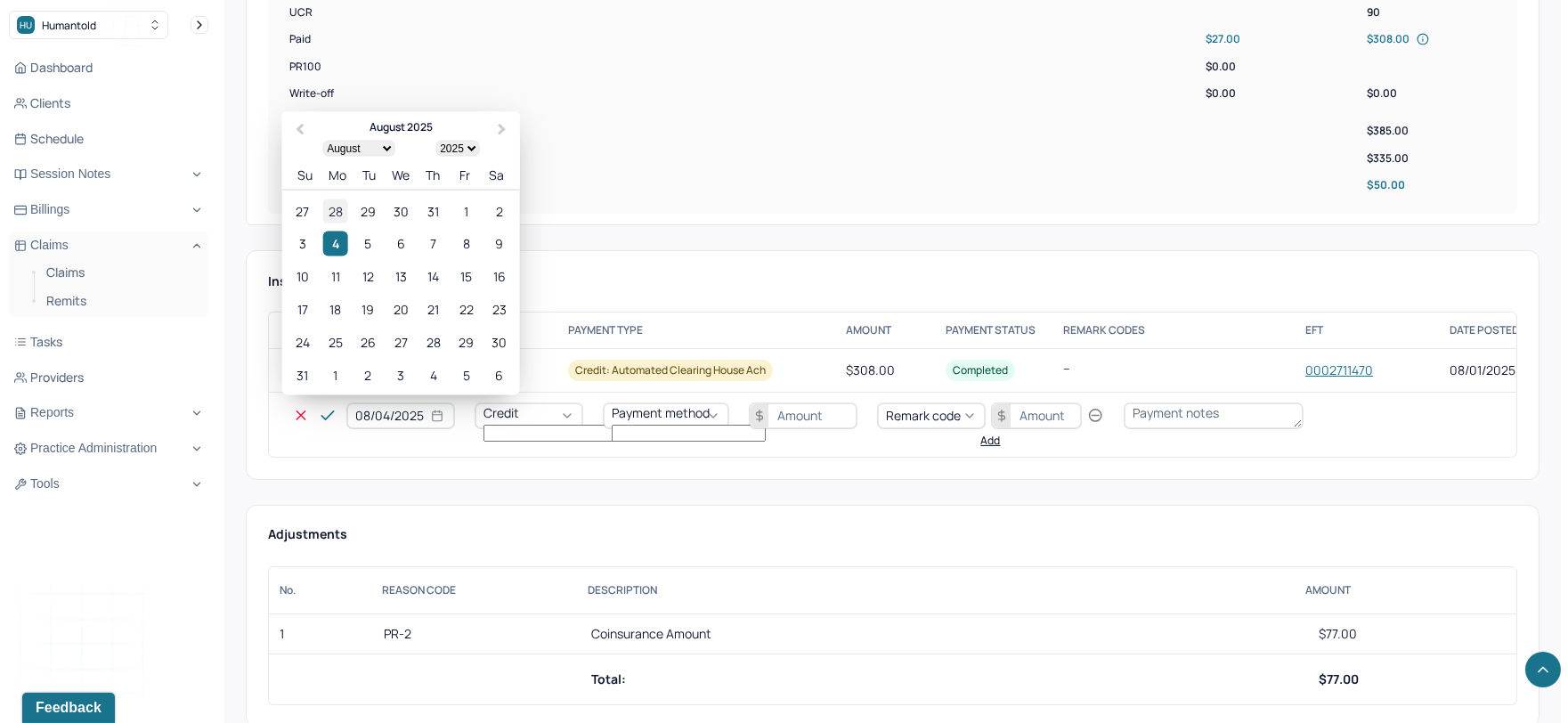 click on "28" at bounding box center [335, 210] 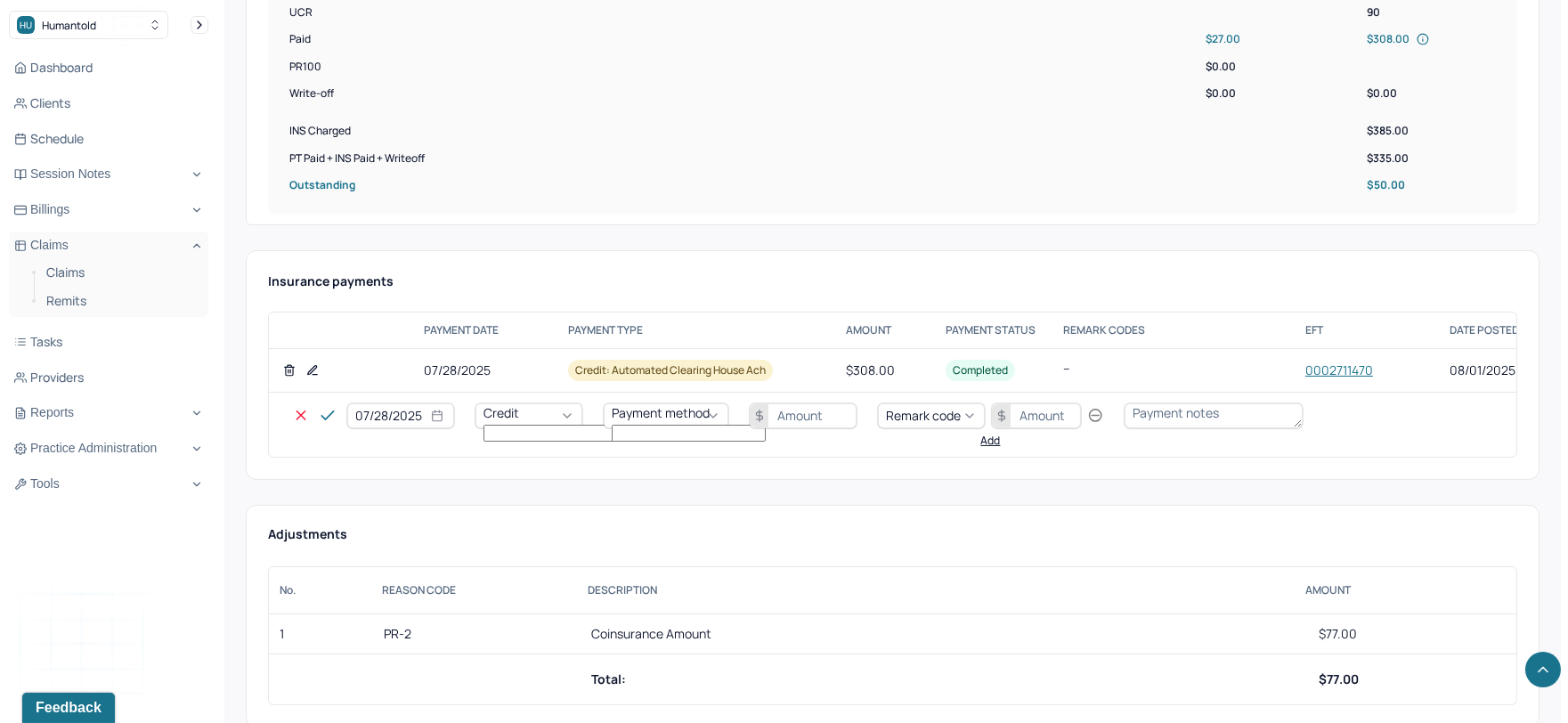 click on "Credit" at bounding box center (529, 416) 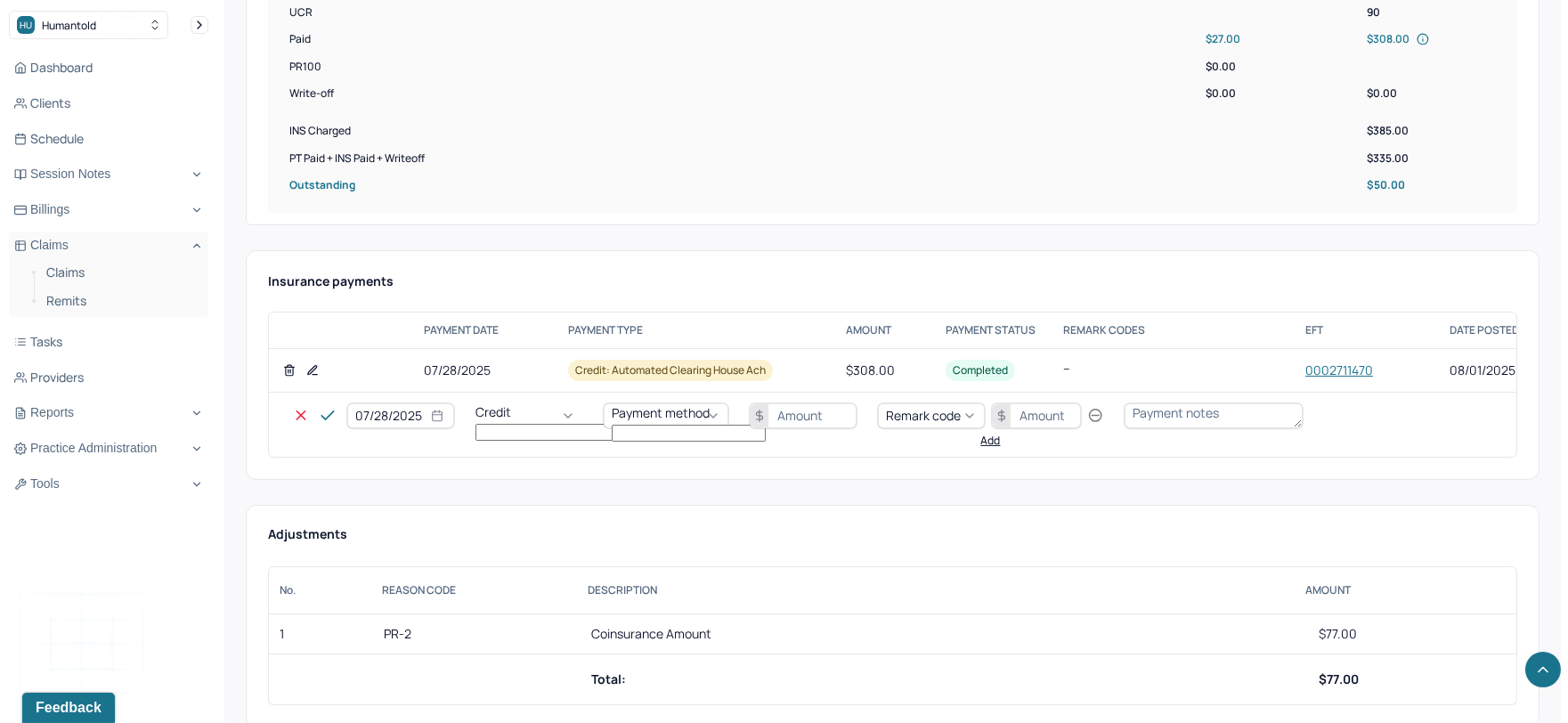 click on "Write off" at bounding box center [53, 2502] 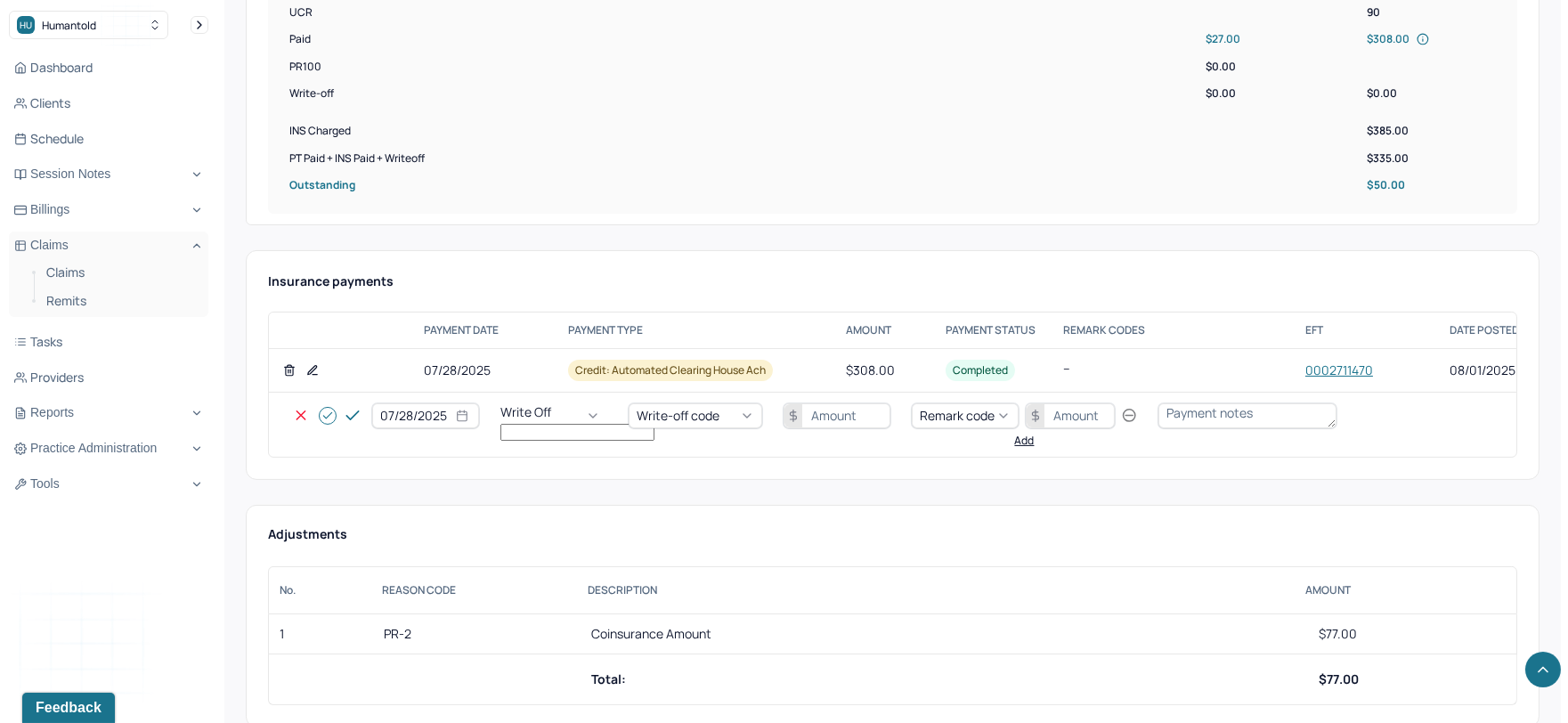 click on "Write-off code" at bounding box center [678, 415] 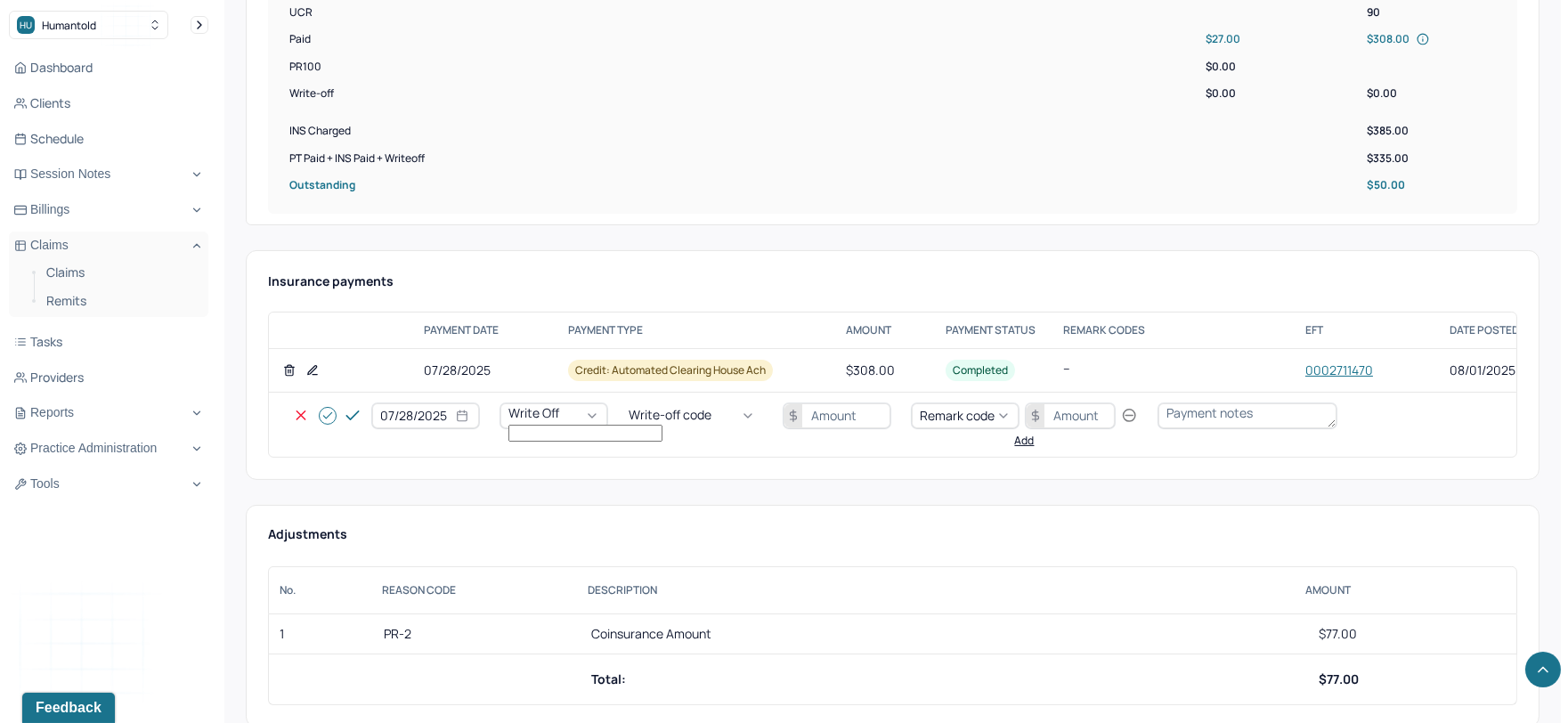 click on "WOBAL: WRITE OFF - BALANCE (INSADJ)" at bounding box center (89, 2521) 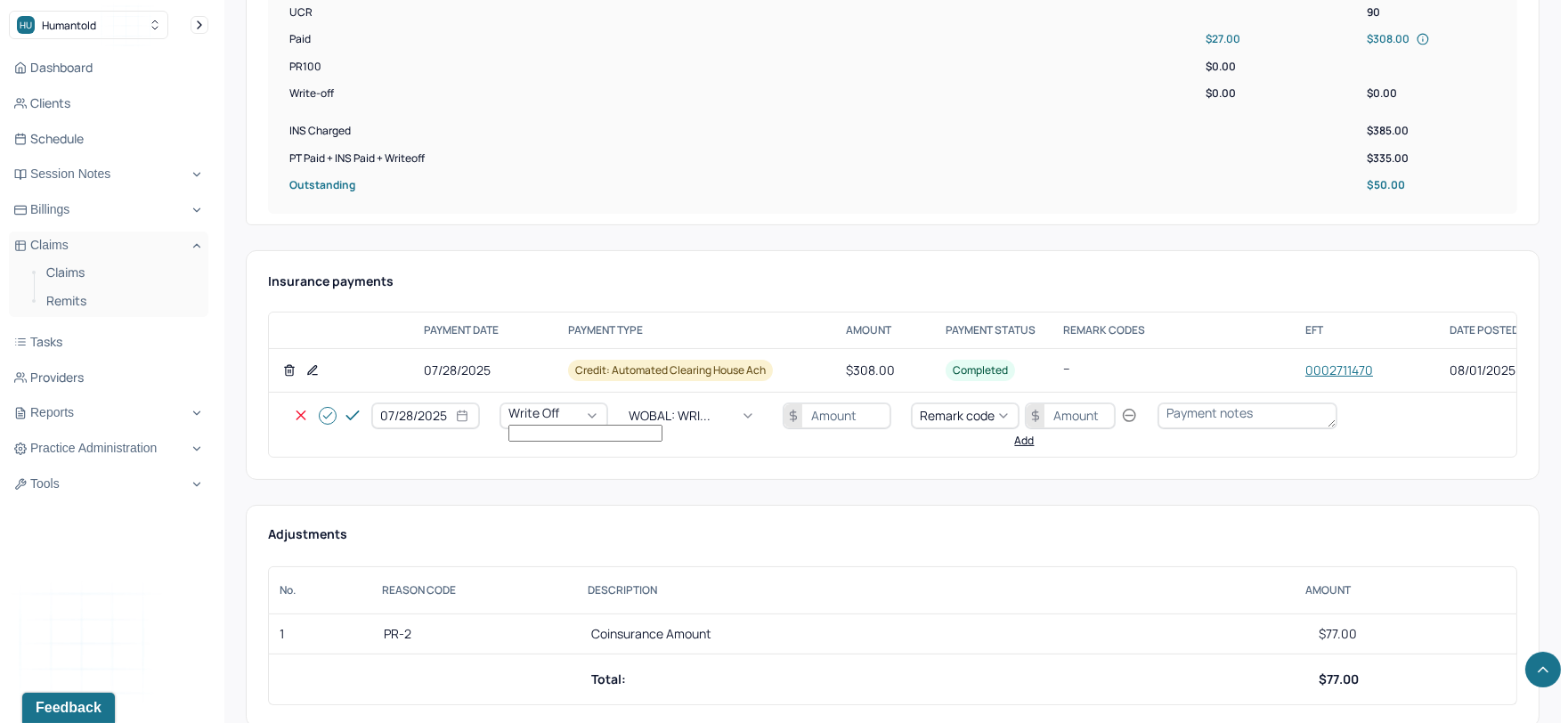 click at bounding box center [837, 416] 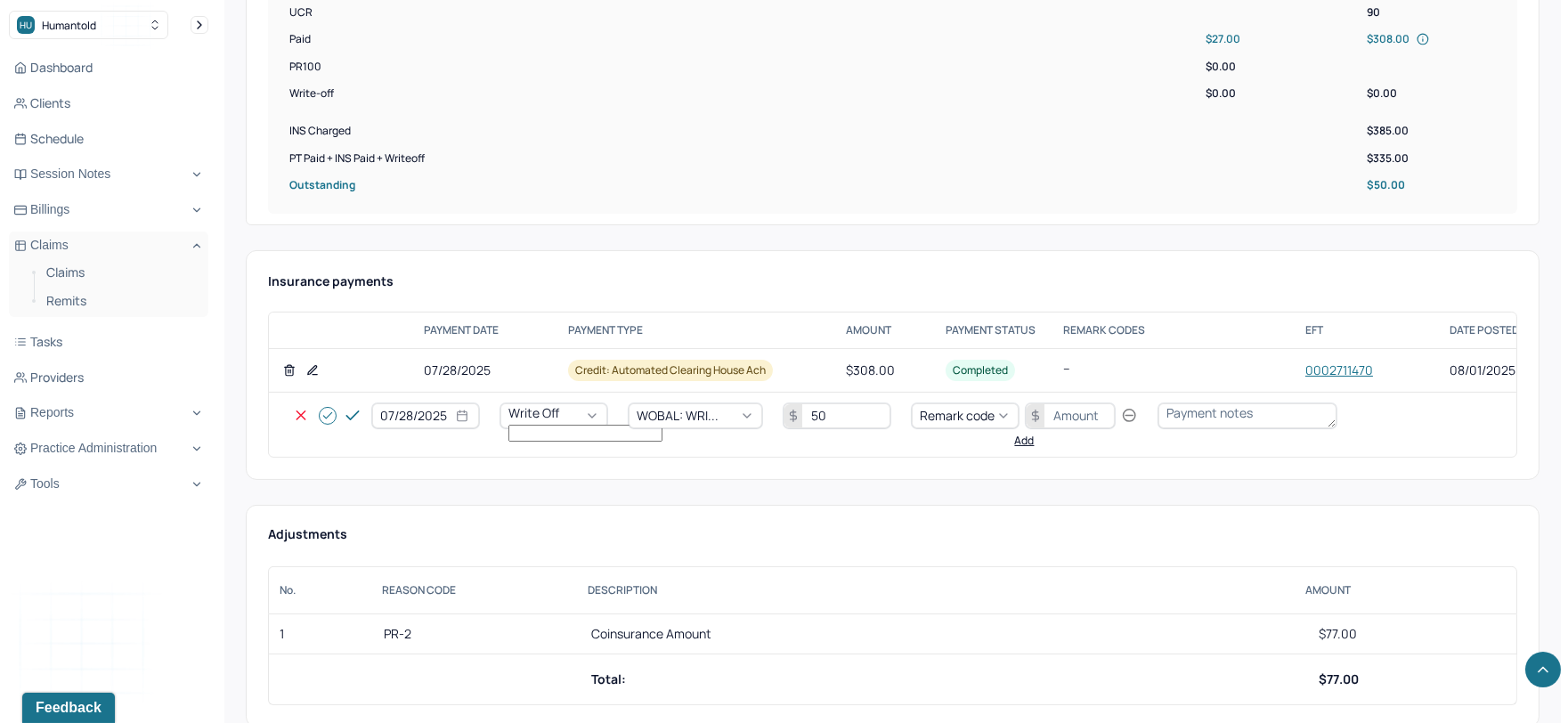 type on "50" 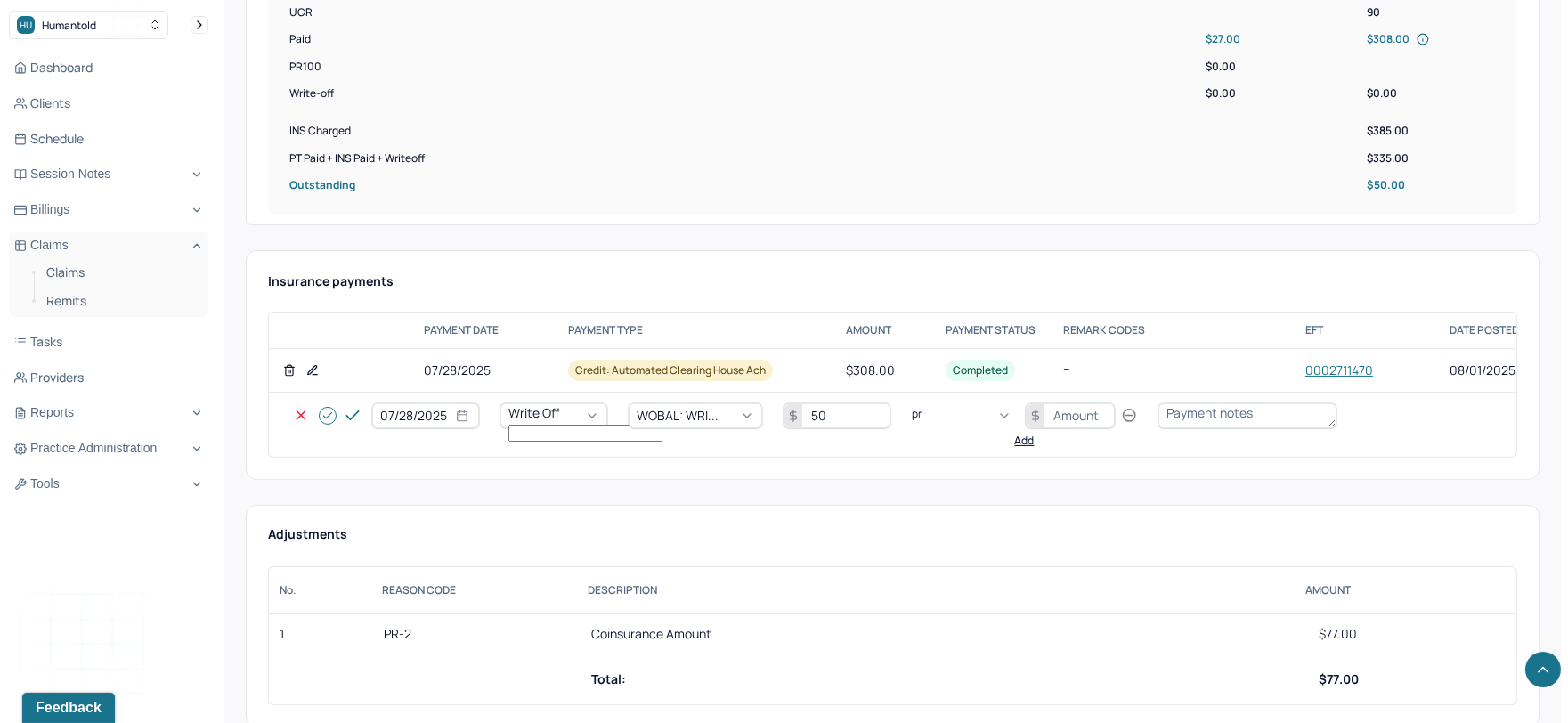 type on "pr2" 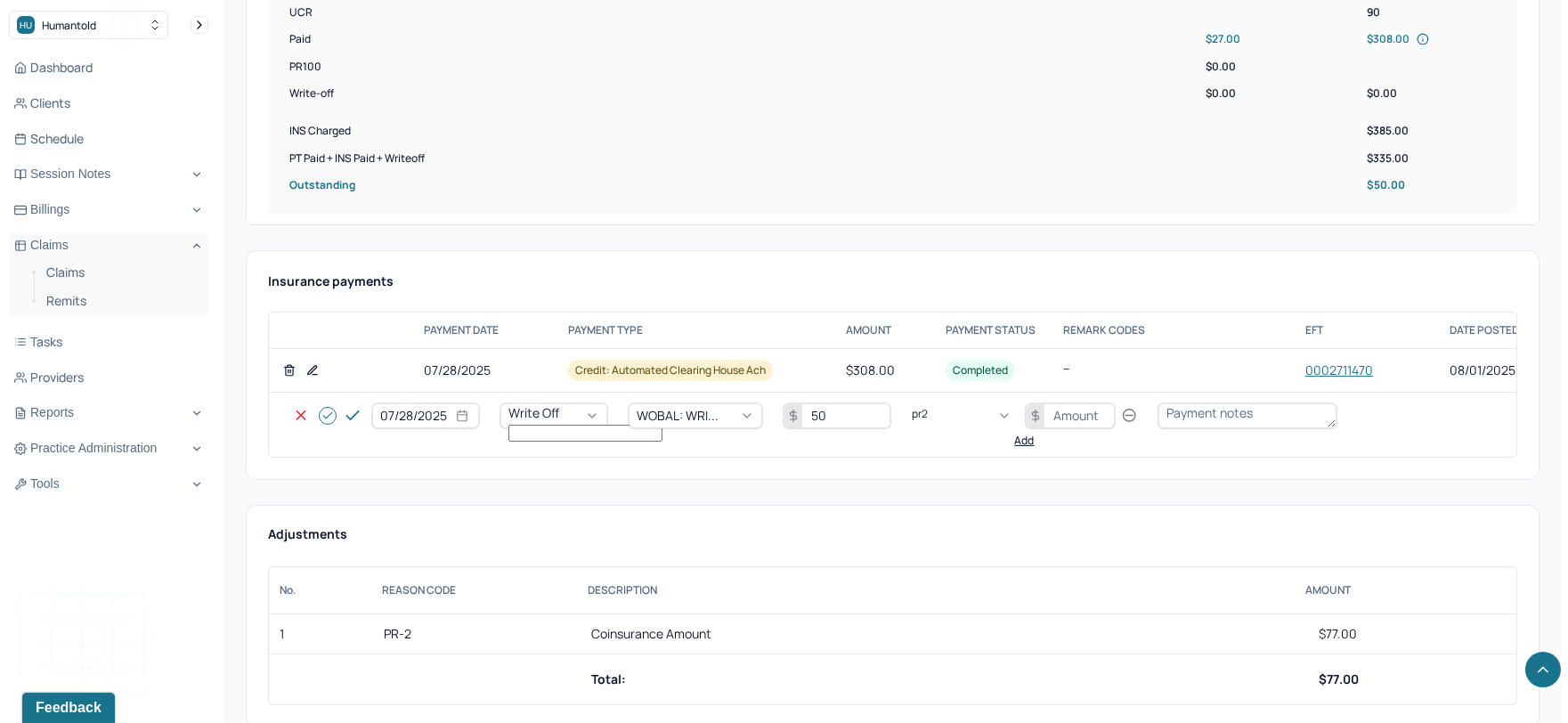 type 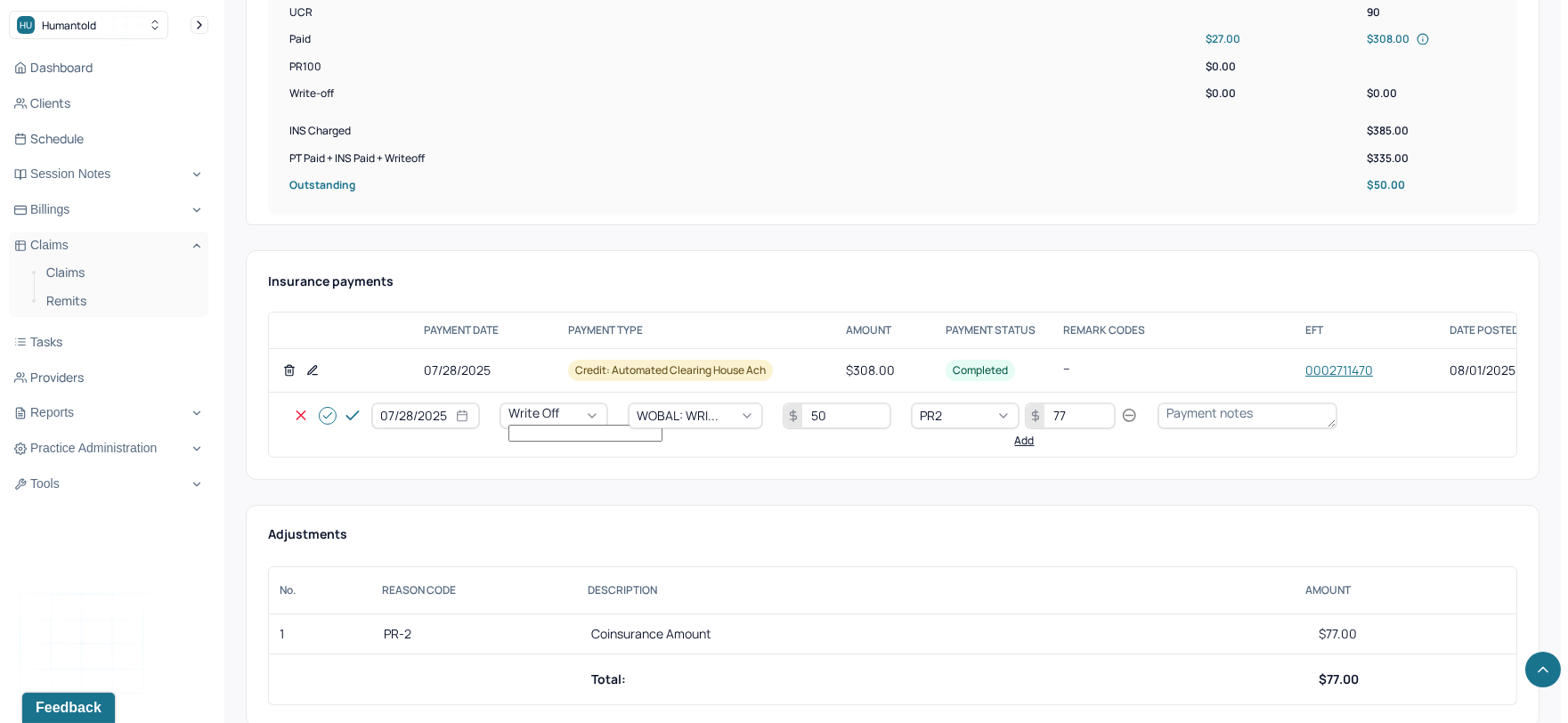 type on "77" 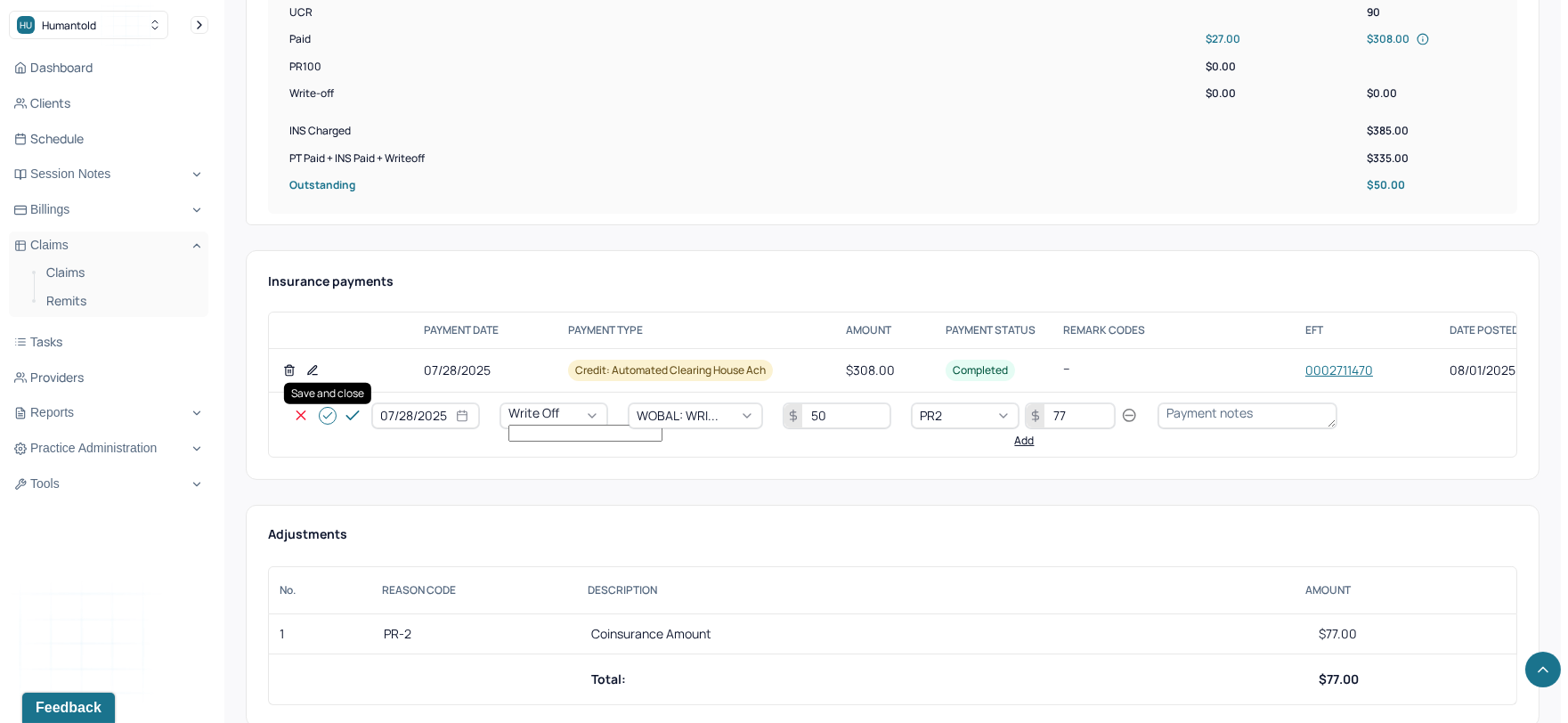 click 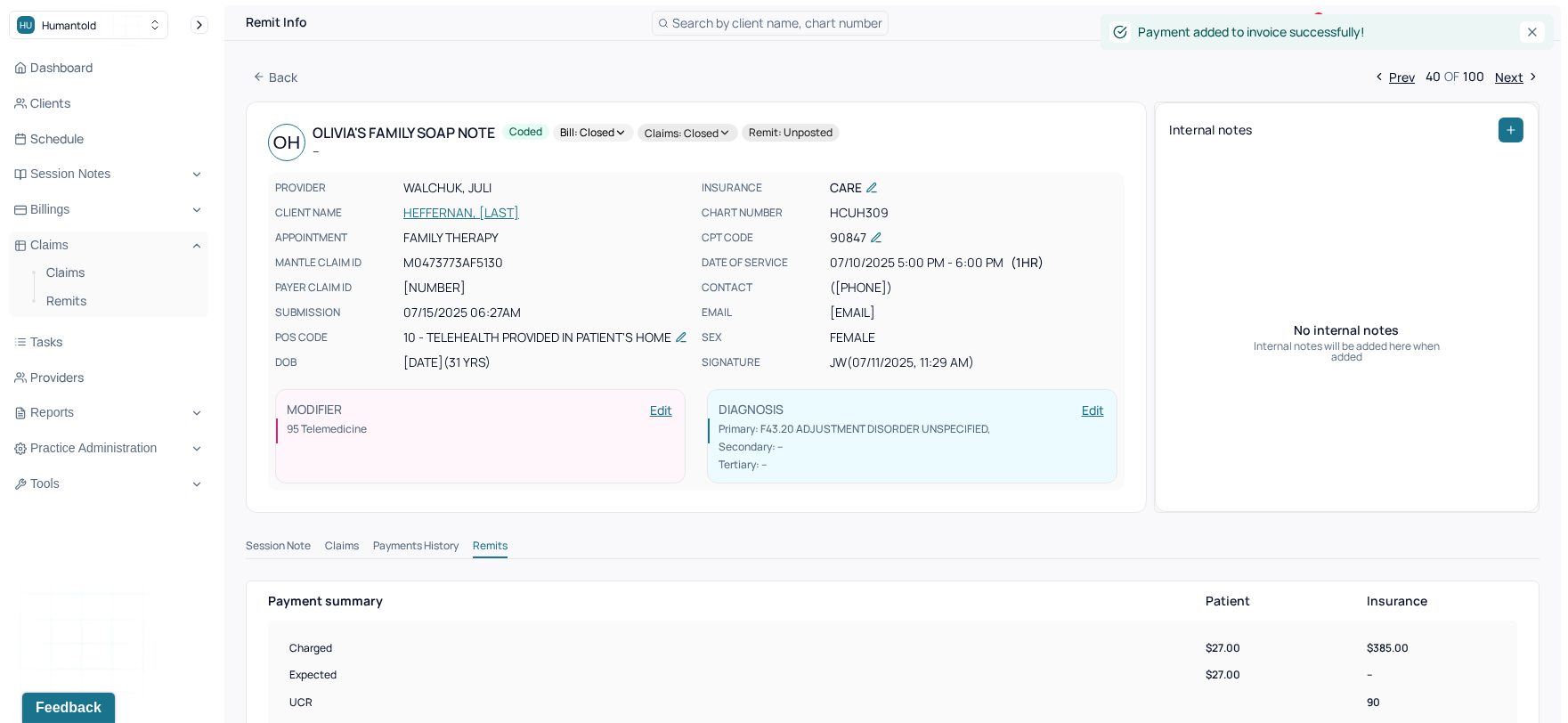scroll, scrollTop: 0, scrollLeft: 0, axis: both 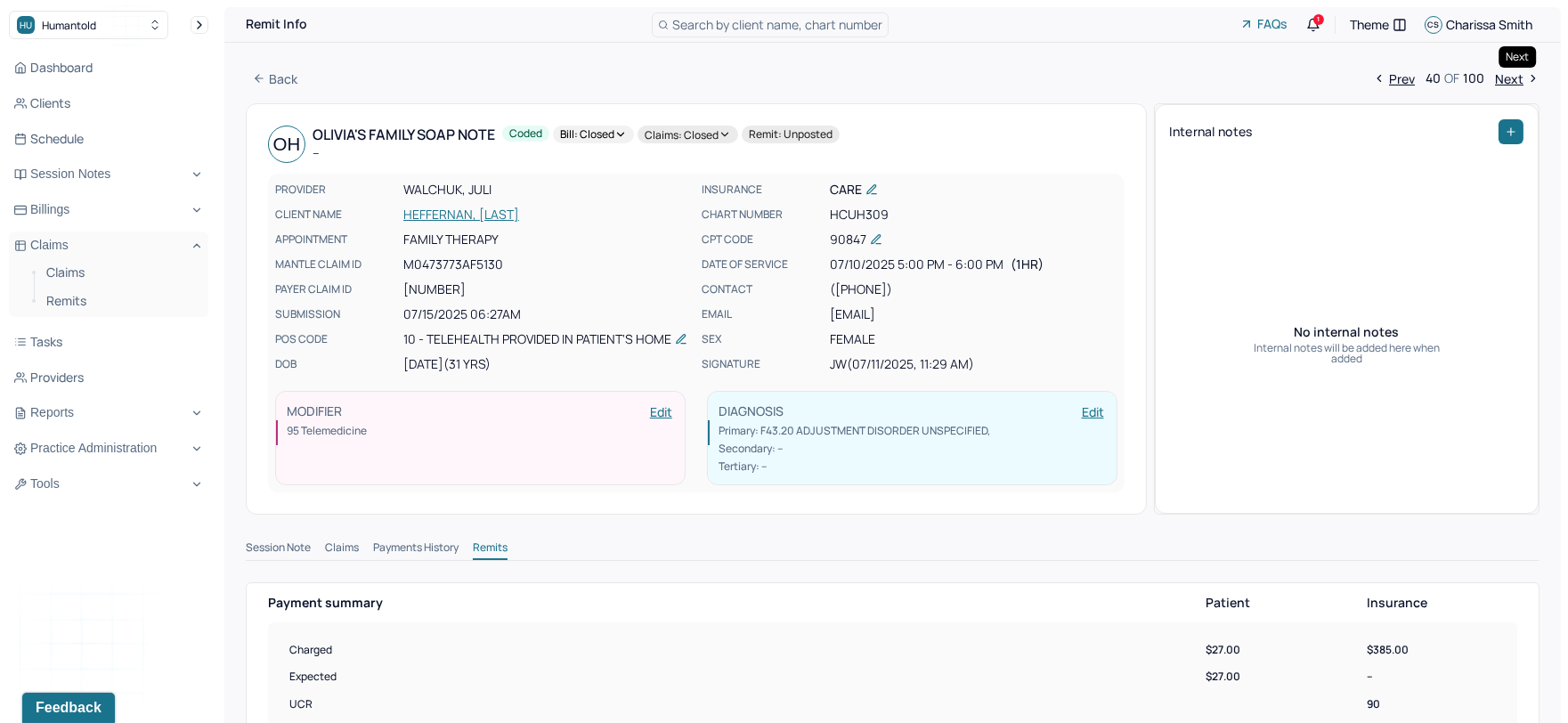 click on "Next" at bounding box center [1517, 78] 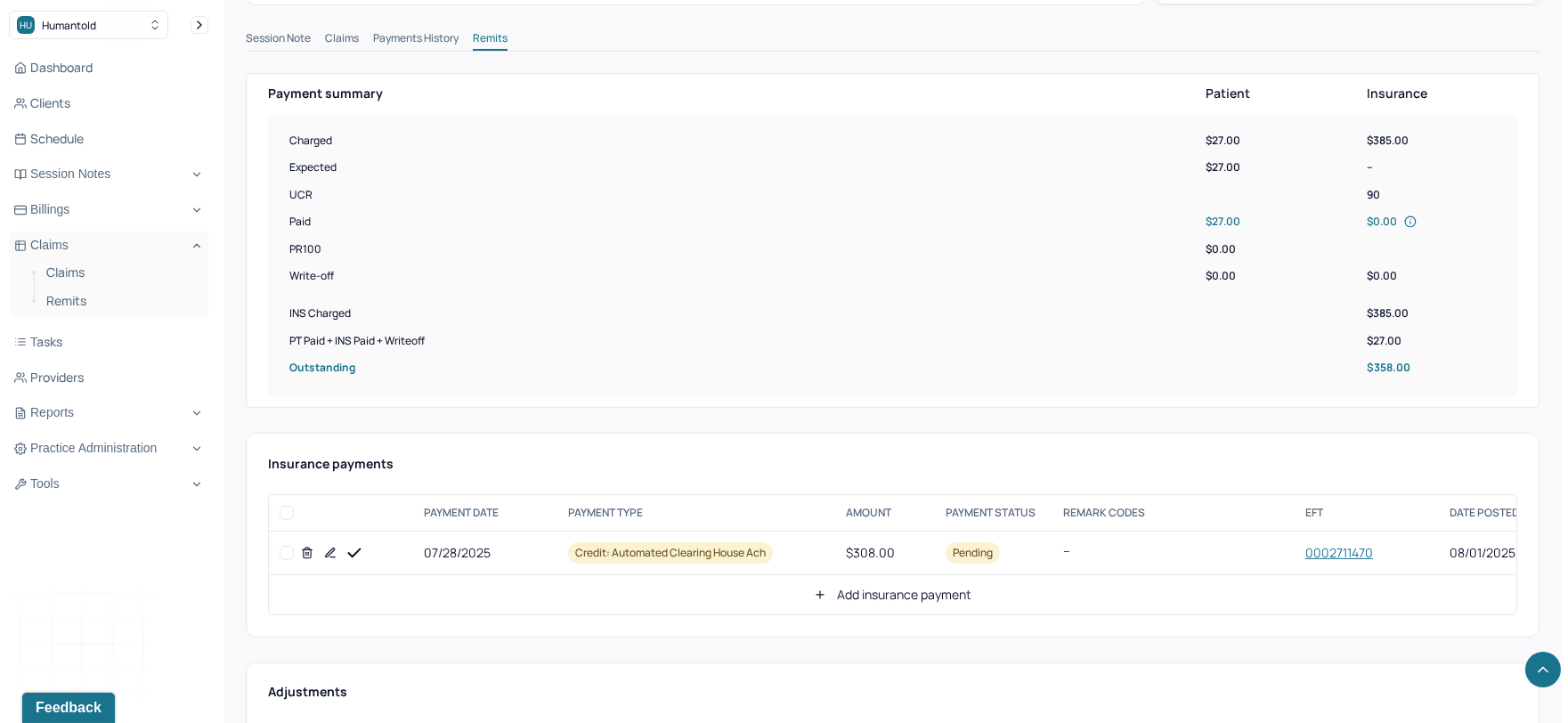 scroll, scrollTop: 692, scrollLeft: 0, axis: vertical 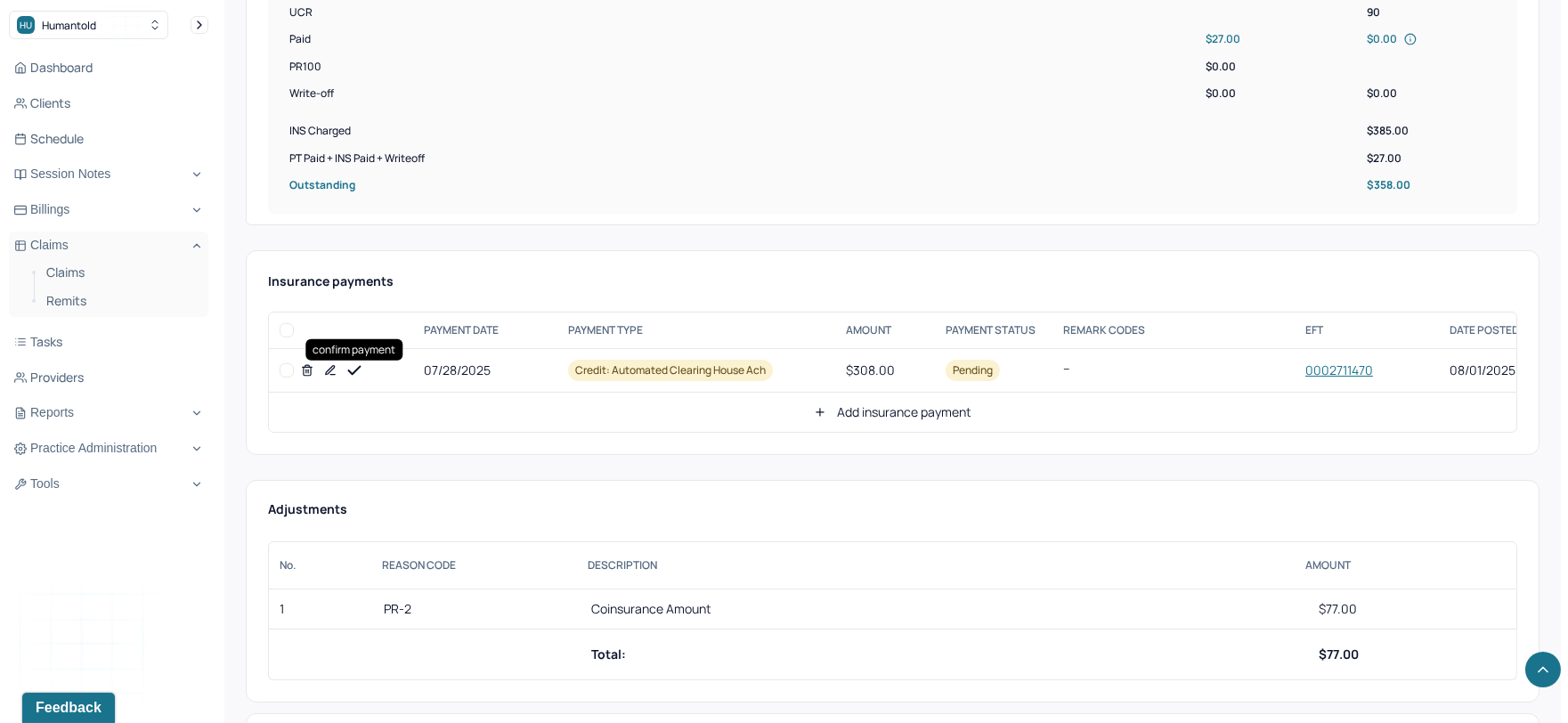 click 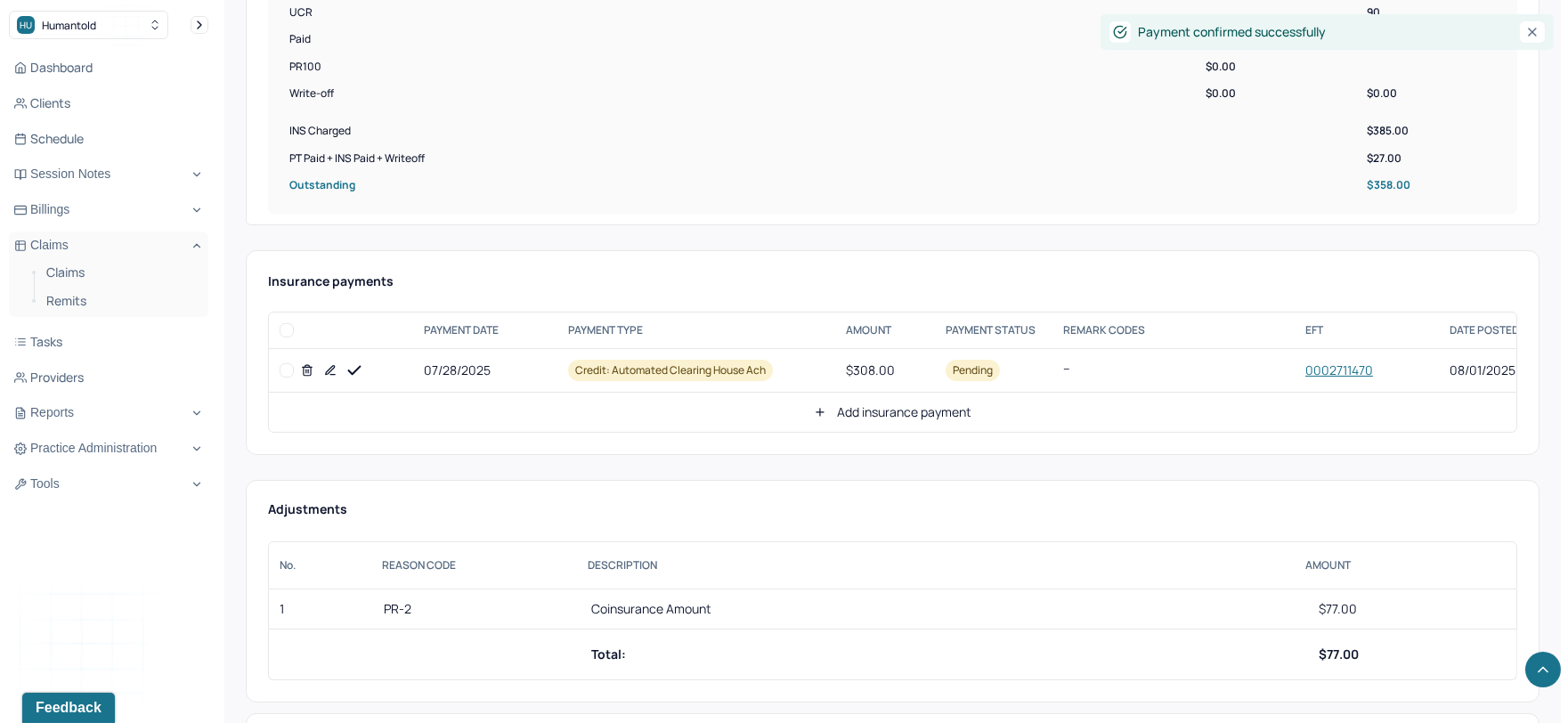 click 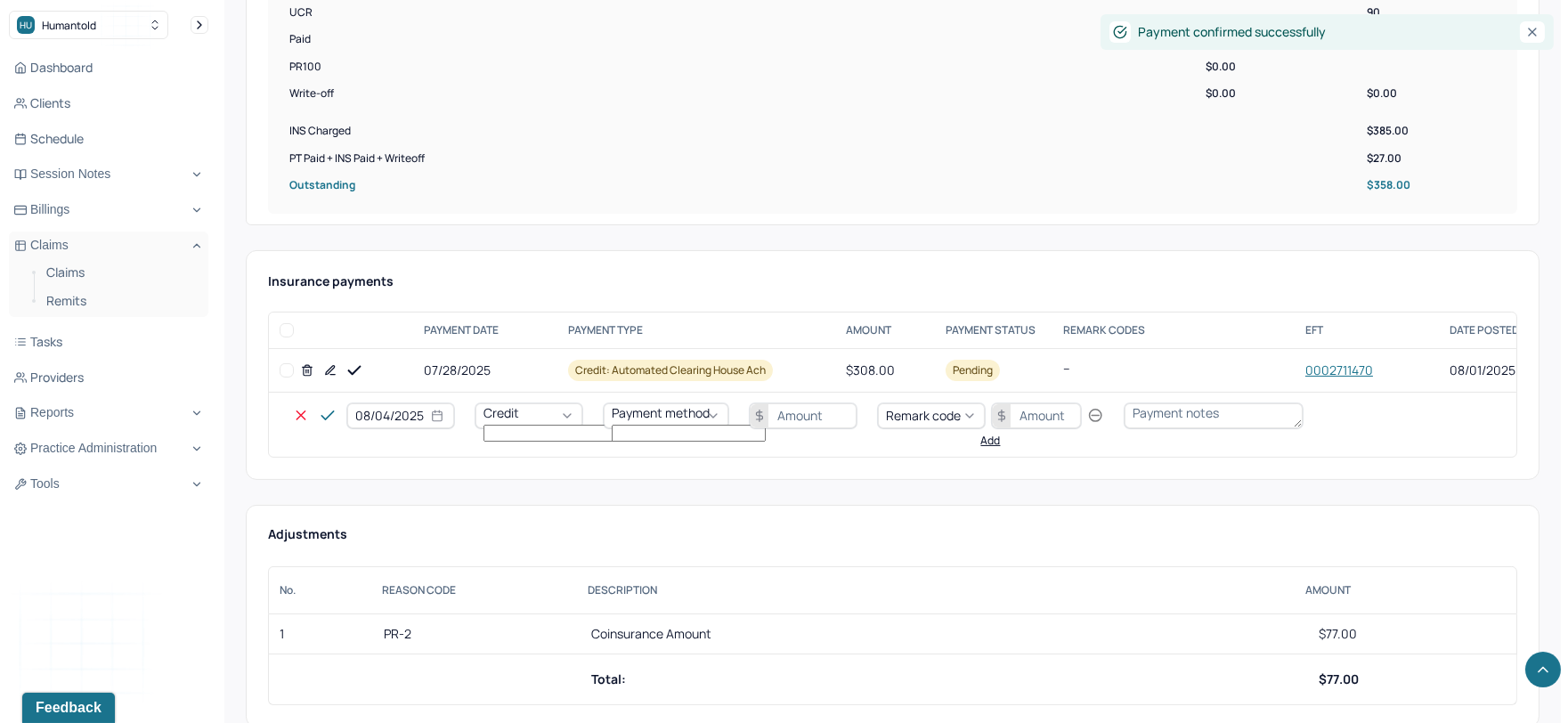 select on "7" 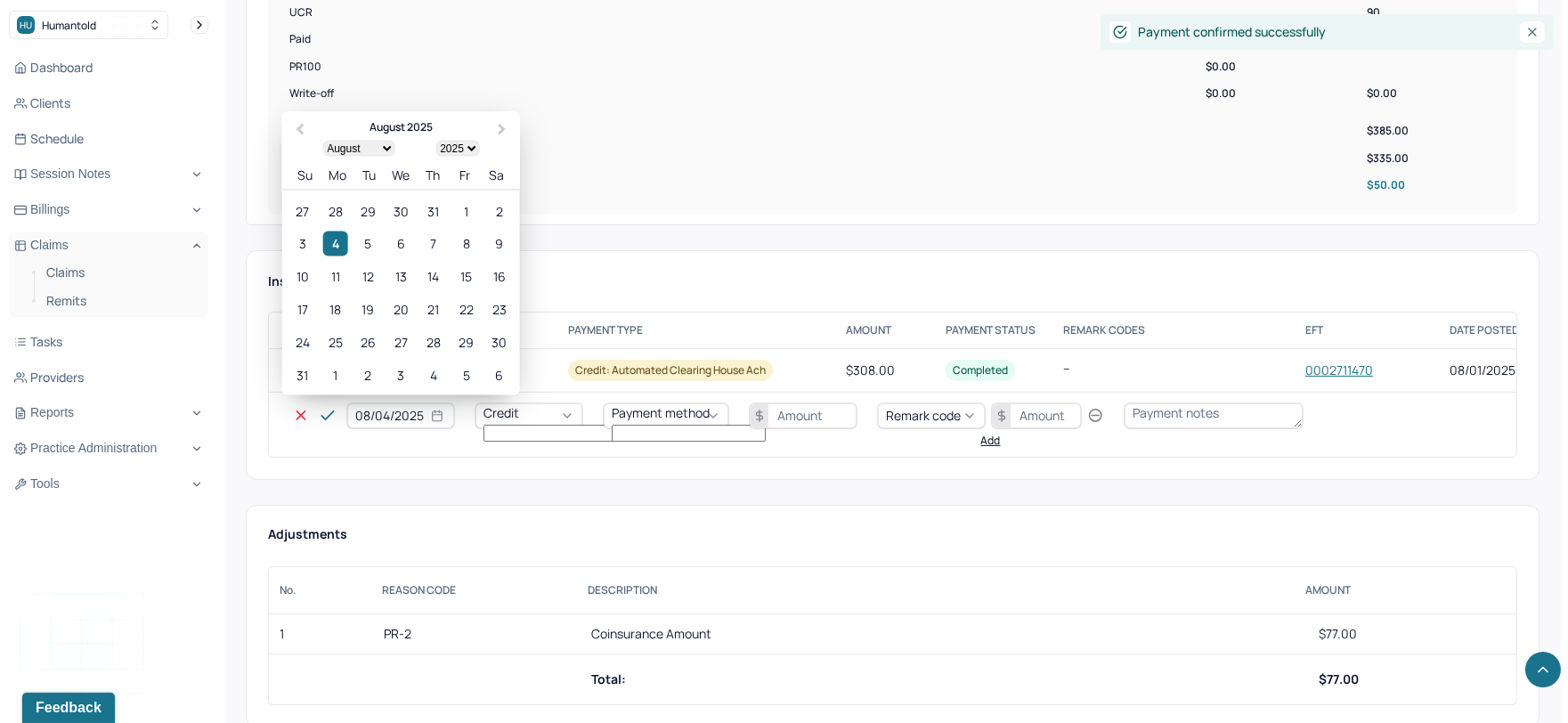 click on "08/04/2025" at bounding box center (401, 416) 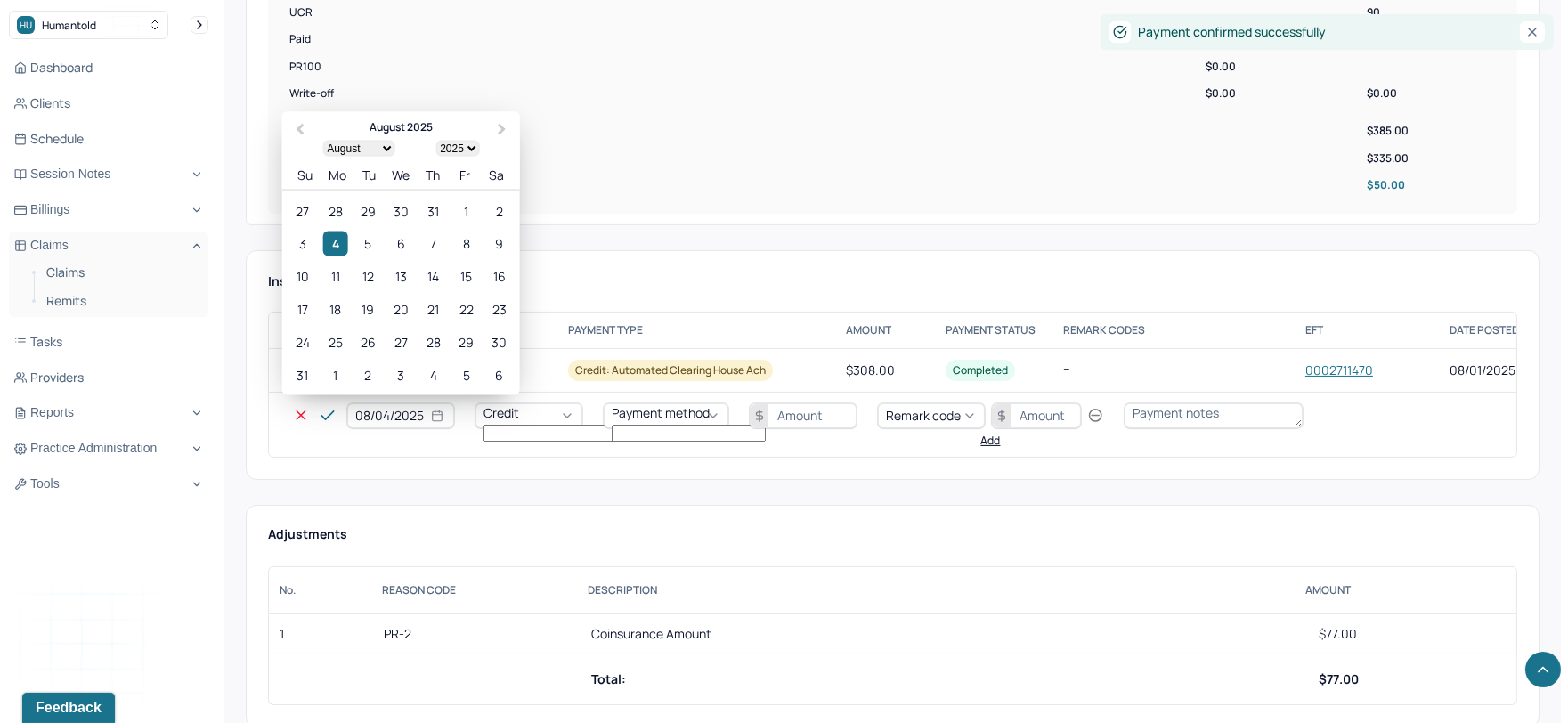 drag, startPoint x: 332, startPoint y: 207, endPoint x: 345, endPoint y: 229, distance: 25.553865 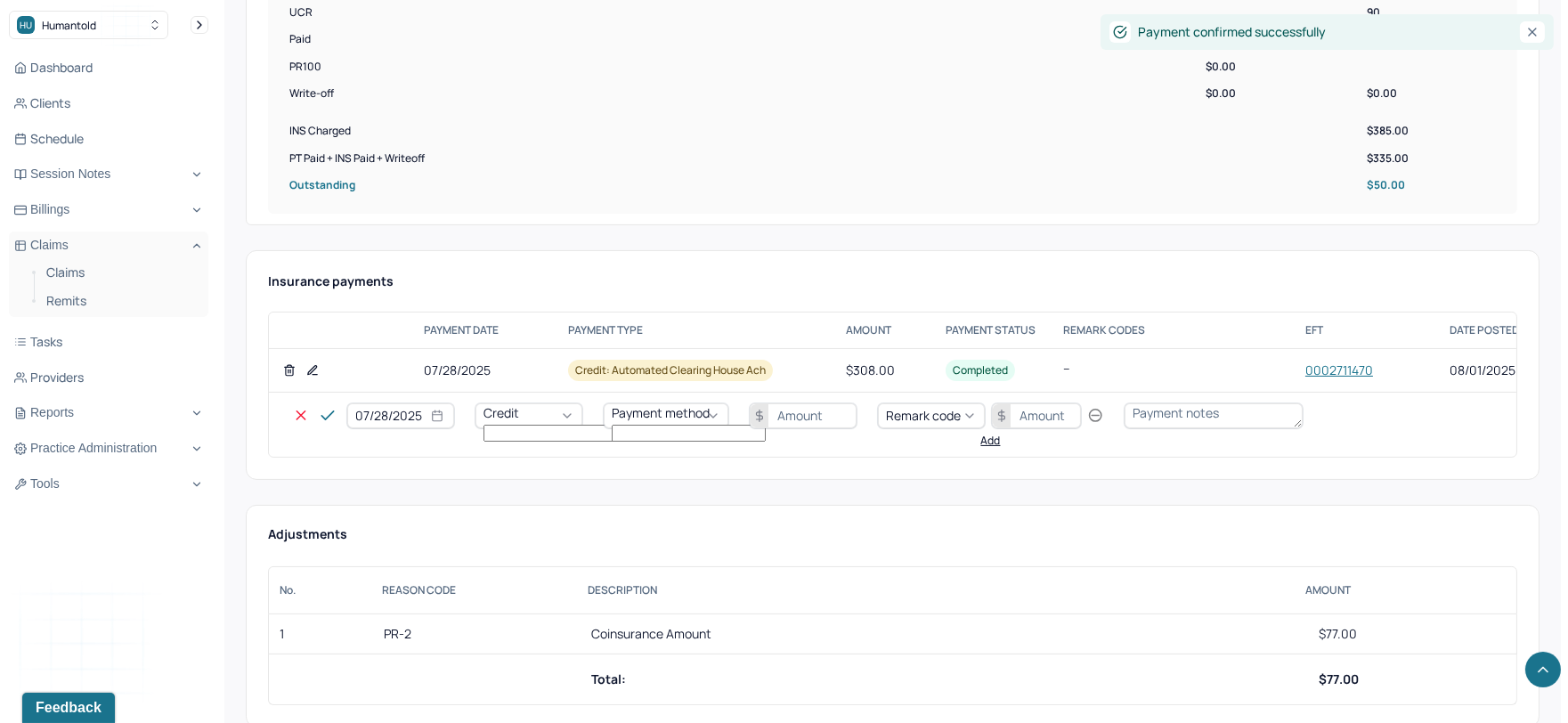 click on "Credit" at bounding box center [501, 412] 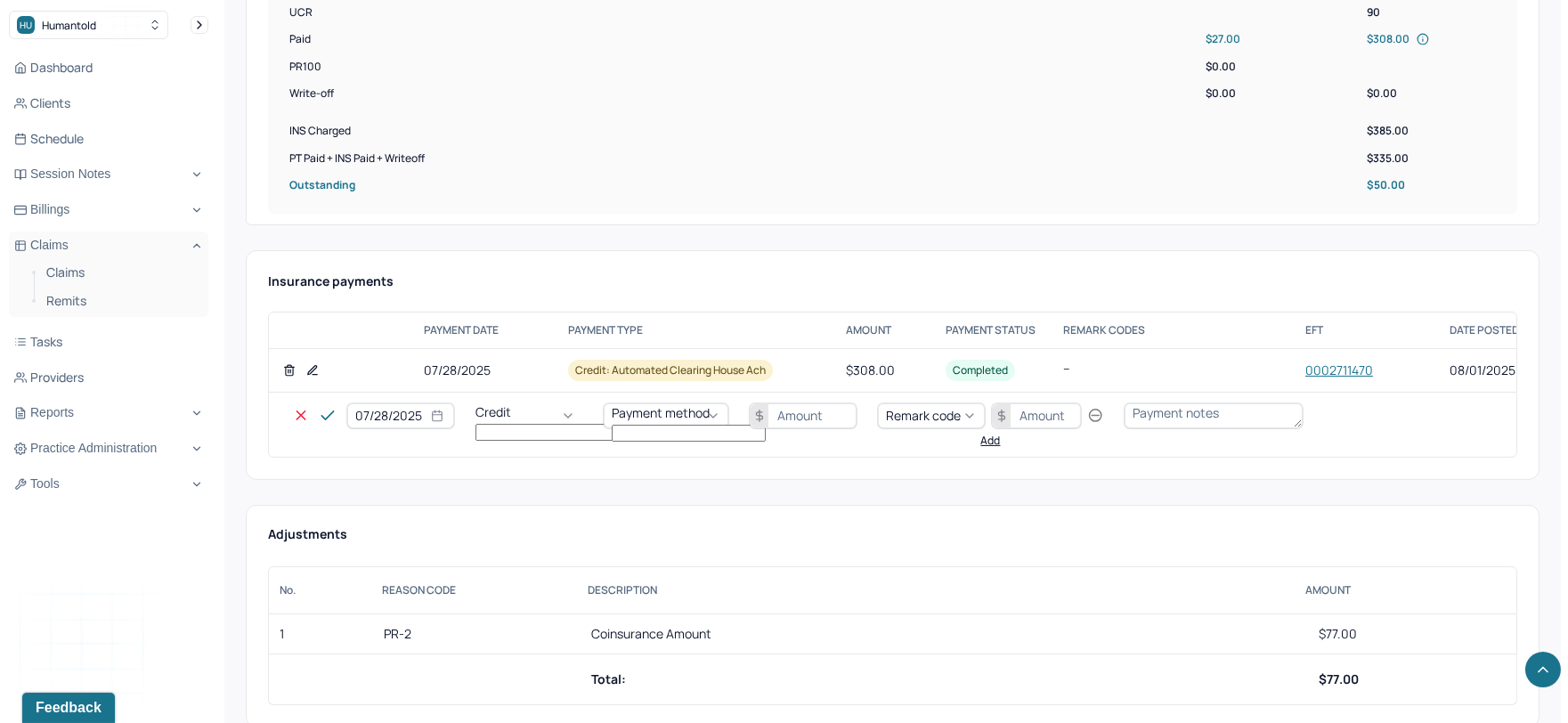 click on "Write off" at bounding box center (53, 2502) 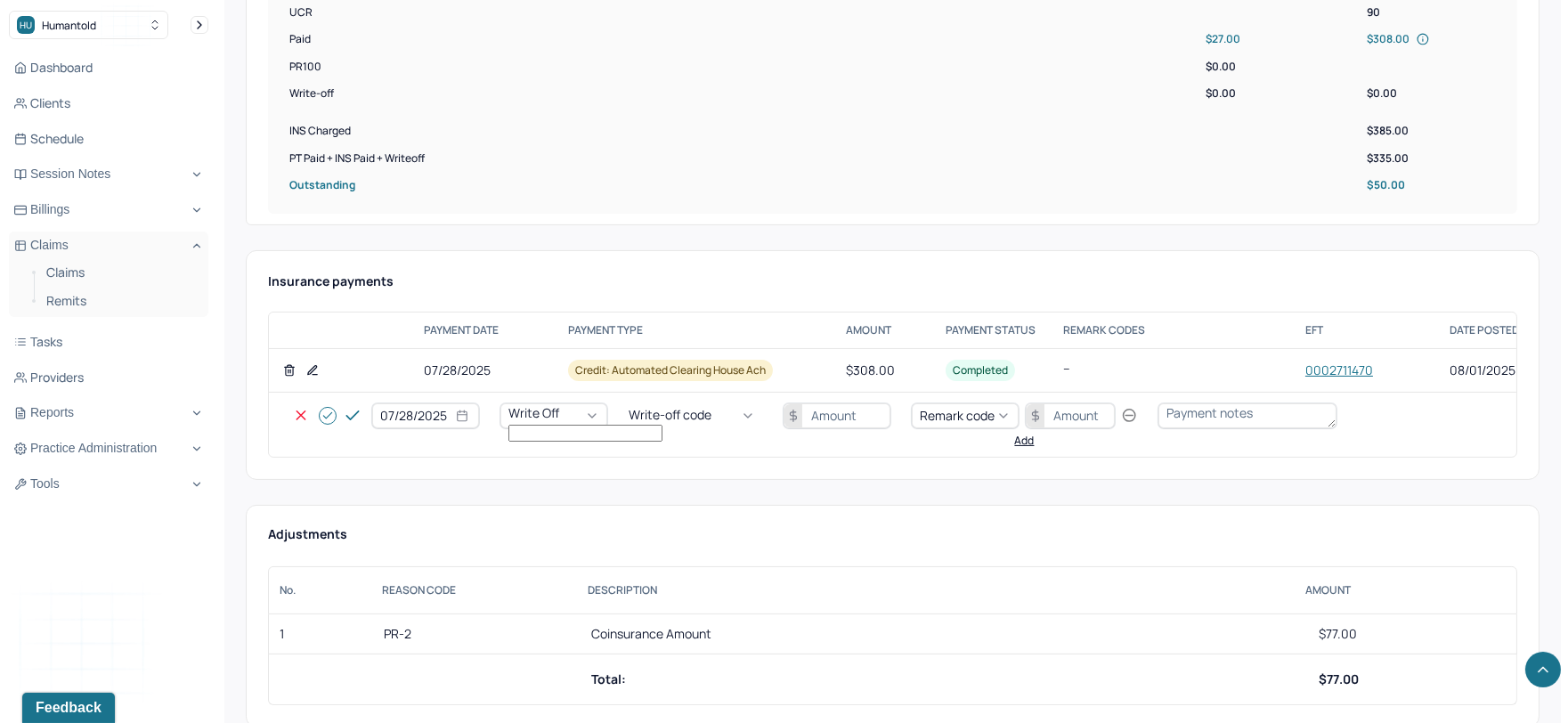 click on "Write-off code" at bounding box center [670, 415] 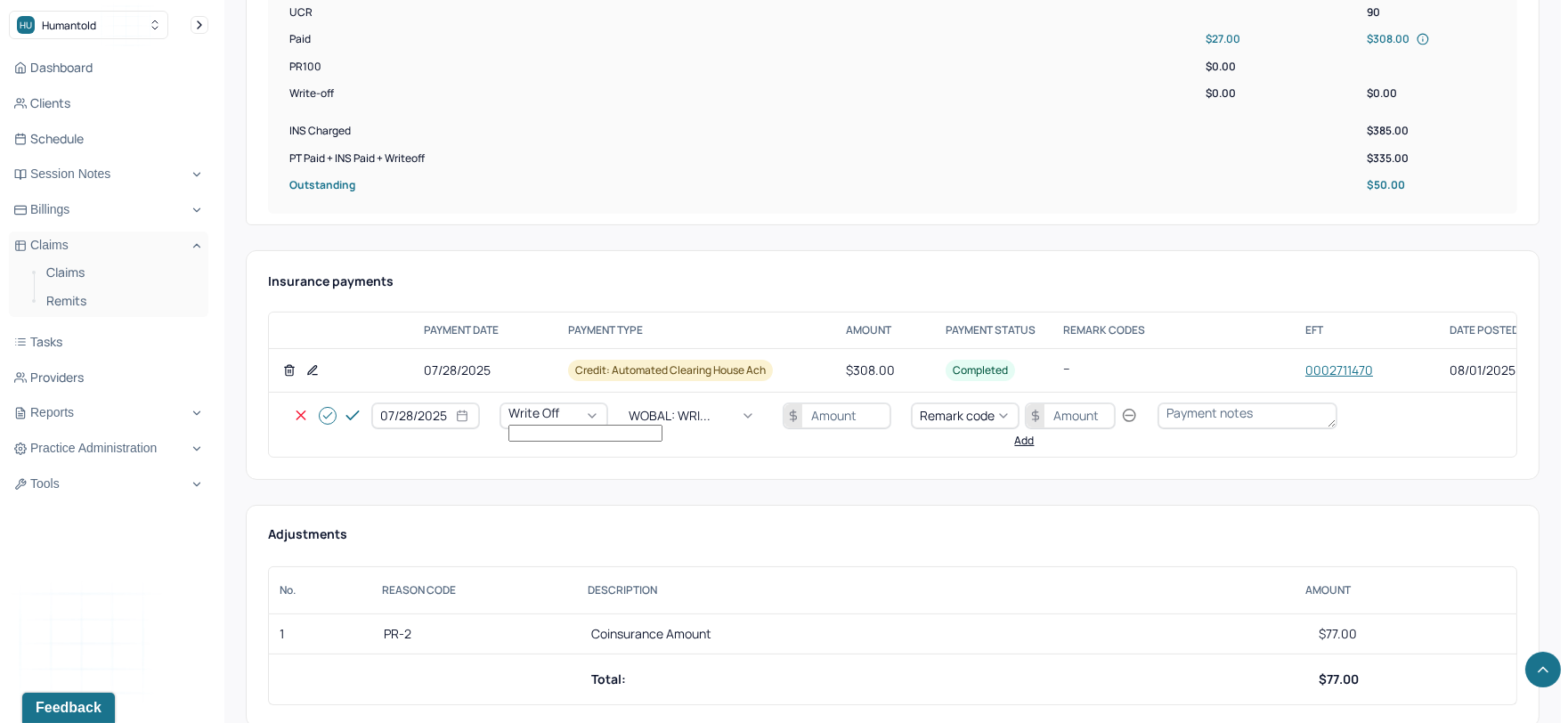 click at bounding box center (837, 416) 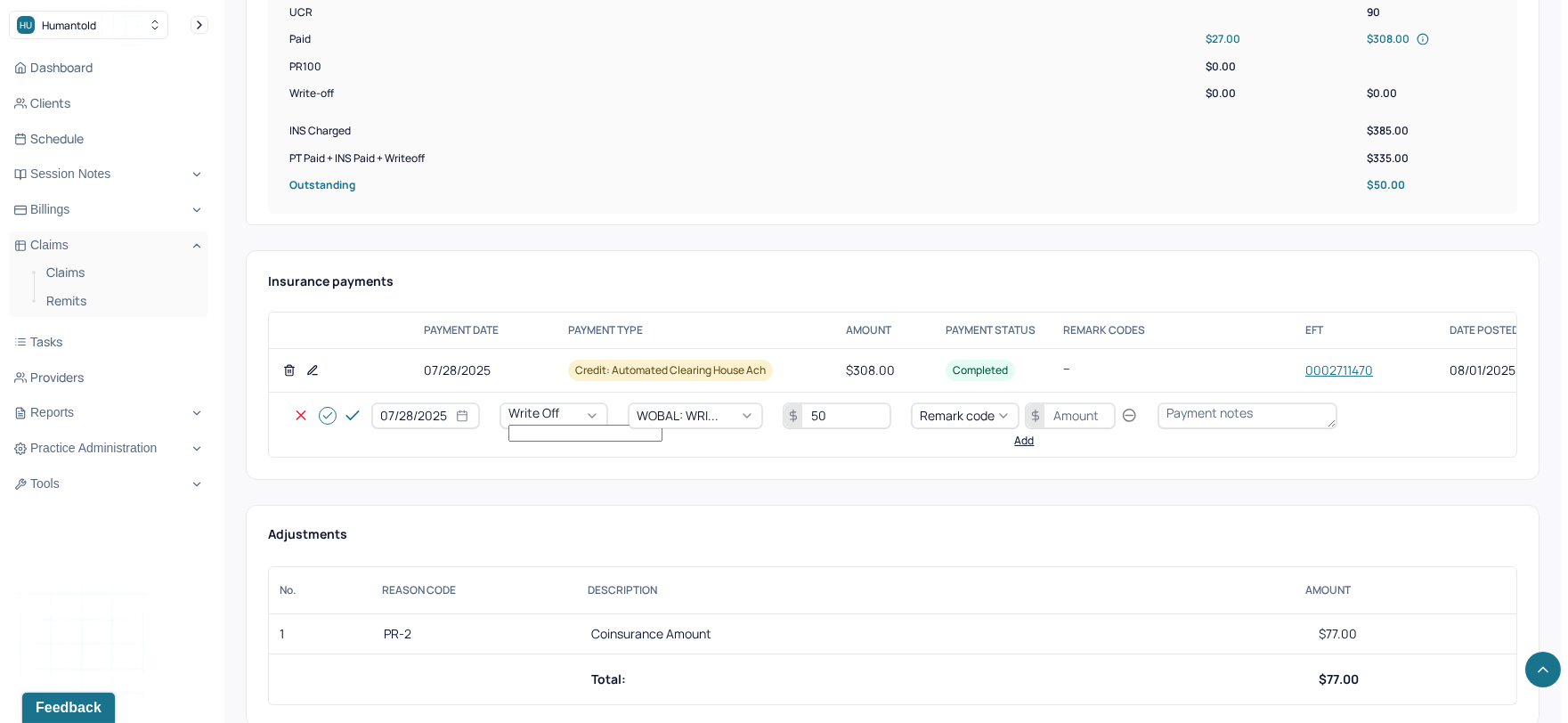 type 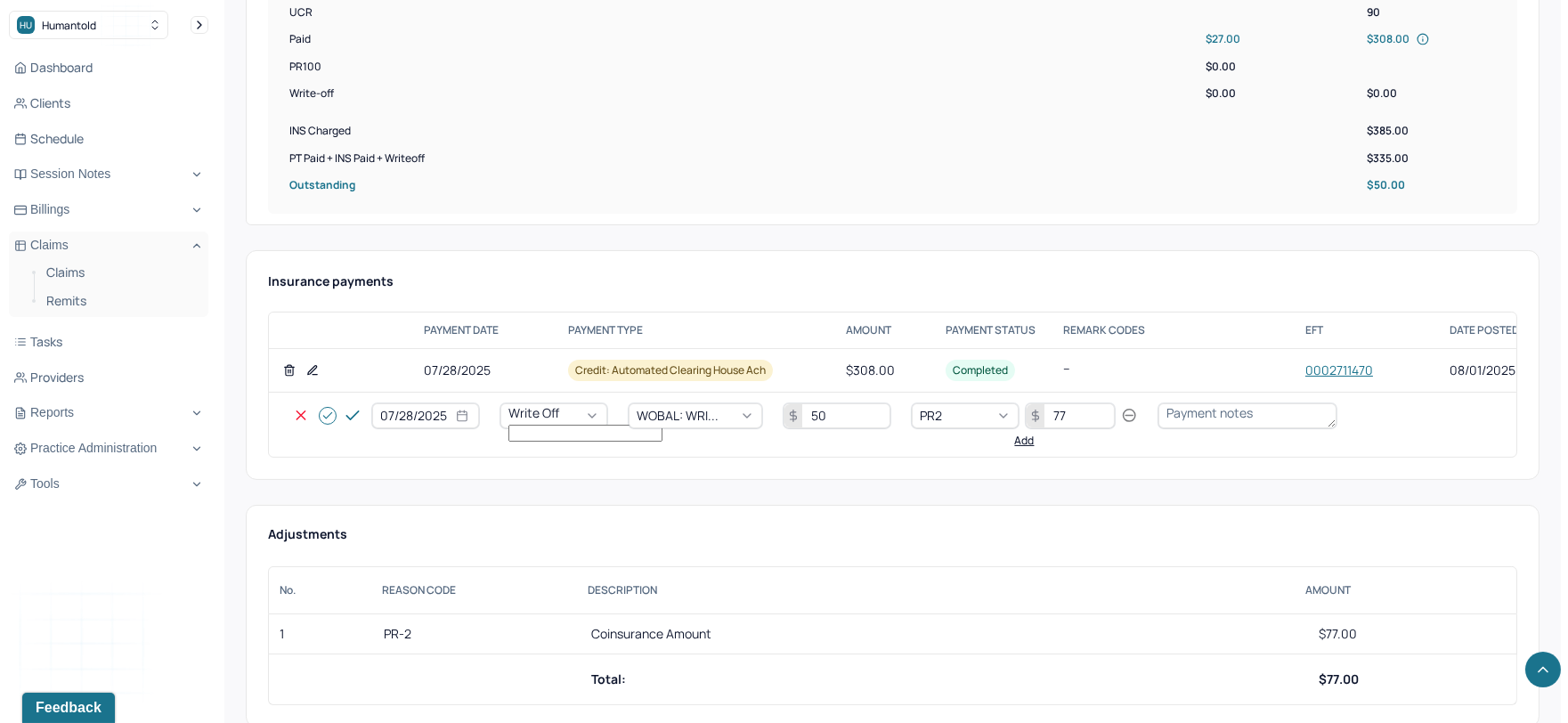 click 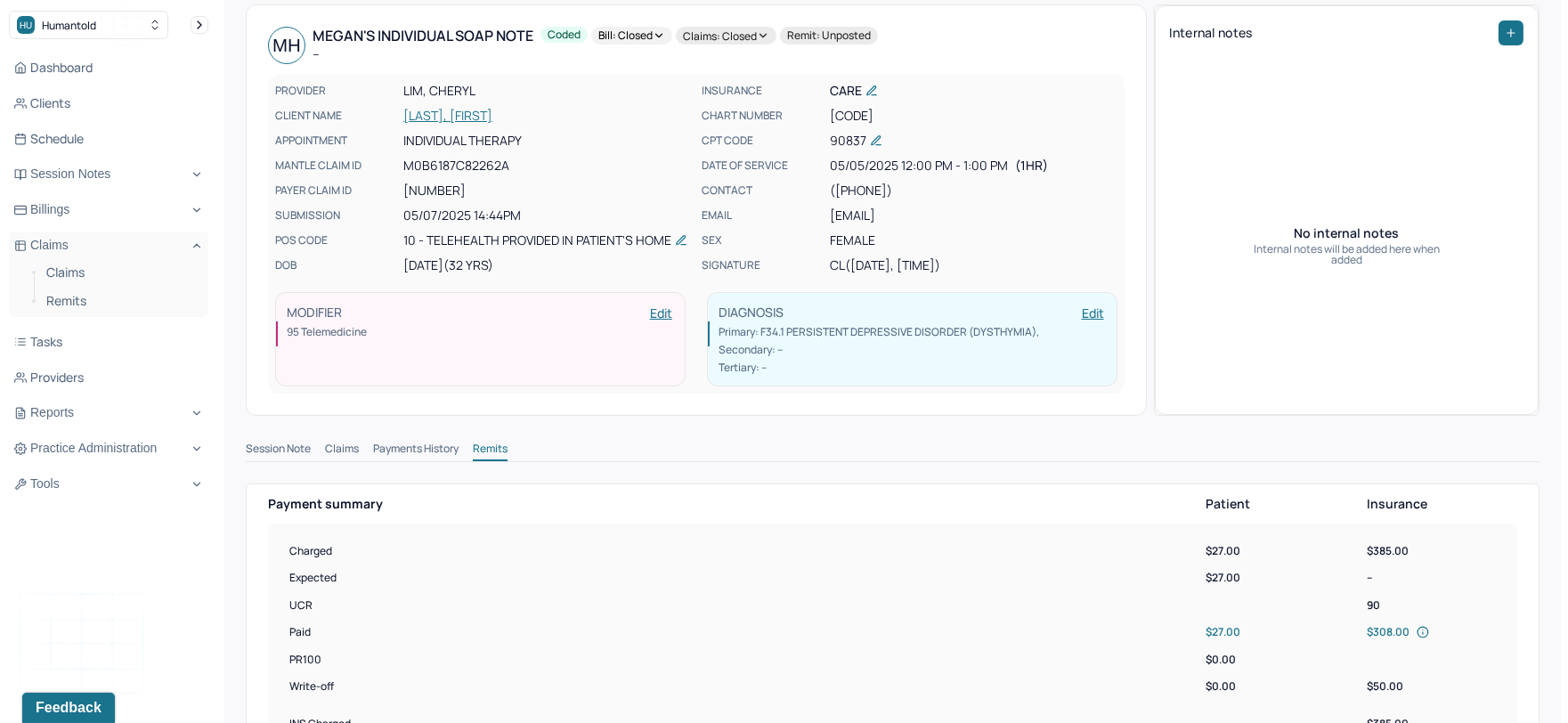 scroll, scrollTop: 0, scrollLeft: 0, axis: both 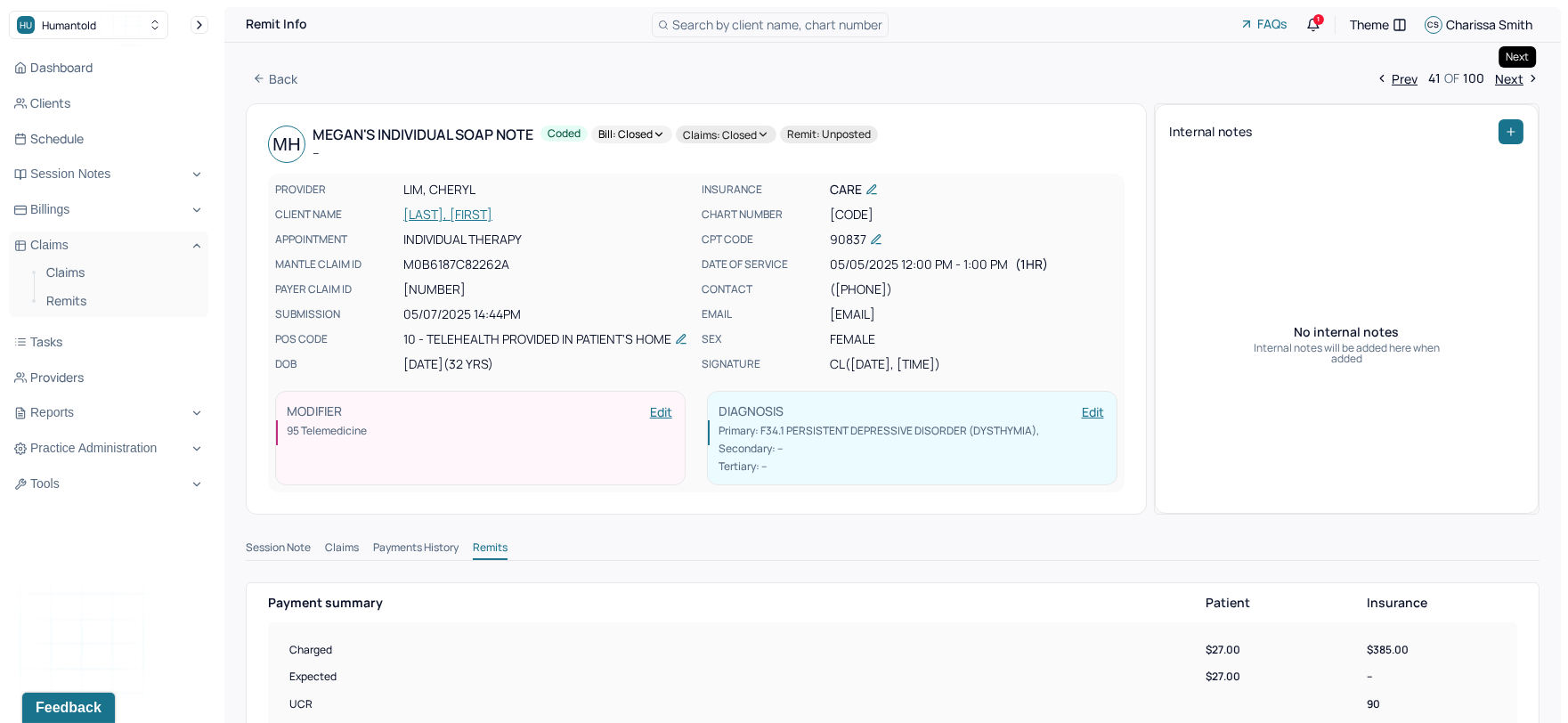 click on "Next" at bounding box center [1517, 78] 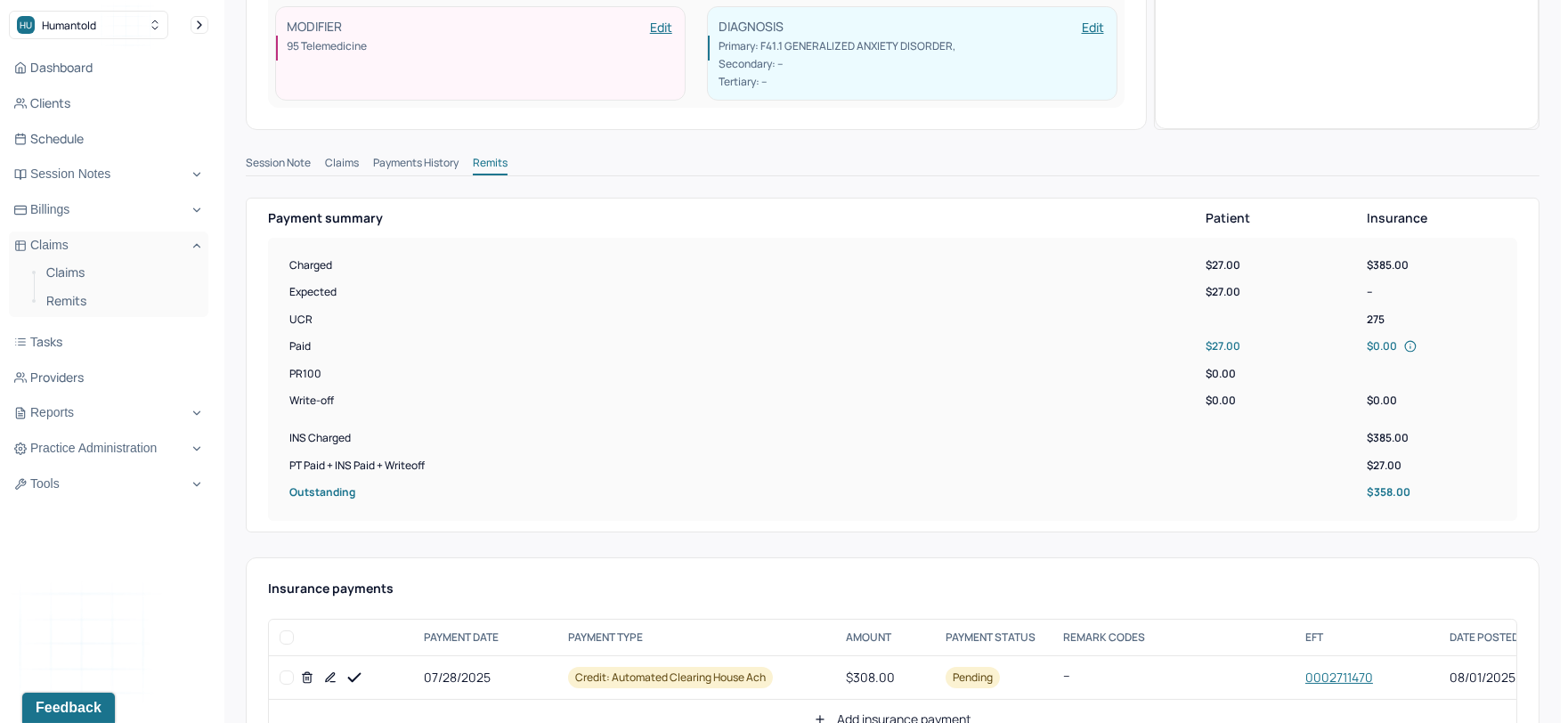 scroll, scrollTop: 692, scrollLeft: 0, axis: vertical 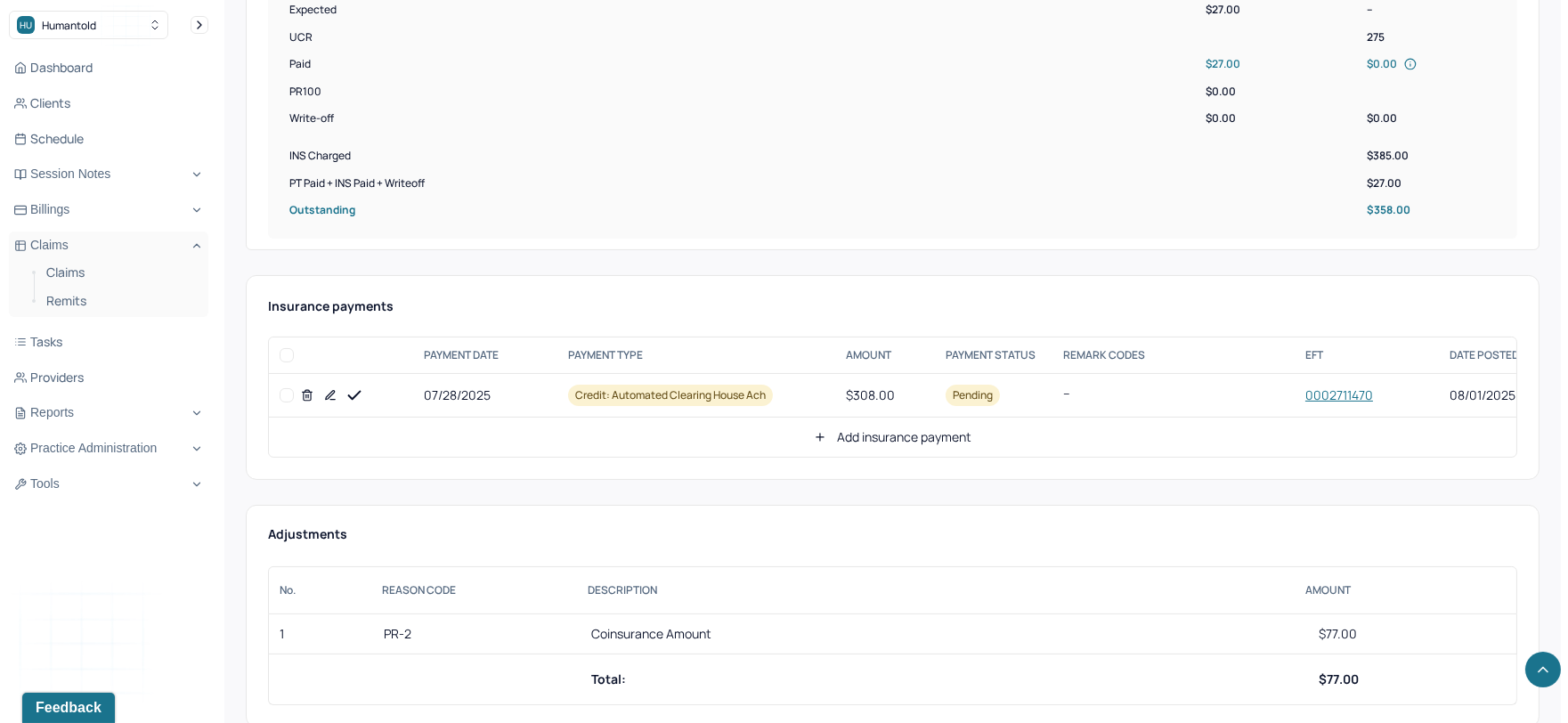 click 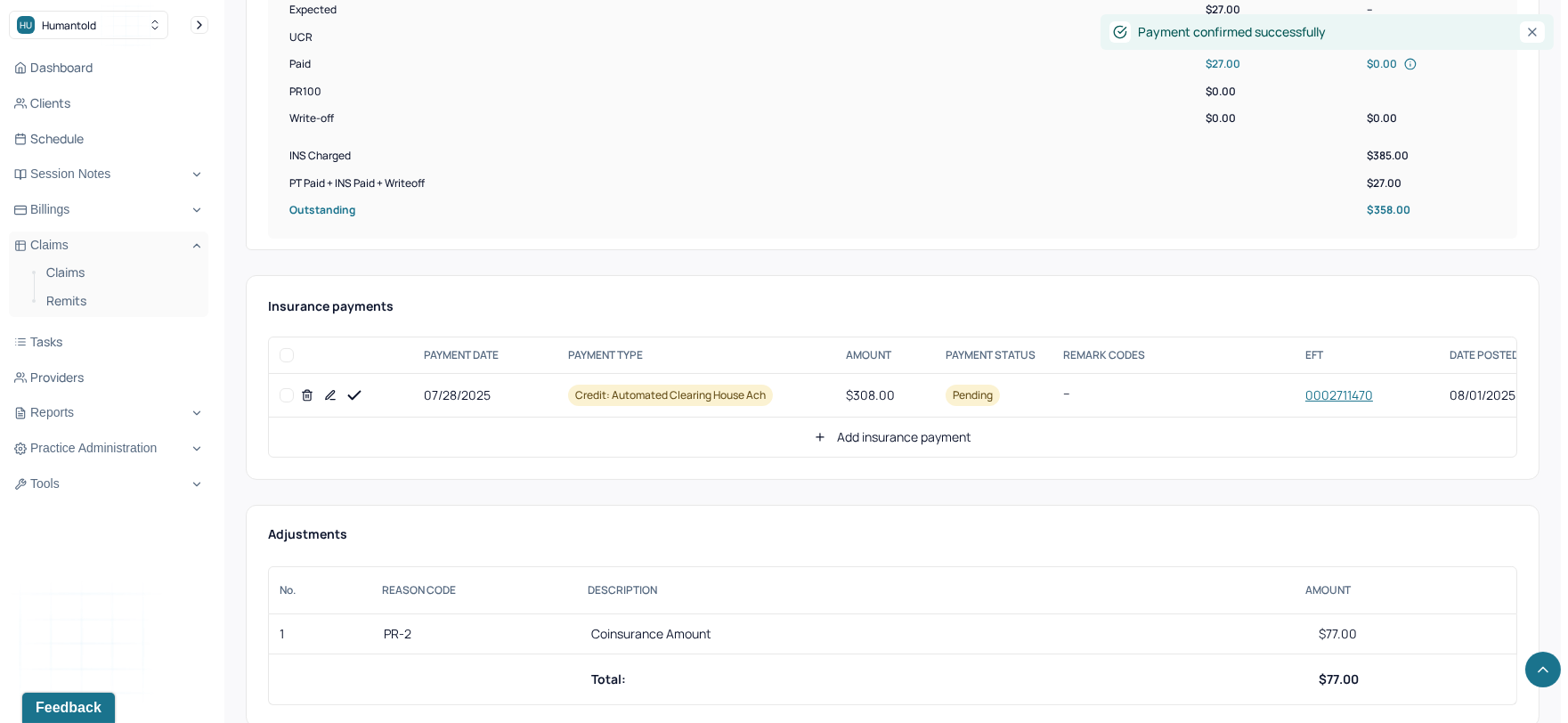 click 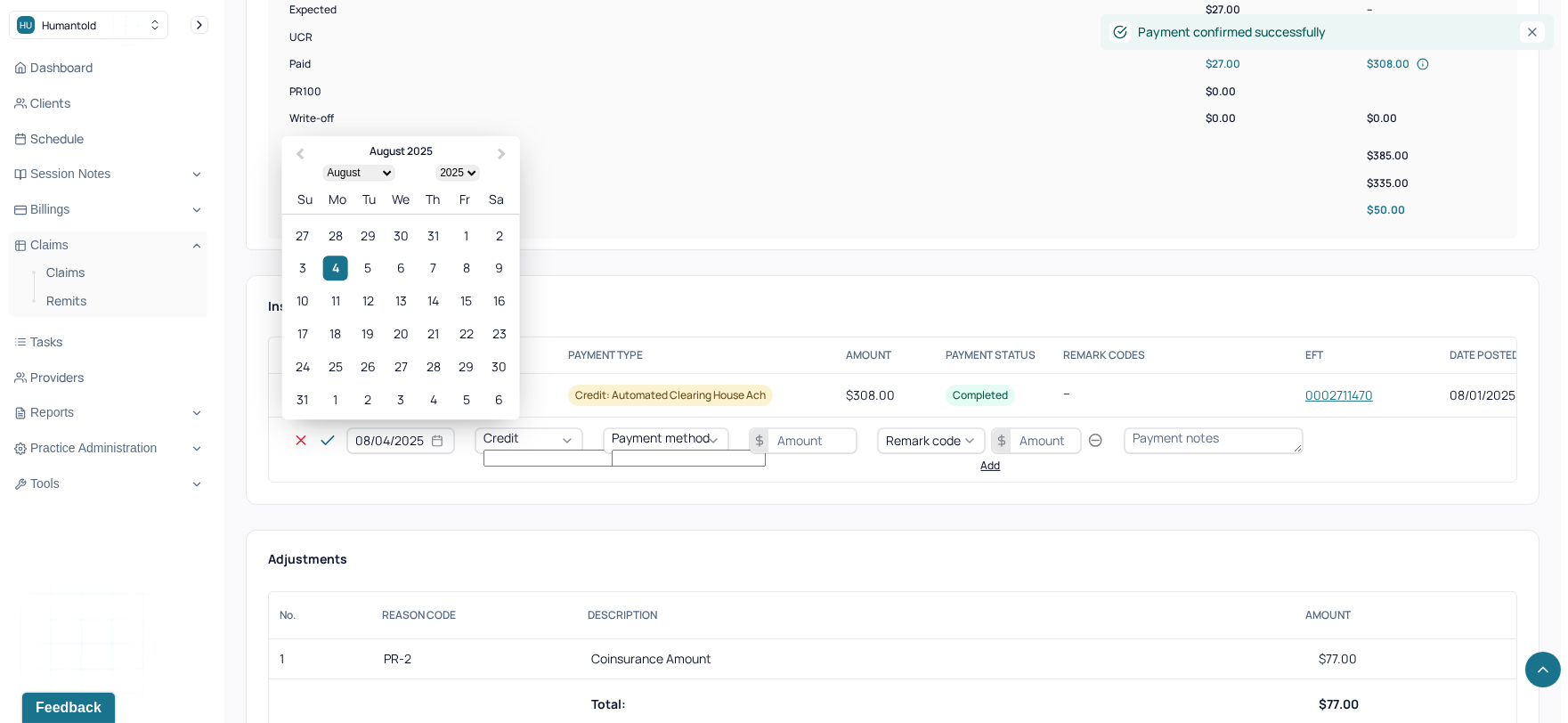 click on "08/04/2025" at bounding box center (401, 441) 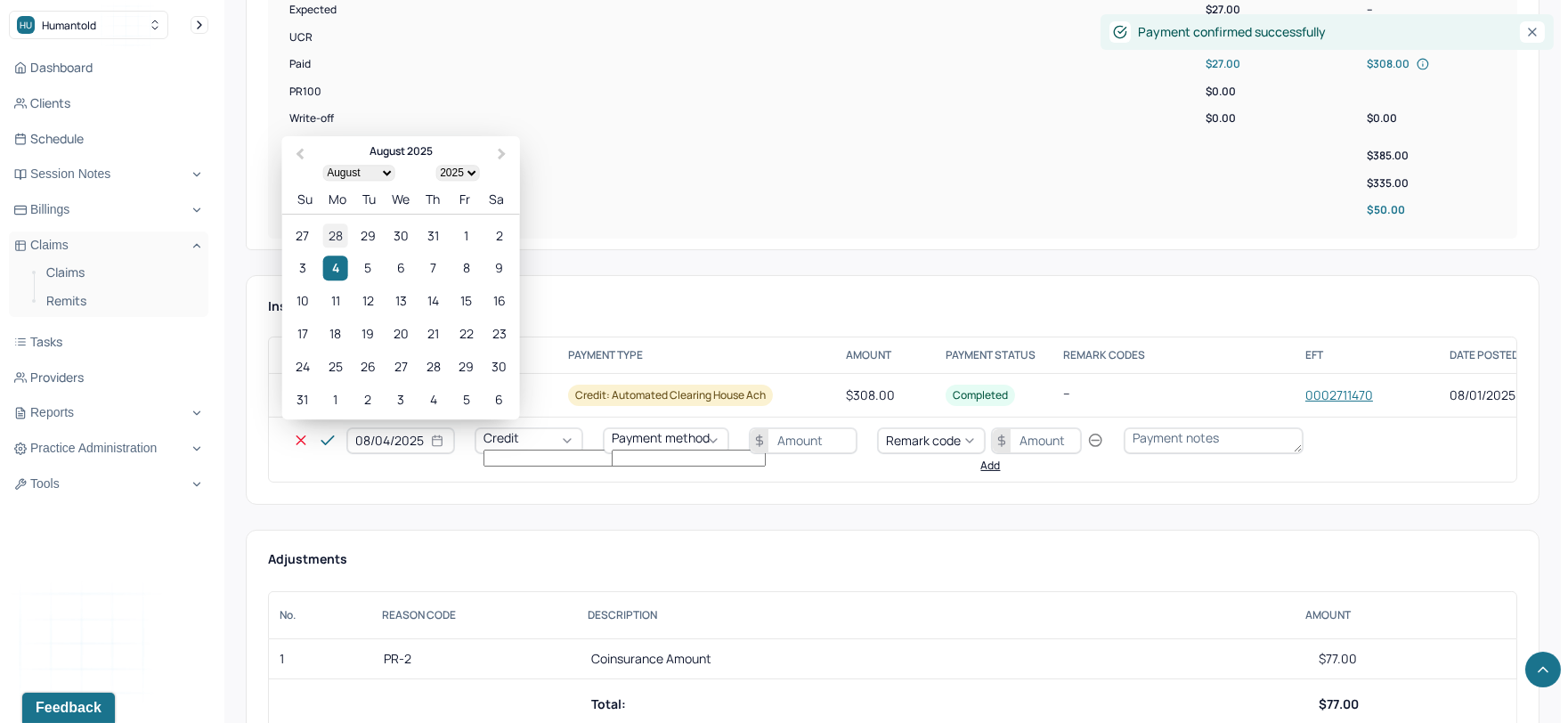 click on "28" at bounding box center [335, 235] 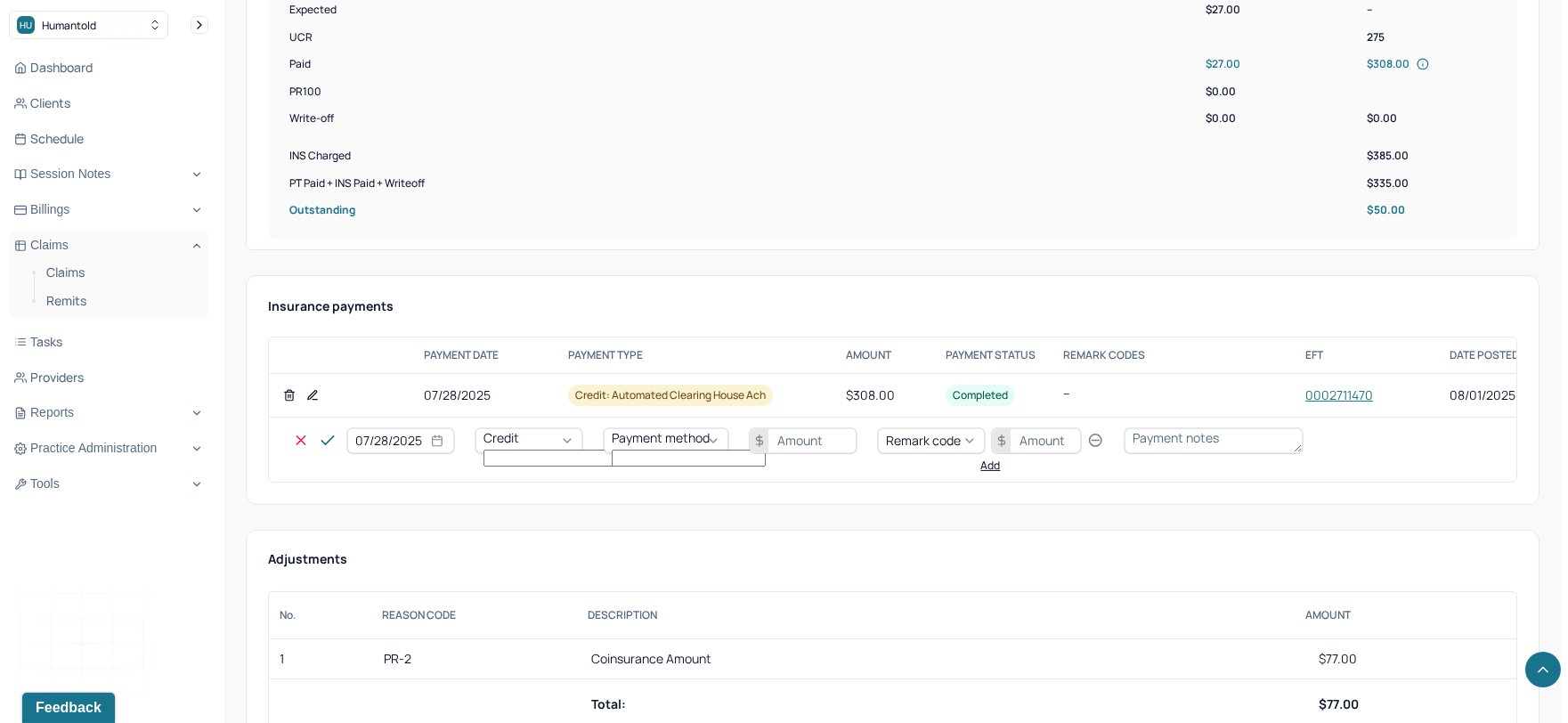 click on "Credit" at bounding box center [529, 441] 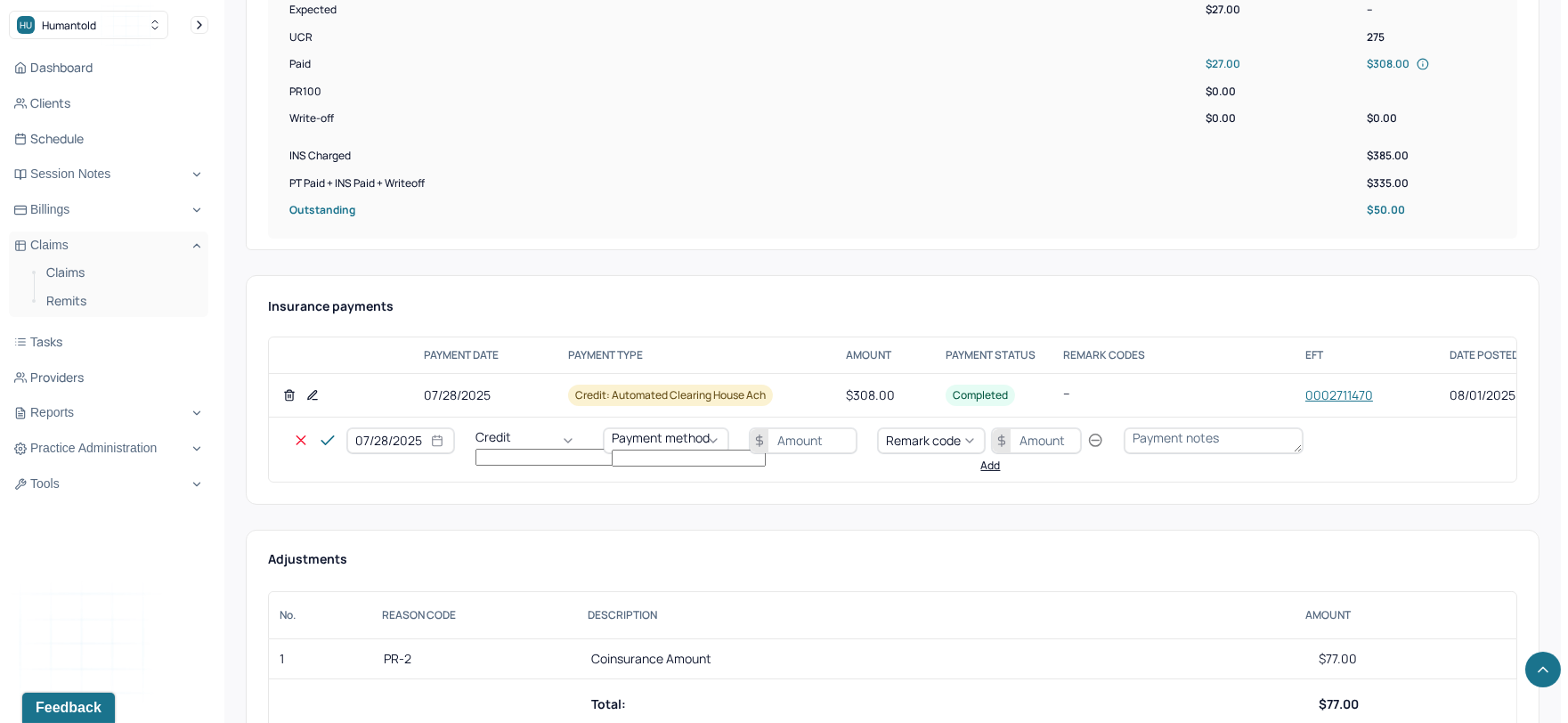 click on "Write off" at bounding box center (53, 2527) 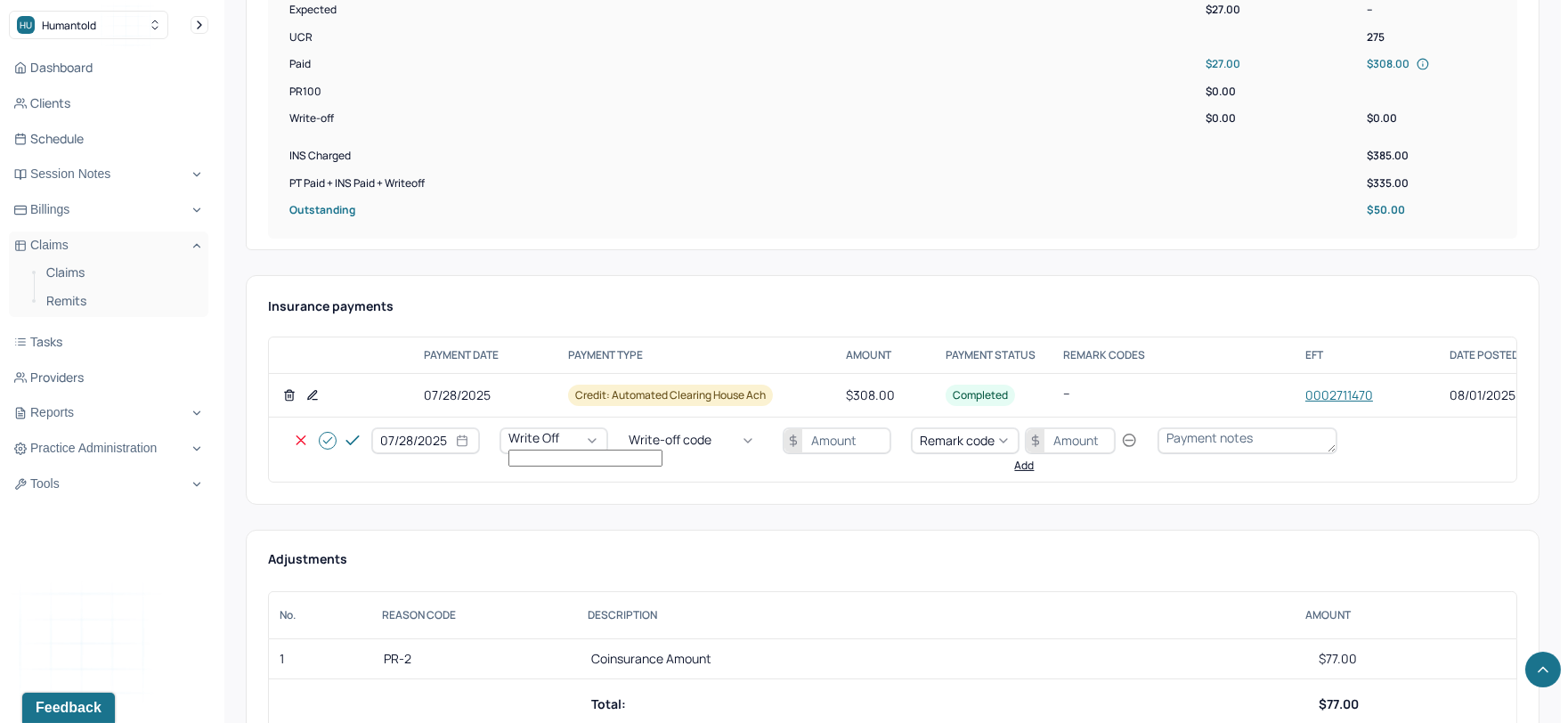 click on "Write-off code" at bounding box center (670, 440) 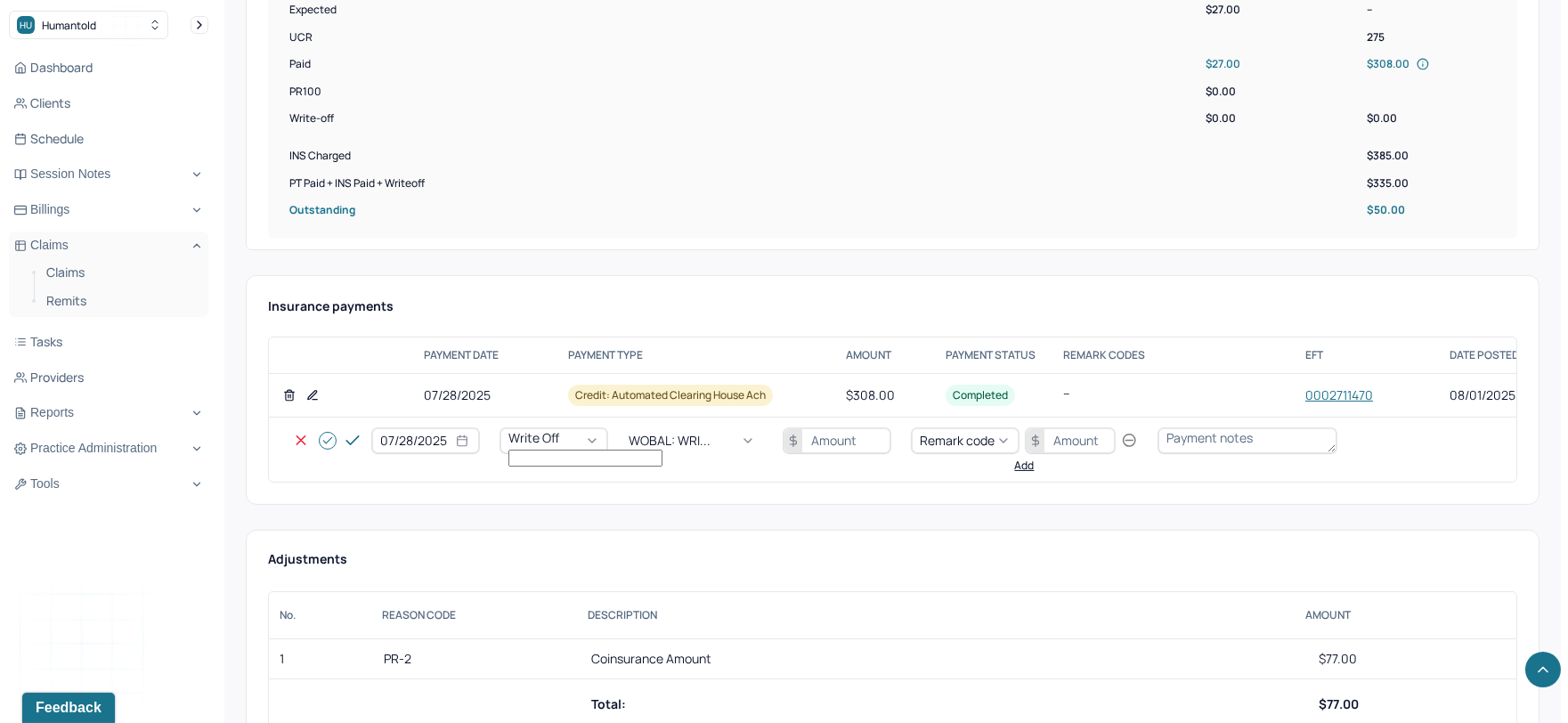 click at bounding box center (837, 441) 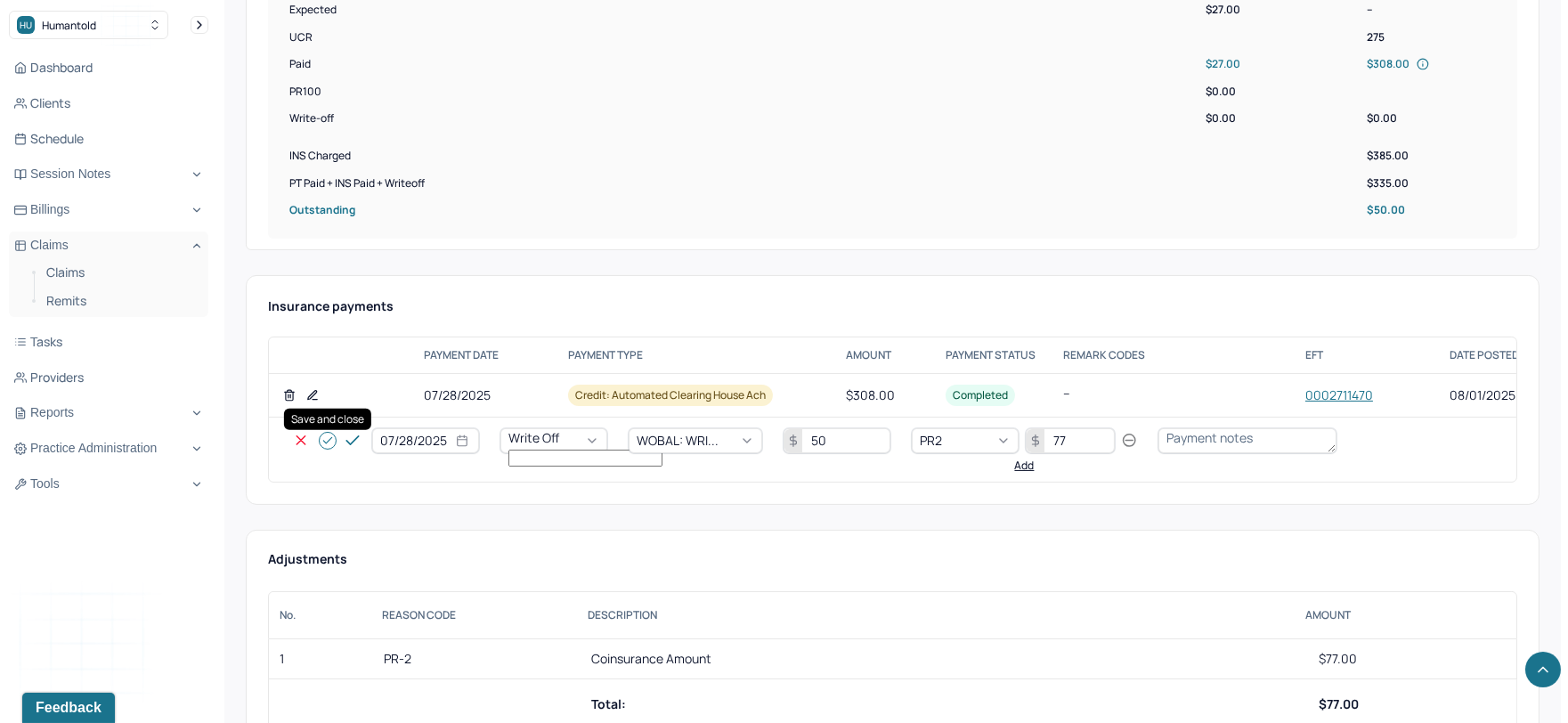 click 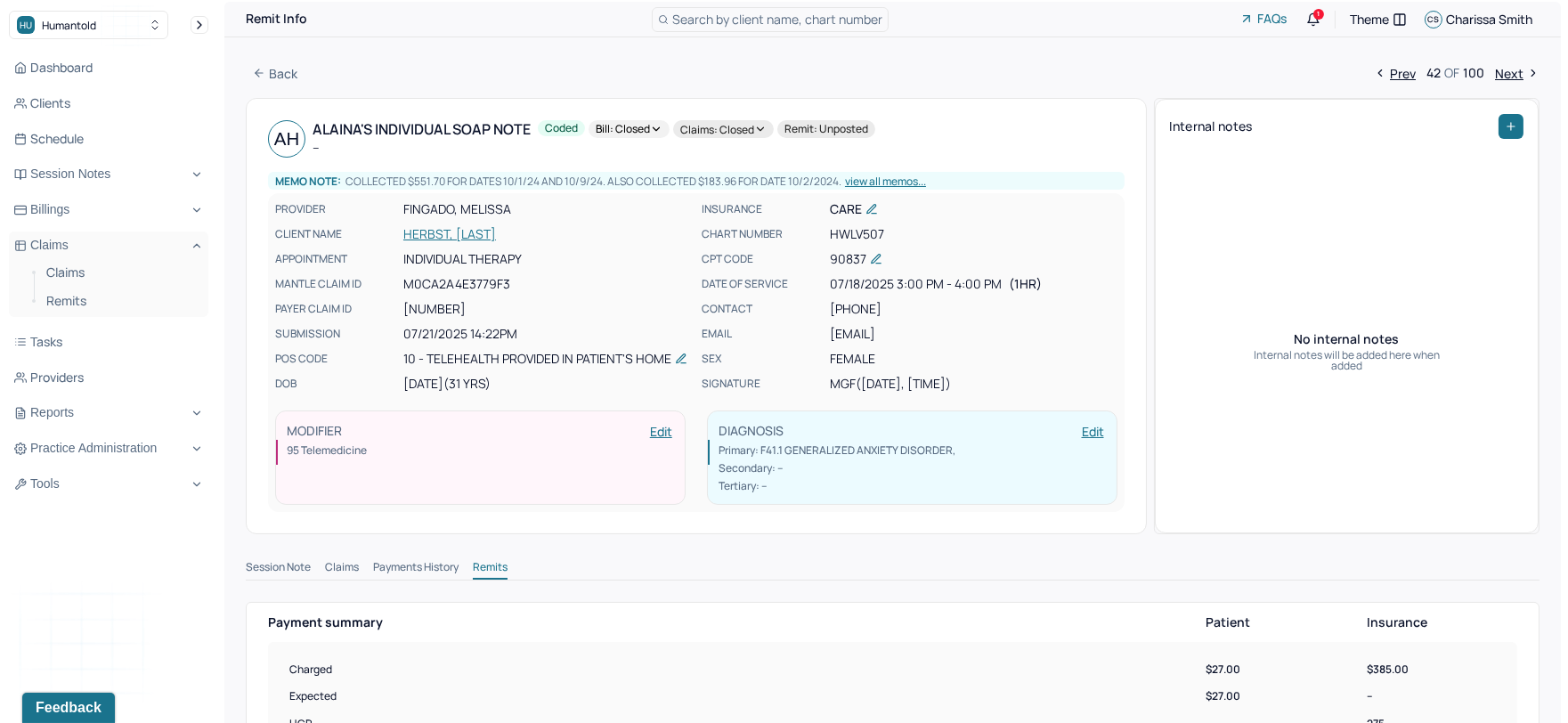 scroll, scrollTop: 0, scrollLeft: 0, axis: both 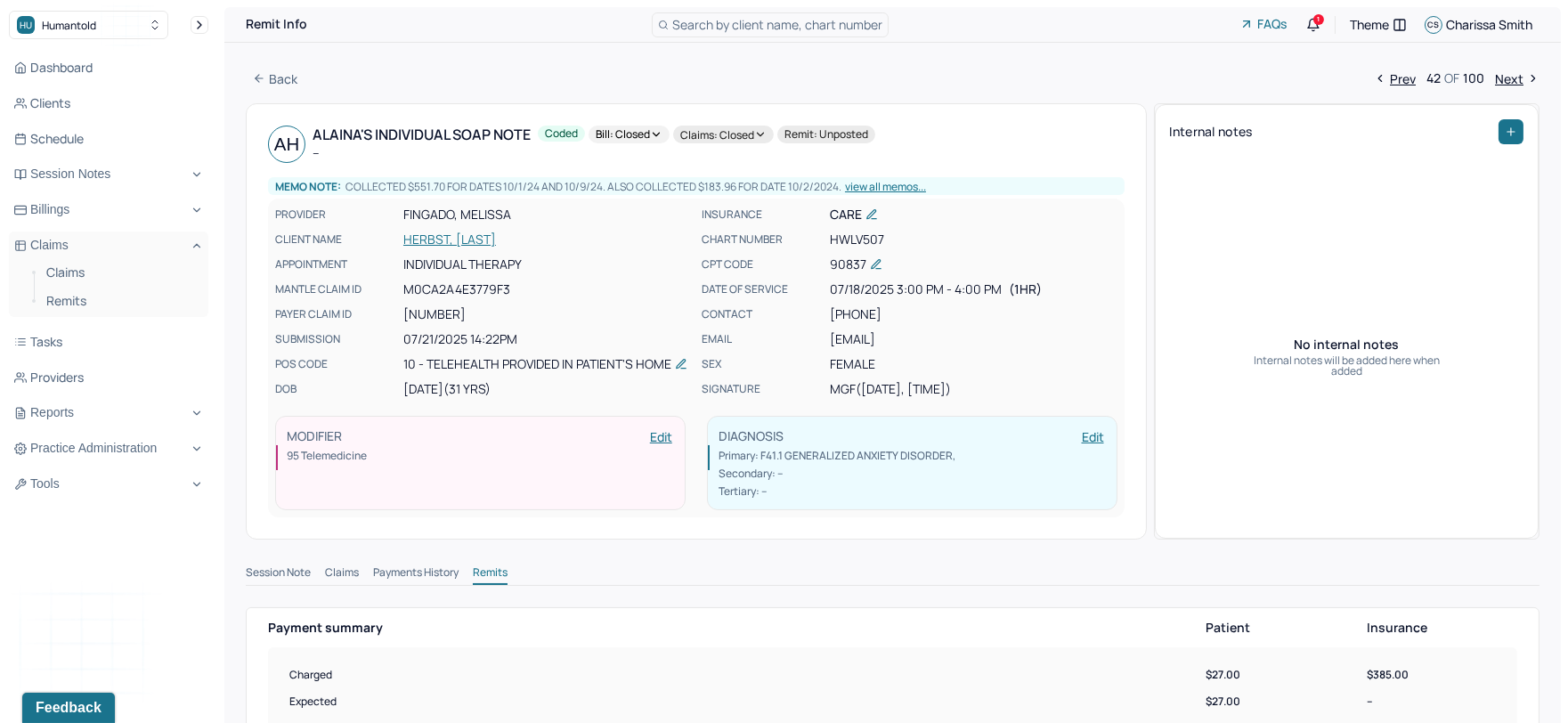 click on "Next" at bounding box center [1517, 78] 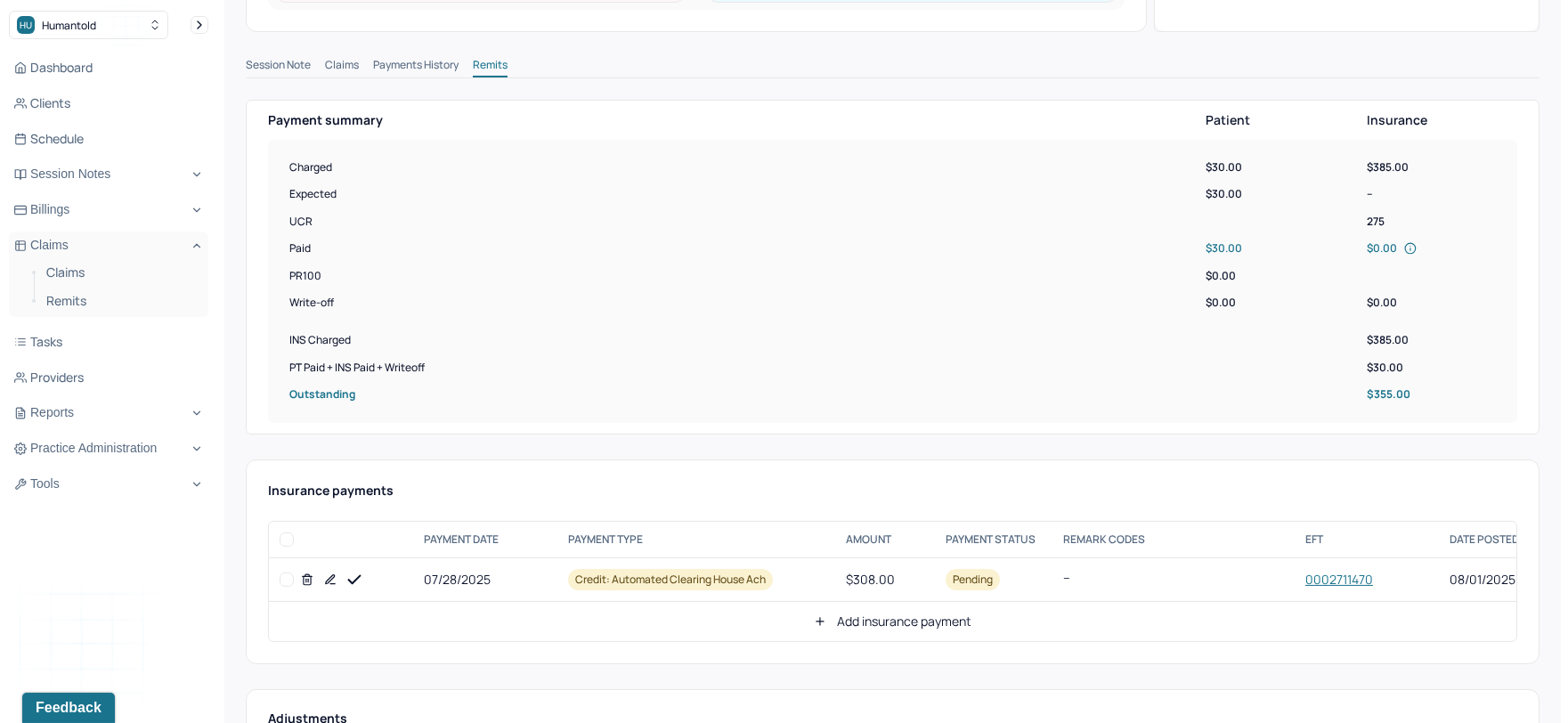scroll, scrollTop: 593, scrollLeft: 0, axis: vertical 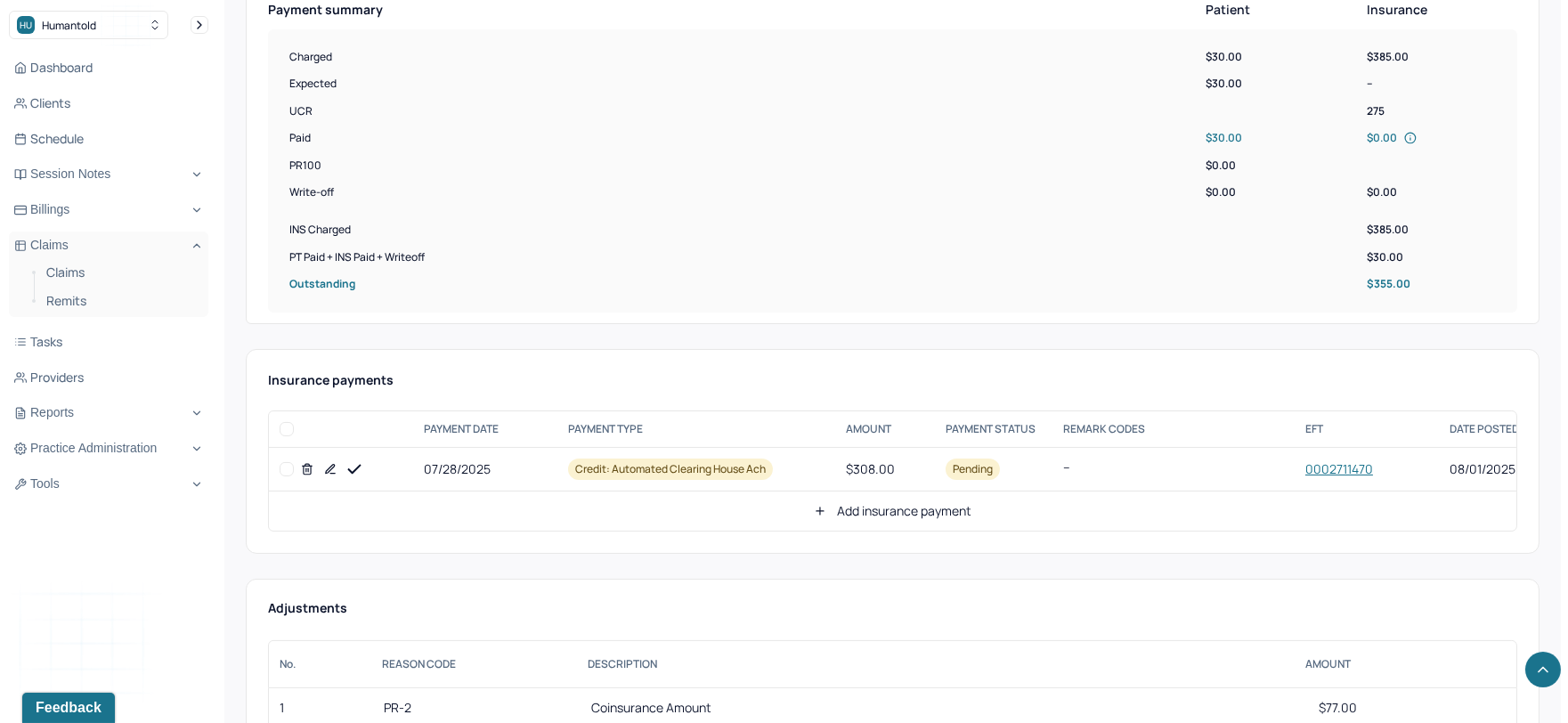 click 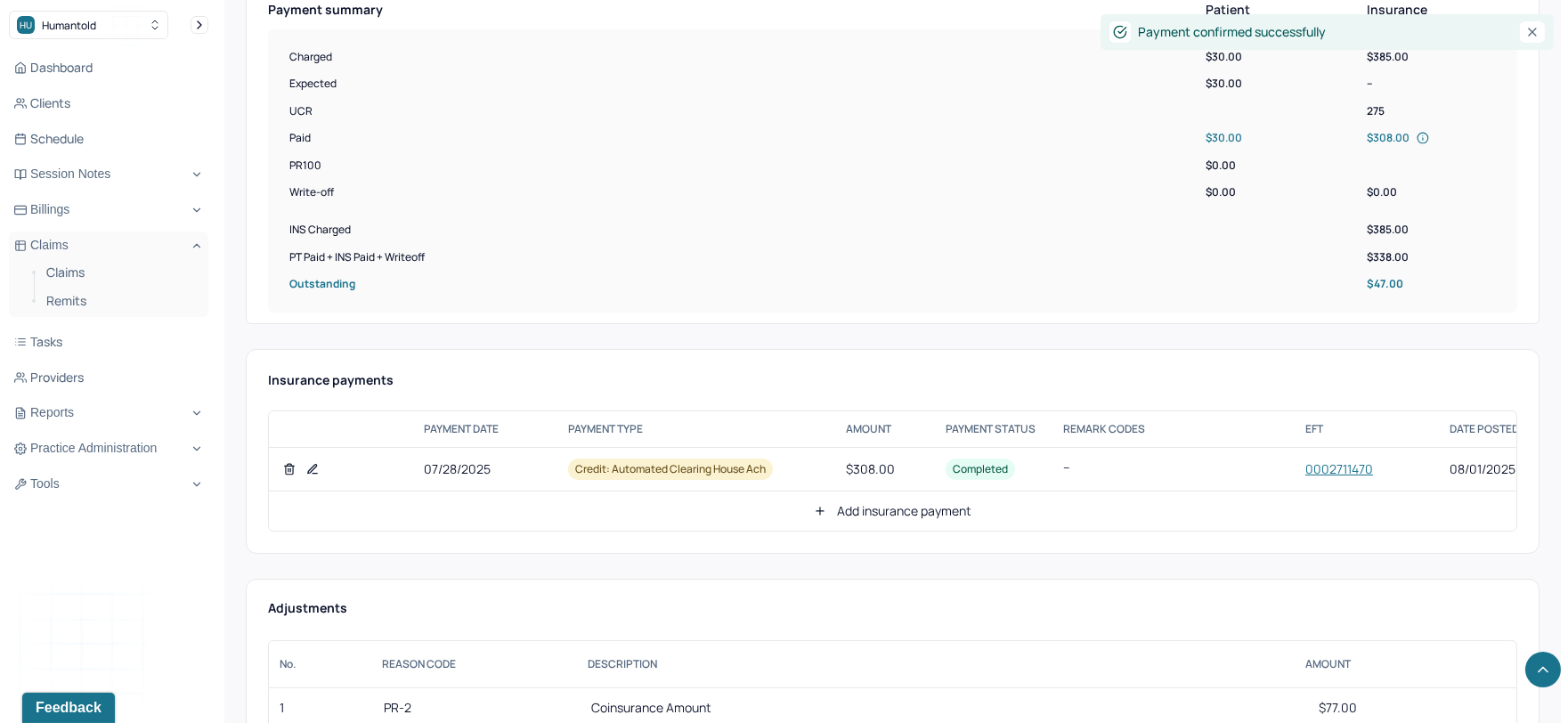 click 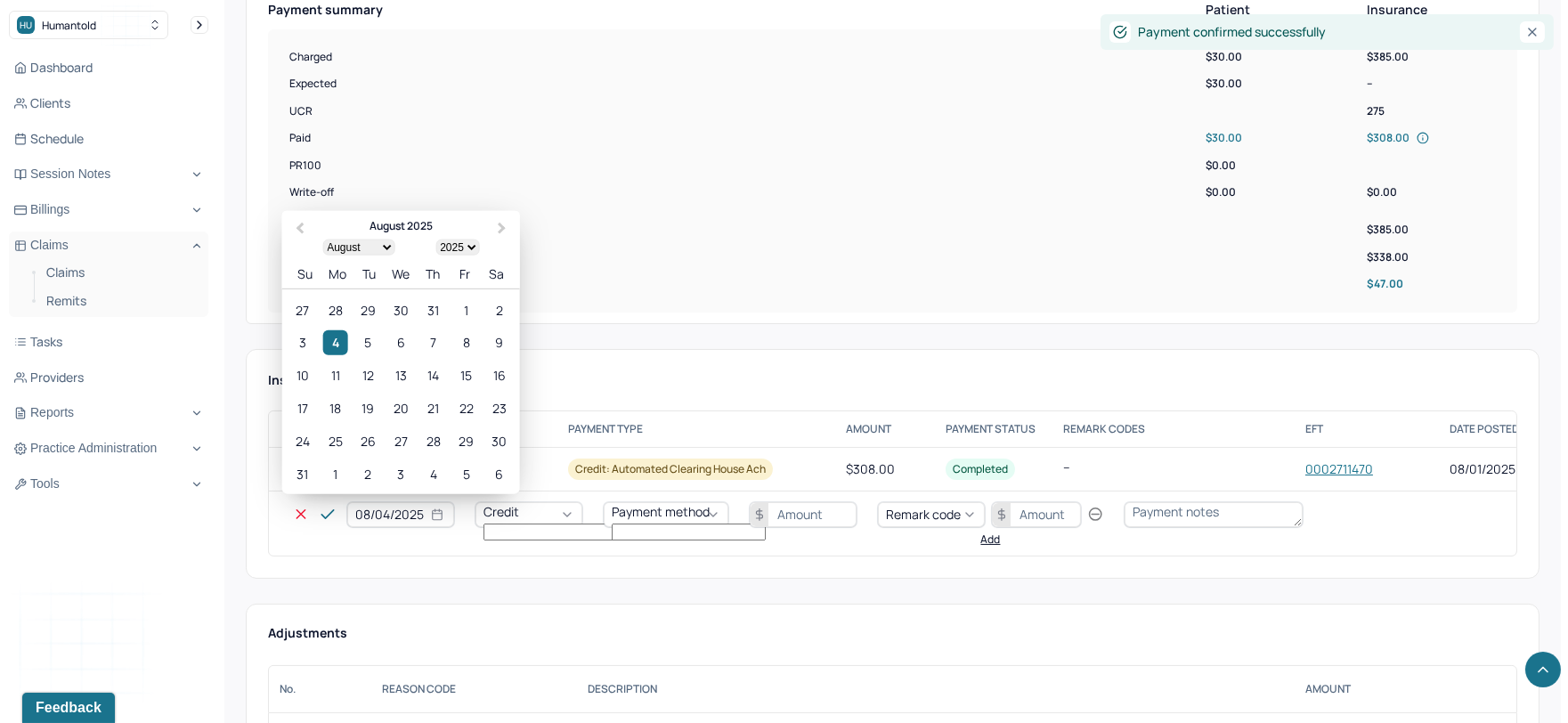 click on "08/04/2025" at bounding box center [401, 515] 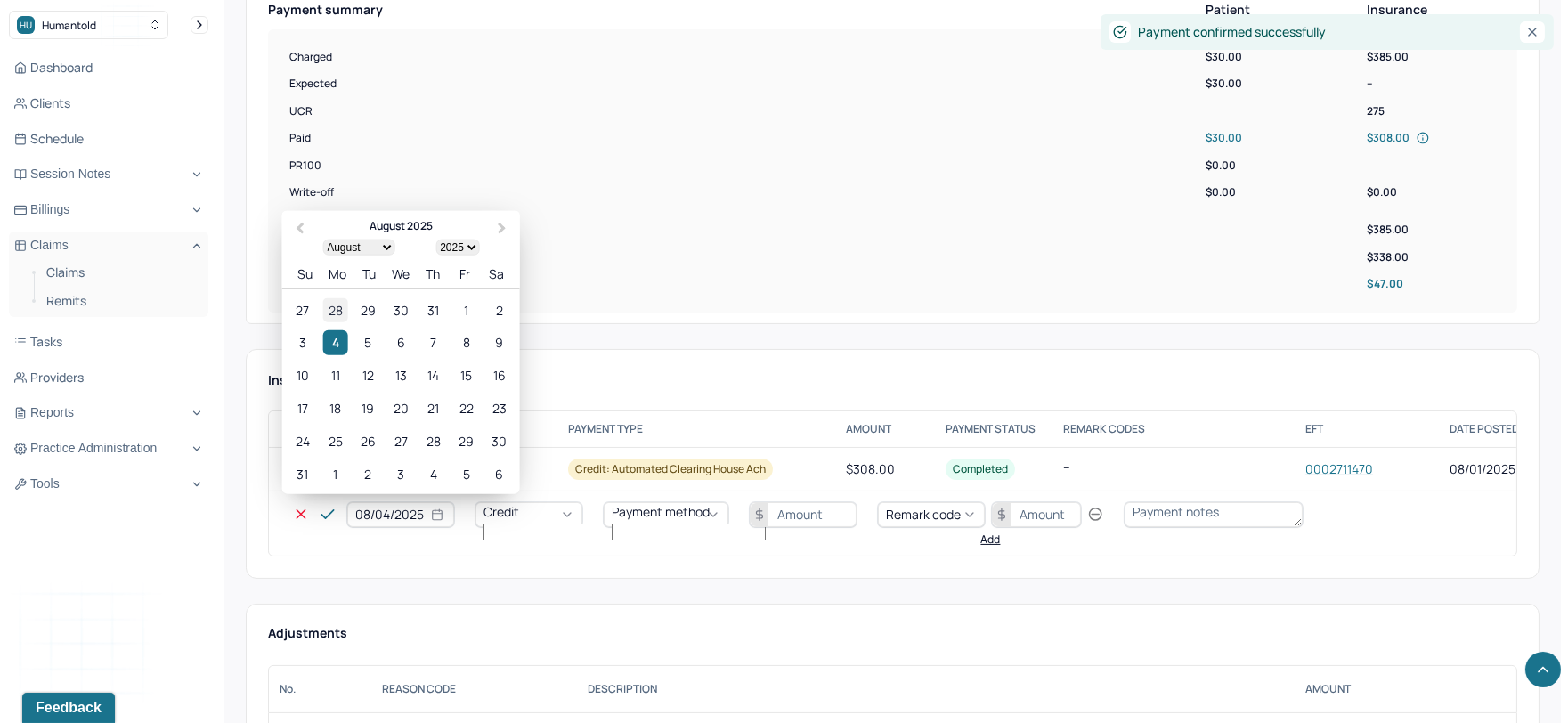 click on "28" at bounding box center [335, 309] 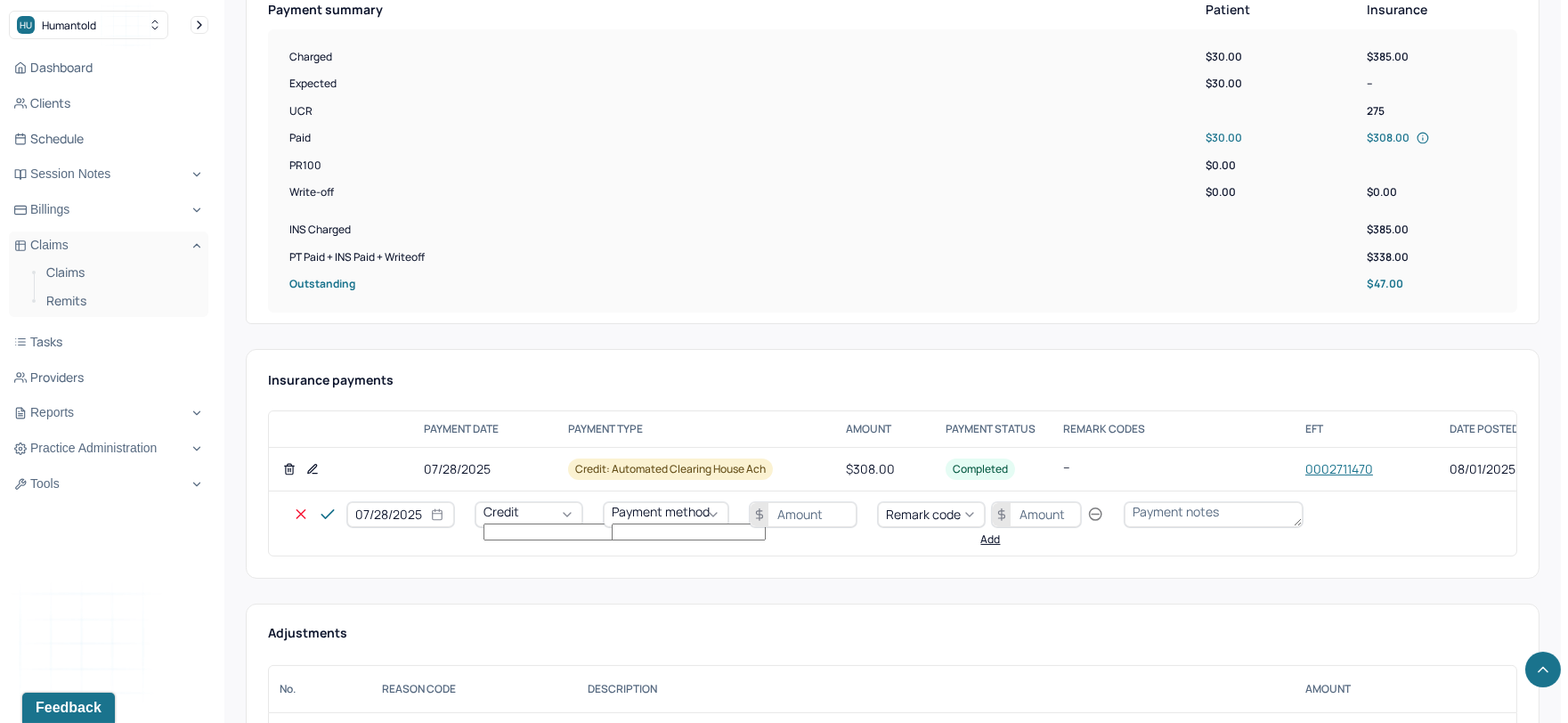 click on "Credit" at bounding box center (529, 515) 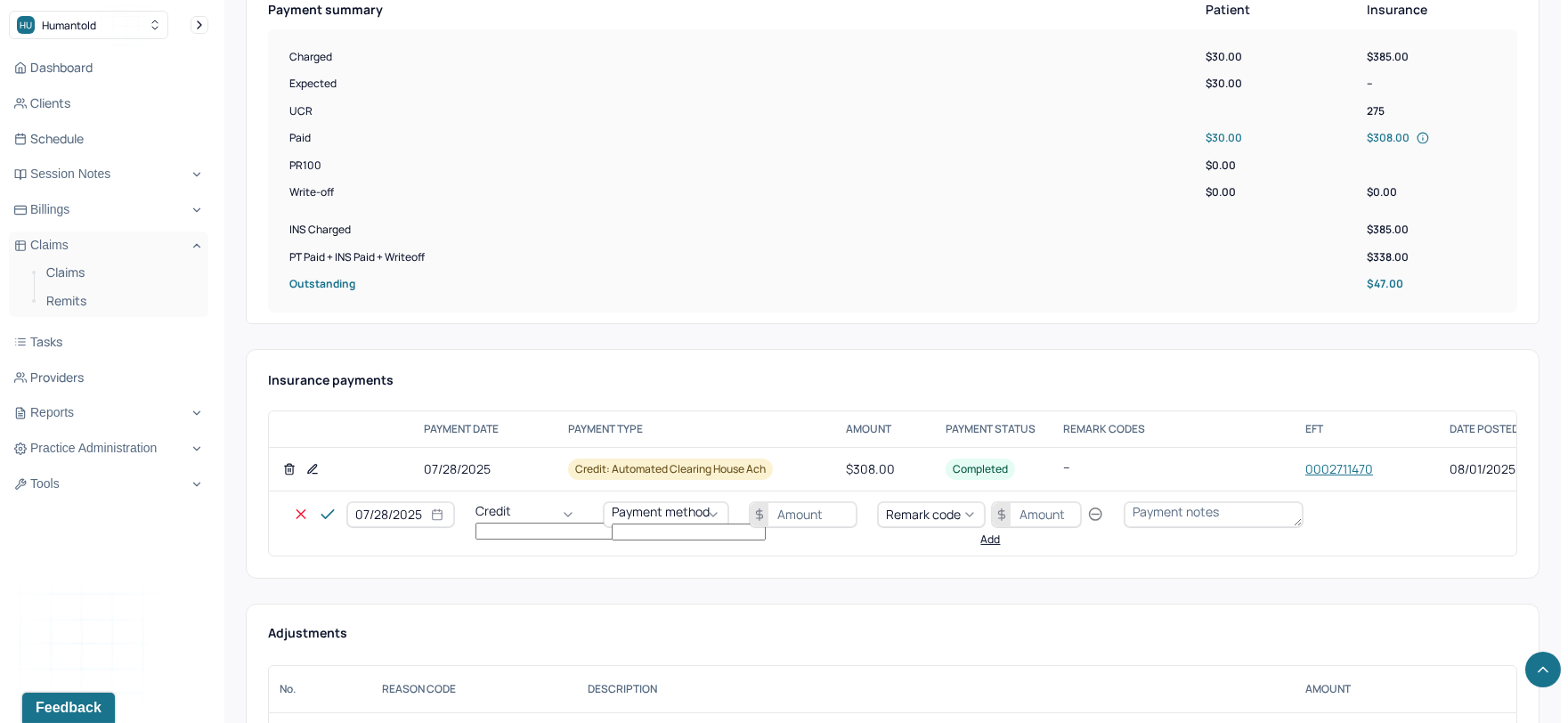 click on "Write off" at bounding box center [53, 2601] 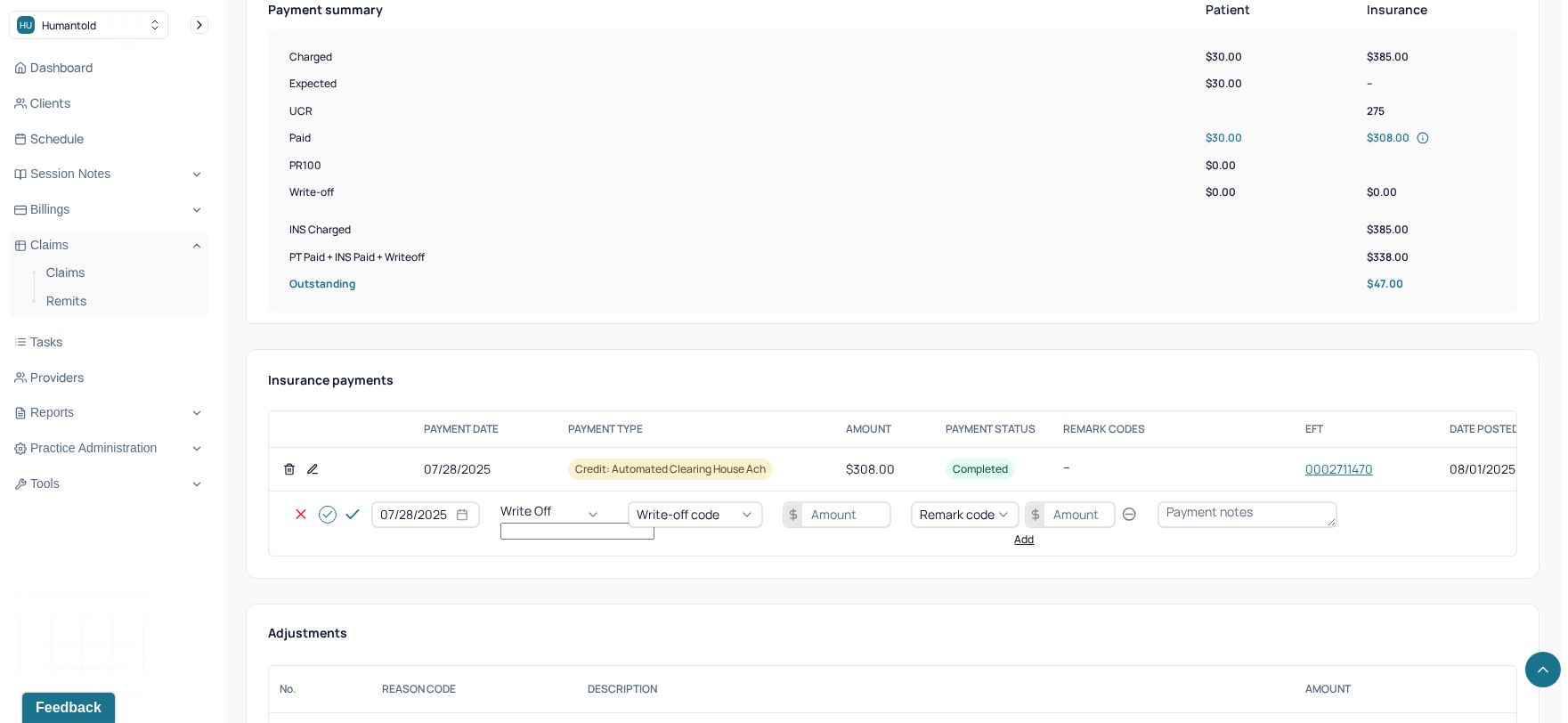 click at bounding box center (738, 515) 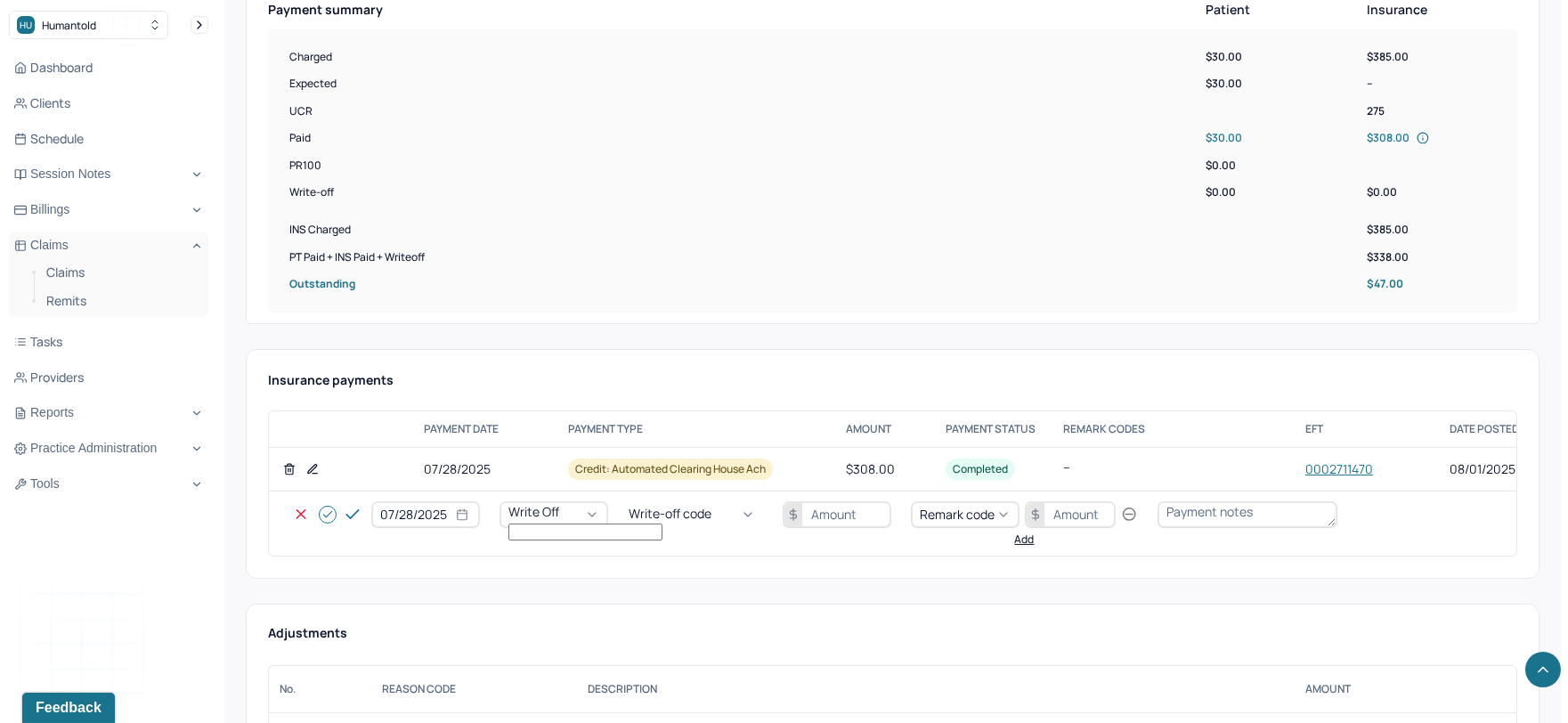 click on "WOBAL: WRITE OFF - BALANCE (INSADJ)" at bounding box center (89, 2620) 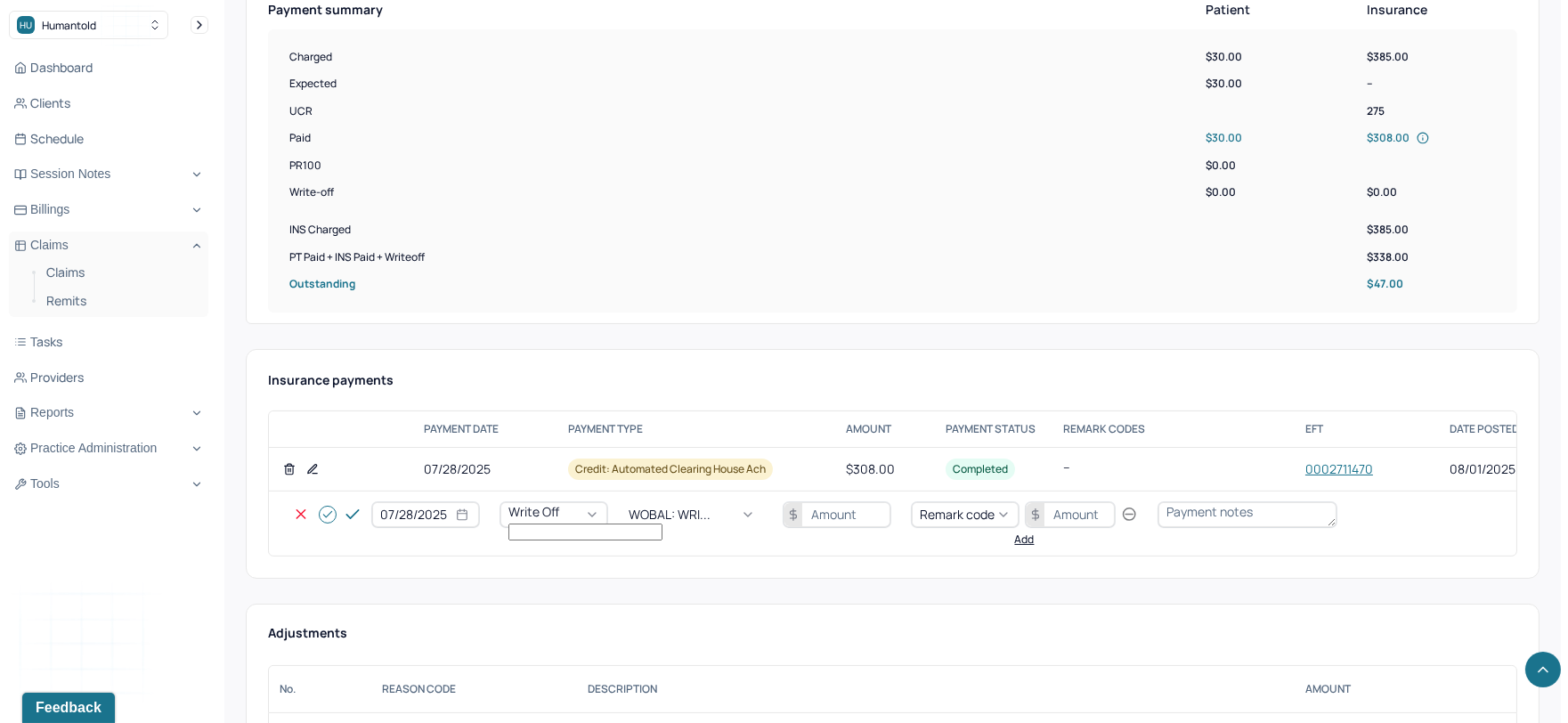 click at bounding box center (837, 515) 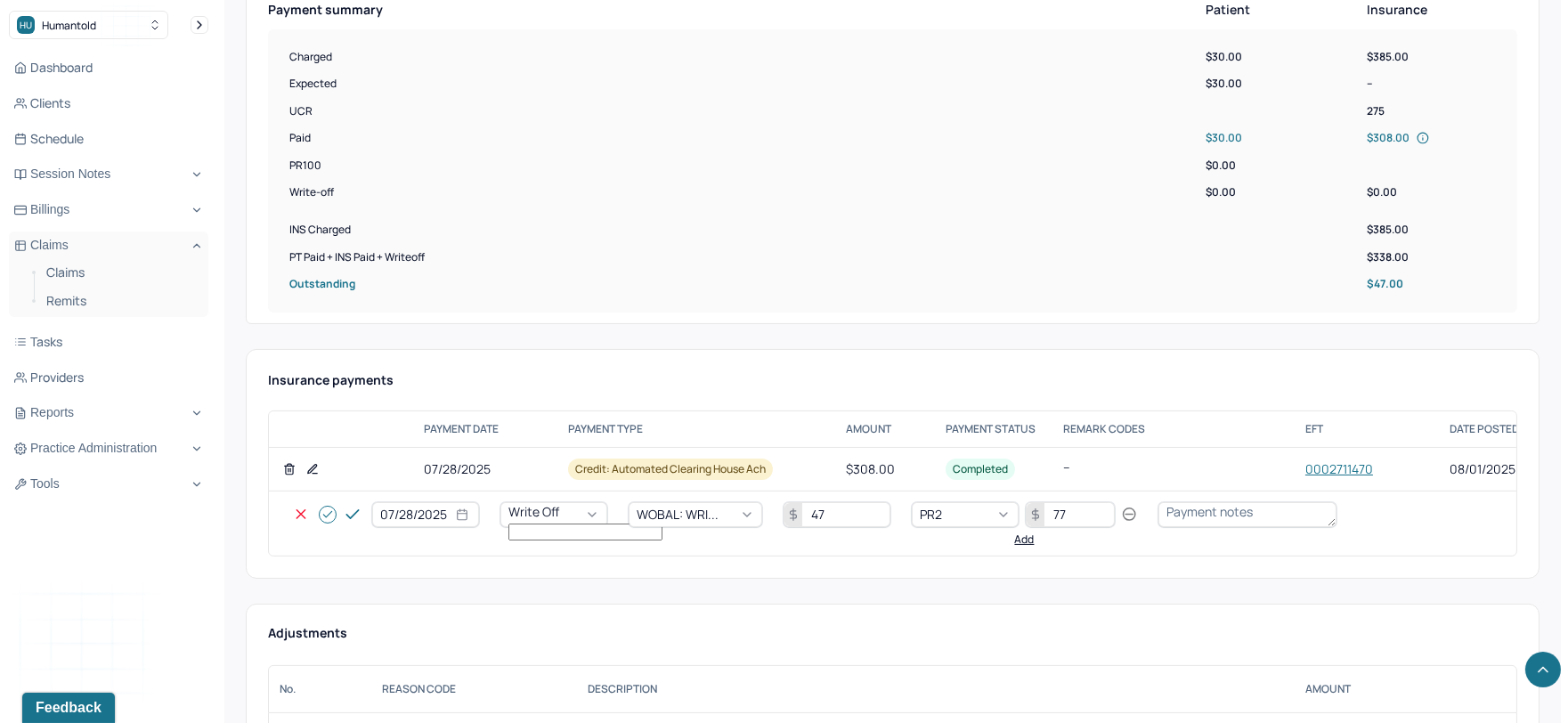 click 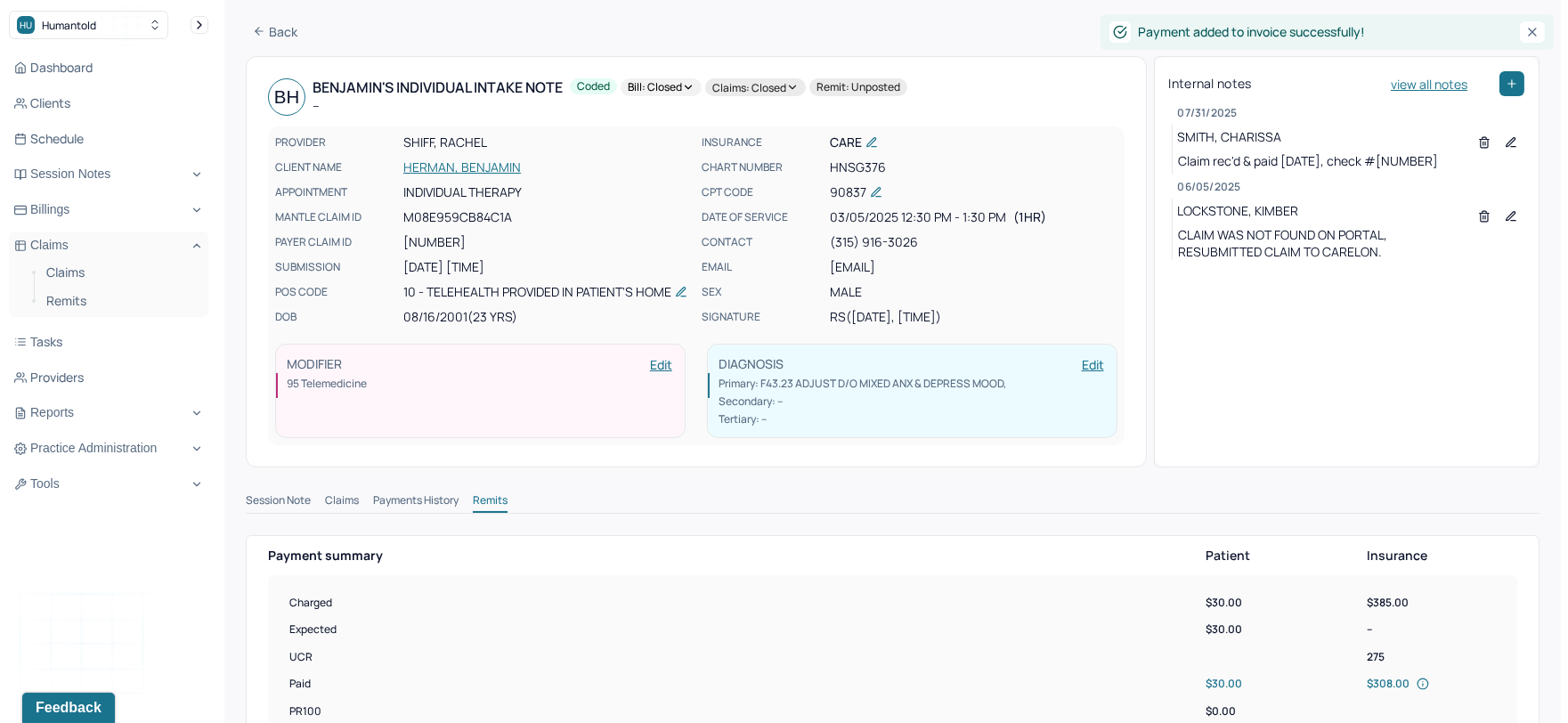 scroll, scrollTop: 0, scrollLeft: 0, axis: both 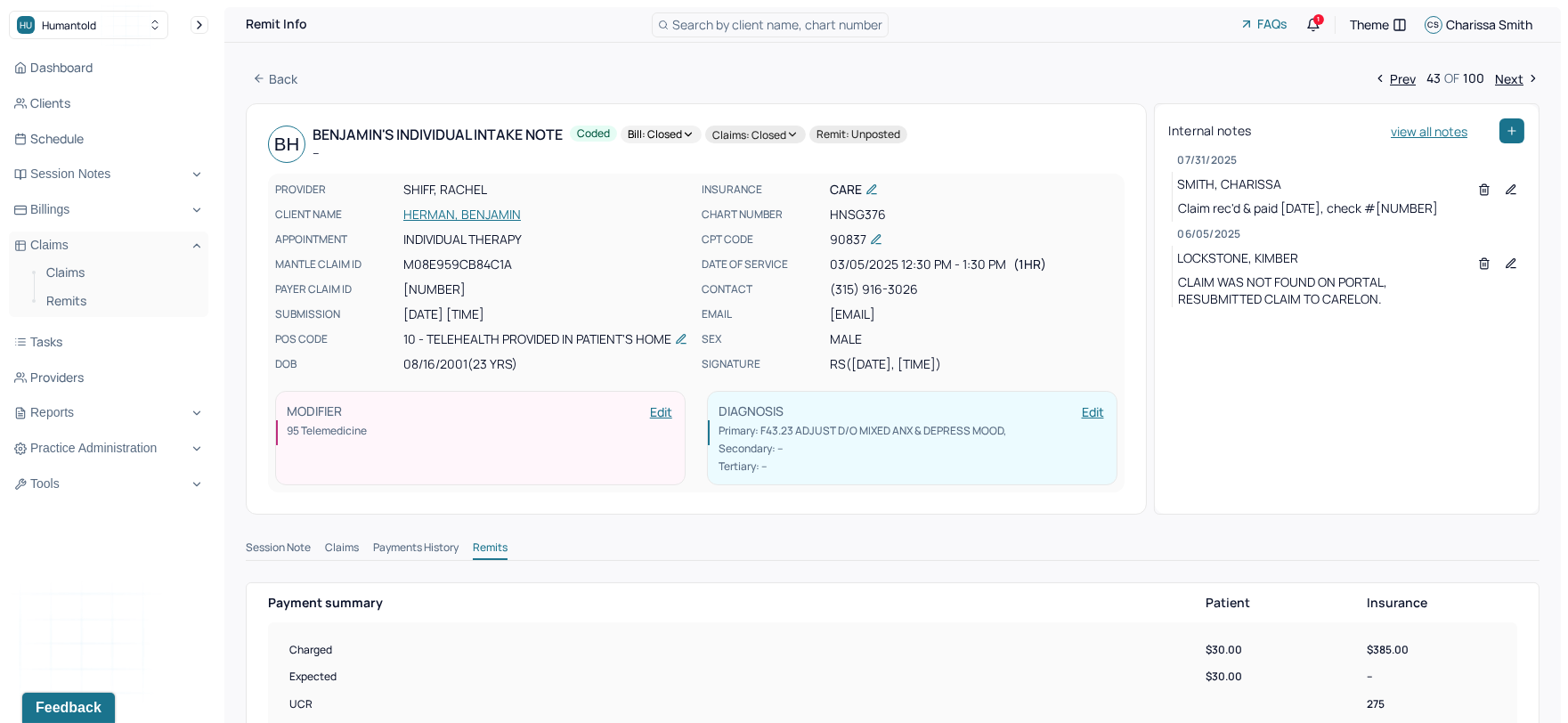 click on "Next" at bounding box center [1517, 78] 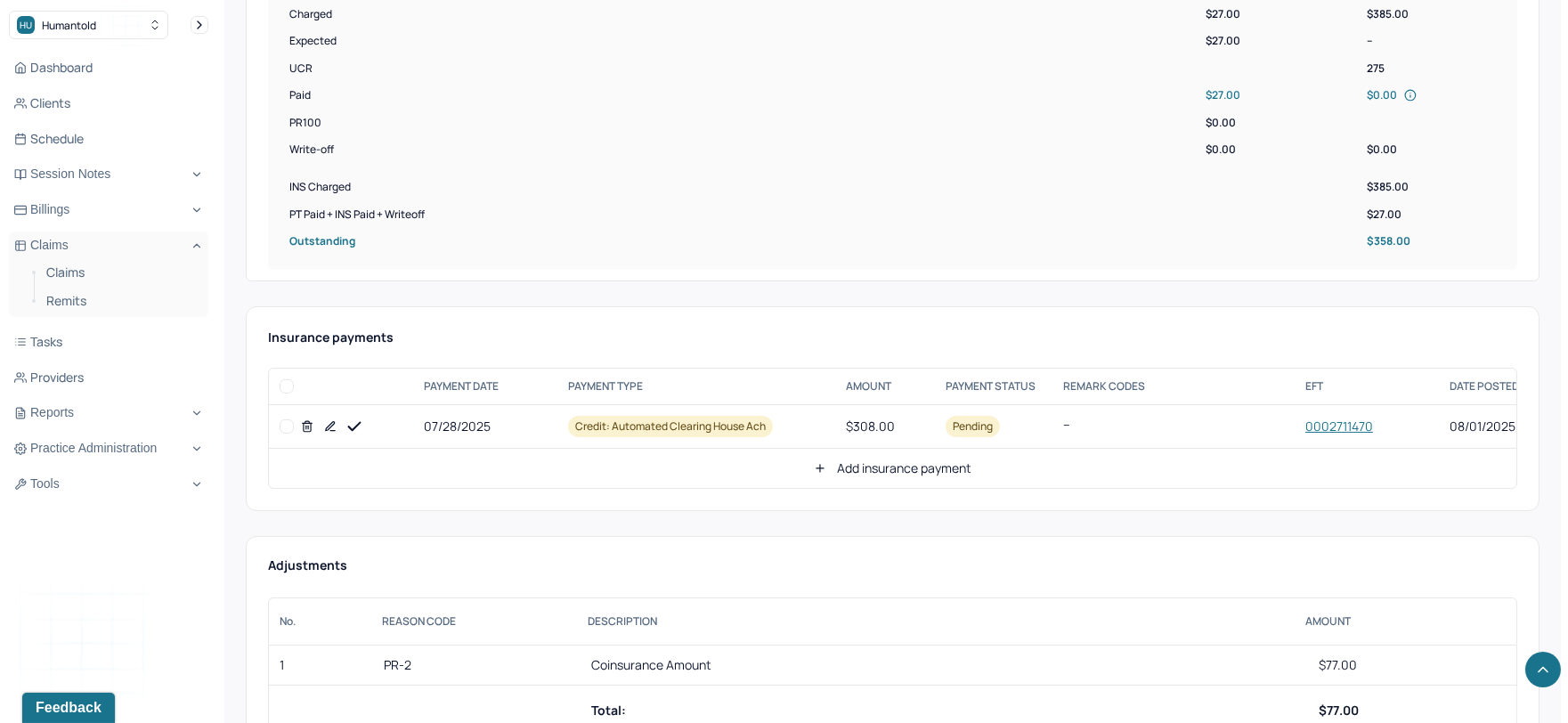 scroll, scrollTop: 692, scrollLeft: 0, axis: vertical 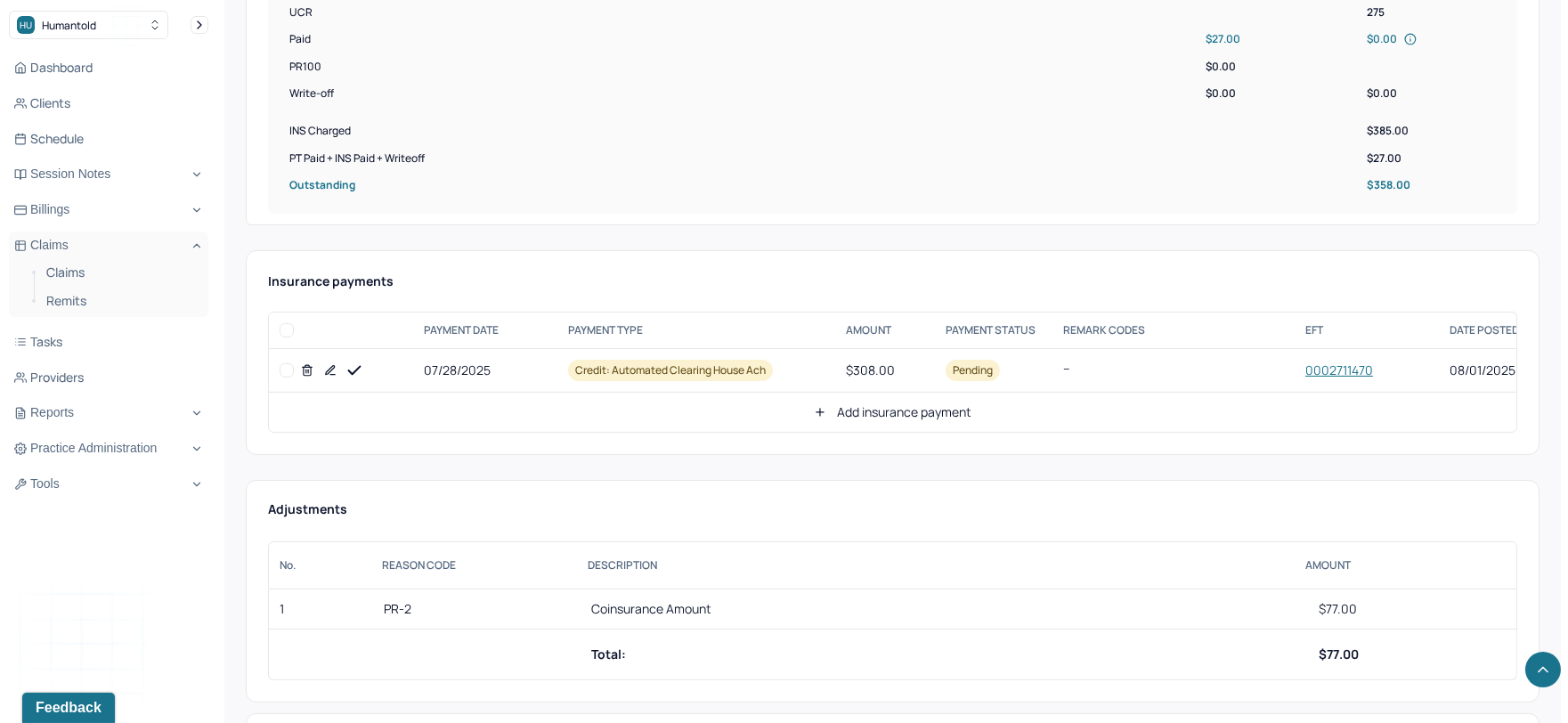 click 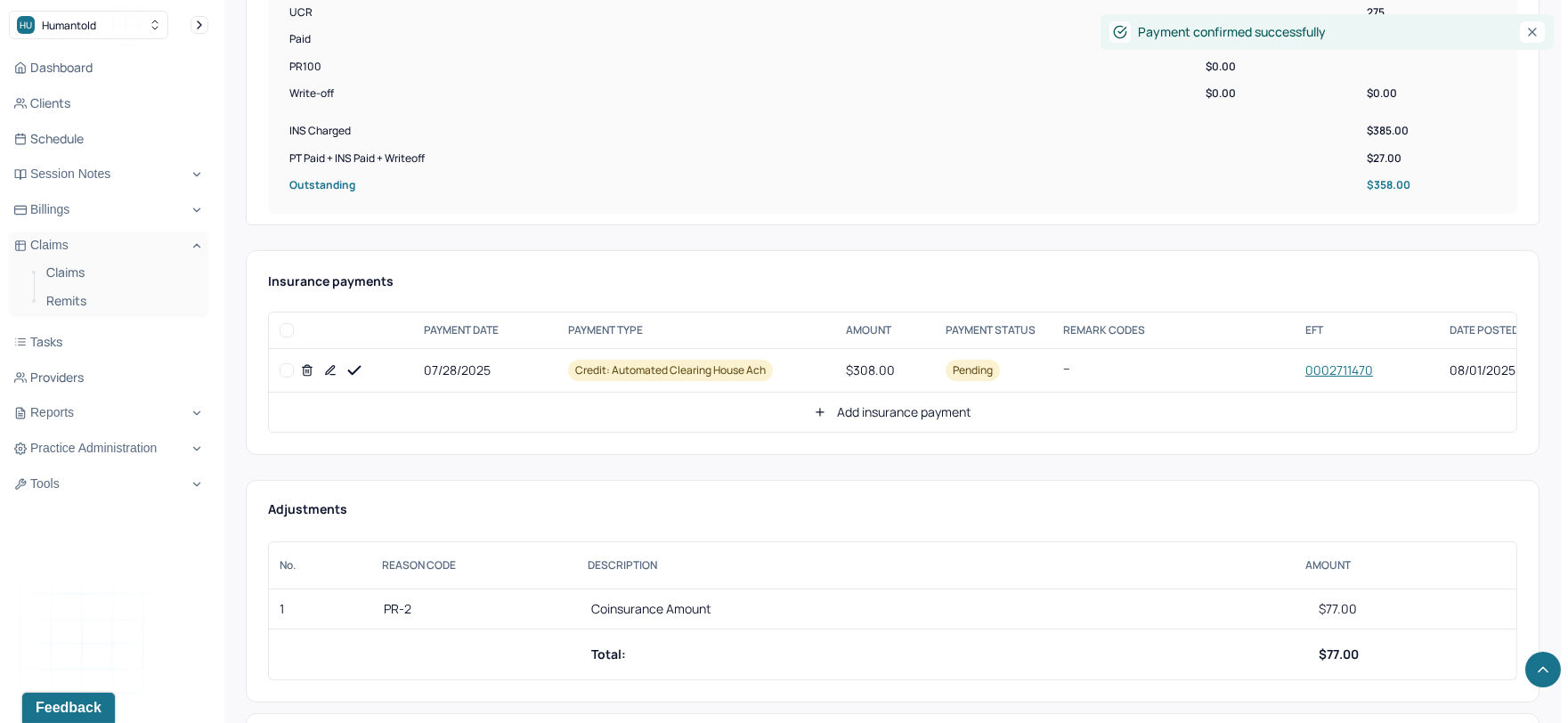 click 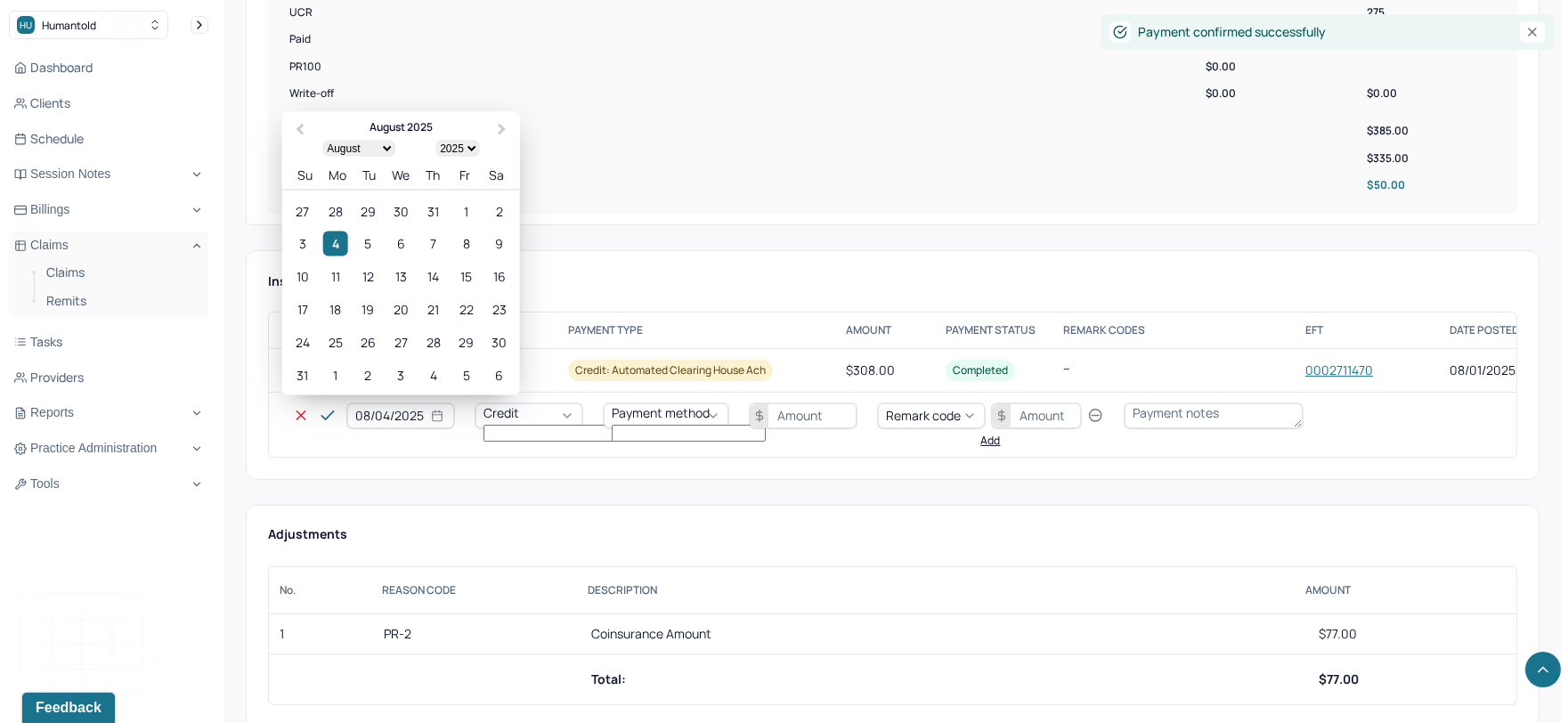 click on "08/04/2025" at bounding box center (401, 416) 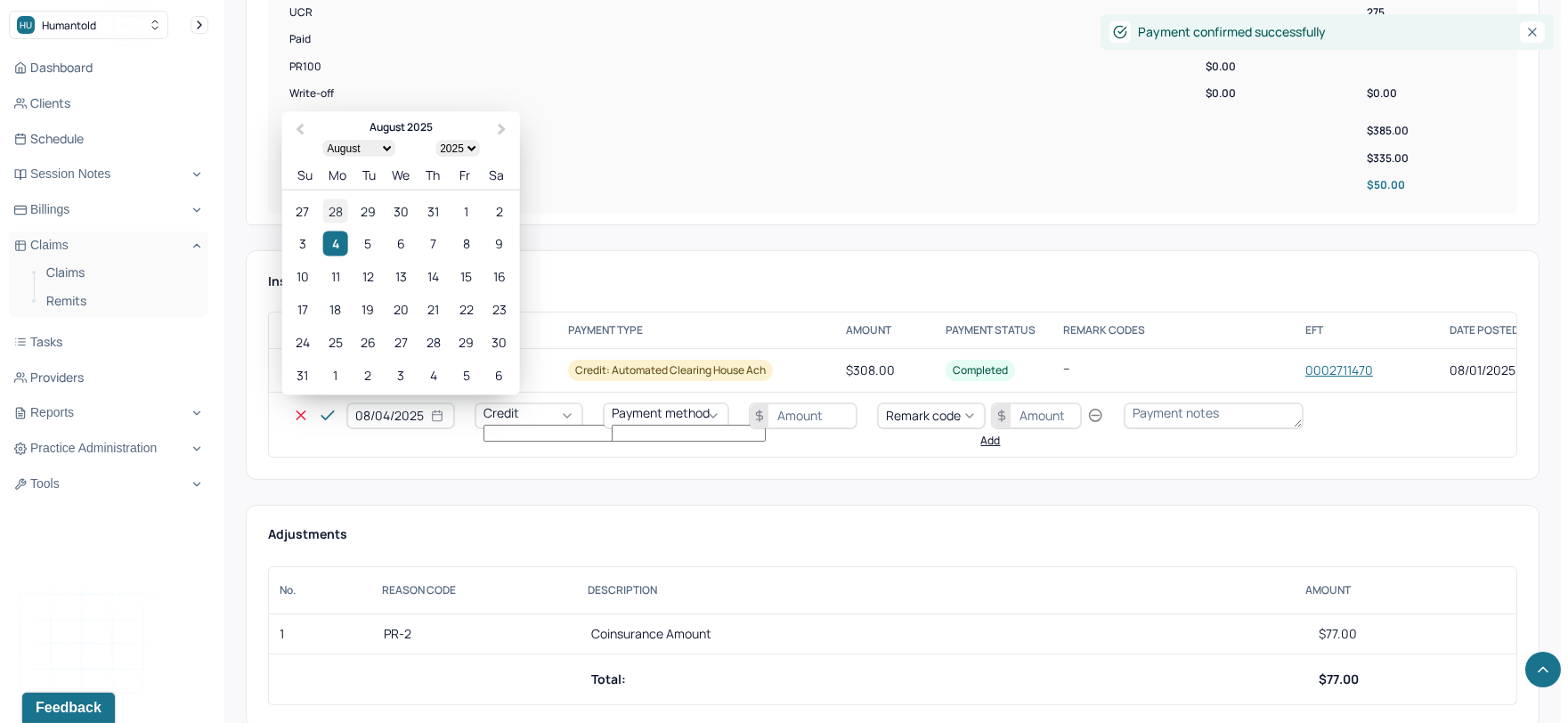 click on "28" at bounding box center (335, 210) 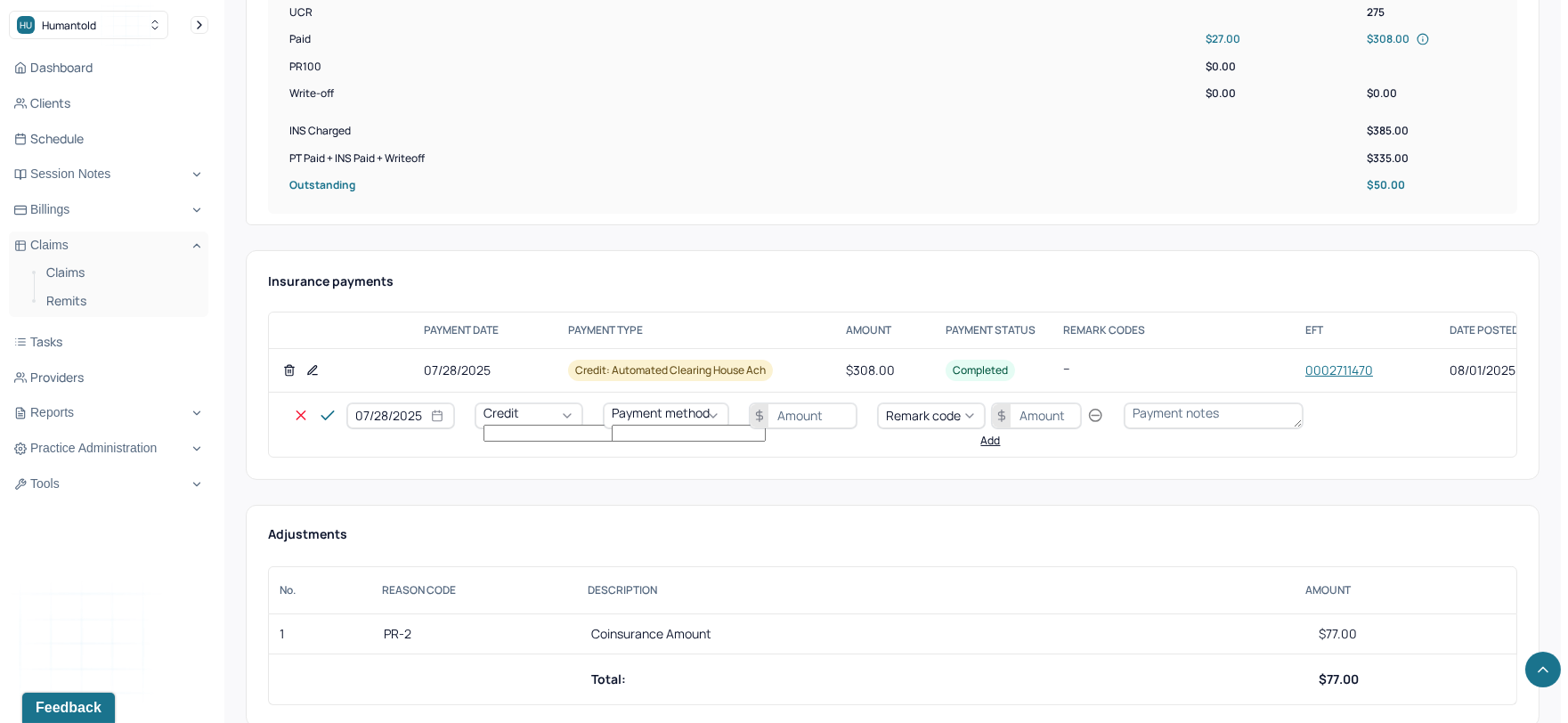 click on "Credit" at bounding box center (529, 416) 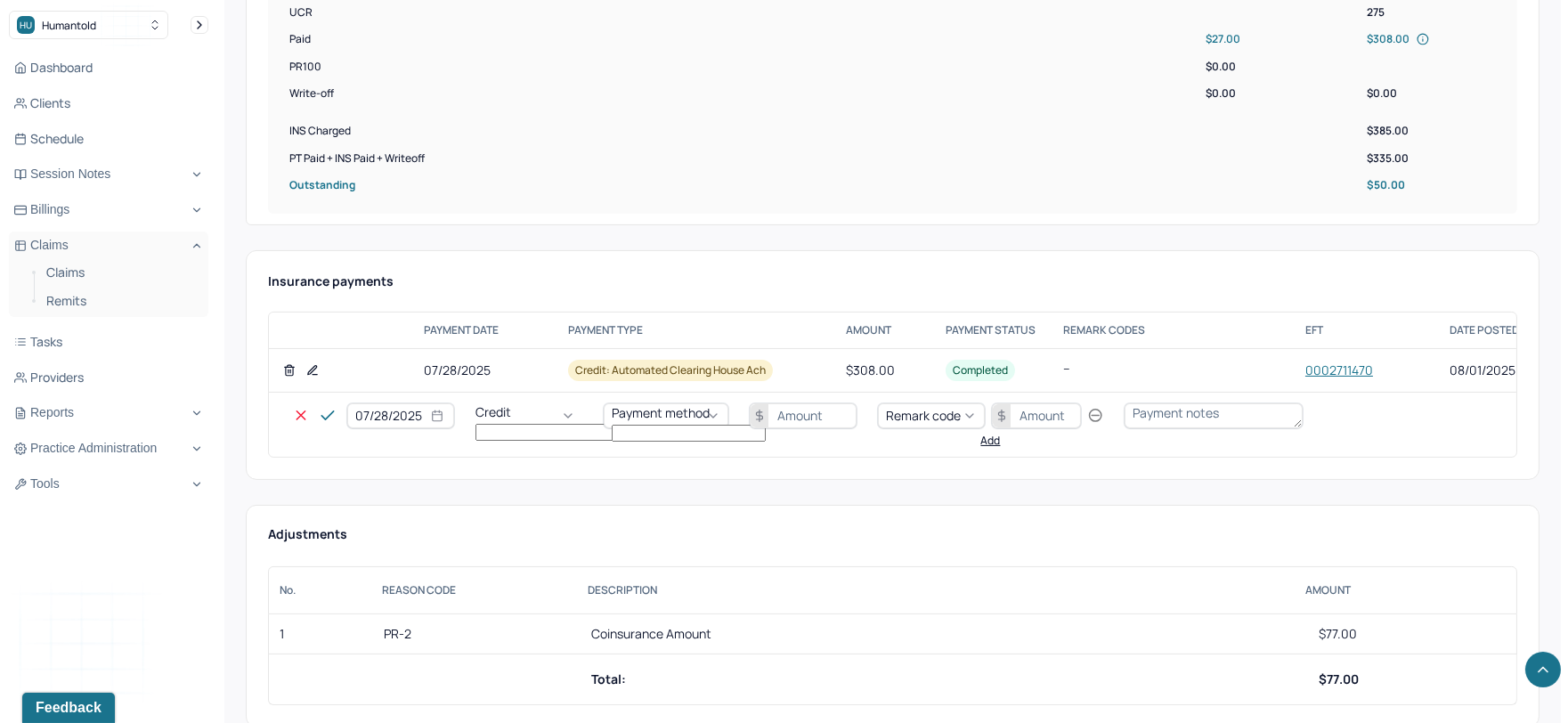 click on "Write off" at bounding box center [53, 2502] 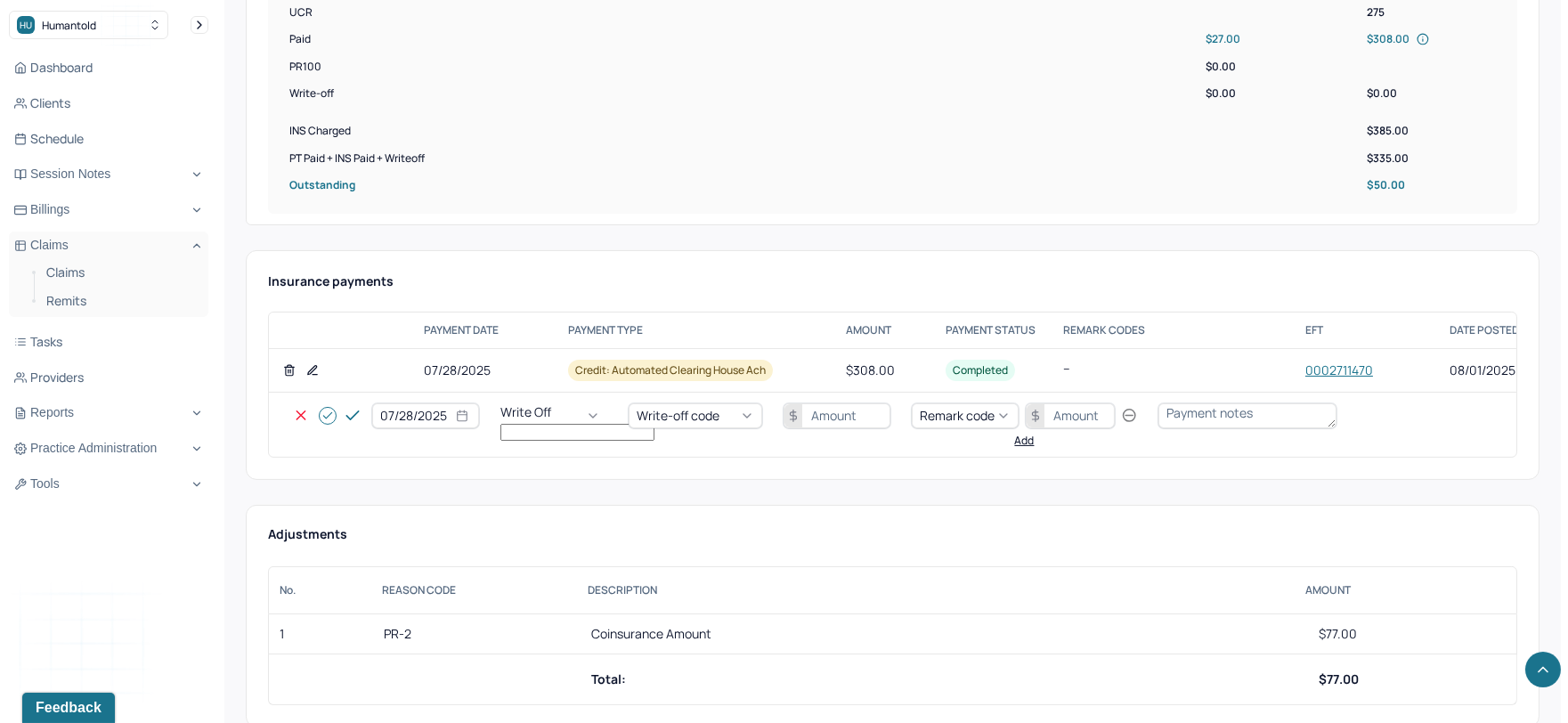 click on "Write-off code" at bounding box center [695, 416] 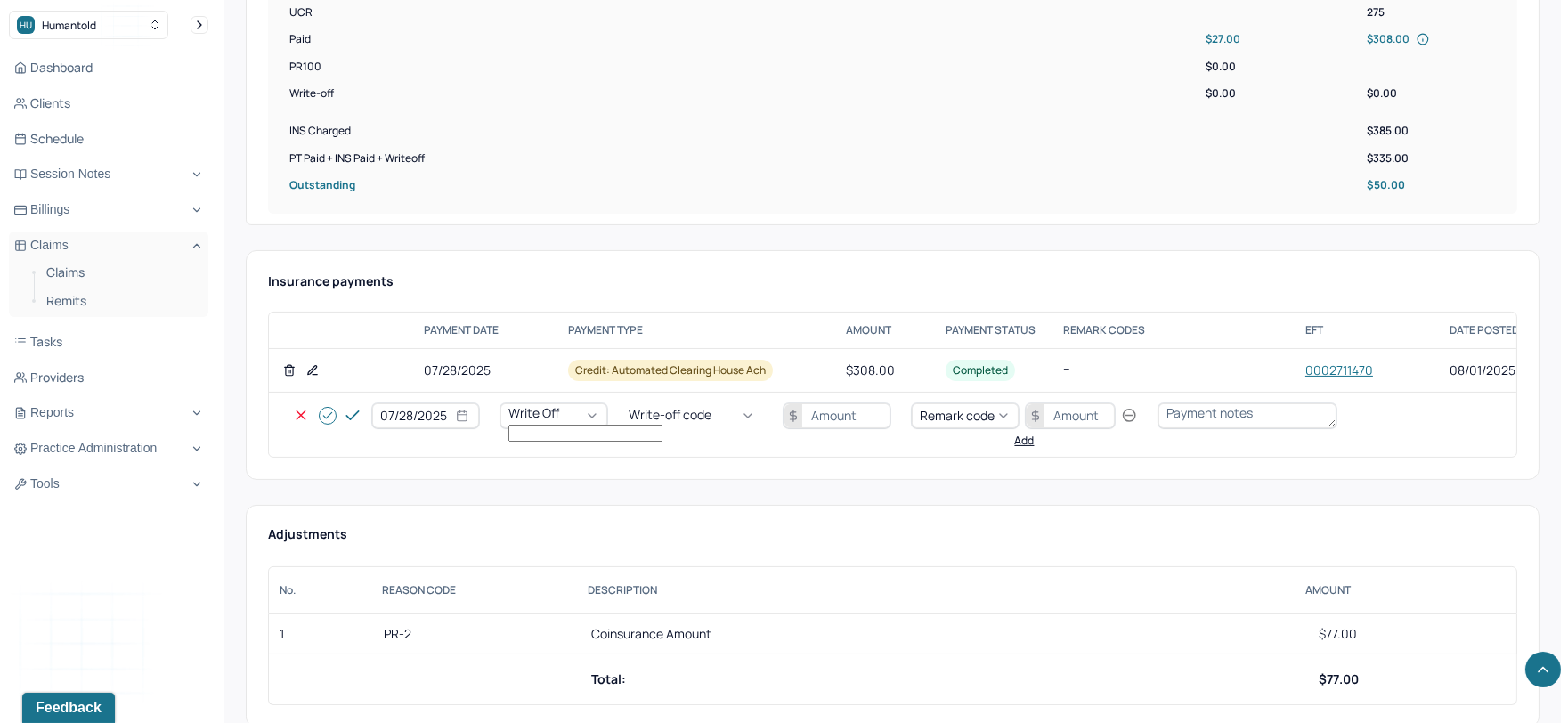 drag, startPoint x: 680, startPoint y: 508, endPoint x: 805, endPoint y: 457, distance: 135.0037 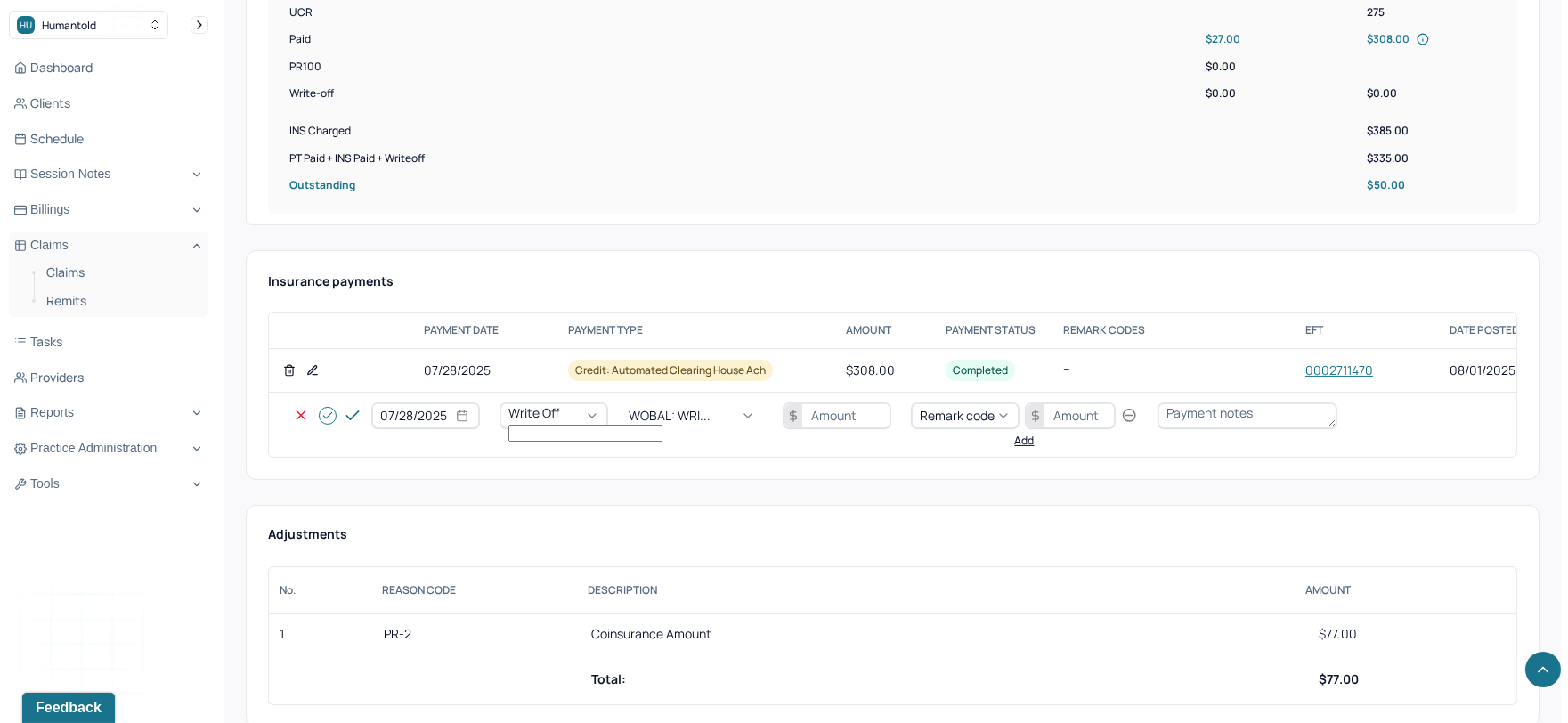 click at bounding box center (837, 416) 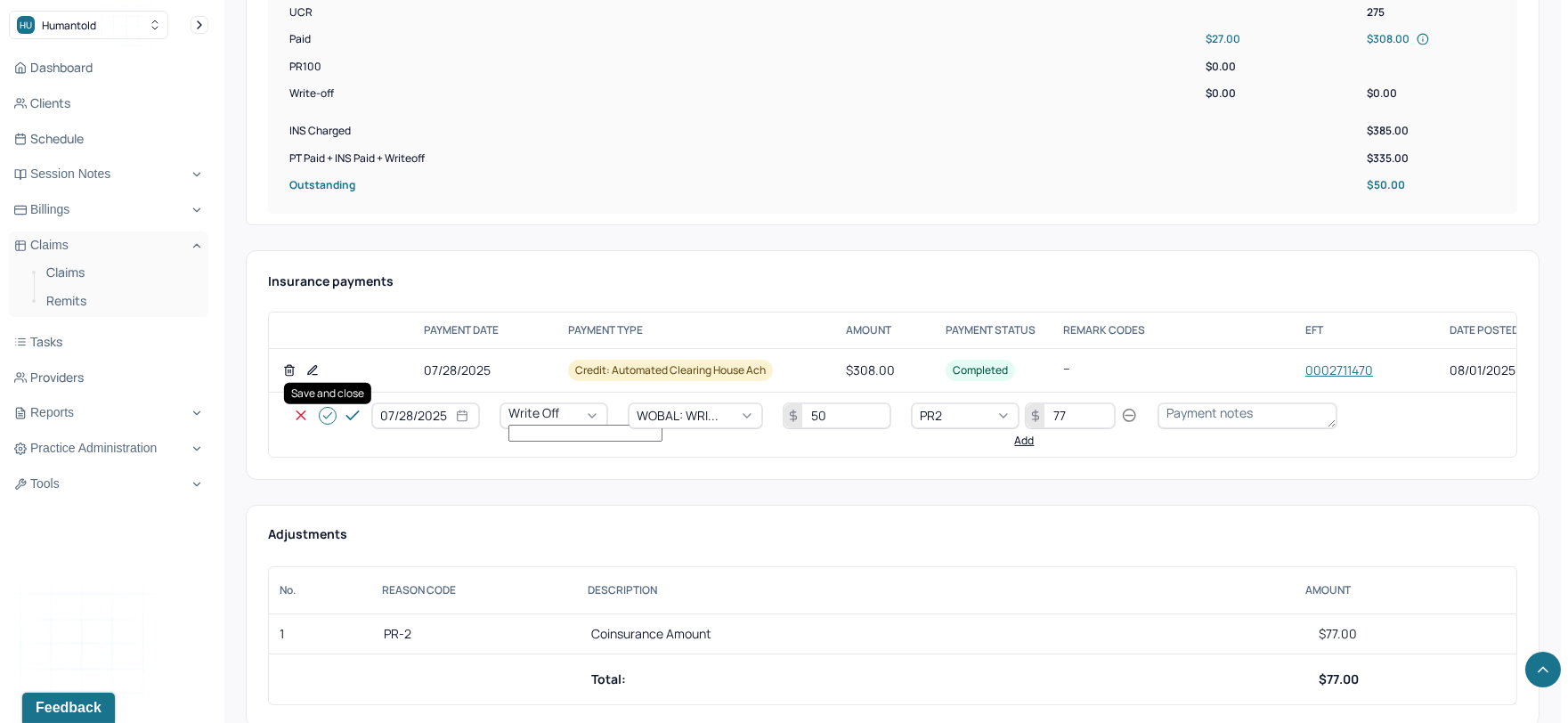 click 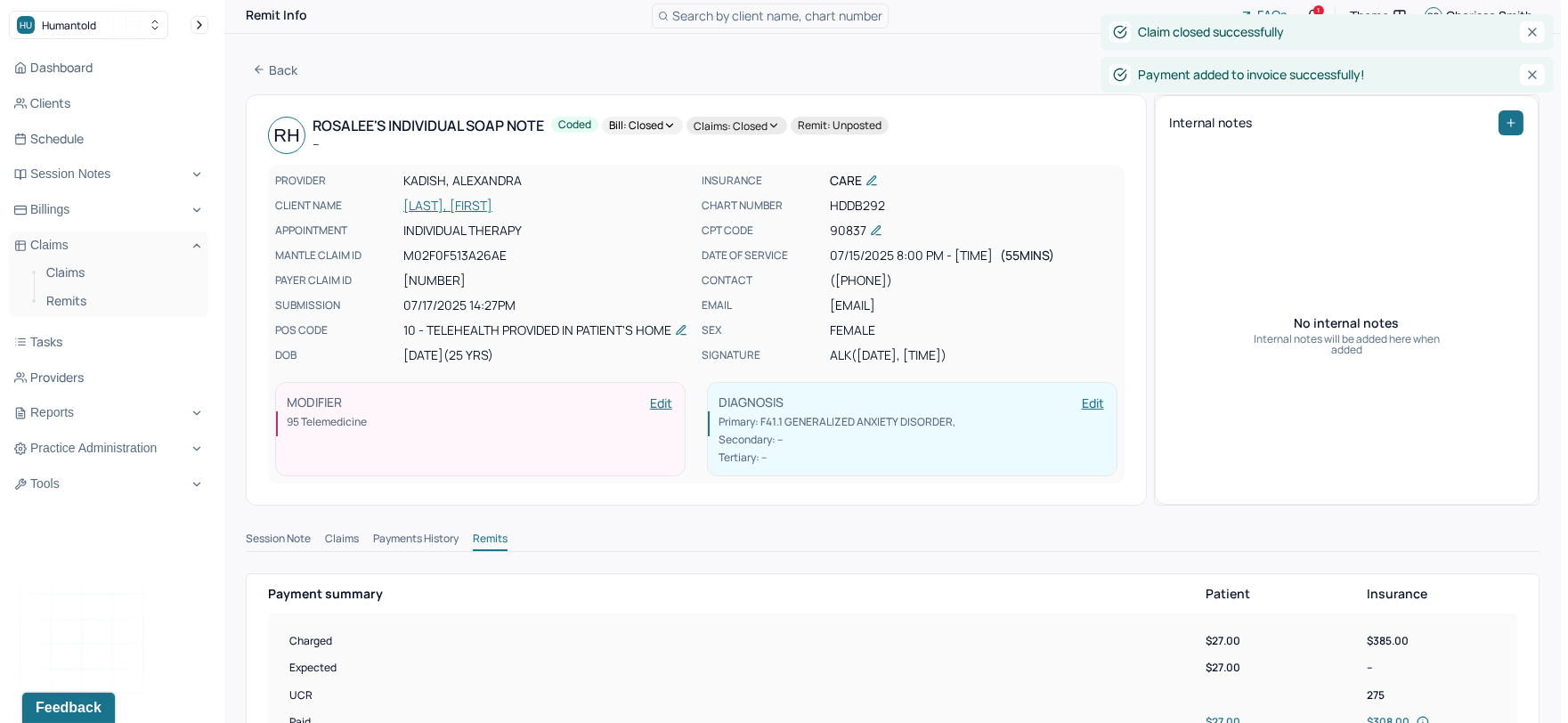 scroll, scrollTop: 0, scrollLeft: 0, axis: both 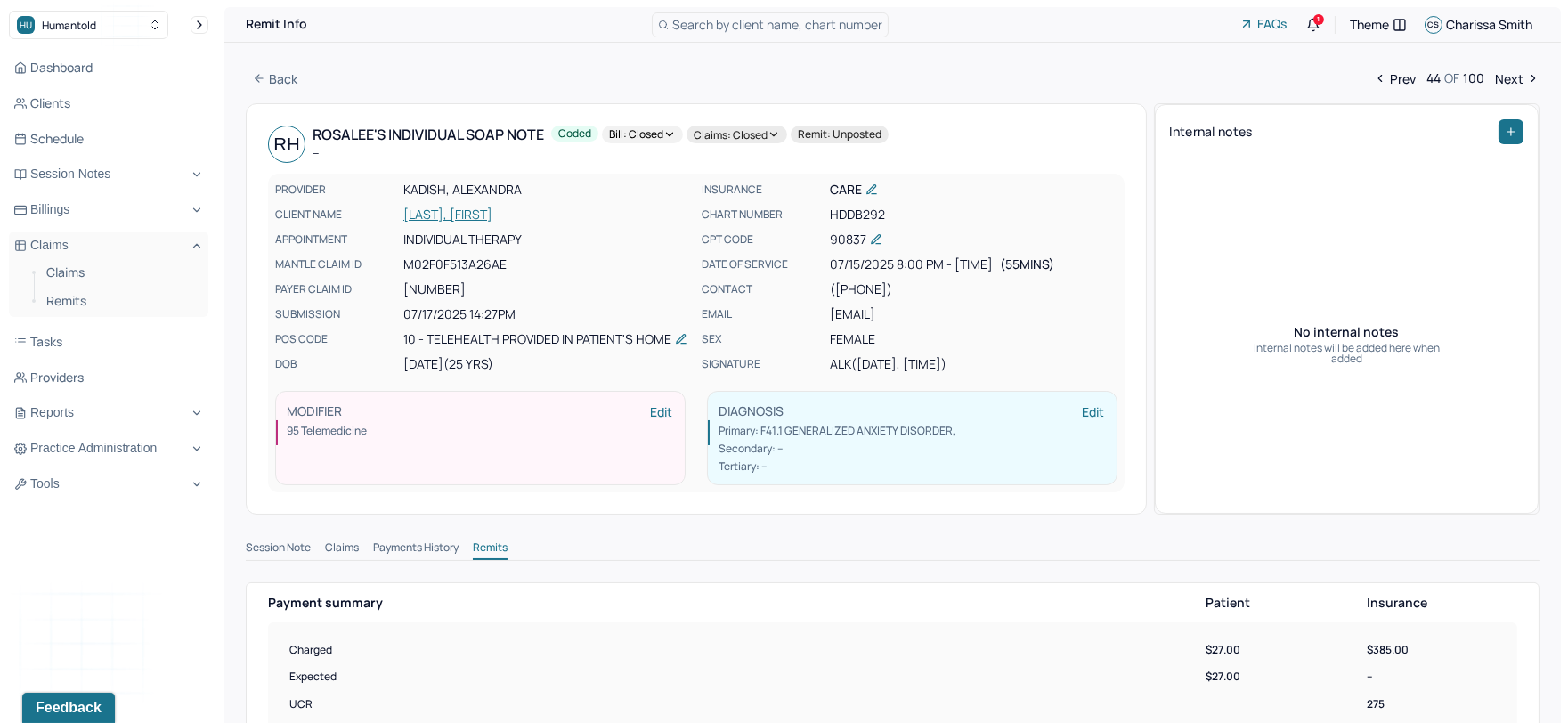 click on "Next" at bounding box center [1517, 78] 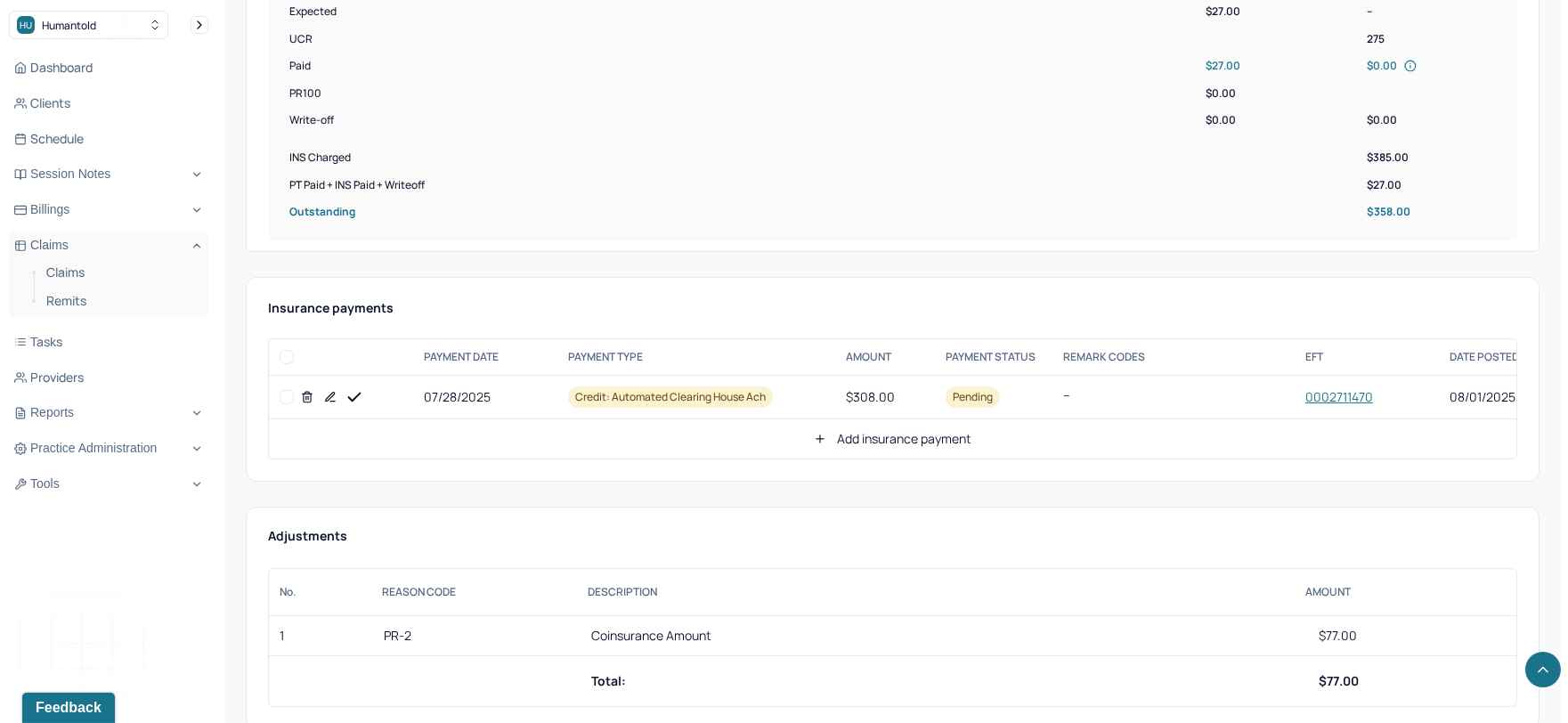 scroll, scrollTop: 692, scrollLeft: 0, axis: vertical 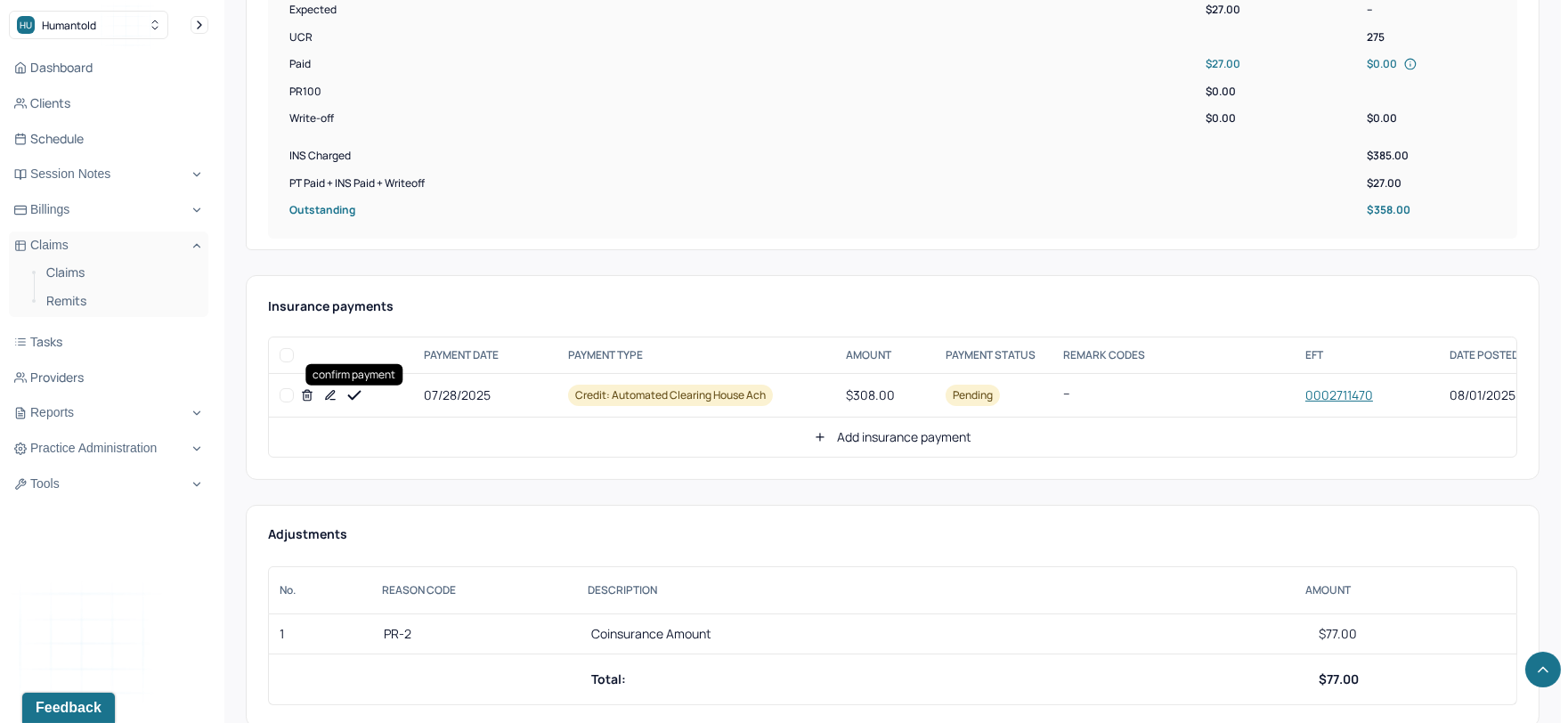 click 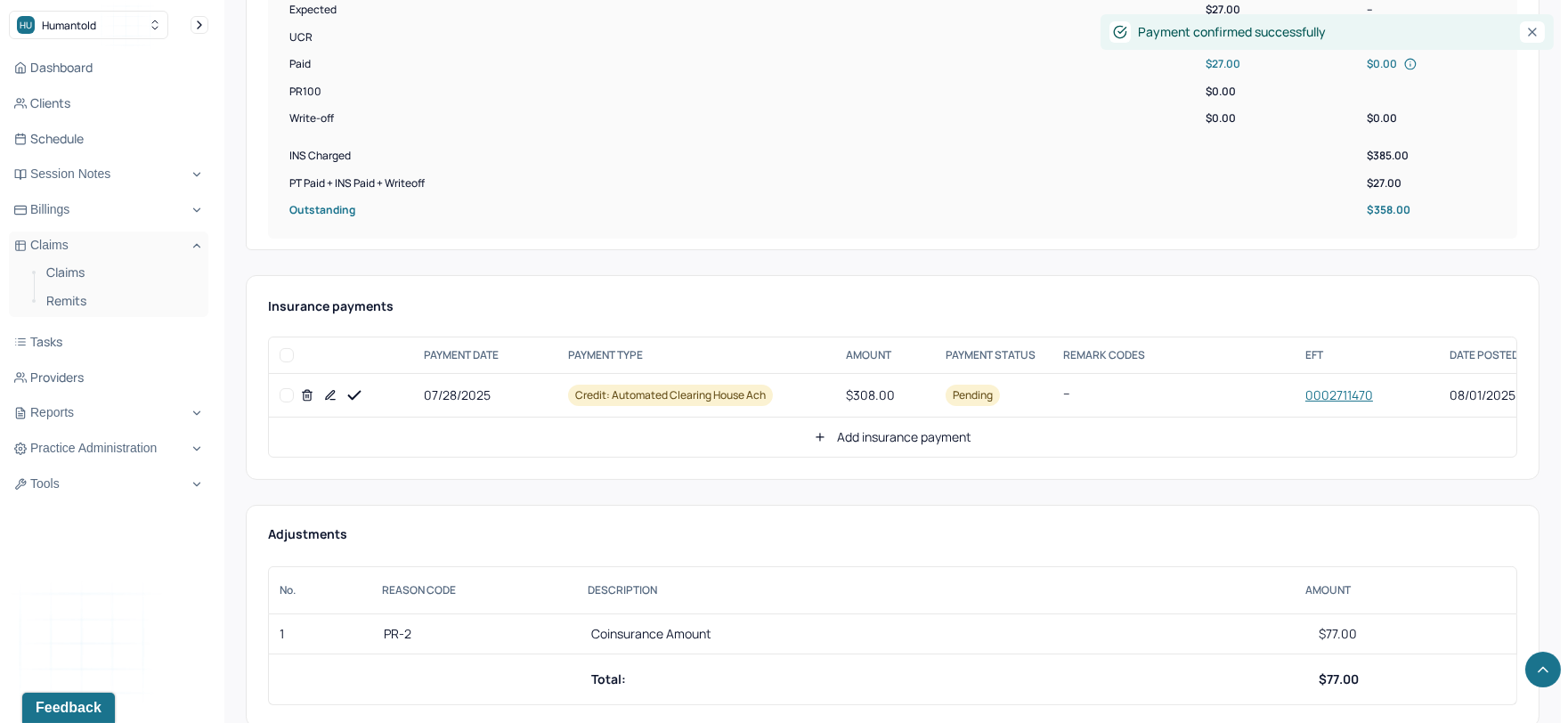click 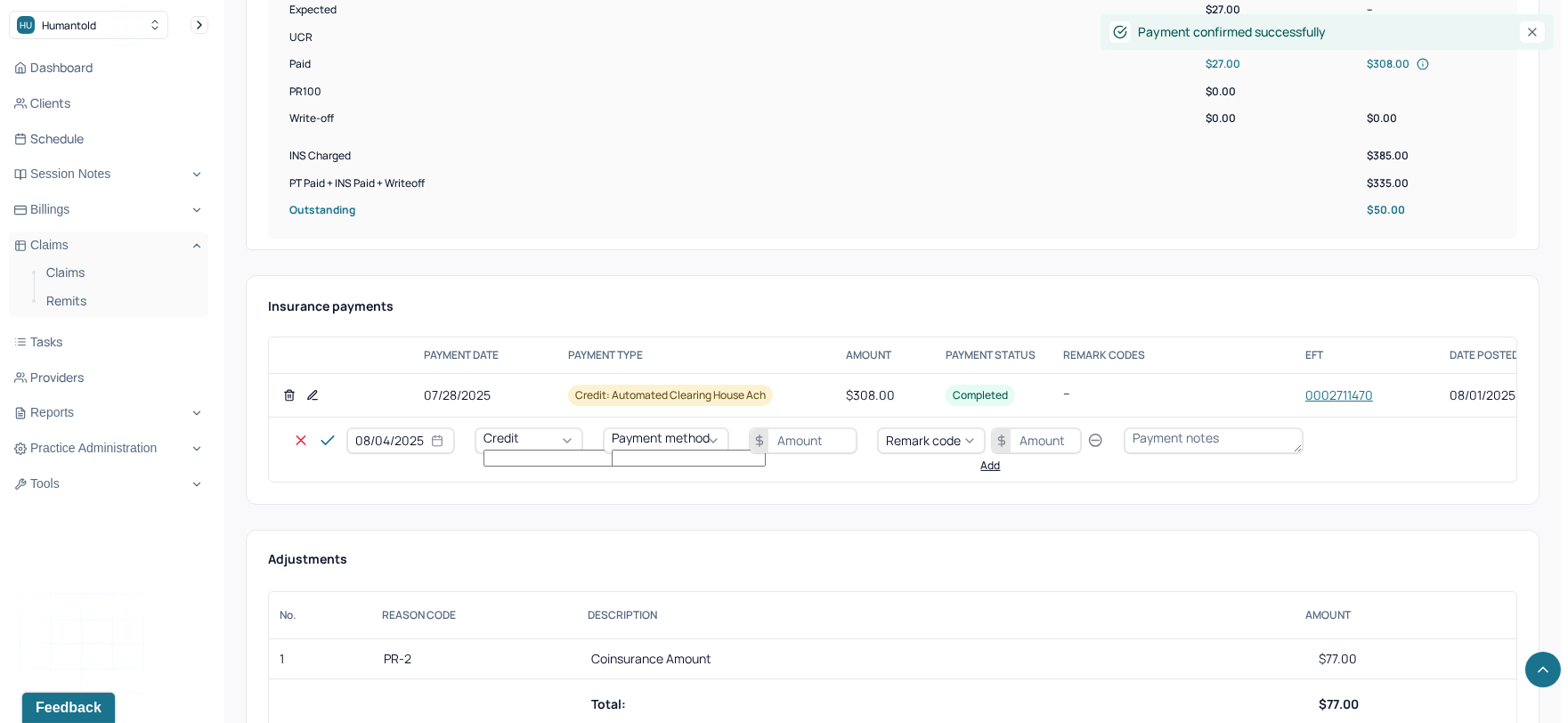 click on "08/04/2025" at bounding box center [401, 441] 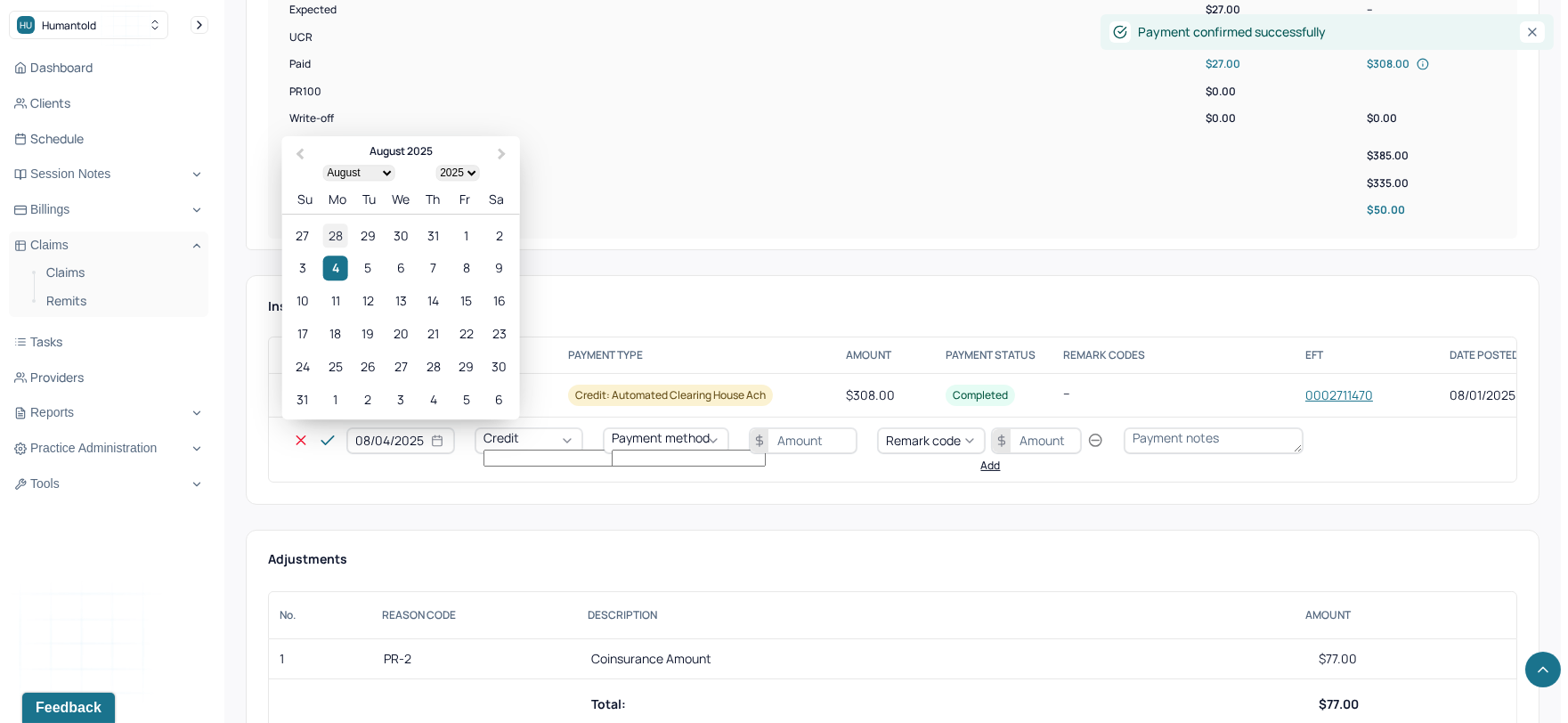 click on "28" at bounding box center [335, 235] 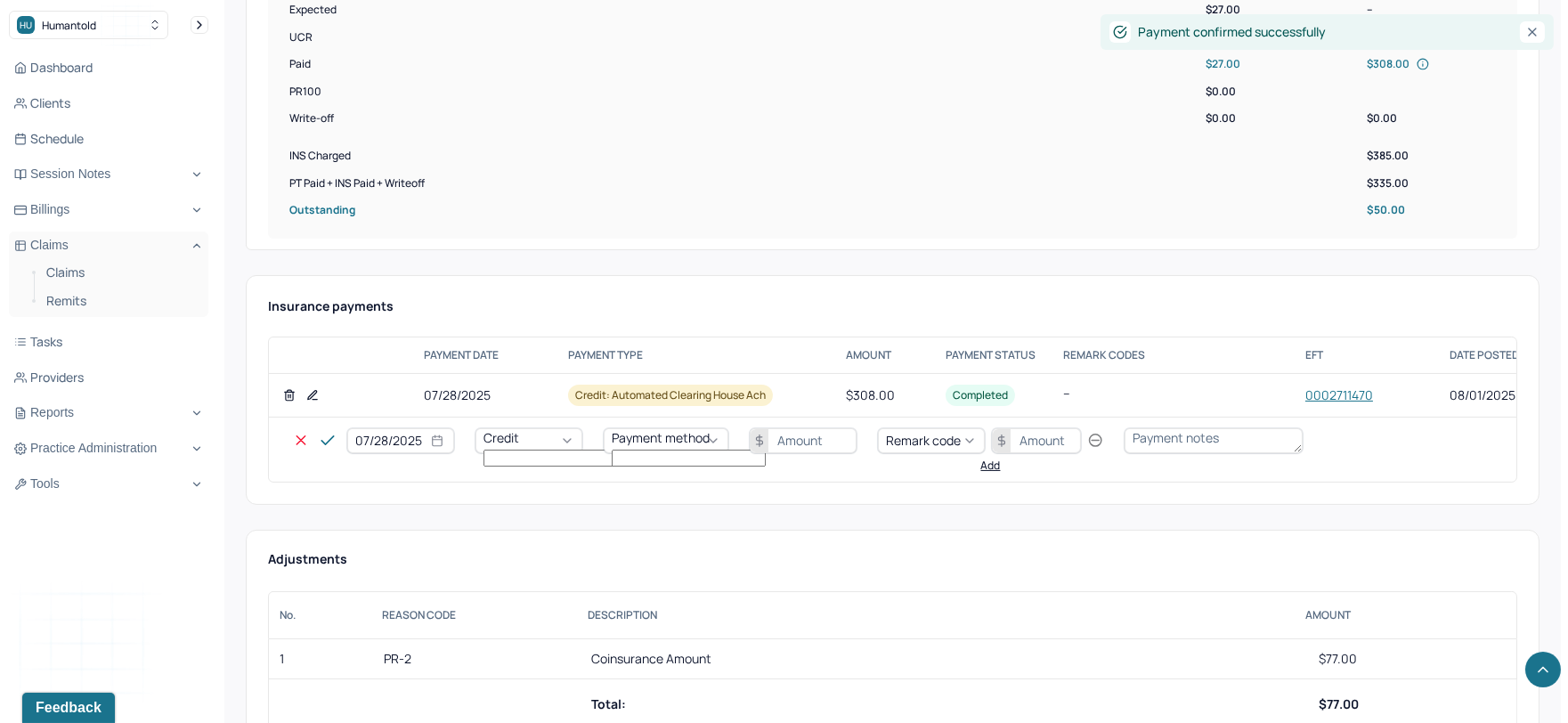 click on "Credit" at bounding box center (529, 441) 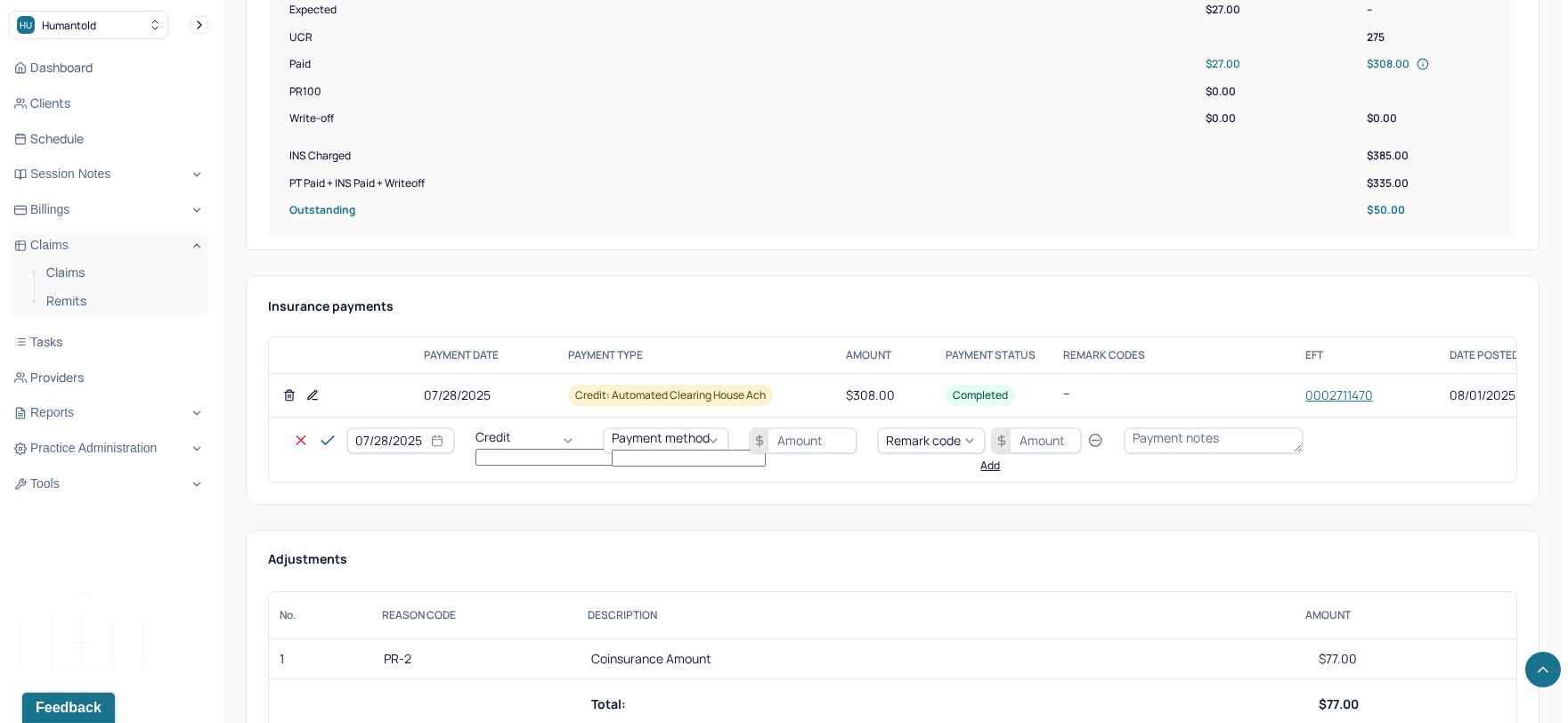 click on "Write off" at bounding box center [53, 2527] 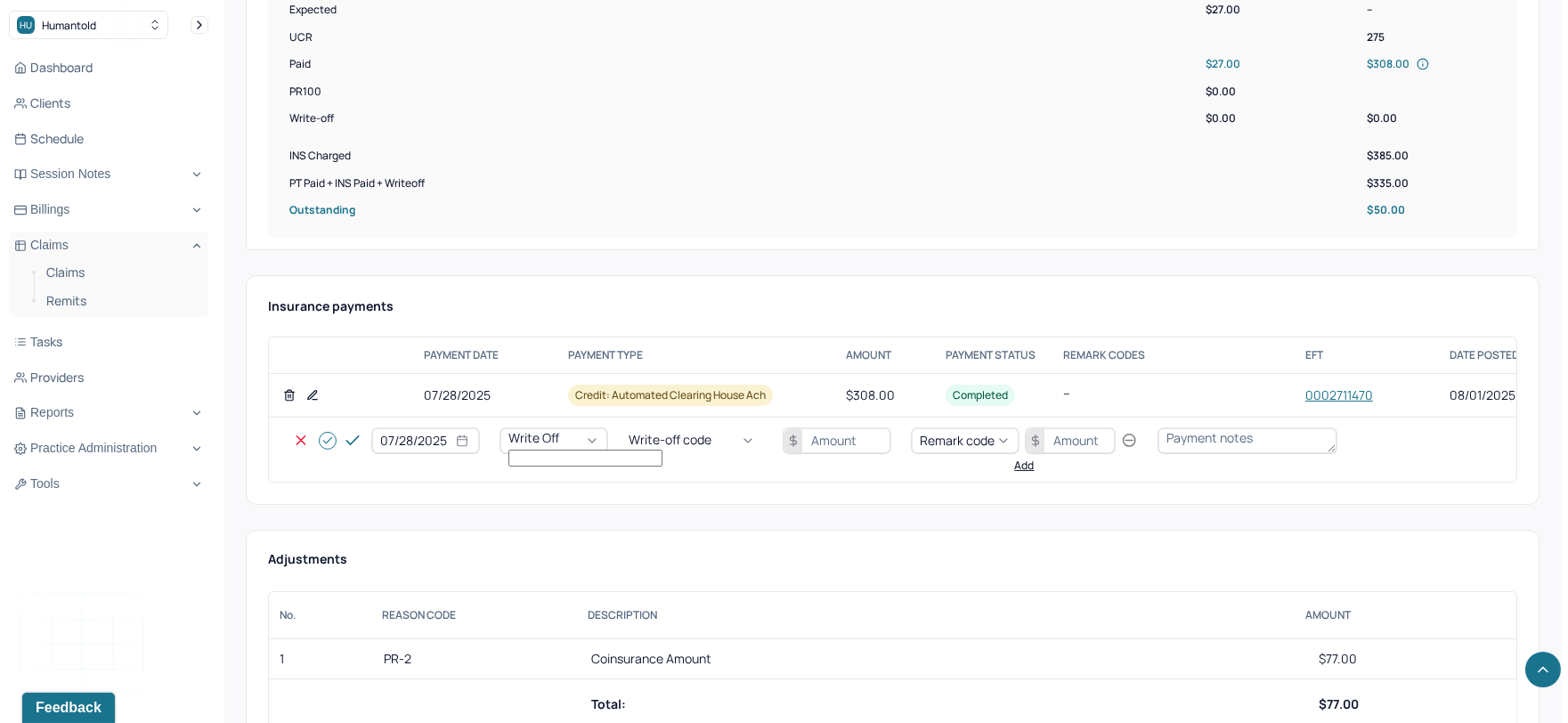 click on "Write-off code" at bounding box center (670, 440) 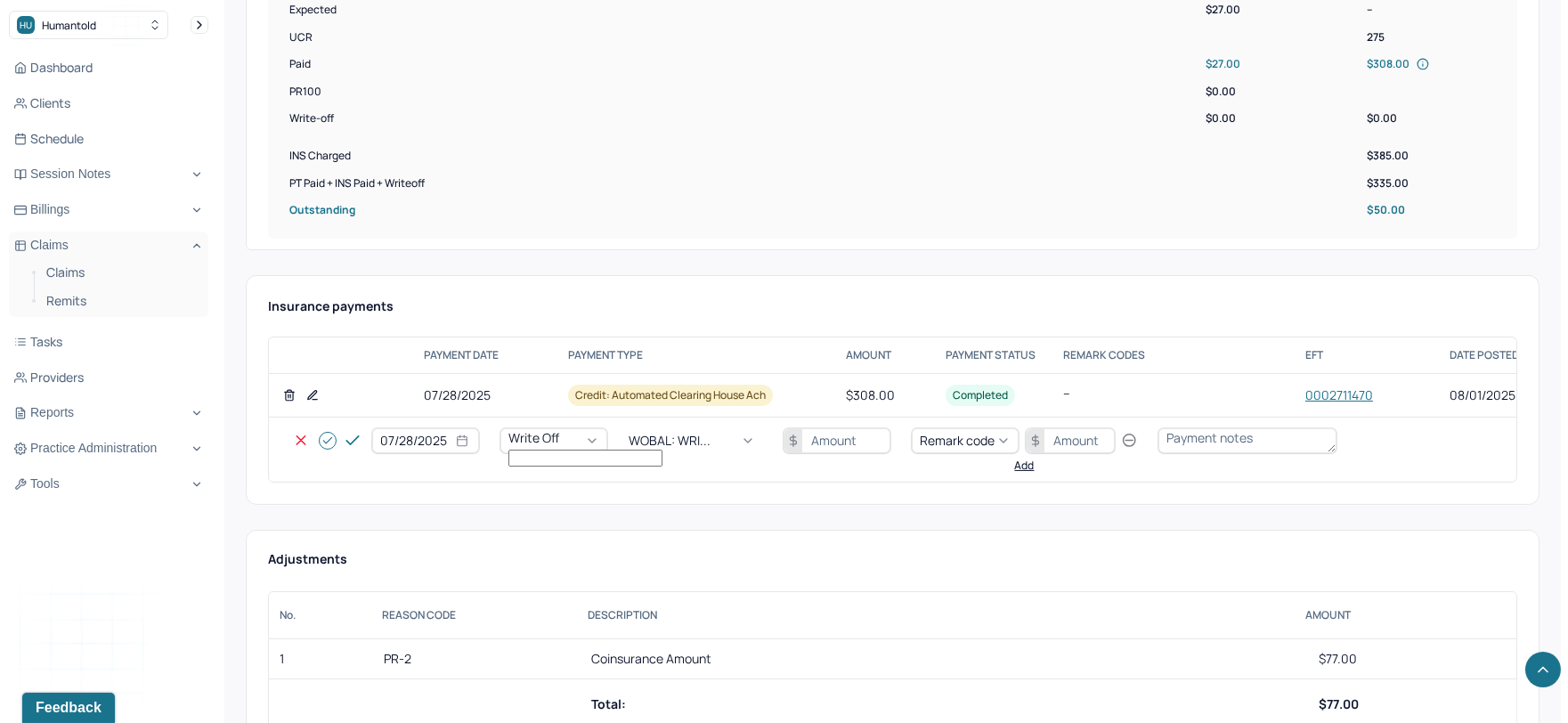 click at bounding box center [837, 441] 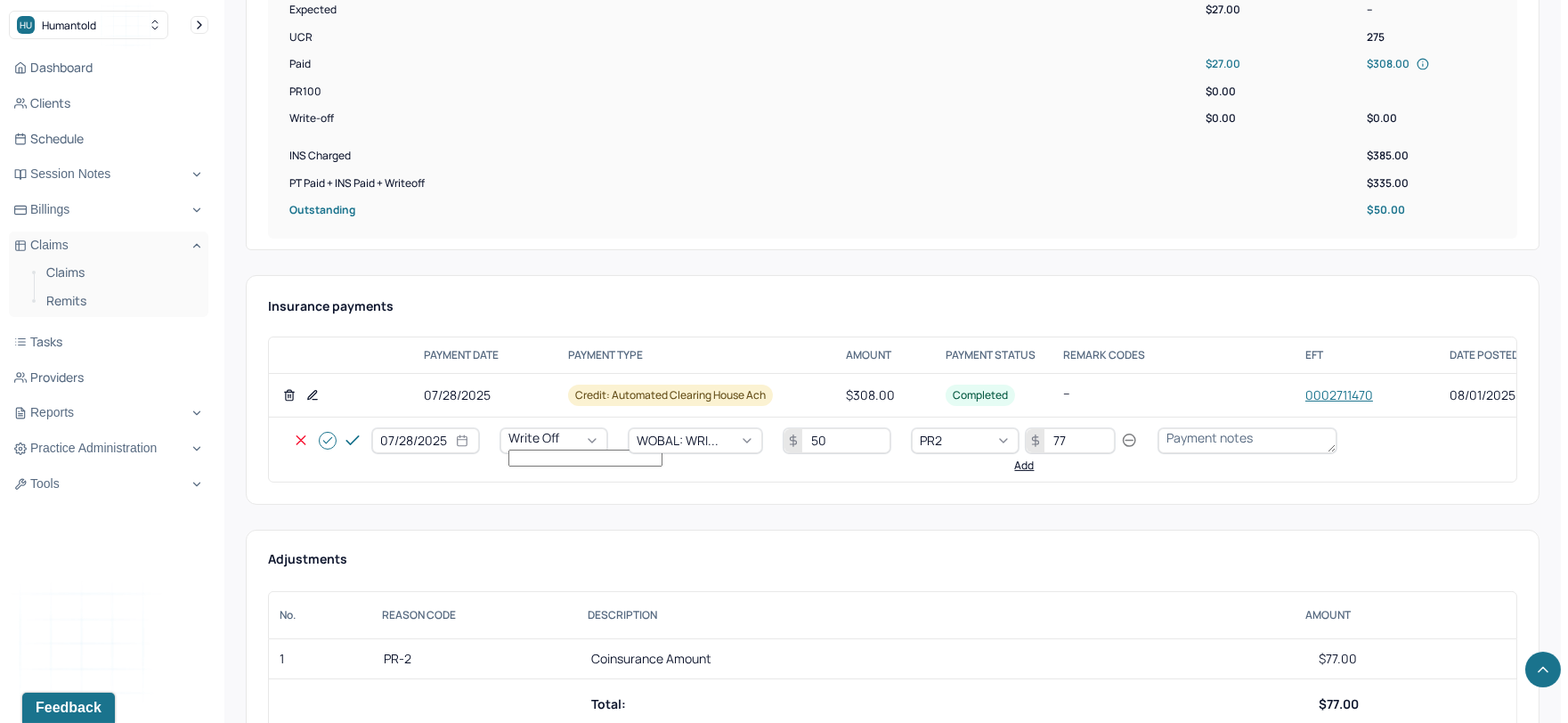 click 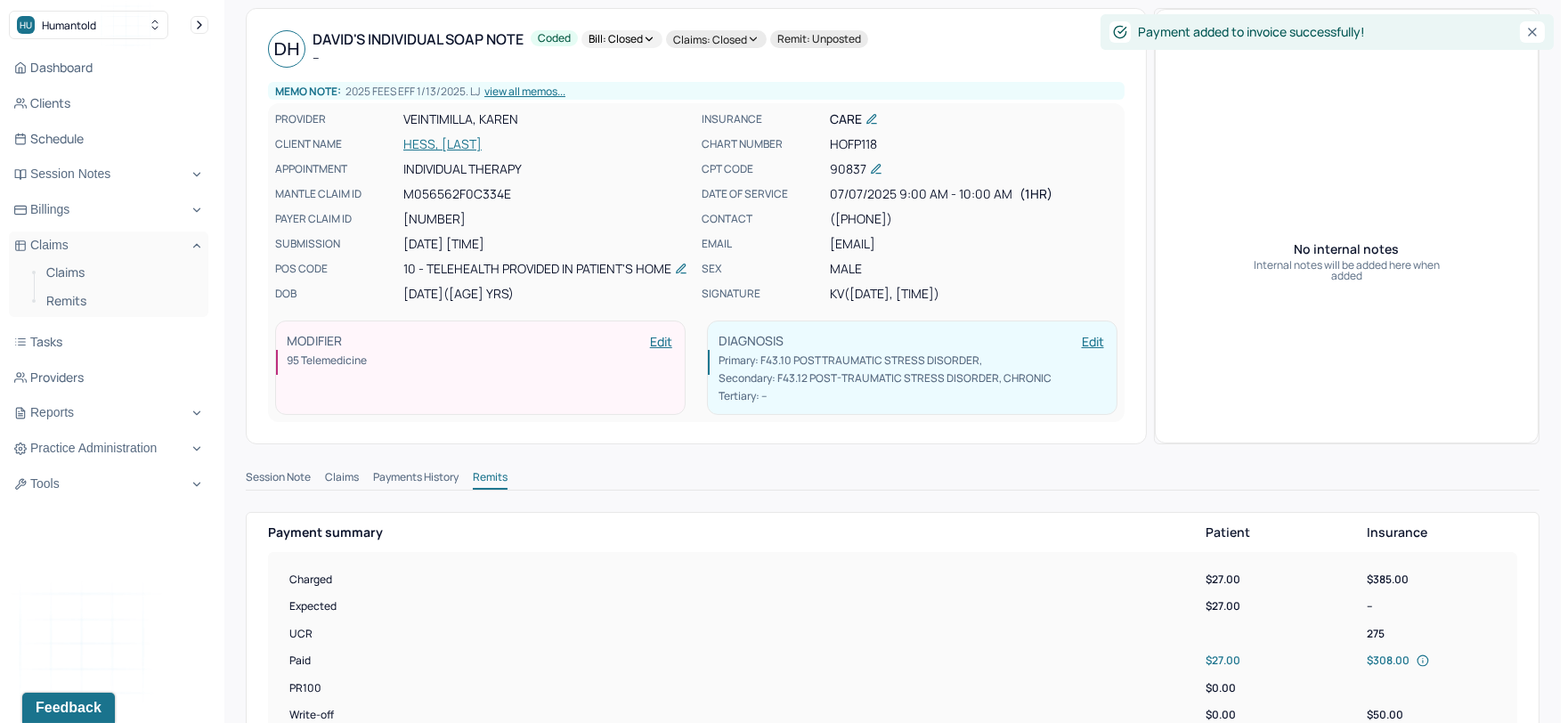 scroll, scrollTop: 0, scrollLeft: 0, axis: both 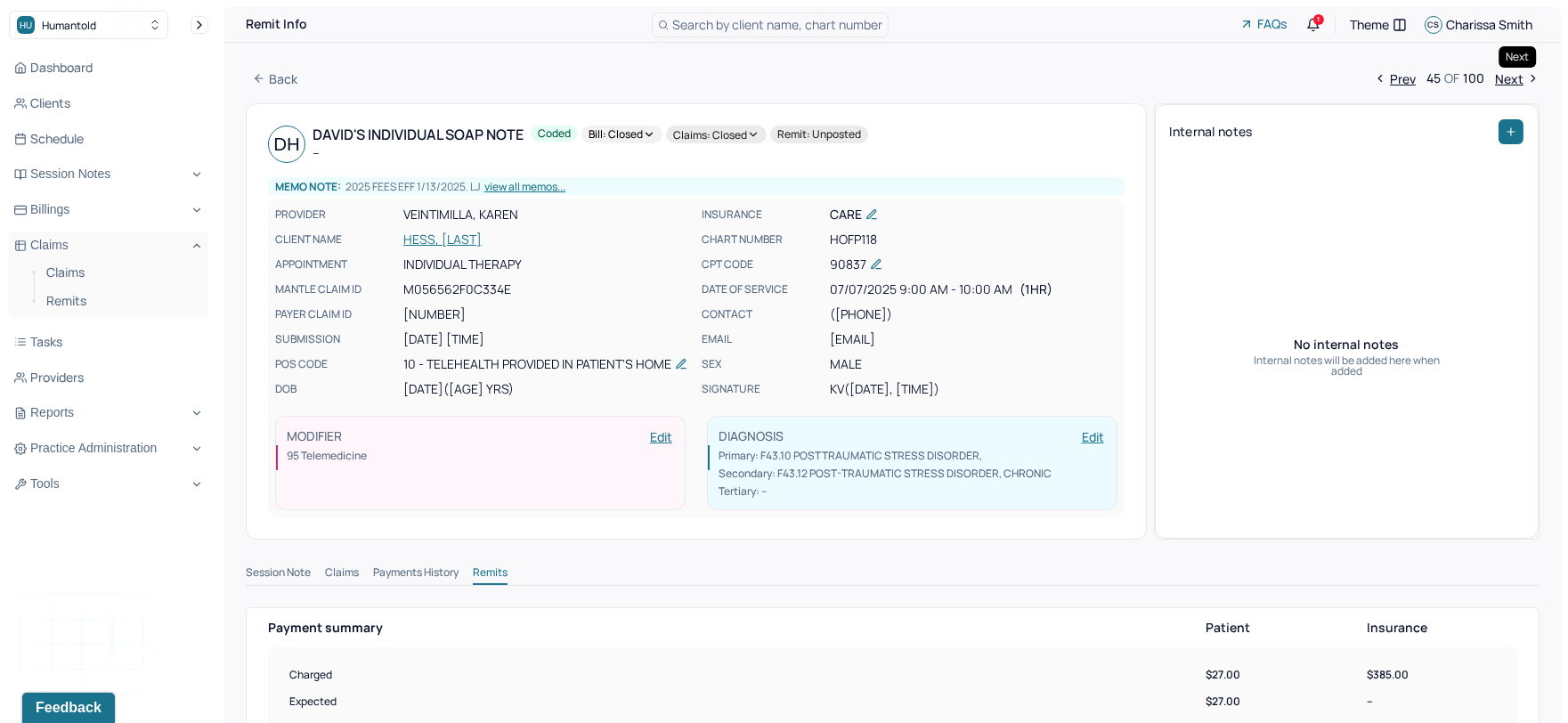 click on "Next" at bounding box center [1517, 78] 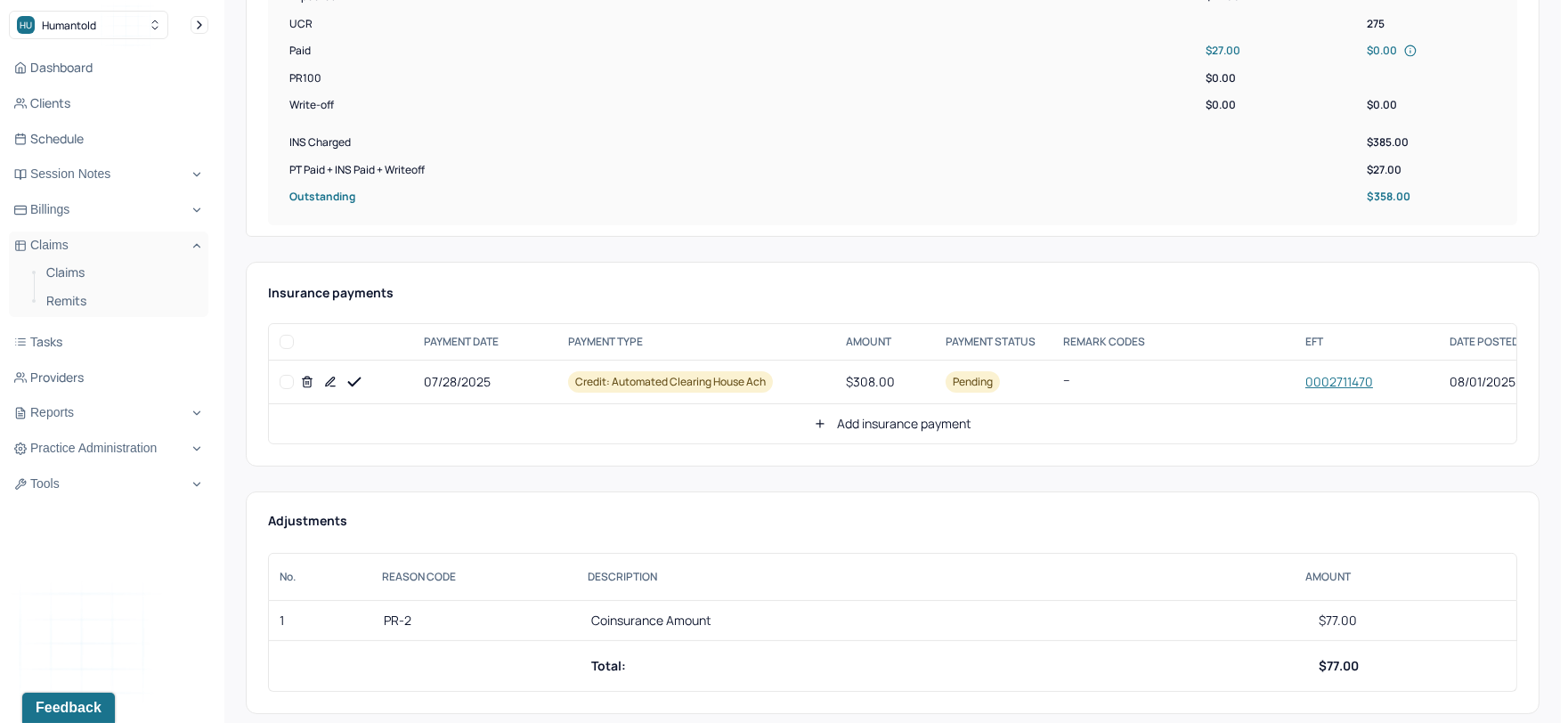 scroll, scrollTop: 692, scrollLeft: 0, axis: vertical 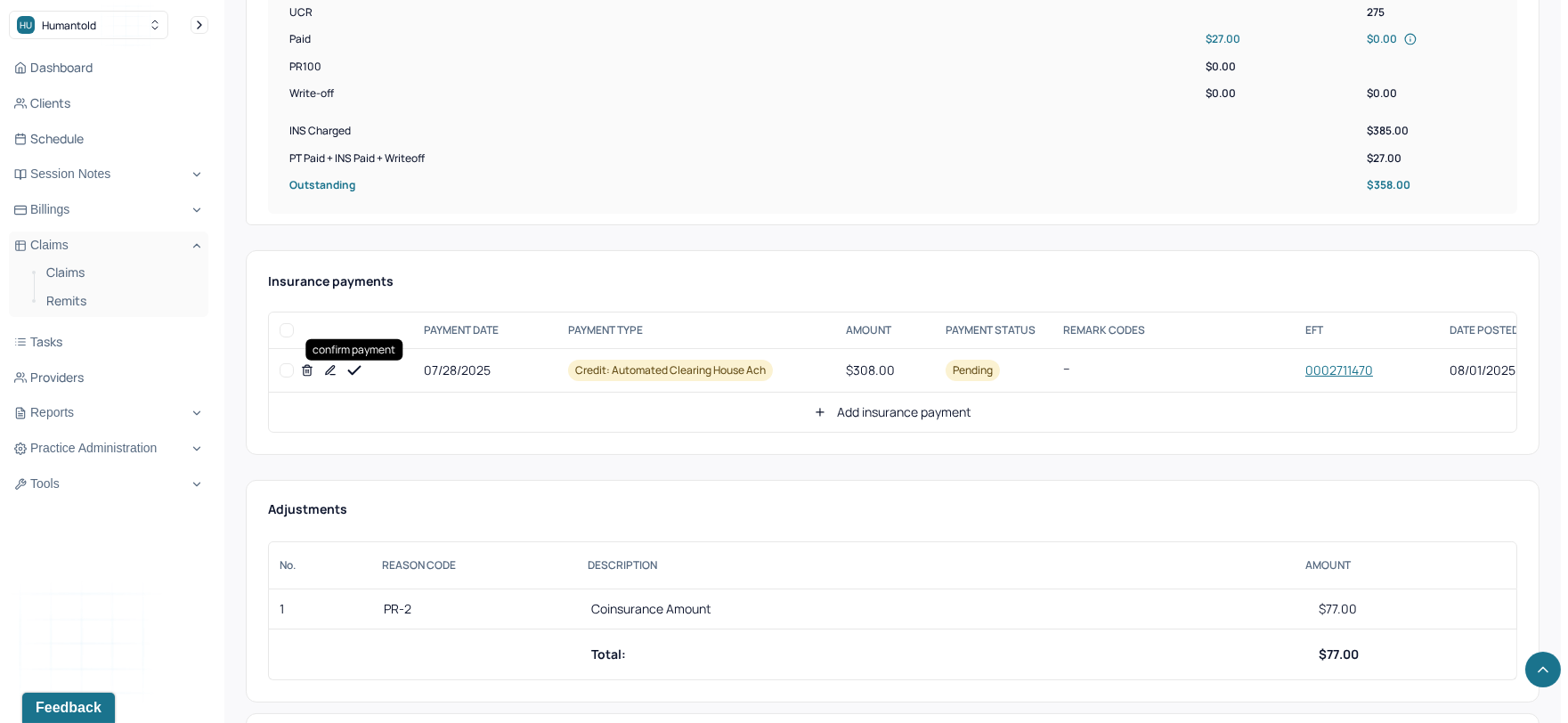click 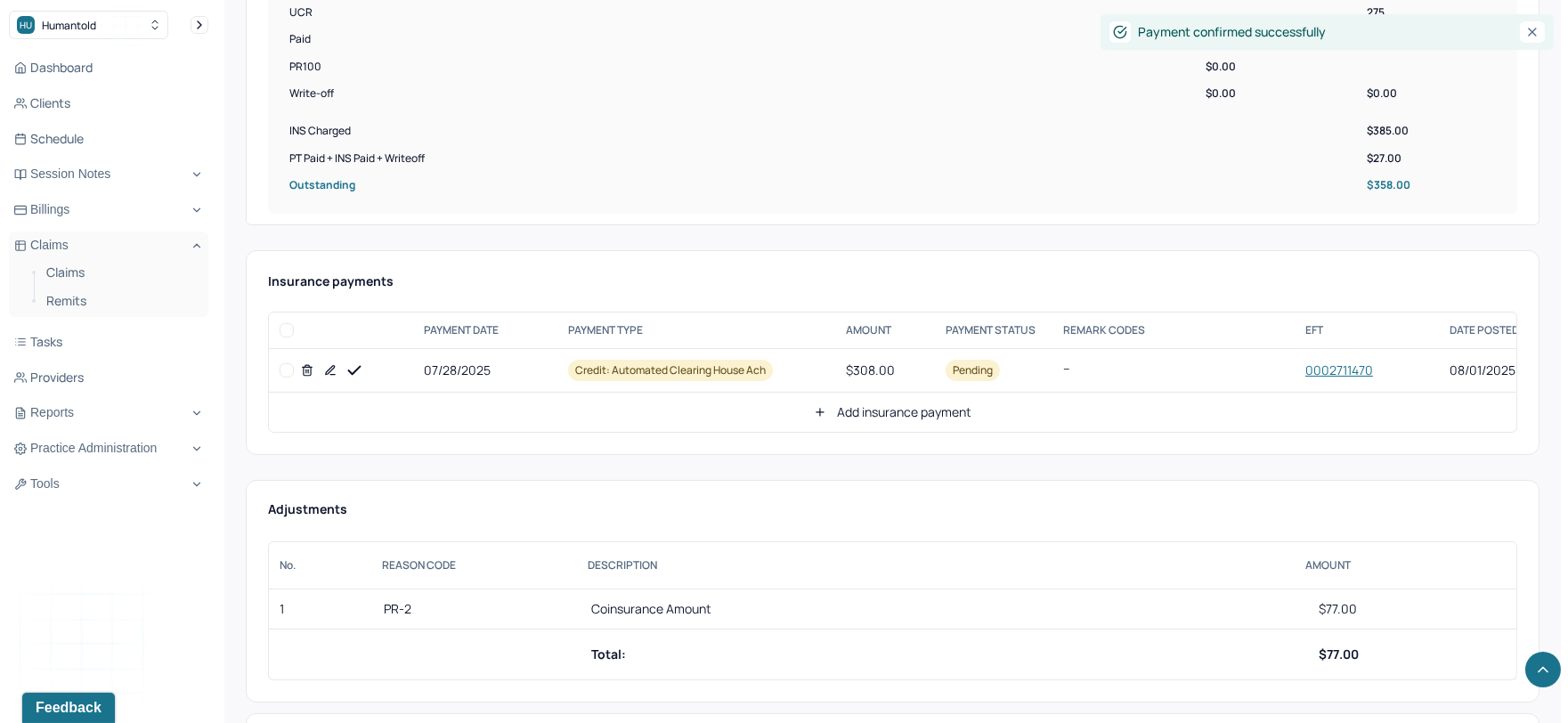 click 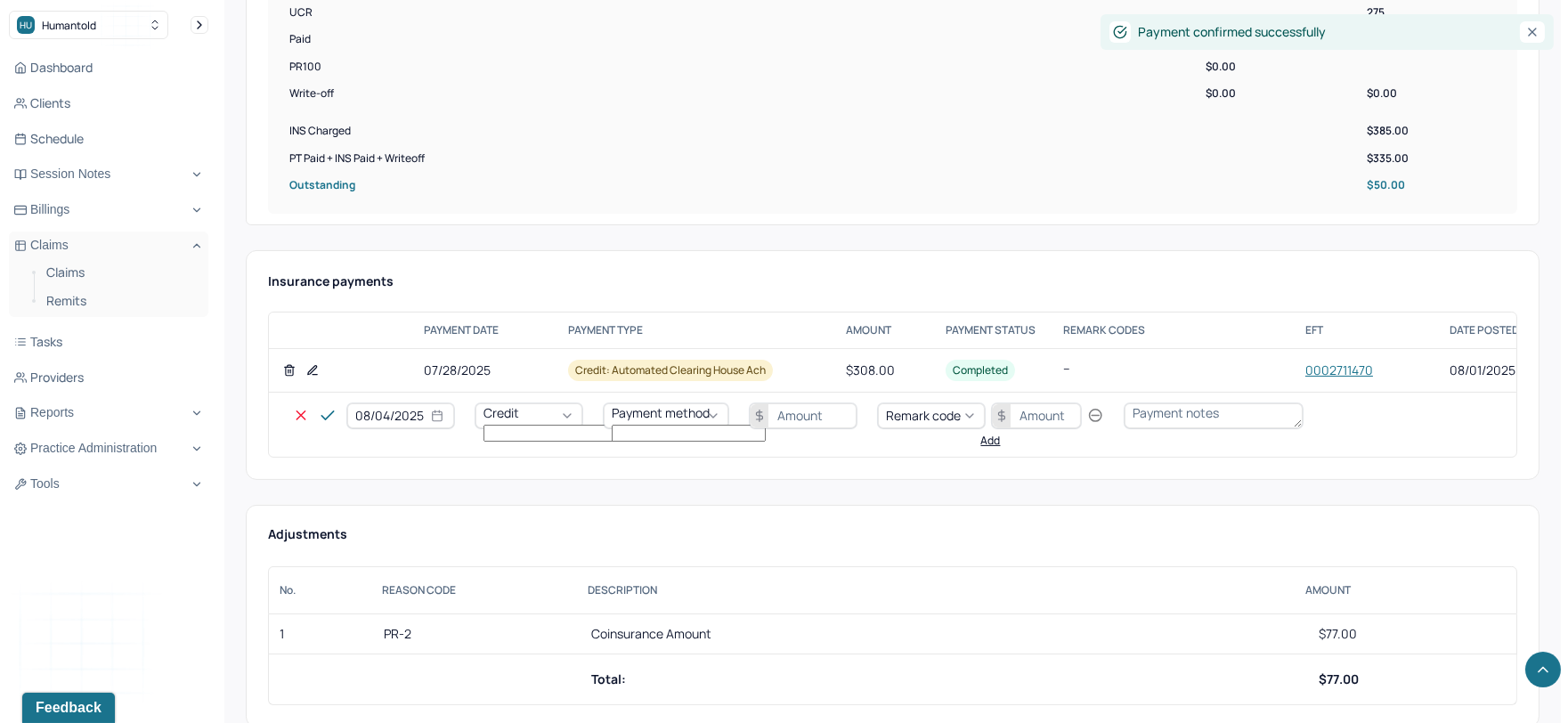 click on "08/04/2025" at bounding box center (401, 416) 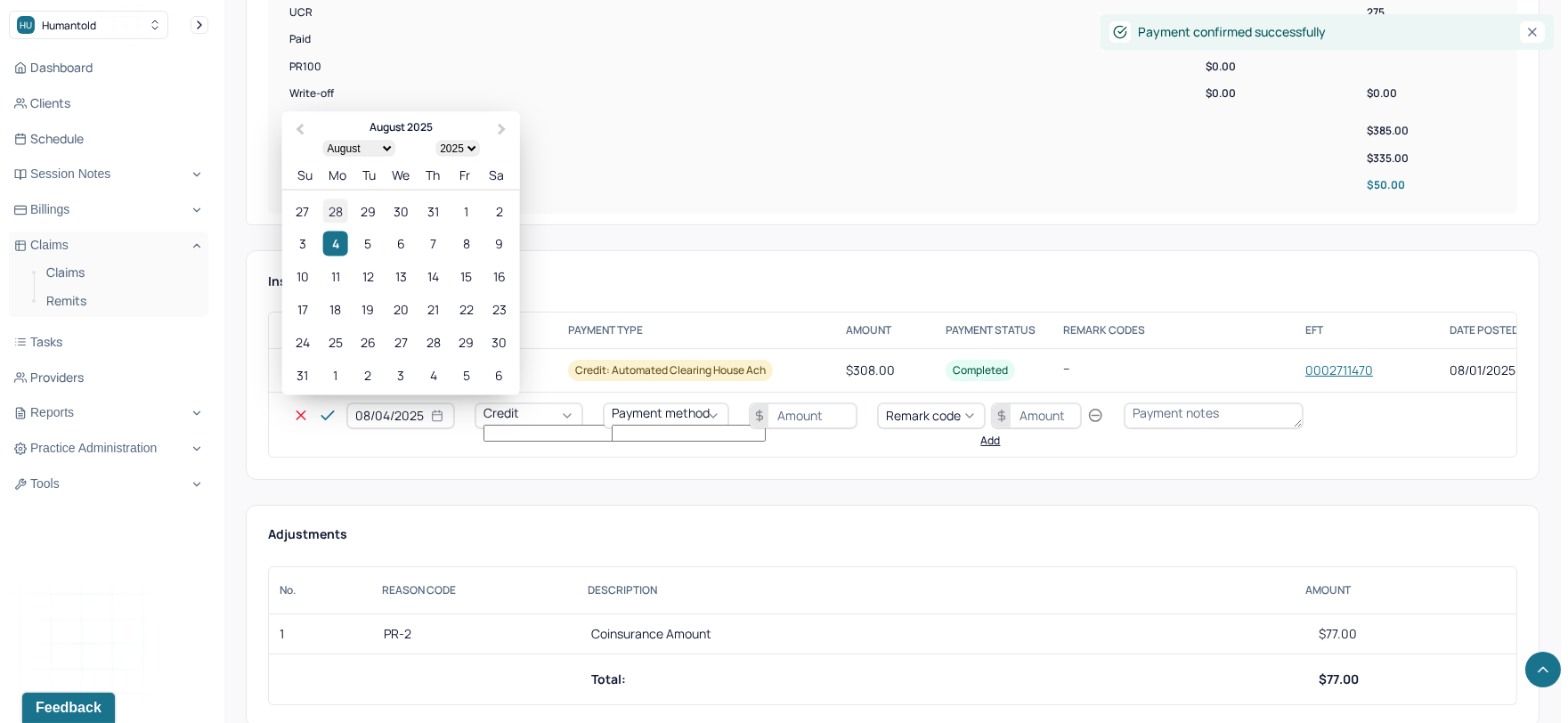 click on "28" at bounding box center (335, 210) 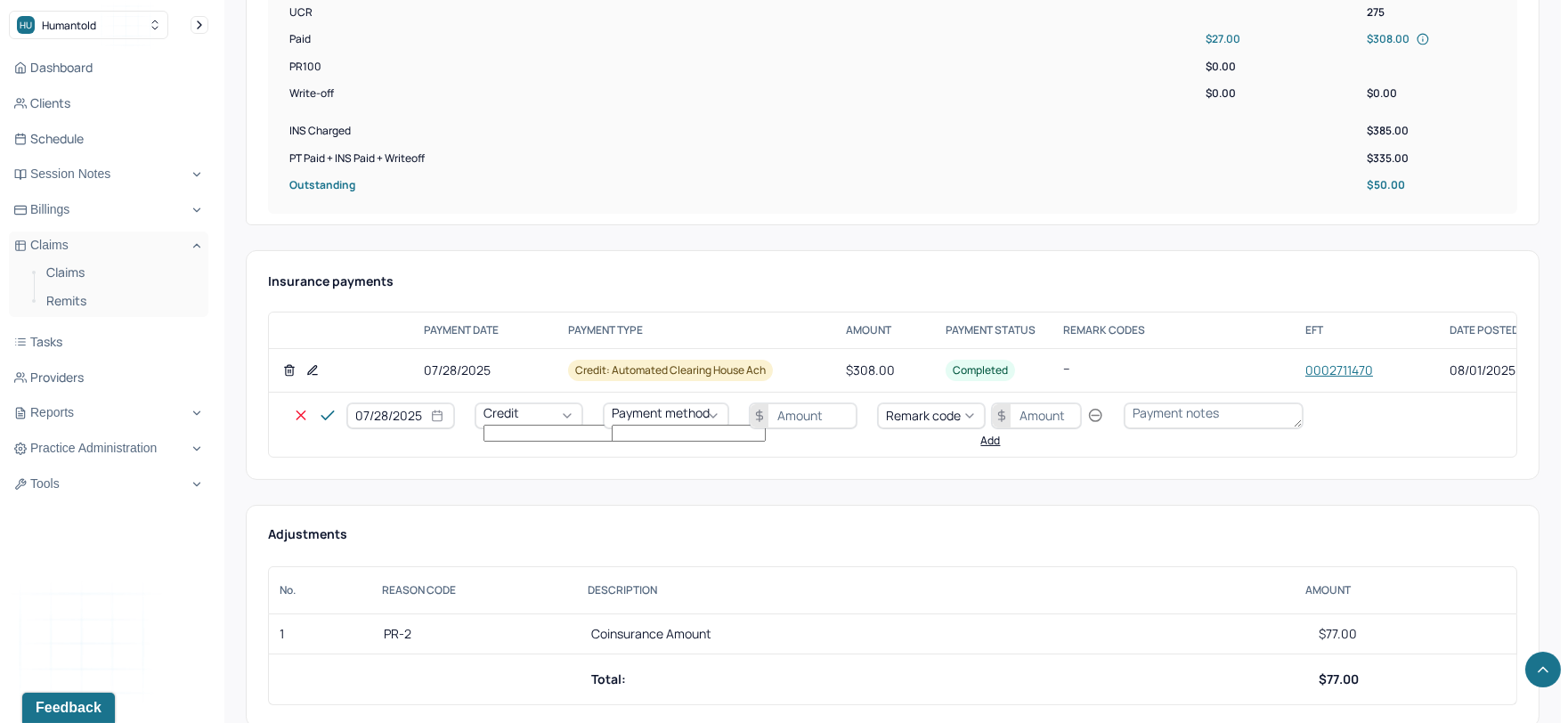 click on "Credit" at bounding box center [501, 412] 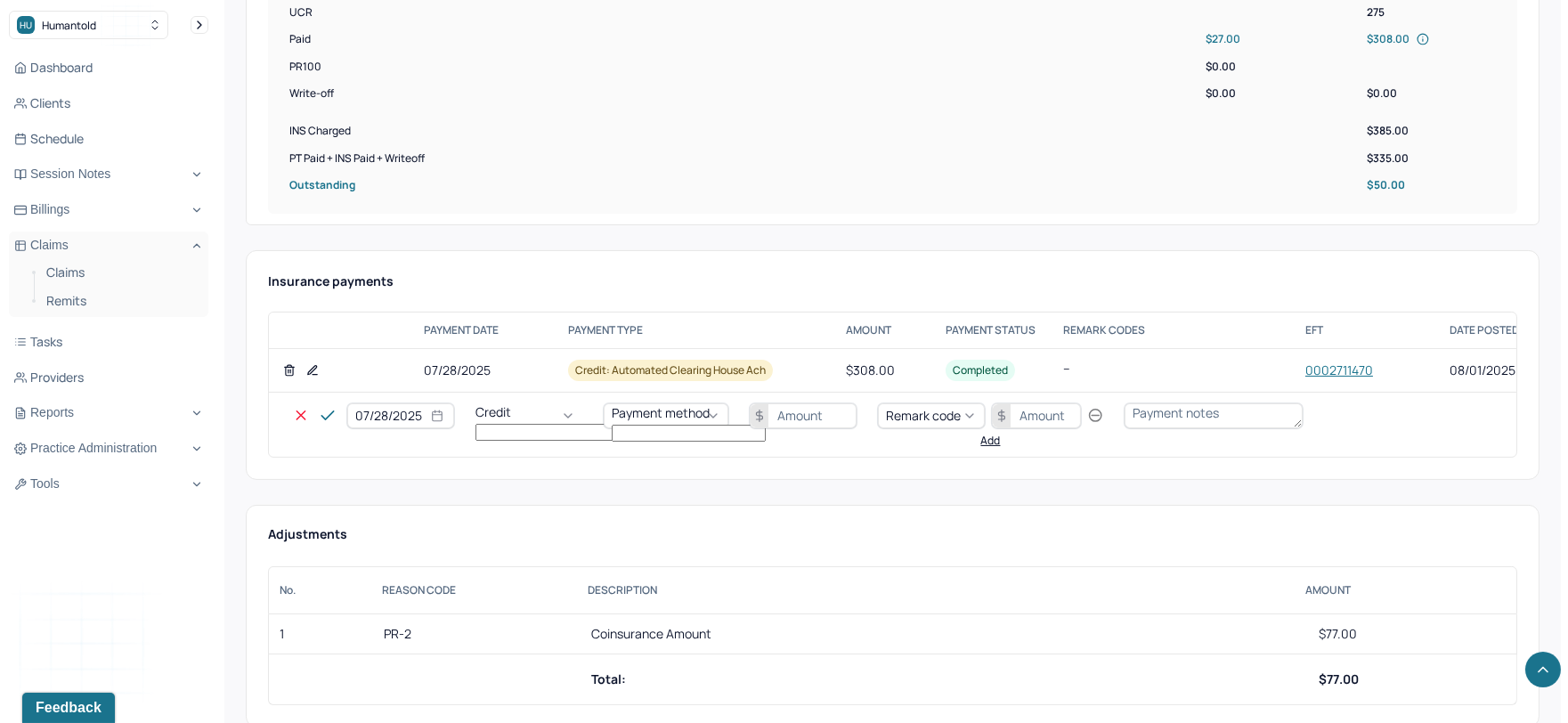 click on "Write off" at bounding box center (53, 2502) 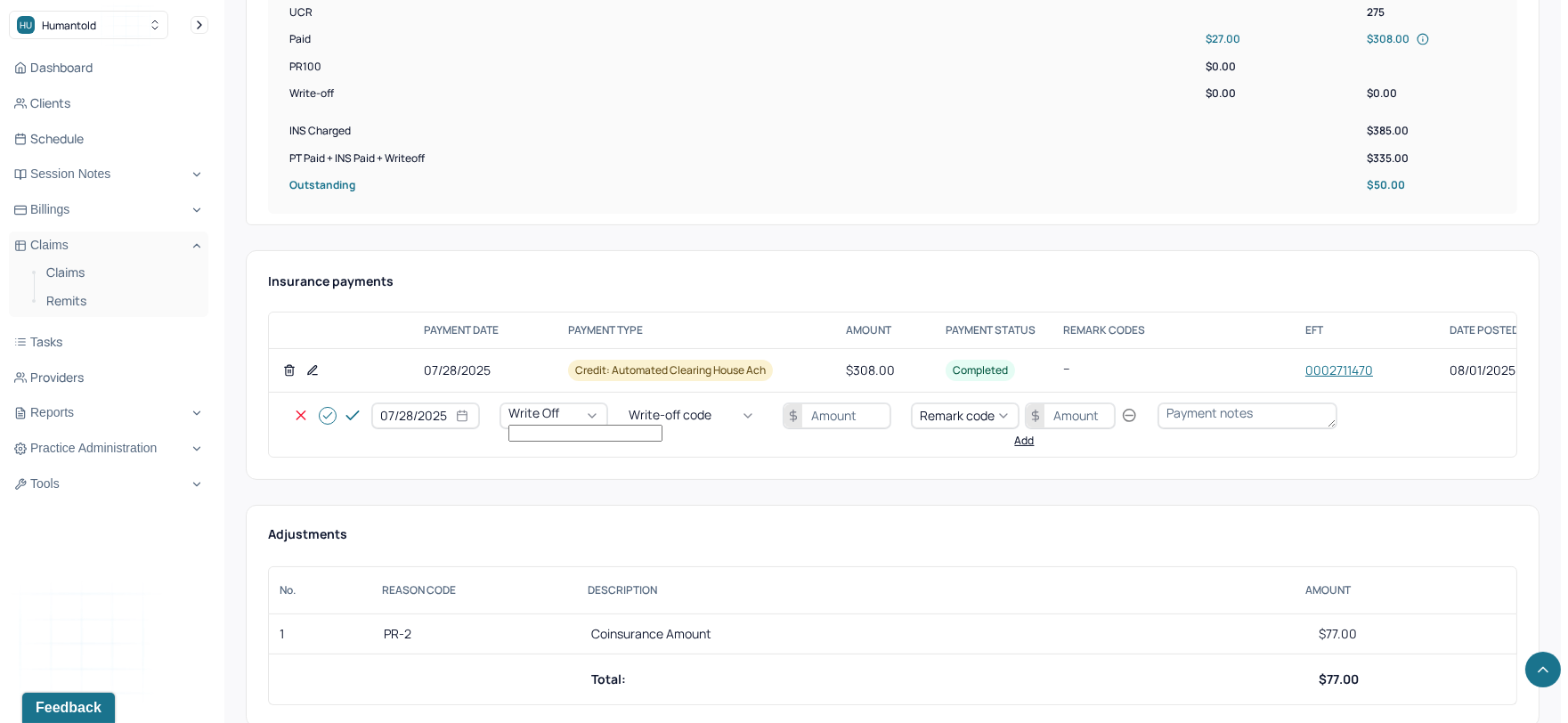click on "Write-off code" at bounding box center (670, 415) 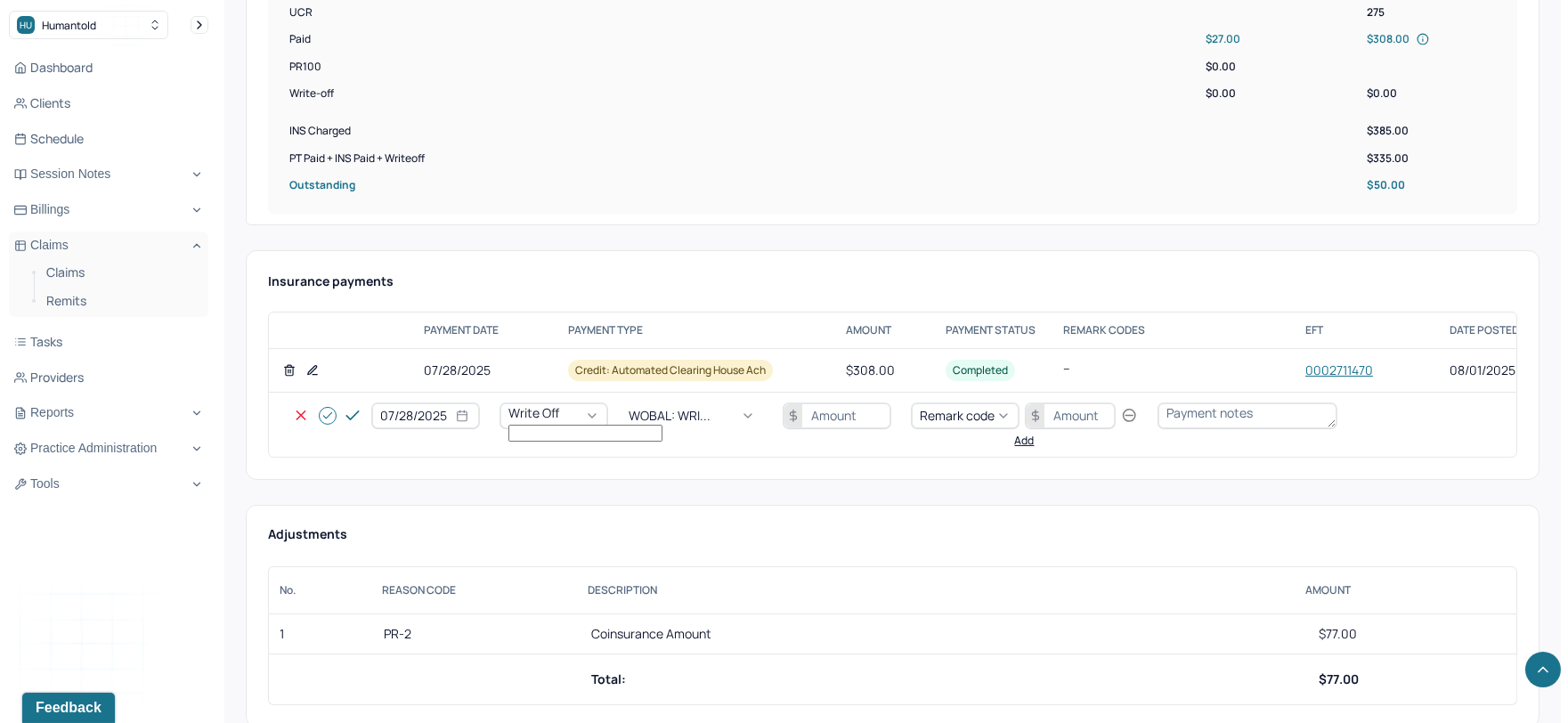 click at bounding box center (837, 416) 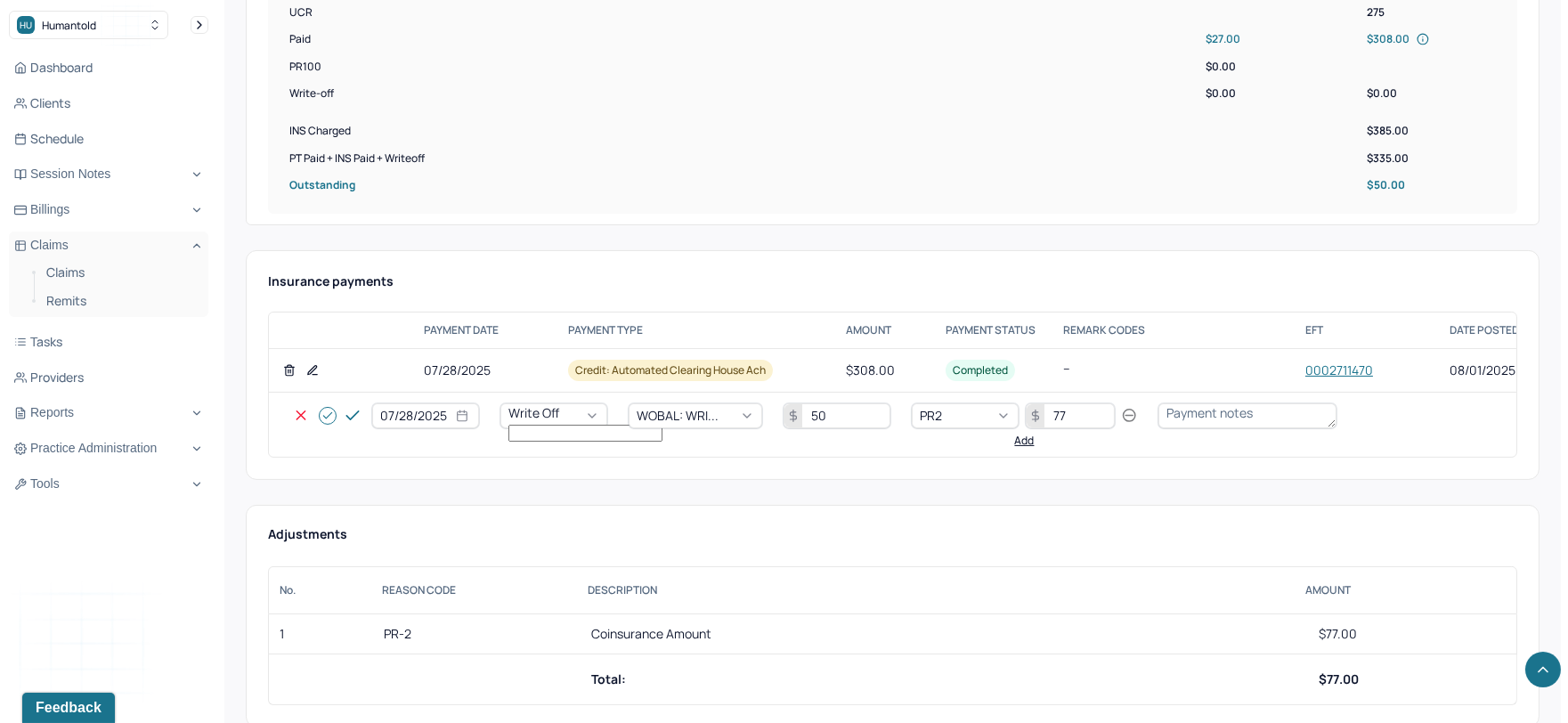 click 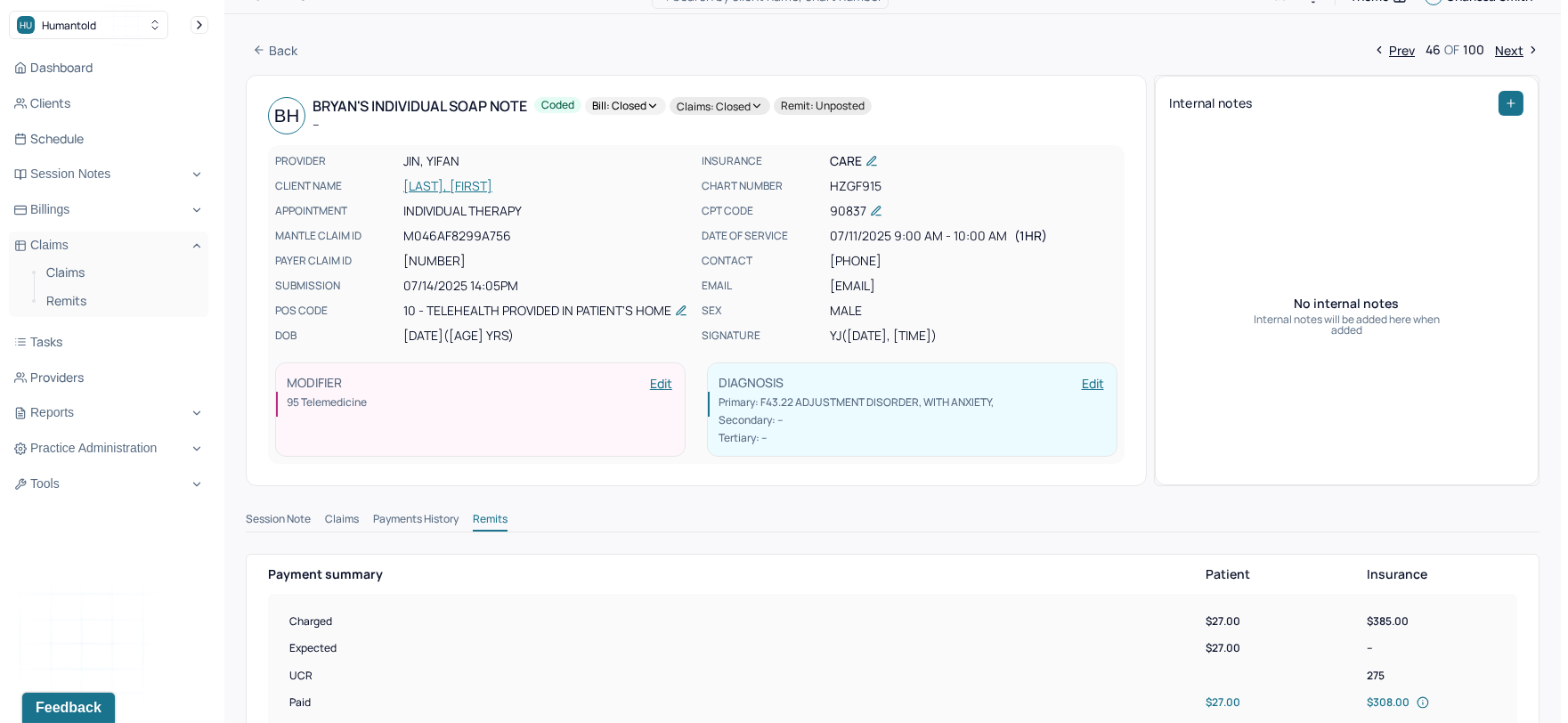 scroll, scrollTop: 0, scrollLeft: 0, axis: both 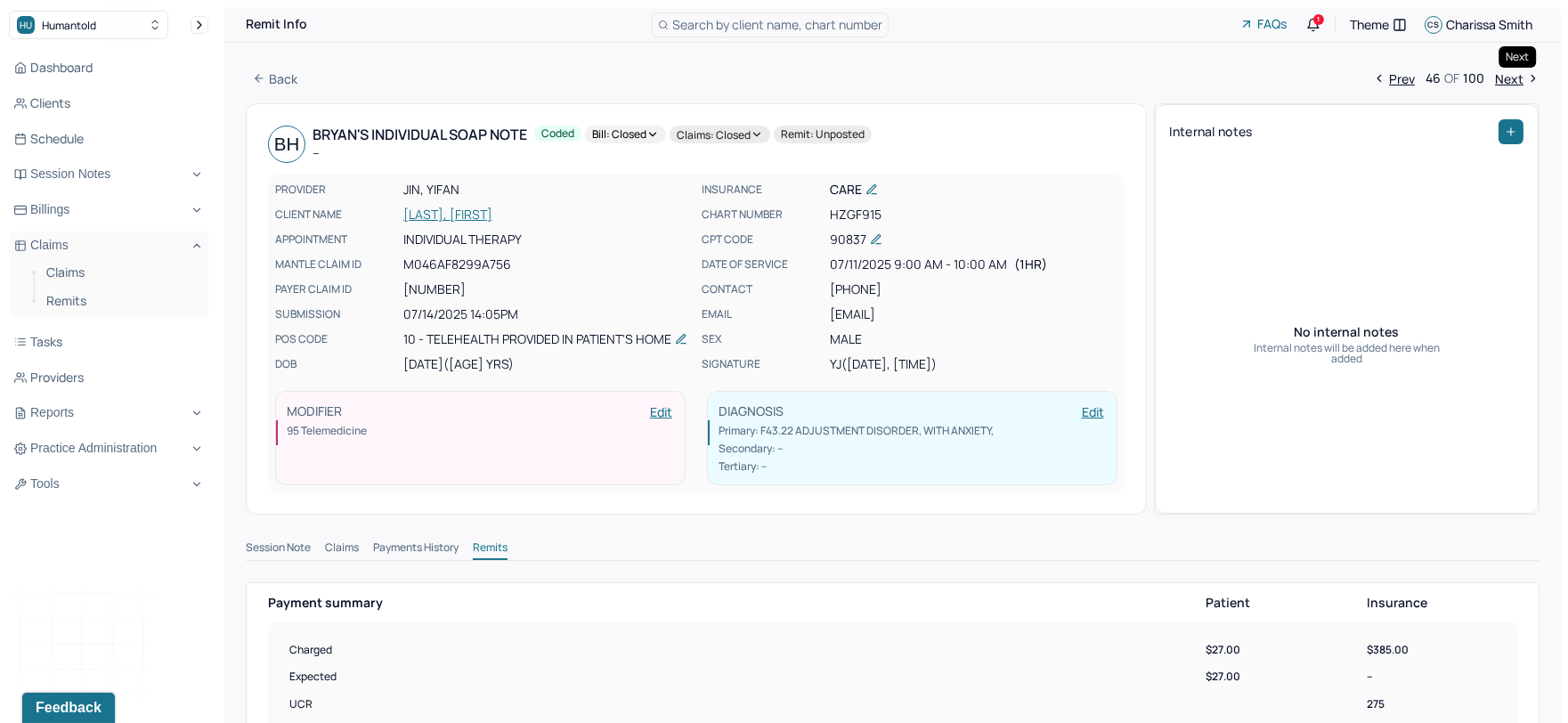 click on "Next" at bounding box center (1517, 78) 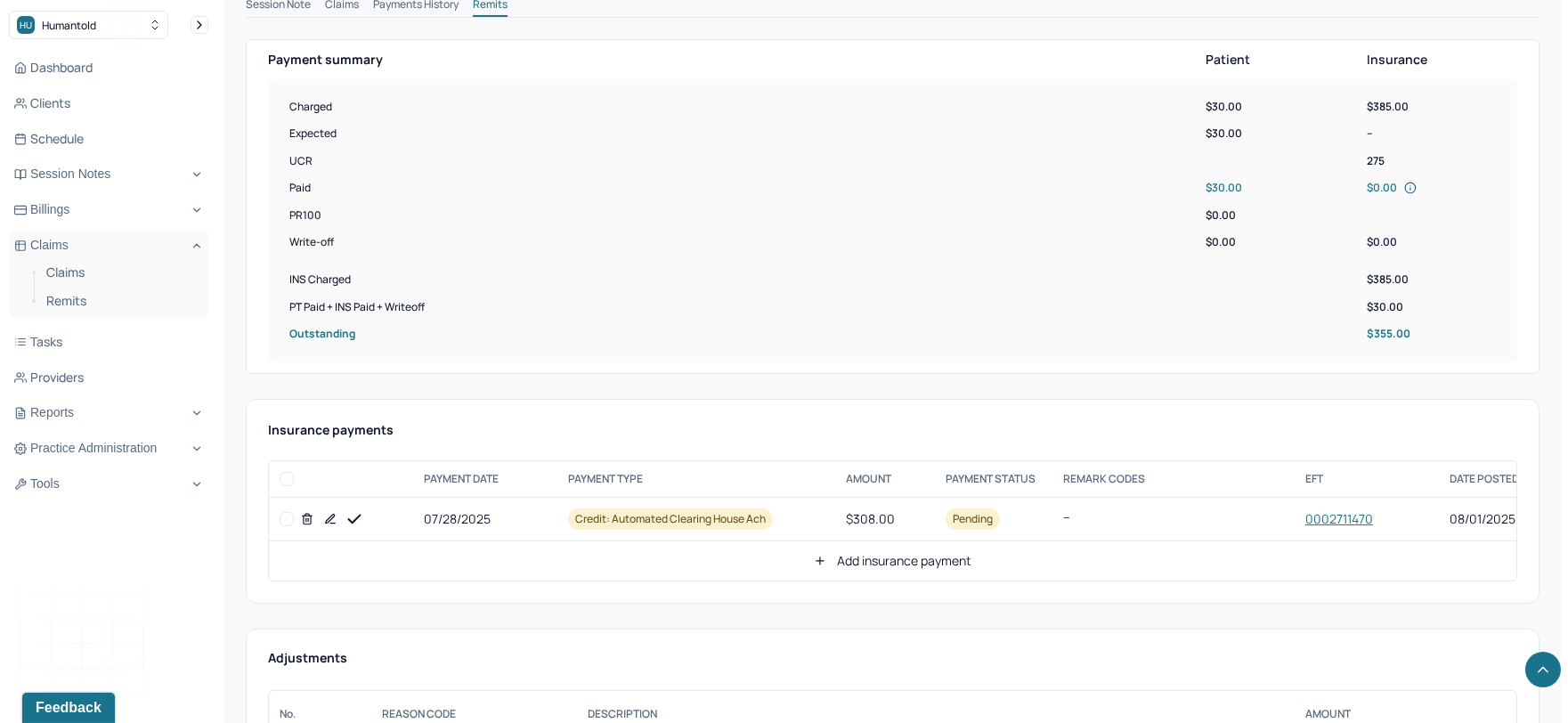 scroll, scrollTop: 593, scrollLeft: 0, axis: vertical 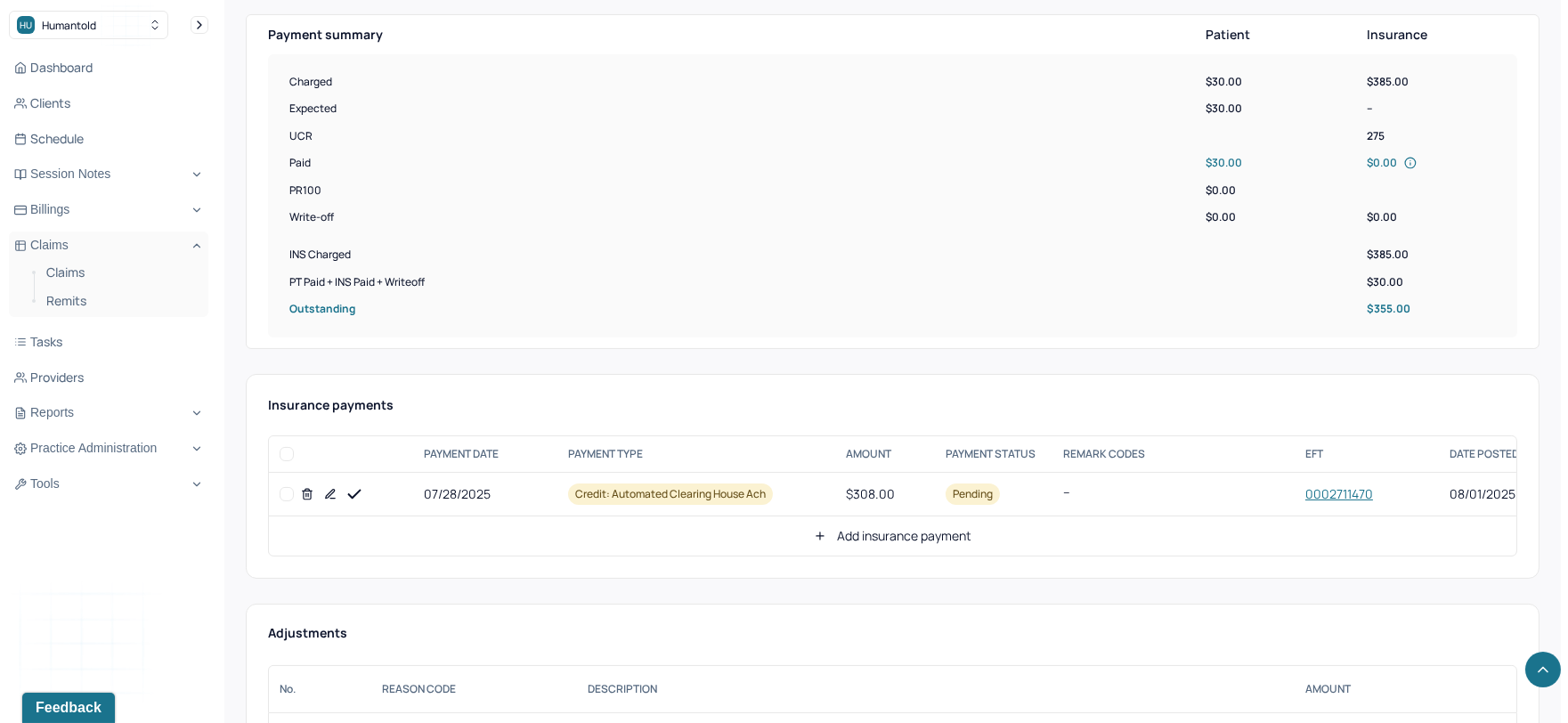 click 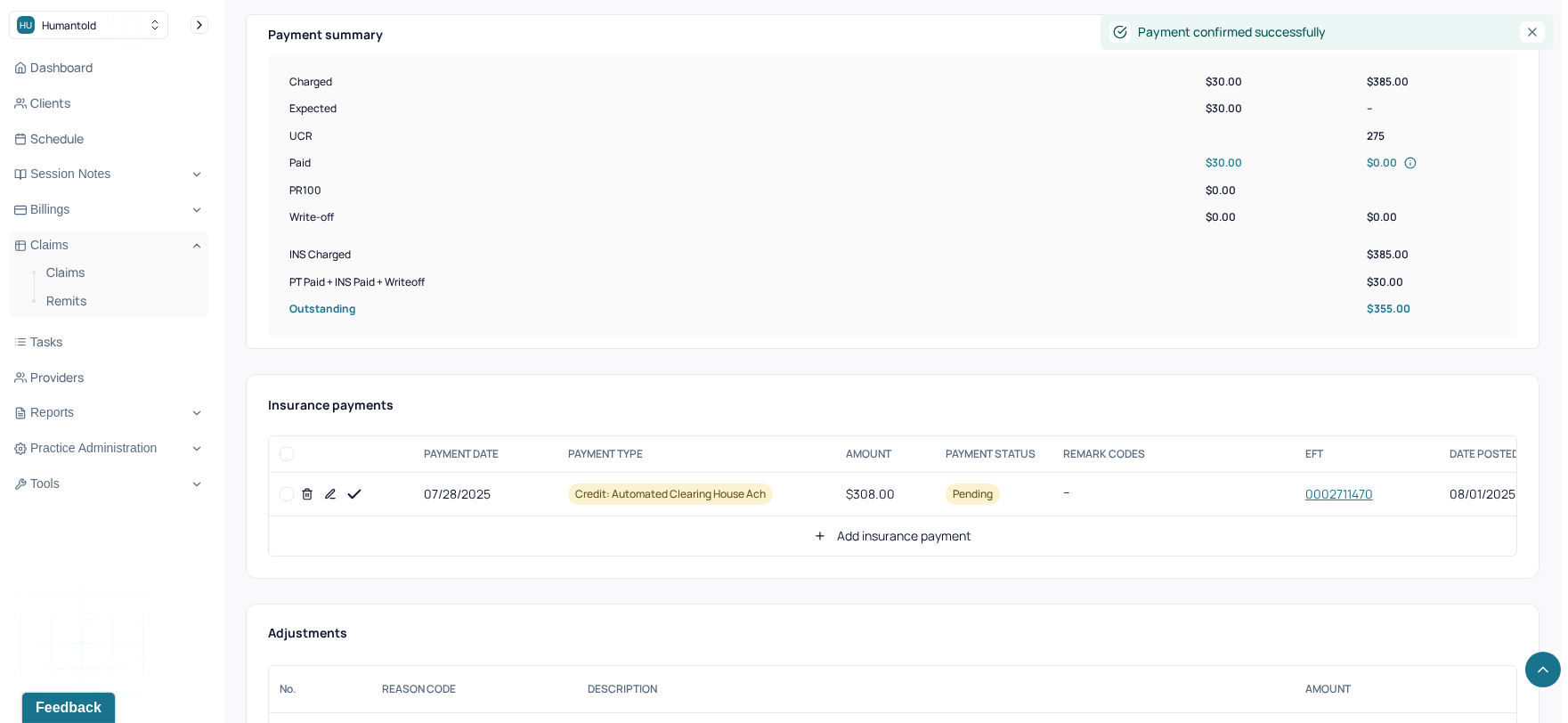 click 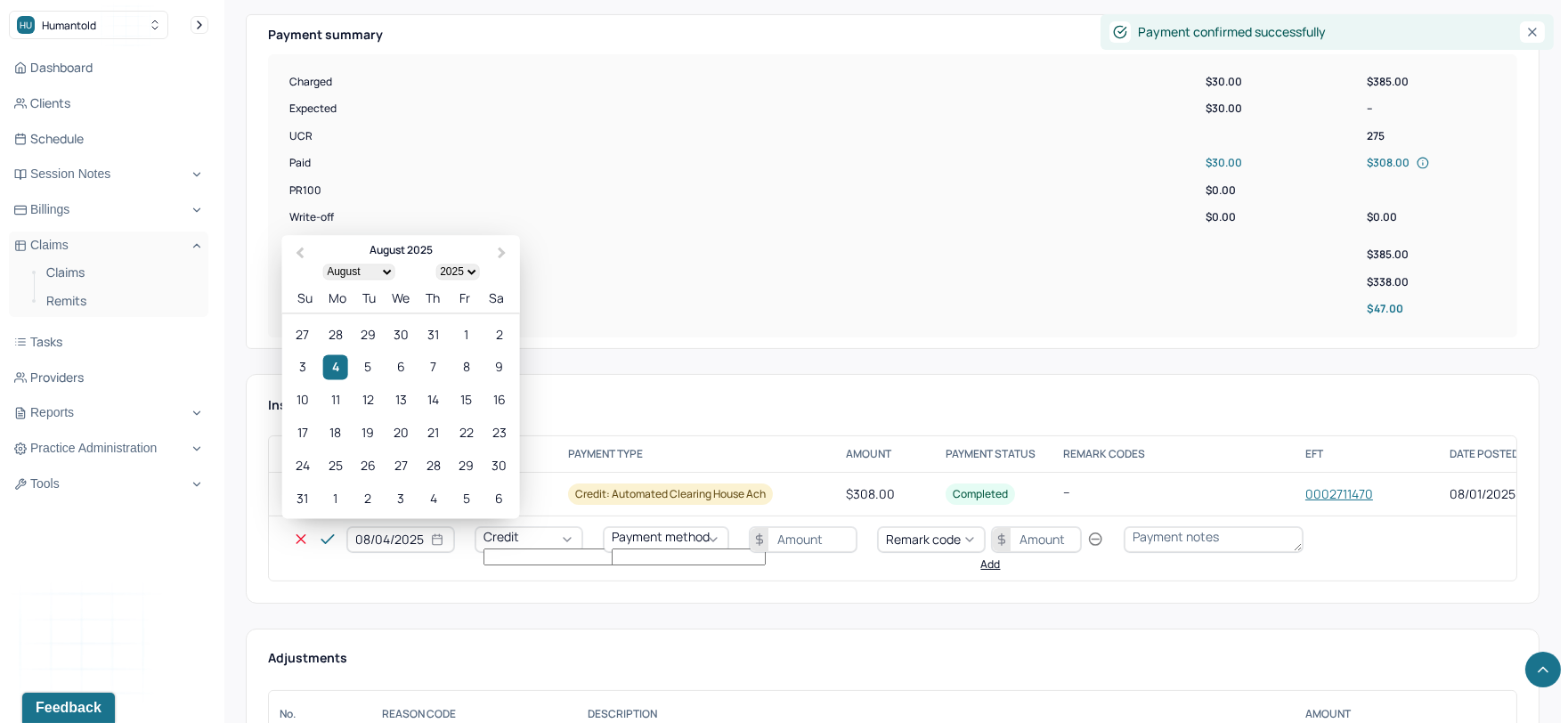 click on "08/04/2025" at bounding box center [401, 540] 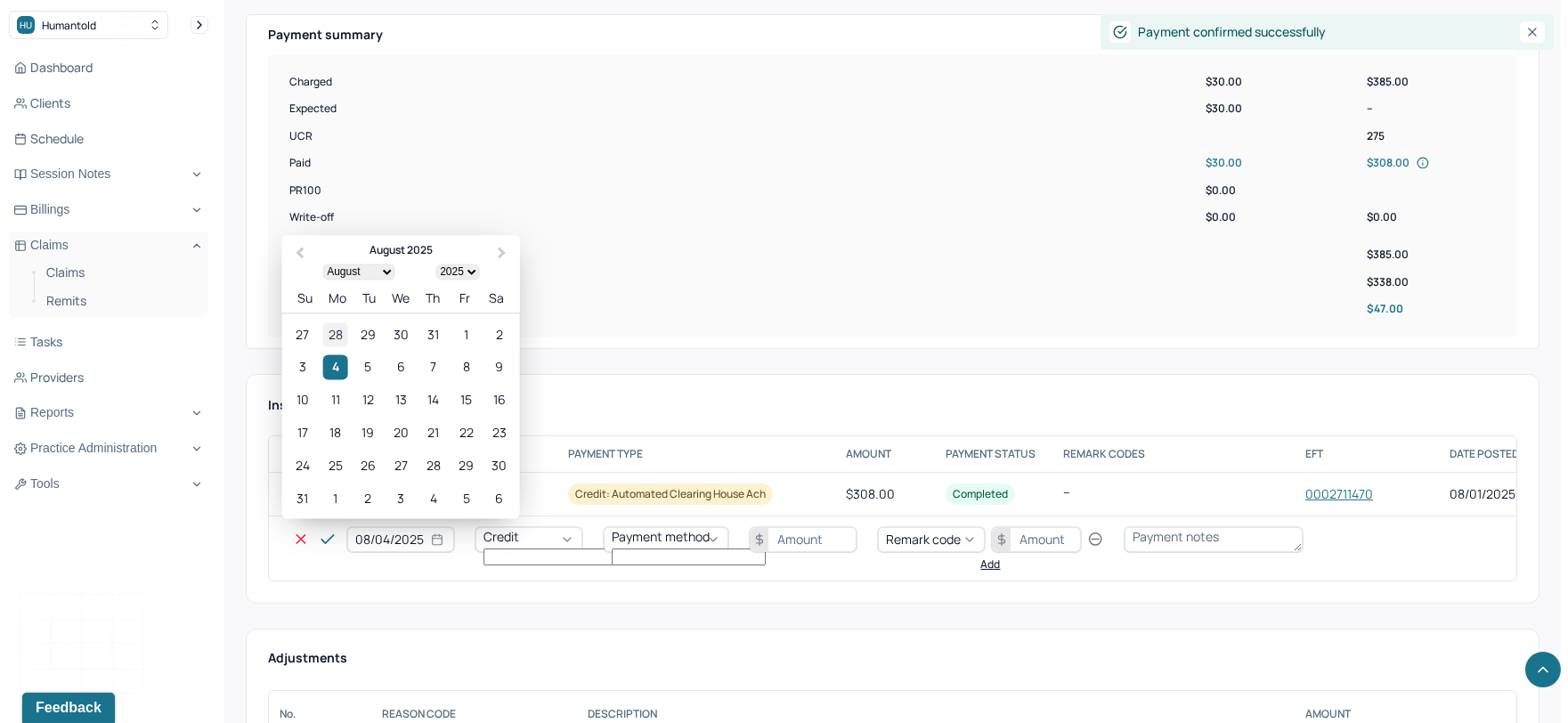 click on "28" at bounding box center (335, 334) 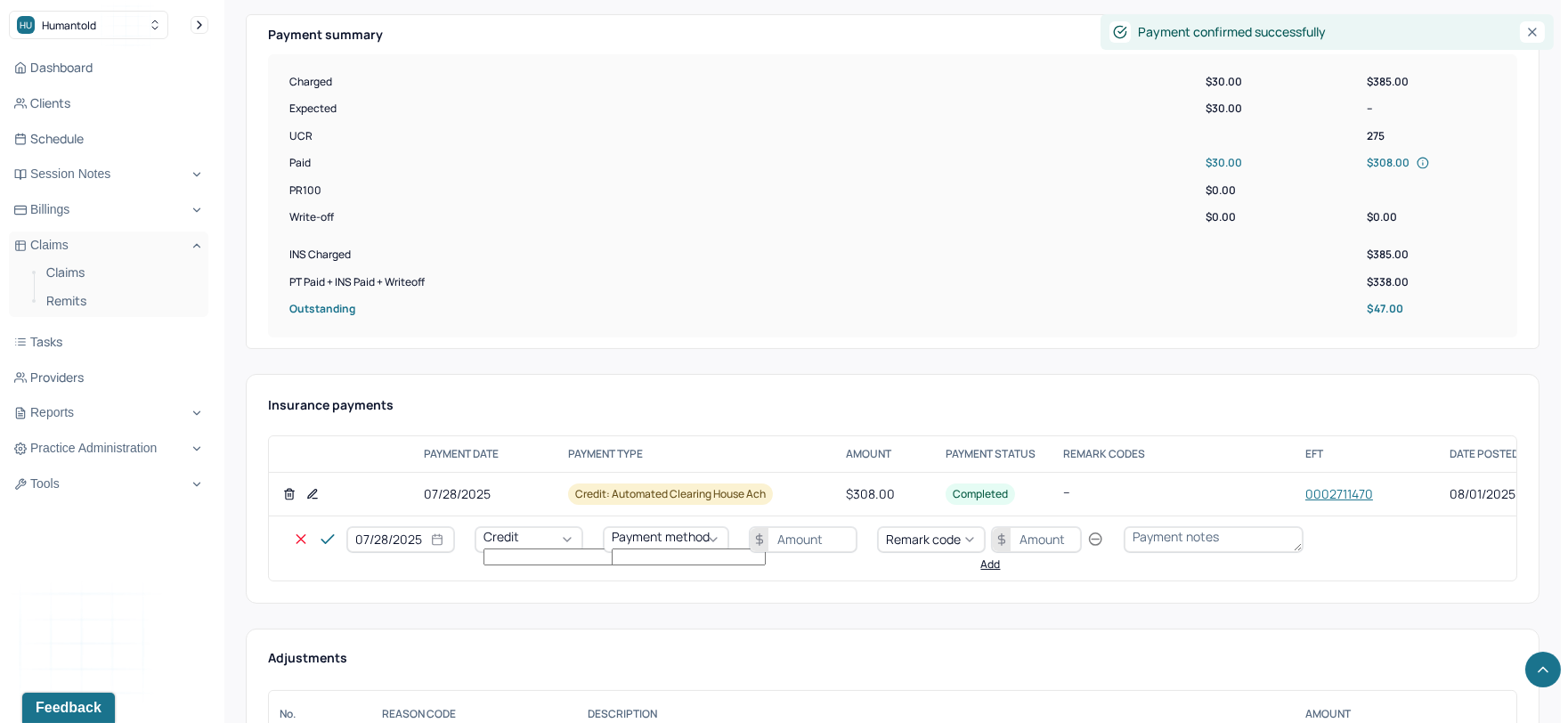 click on "Credit" at bounding box center (501, 536) 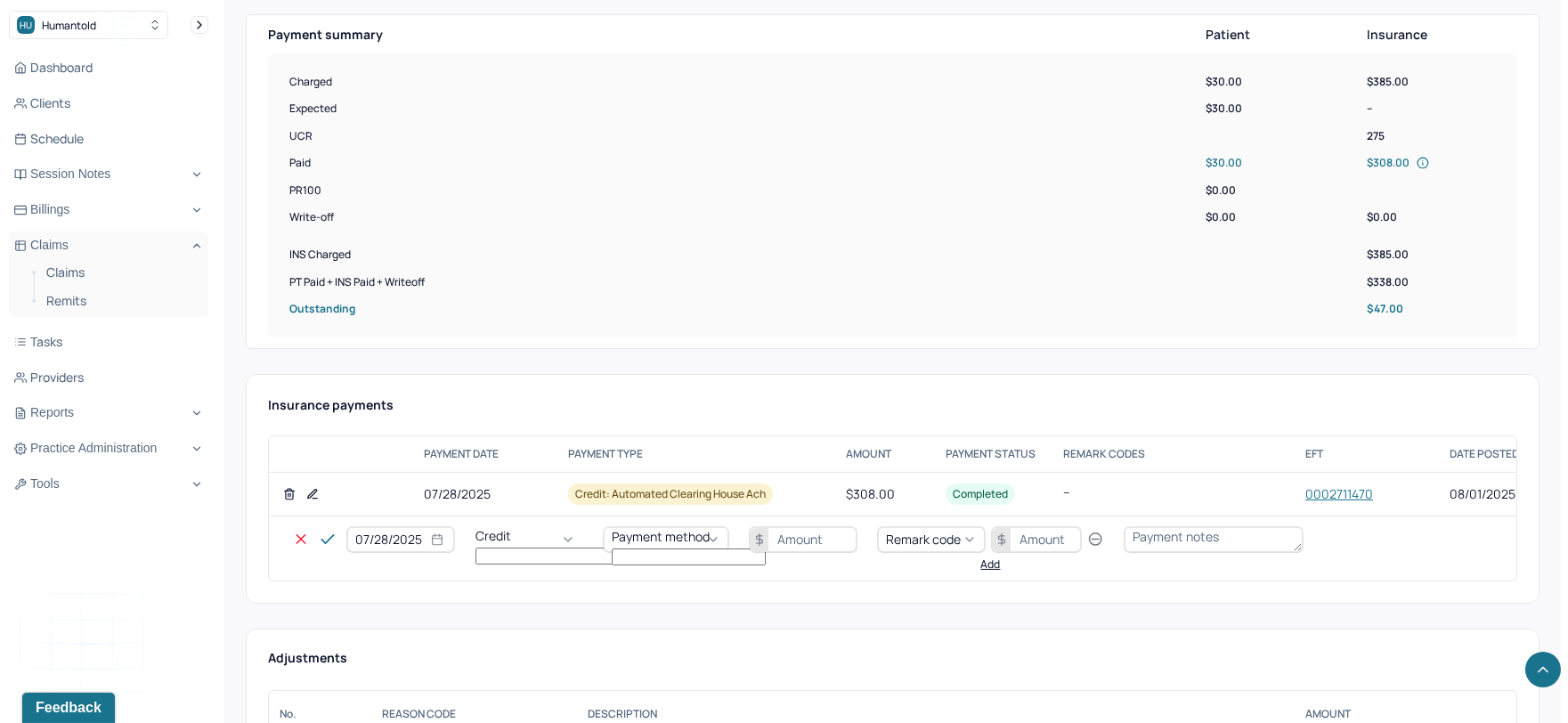 drag, startPoint x: 526, startPoint y: 589, endPoint x: 543, endPoint y: 588, distance: 17.029386 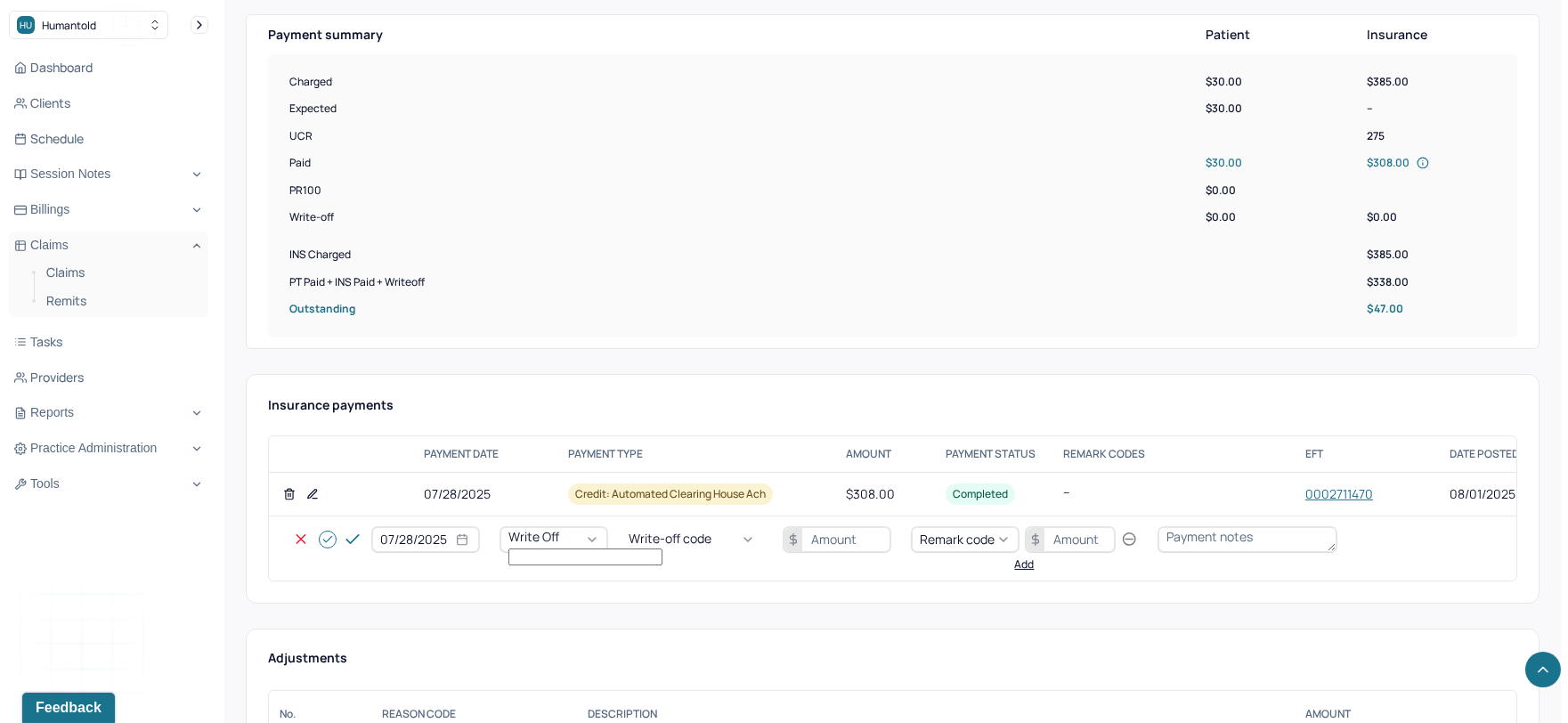click on "Write-off code" at bounding box center [670, 539] 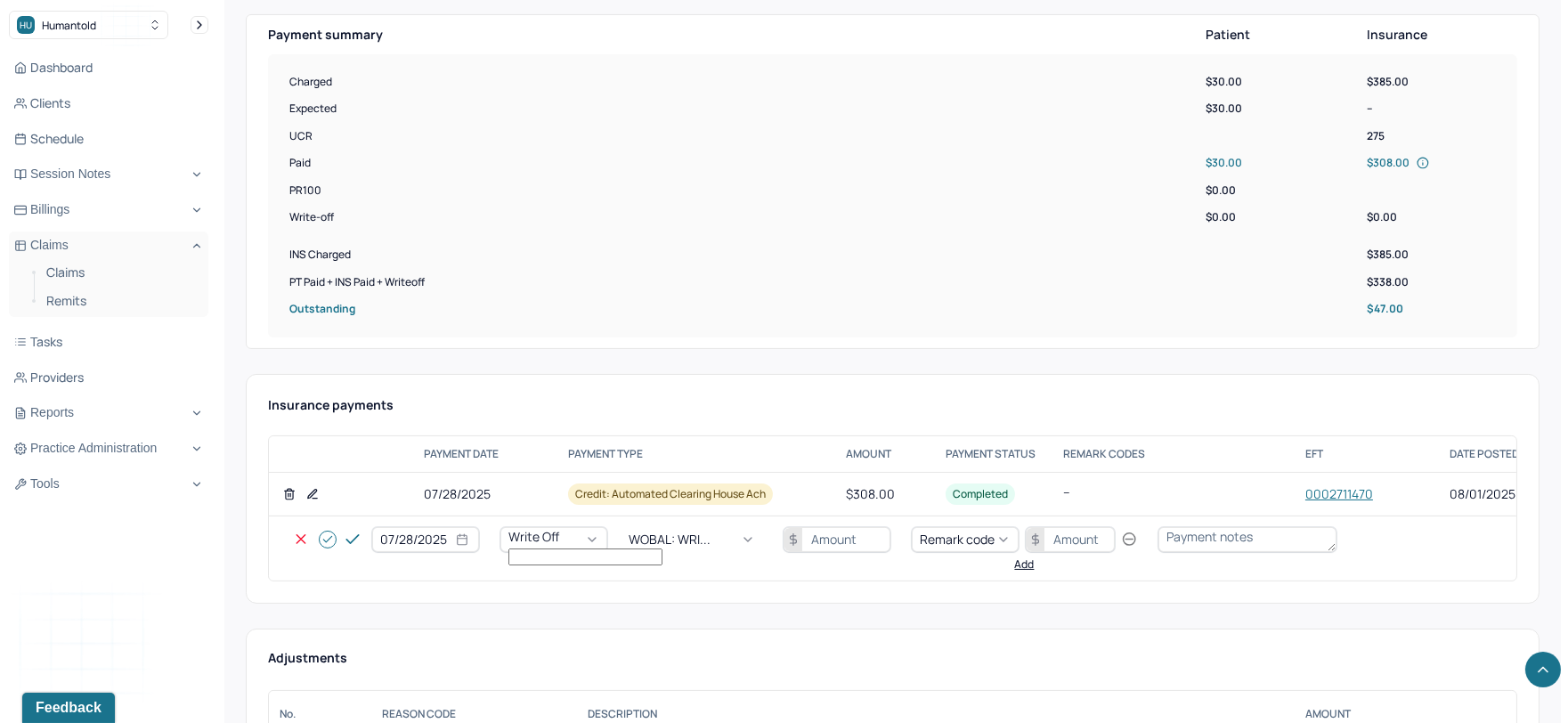 click at bounding box center (837, 540) 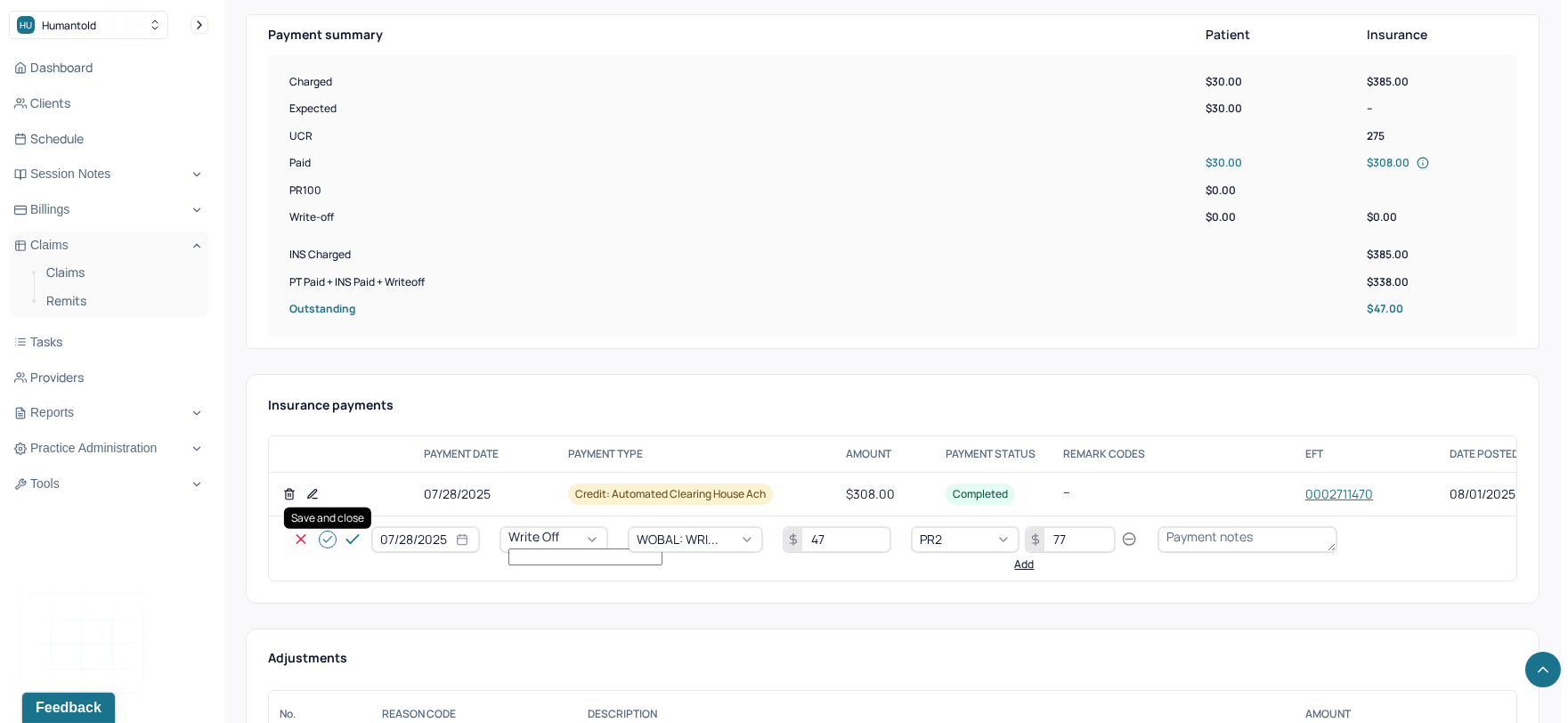 click 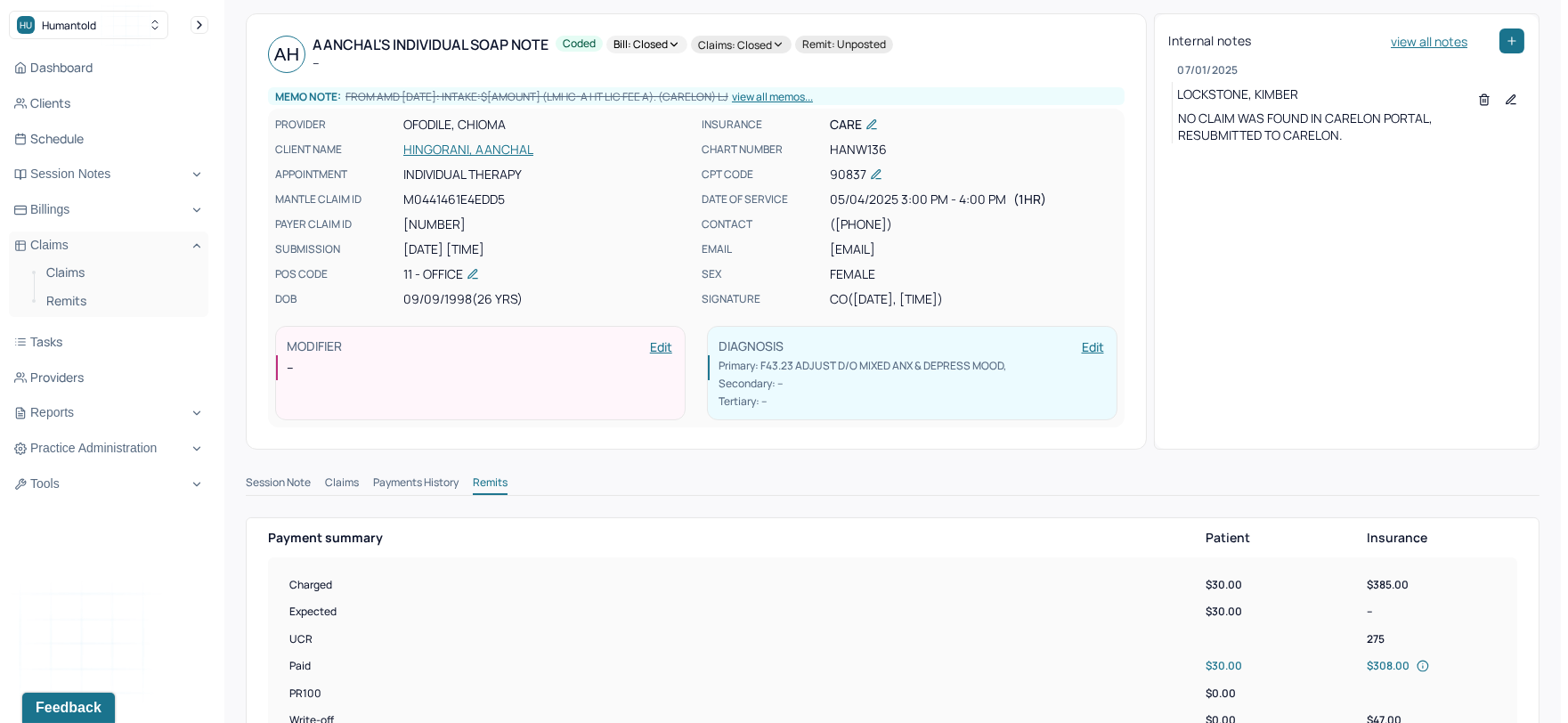 scroll, scrollTop: 0, scrollLeft: 0, axis: both 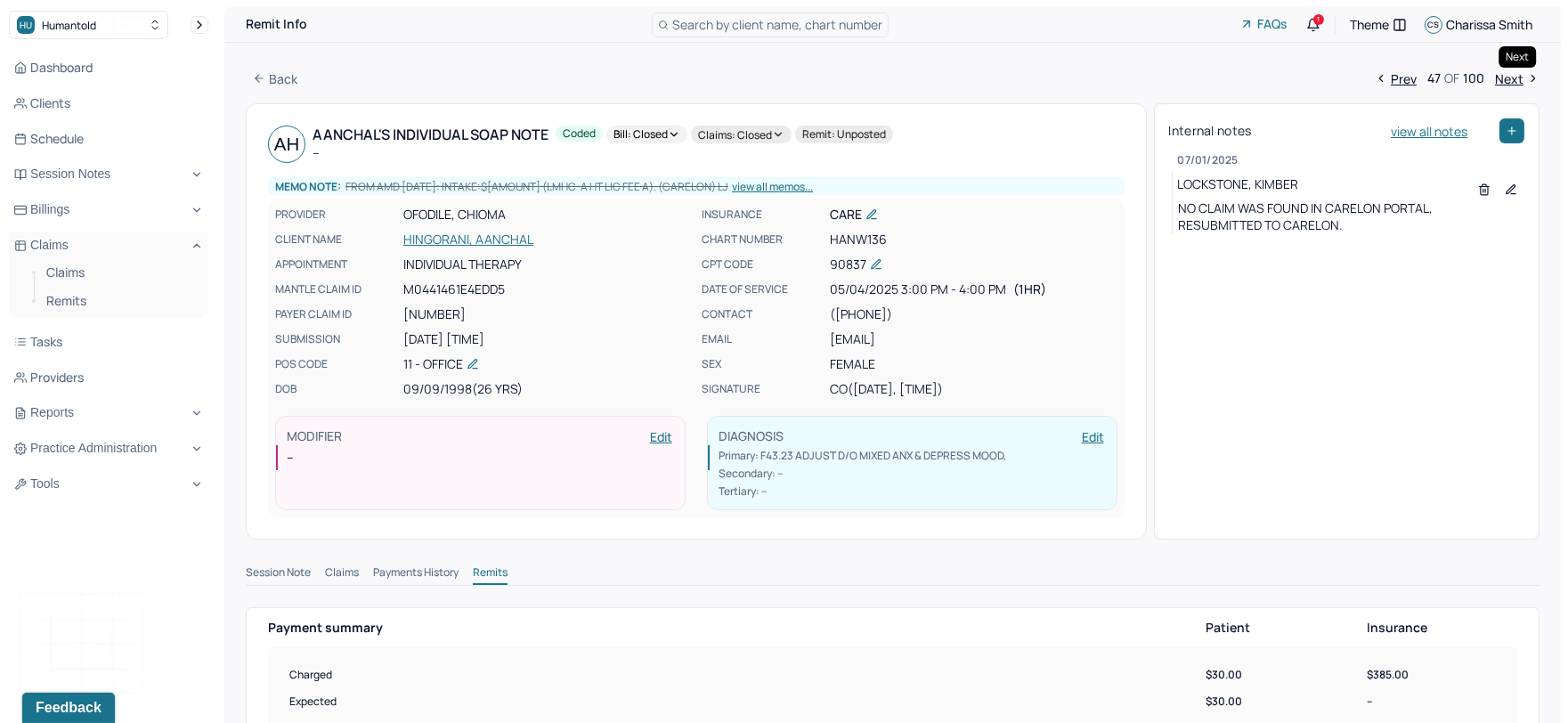 click on "Next" at bounding box center [1517, 78] 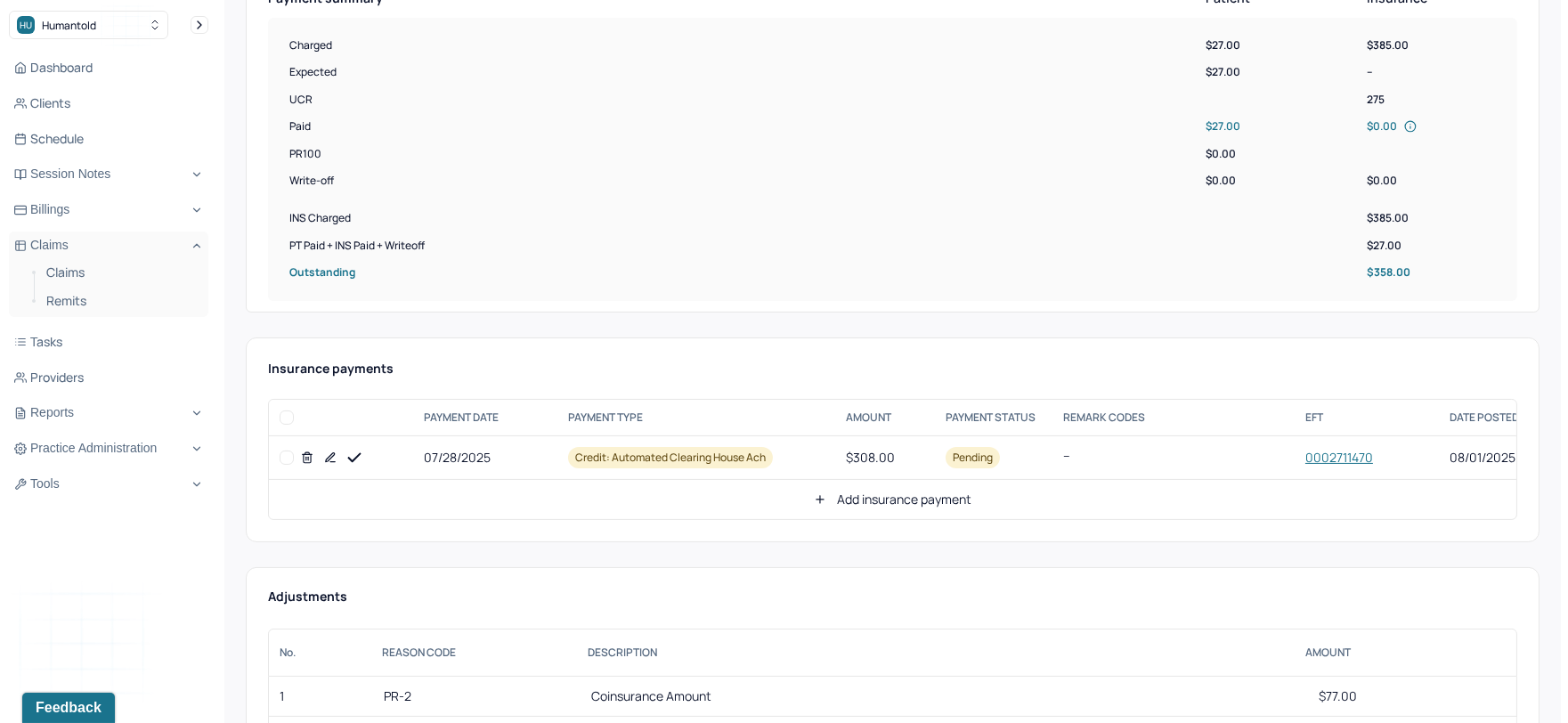 scroll, scrollTop: 692, scrollLeft: 0, axis: vertical 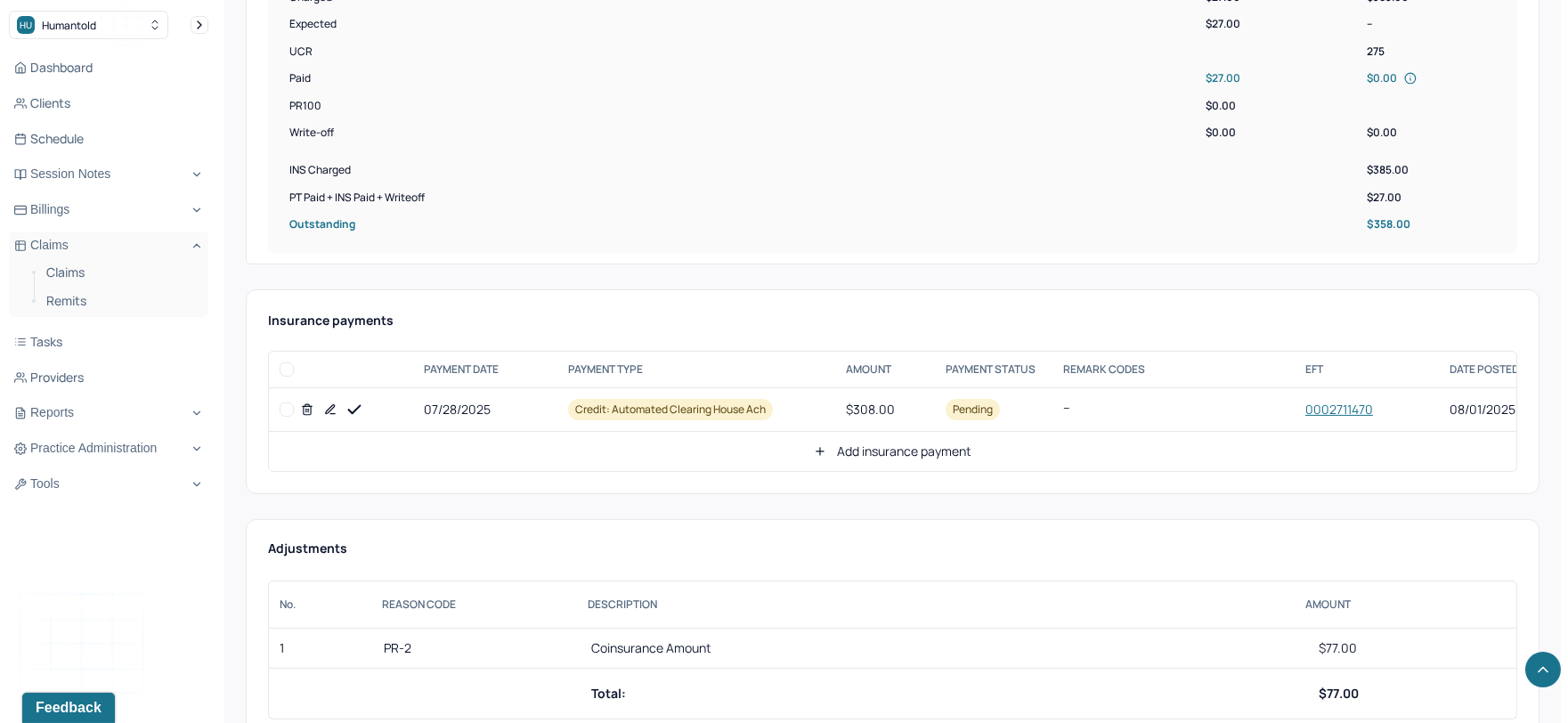 click 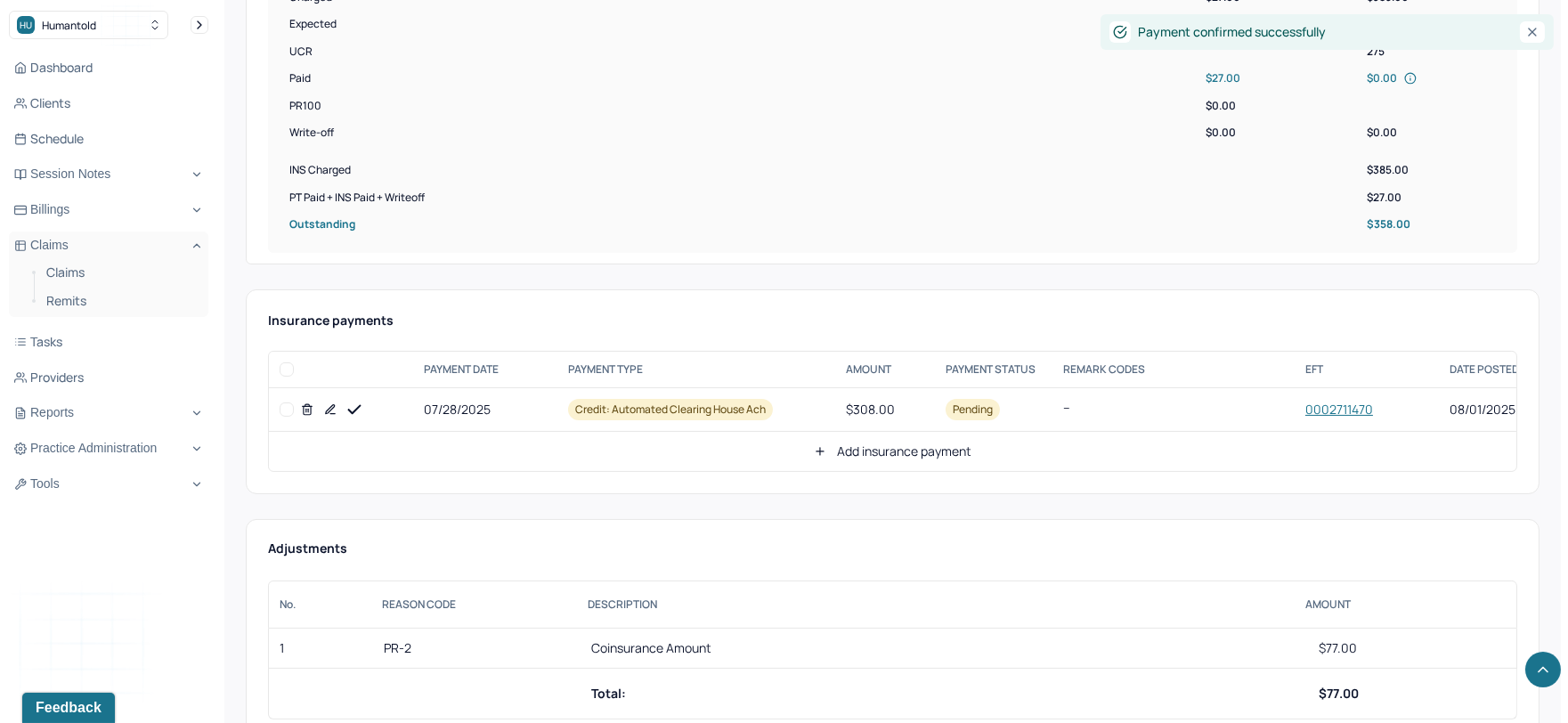 click 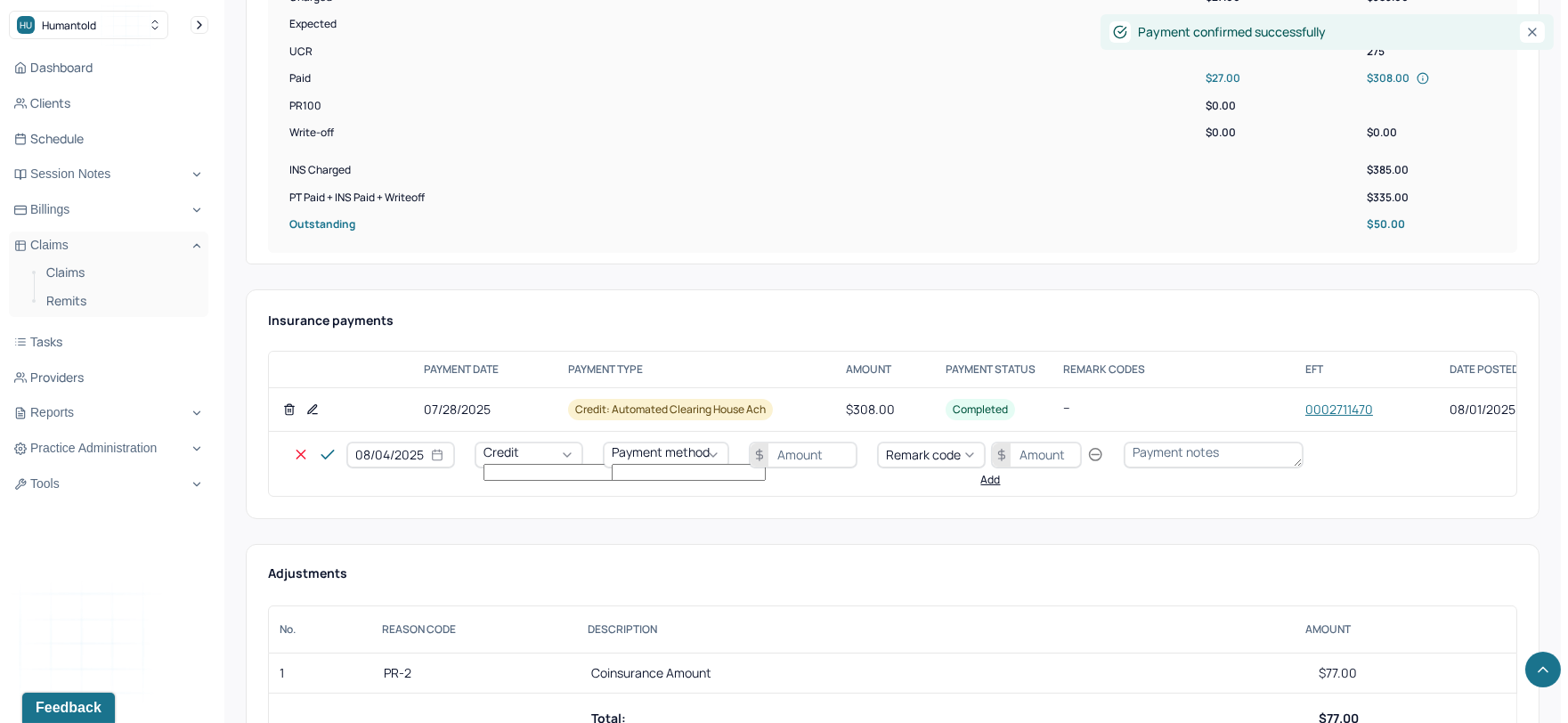 click on "08/04/2025" at bounding box center (401, 455) 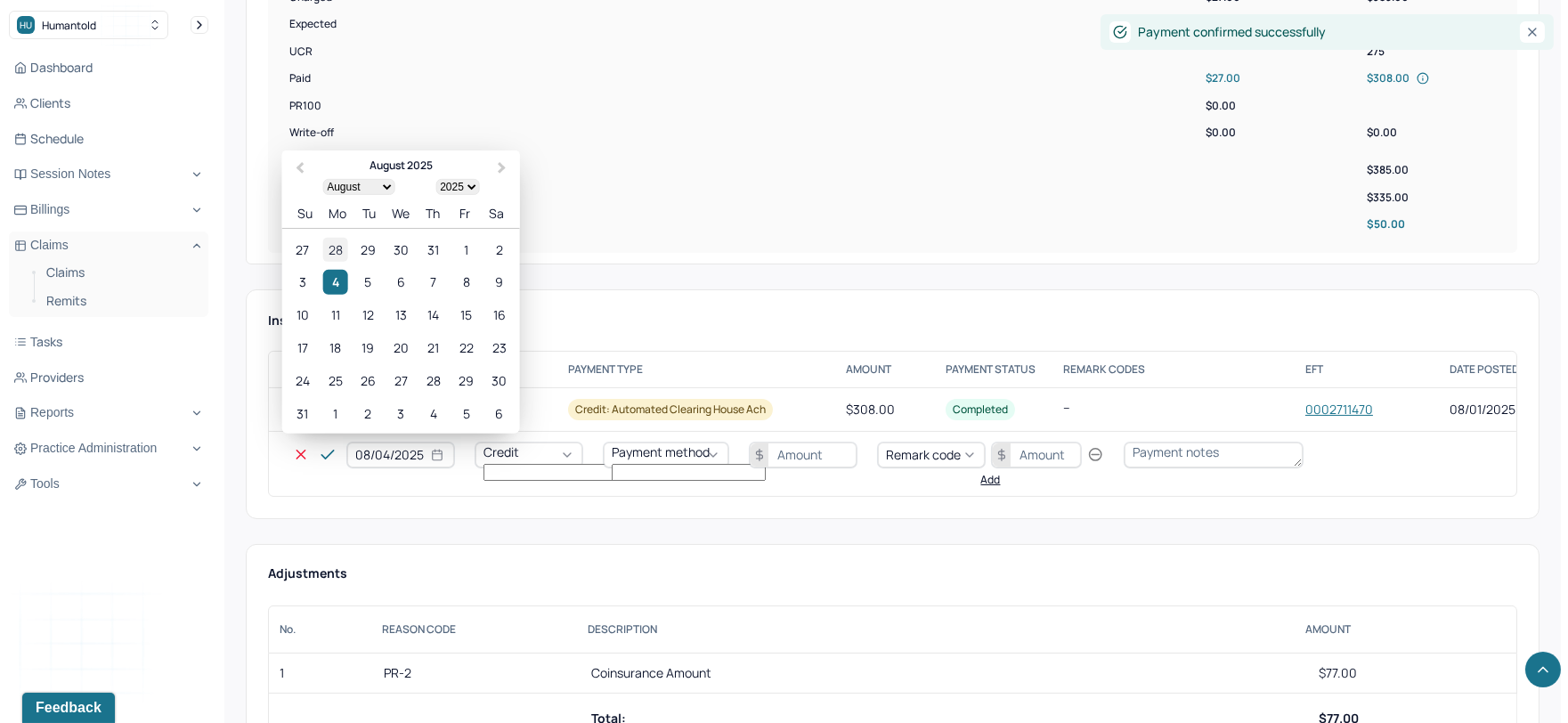 click on "28" at bounding box center [335, 249] 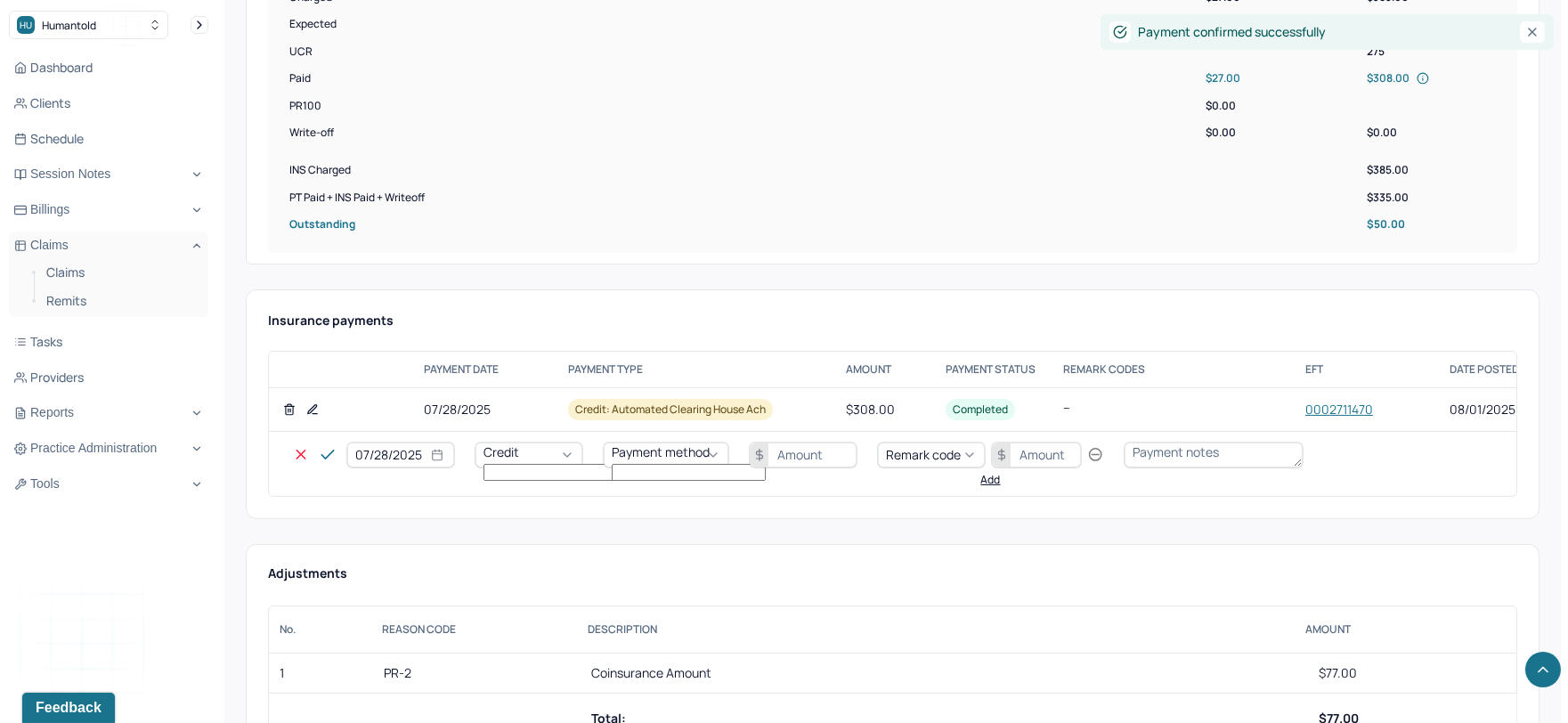 click on "Credit" at bounding box center (529, 455) 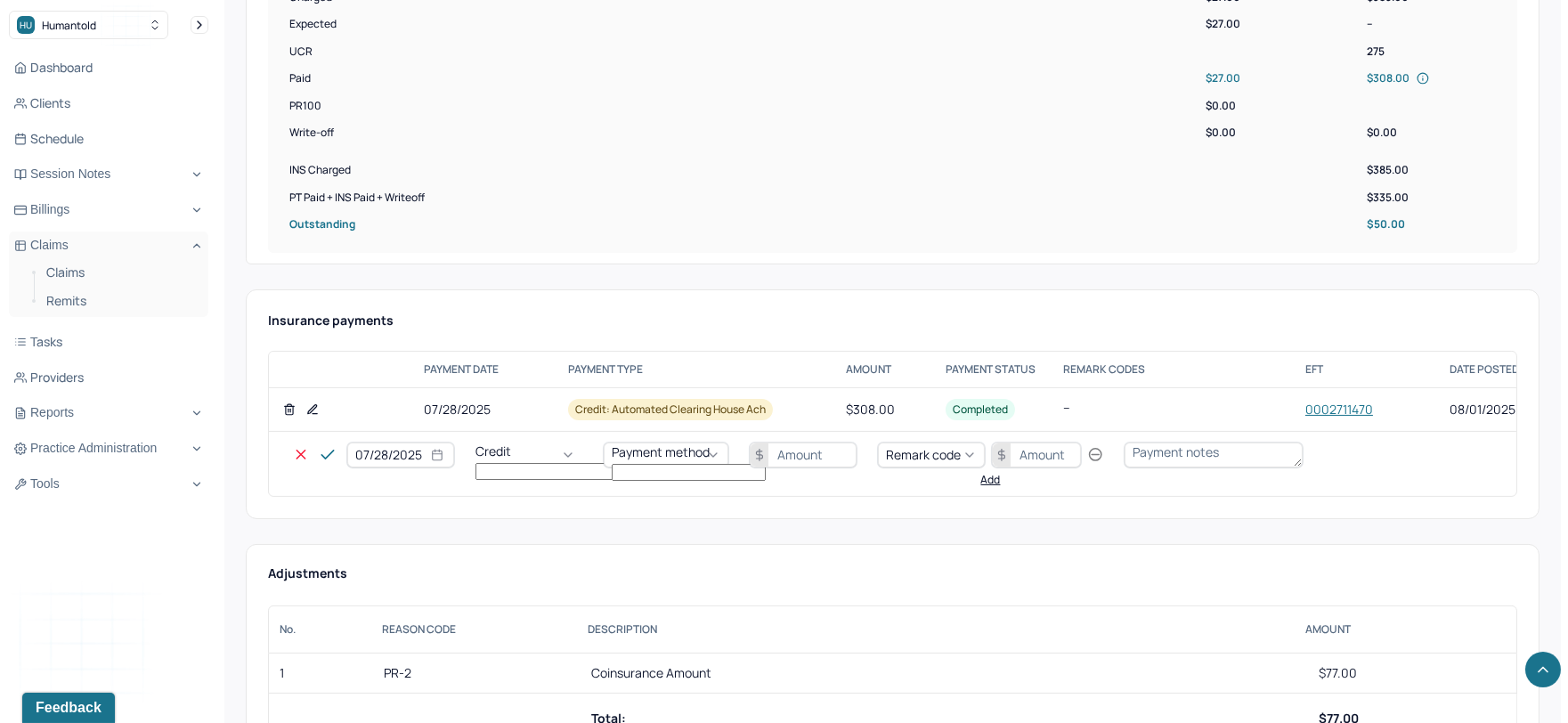 click on "Write off" at bounding box center [53, 2541] 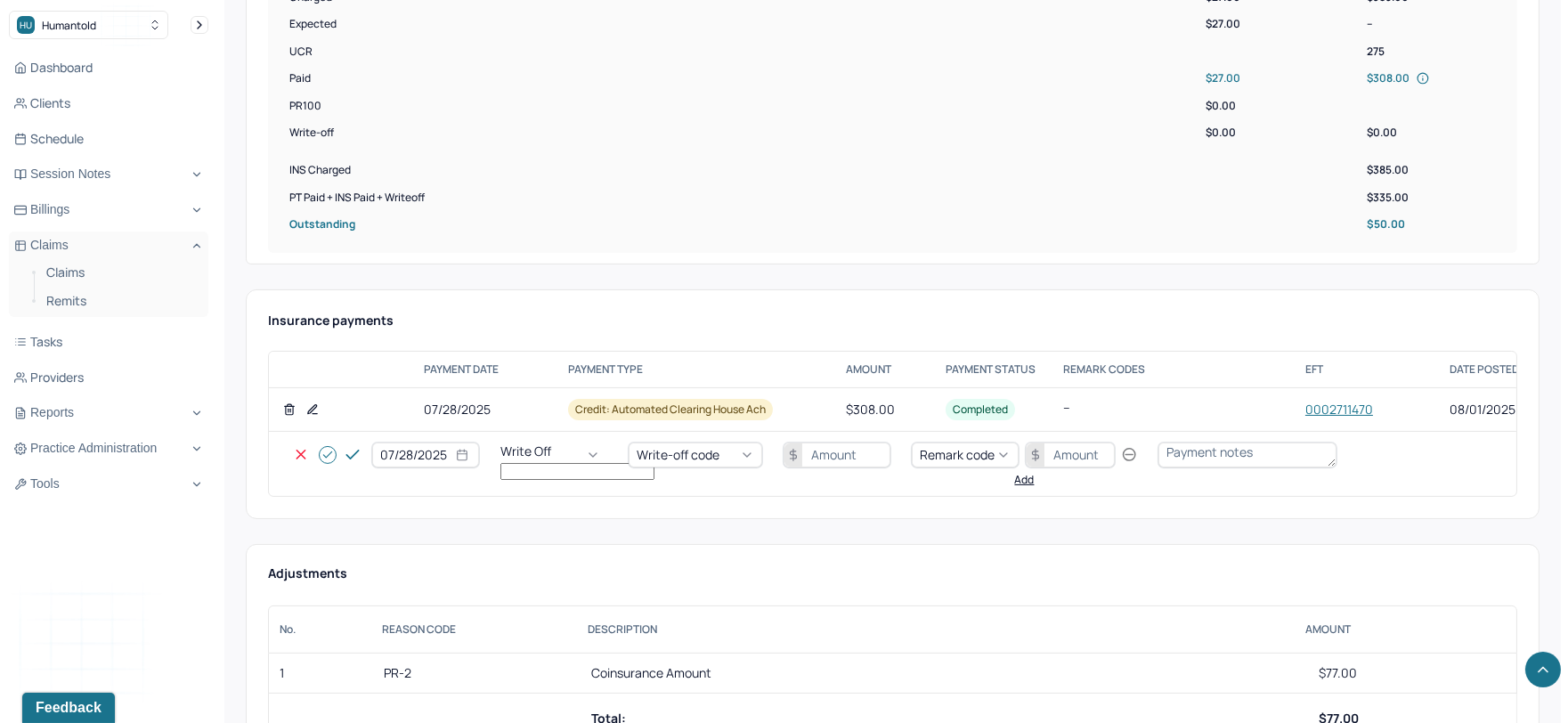 click on "Write-off code" at bounding box center [678, 454] 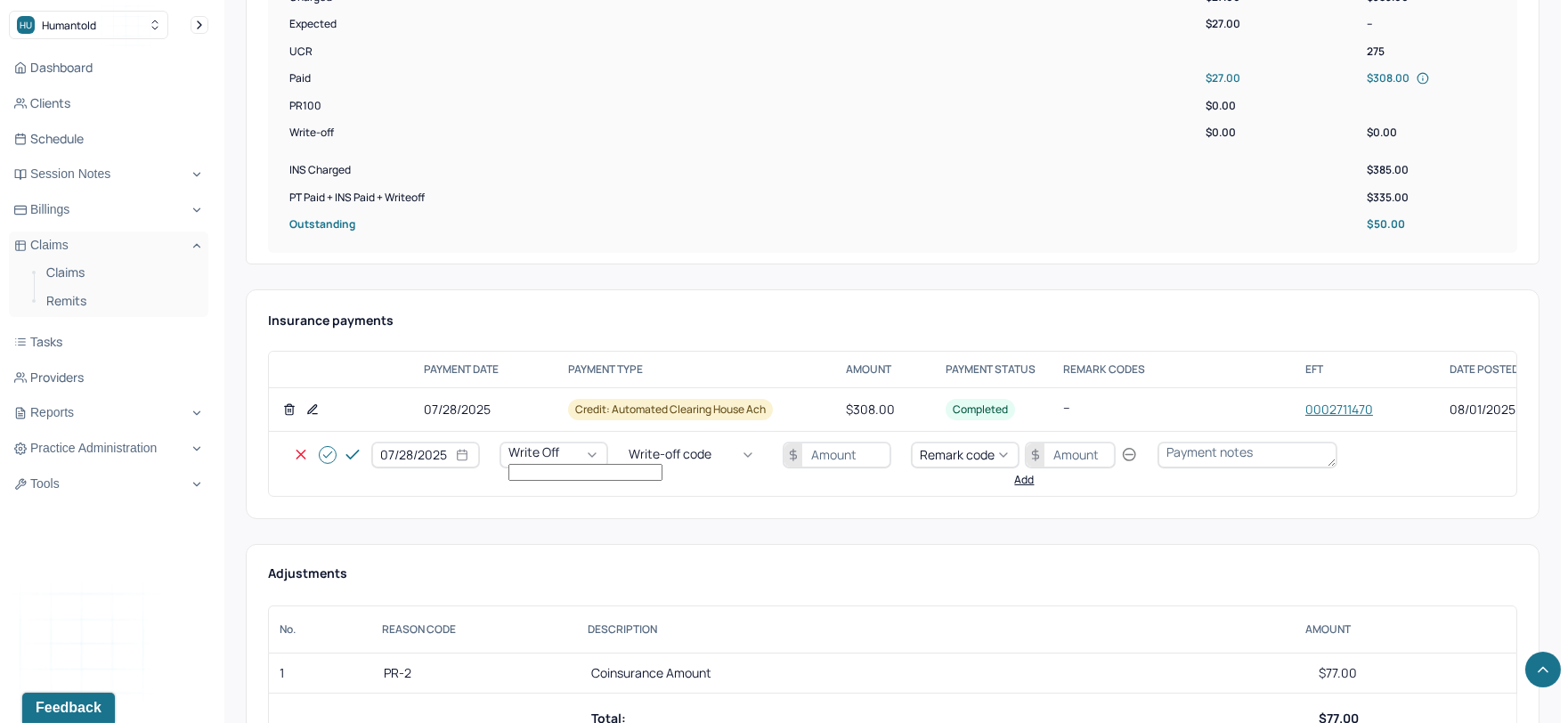 click on "WOBAL: WRITE OFF - BALANCE (INSADJ)" at bounding box center (89, 2560) 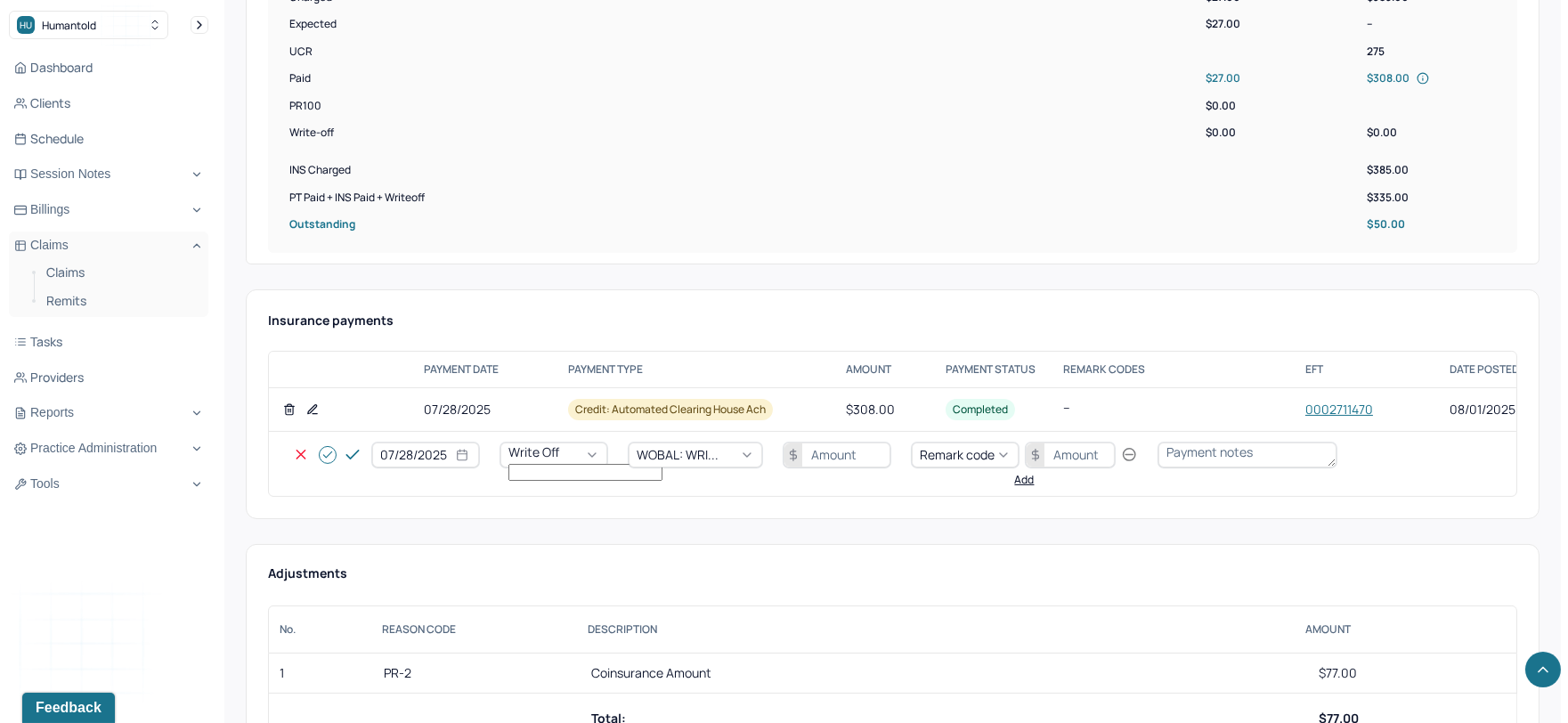 click at bounding box center [837, 455] 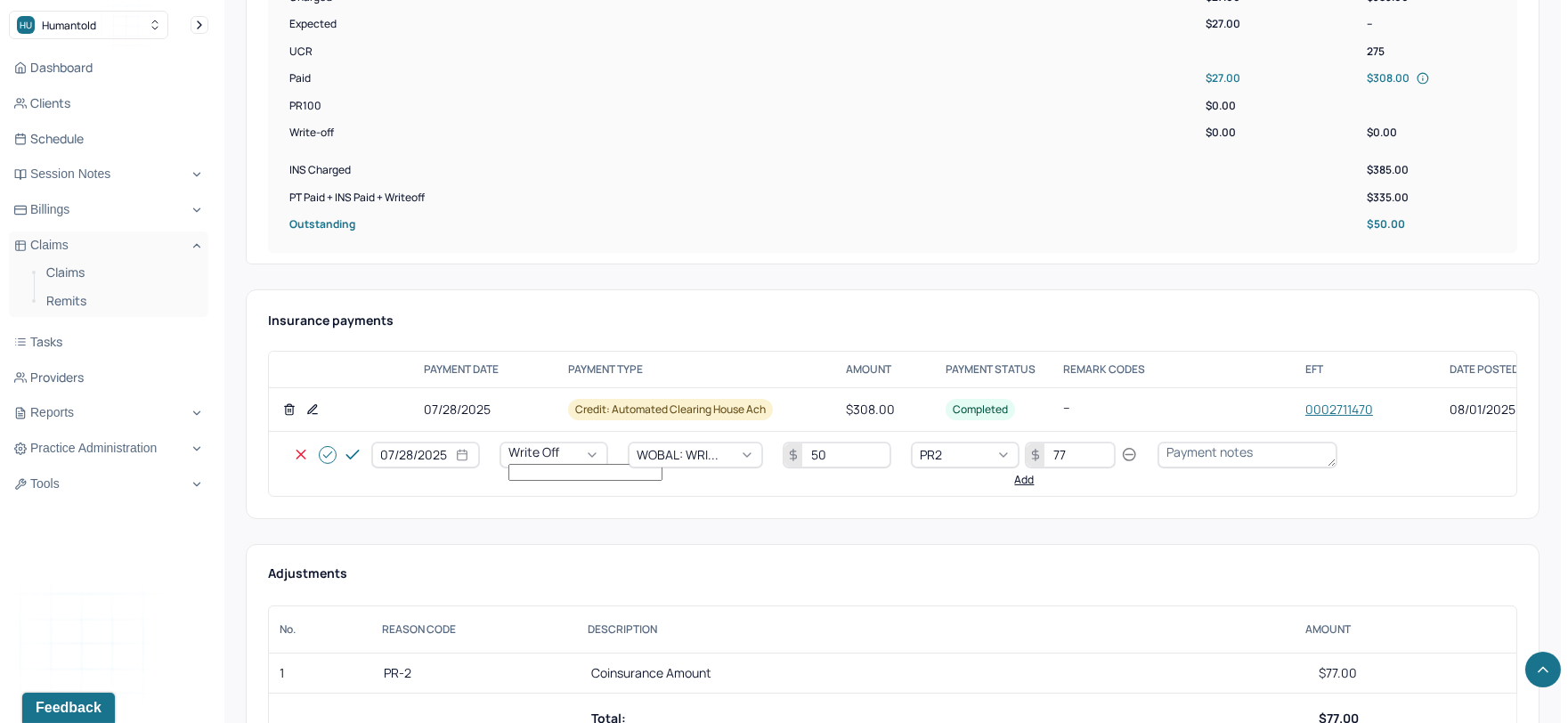 click at bounding box center [328, 455] 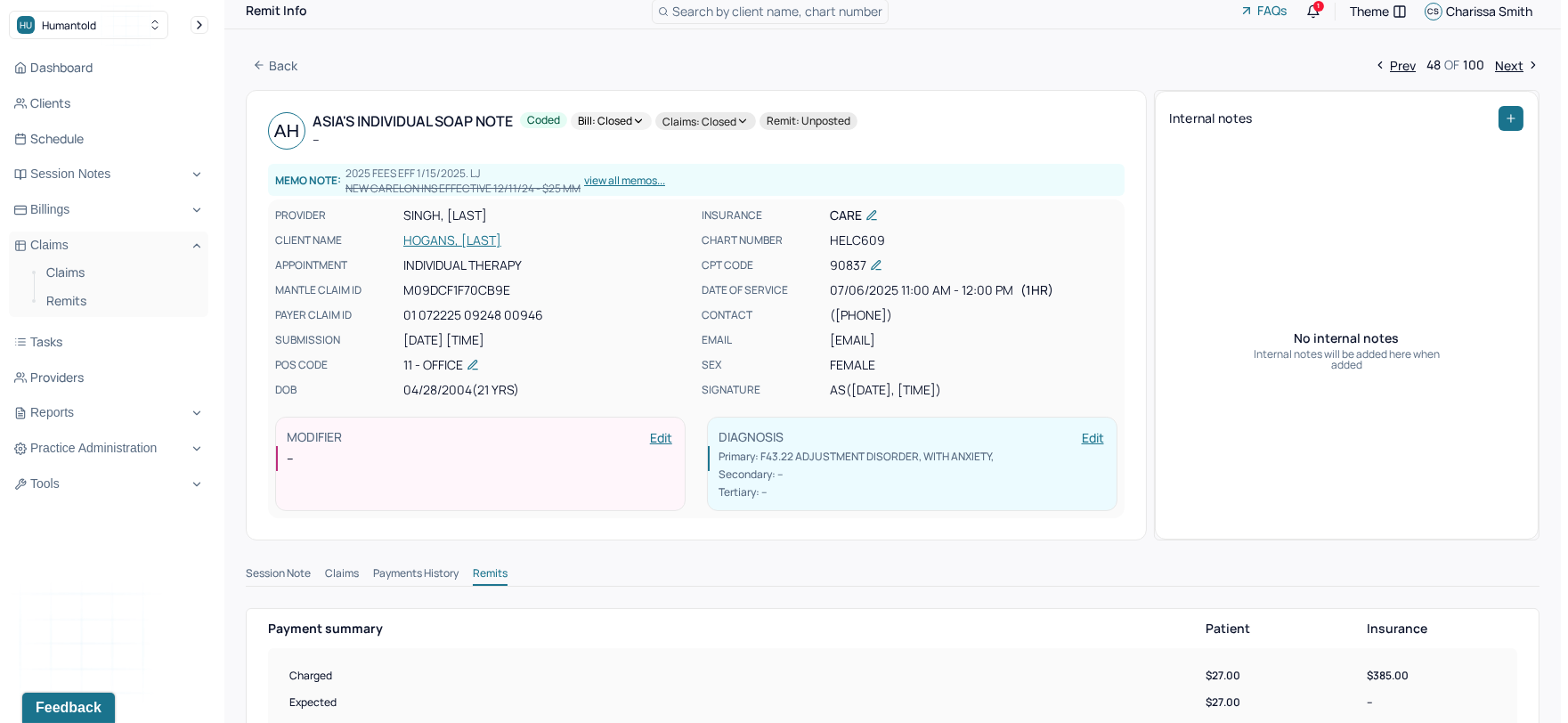 scroll, scrollTop: 0, scrollLeft: 0, axis: both 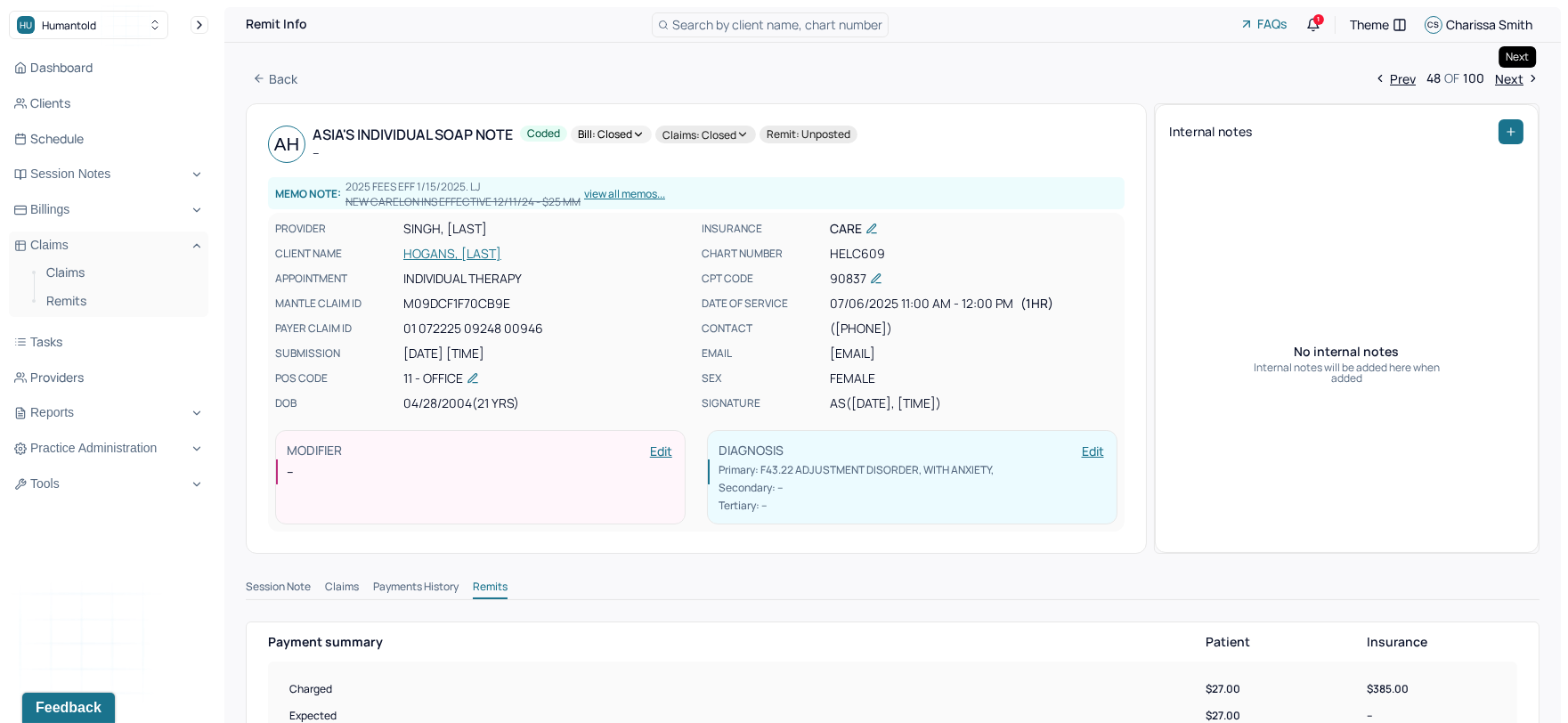 click on "Next" at bounding box center [1517, 78] 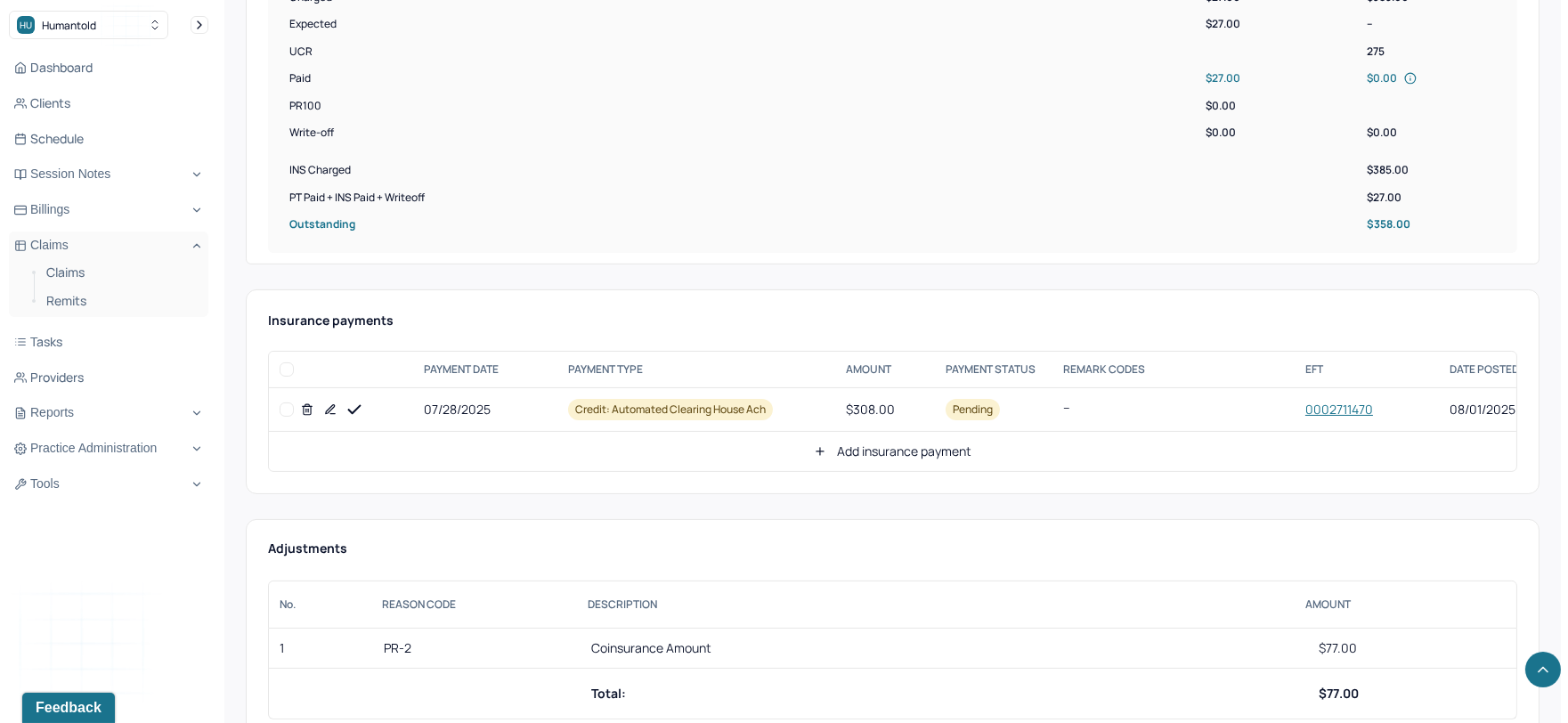 scroll, scrollTop: 791, scrollLeft: 0, axis: vertical 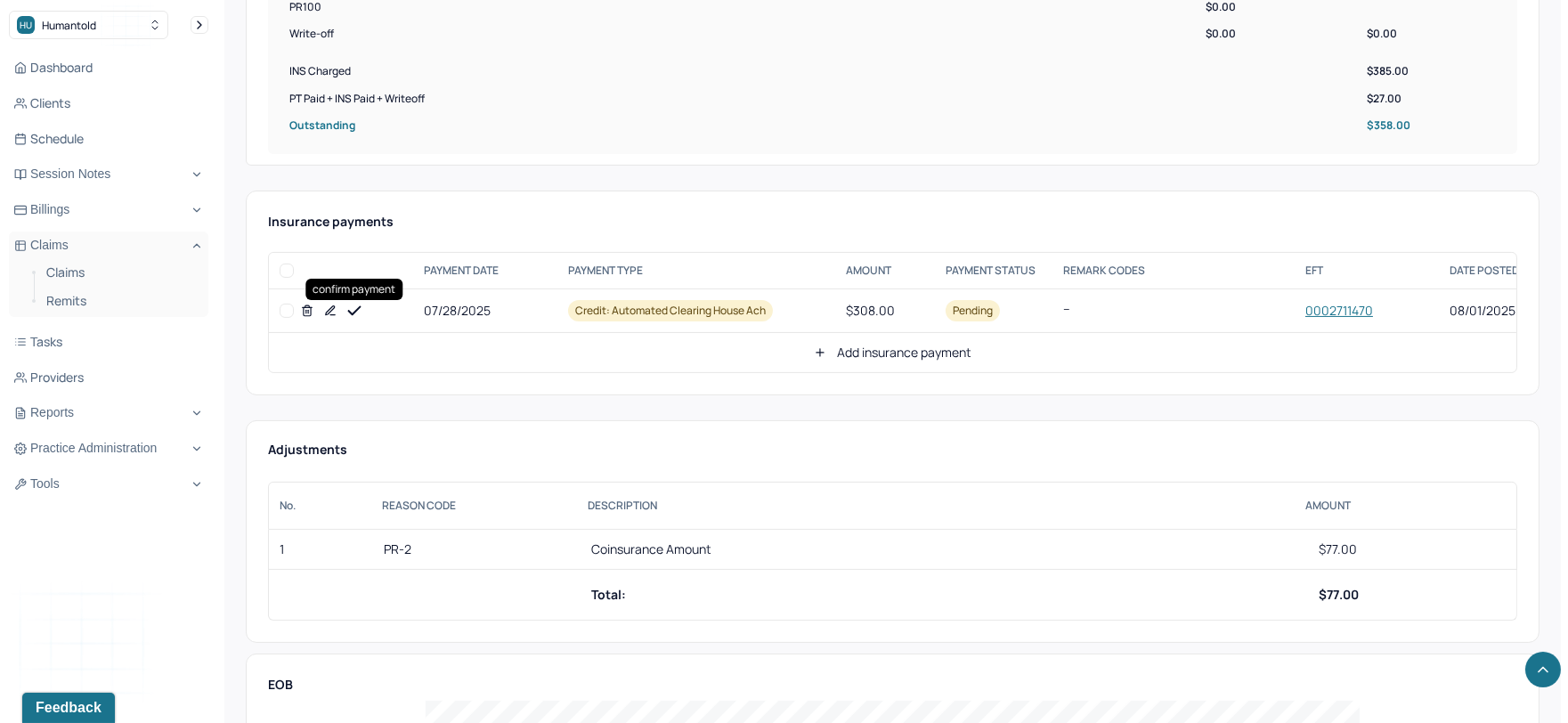 click 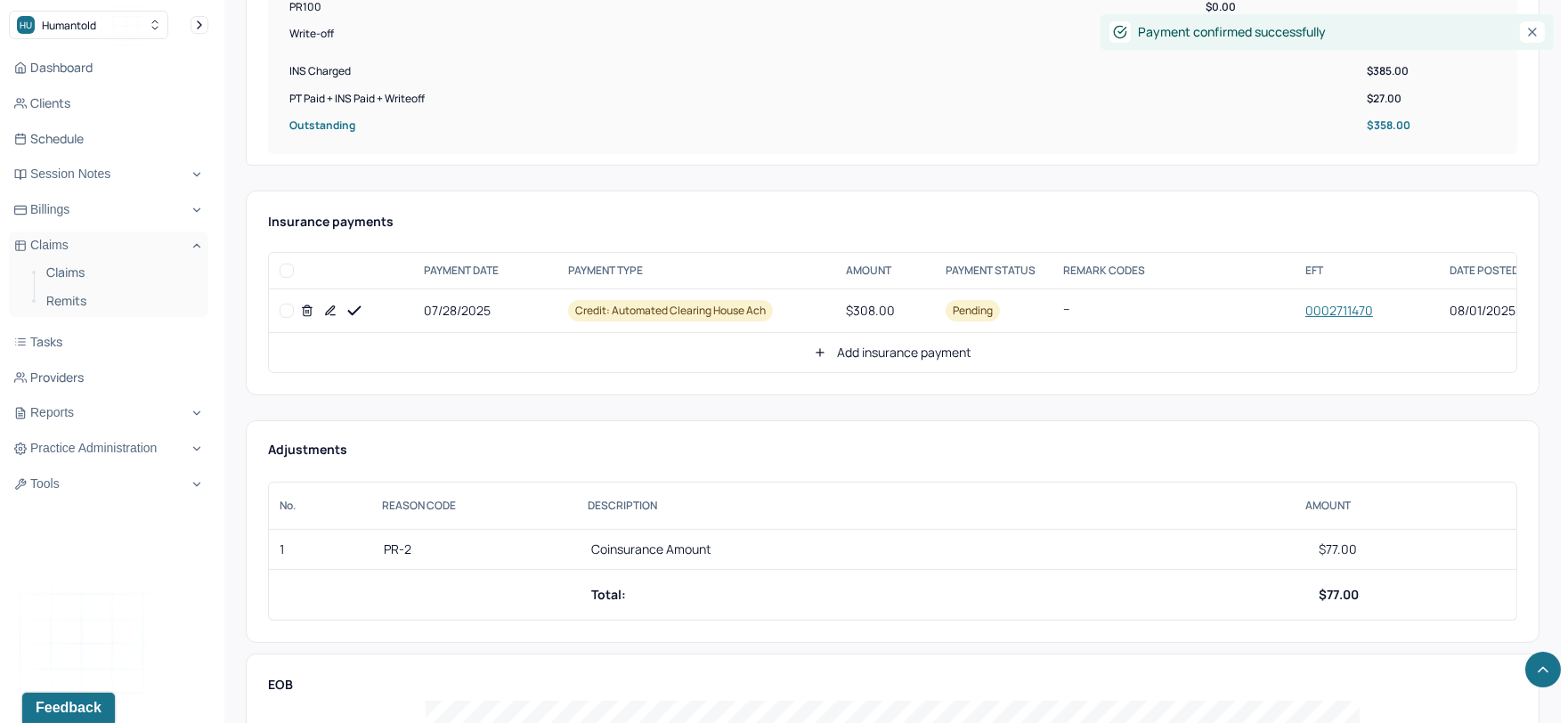 click 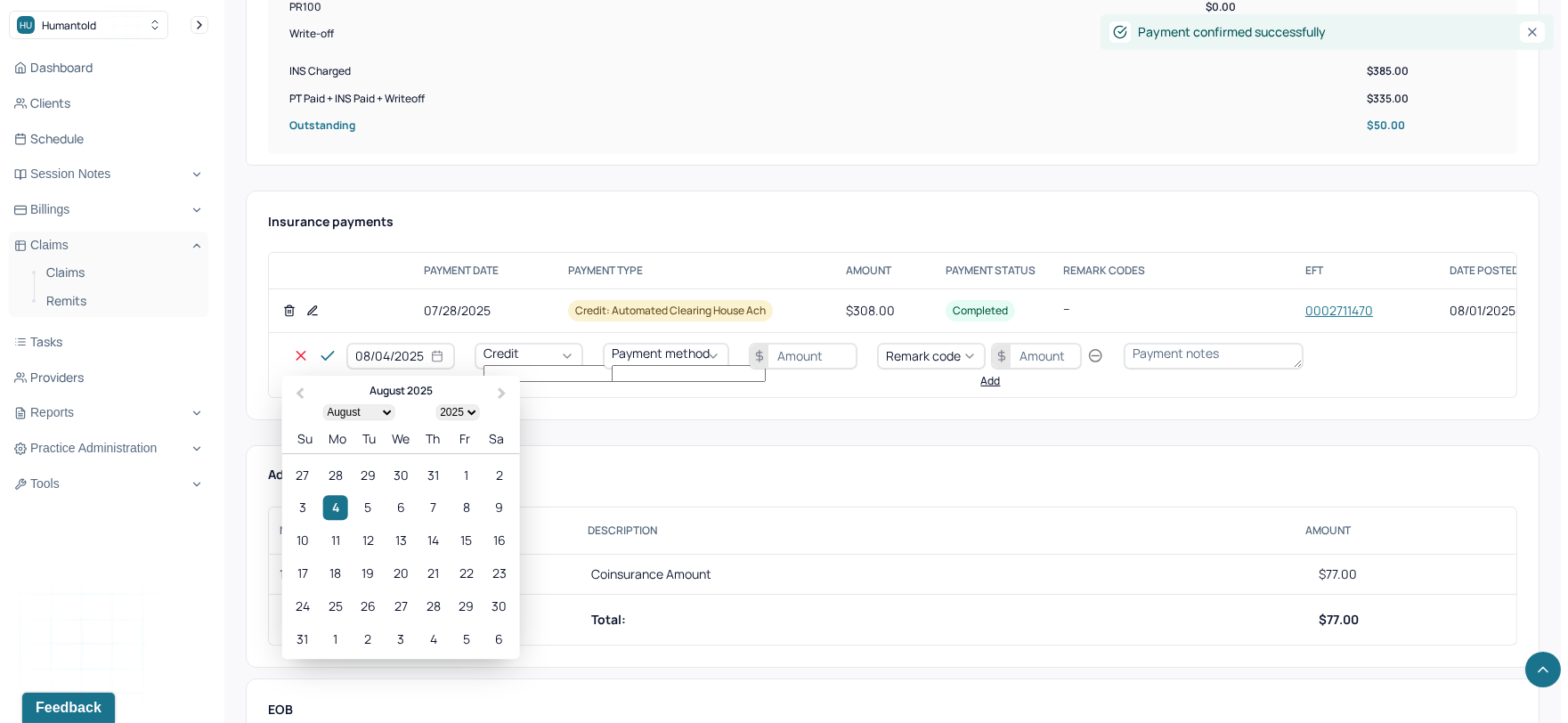 click on "08/04/2025" at bounding box center [401, 356] 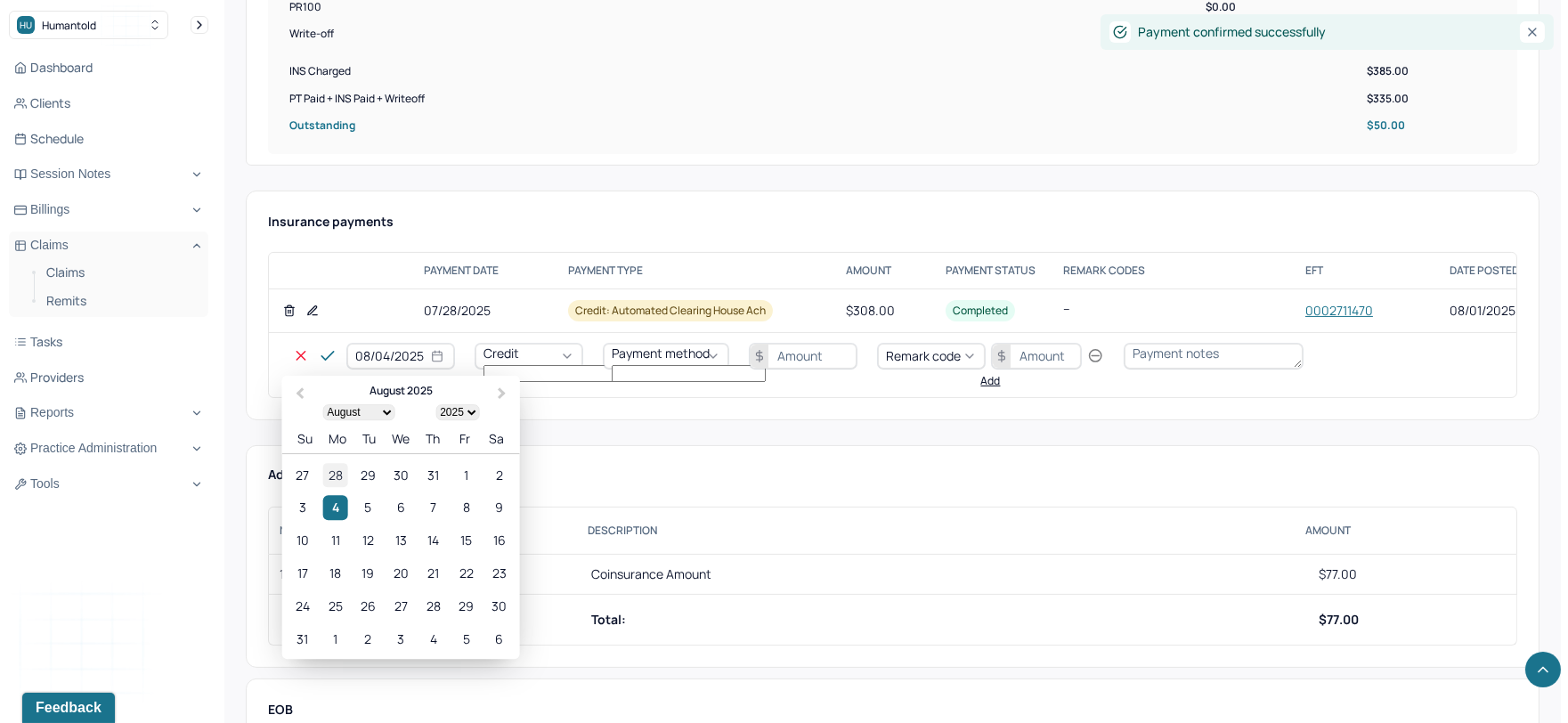 click on "28" at bounding box center [335, 475] 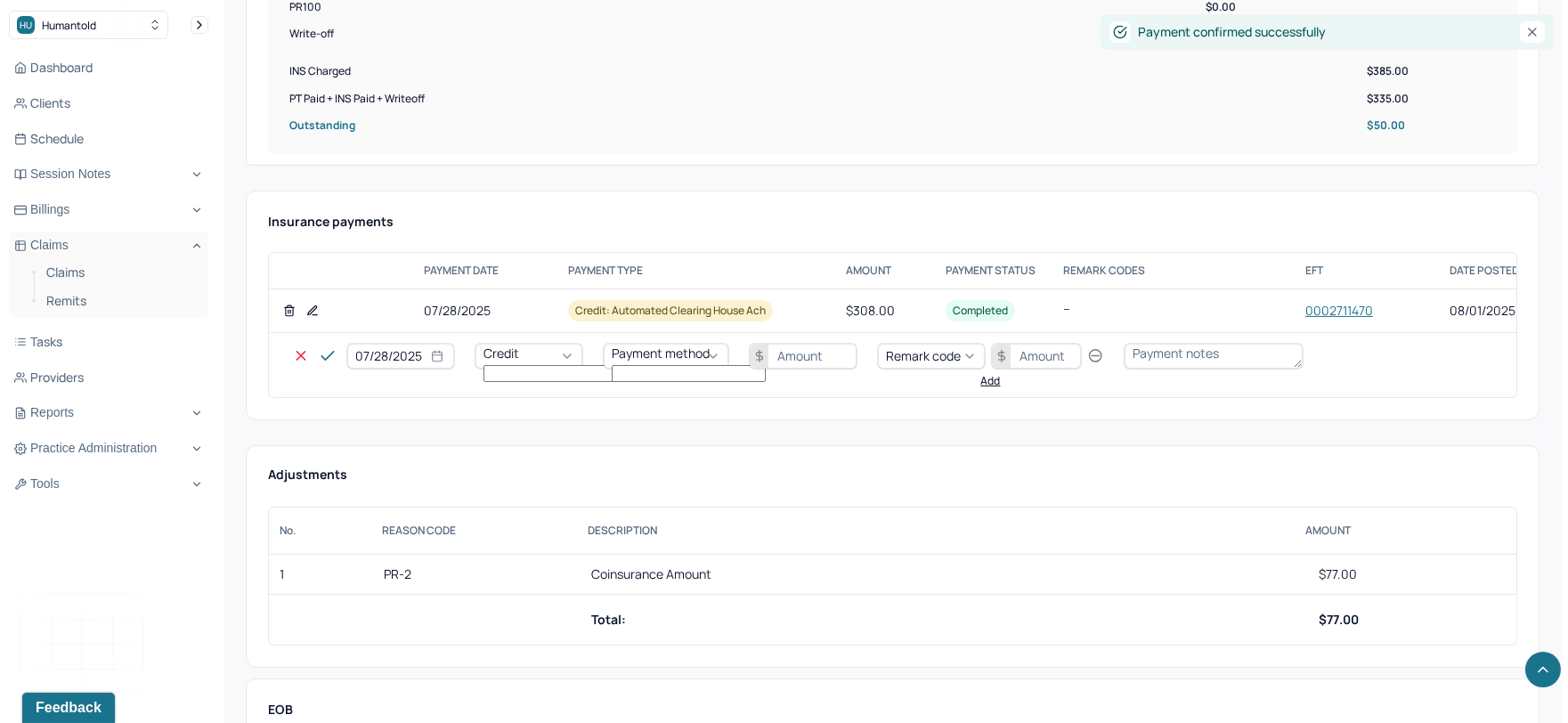 click on "Credit" at bounding box center (529, 356) 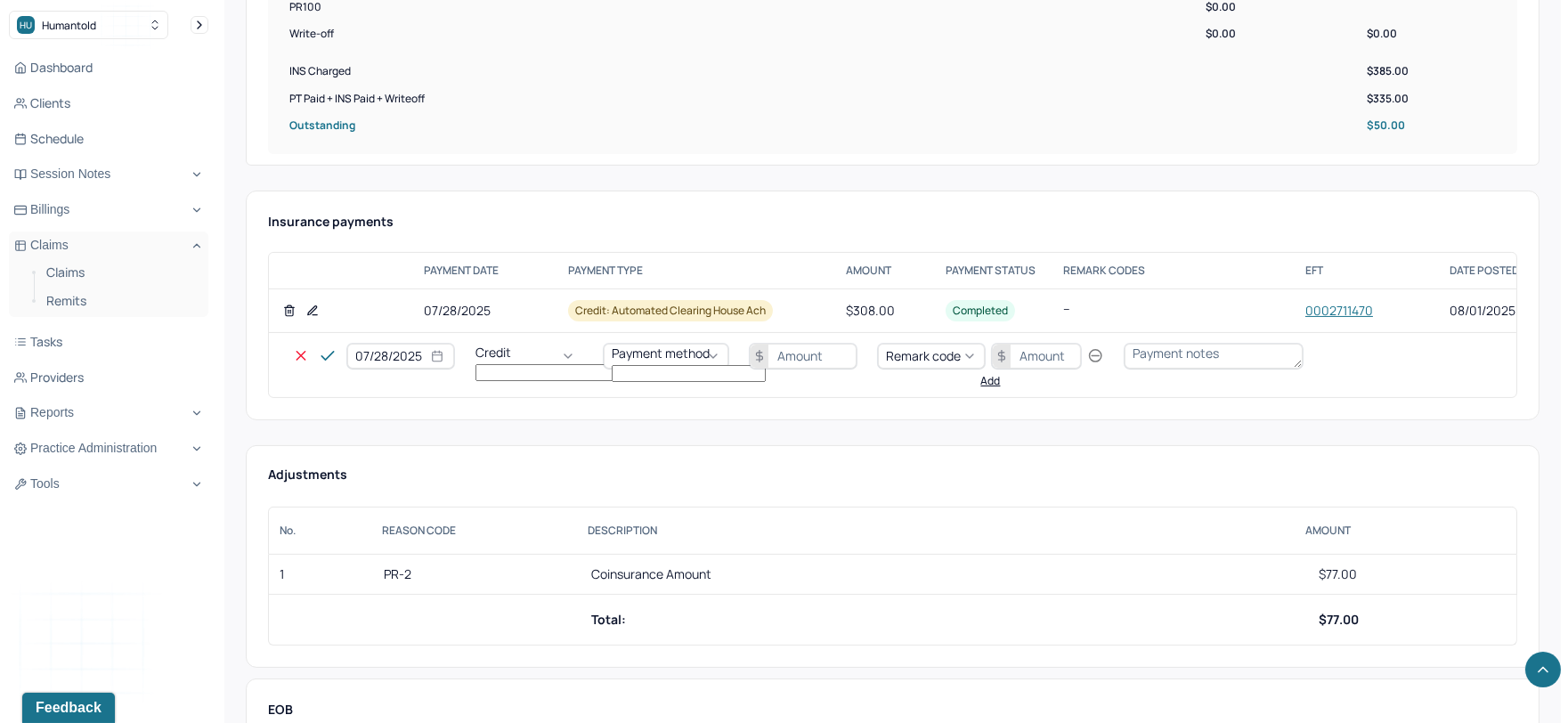click on "Write off" at bounding box center (53, 2442) 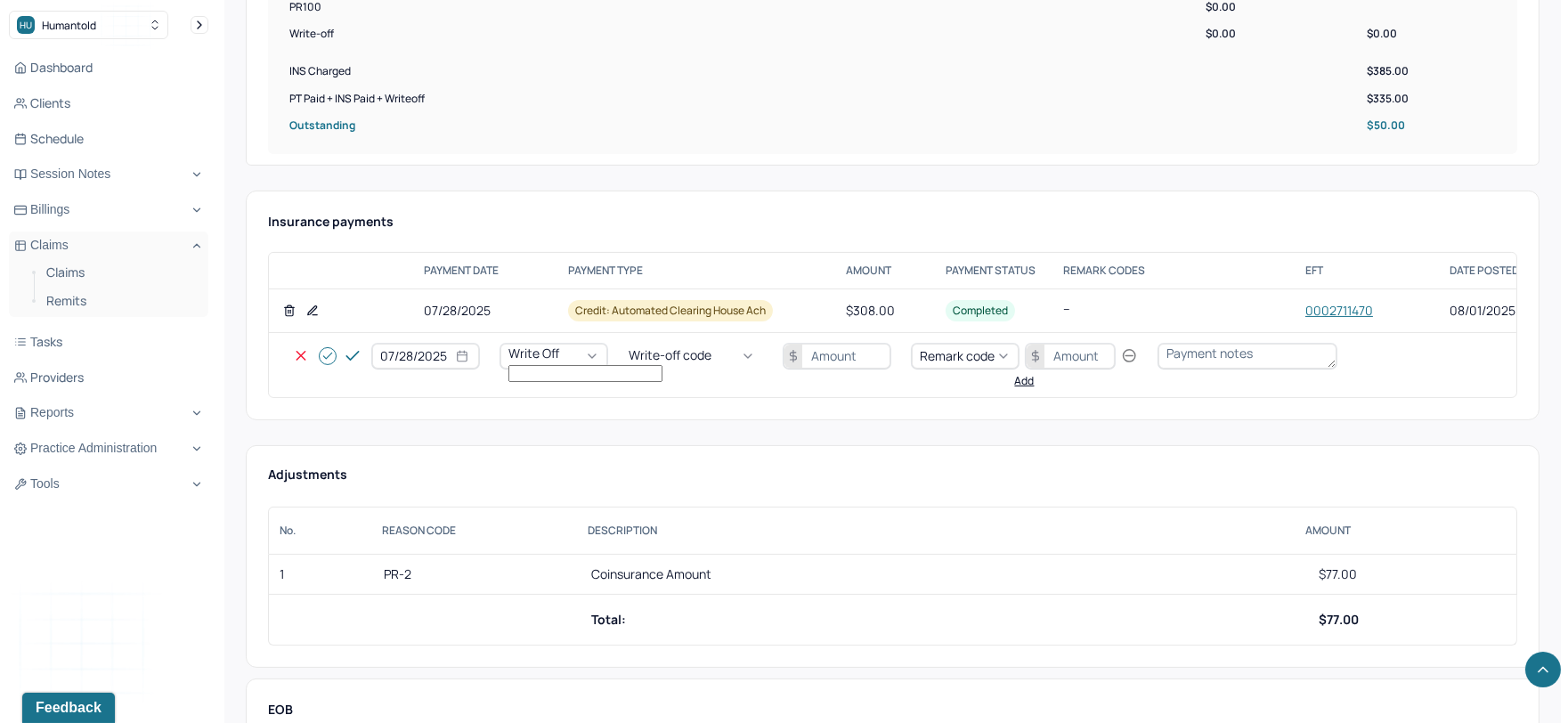 click on "Write-off code" at bounding box center [670, 355] 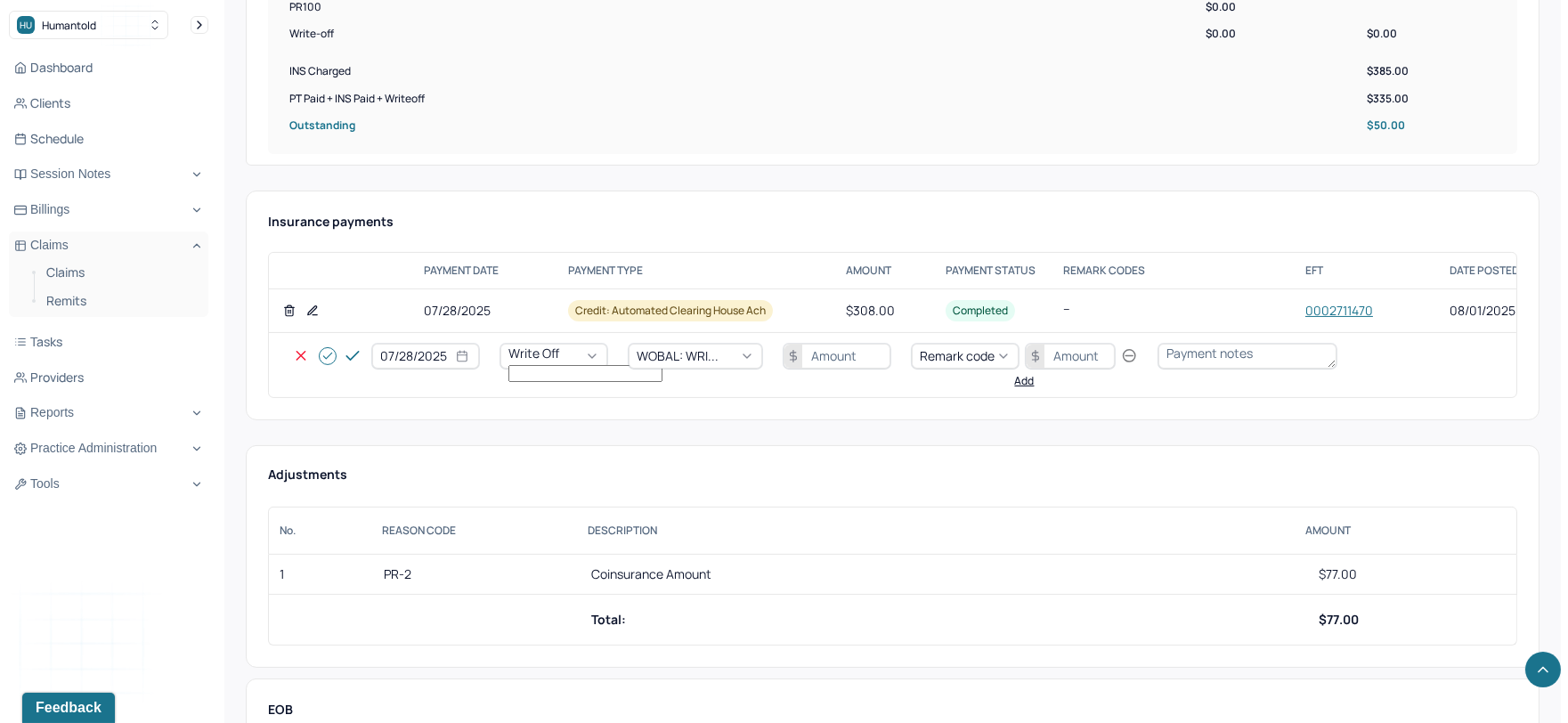 click at bounding box center (837, 356) 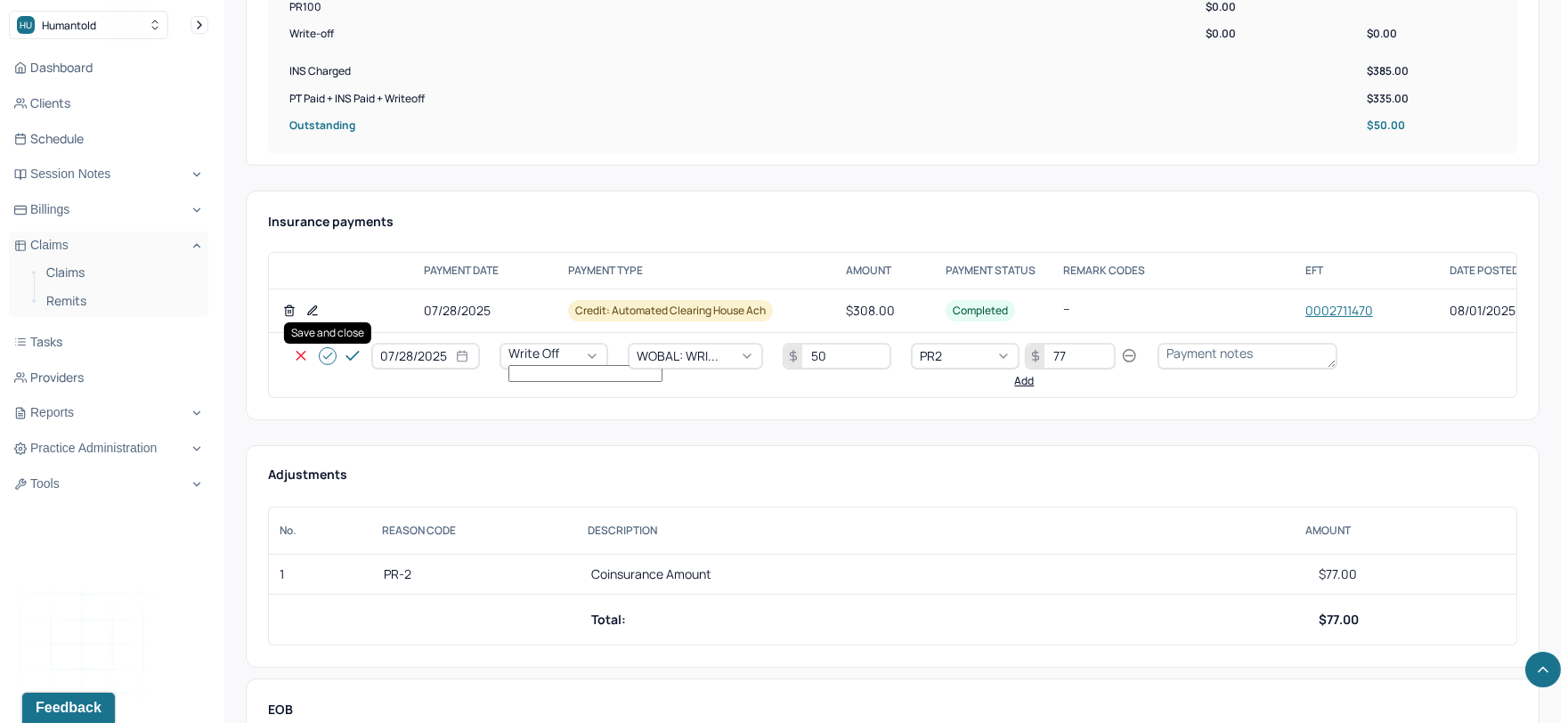 click 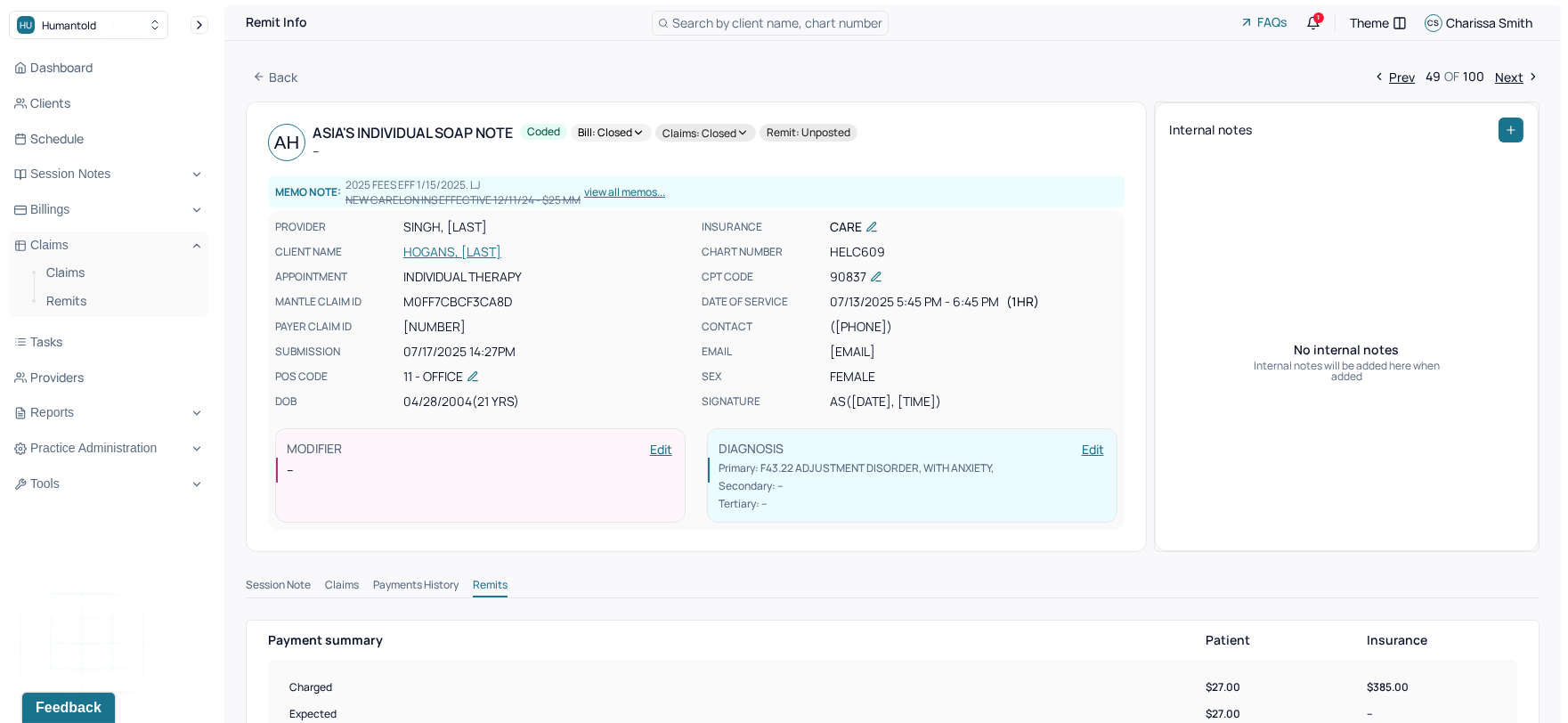 scroll, scrollTop: 0, scrollLeft: 0, axis: both 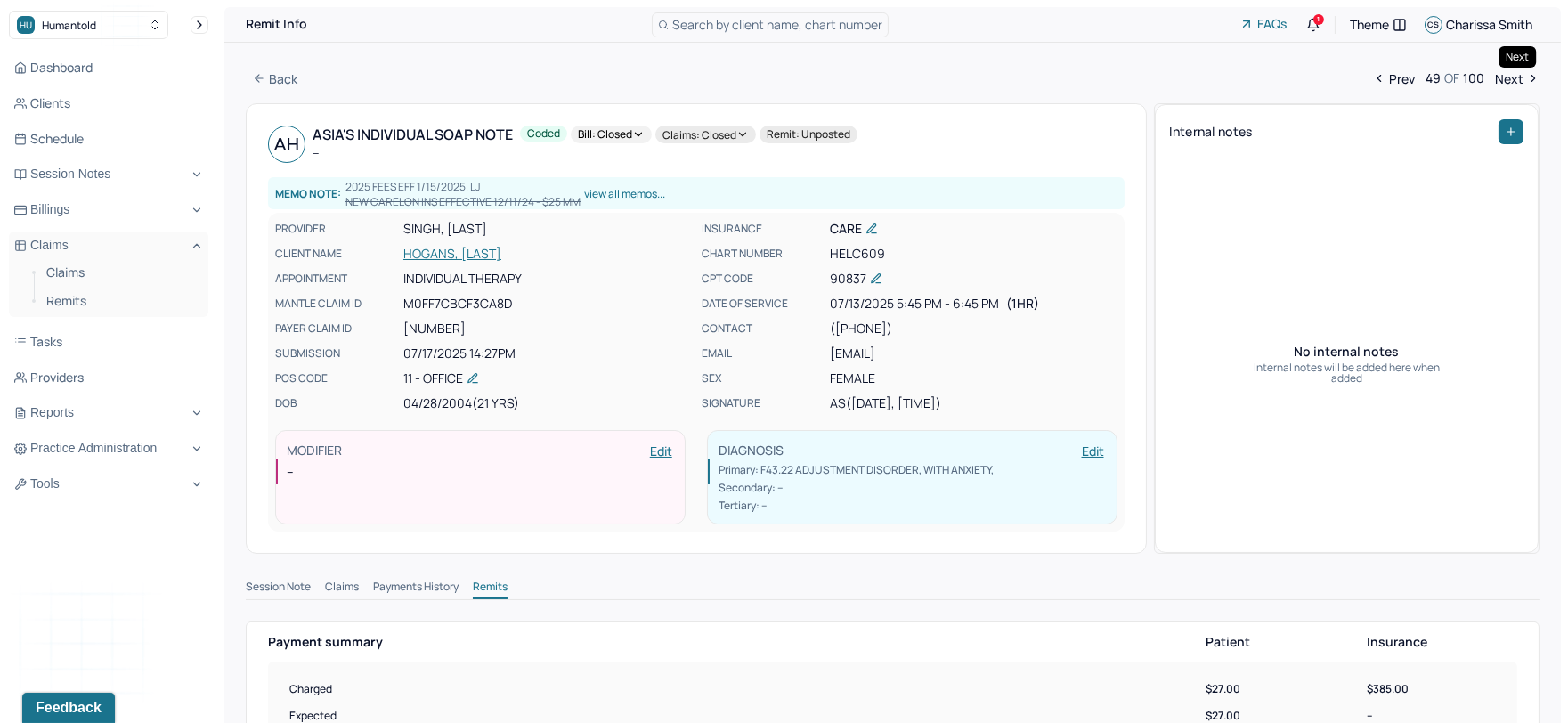 click on "Next" at bounding box center (1517, 78) 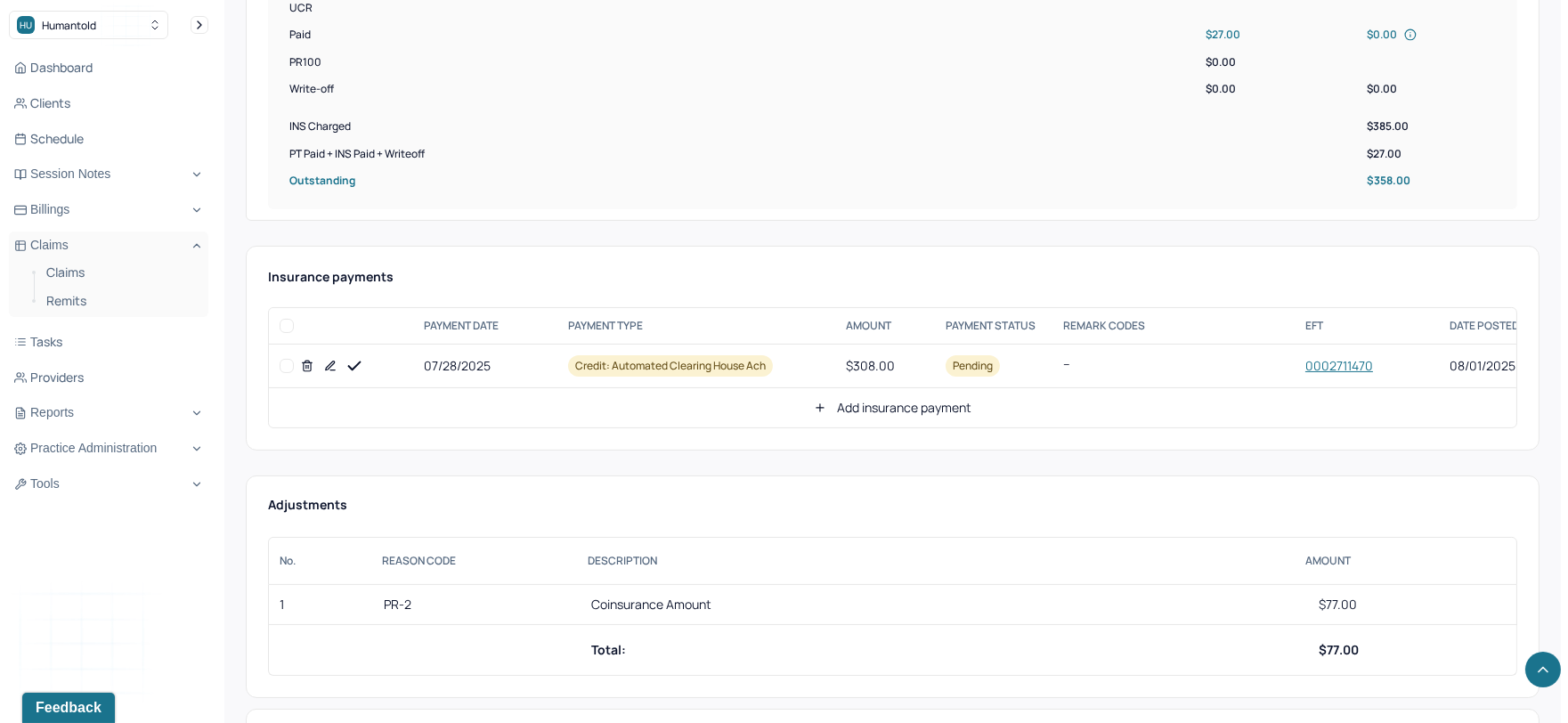 scroll, scrollTop: 791, scrollLeft: 0, axis: vertical 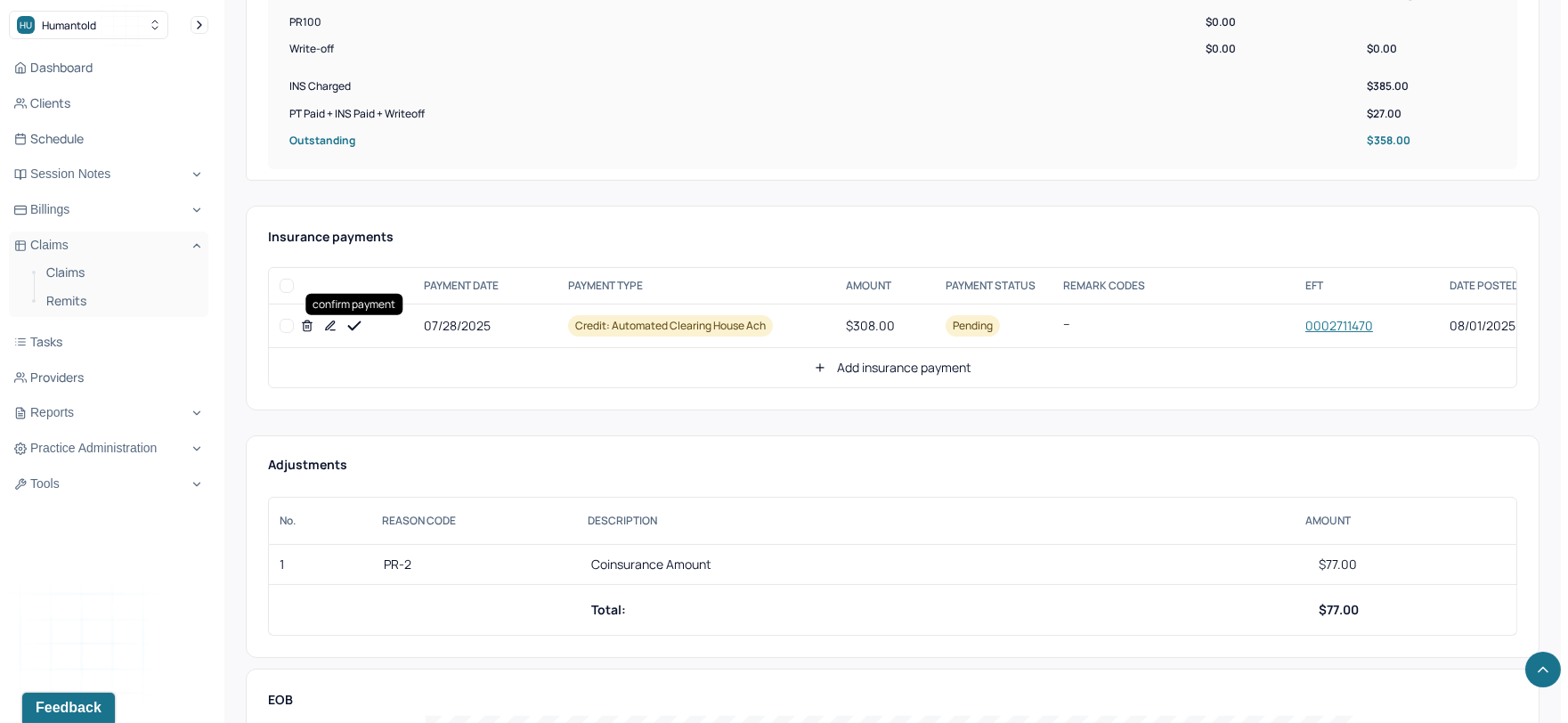 click 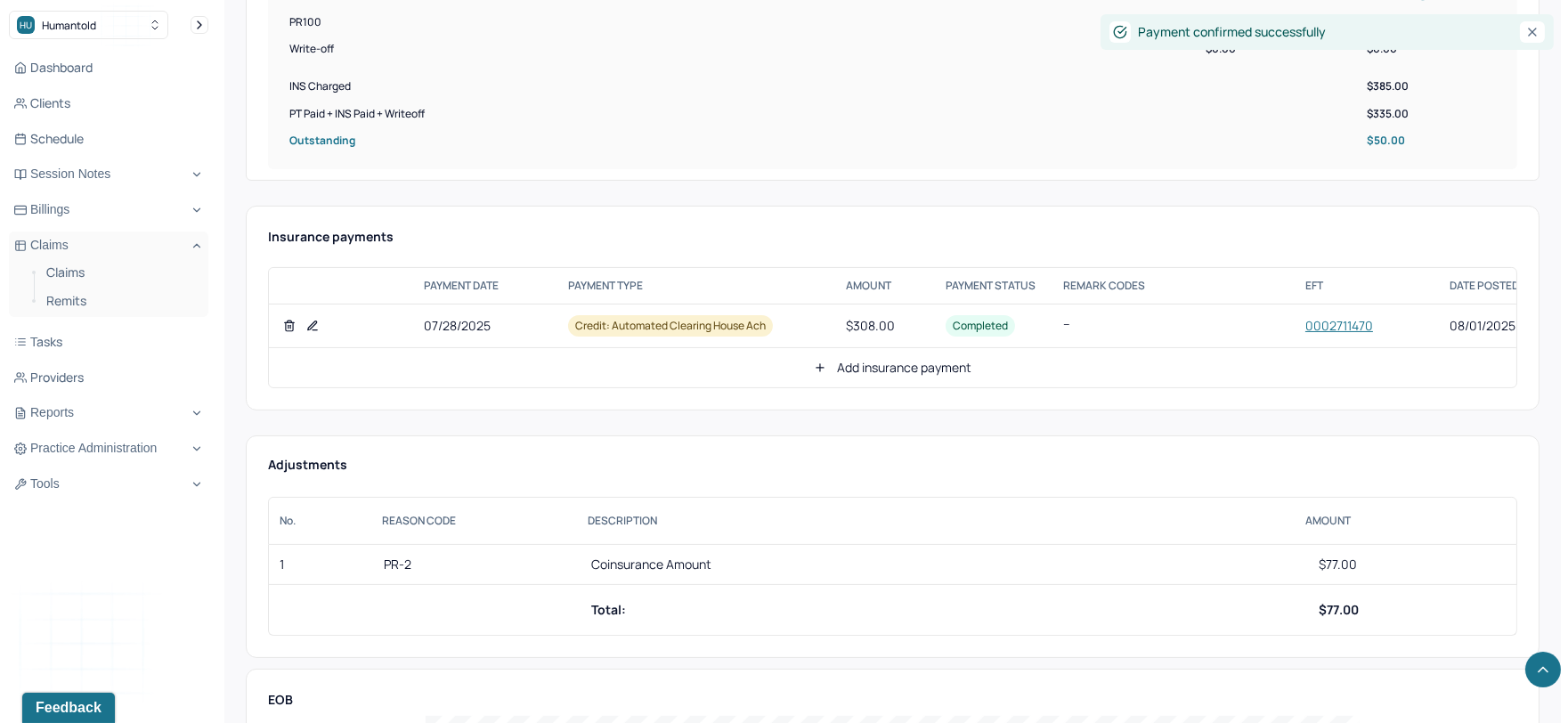 click 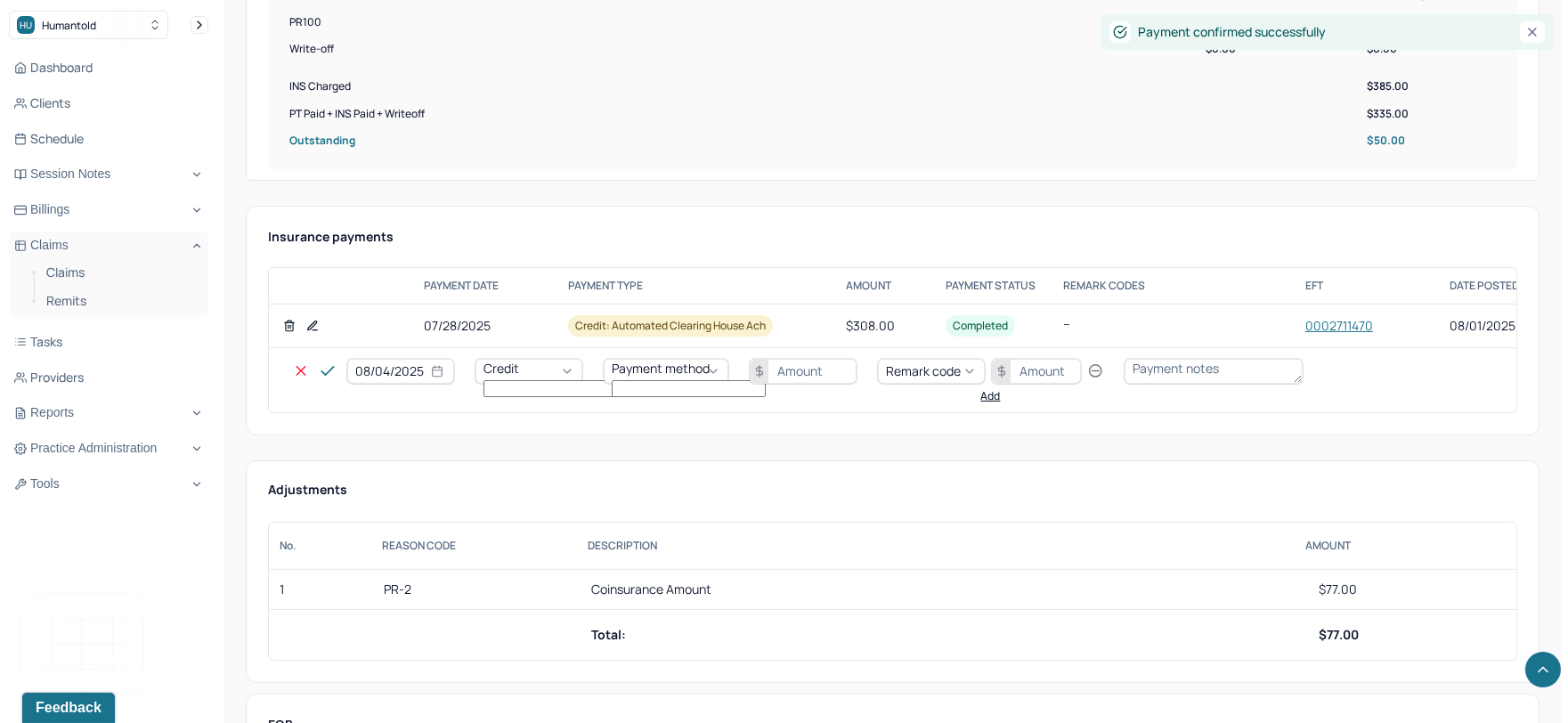 click on "08/04/2025" at bounding box center (401, 371) 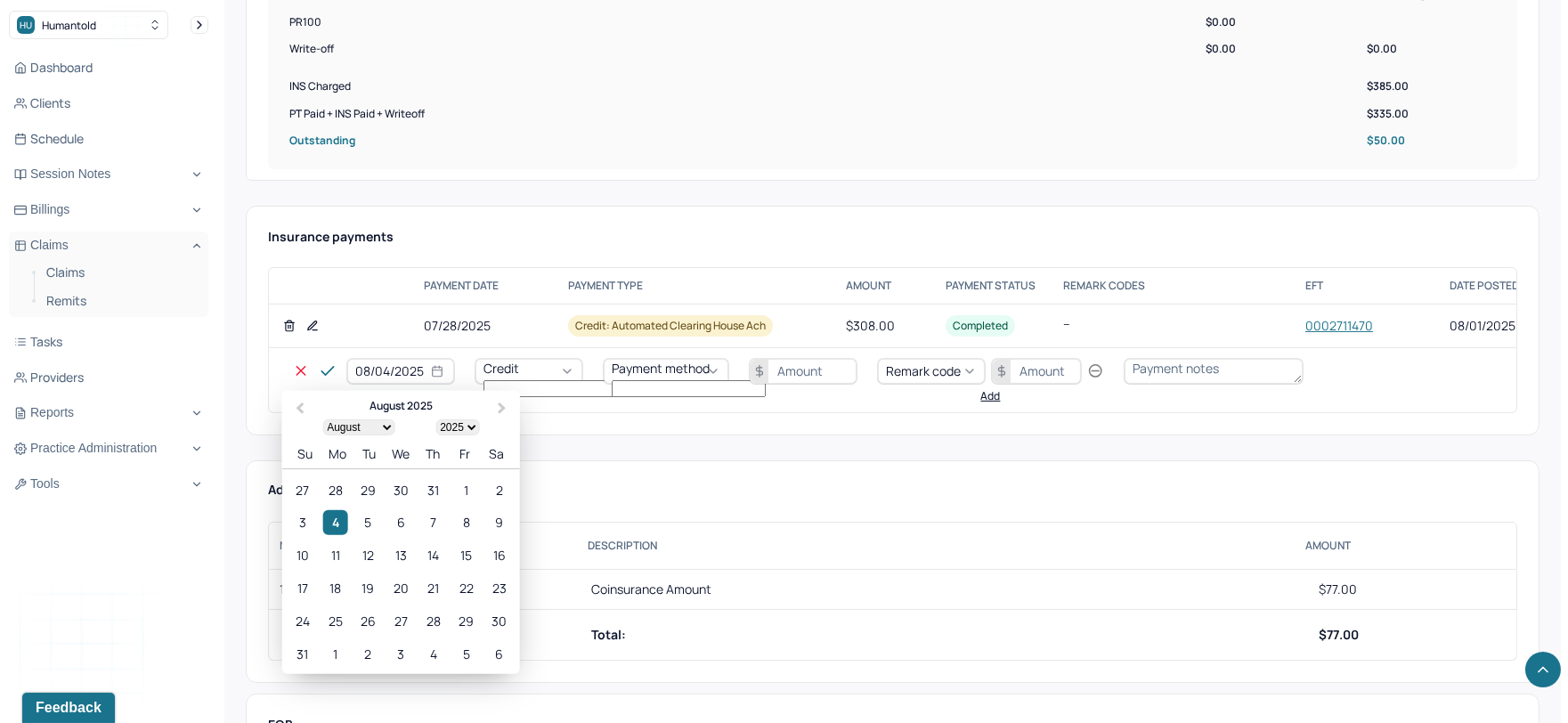 drag, startPoint x: 335, startPoint y: 485, endPoint x: 383, endPoint y: 455, distance: 56.603887 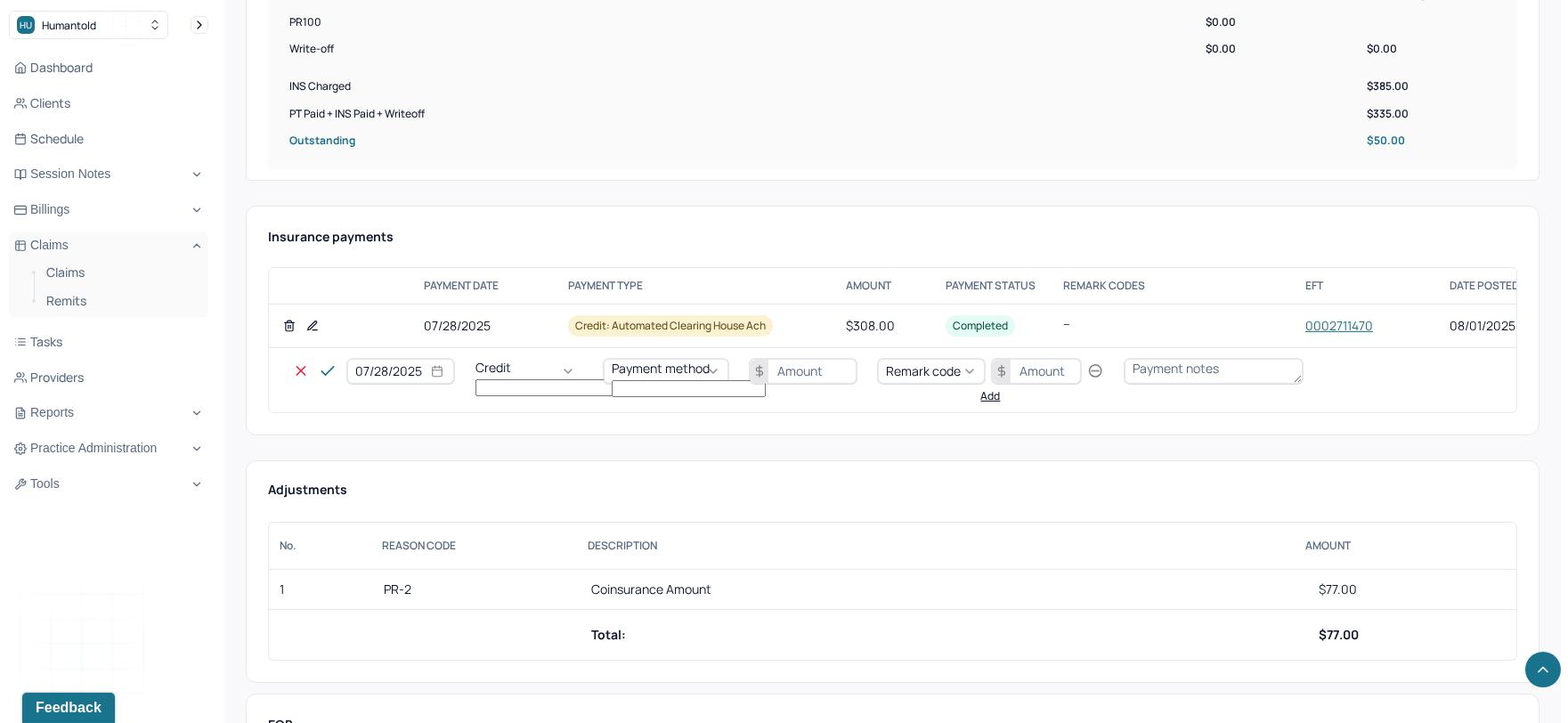 click on "Credit" at bounding box center [493, 367] 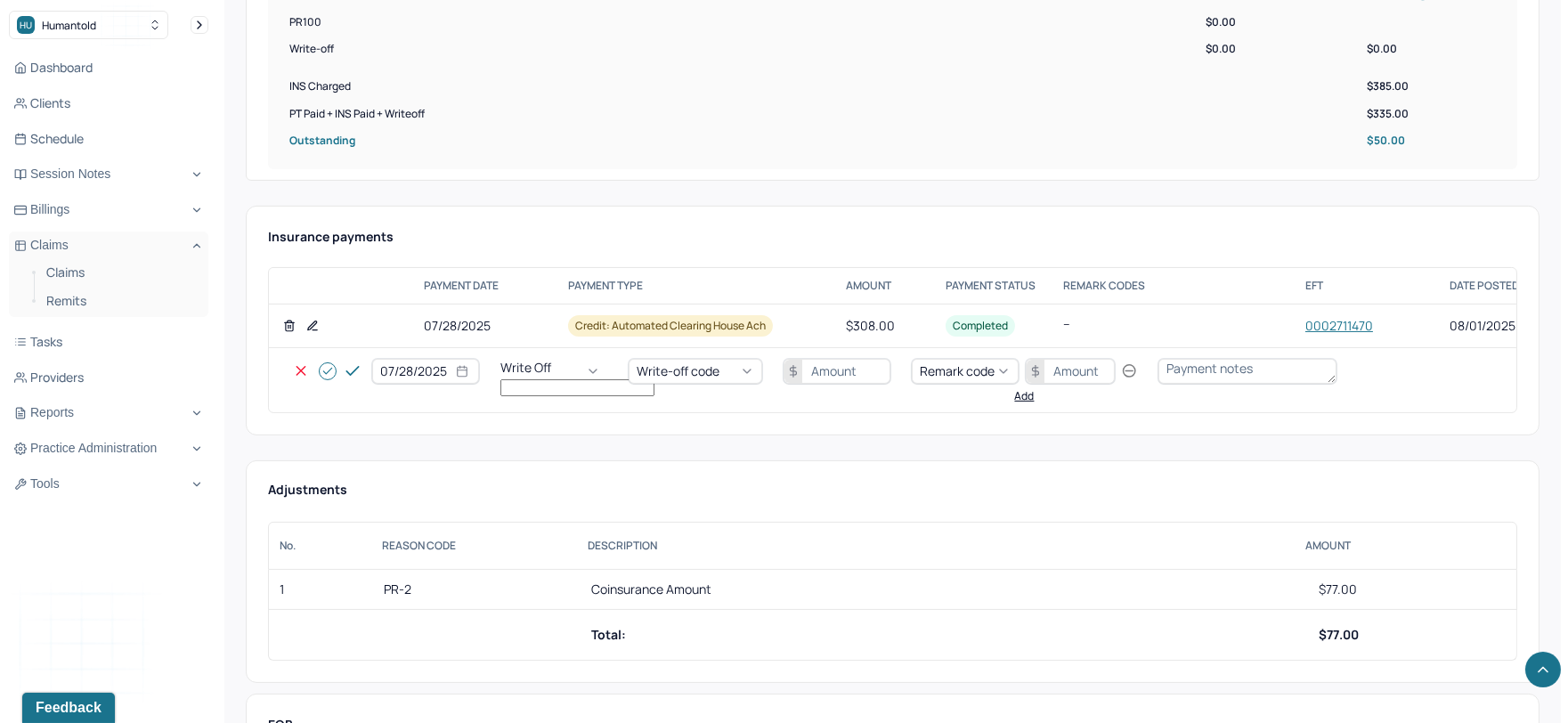 click on "Write-off code" at bounding box center [678, 370] 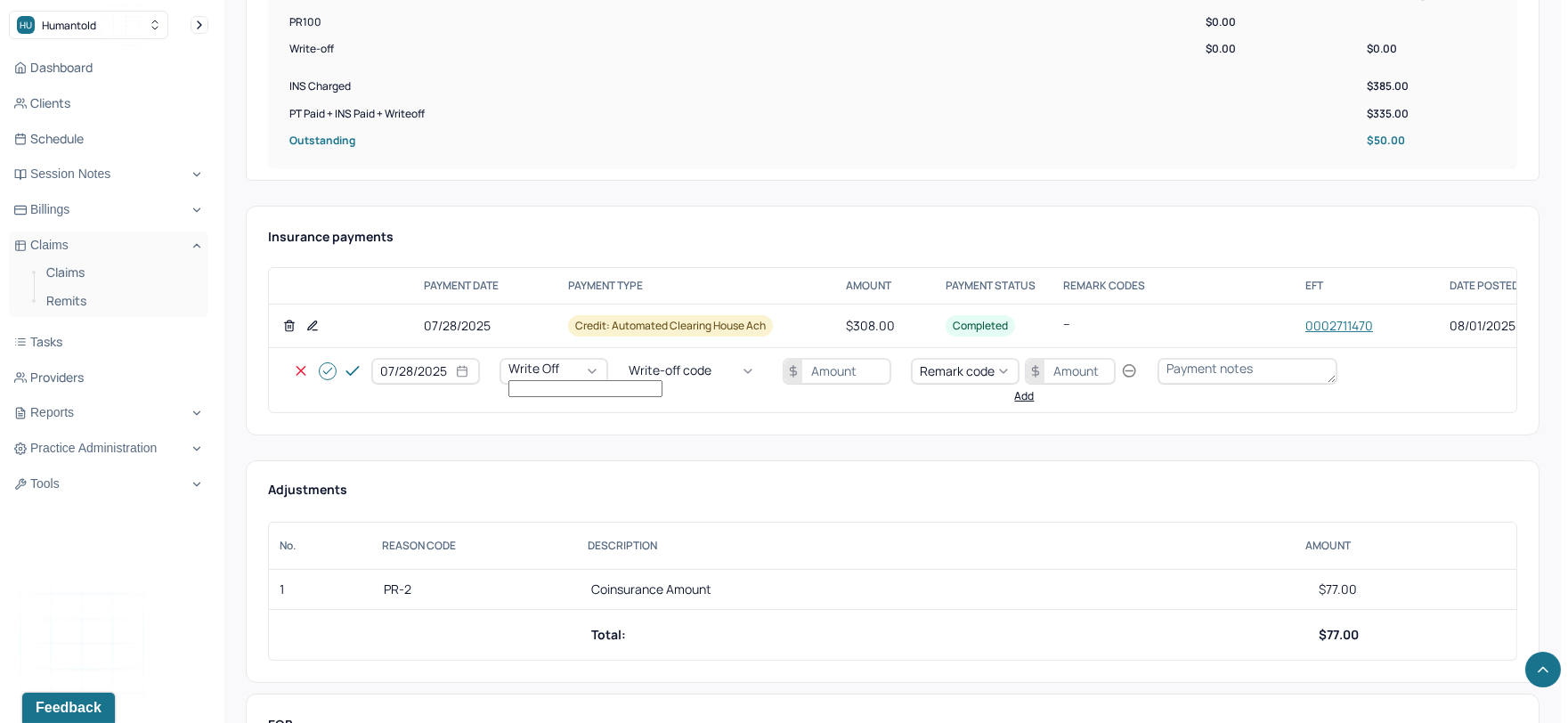 click on "WOBAL: WRITE OFF - BALANCE (INSADJ)" at bounding box center (89, 2476) 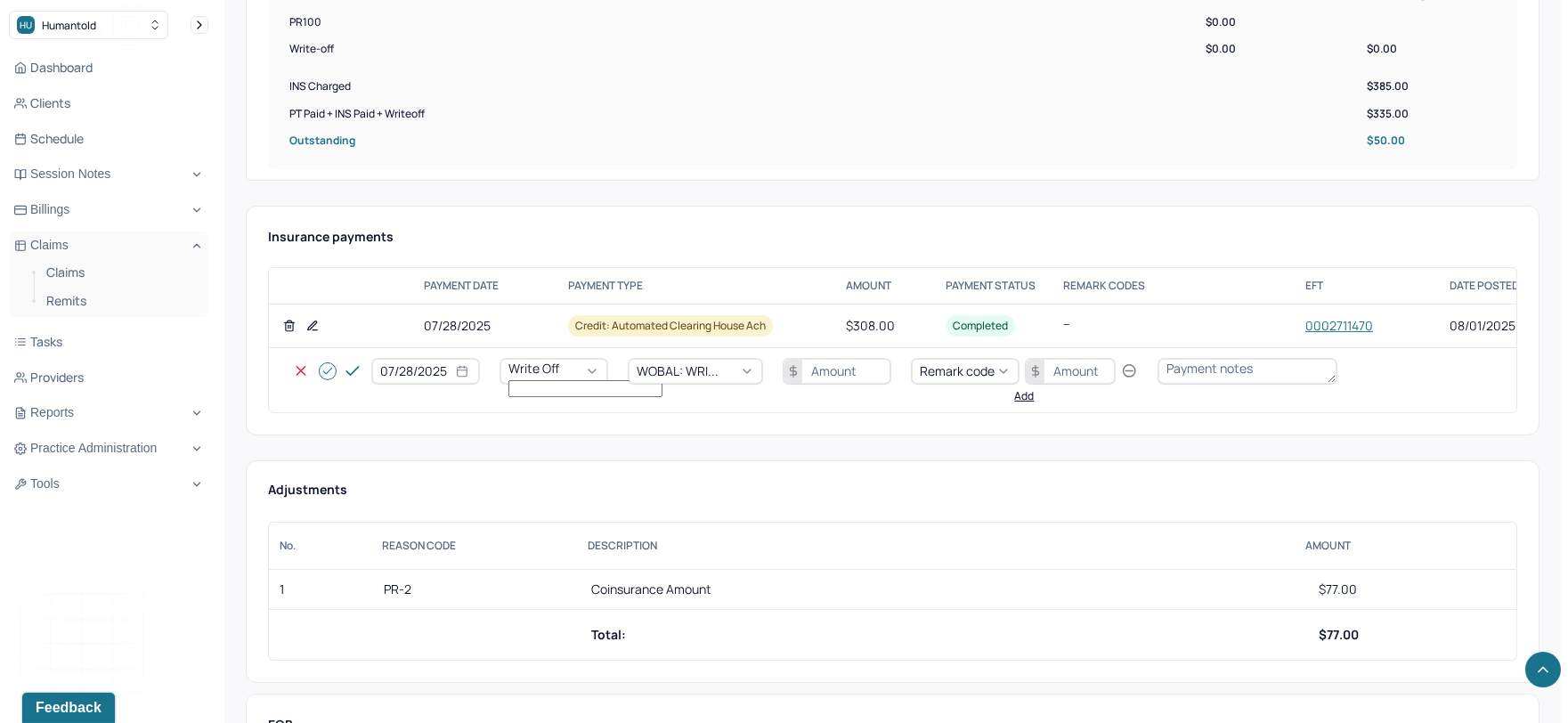 click at bounding box center [837, 371] 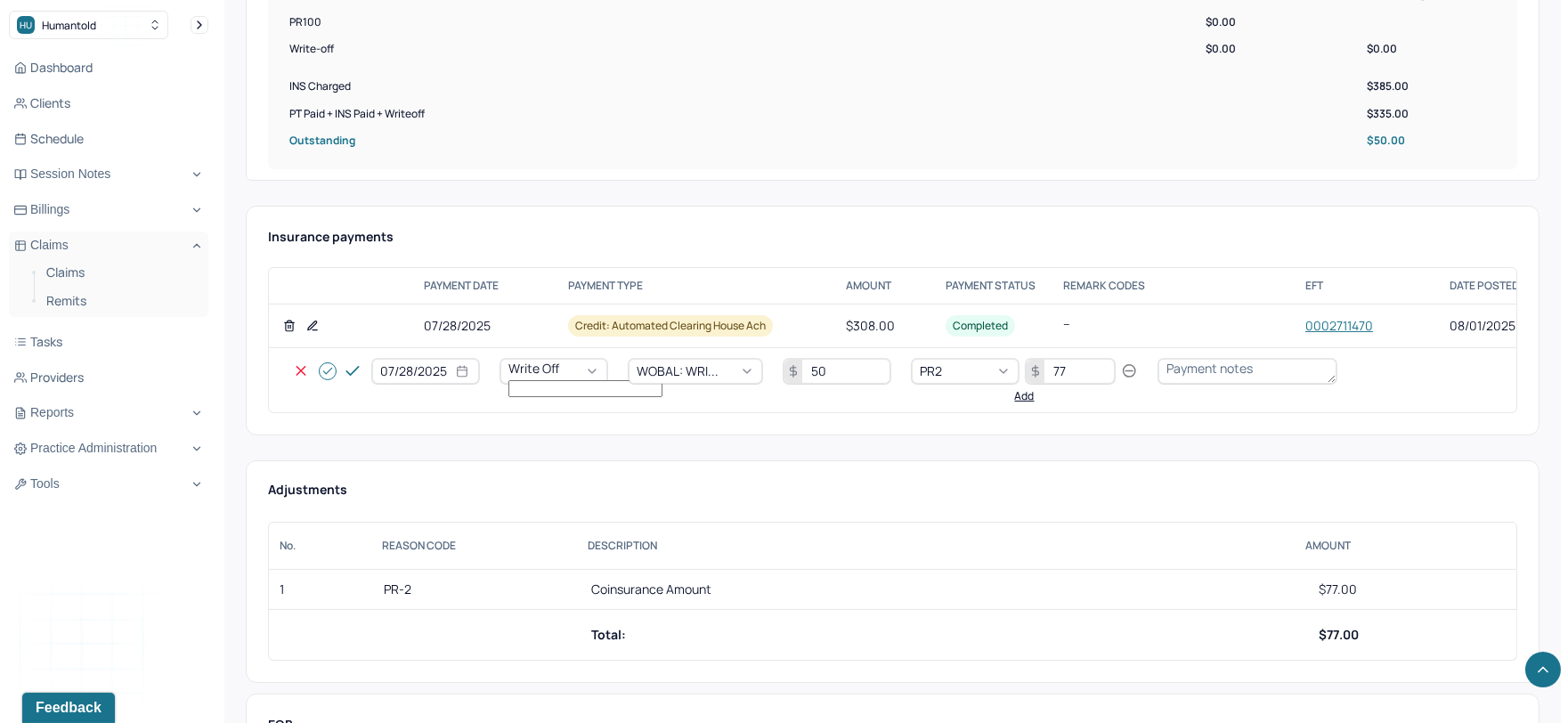 click 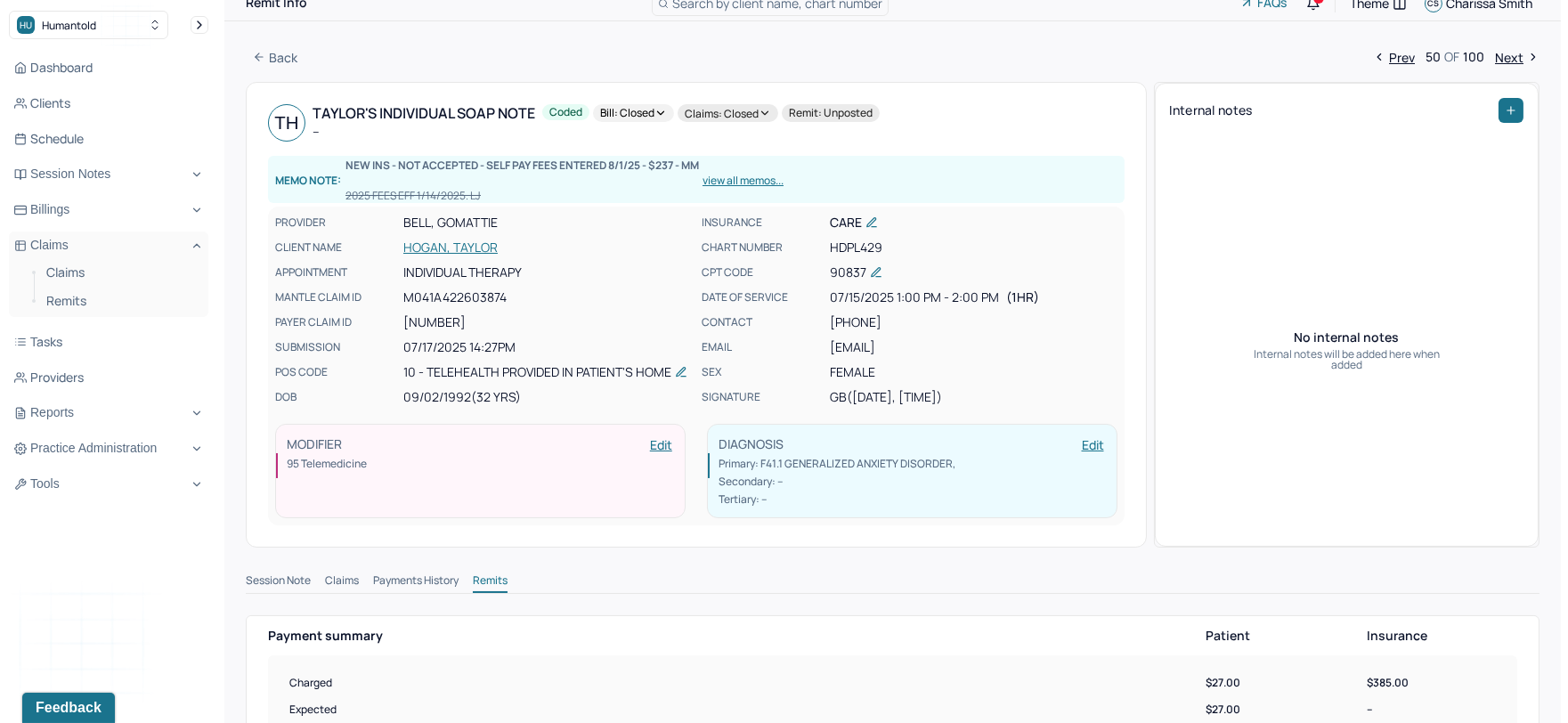 scroll, scrollTop: 0, scrollLeft: 0, axis: both 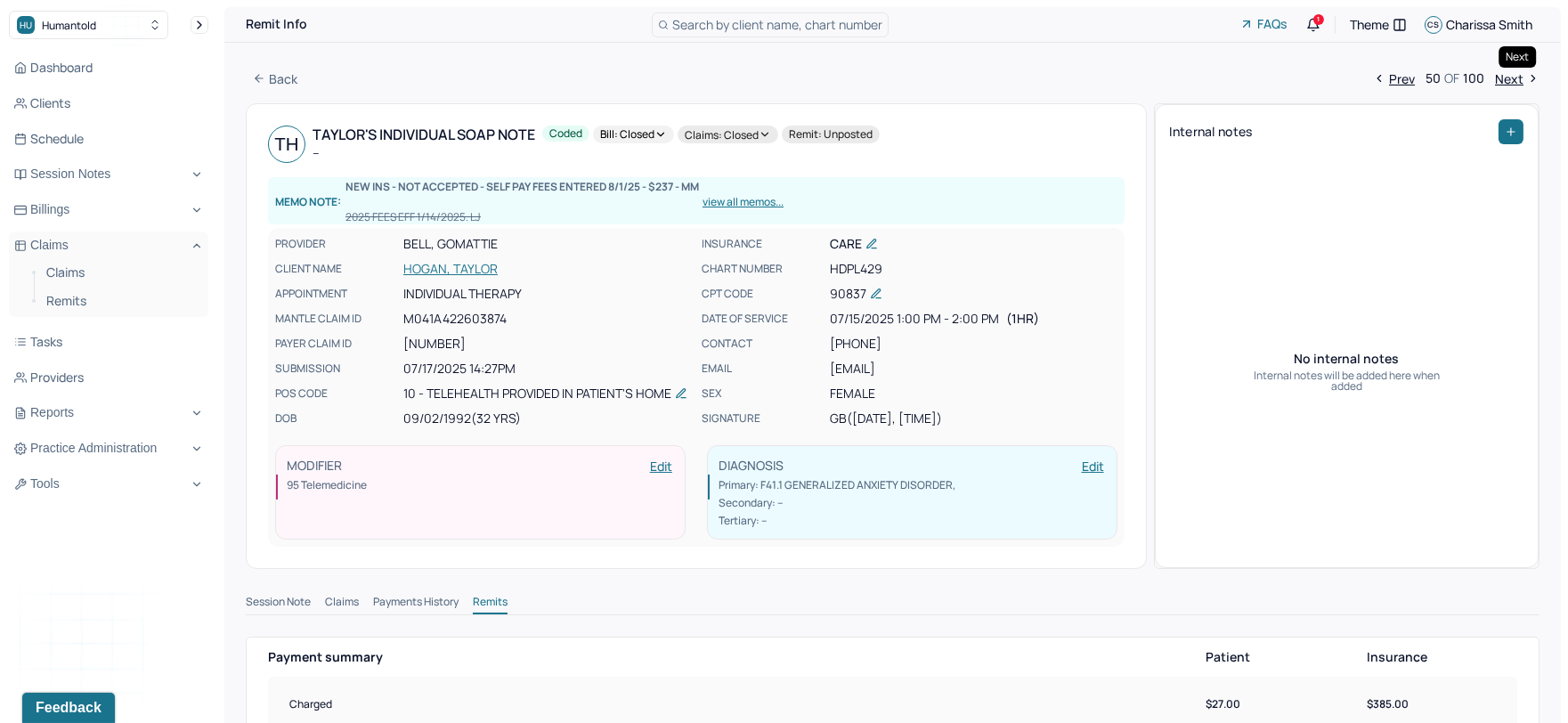 click on "Next" at bounding box center [1517, 78] 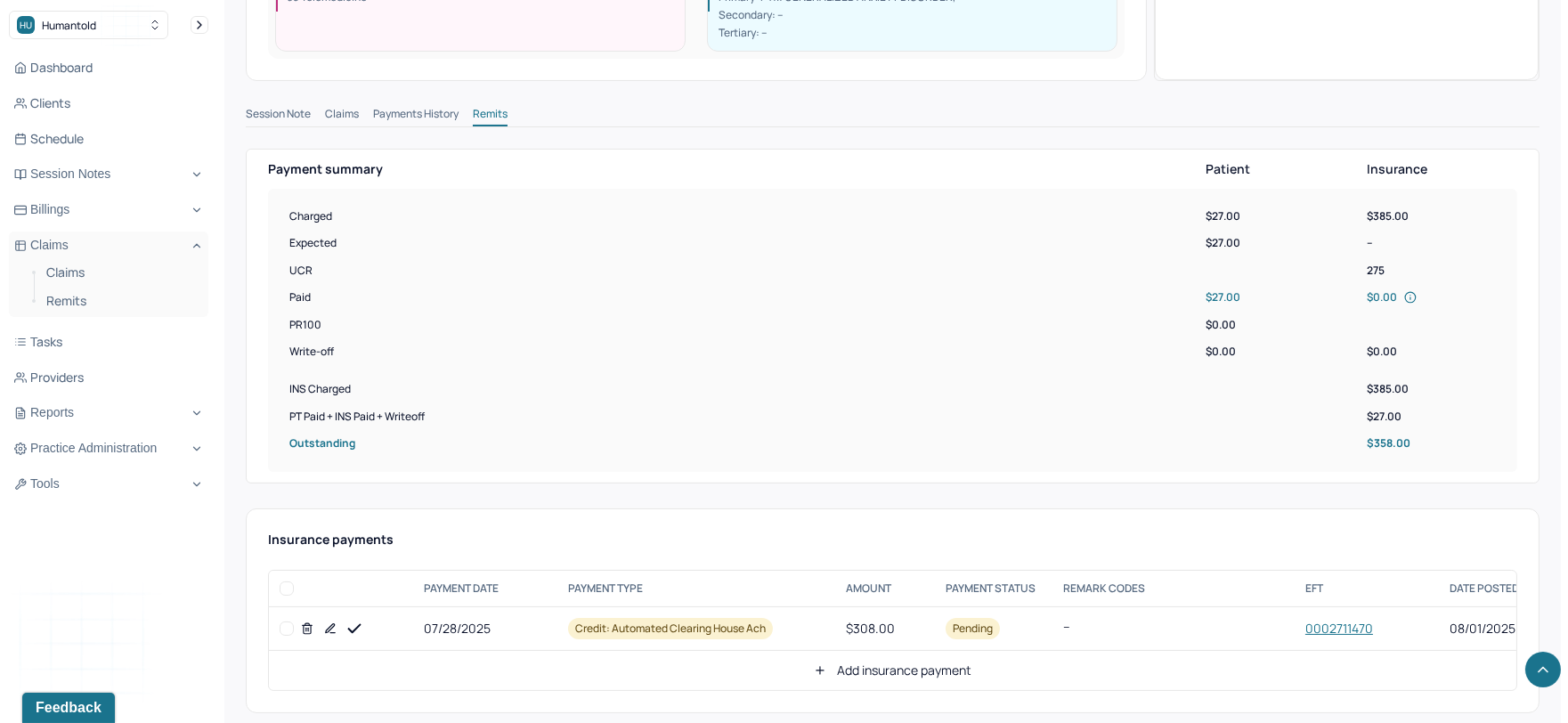 scroll, scrollTop: 593, scrollLeft: 0, axis: vertical 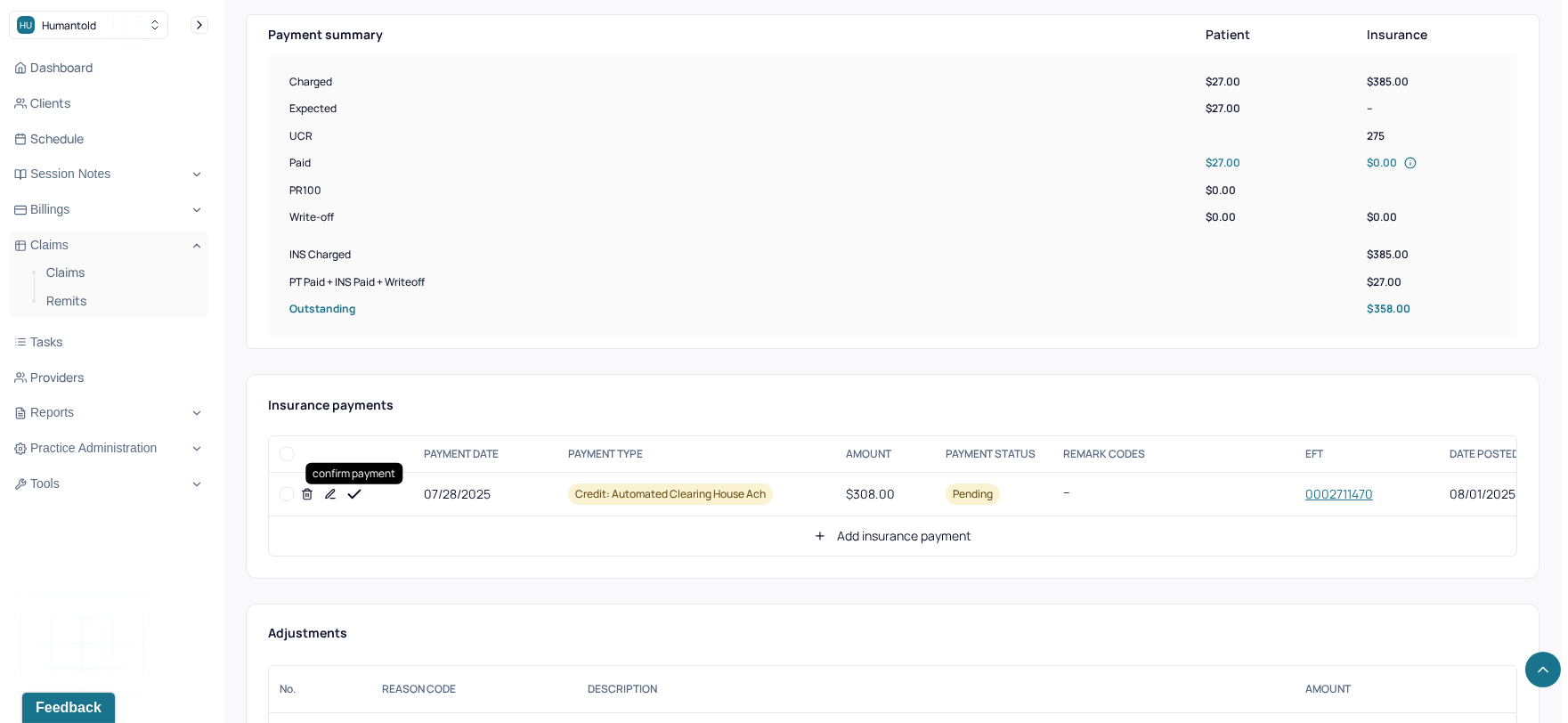click 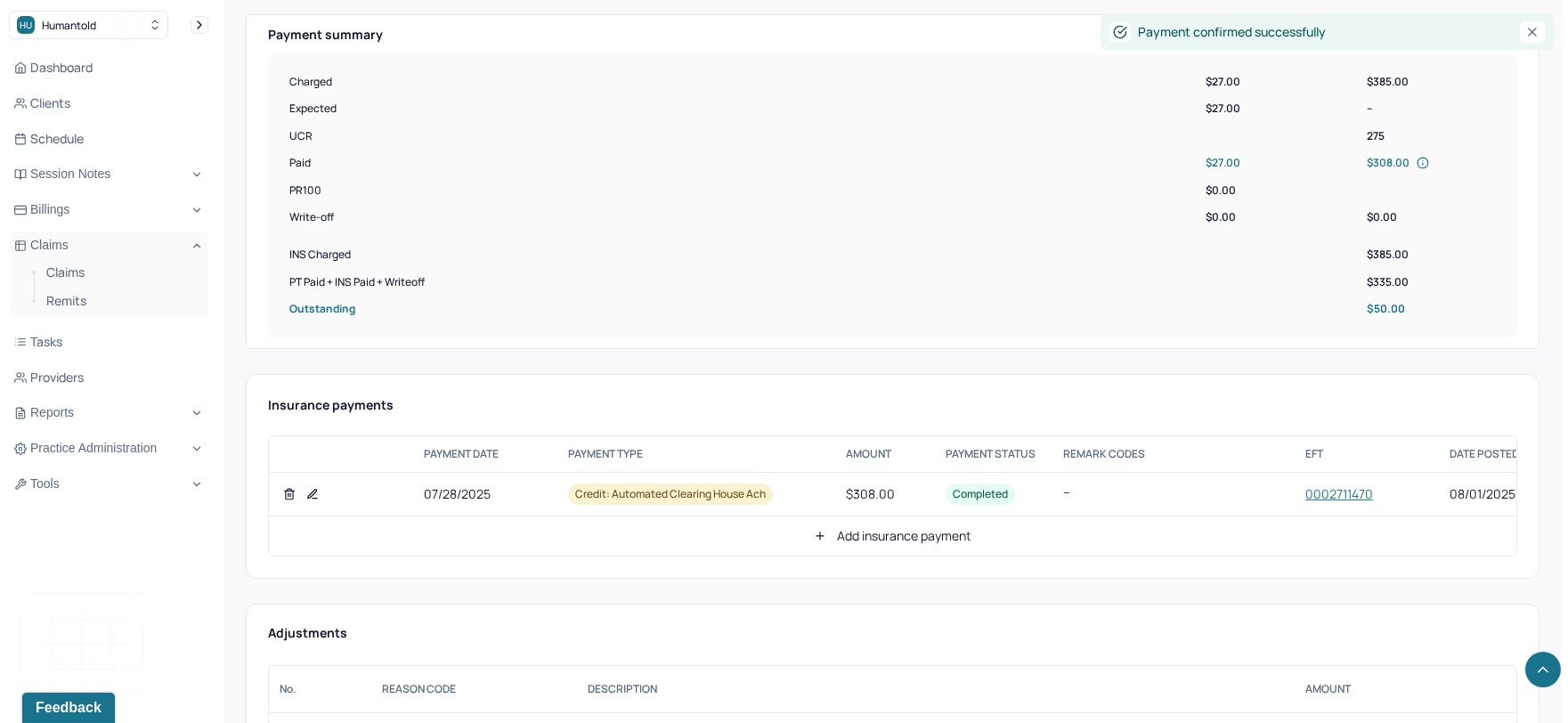 click 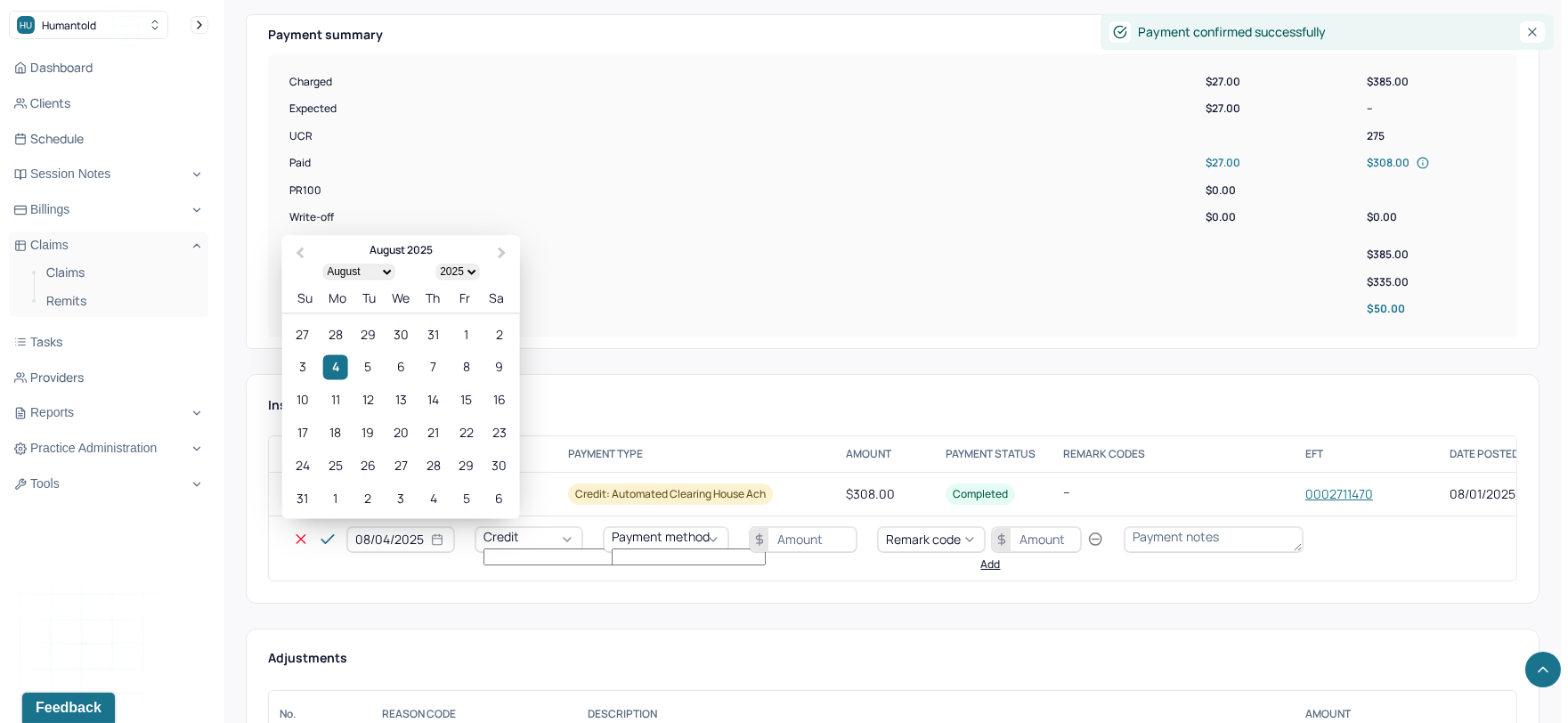 click on "08/04/2025" at bounding box center [401, 540] 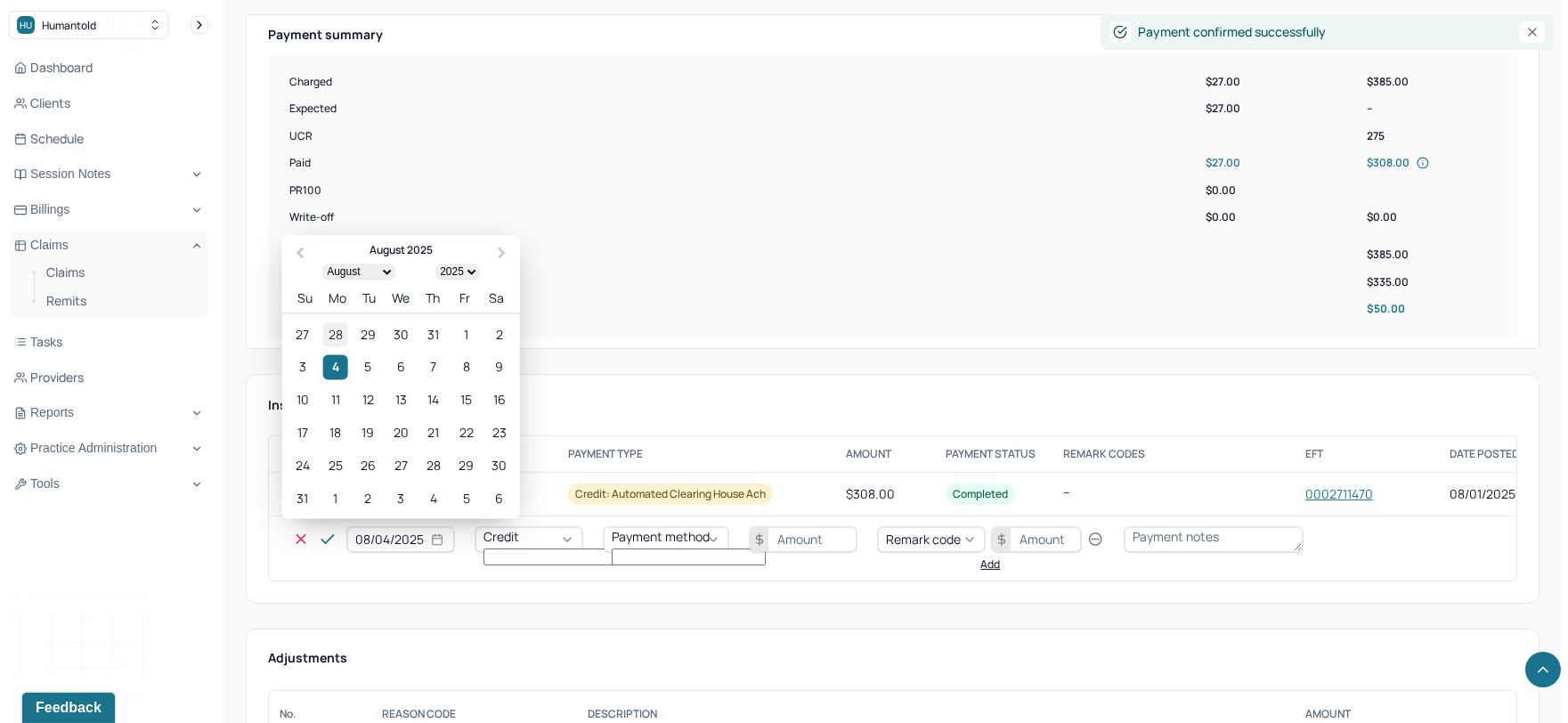 click on "28" at bounding box center [335, 334] 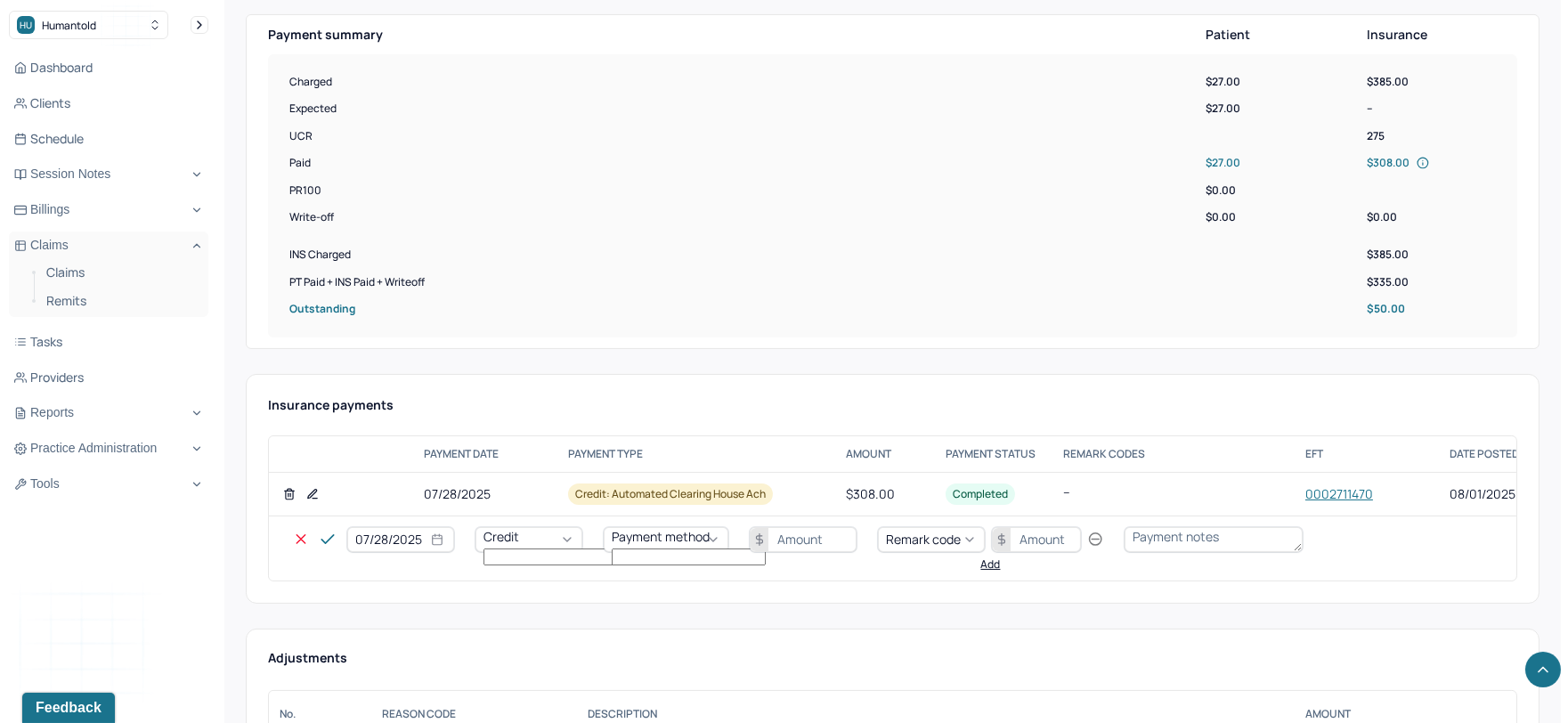 click on "Credit" at bounding box center [529, 540] 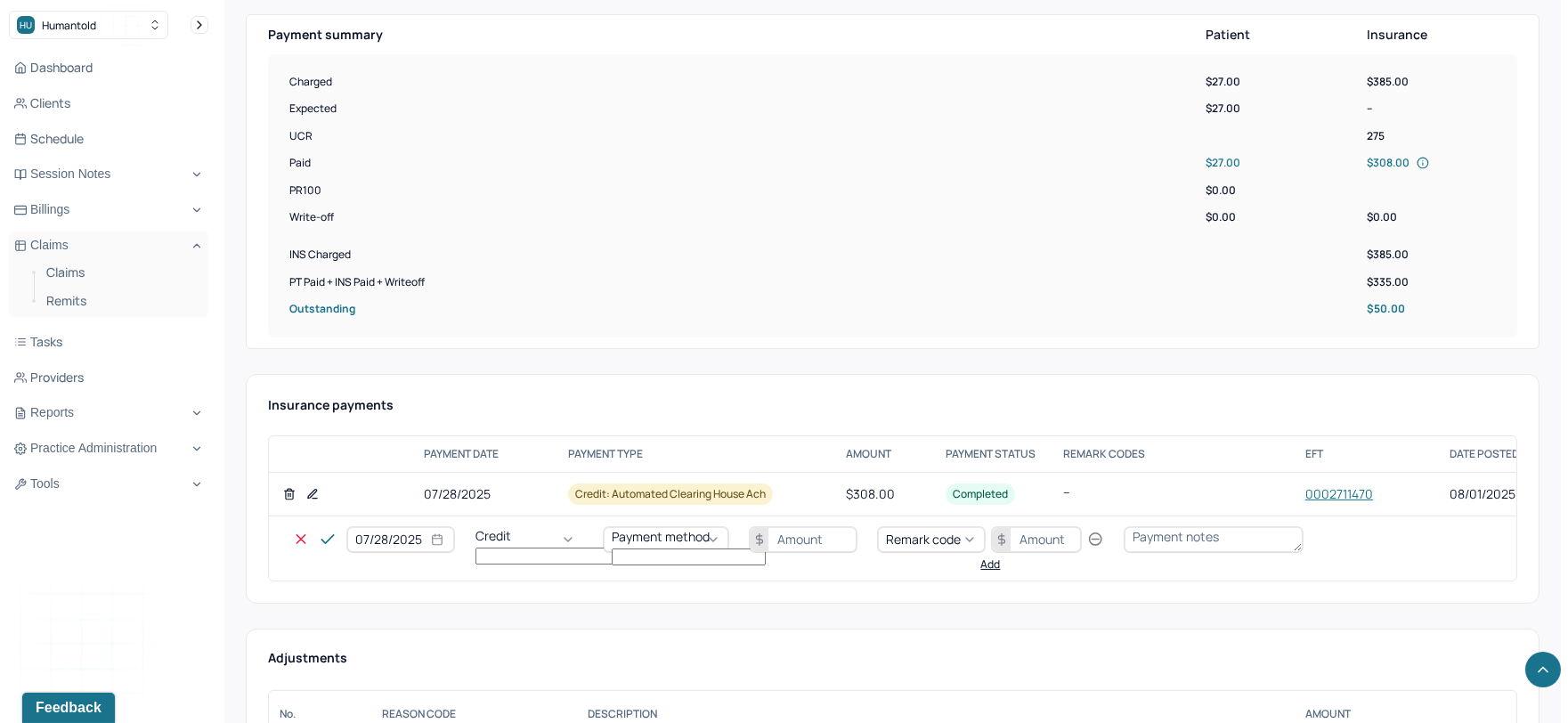 click on "Write off" at bounding box center [53, 2626] 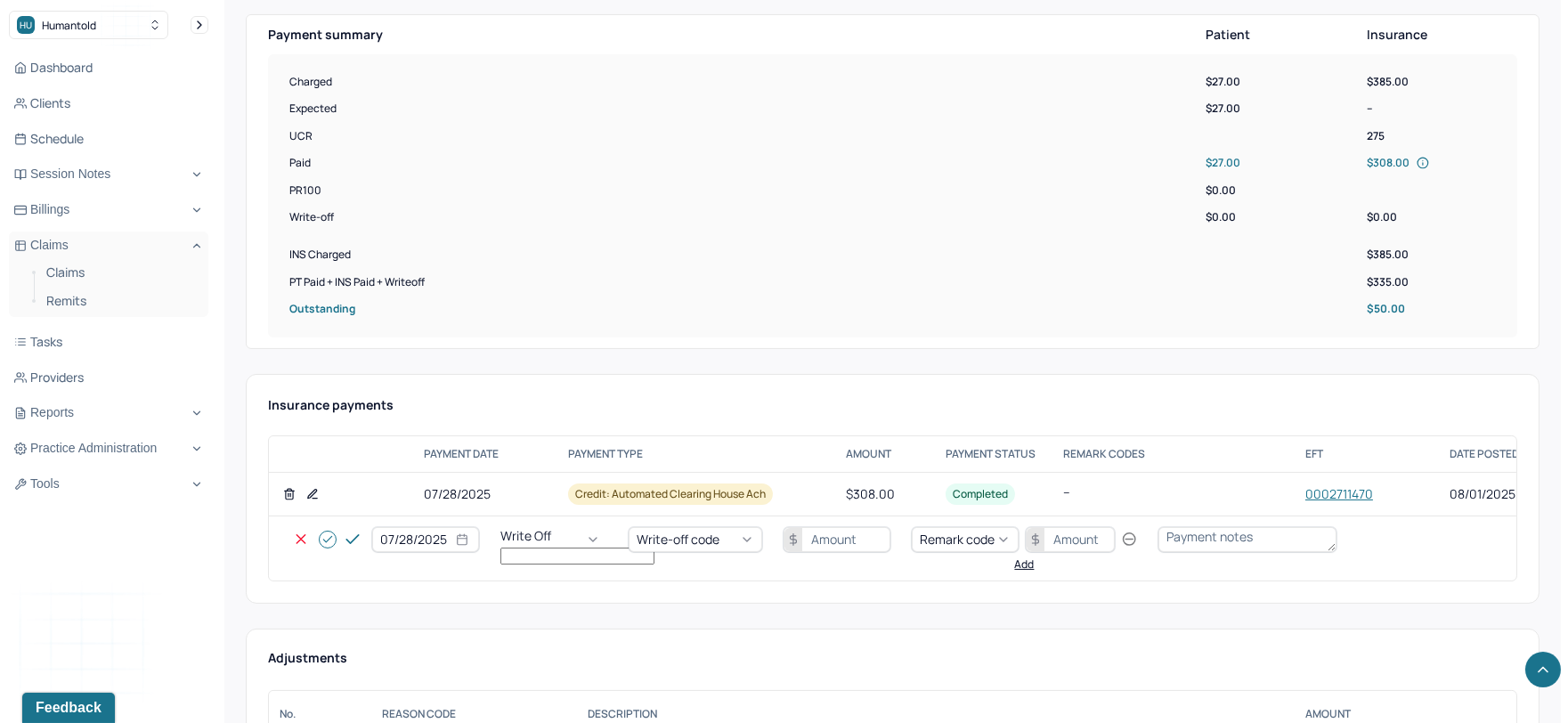 click on "Write-off code" at bounding box center (695, 540) 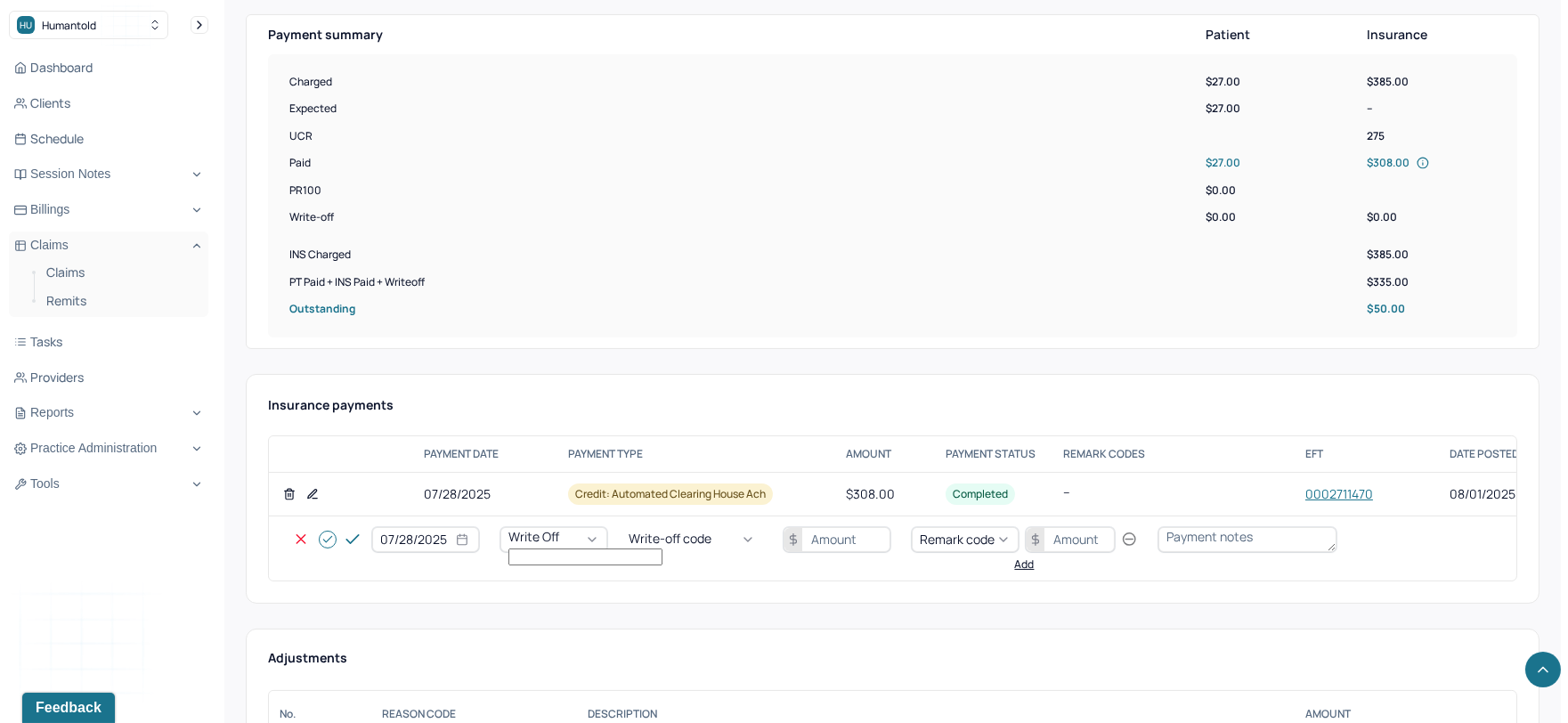 drag, startPoint x: 703, startPoint y: 630, endPoint x: 817, endPoint y: 571, distance: 128.36277 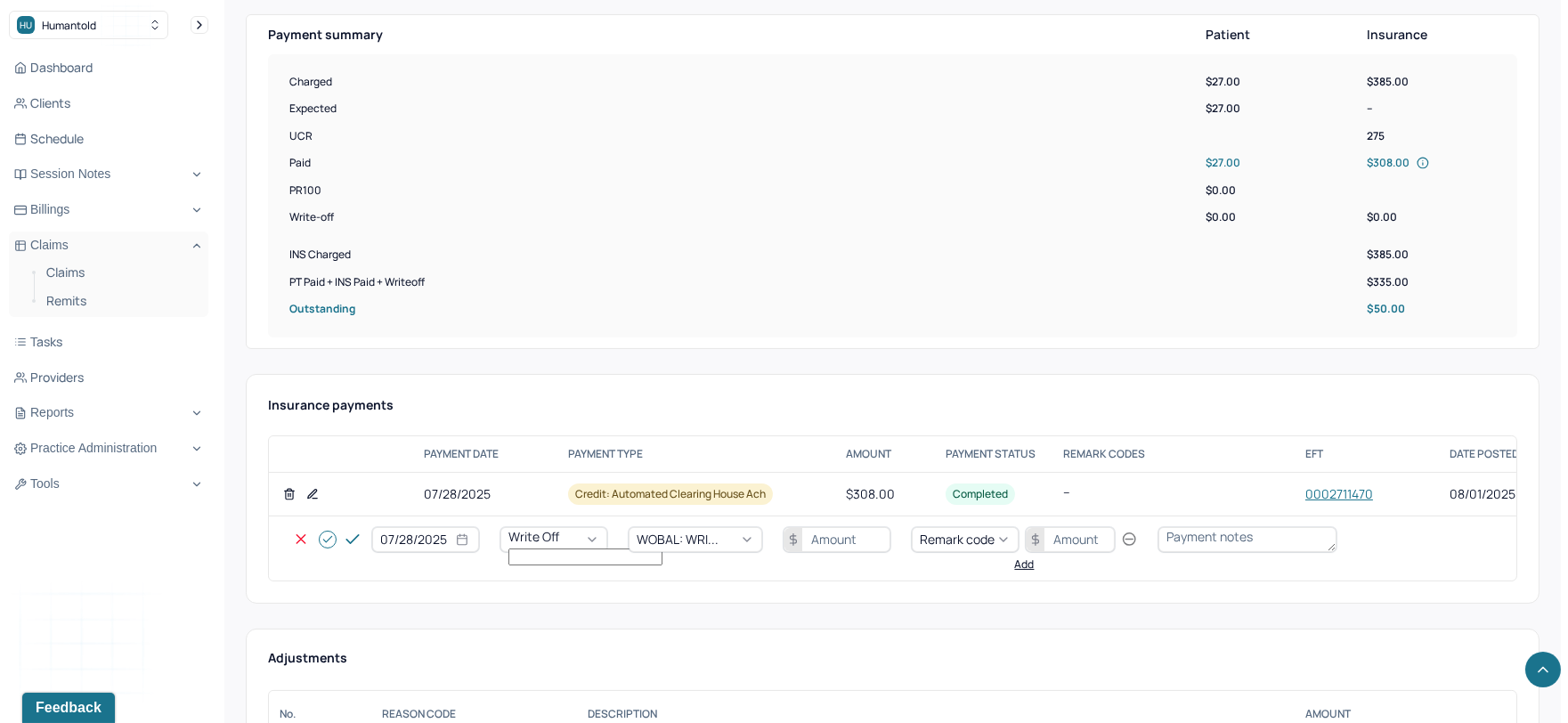 click at bounding box center (837, 540) 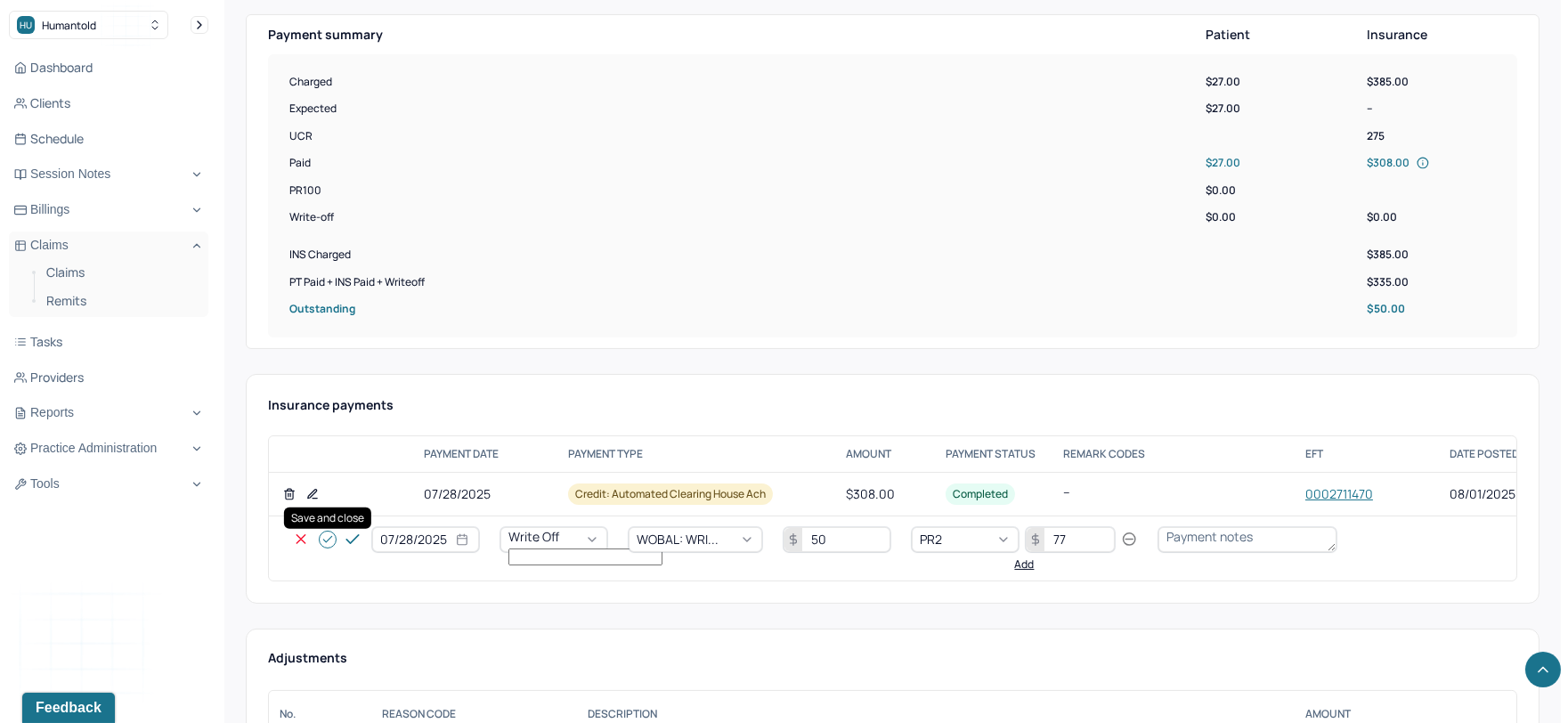 click 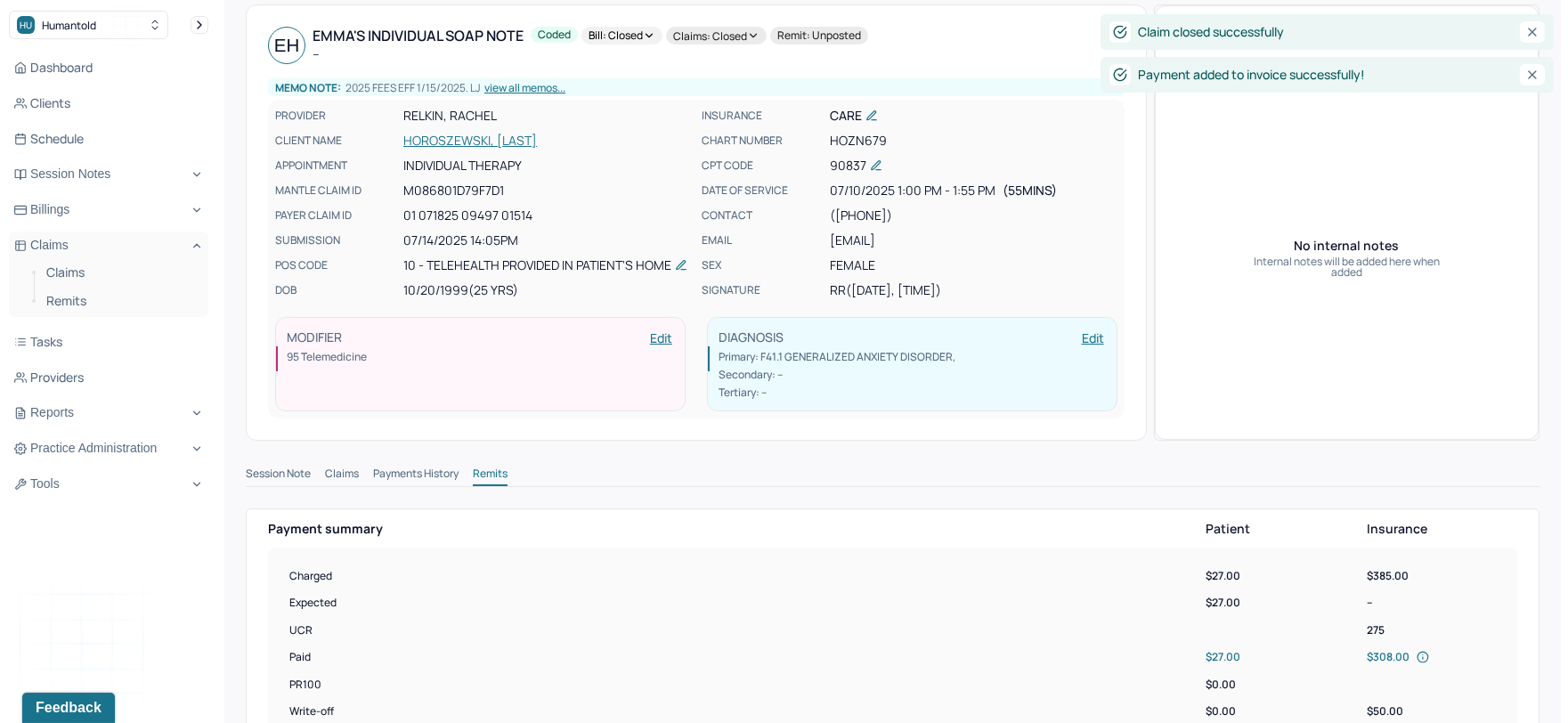 scroll, scrollTop: 0, scrollLeft: 0, axis: both 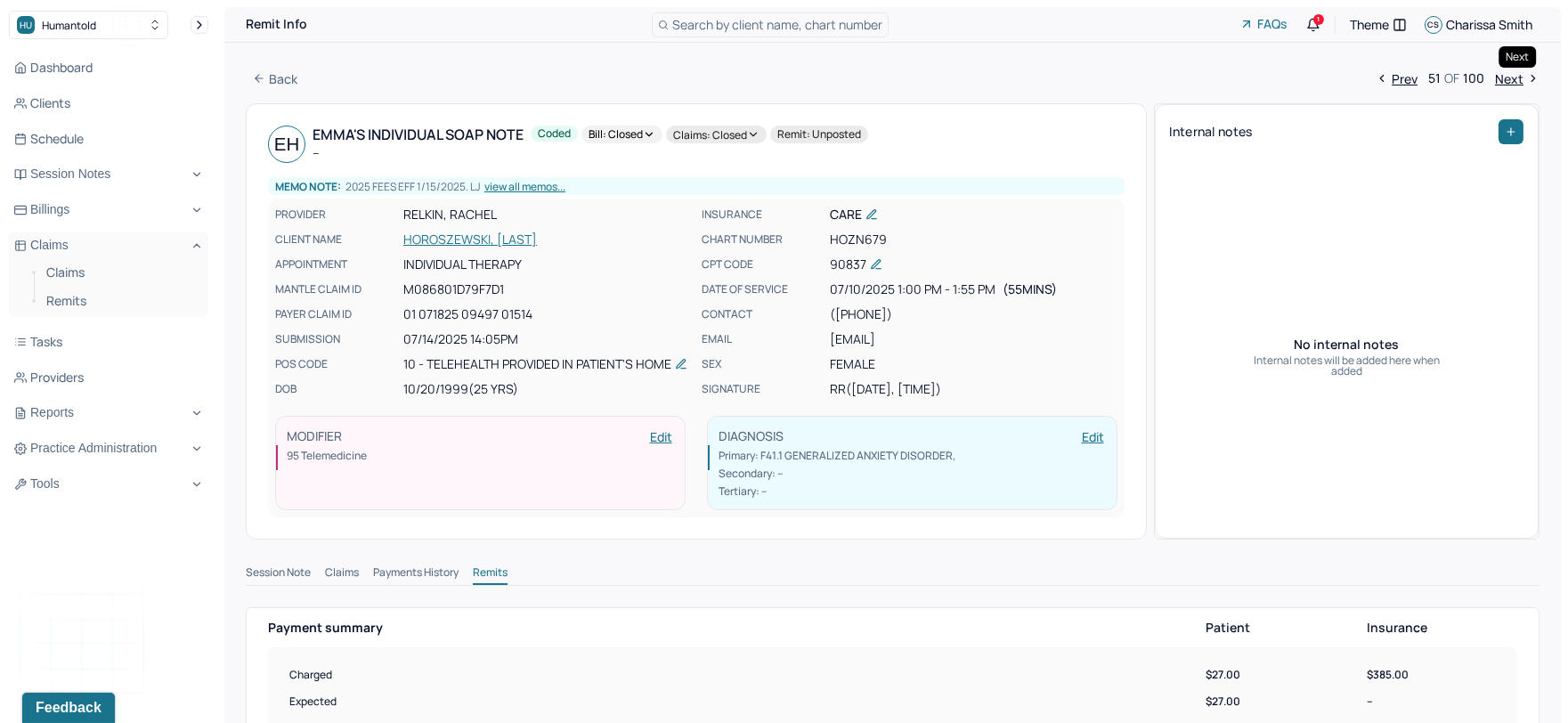 click on "Next" at bounding box center [1517, 78] 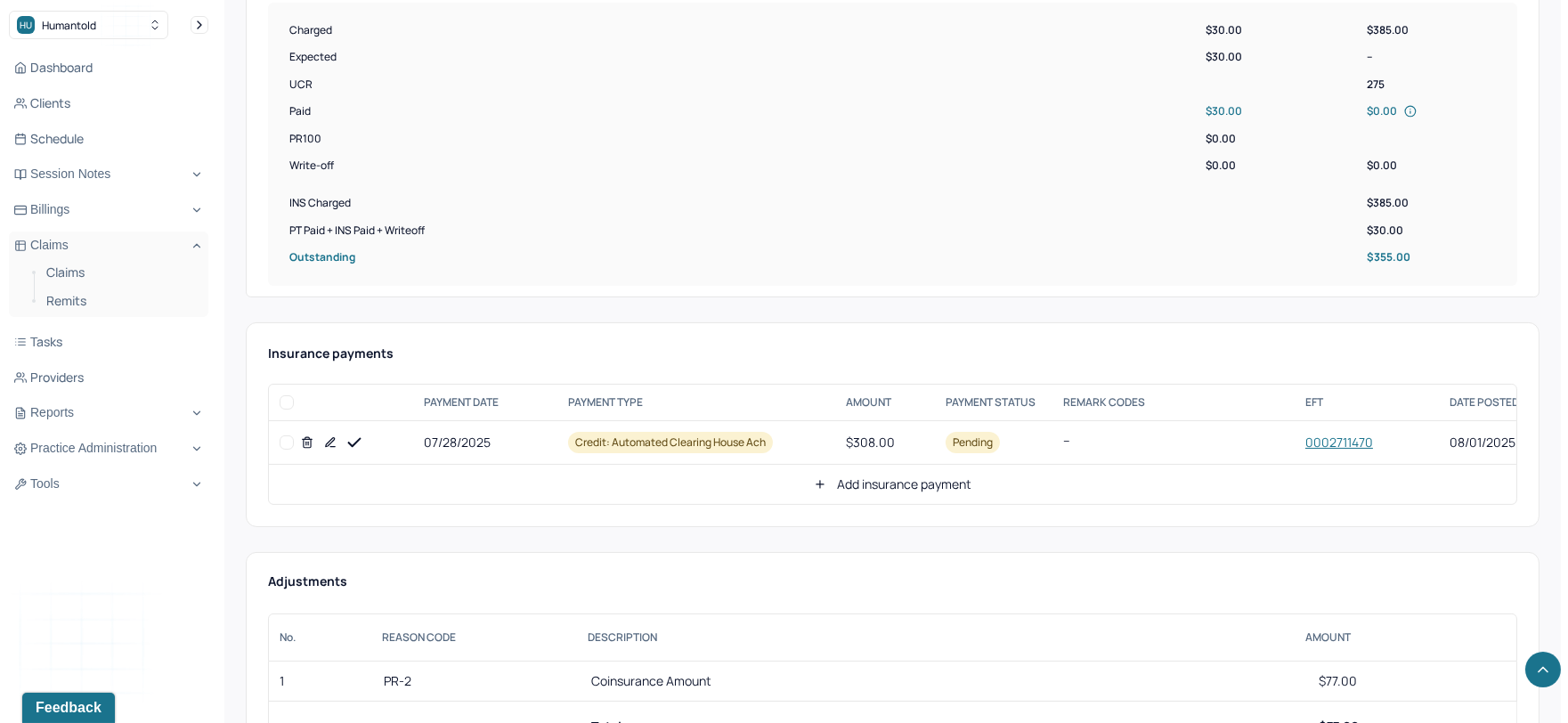 scroll, scrollTop: 692, scrollLeft: 0, axis: vertical 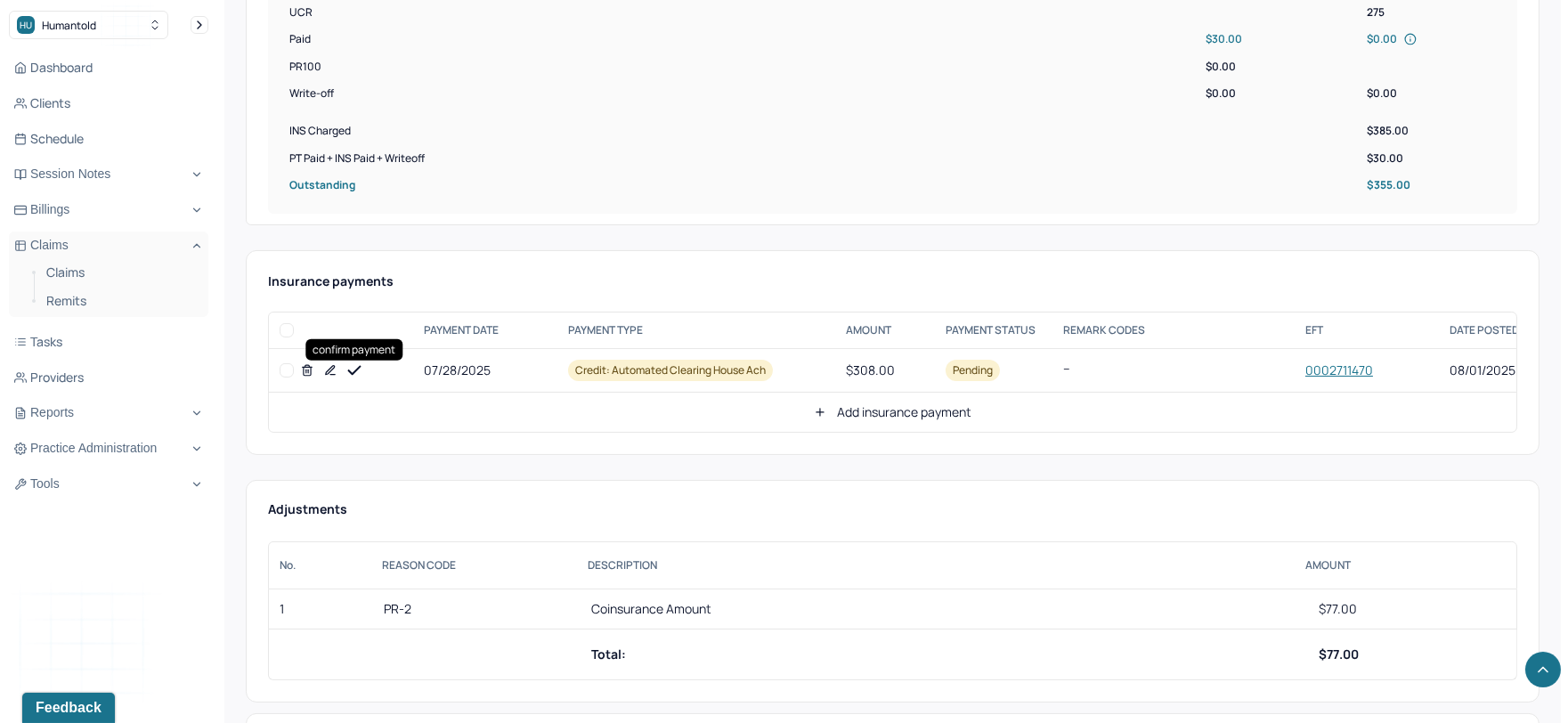click 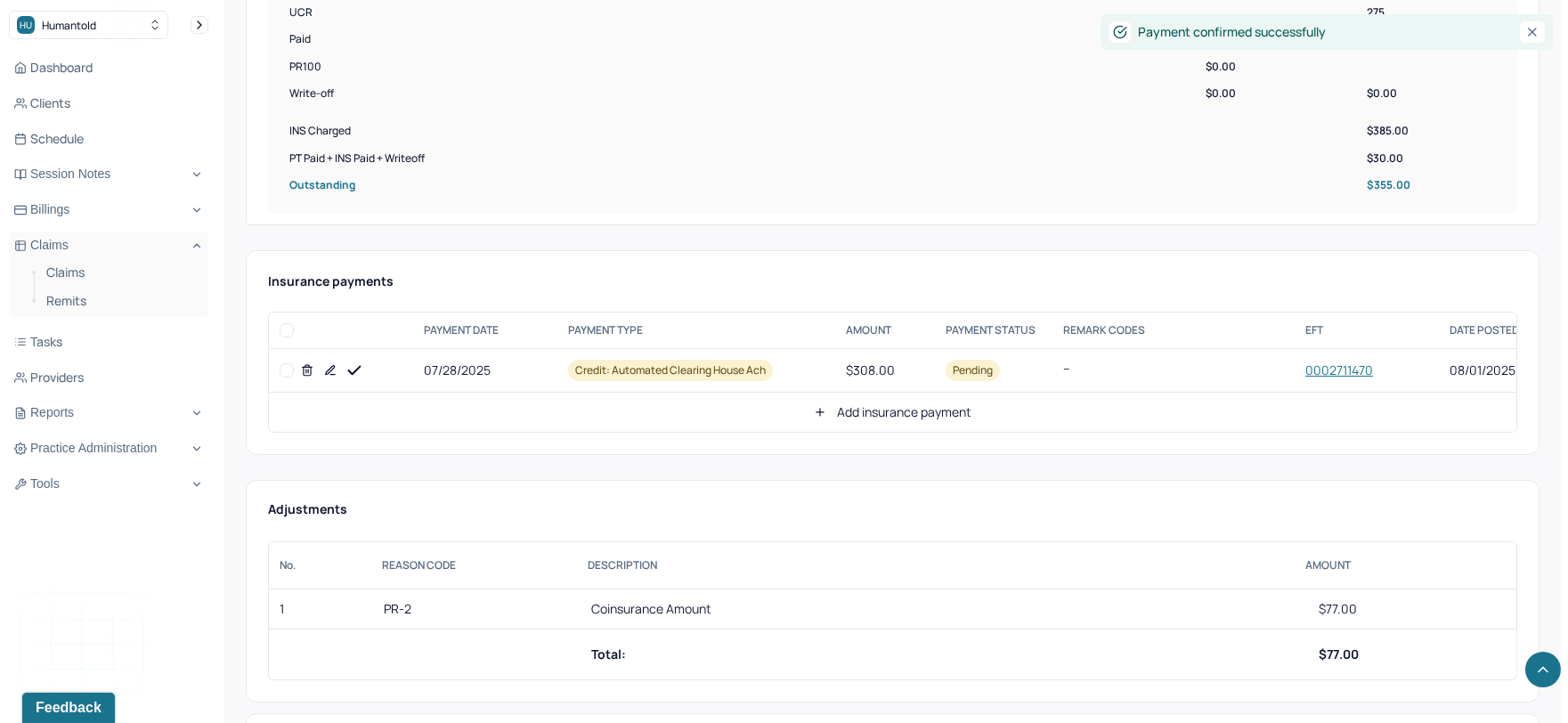 click 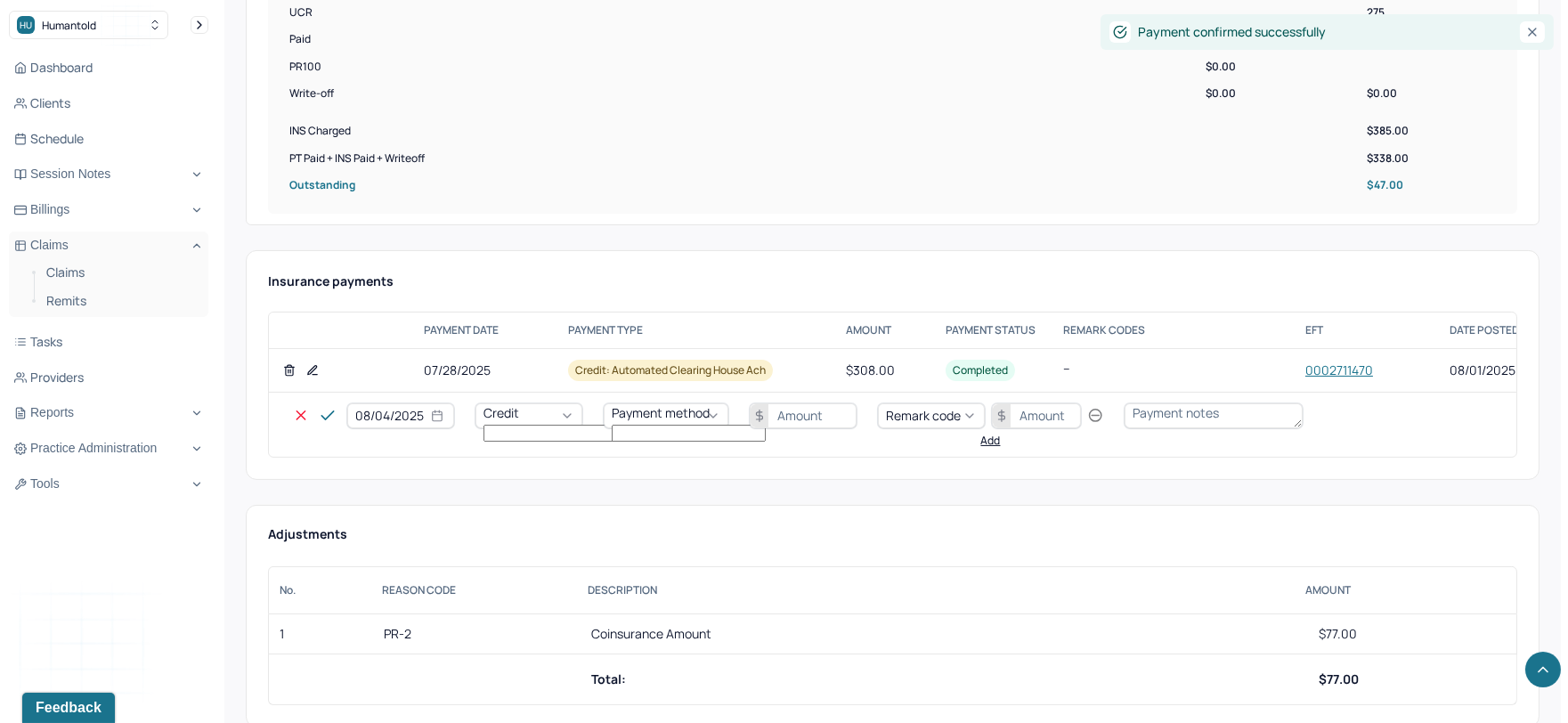 click on "08/04/2025" at bounding box center [401, 416] 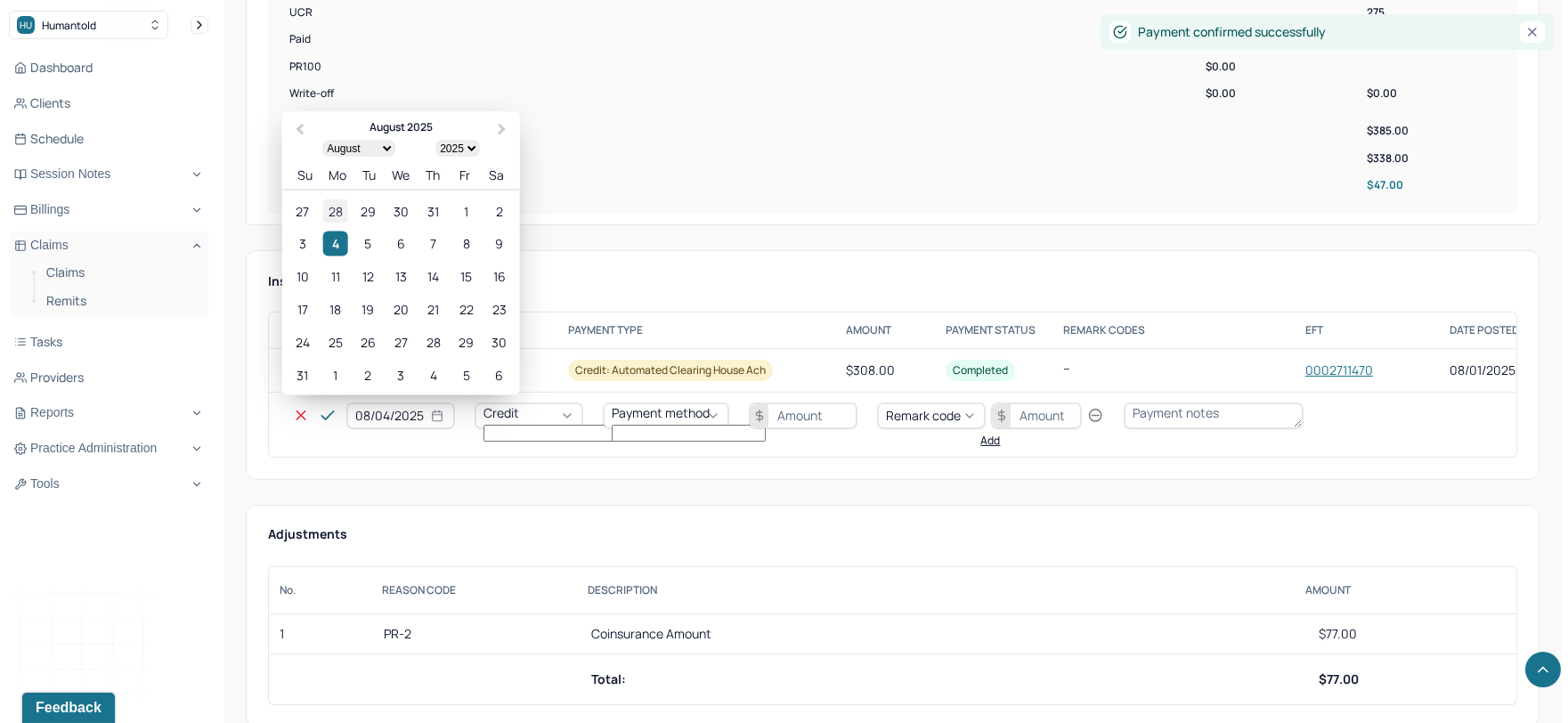 click on "28" at bounding box center (335, 210) 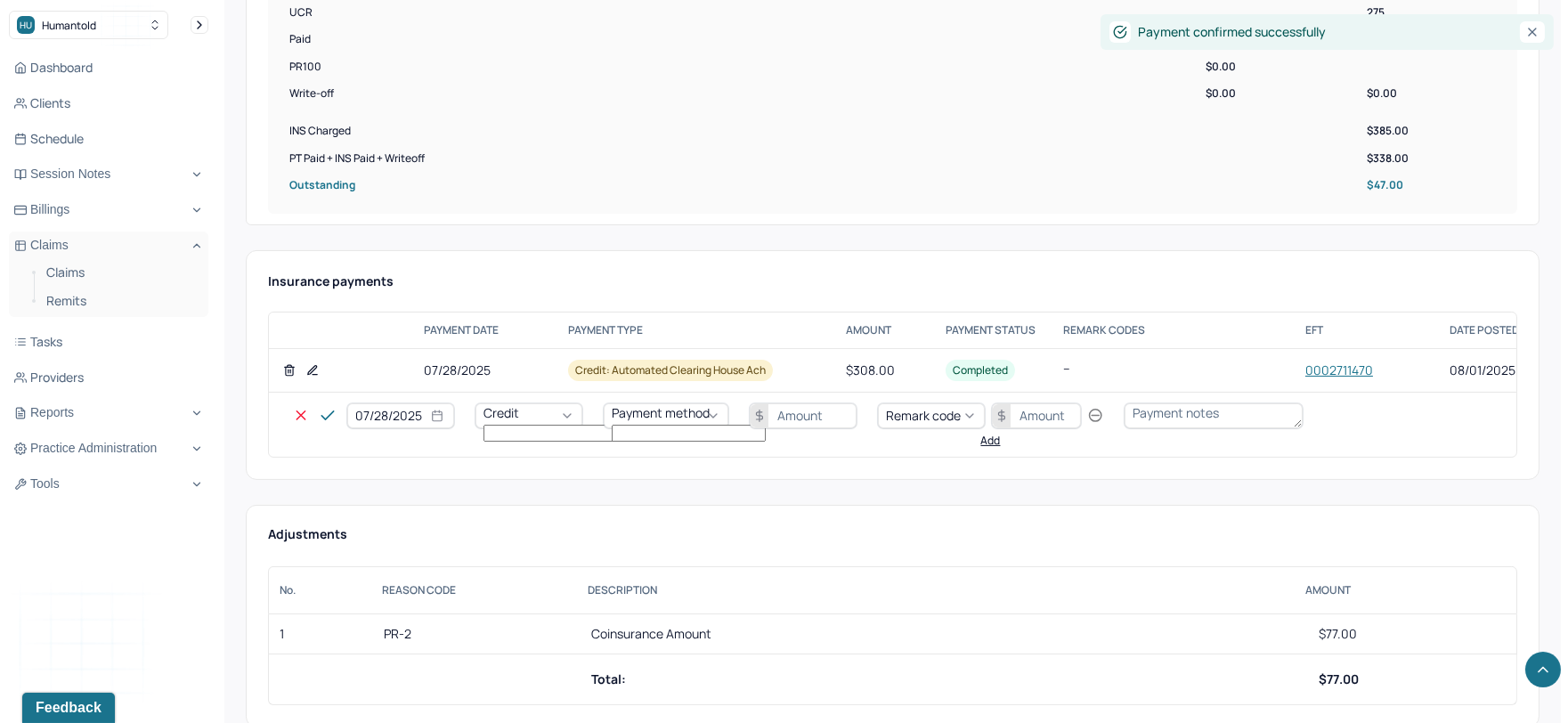 click on "Credit" at bounding box center (501, 412) 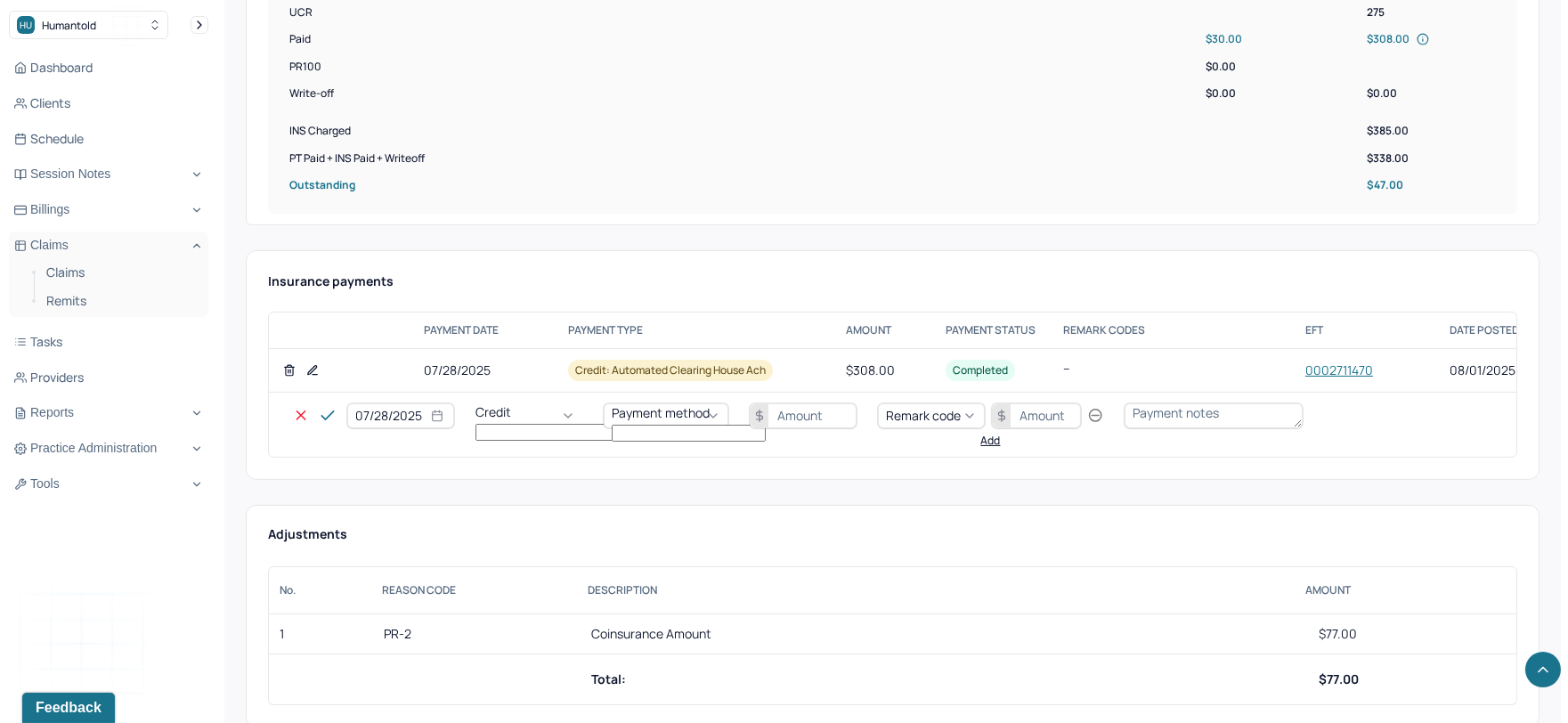 click on "Write off" at bounding box center [53, 2502] 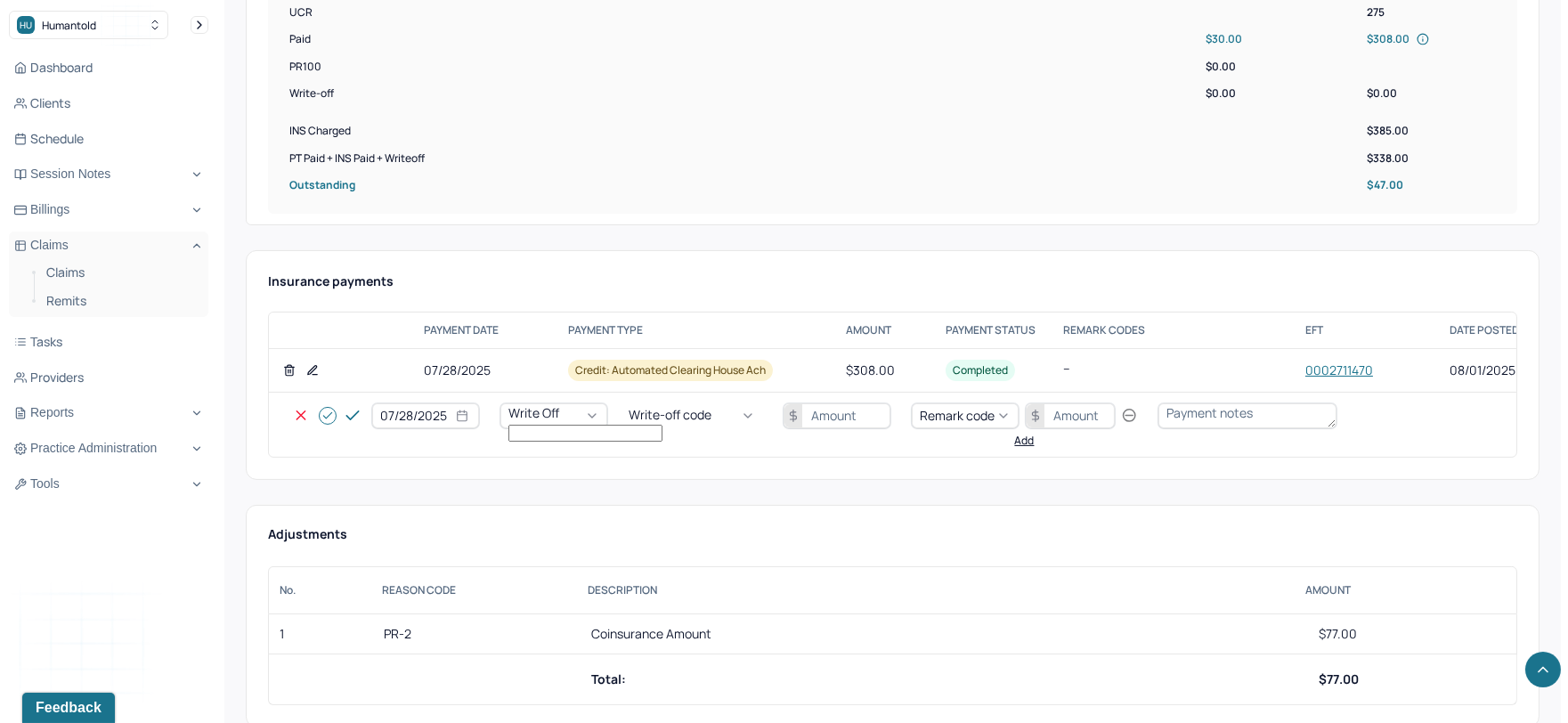 click on "Write-off code" at bounding box center (670, 415) 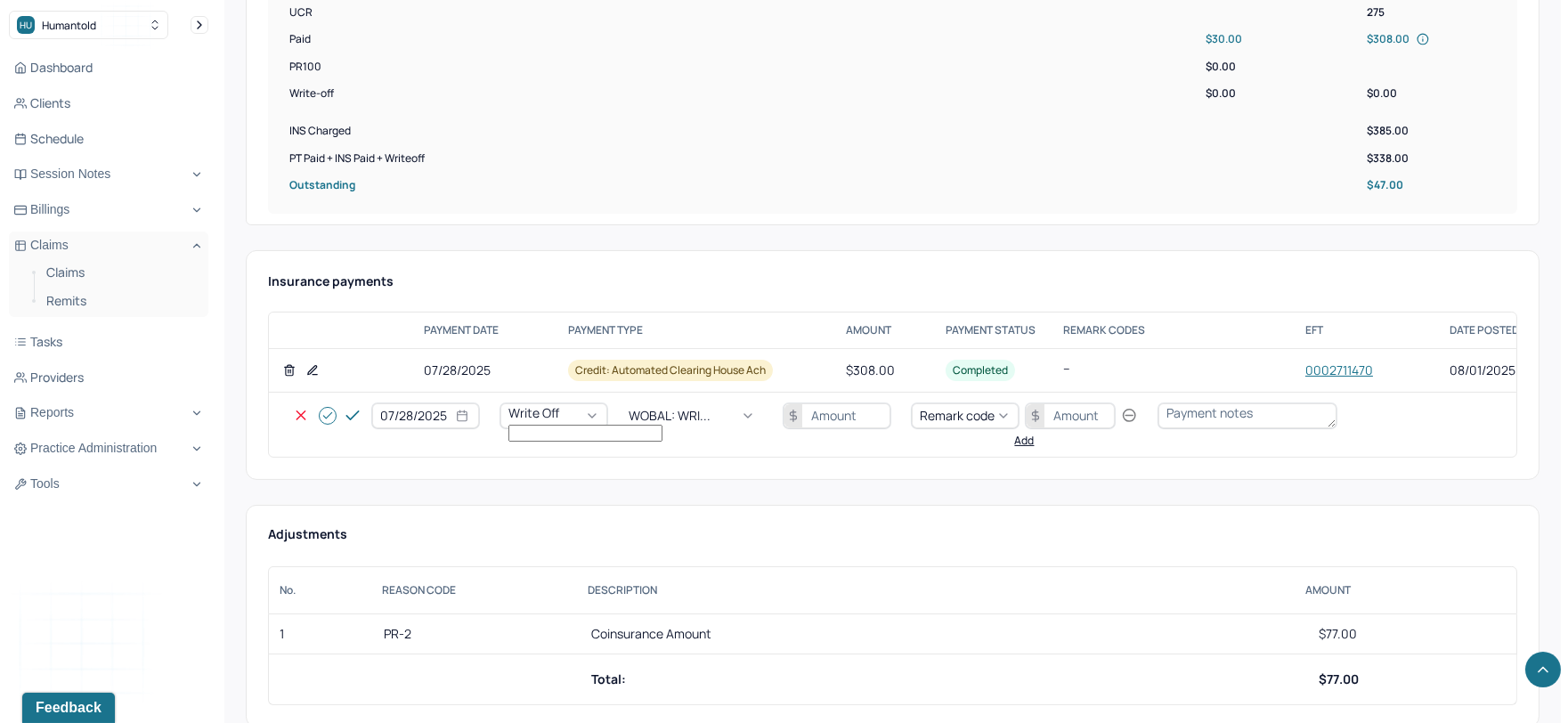 click at bounding box center (837, 416) 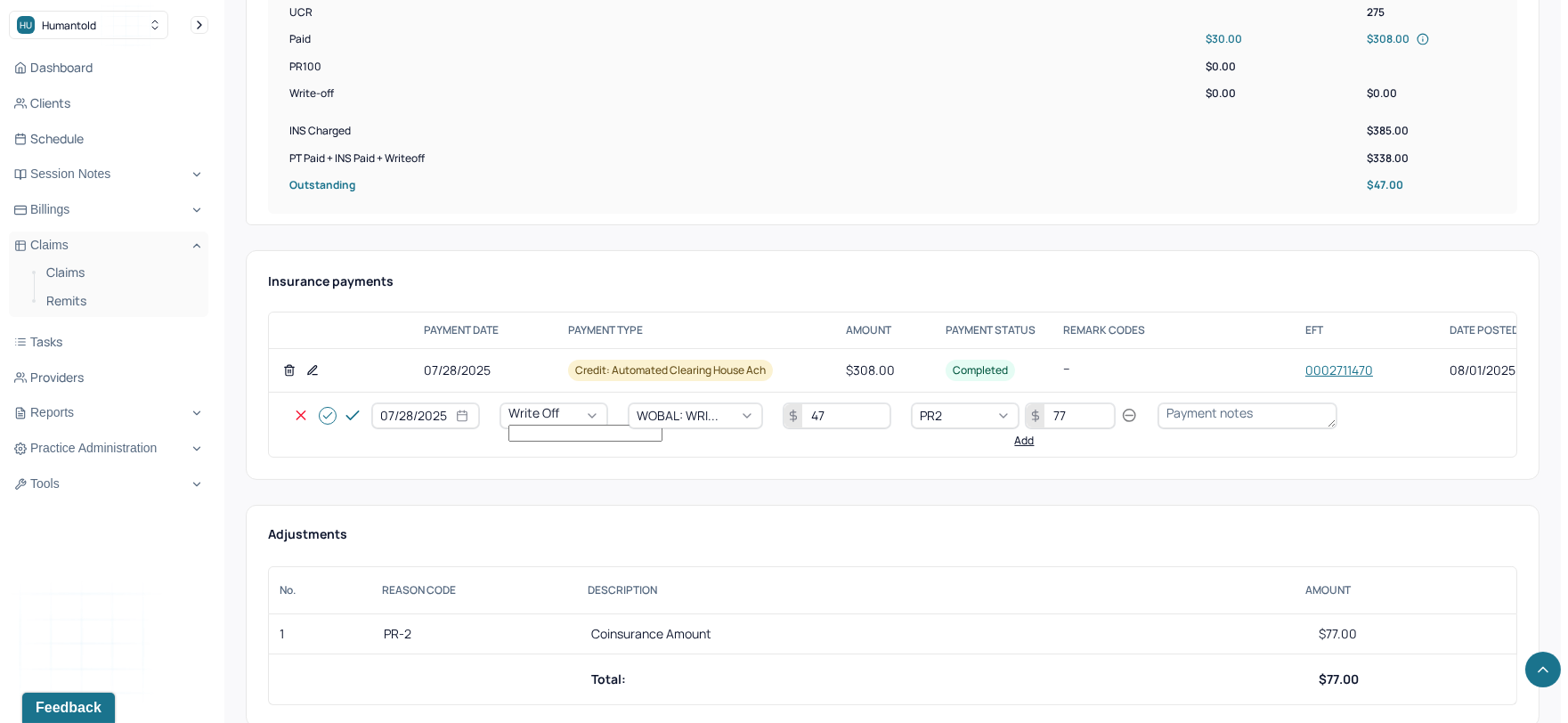 click 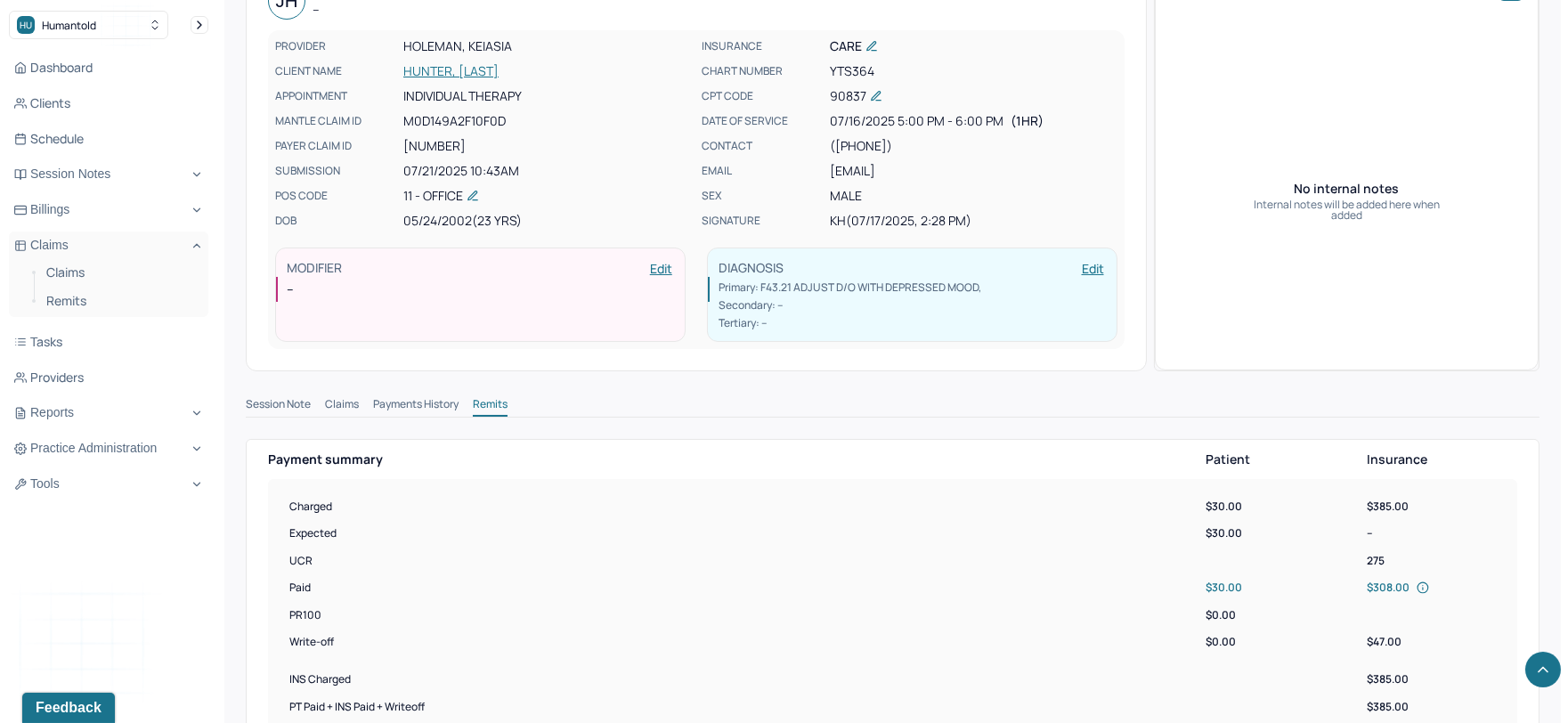 scroll, scrollTop: 0, scrollLeft: 0, axis: both 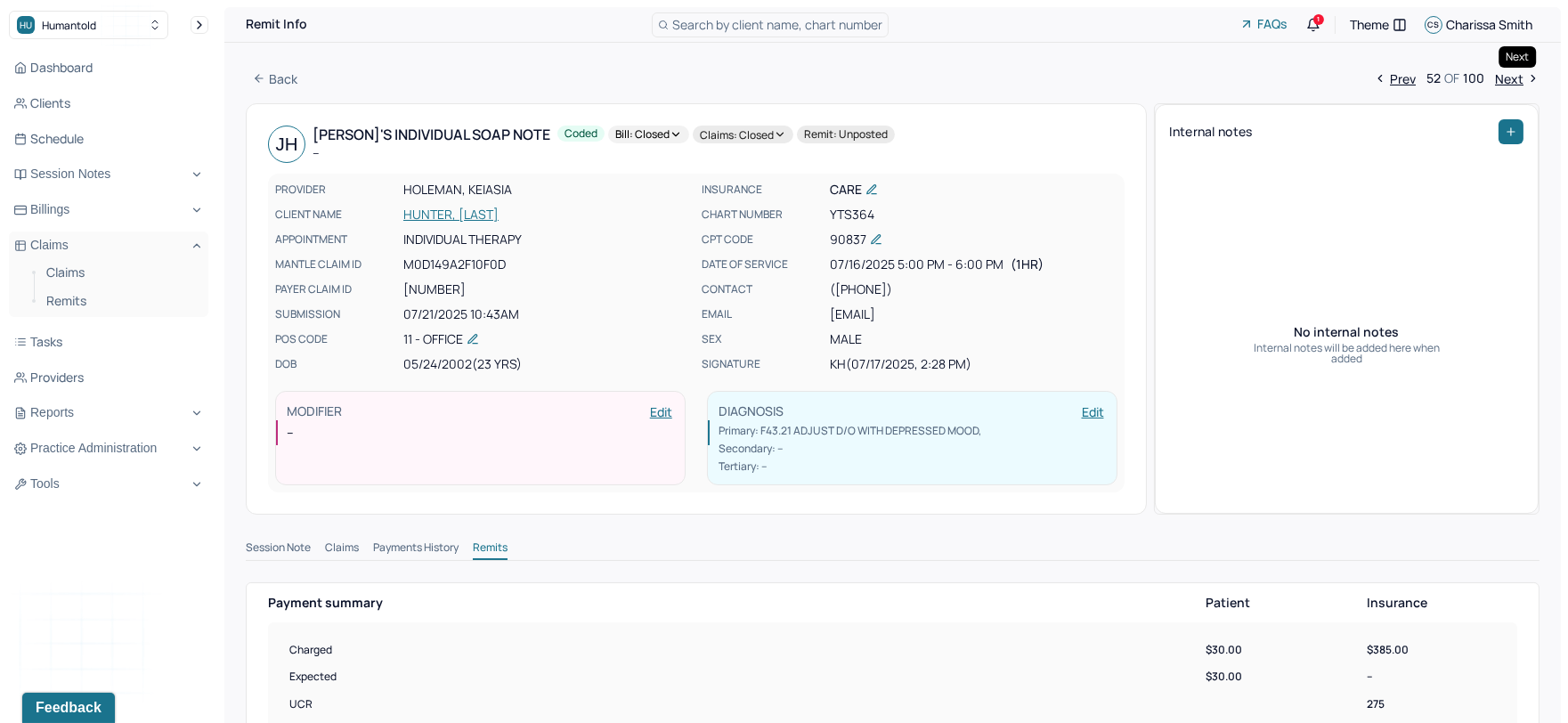 click on "Next" at bounding box center (1517, 78) 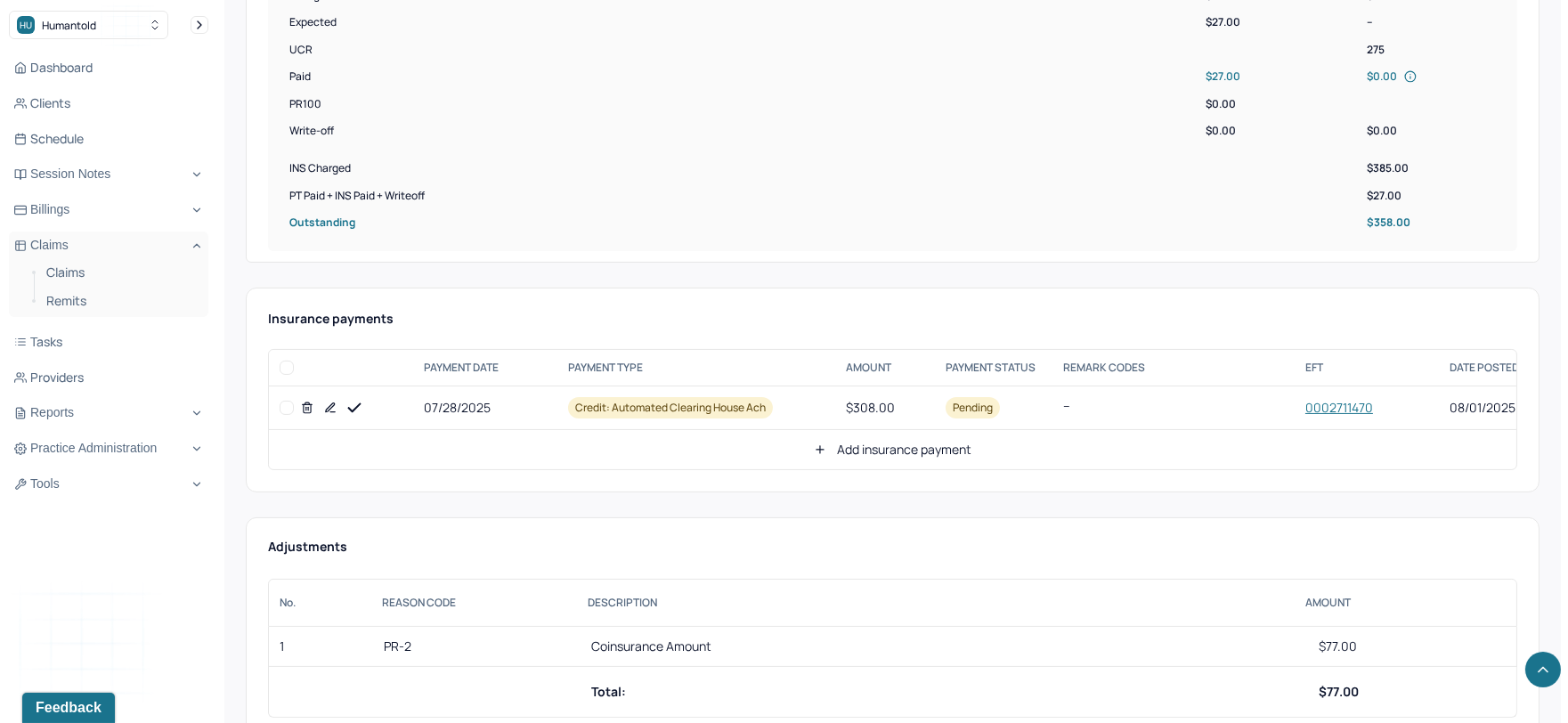 scroll, scrollTop: 692, scrollLeft: 0, axis: vertical 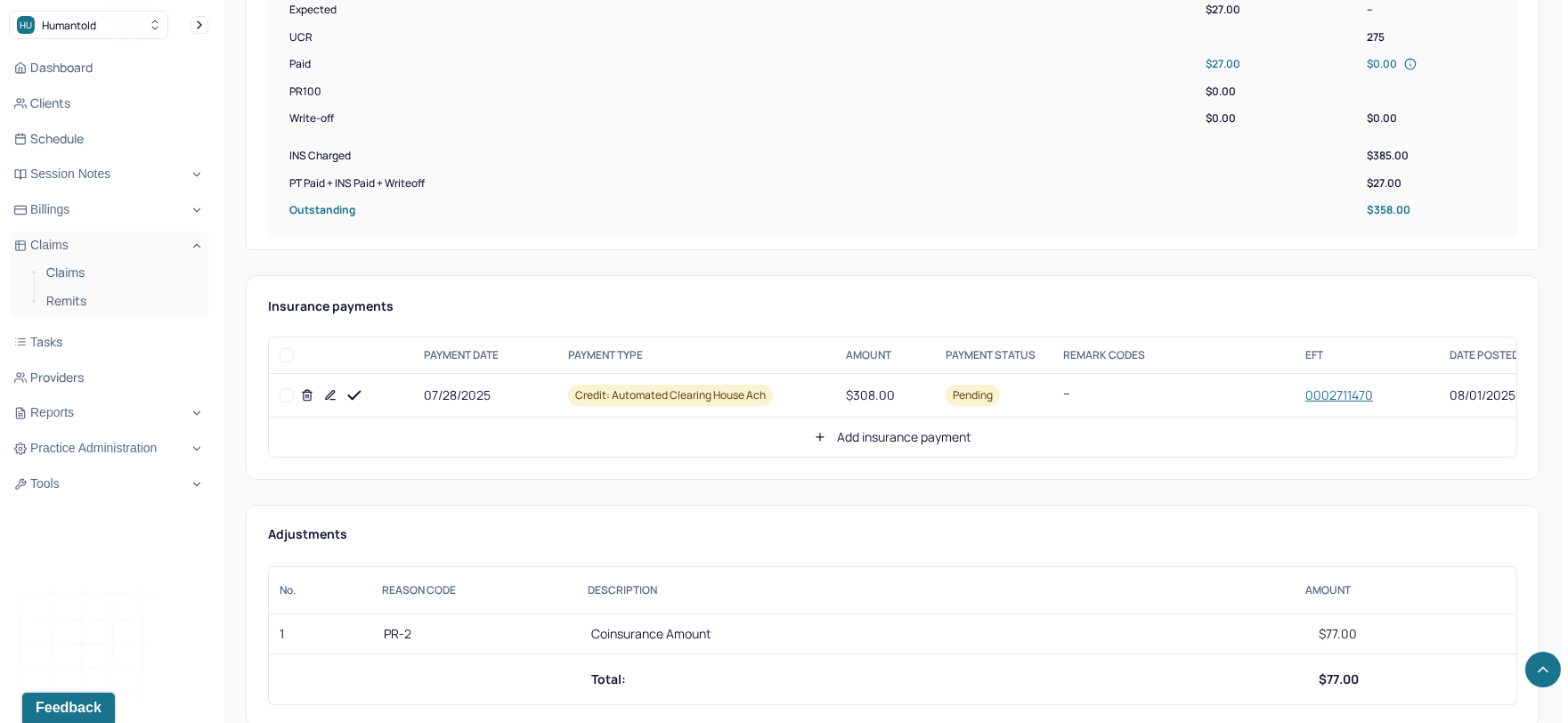 click 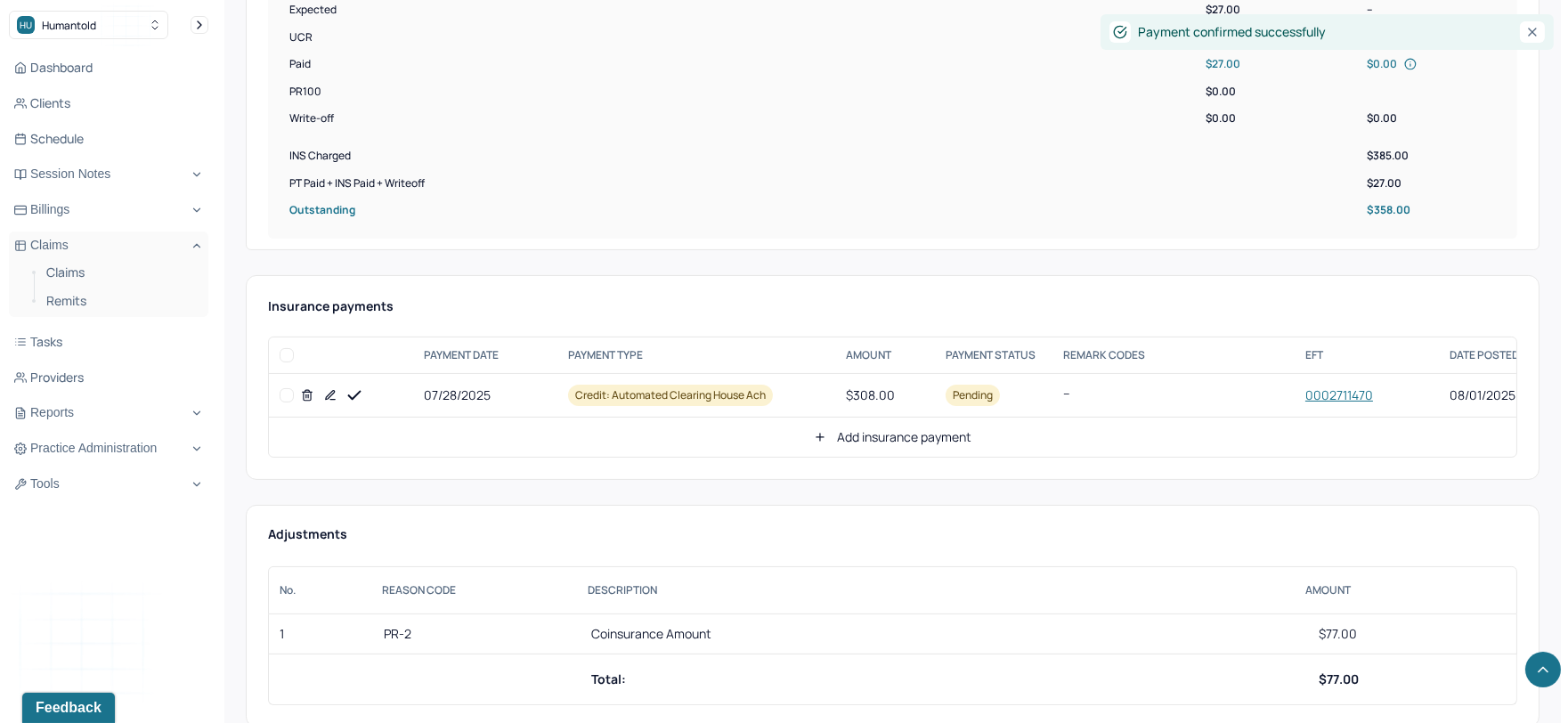 click 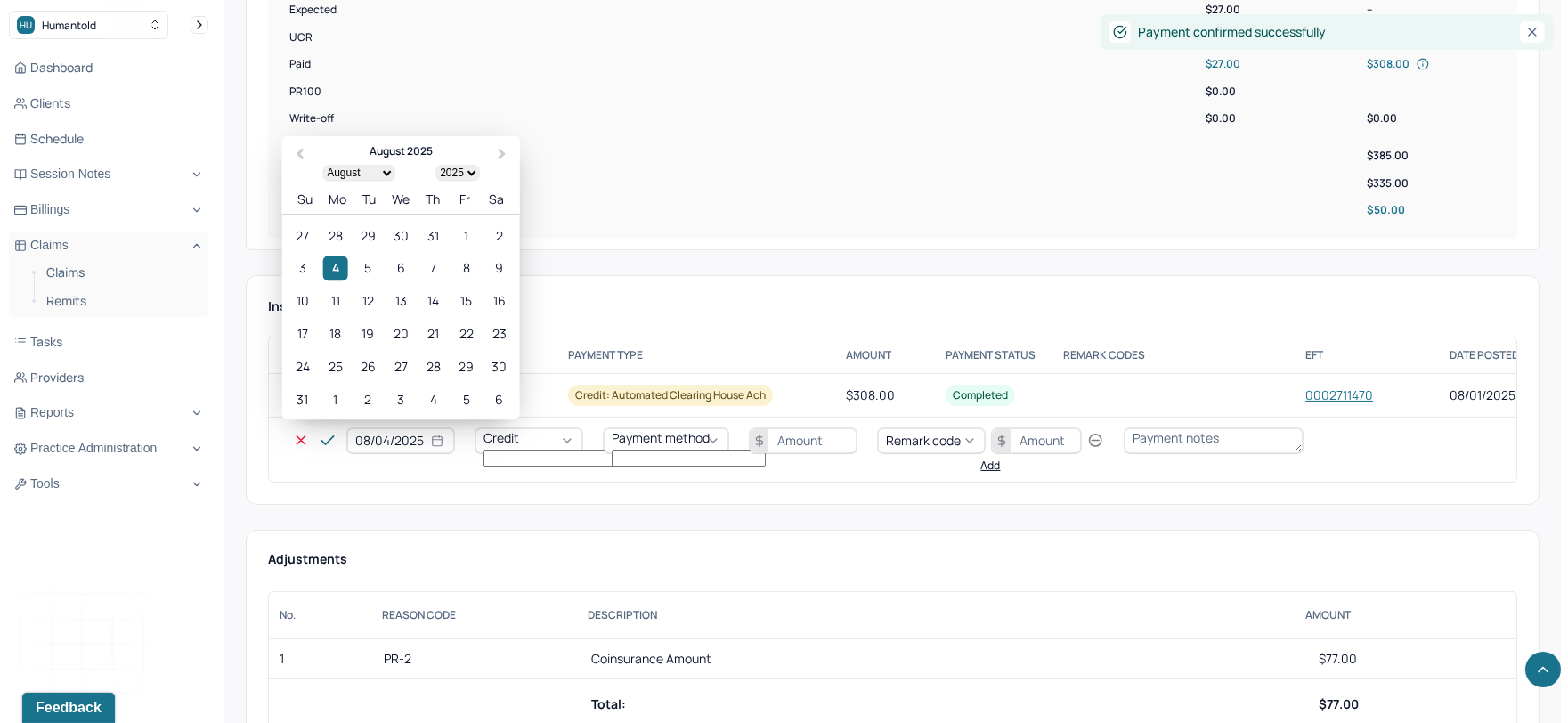 click on "08/04/2025" at bounding box center (401, 441) 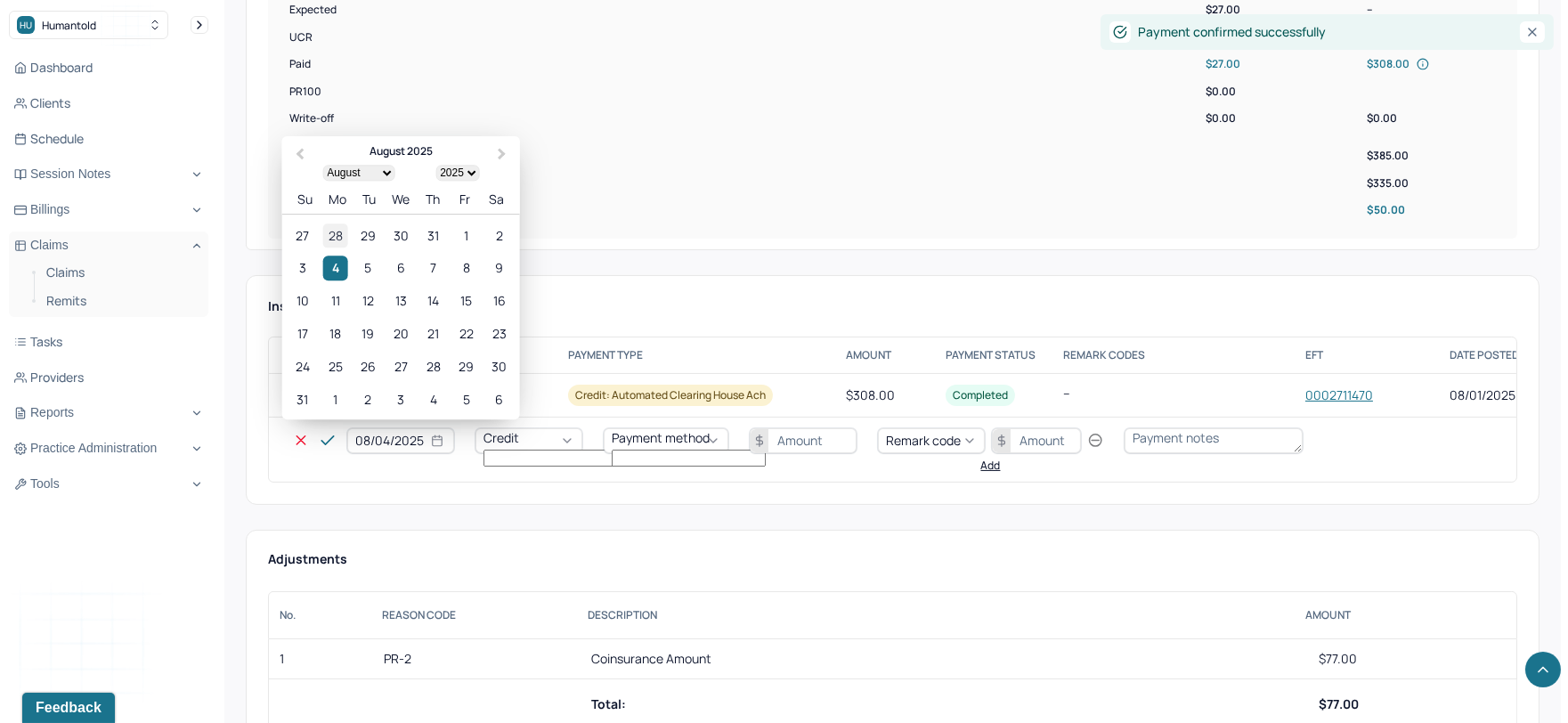 click on "28" at bounding box center (335, 235) 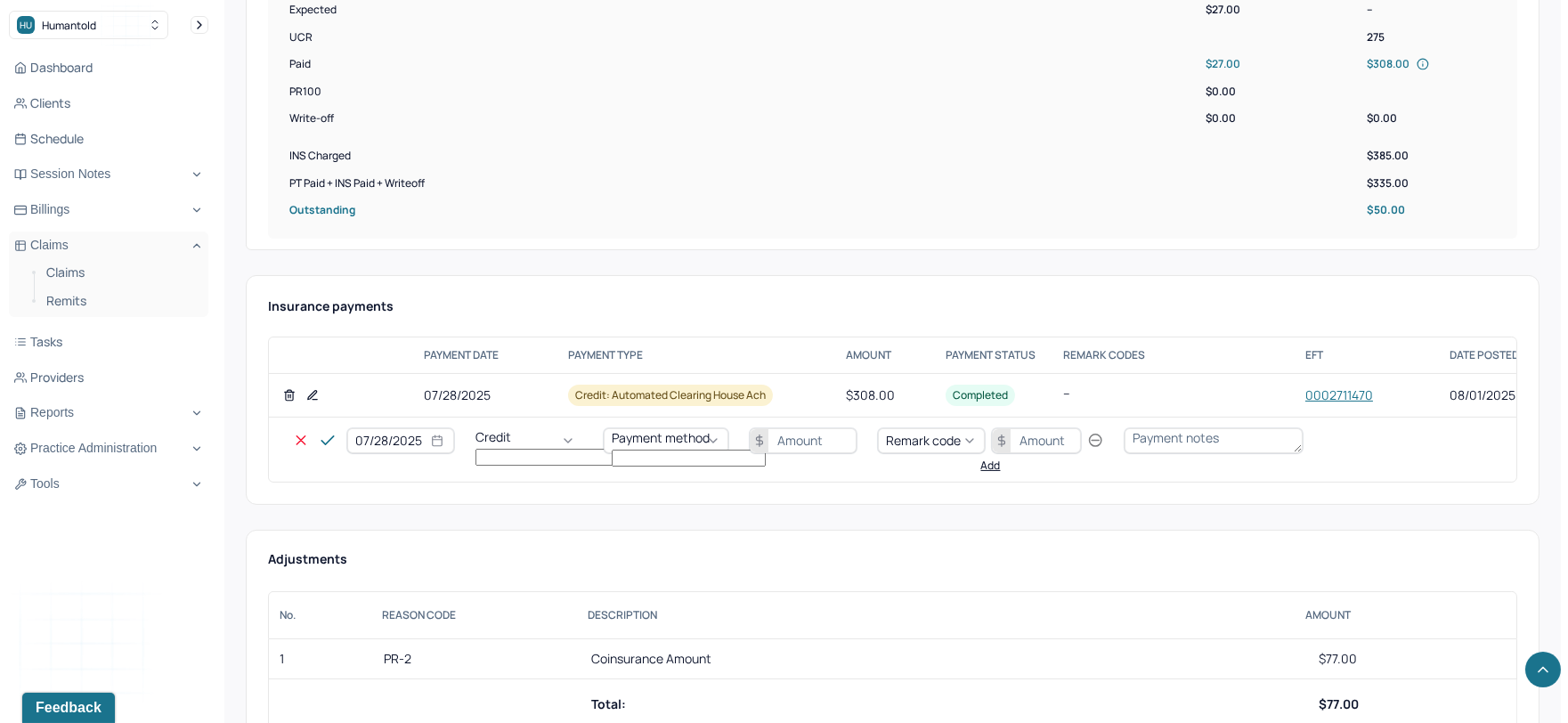 click on "Credit" at bounding box center (529, 441) 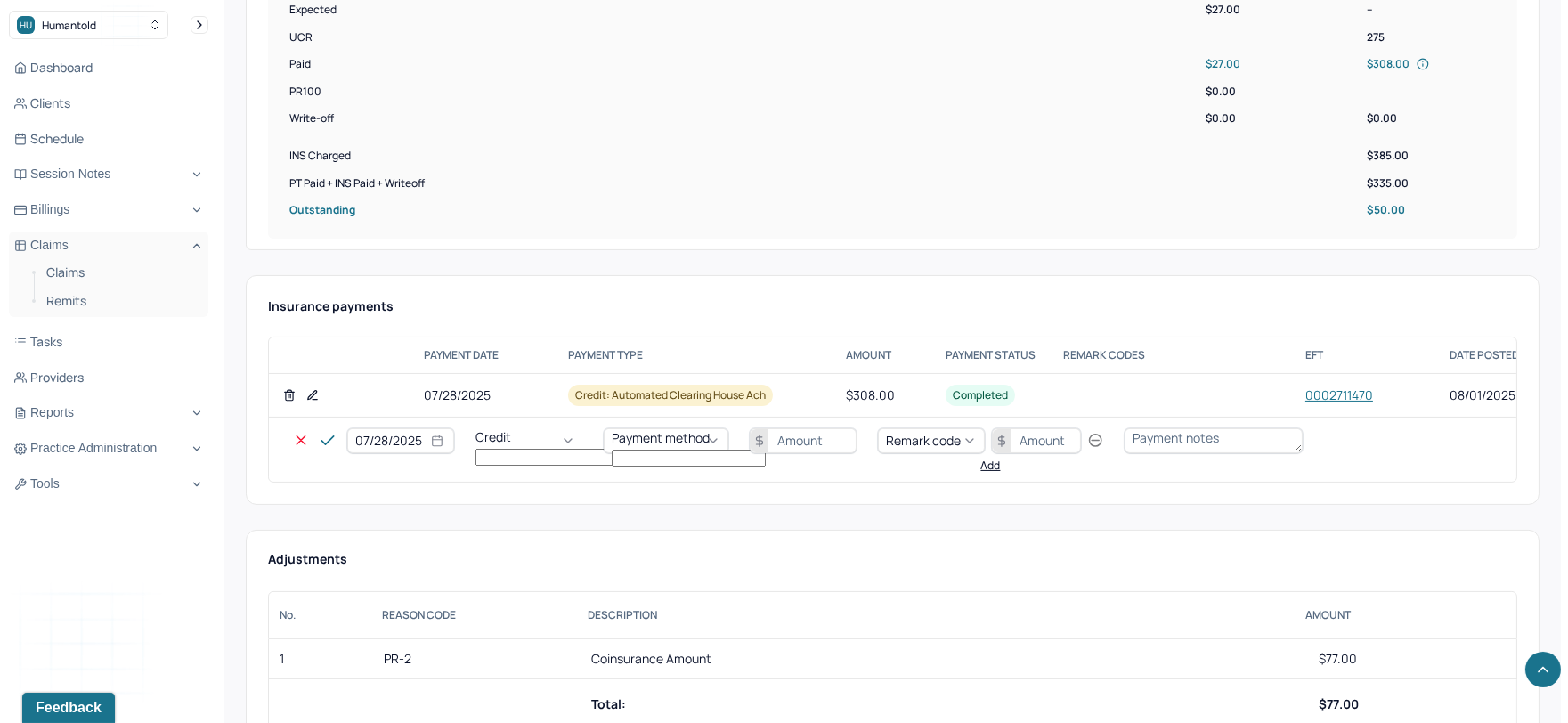 click on "Write off" at bounding box center (53, 2527) 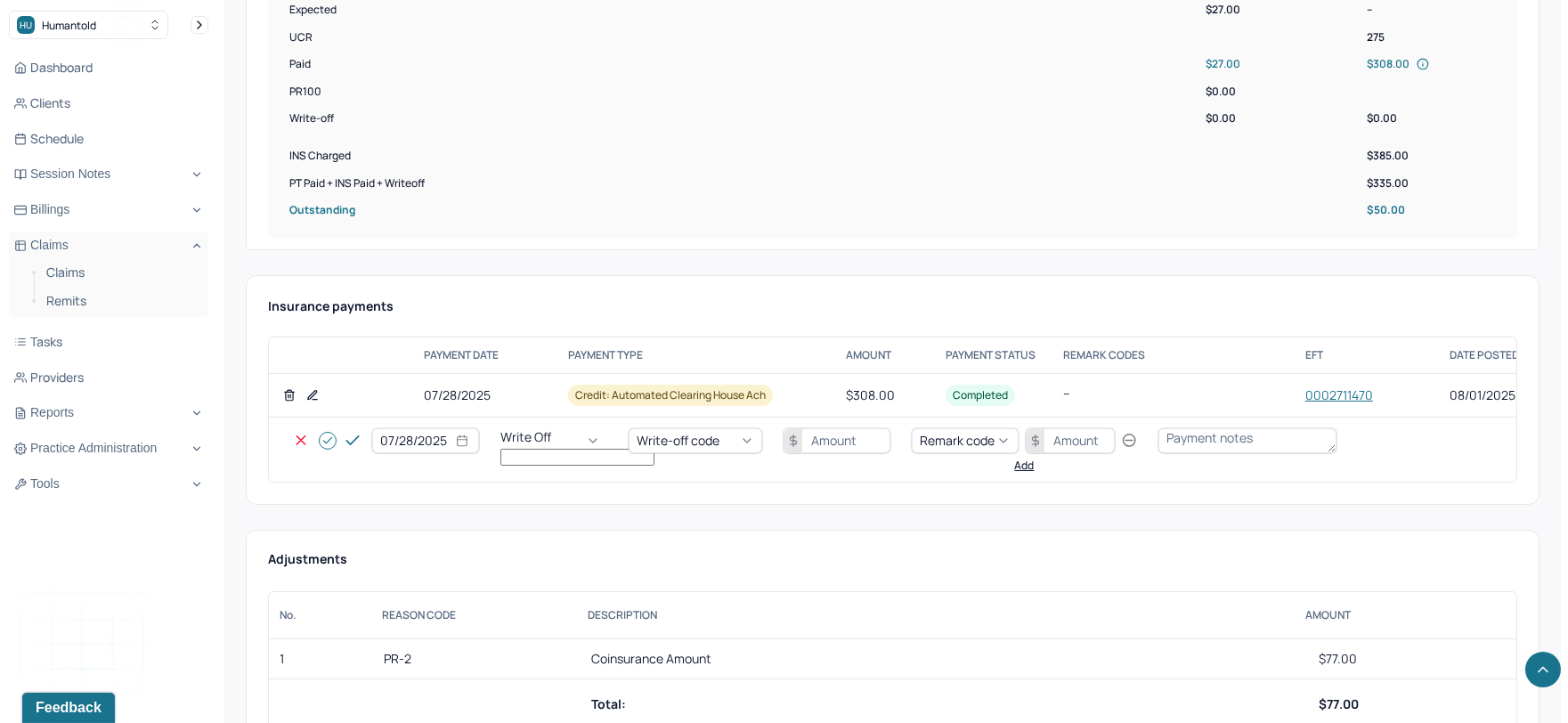 click on "Write-off code" at bounding box center (678, 440) 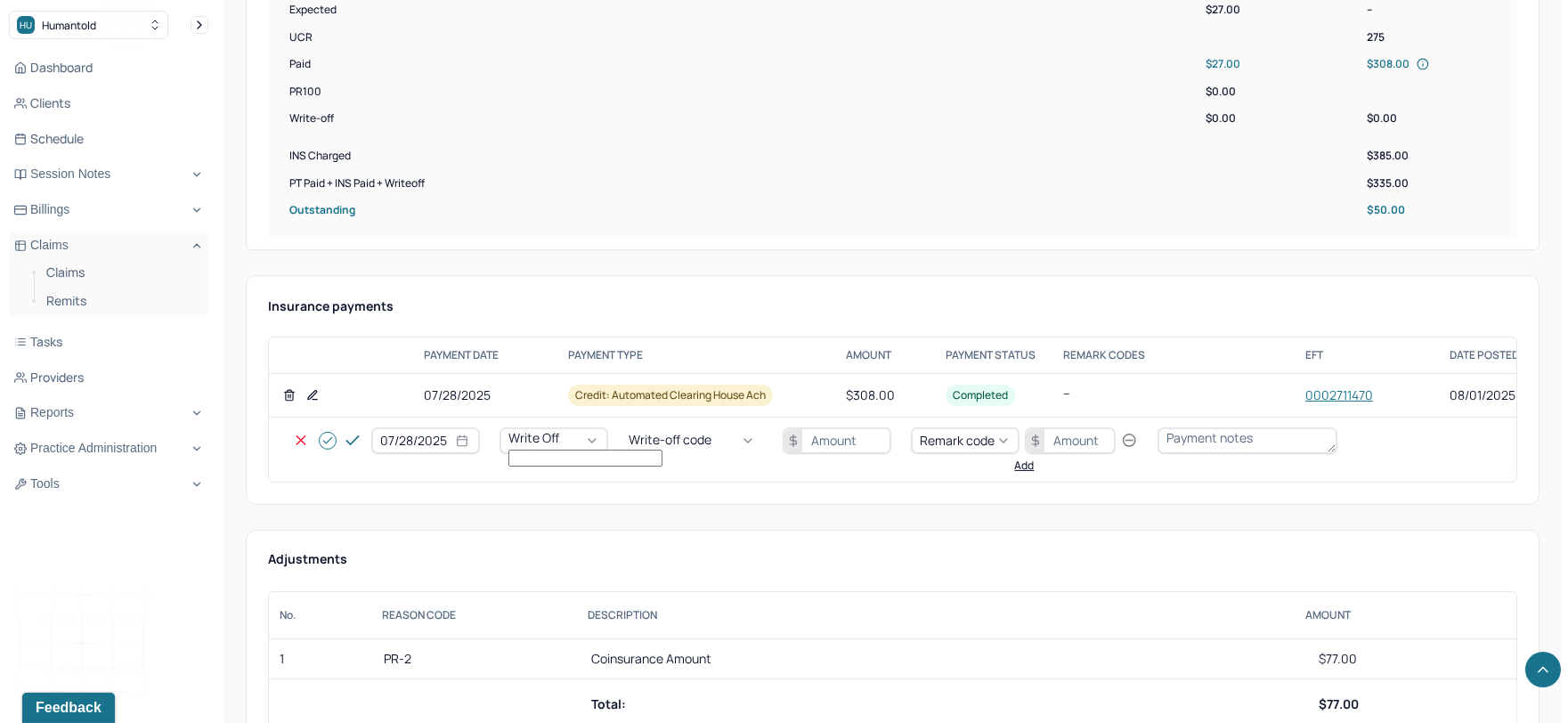 click on "WOBAL: WRITE OFF - BALANCE (INSADJ)" at bounding box center (89, 2546) 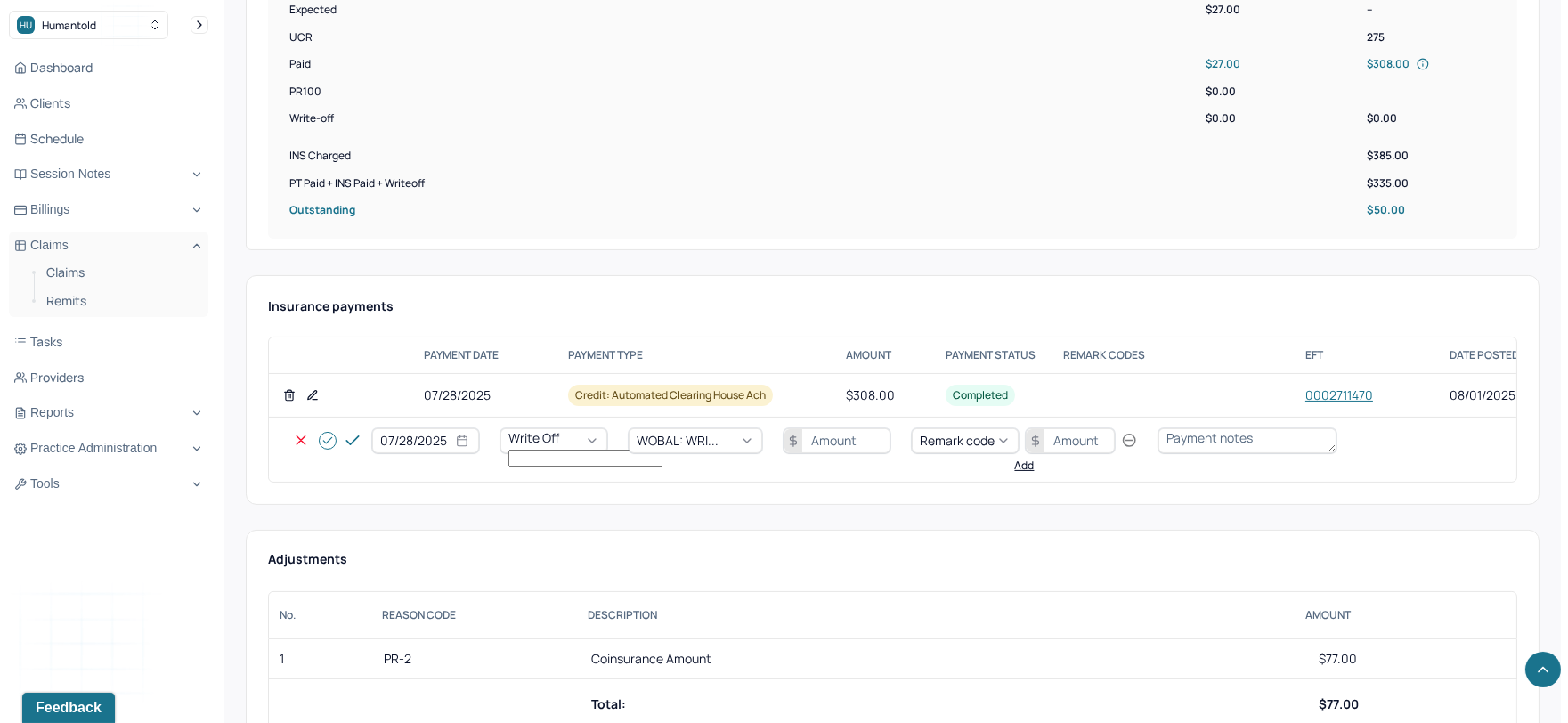click at bounding box center (837, 441) 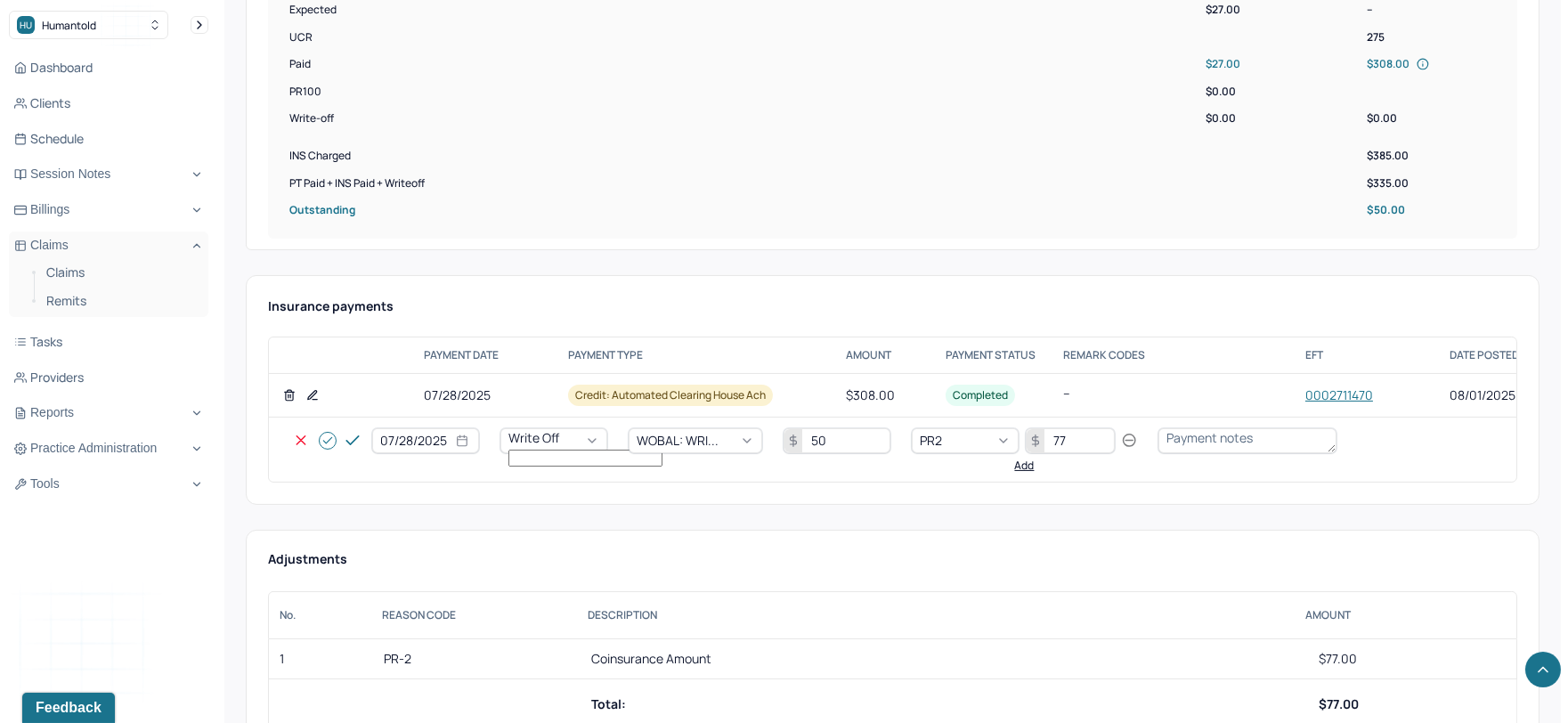 click 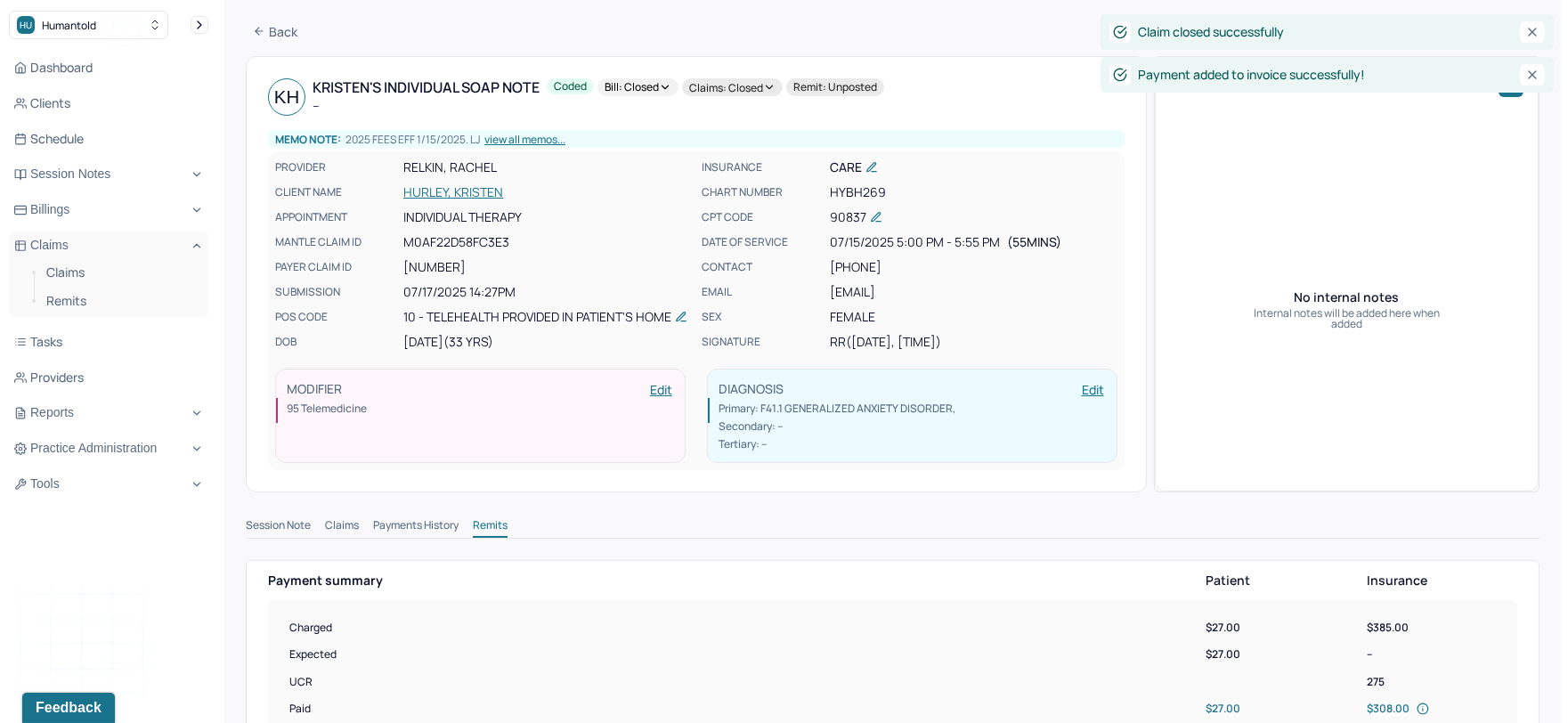 scroll, scrollTop: 0, scrollLeft: 0, axis: both 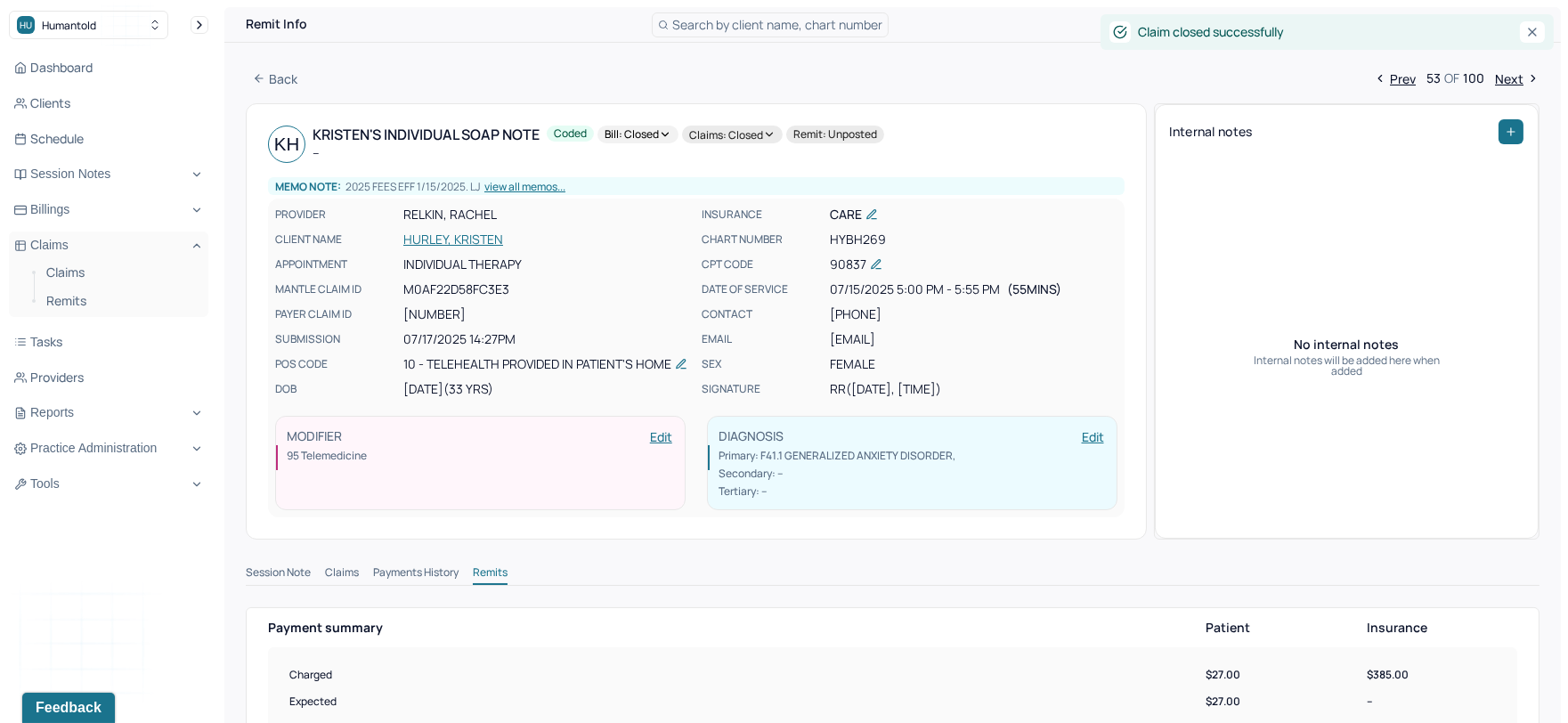 click on "Next" at bounding box center (1517, 78) 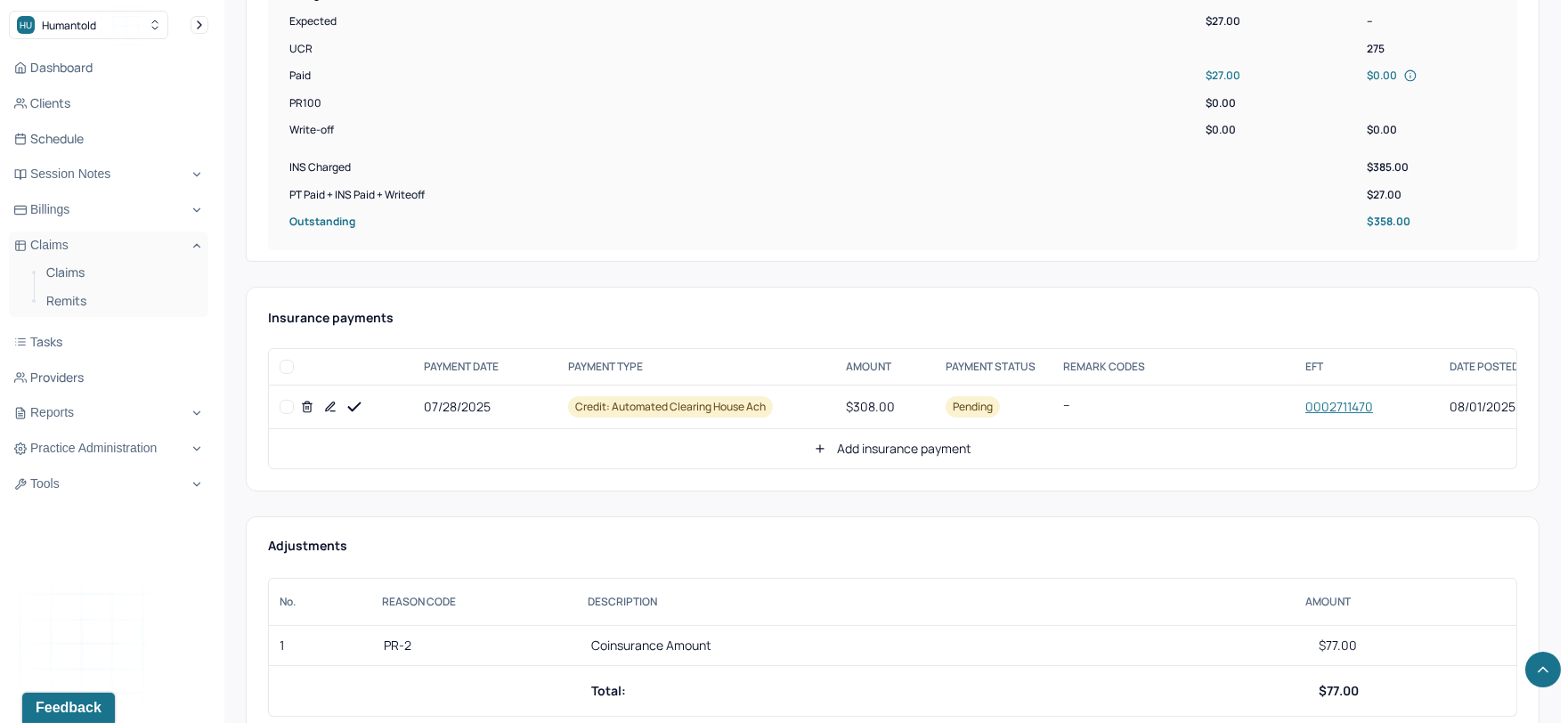 scroll, scrollTop: 890, scrollLeft: 0, axis: vertical 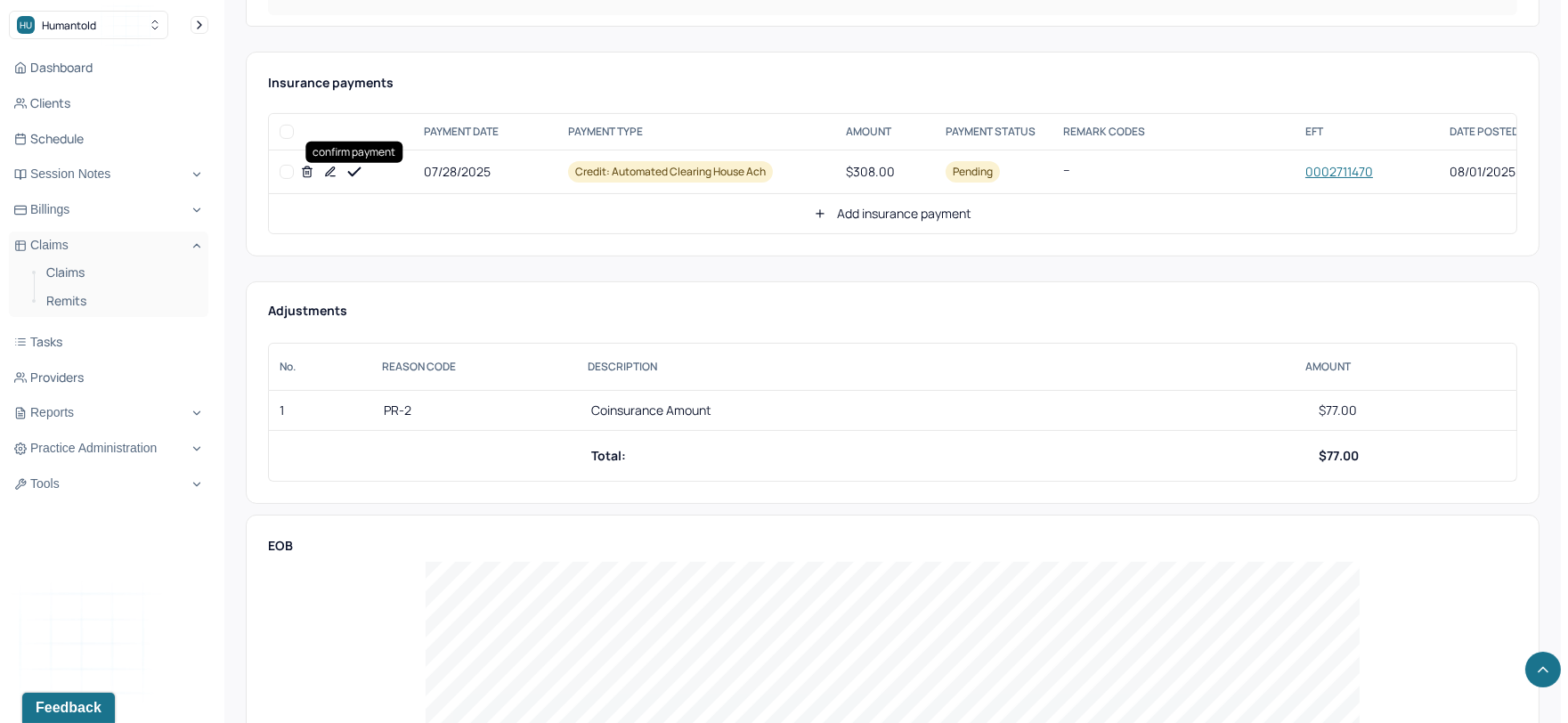 click 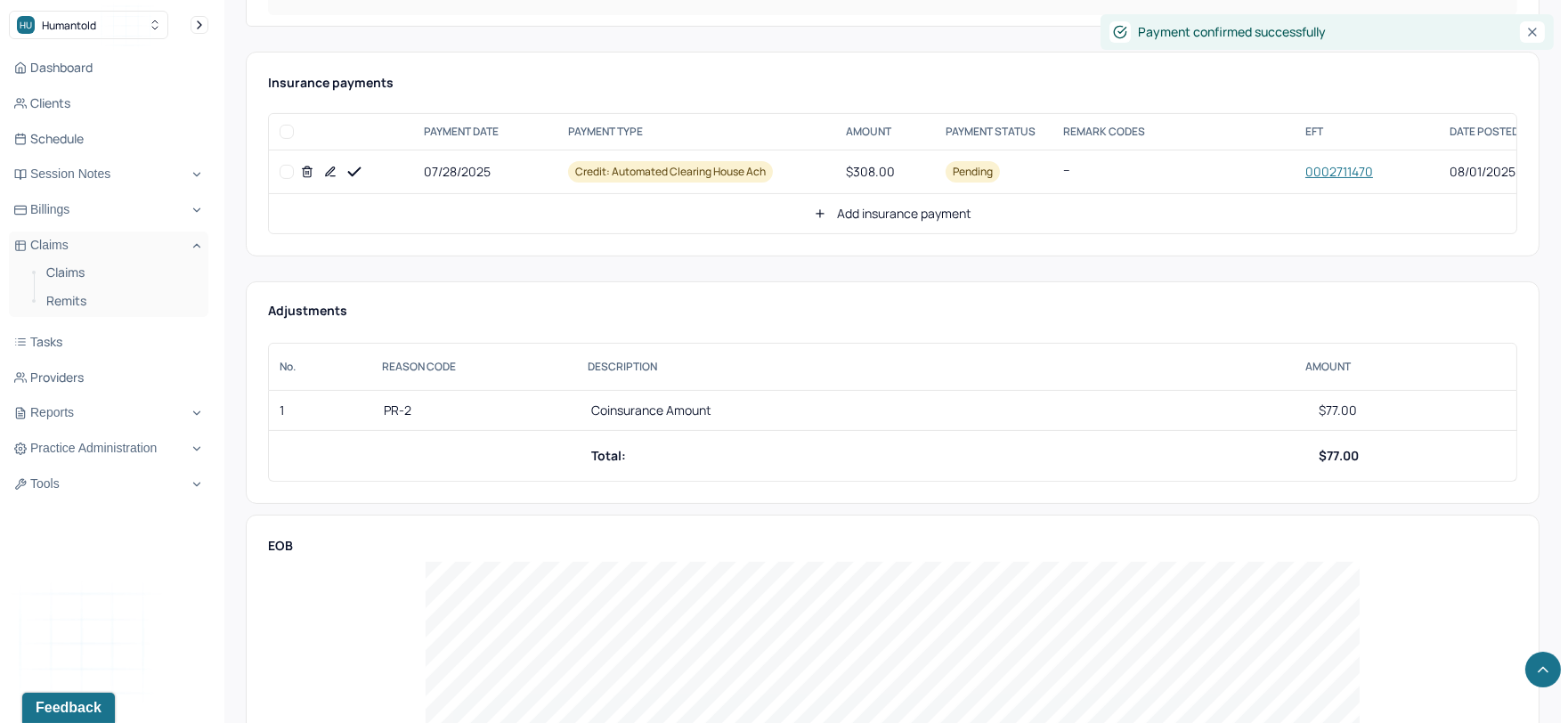 click 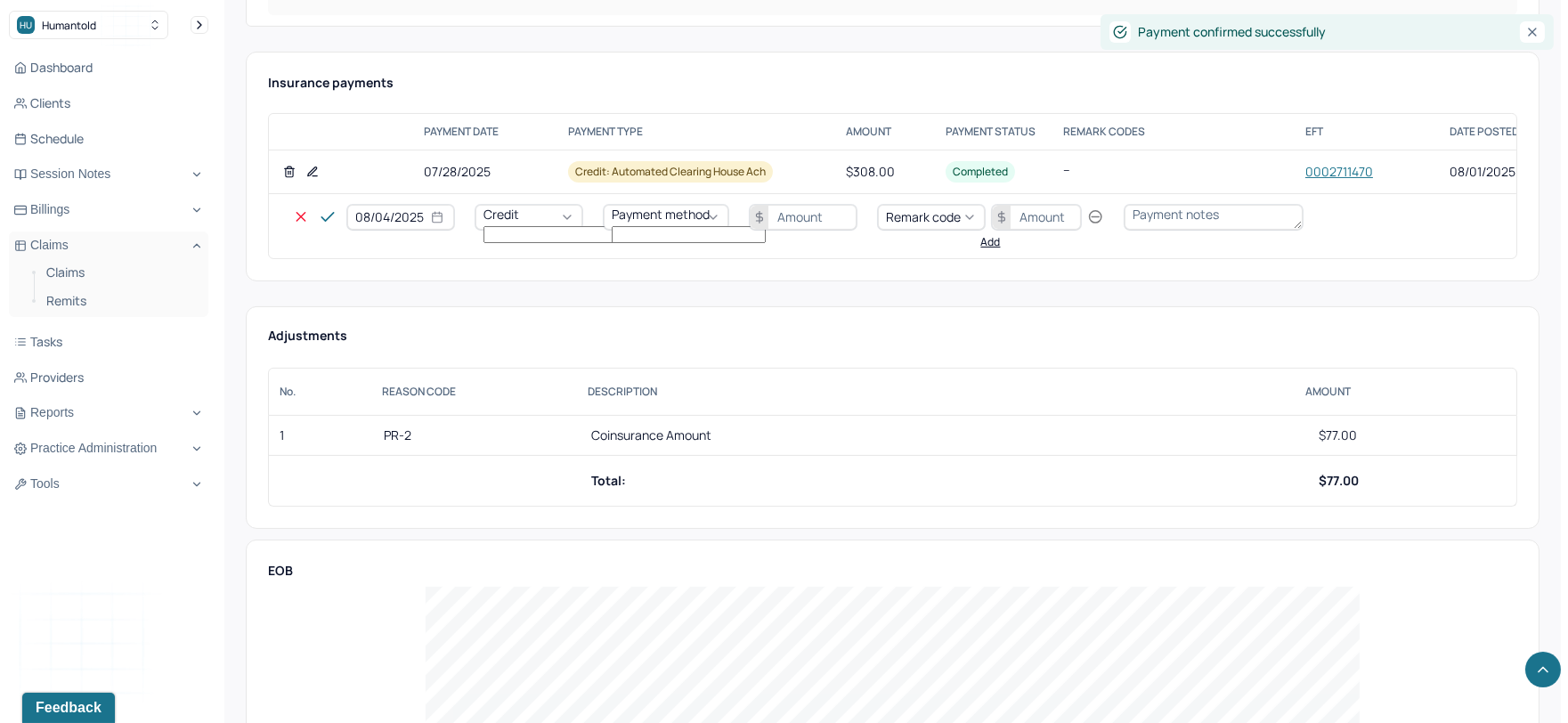 click on "08/04/2025" at bounding box center [401, 217] 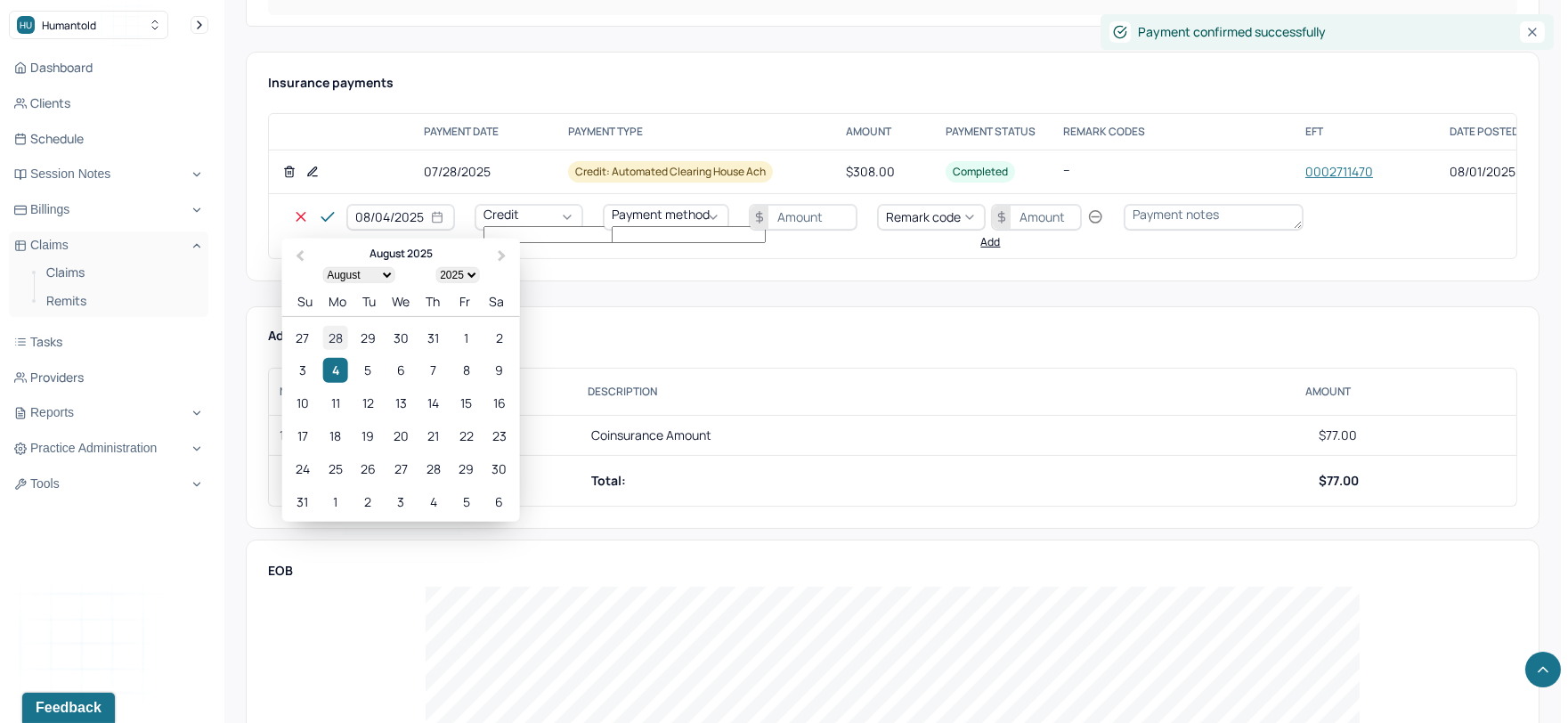 click on "28" at bounding box center (335, 337) 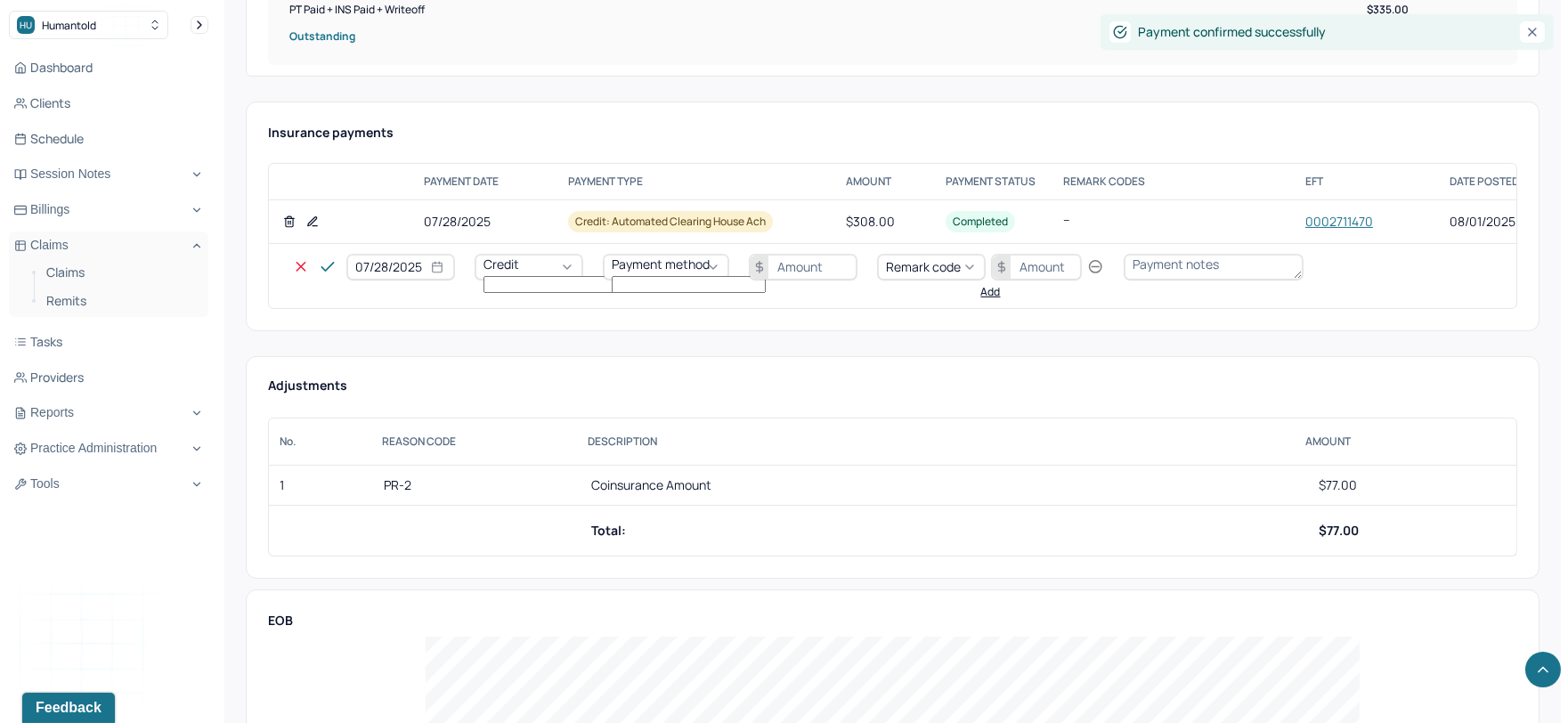 scroll, scrollTop: 791, scrollLeft: 0, axis: vertical 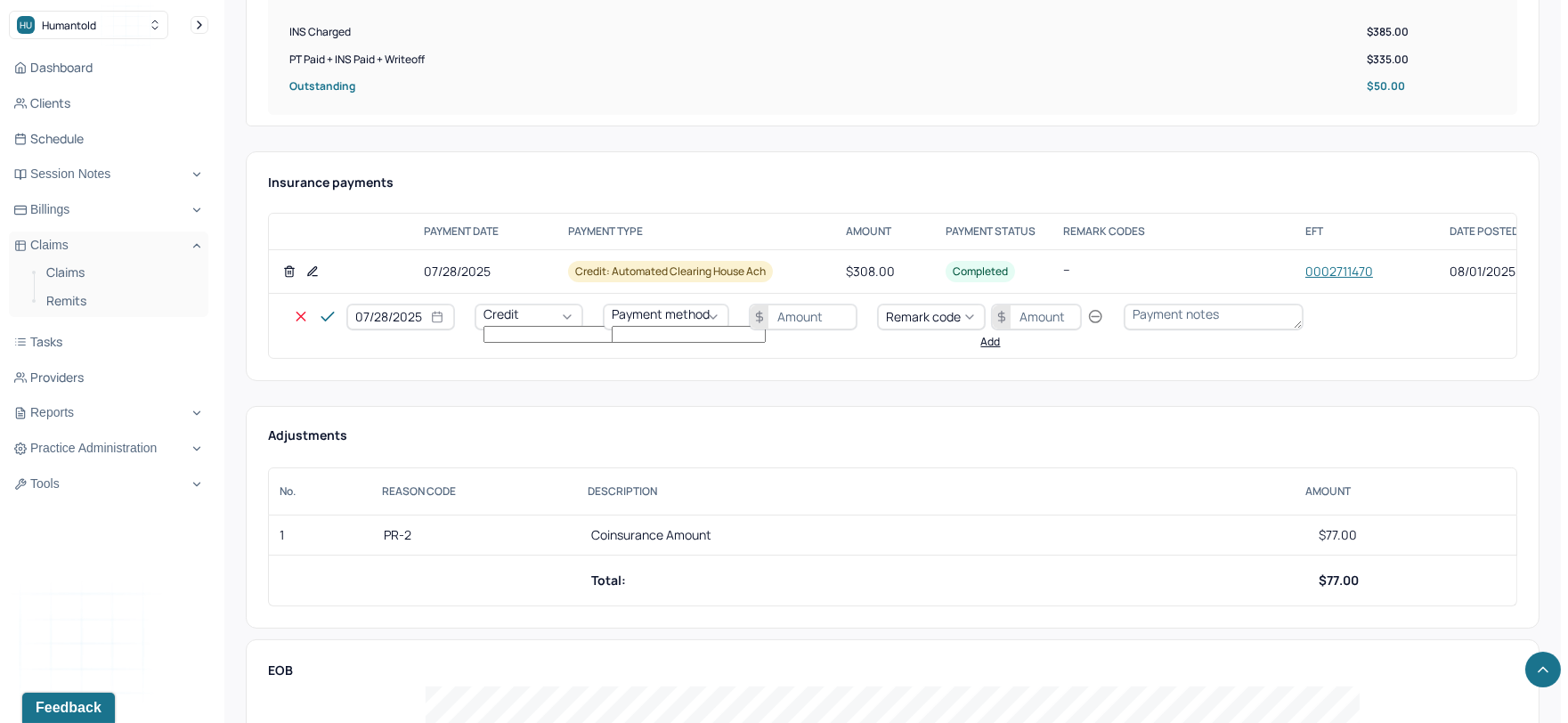 click on "Credit" at bounding box center (529, 317) 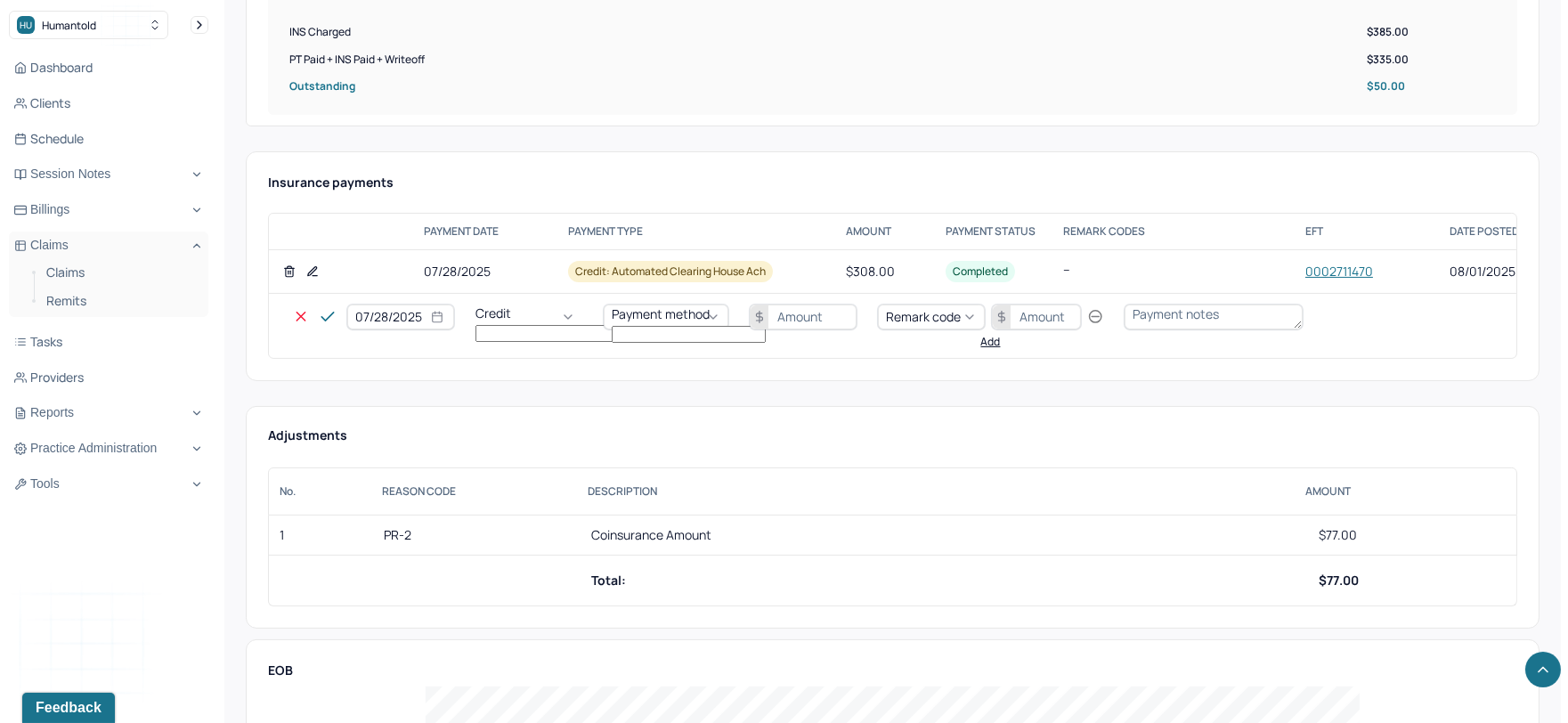 click on "Write off" at bounding box center [53, 2403] 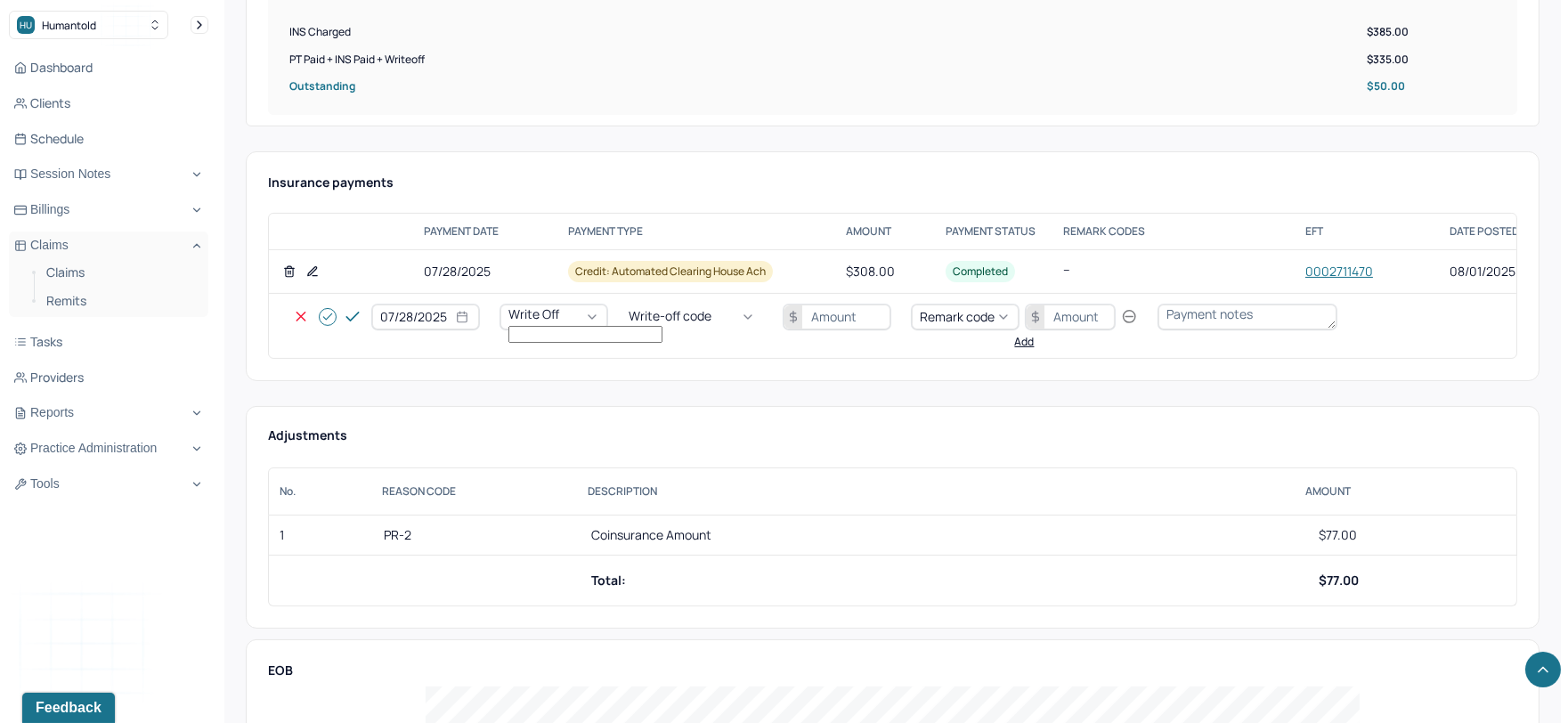 click on "Write-off code" at bounding box center [695, 317] 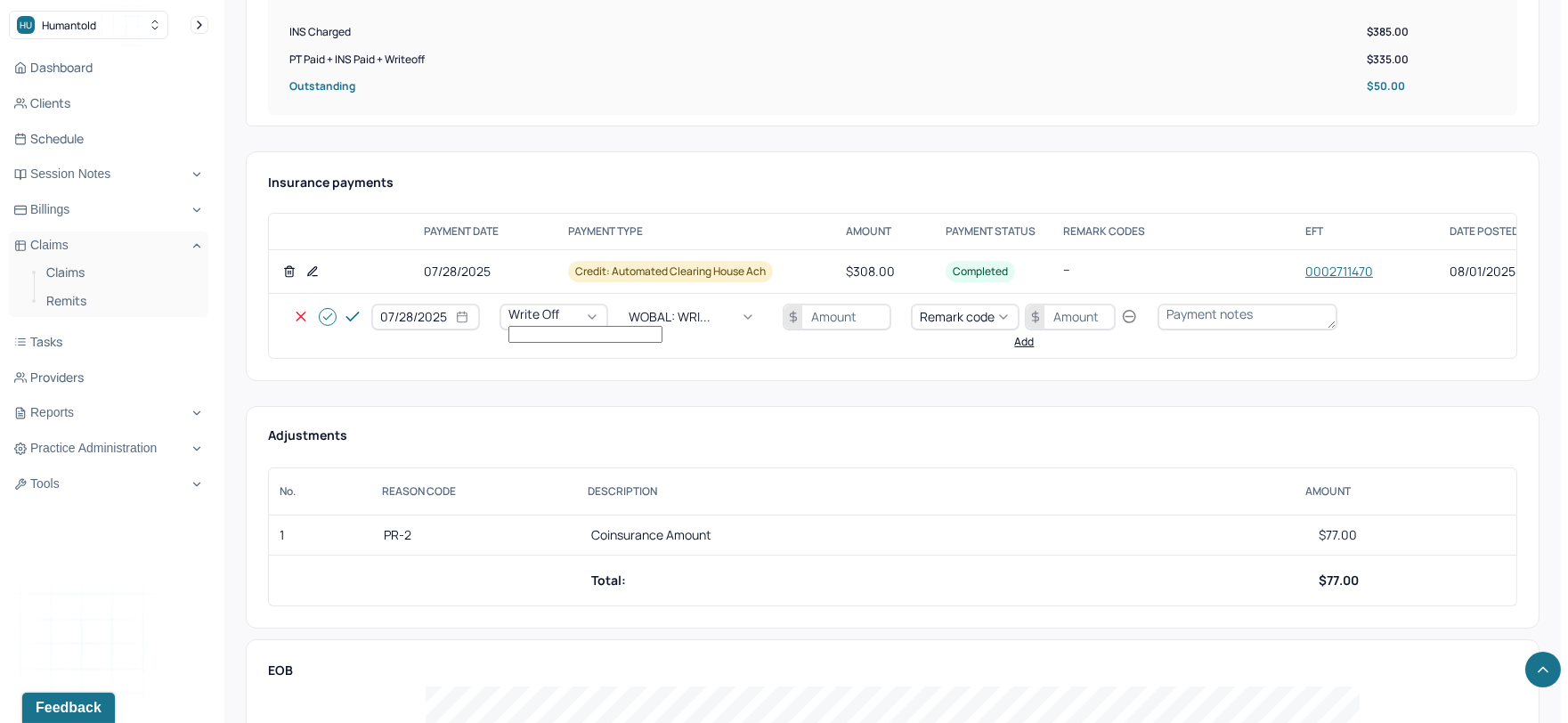 click at bounding box center [837, 317] 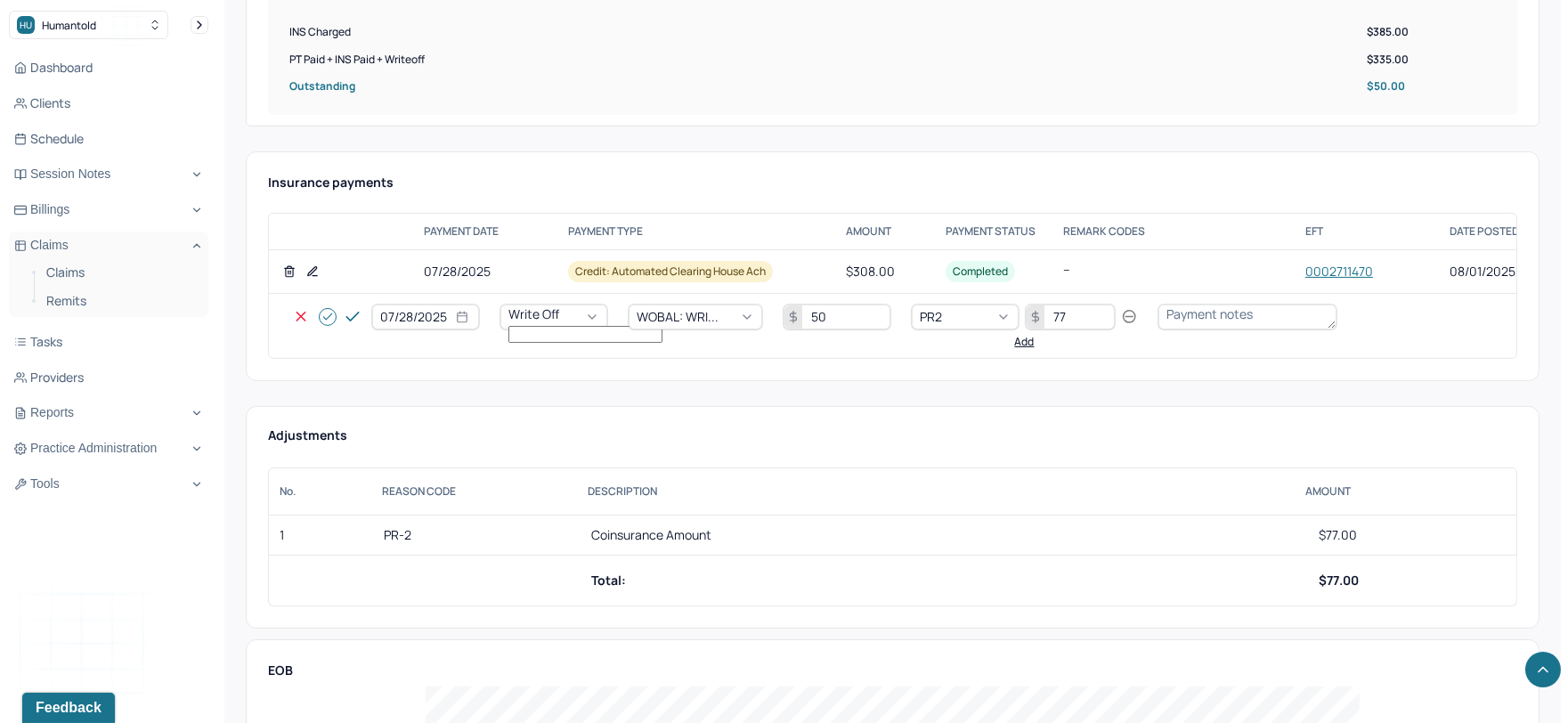 click 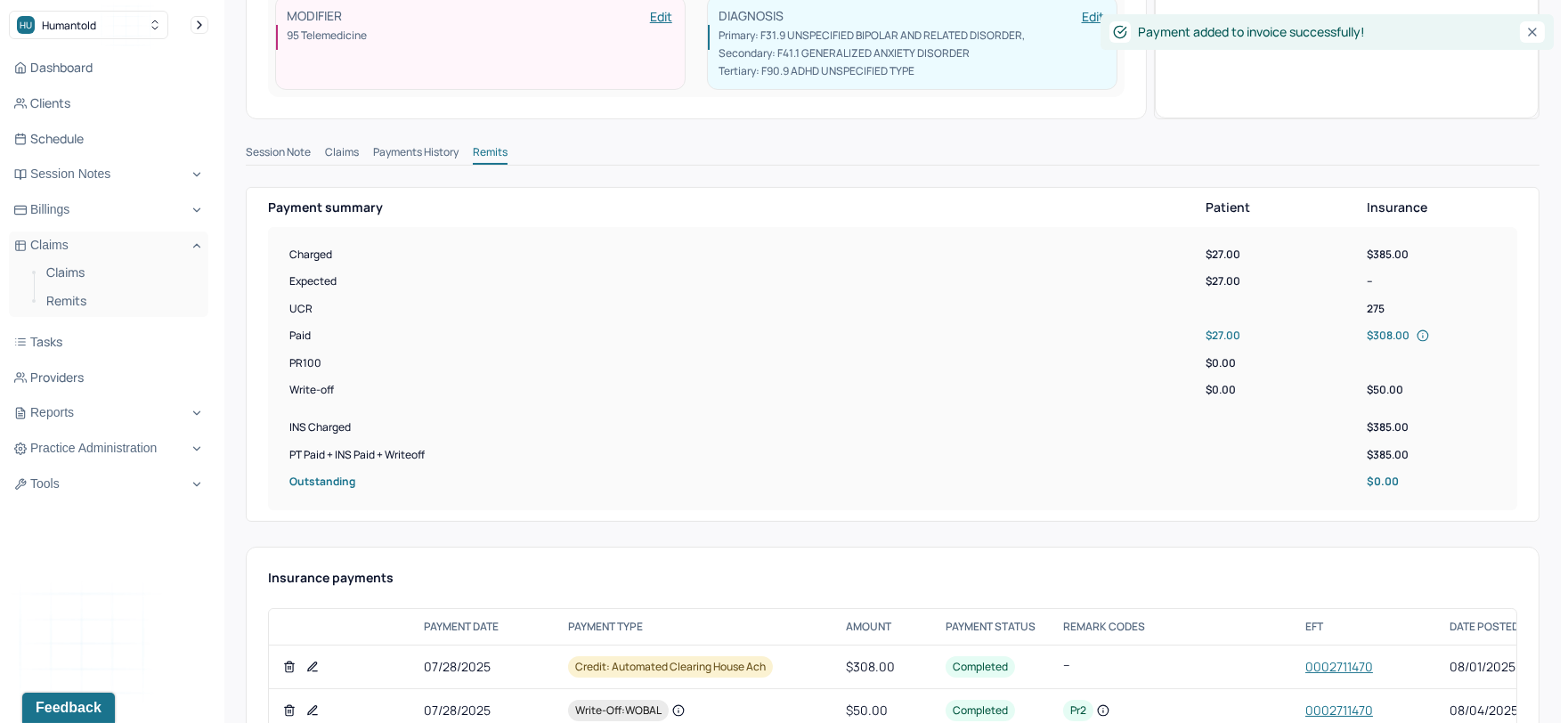 scroll, scrollTop: 0, scrollLeft: 0, axis: both 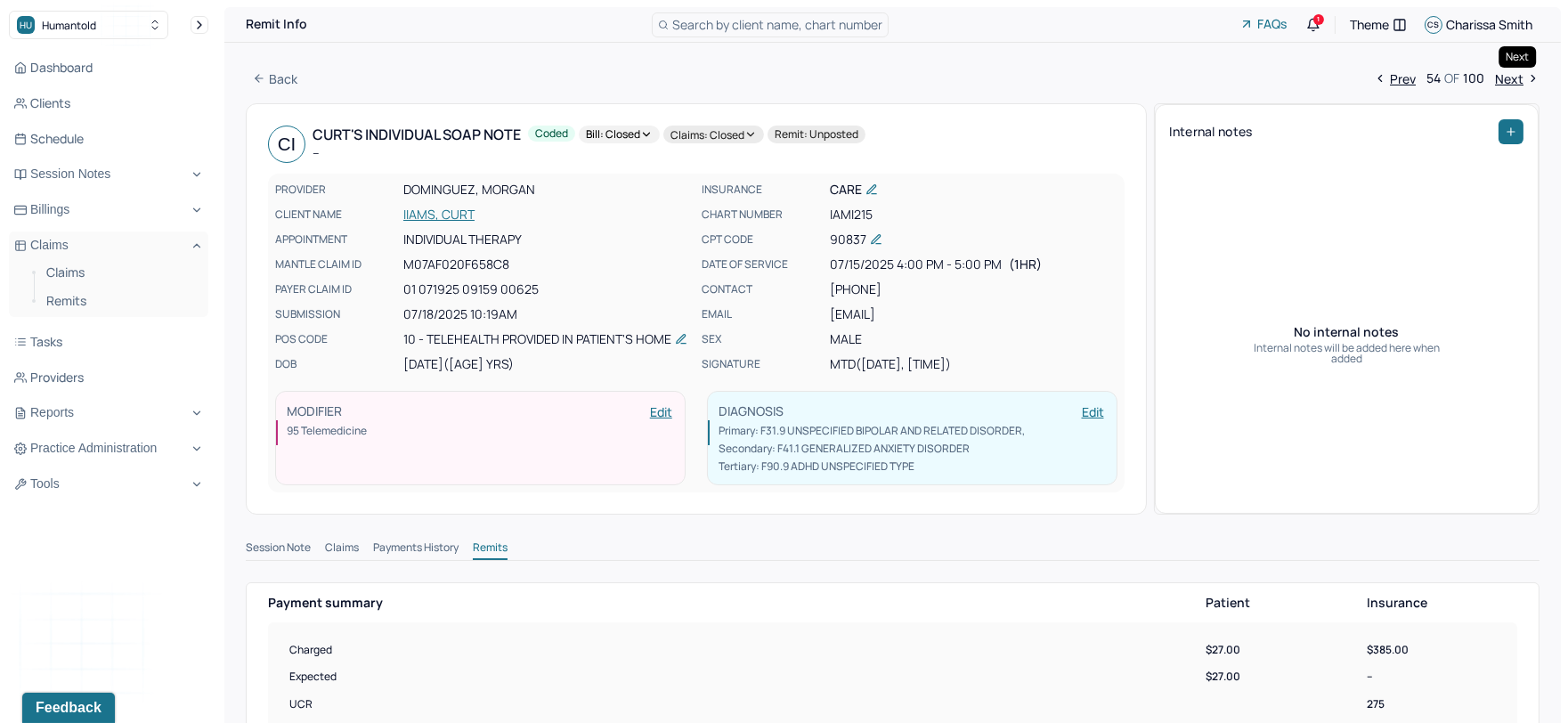 click on "Next" at bounding box center [1517, 78] 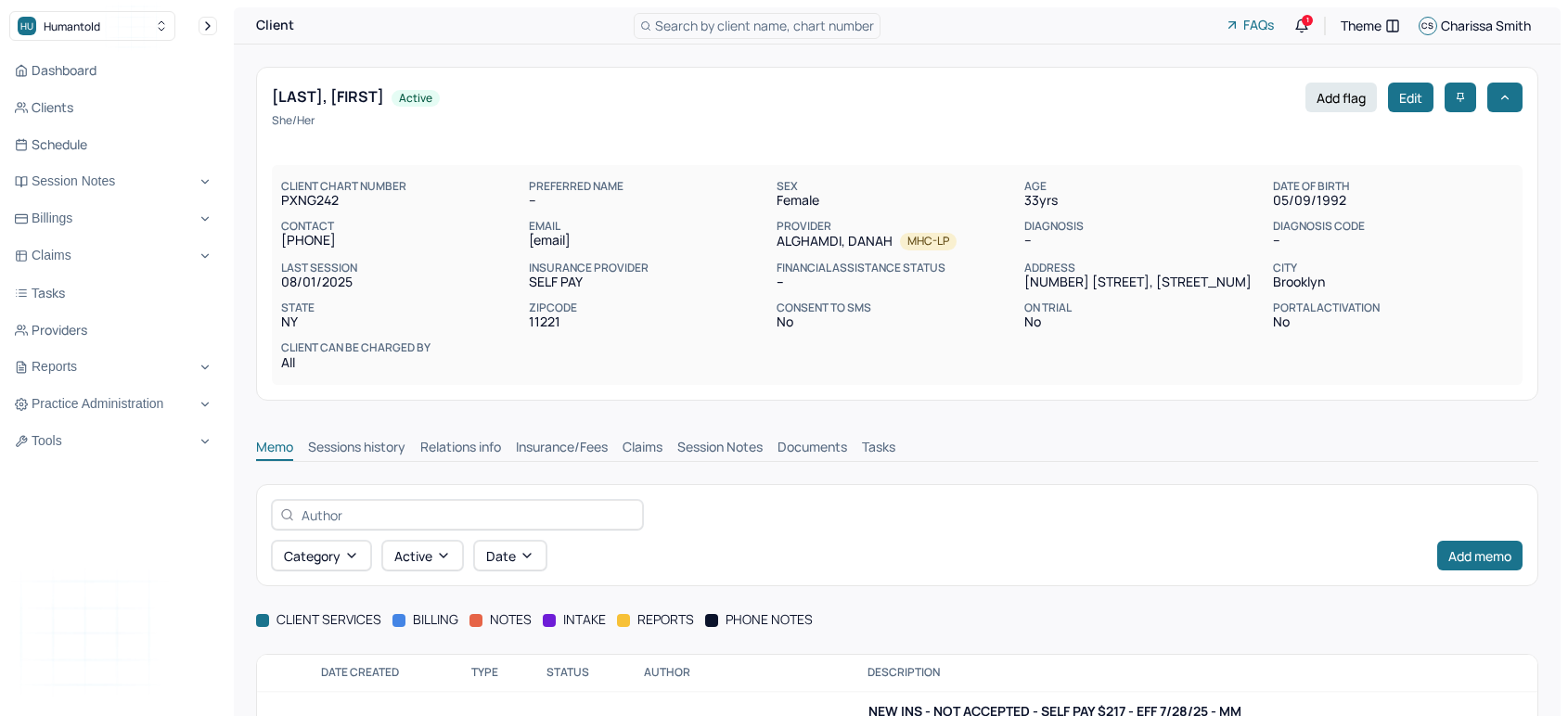 scroll, scrollTop: 0, scrollLeft: 0, axis: both 